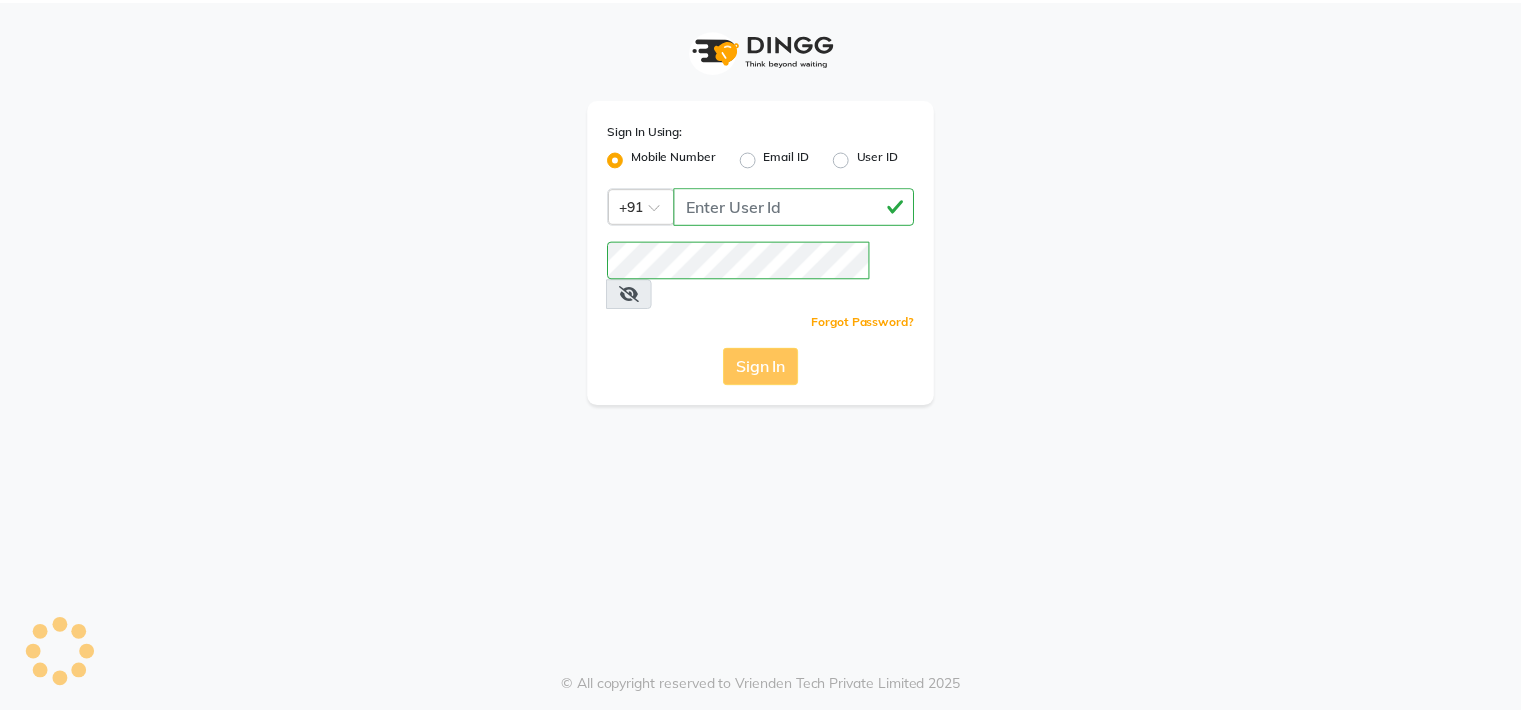 scroll, scrollTop: 0, scrollLeft: 0, axis: both 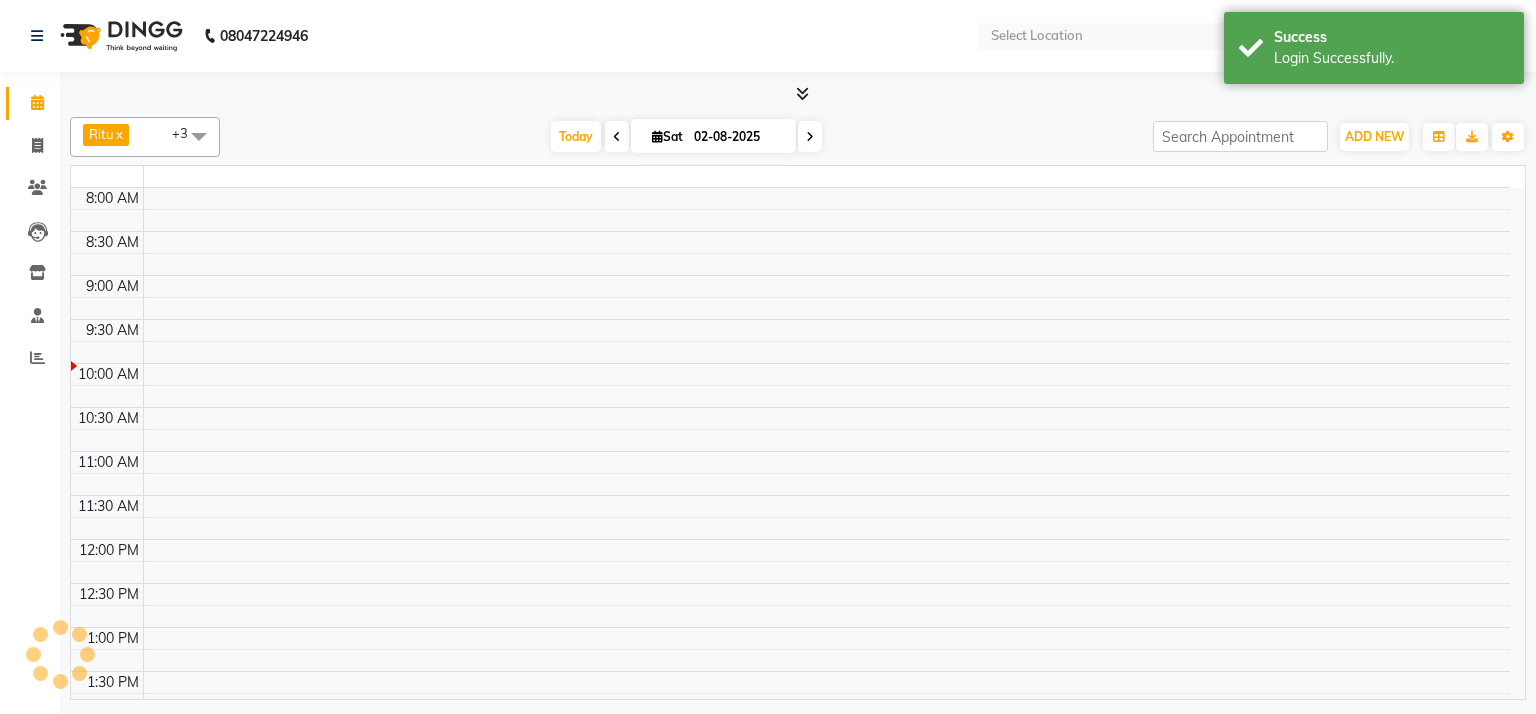 select on "en" 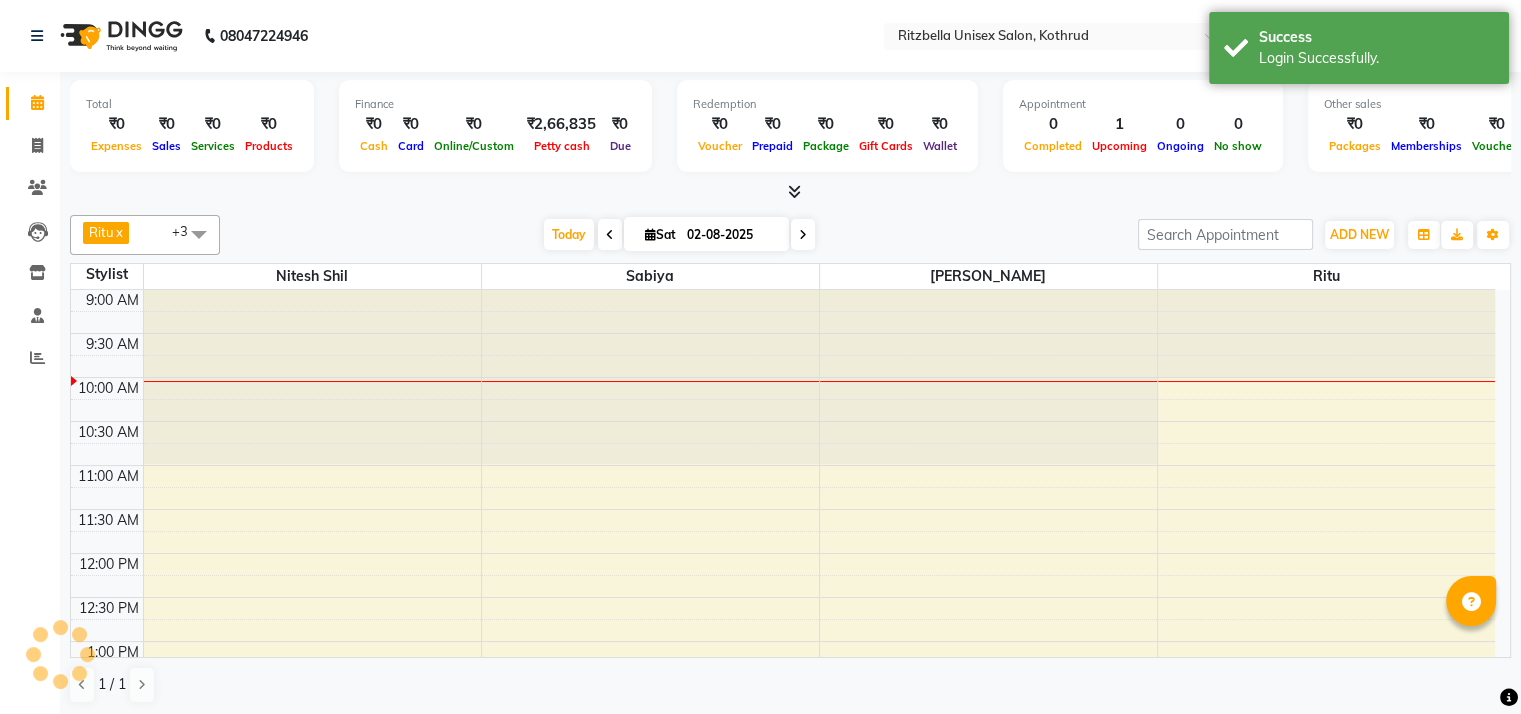 scroll, scrollTop: 0, scrollLeft: 0, axis: both 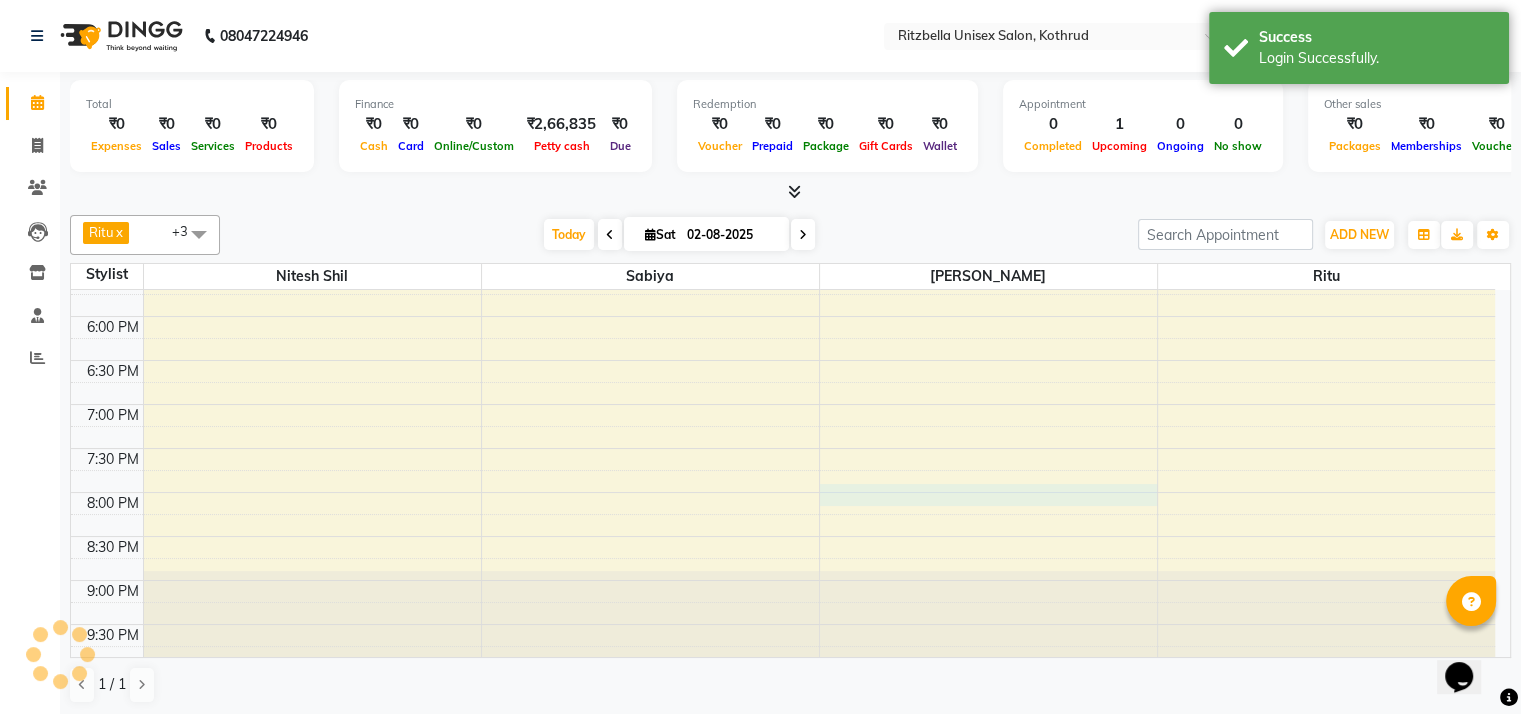 click on "[TIME] - [TIME]             Mala Lall, TK01, [TIME] - [TIME], Women Highlights Per Streak" at bounding box center [783, 96] 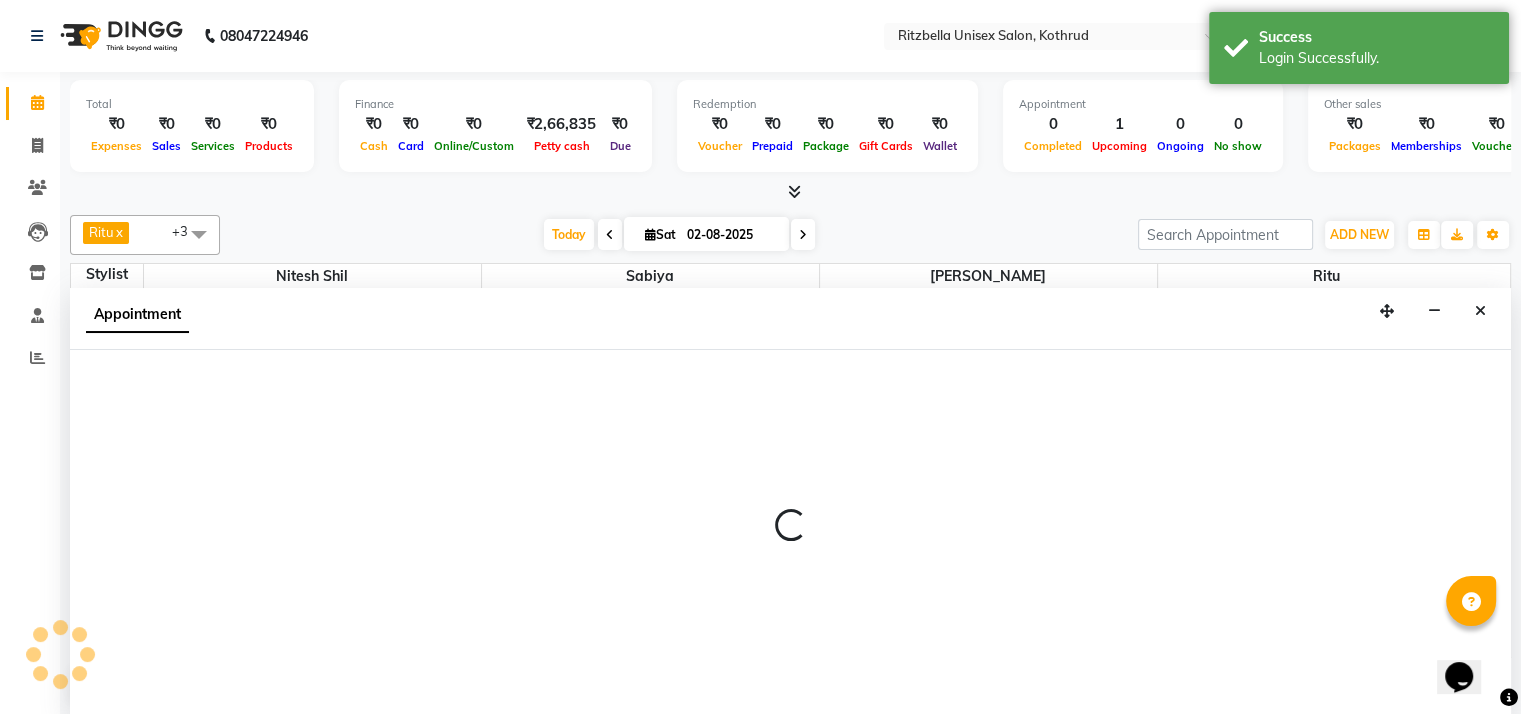 scroll, scrollTop: 1, scrollLeft: 0, axis: vertical 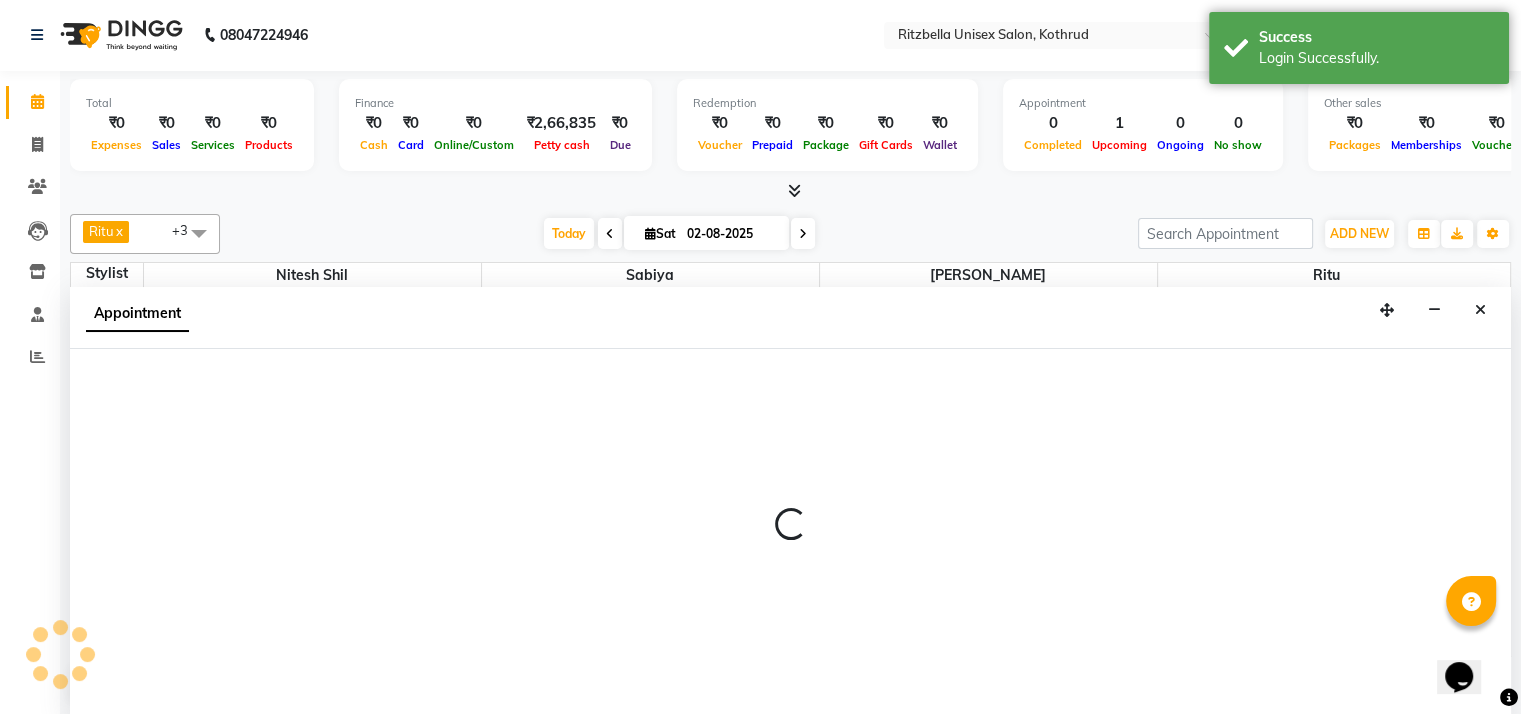 select on "85147" 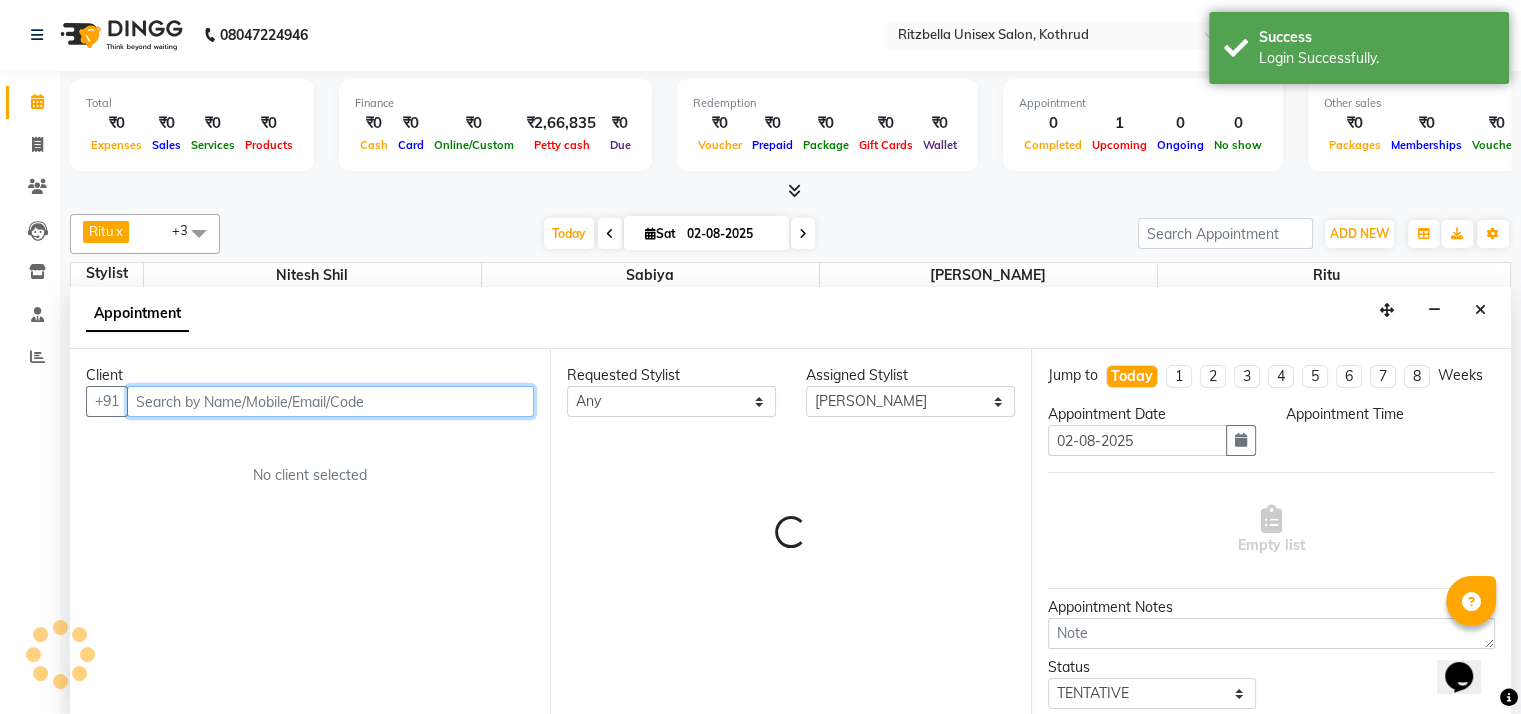 select on "1200" 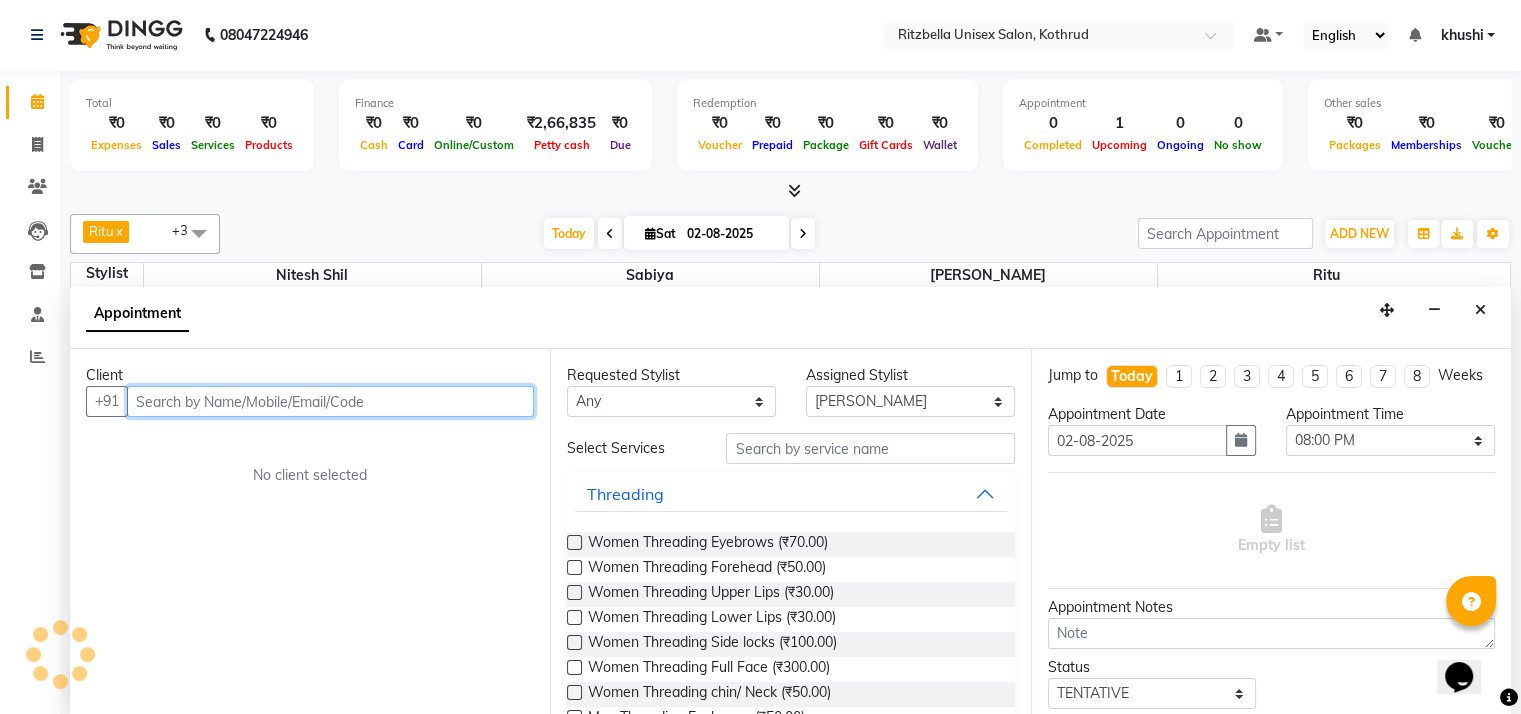 click at bounding box center [330, 401] 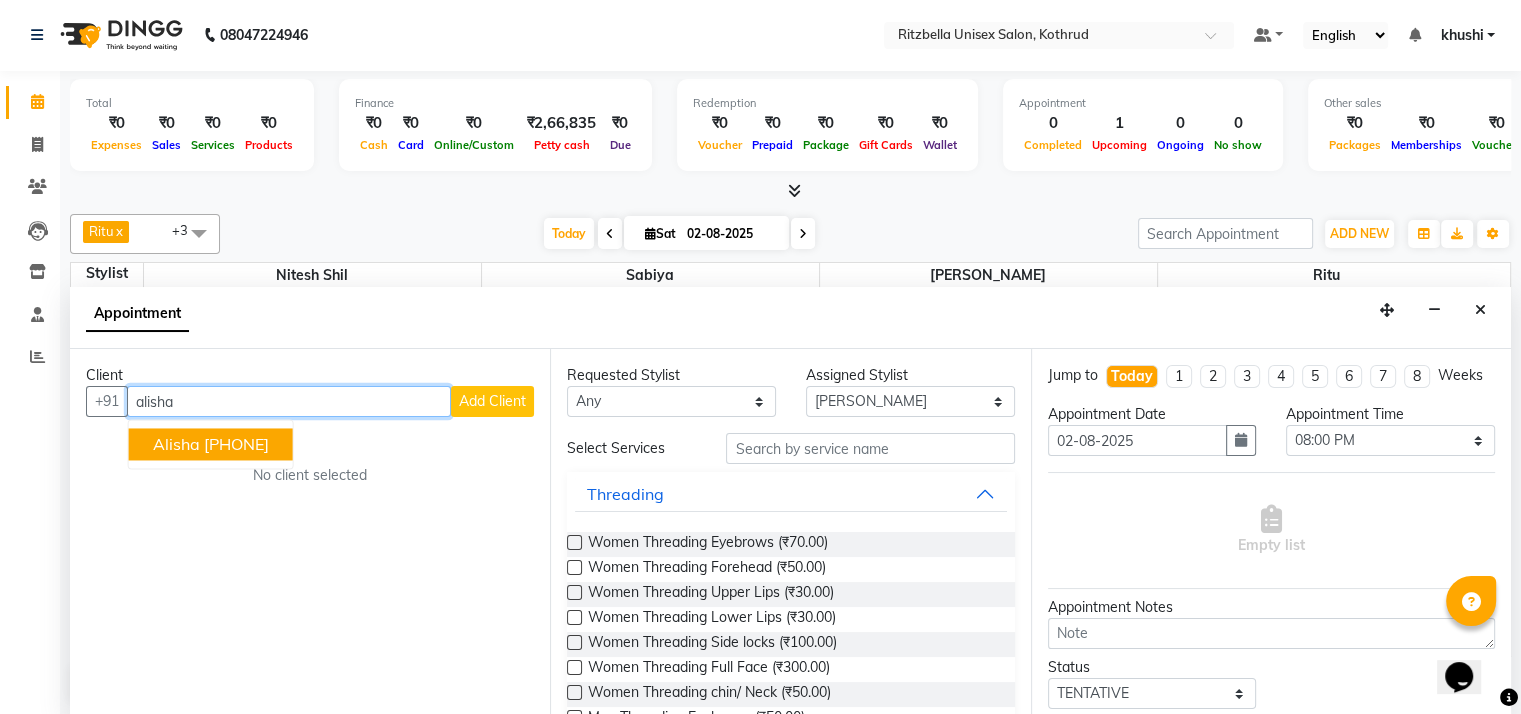 click on "[PHONE]" at bounding box center [236, 445] 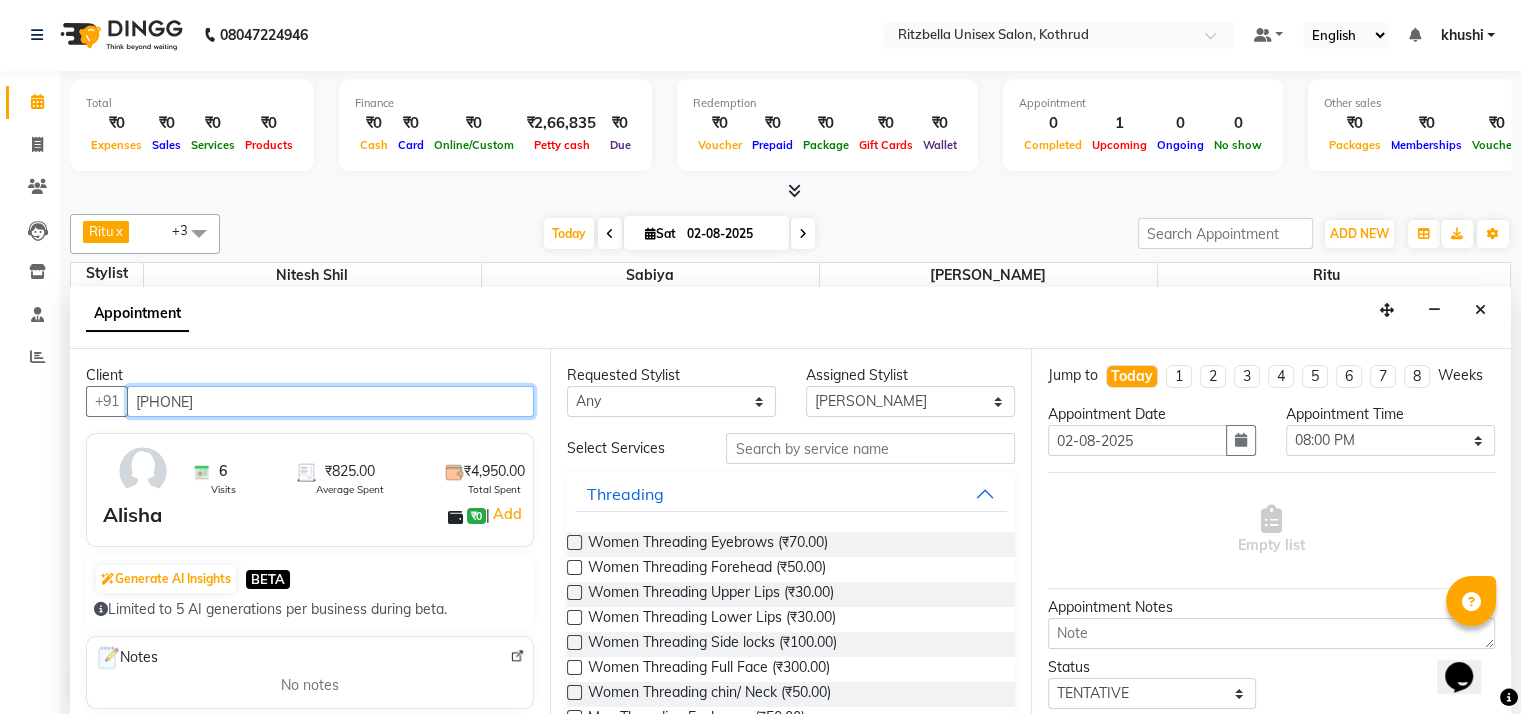 type on "[PHONE]" 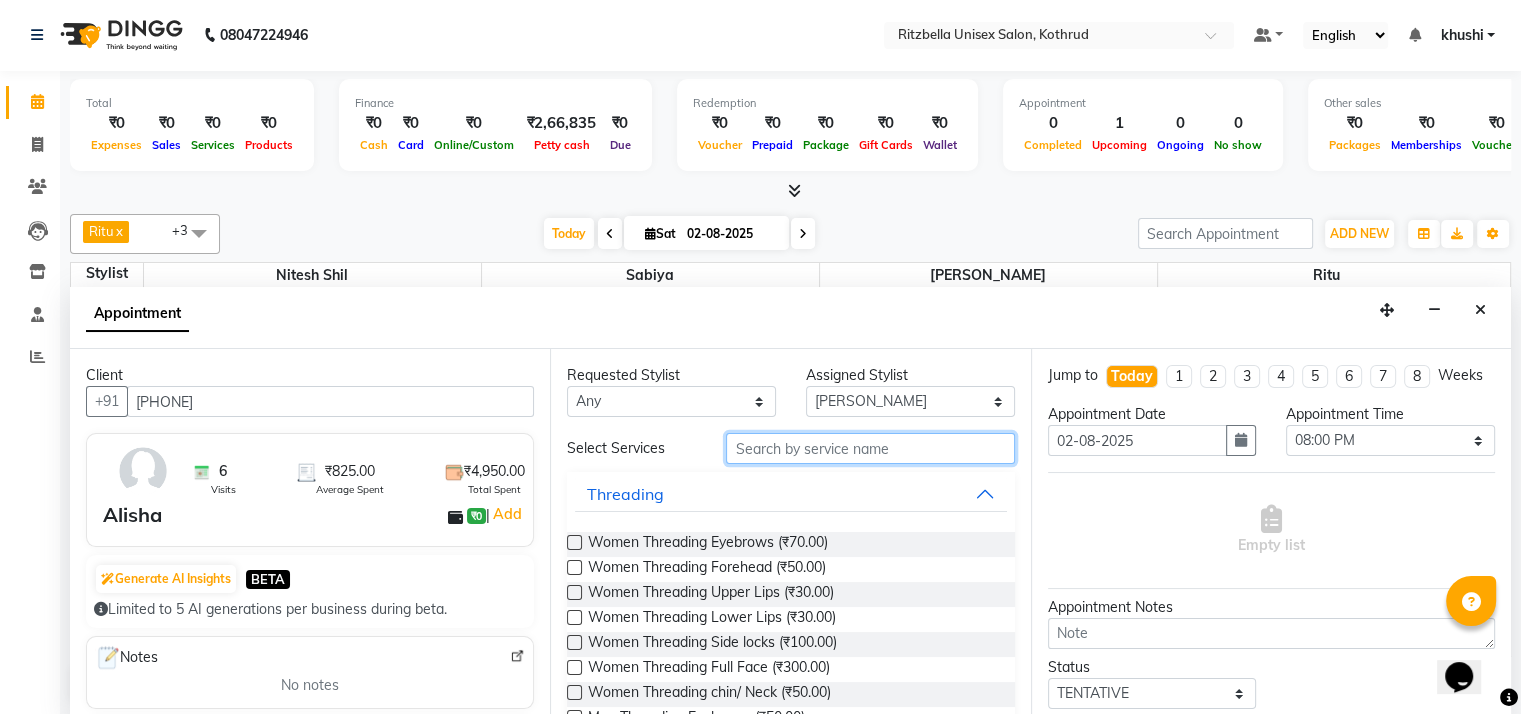 click at bounding box center [870, 448] 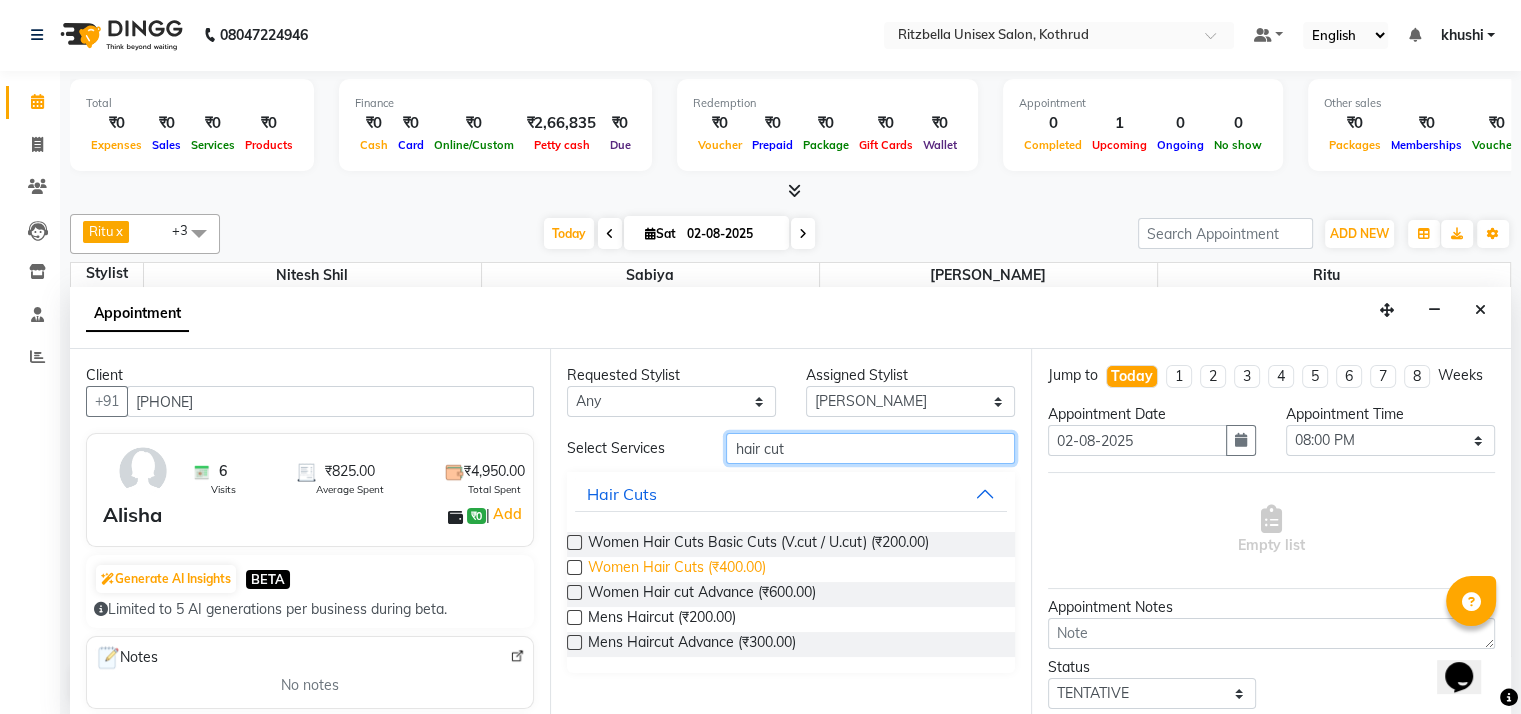 type on "hair cut" 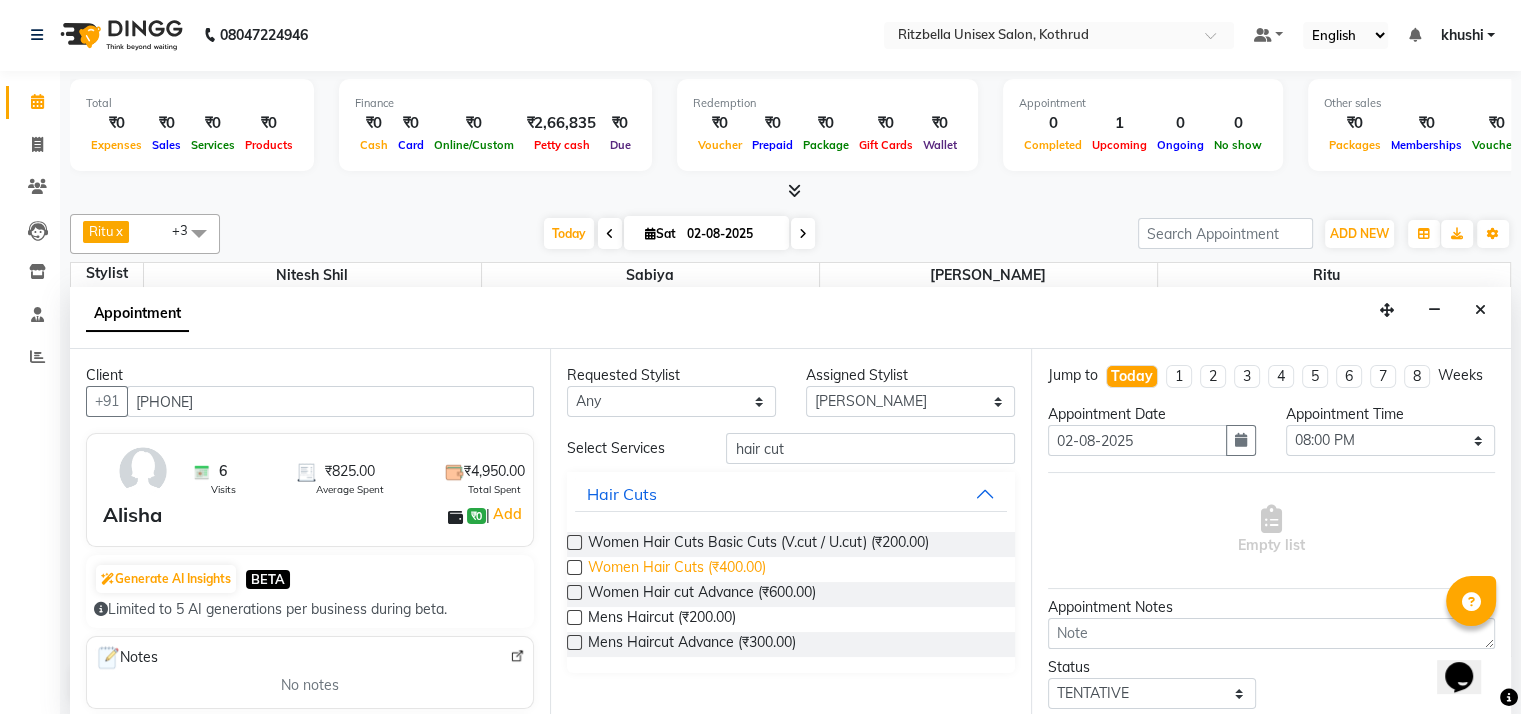 click on "Women Hair Cuts  (₹400.00)" at bounding box center (677, 569) 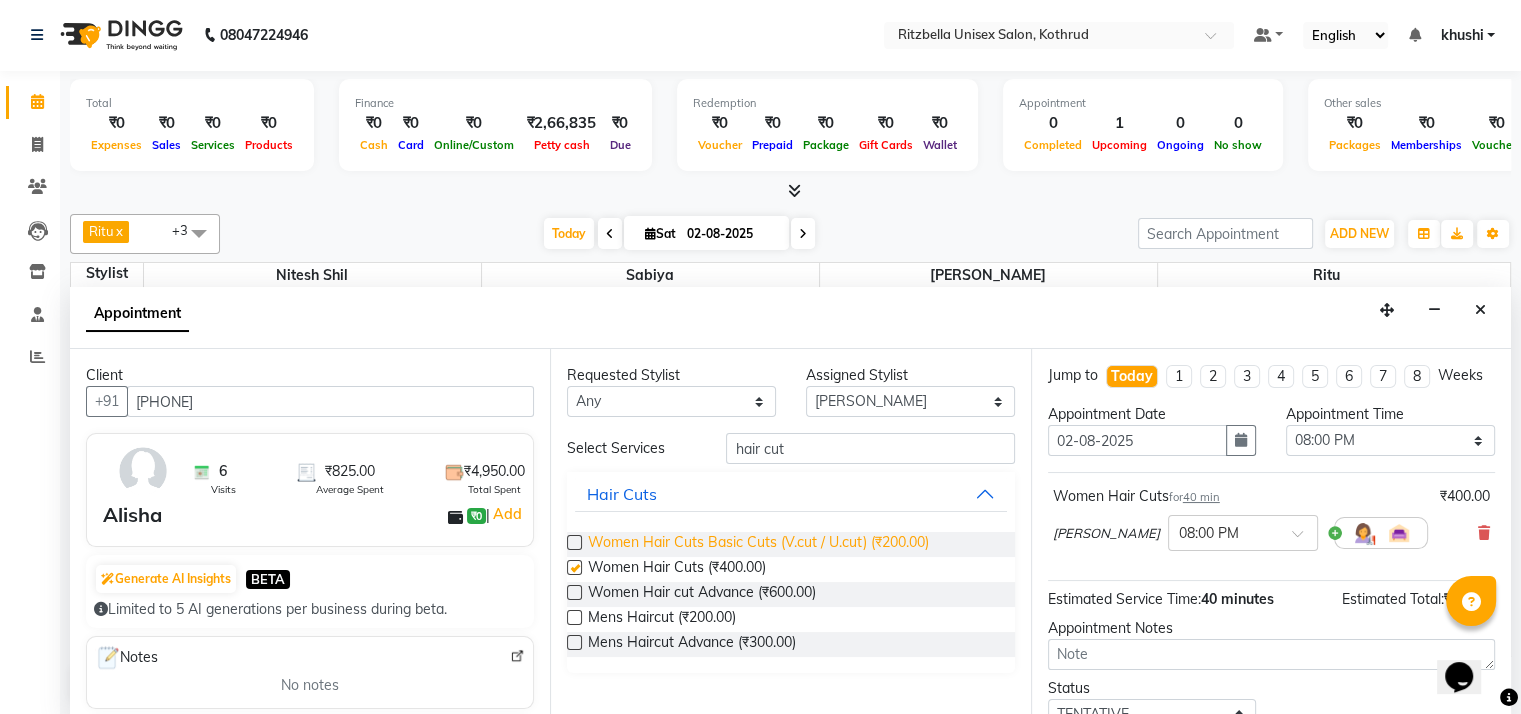 checkbox on "false" 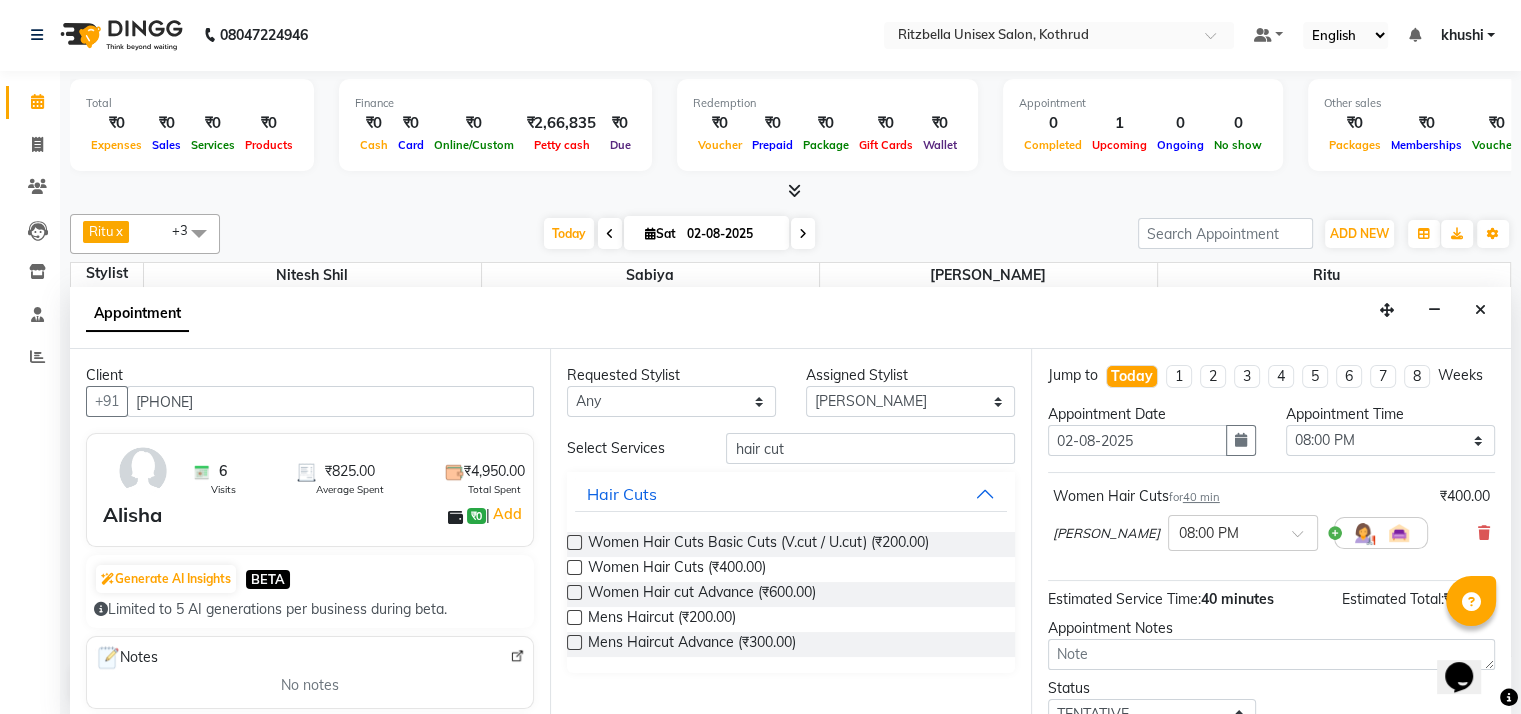 scroll, scrollTop: 159, scrollLeft: 0, axis: vertical 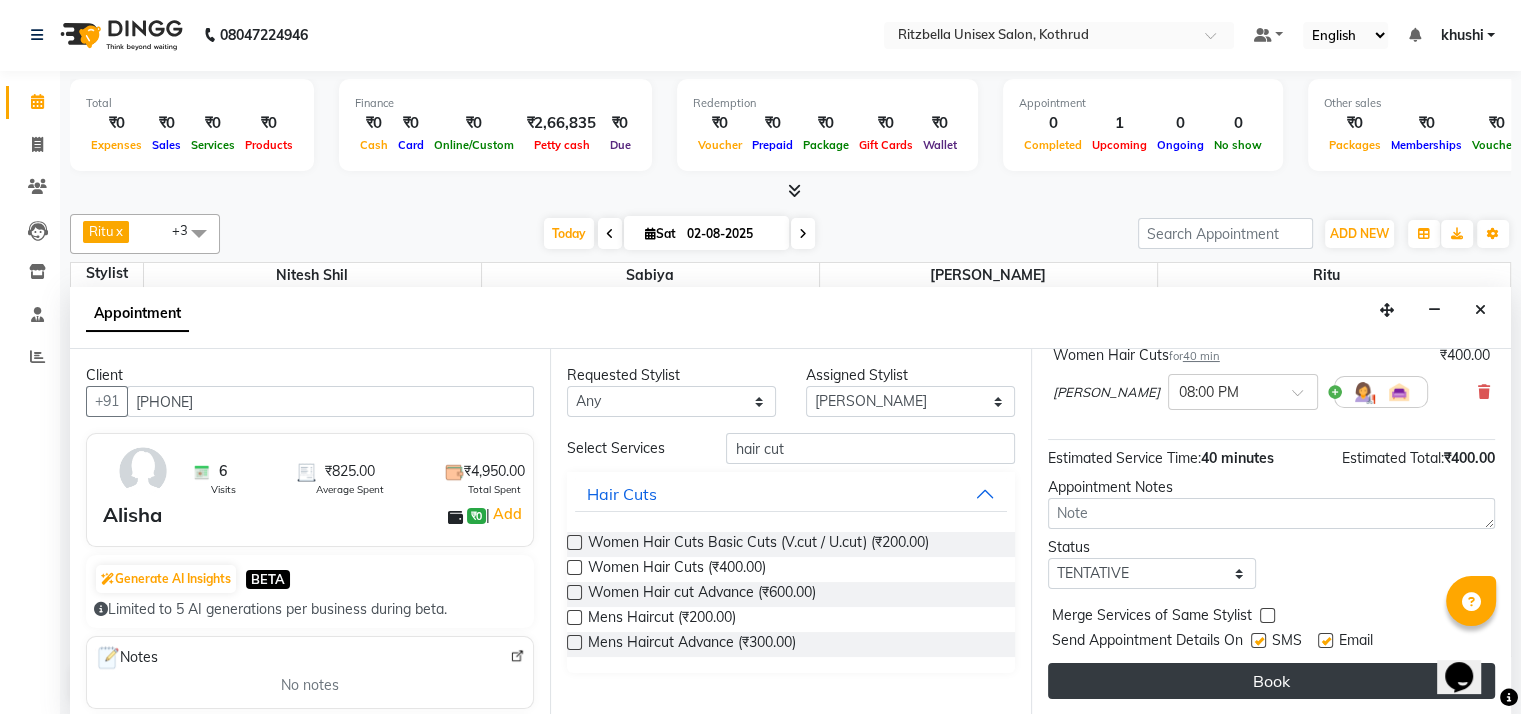 click on "Book" at bounding box center [1271, 681] 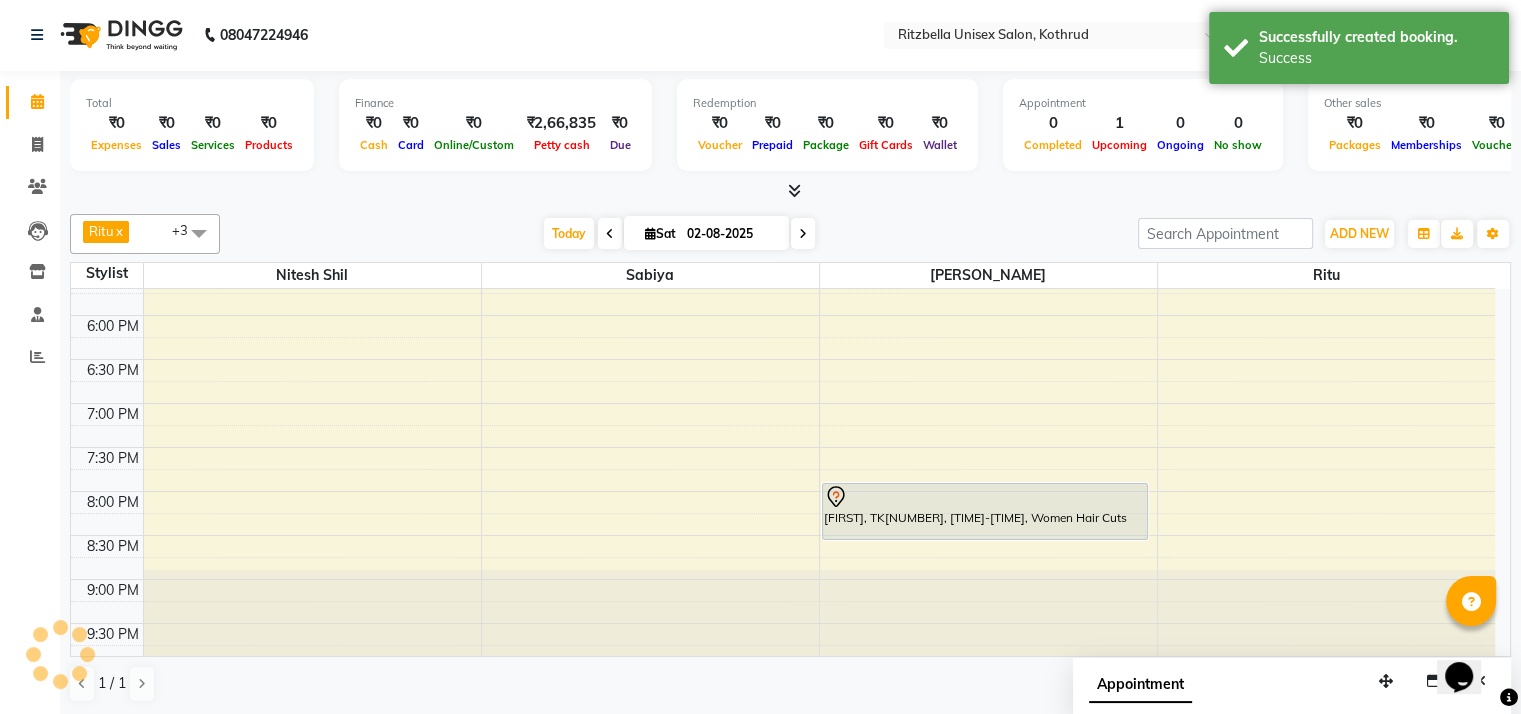 scroll, scrollTop: 0, scrollLeft: 0, axis: both 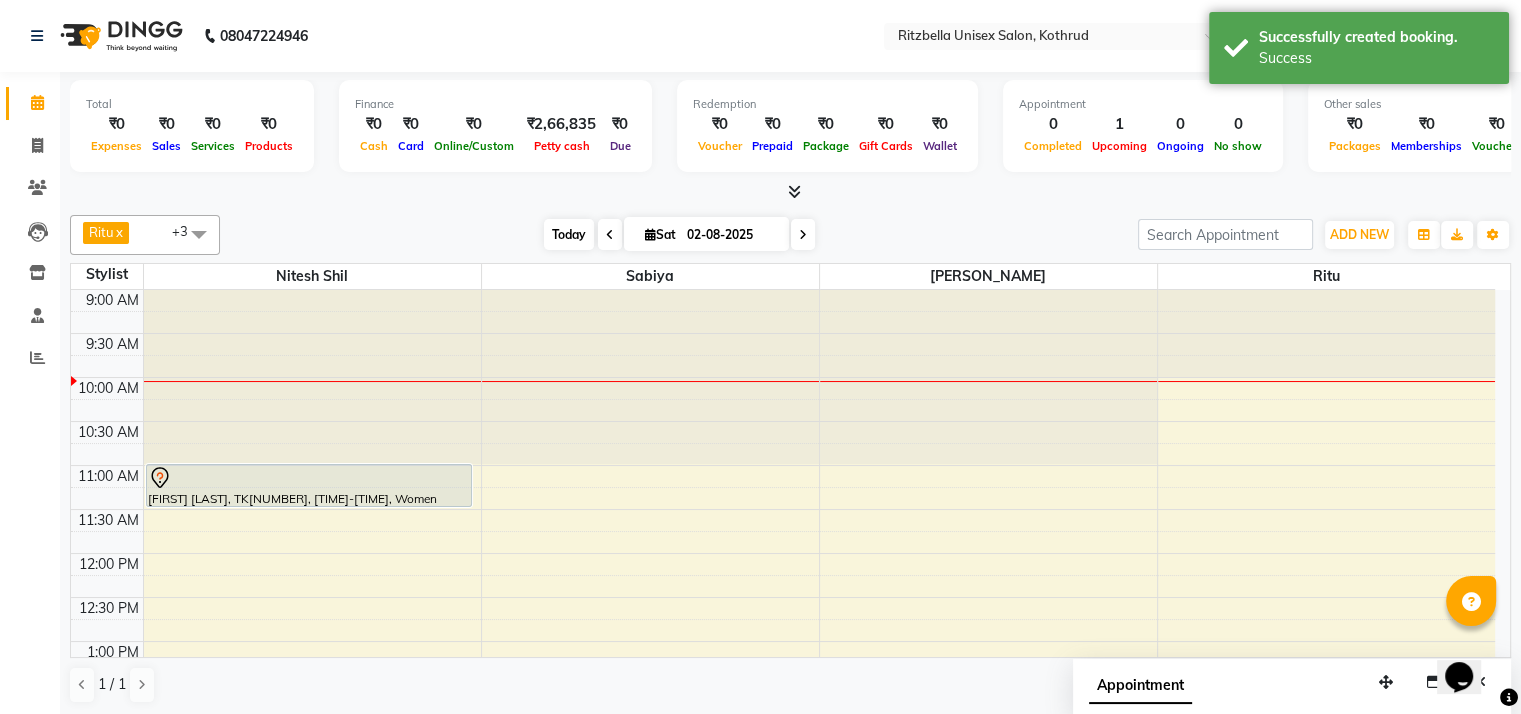 click on "Today" at bounding box center (569, 234) 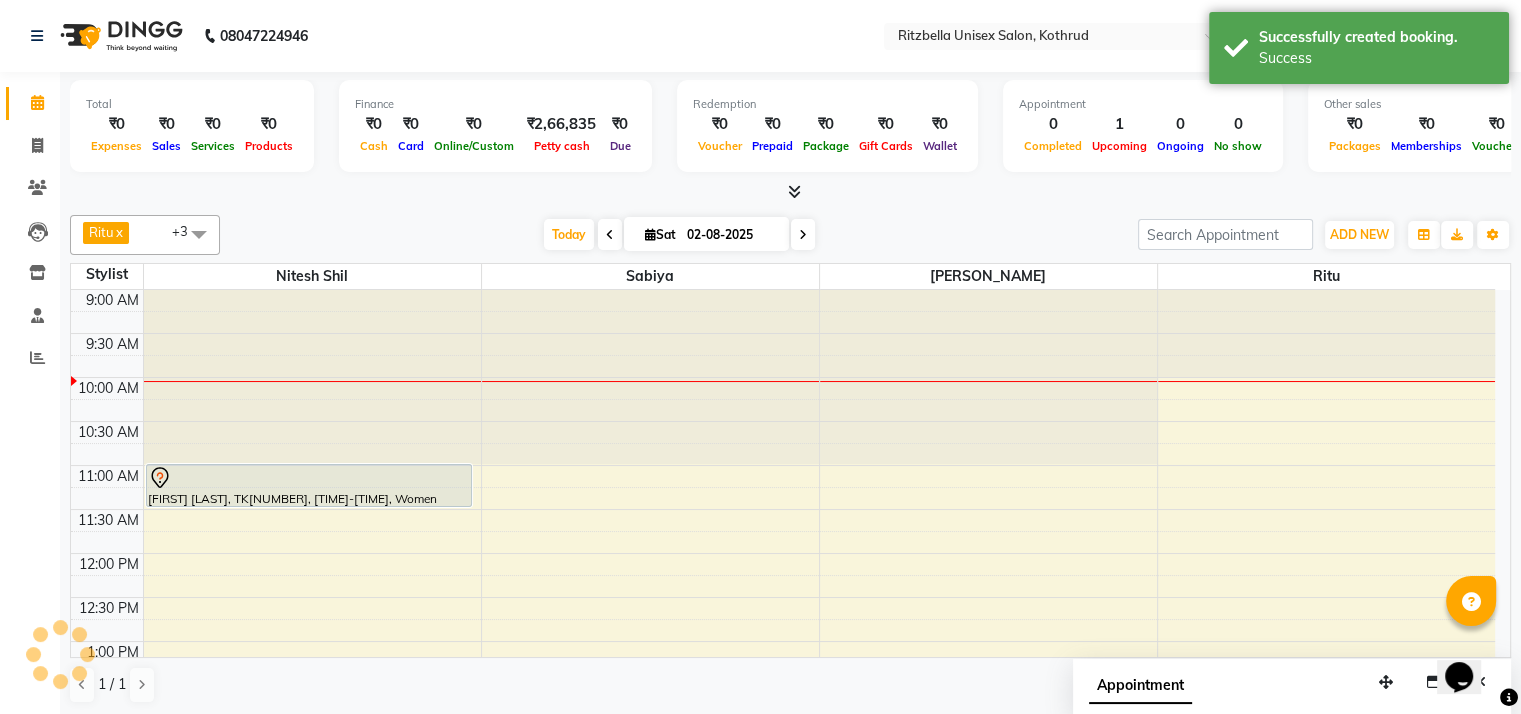 scroll, scrollTop: 88, scrollLeft: 0, axis: vertical 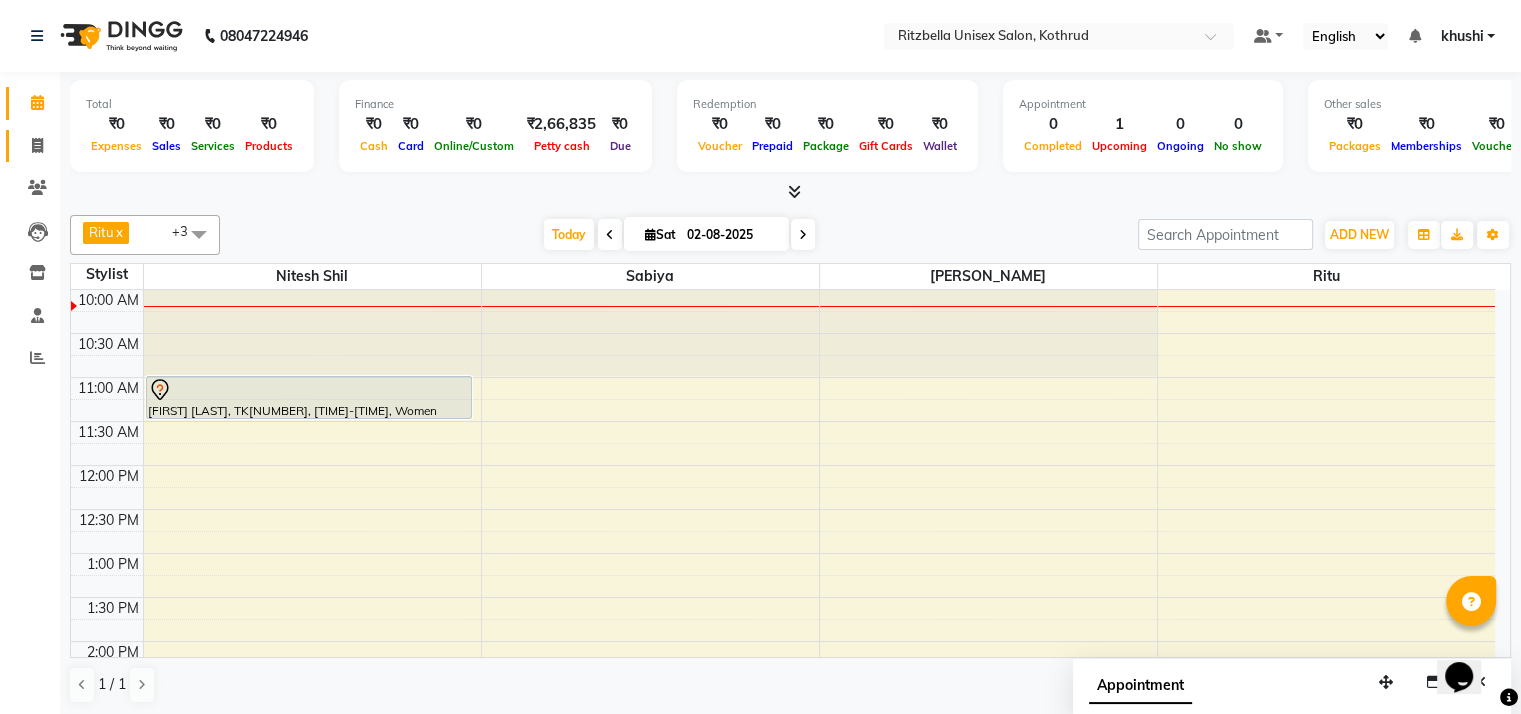 click on "Invoice" 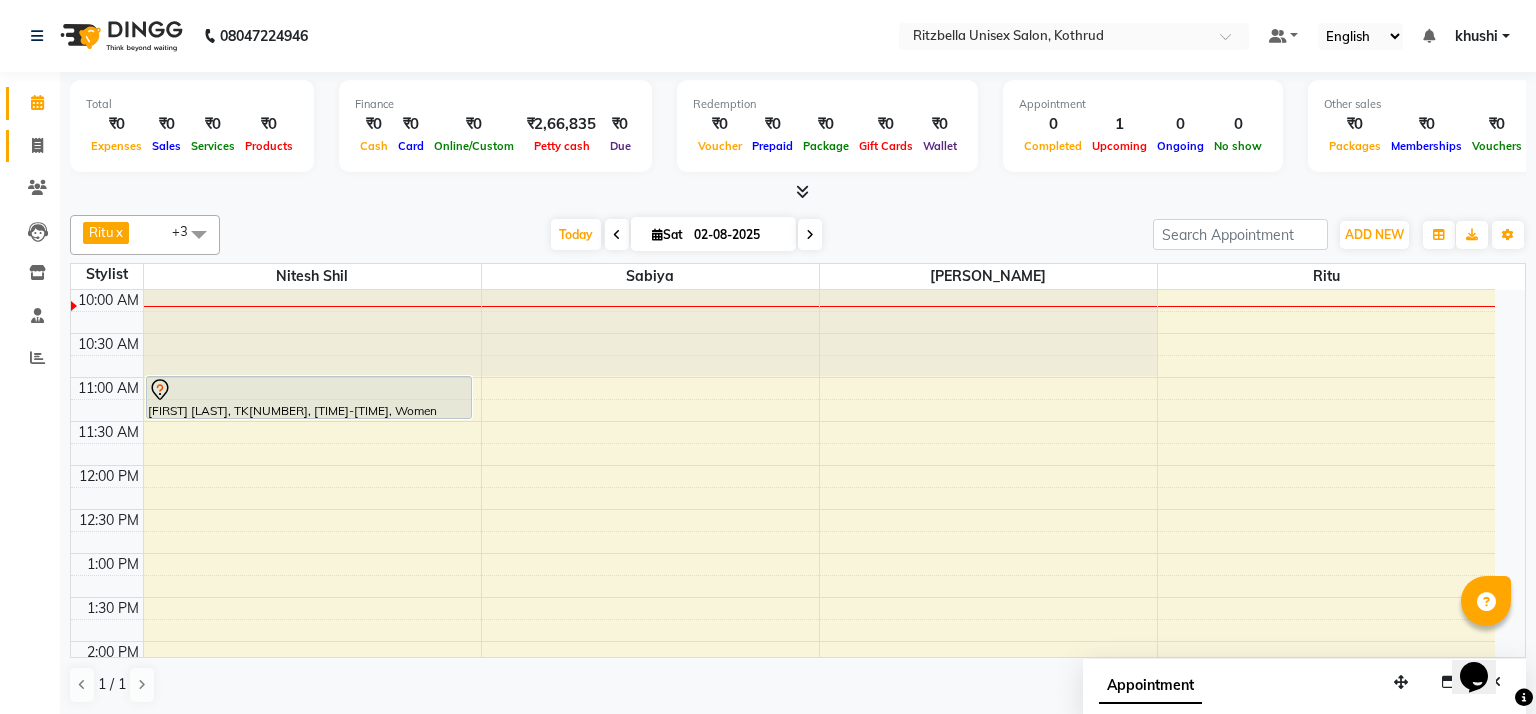 select on "6870" 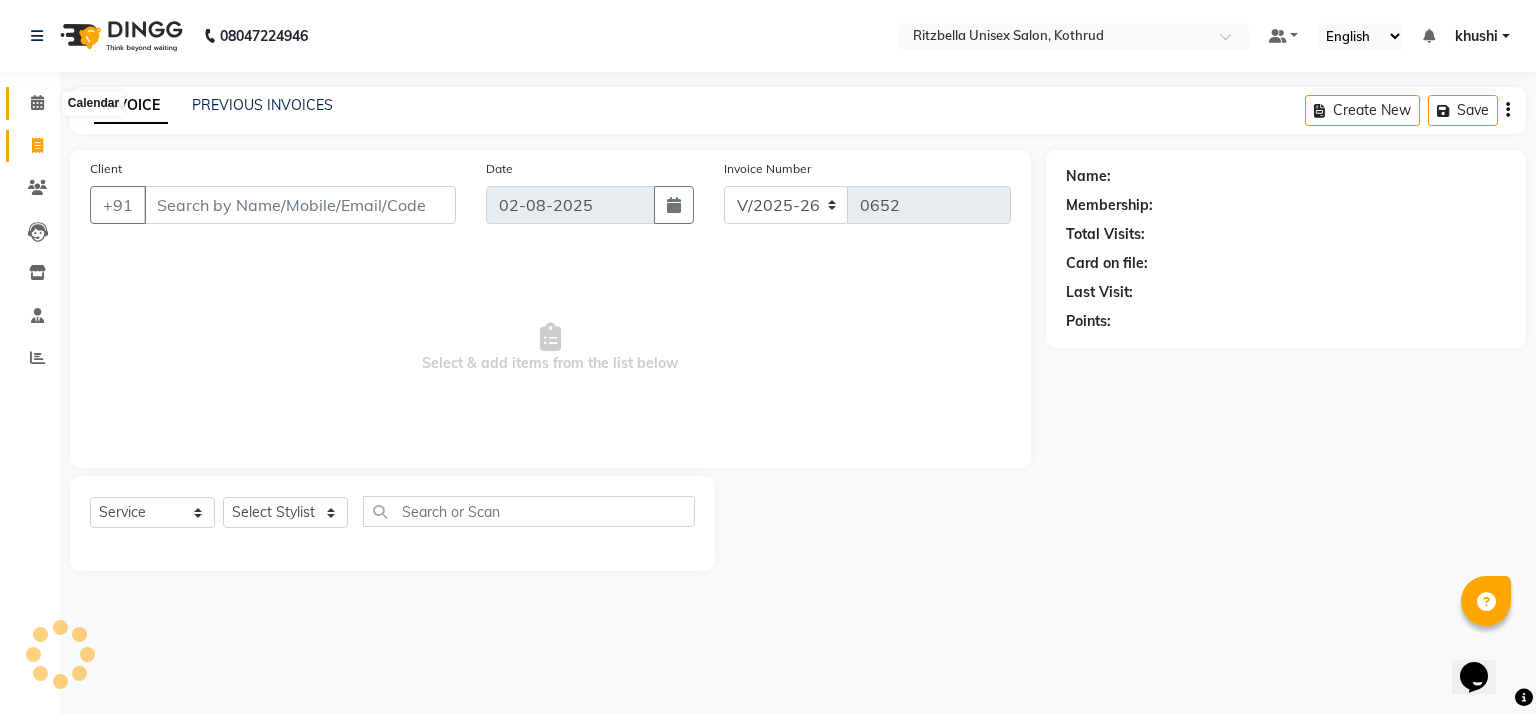 click 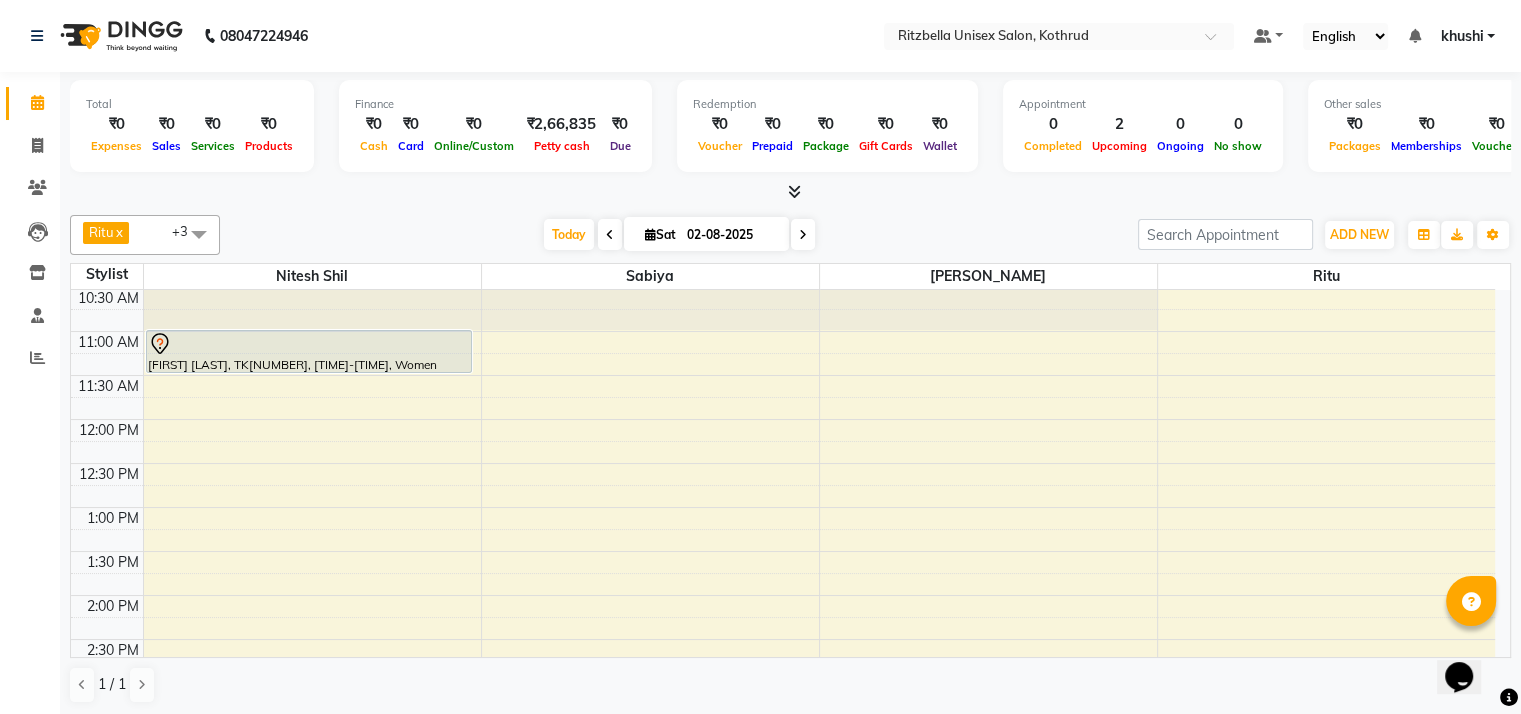scroll, scrollTop: 135, scrollLeft: 0, axis: vertical 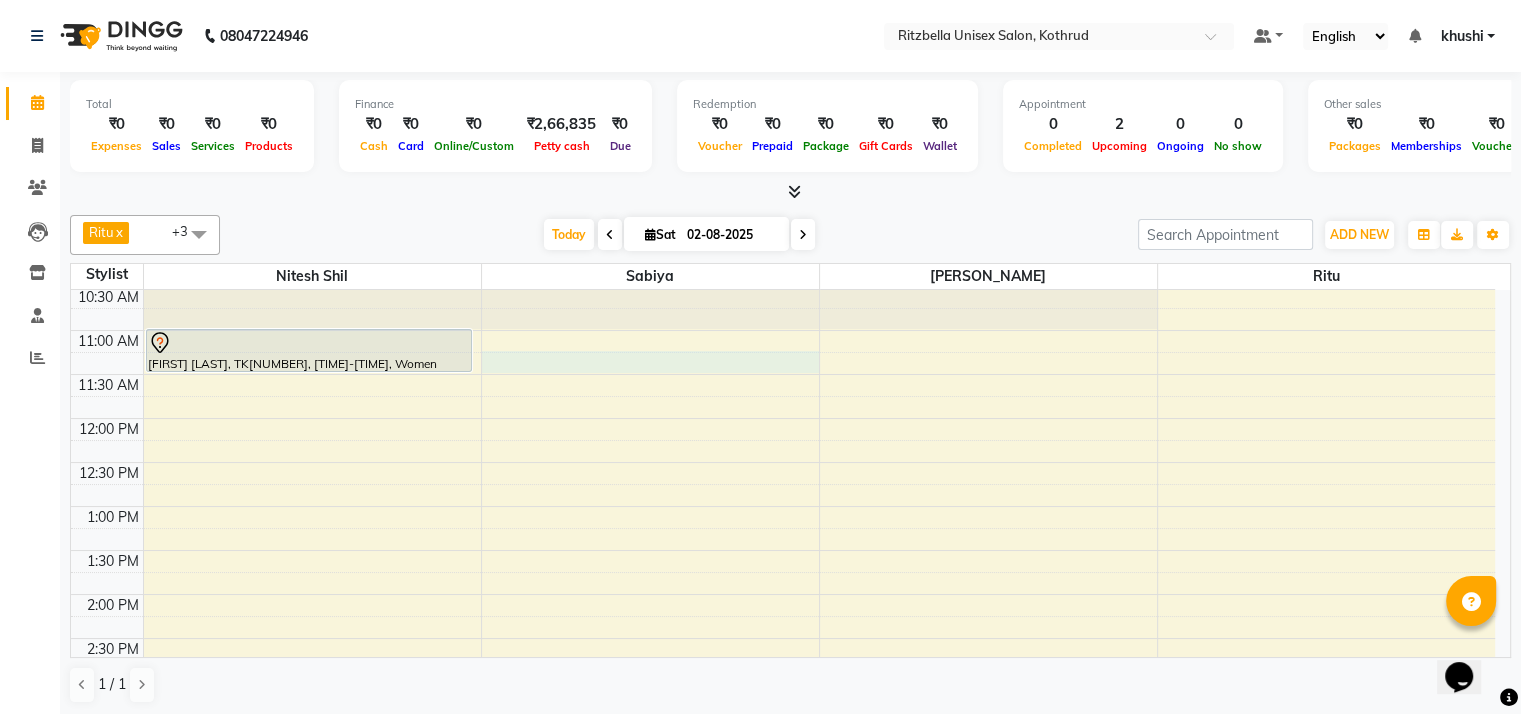 click on "[TIME] [TIME] [TIME] [TIME] [TIME] [TIME] [TIME] [TIME] [TIME] [TIME] [TIME] [TIME] [TIME] [TIME] [TIME] [TIME] [TIME] [TIME] [TIME] [TIME] [TIME] [TIME] [TIME] [TIME] [TIME] [TIME]             [FIRST] [LAST], TK[NUMBER], [TIME]-[TIME], Women Highlights Per Streak             [FIRST], TK[NUMBER], [TIME]-[TIME], Women Hair Cuts" at bounding box center (783, 726) 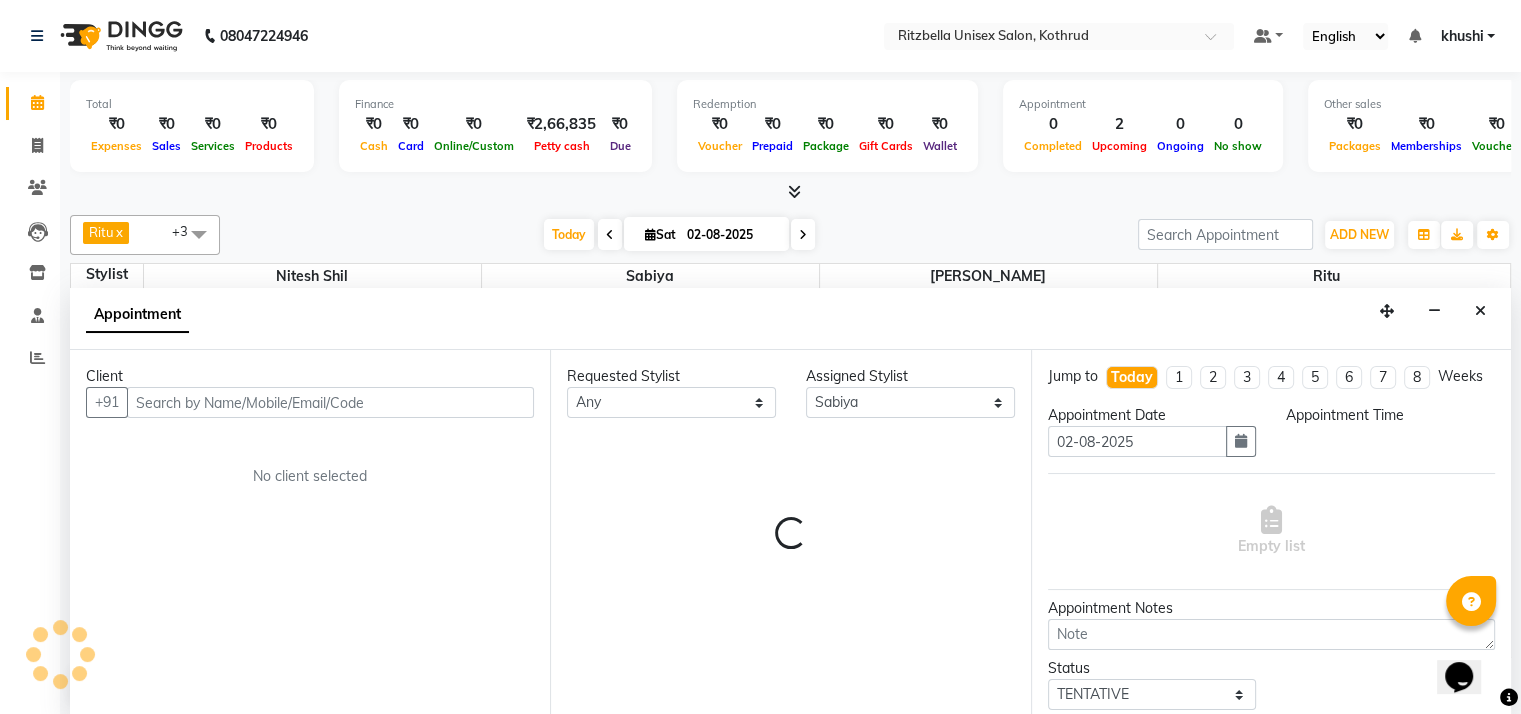 scroll, scrollTop: 1, scrollLeft: 0, axis: vertical 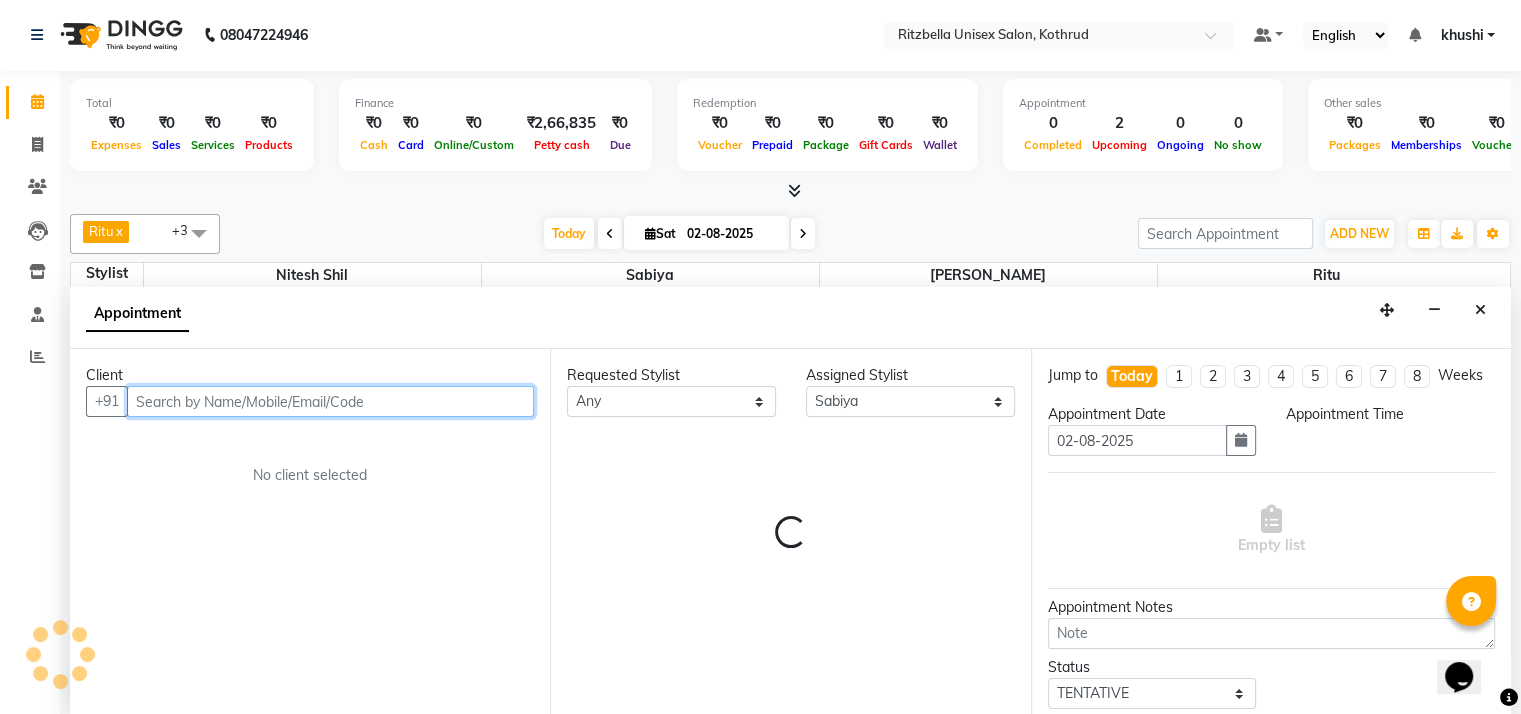select on "675" 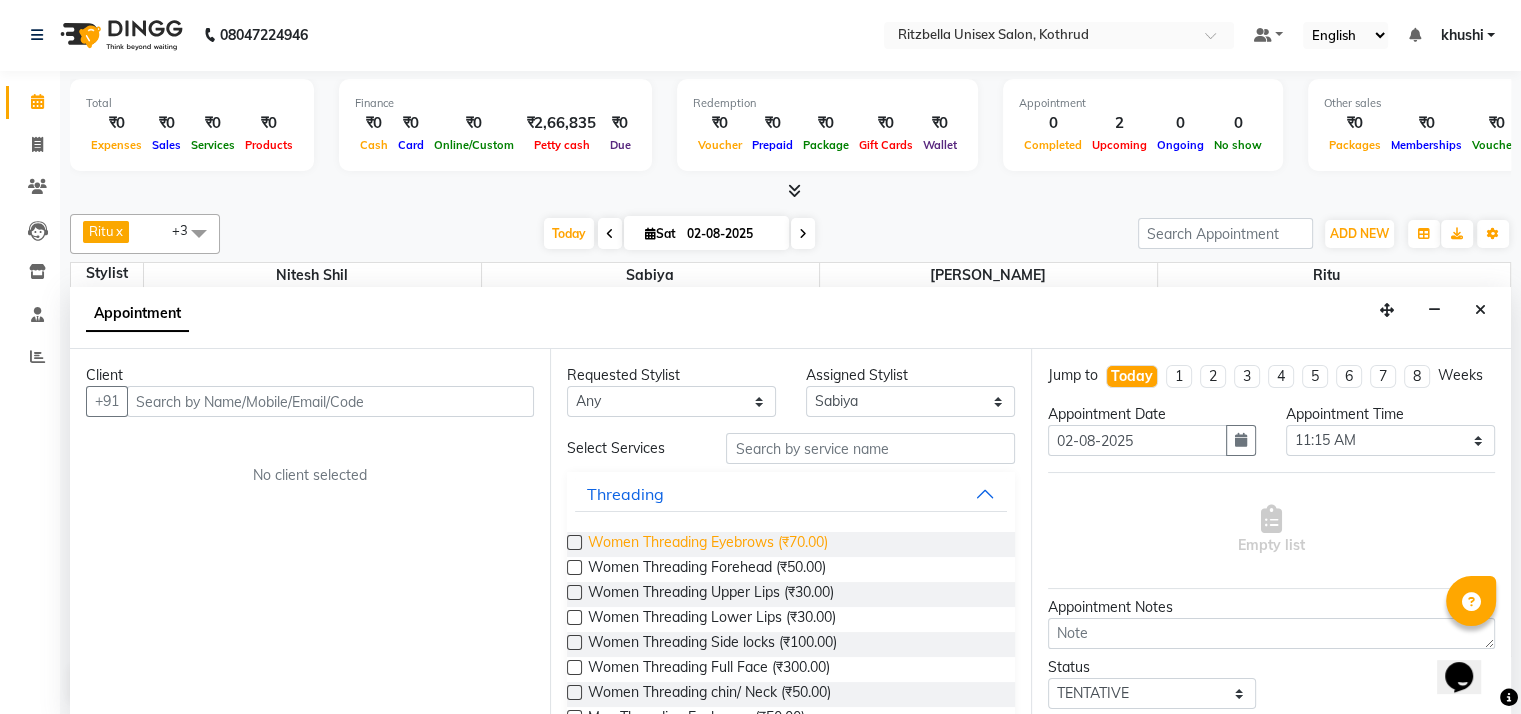 click on "Women Threading Eyebrows (₹70.00)" at bounding box center [708, 544] 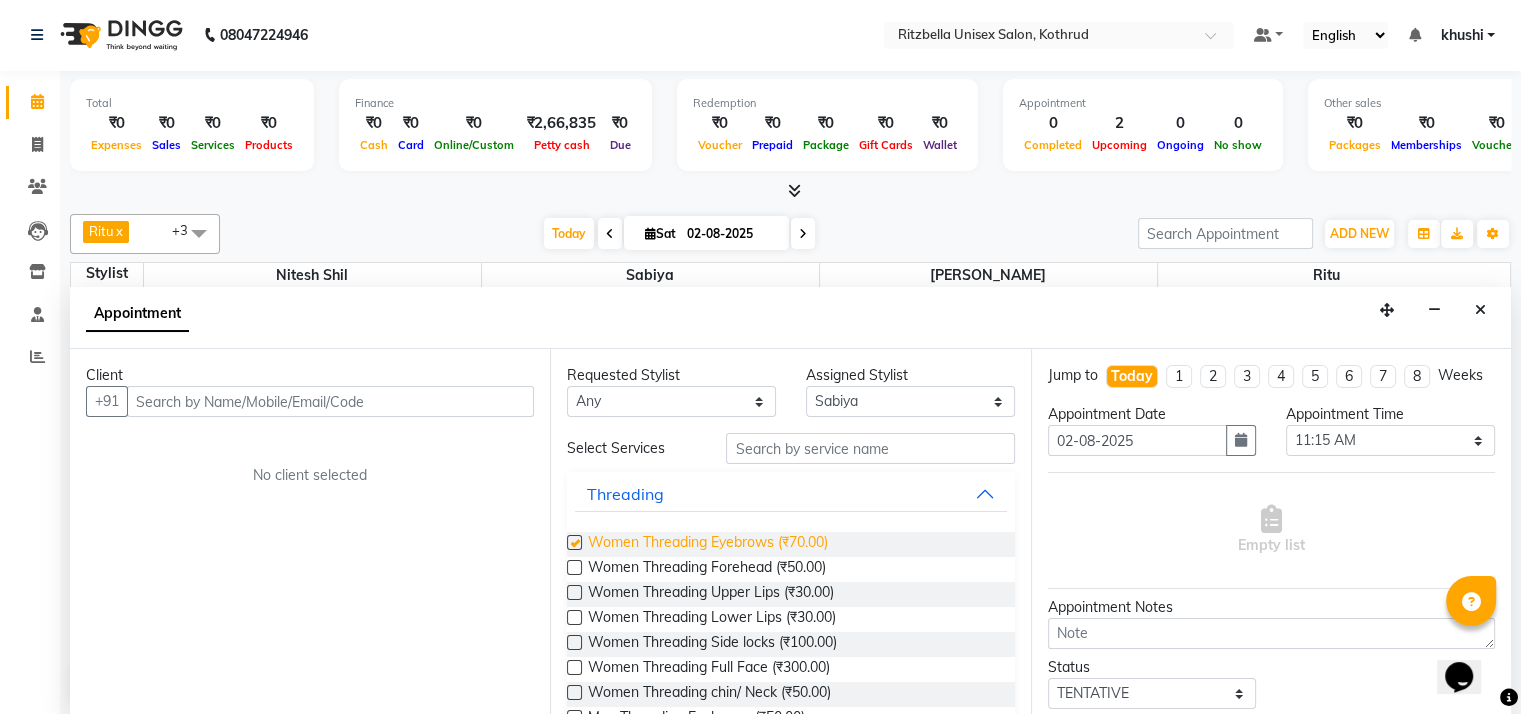 checkbox on "false" 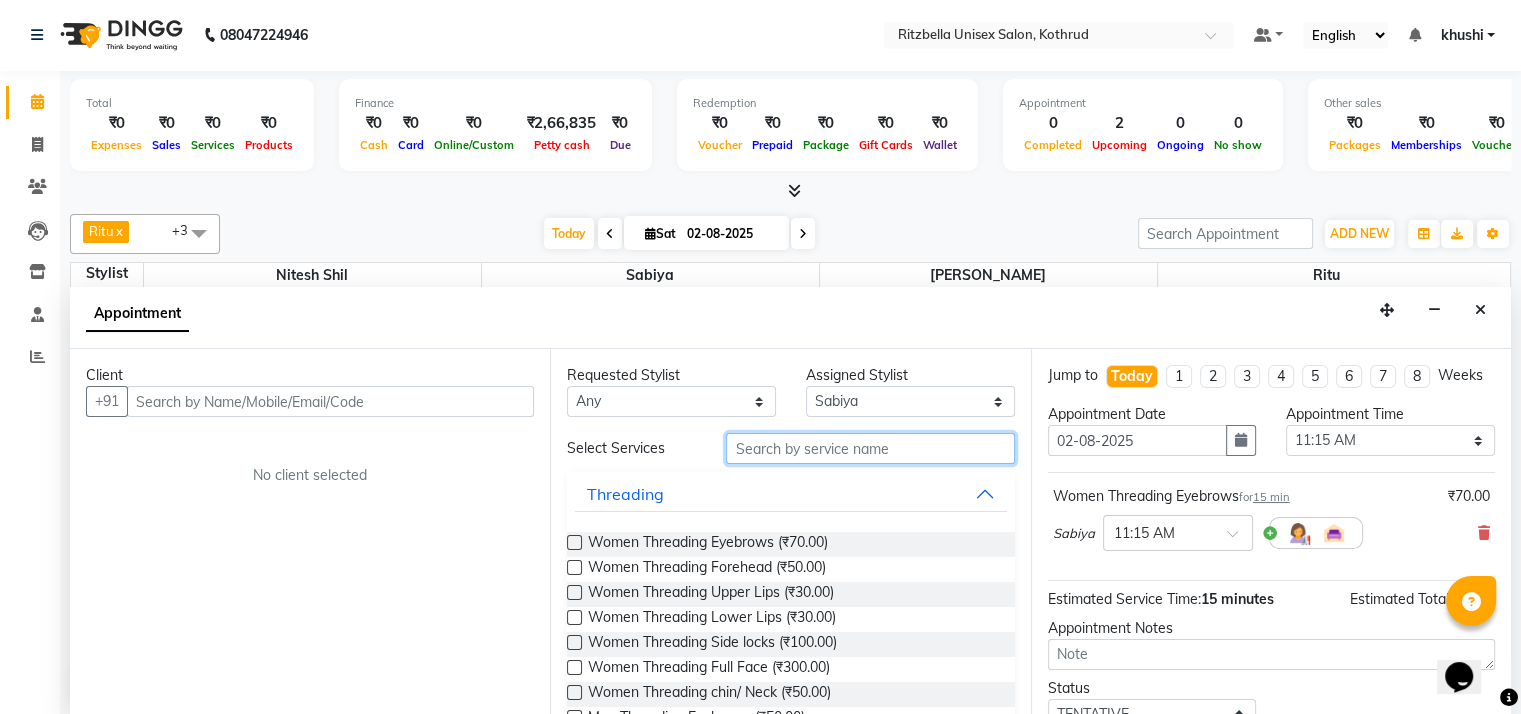 click at bounding box center [870, 448] 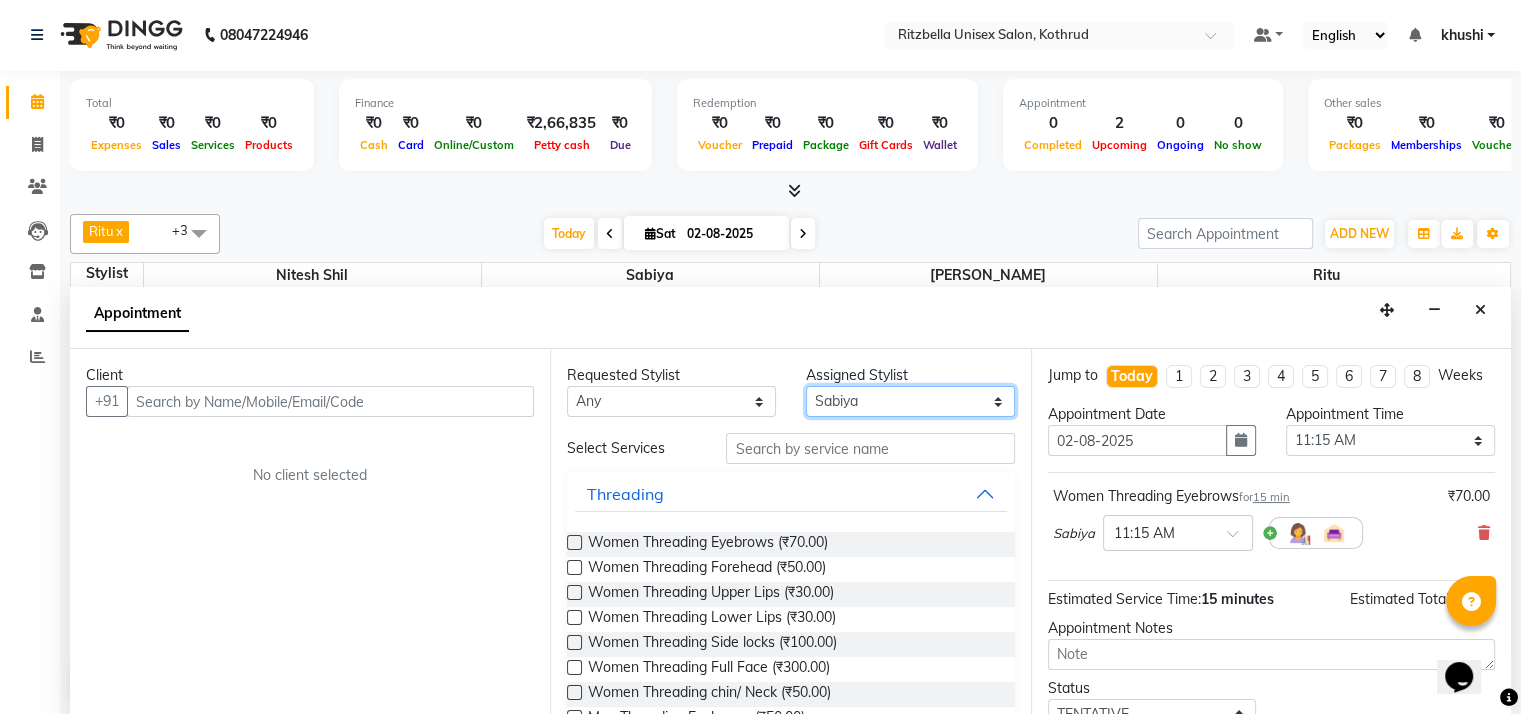 click on "Select [PERSON_NAME] [PERSON_NAME] [PERSON_NAME] [PERSON_NAME] [PERSON_NAME]" at bounding box center [910, 401] 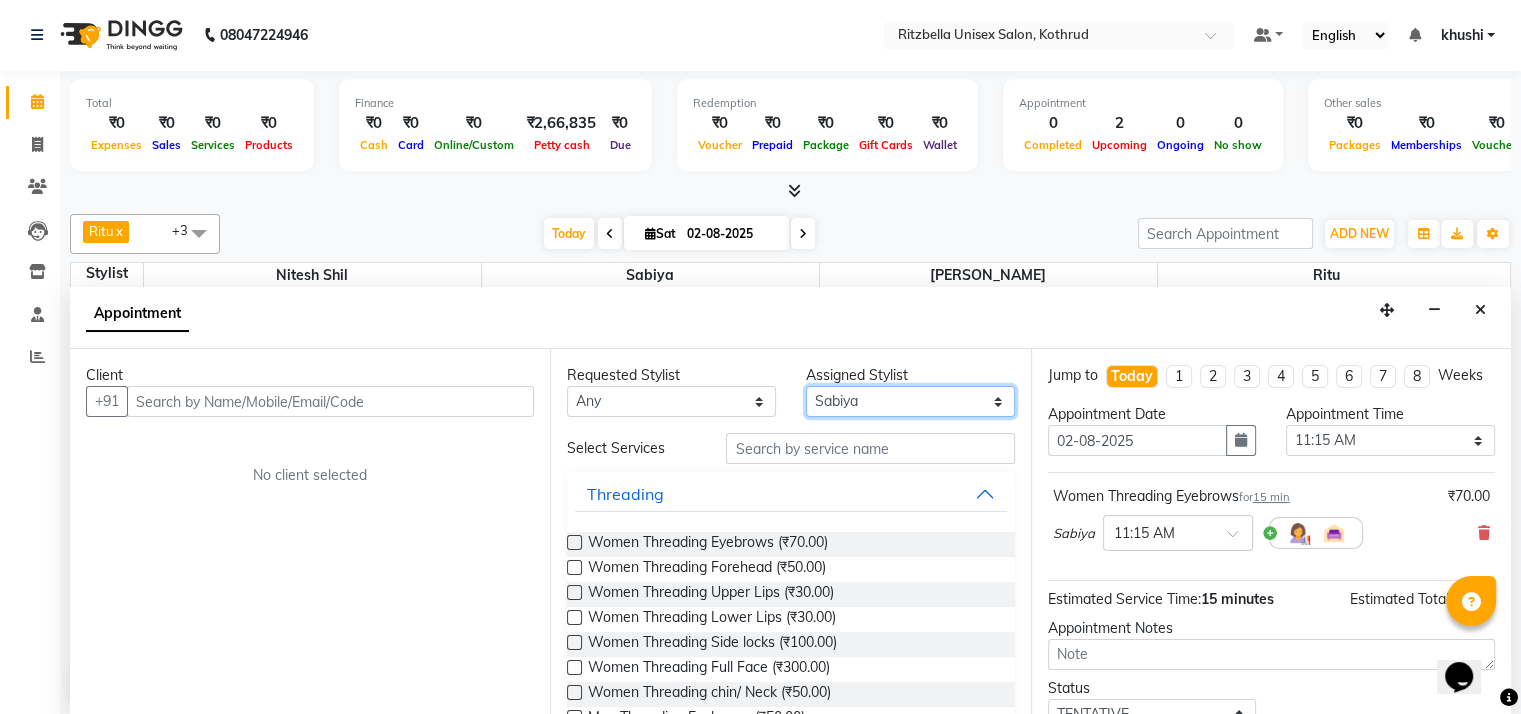 select on "85147" 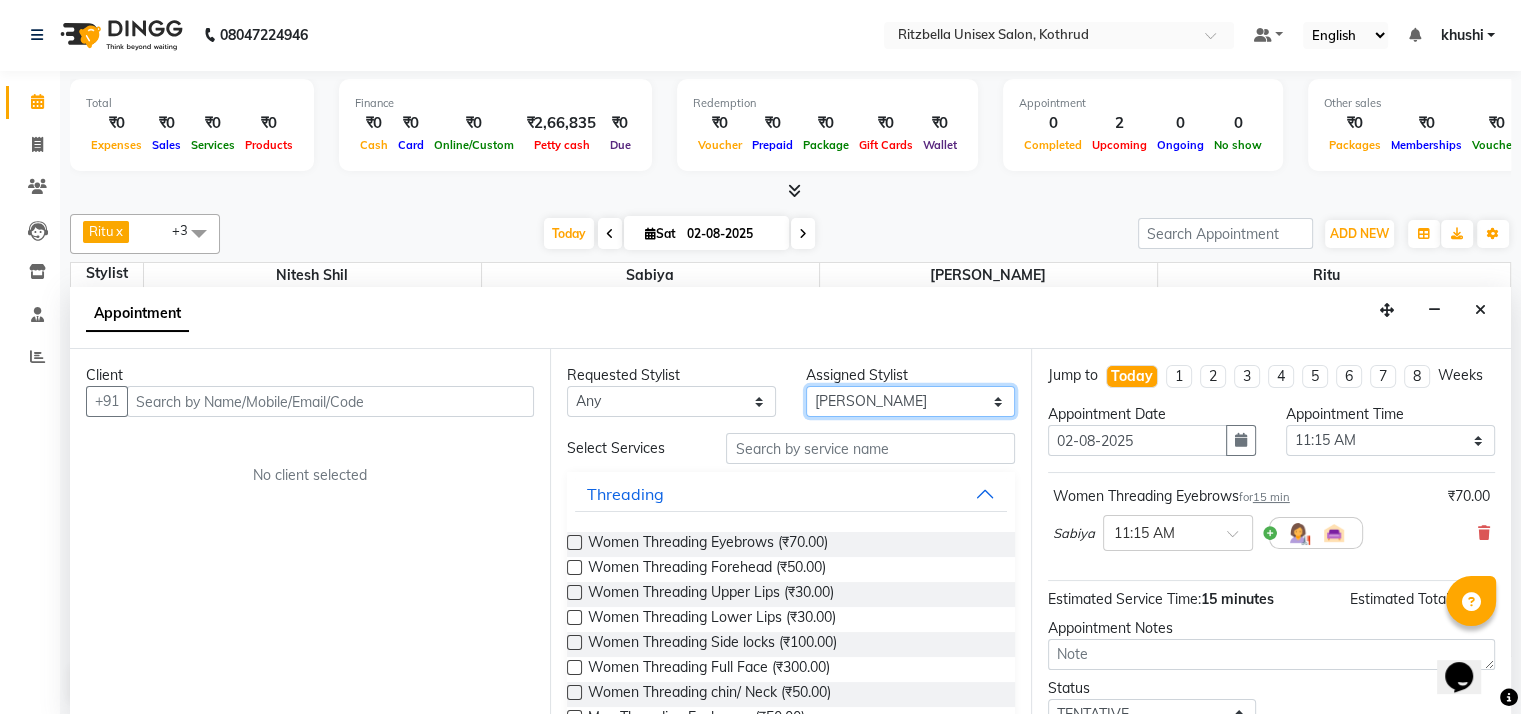 click on "Select [PERSON_NAME] [PERSON_NAME] [PERSON_NAME] [PERSON_NAME] [PERSON_NAME]" at bounding box center [910, 401] 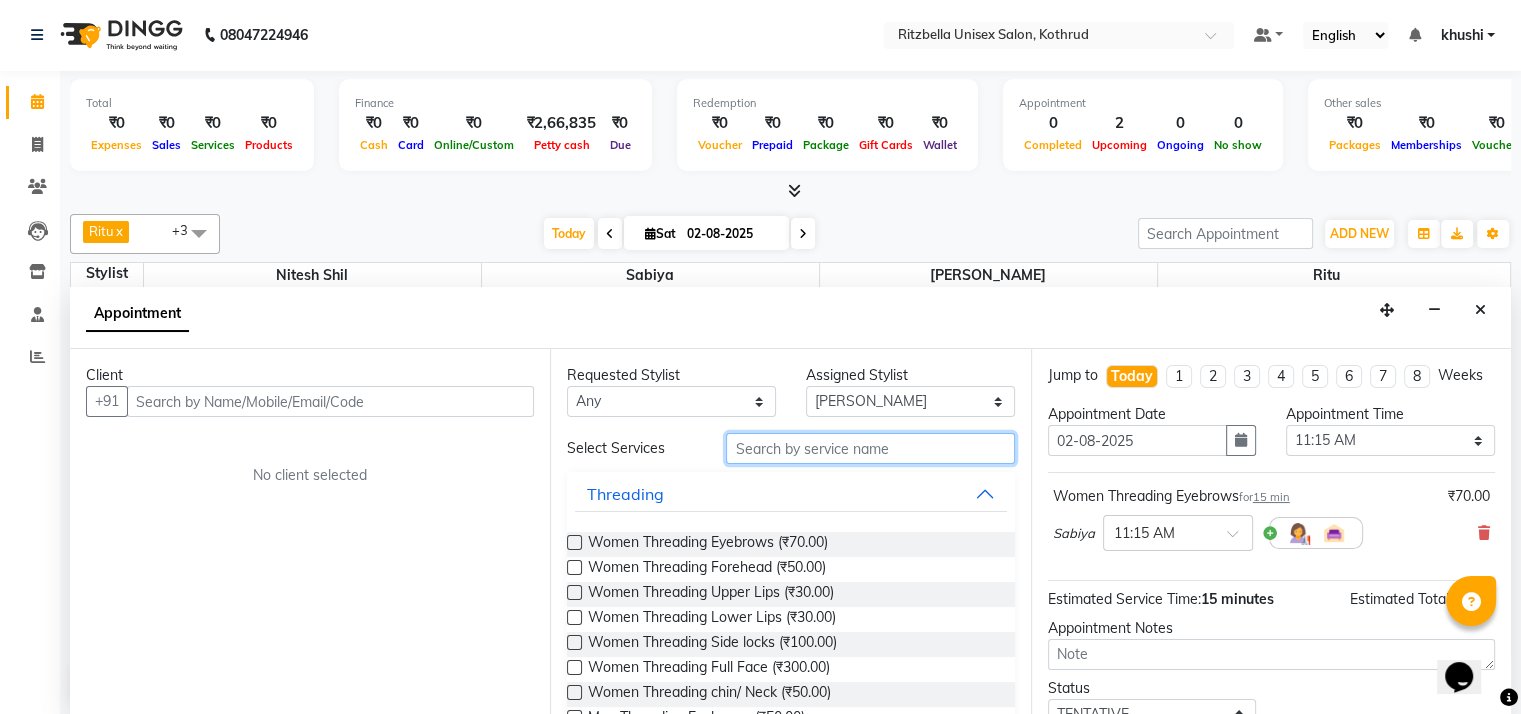 click at bounding box center [870, 448] 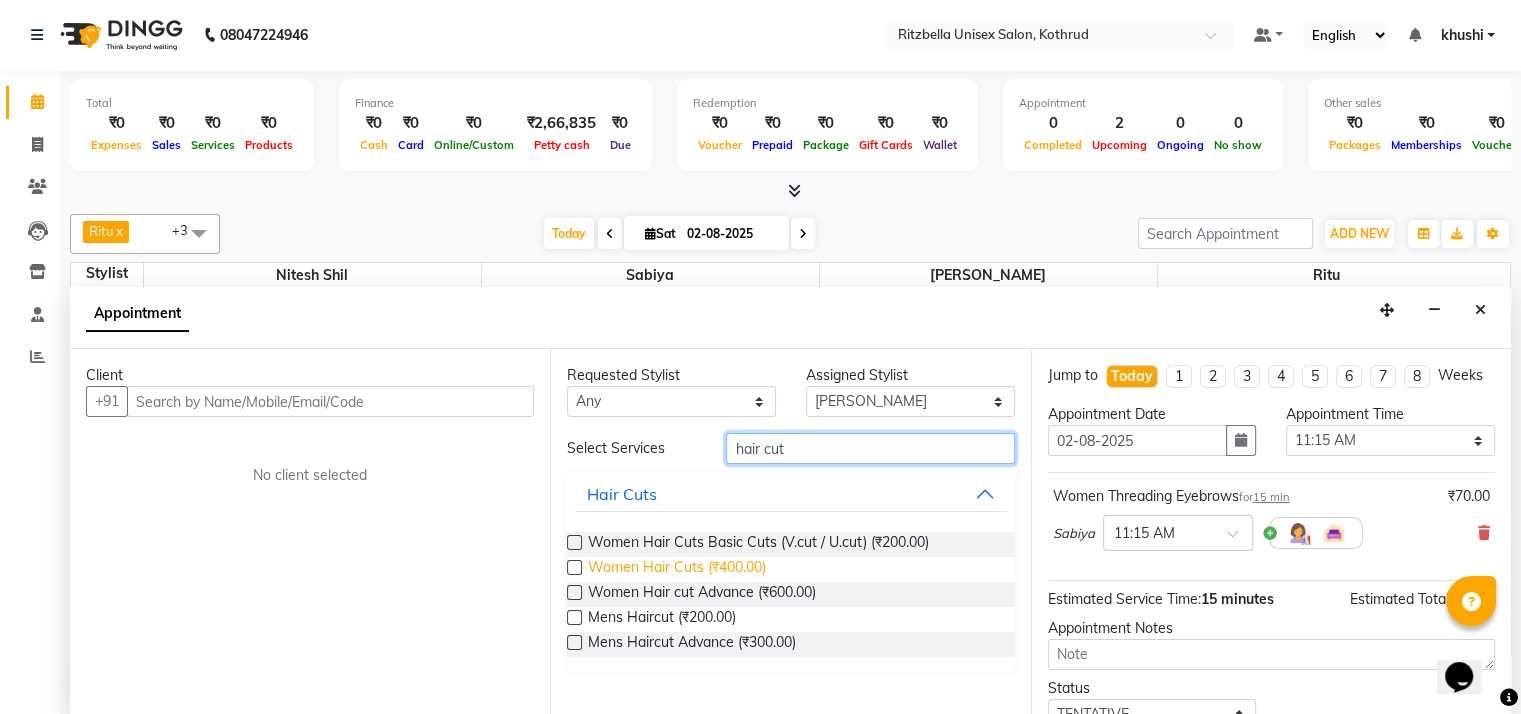 type on "hair cut" 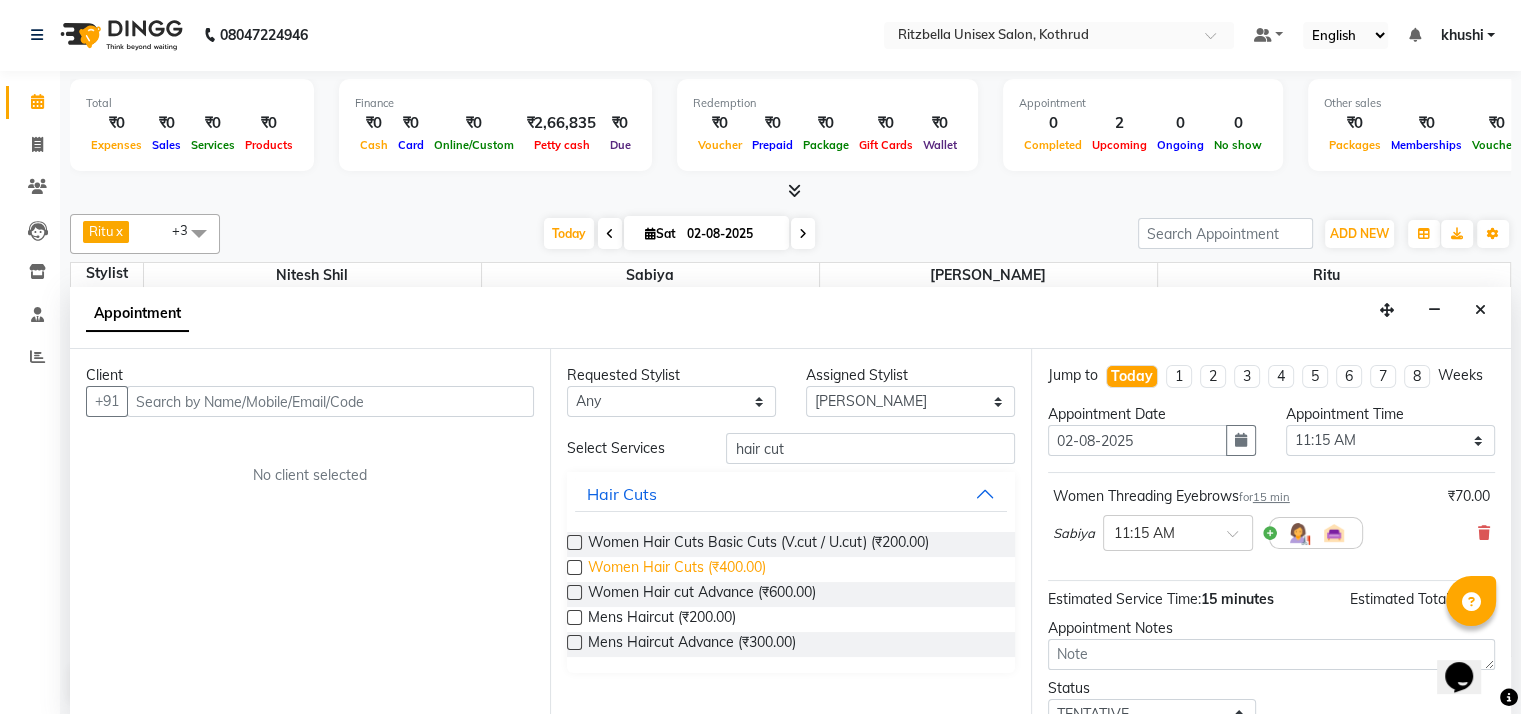 click on "Women Hair Cuts  (₹400.00)" at bounding box center [677, 569] 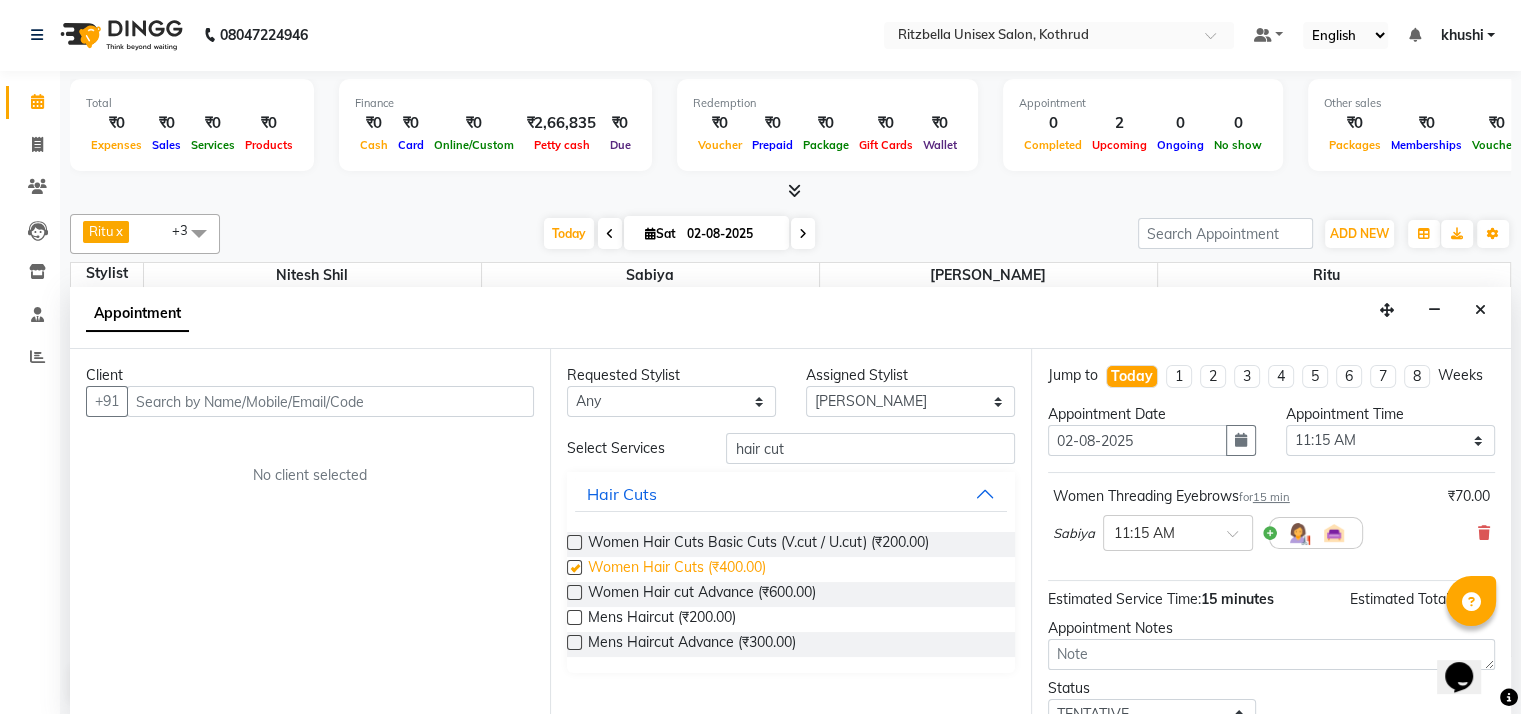 checkbox on "false" 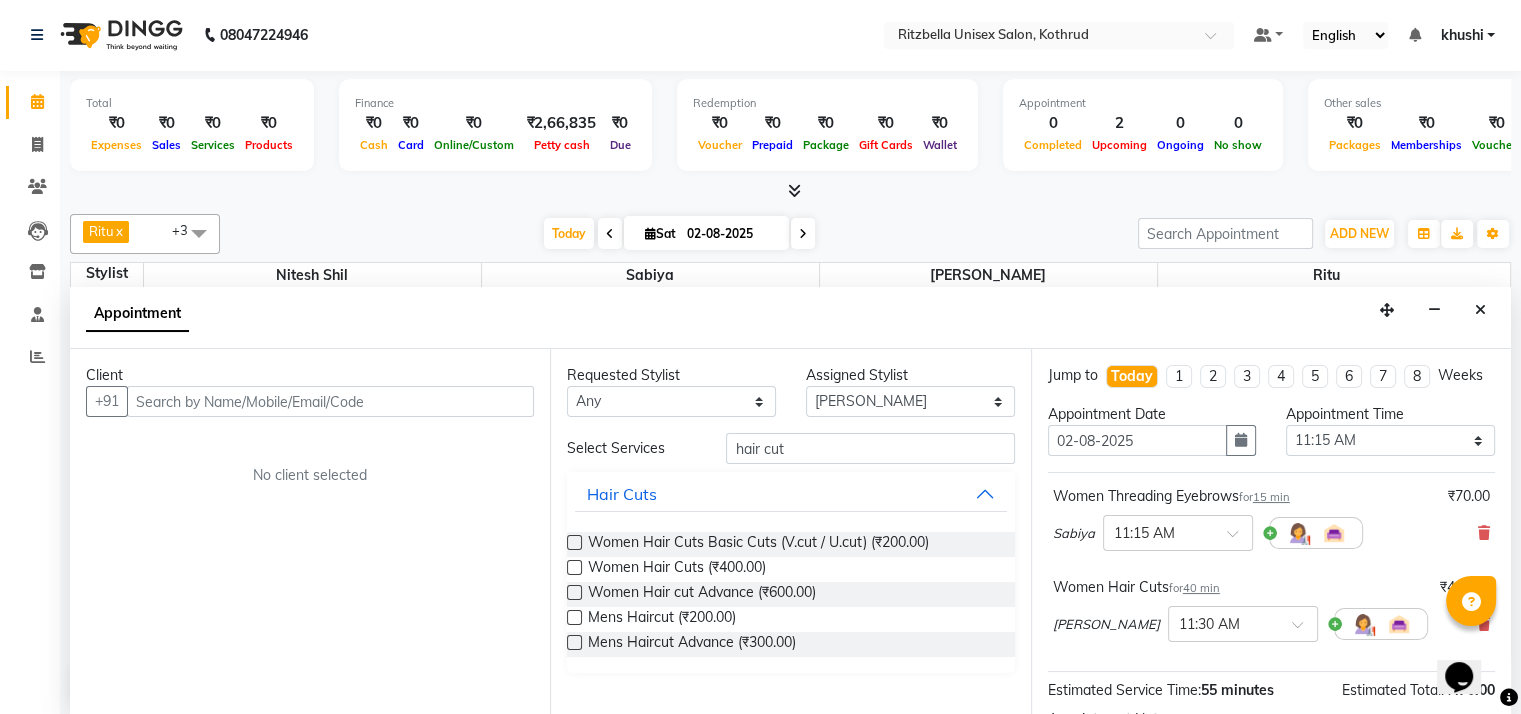 scroll, scrollTop: 252, scrollLeft: 0, axis: vertical 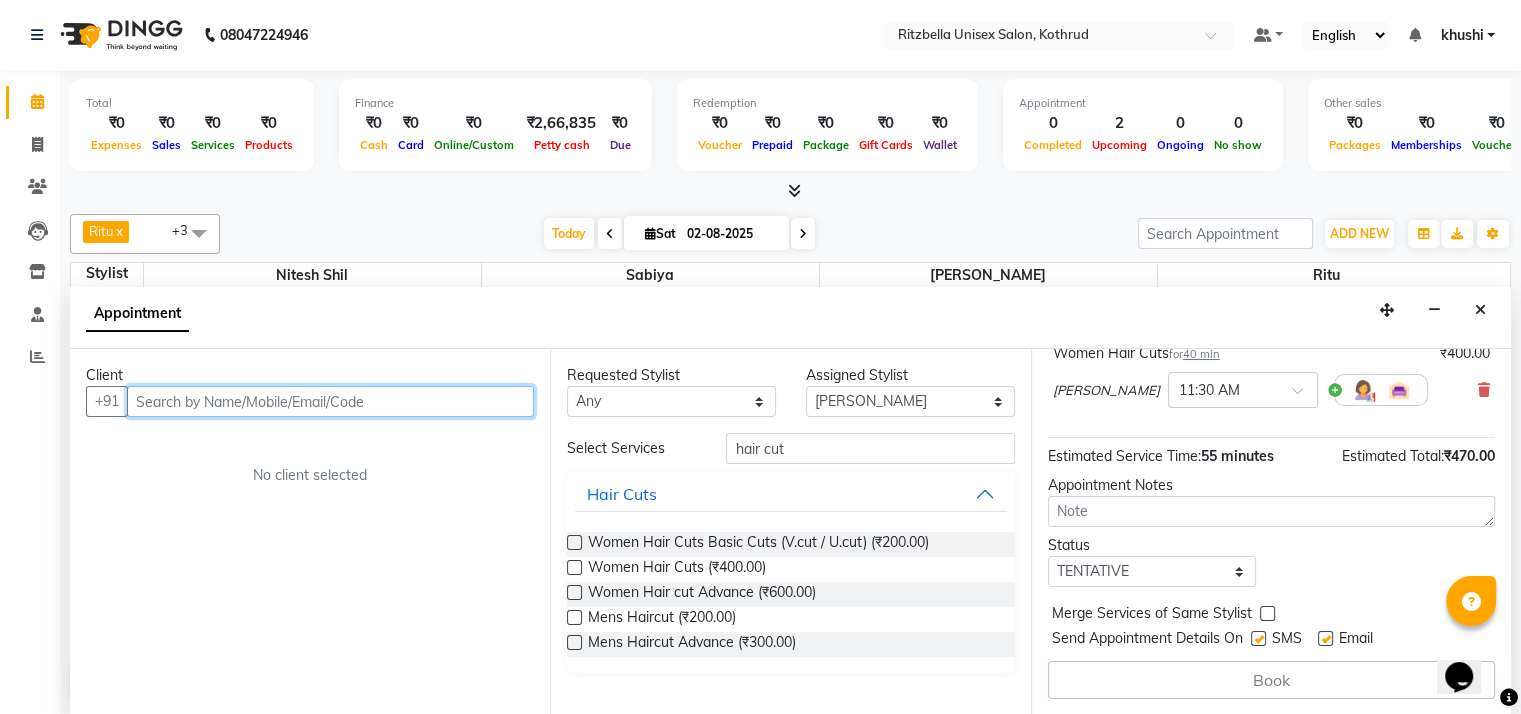 click at bounding box center [330, 401] 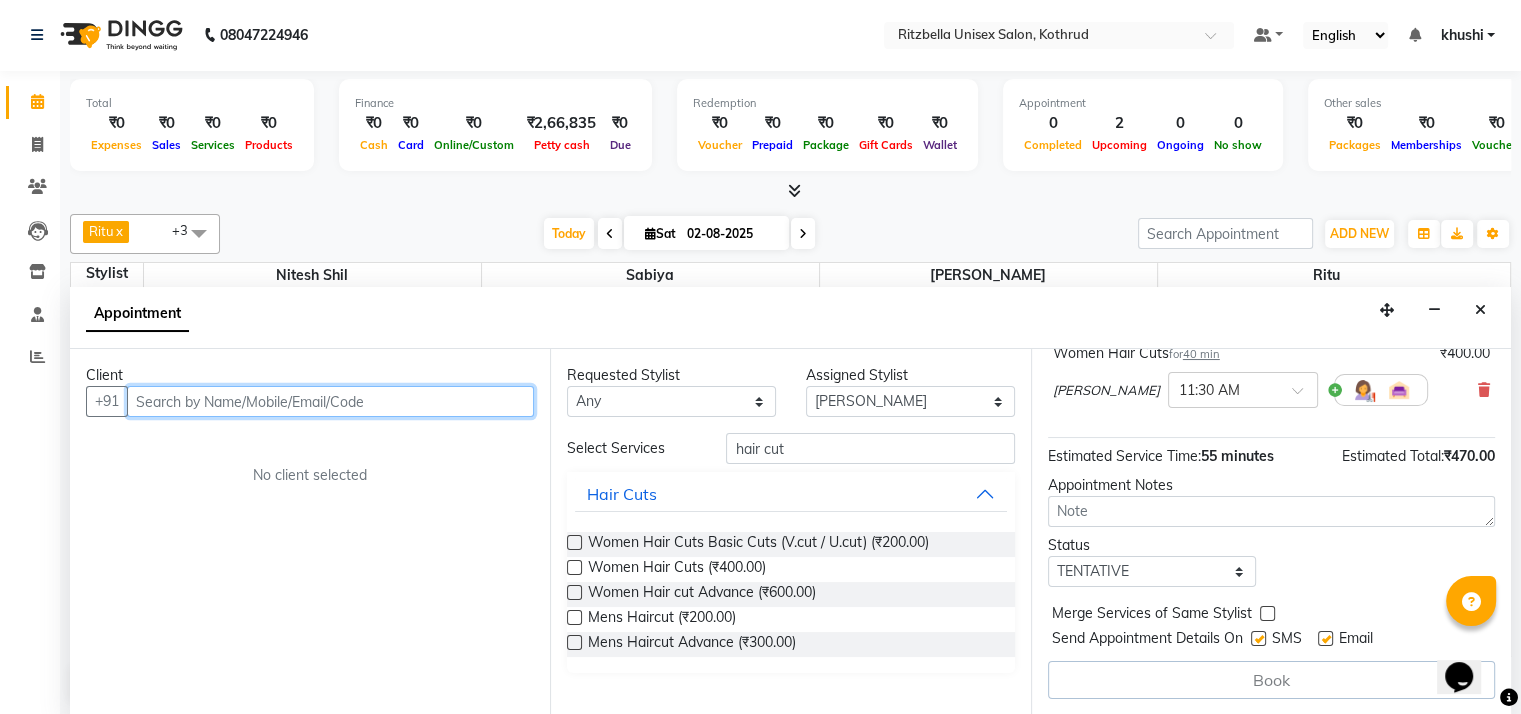 click at bounding box center (330, 401) 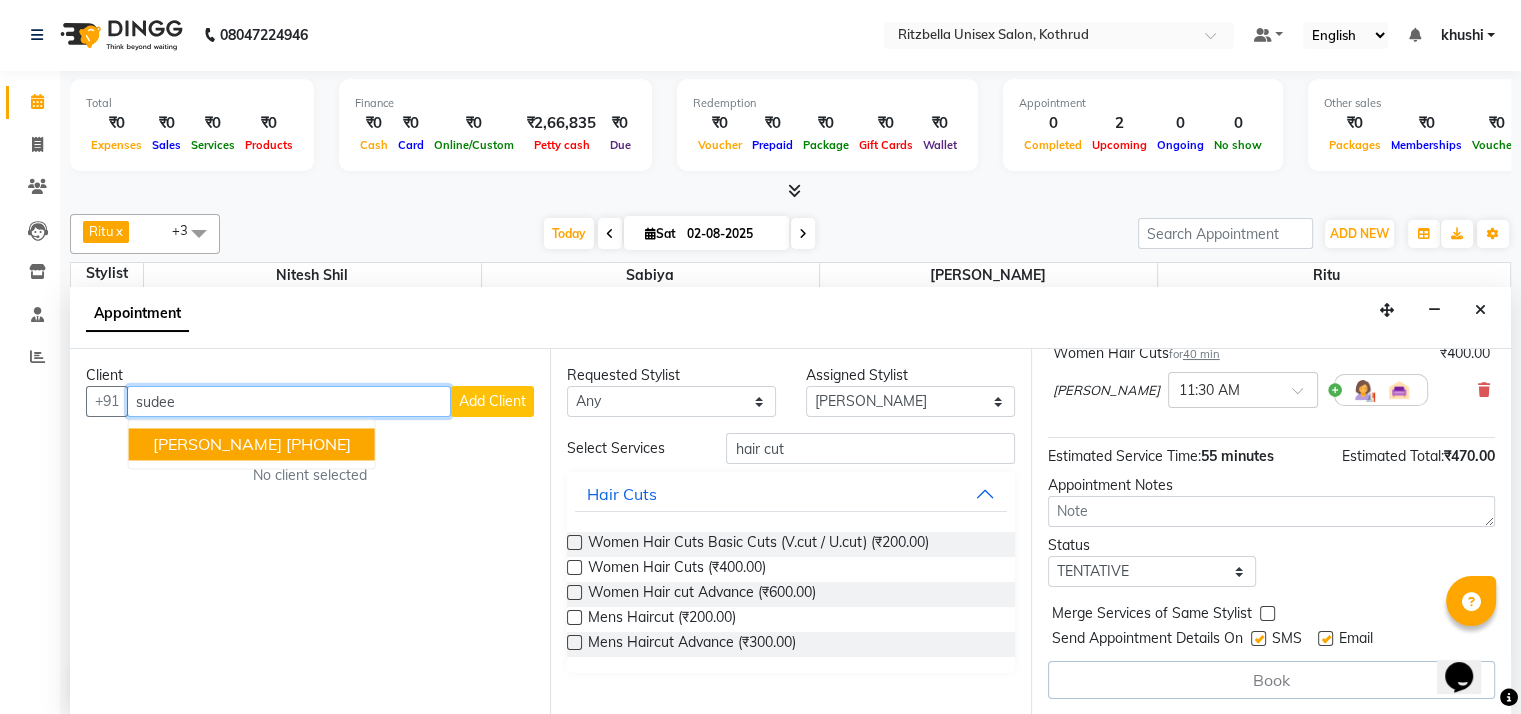 click on "Sudeepta Shetty [PHONE]" at bounding box center (252, 445) 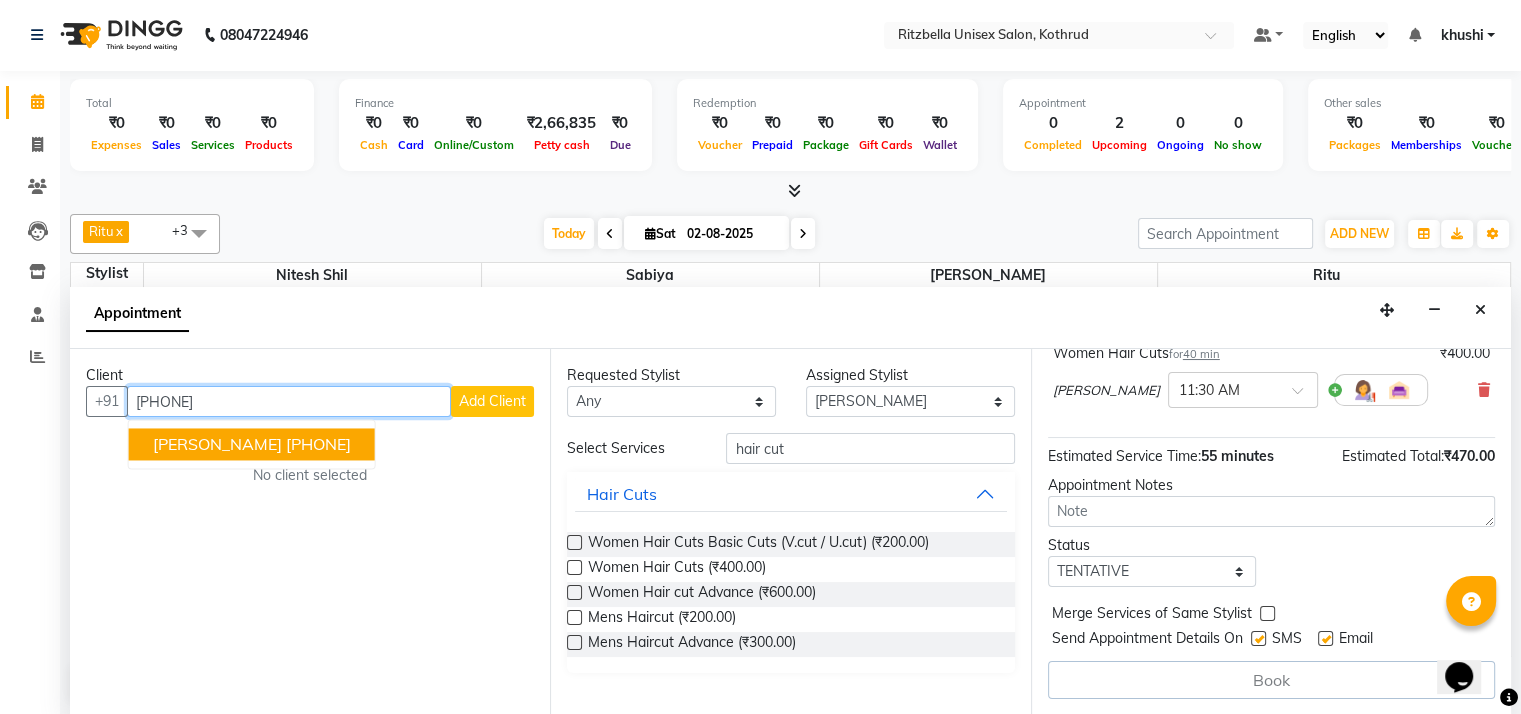 scroll, scrollTop: 250, scrollLeft: 0, axis: vertical 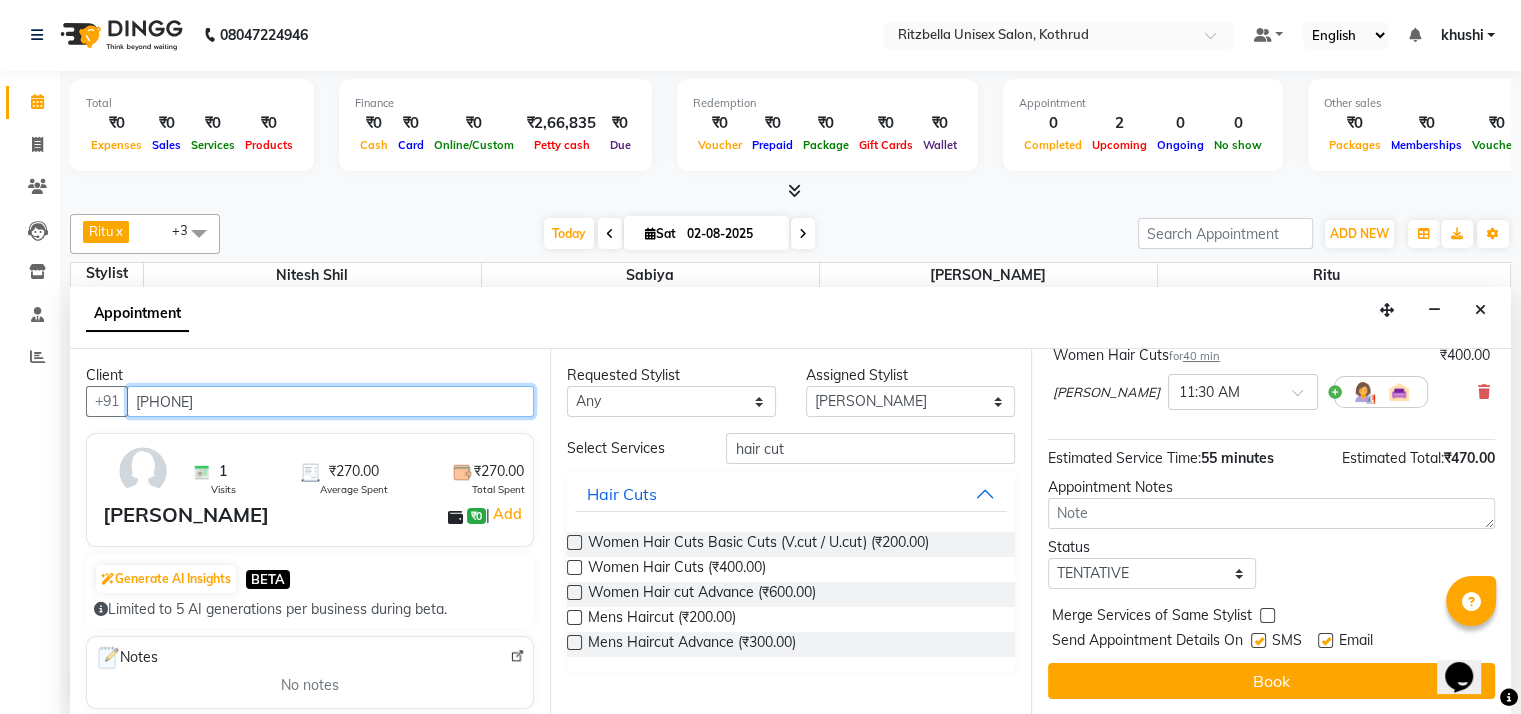 type on "[PHONE]" 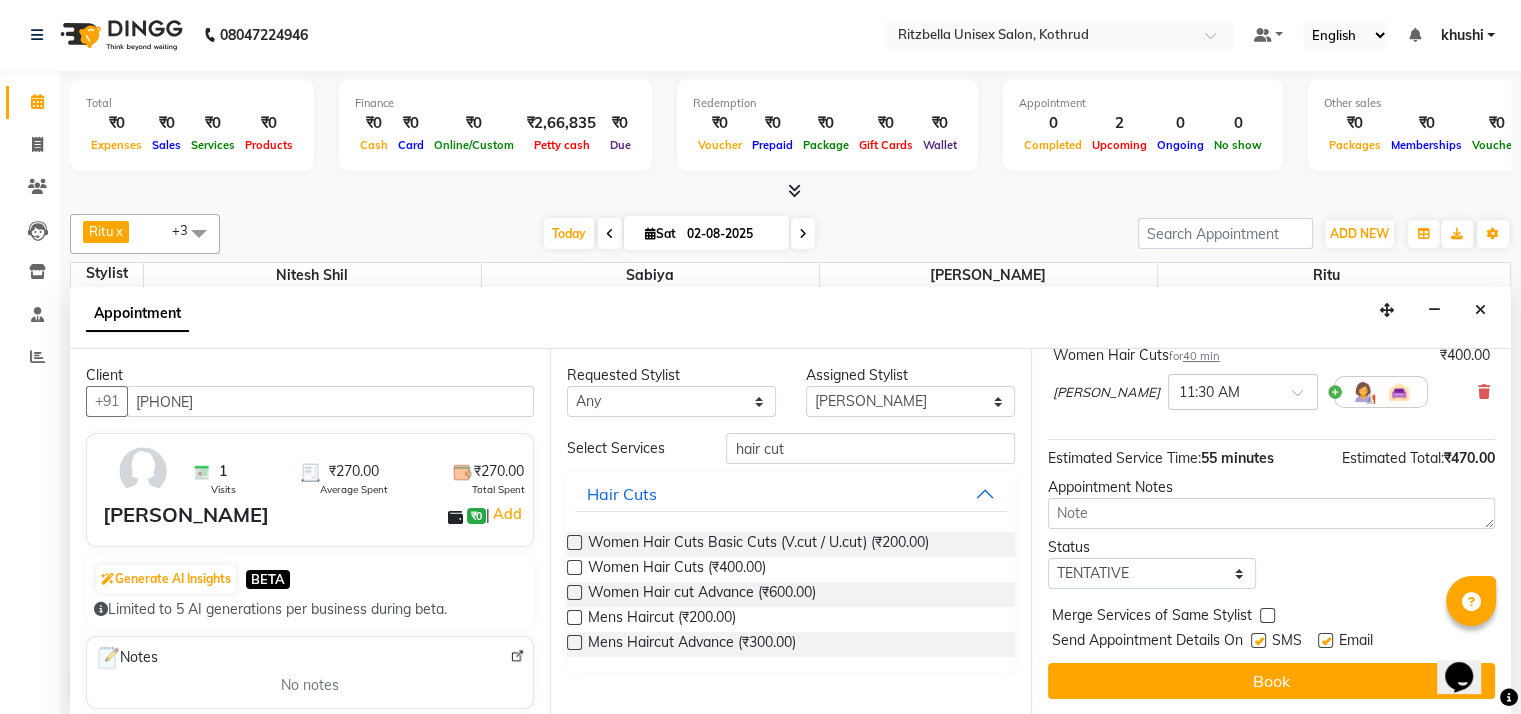 click at bounding box center [1258, 640] 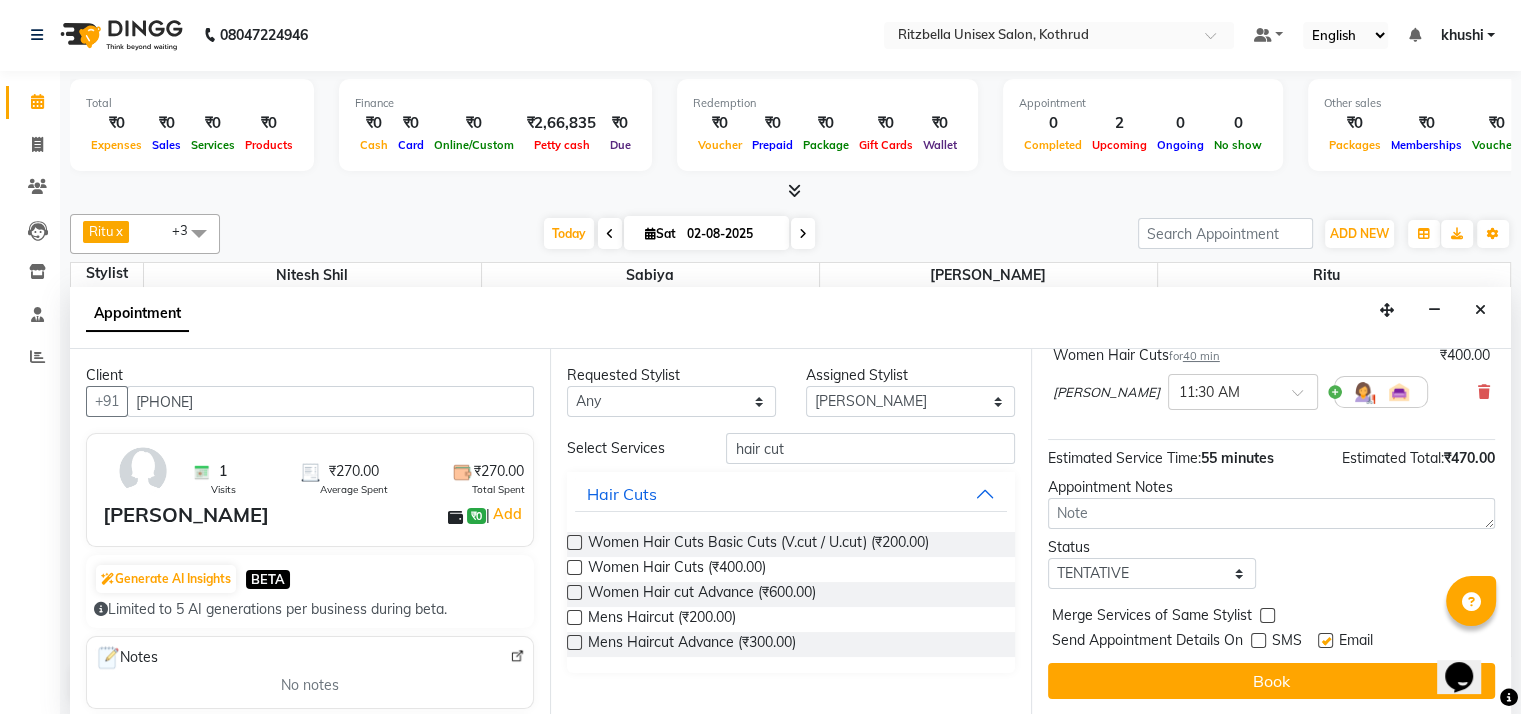 click at bounding box center [1325, 640] 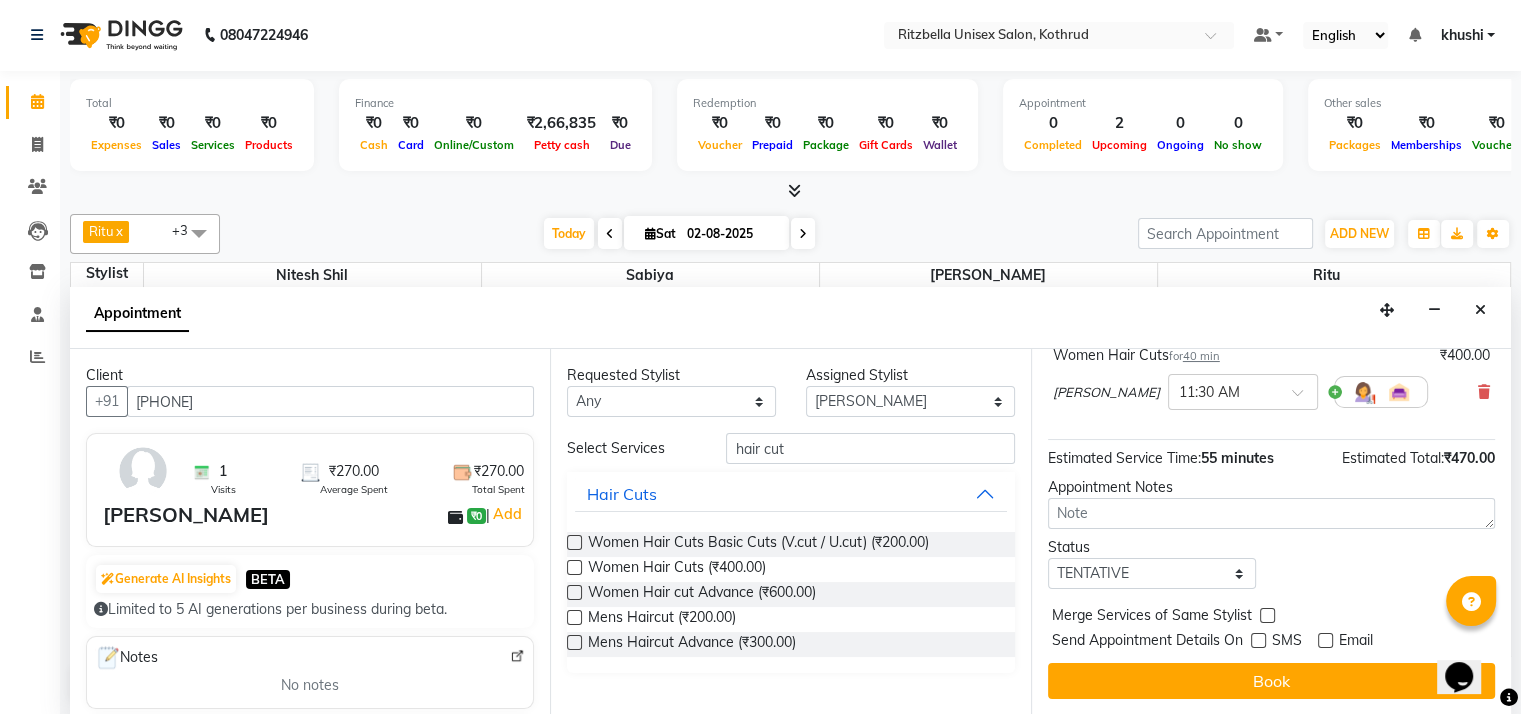 click on "Jump to Today 1 2 3 4 5 6 7 8 Weeks Appointment Date 02-08-2025 Appointment Time Select 10:00 AM 10:15 AM 10:30 AM 10:45 AM 11:00 AM 11:15 AM 11:30 AM 11:45 AM 12:00 PM 12:15 PM 12:30 PM 12:45 PM 01:00 PM 01:15 PM 01:30 PM 01:45 PM 02:00 PM 02:15 PM 02:30 PM 02:45 PM 03:00 PM 03:15 PM 03:30 PM 03:45 PM 04:00 PM 04:15 PM 04:30 PM 04:45 PM 05:00 PM 05:15 PM 05:30 PM 05:45 PM 06:00 PM 06:15 PM 06:30 PM 06:45 PM 07:00 PM 07:15 PM 07:30 PM 07:45 PM 08:00 PM 08:15 PM 08:30 PM 08:45 PM 09:00 PM Women Threading Eyebrows   for  15 min ₹70.00 [PERSON_NAME] × 11:15 AM Women Hair Cuts    for  40 min ₹400.00 [PERSON_NAME] × 11:30 AM Estimated Service Time:  55 minutes Estimated Total:  ₹470.00 Appointment Notes Status Select TENTATIVE CONFIRM CHECK-IN UPCOMING Merge Services of Same Stylist Send Appointment Details On SMS Email  Book" at bounding box center [1271, 532] 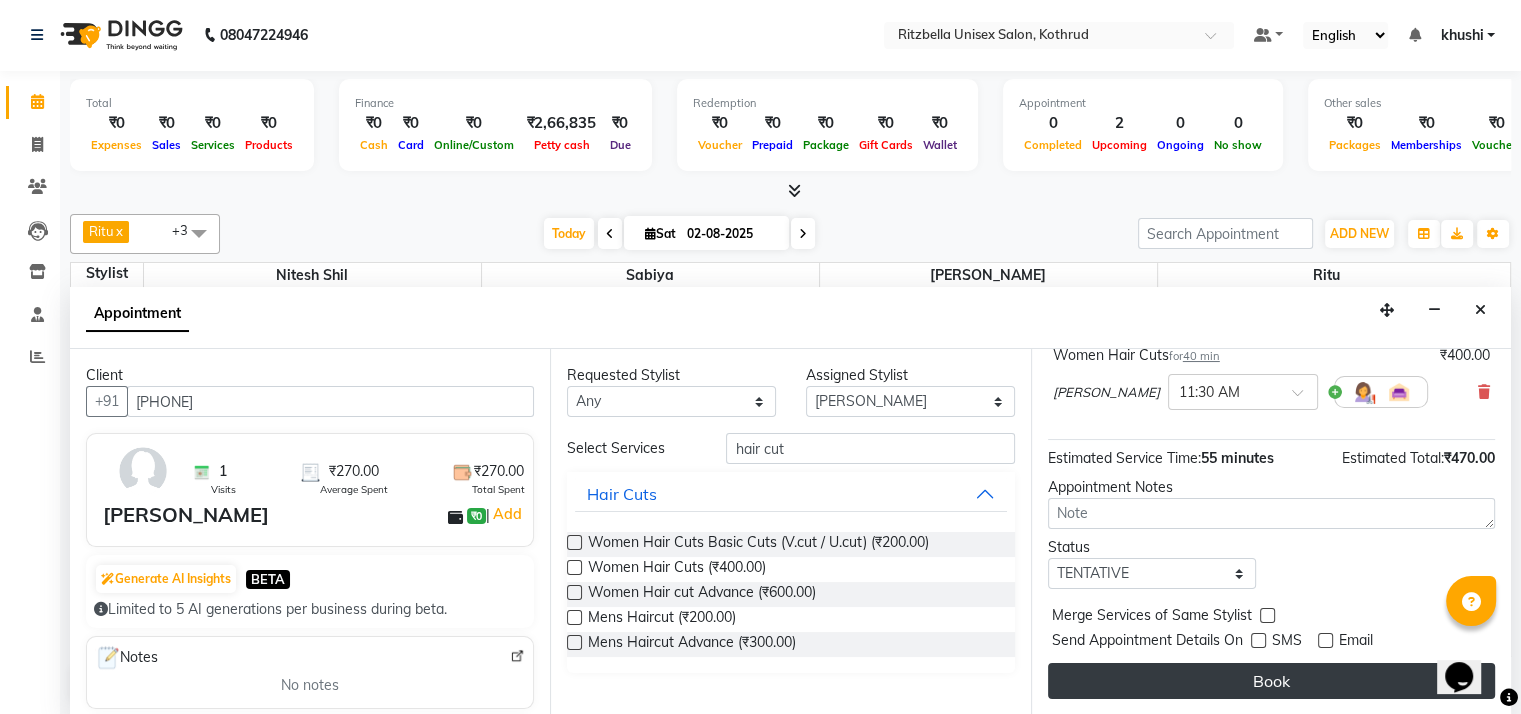 click on "Book" at bounding box center [1271, 681] 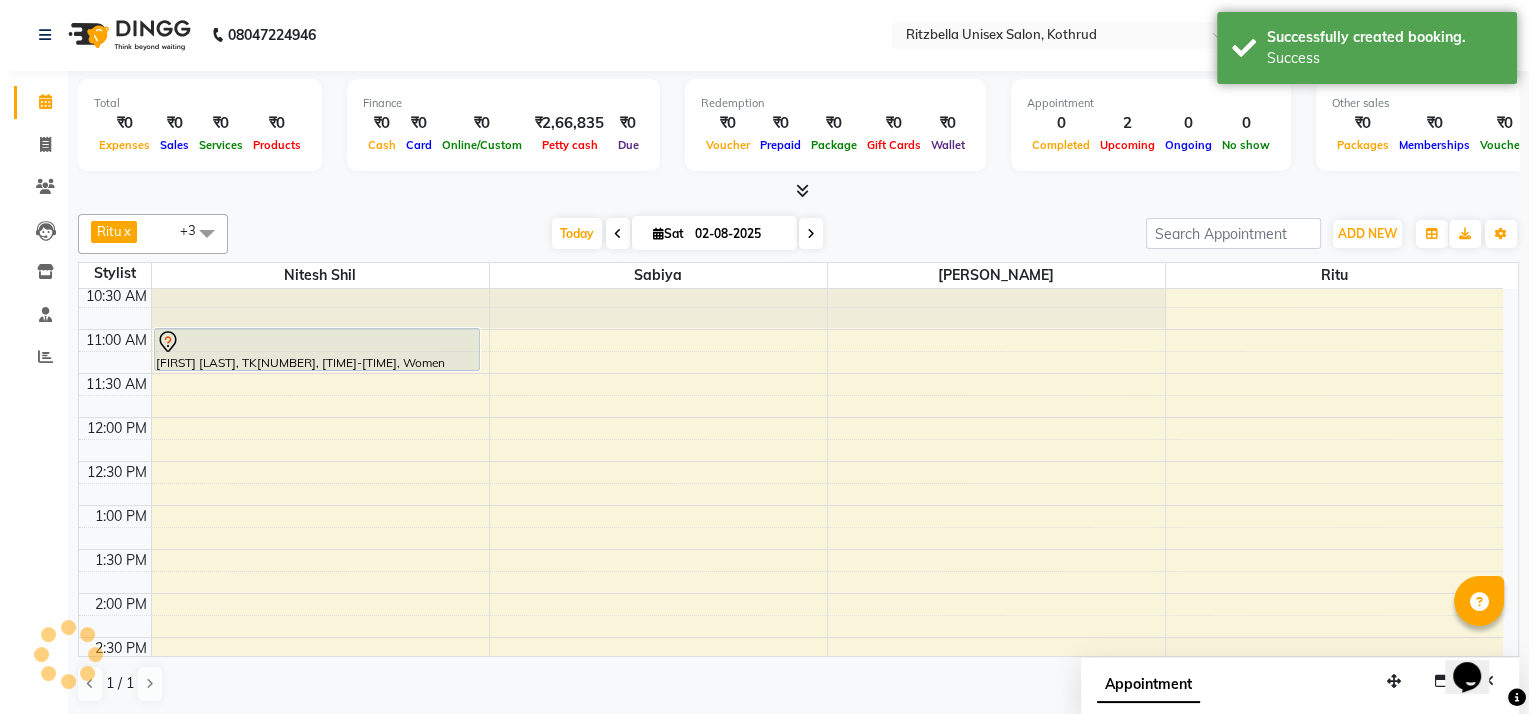 scroll, scrollTop: 0, scrollLeft: 0, axis: both 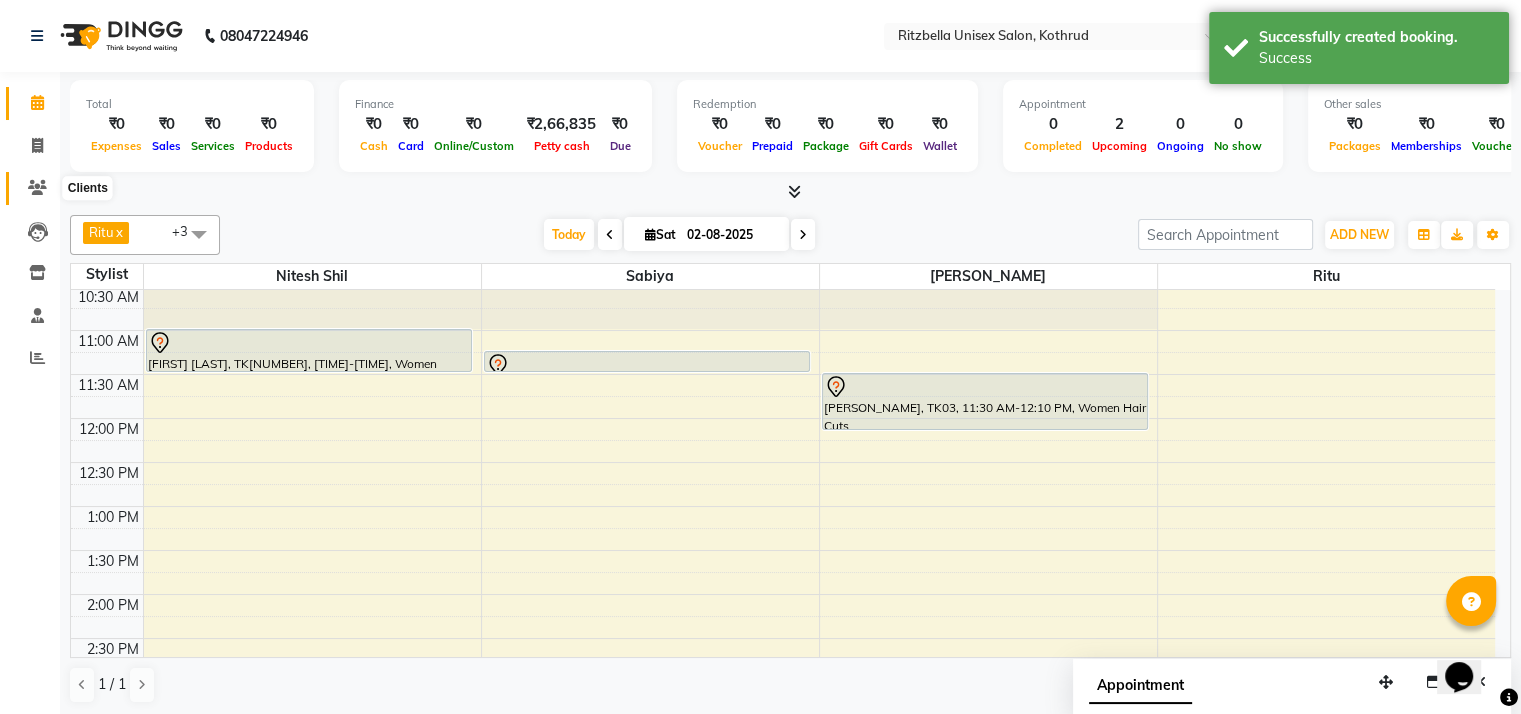 click 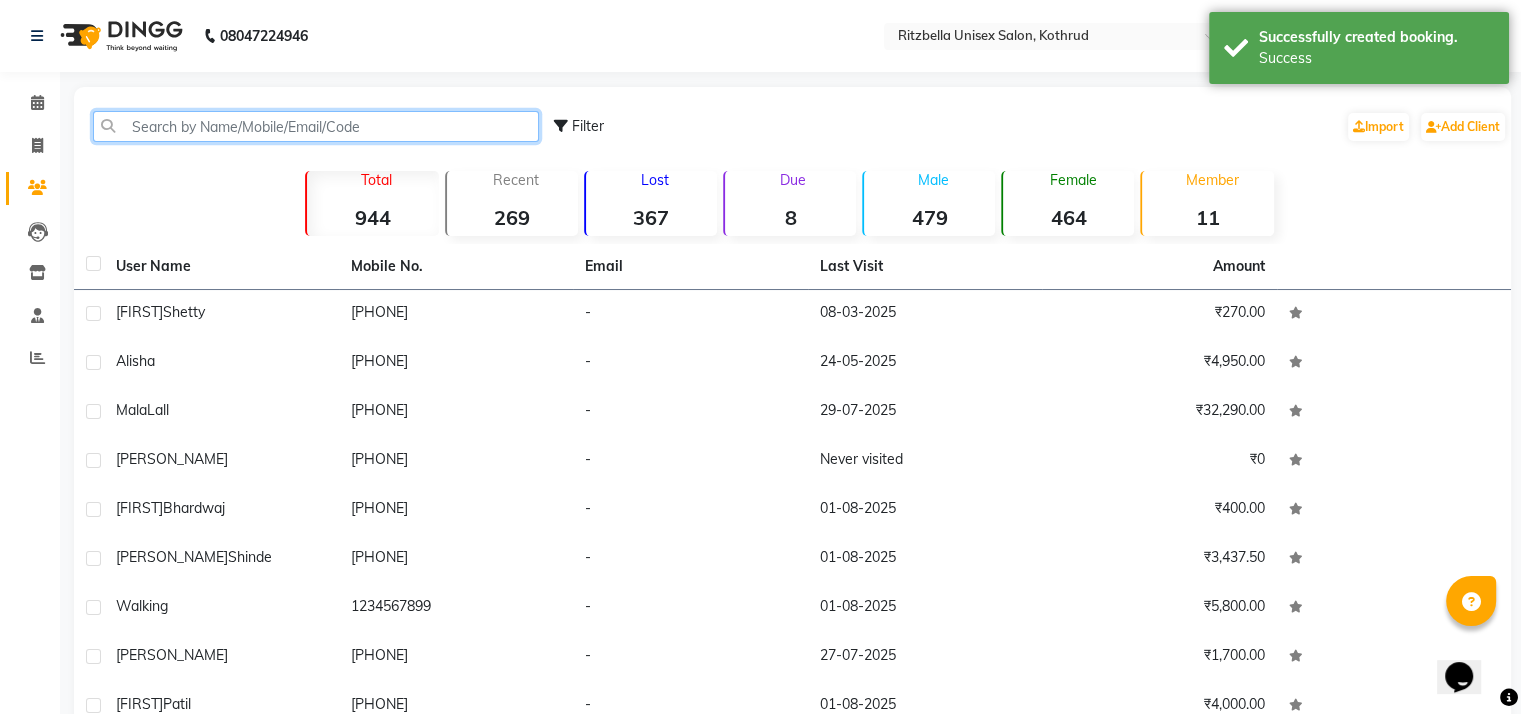 click 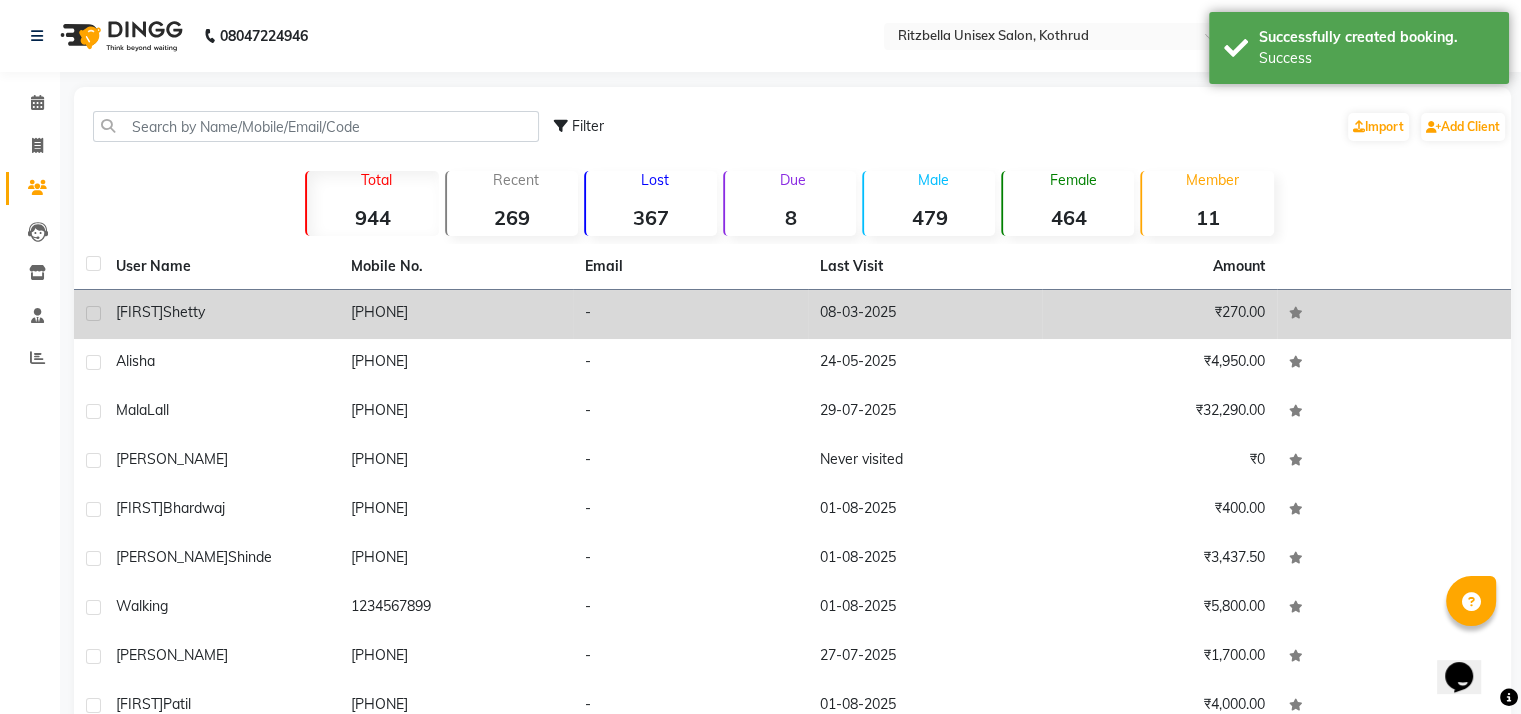 click on "[FIRST] [LAST]" 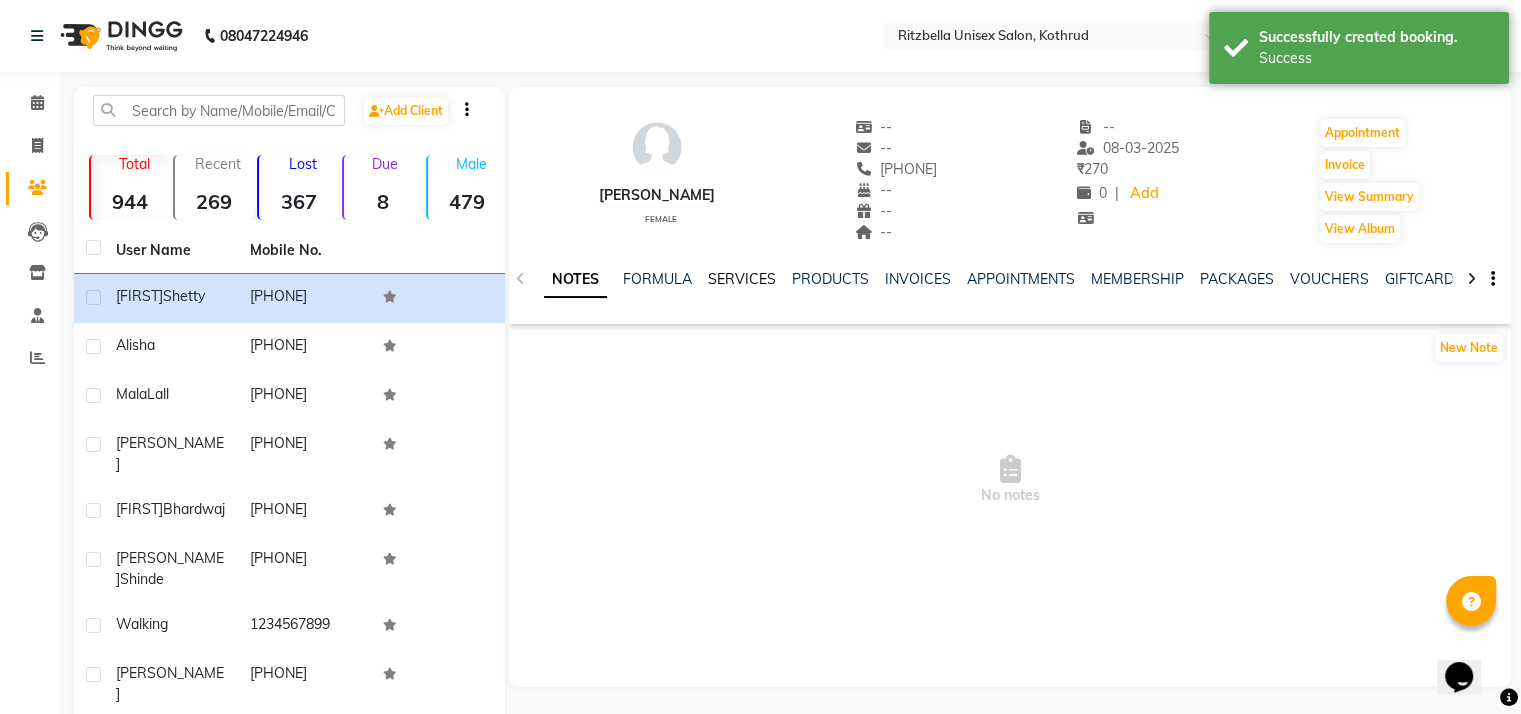 click on "SERVICES" 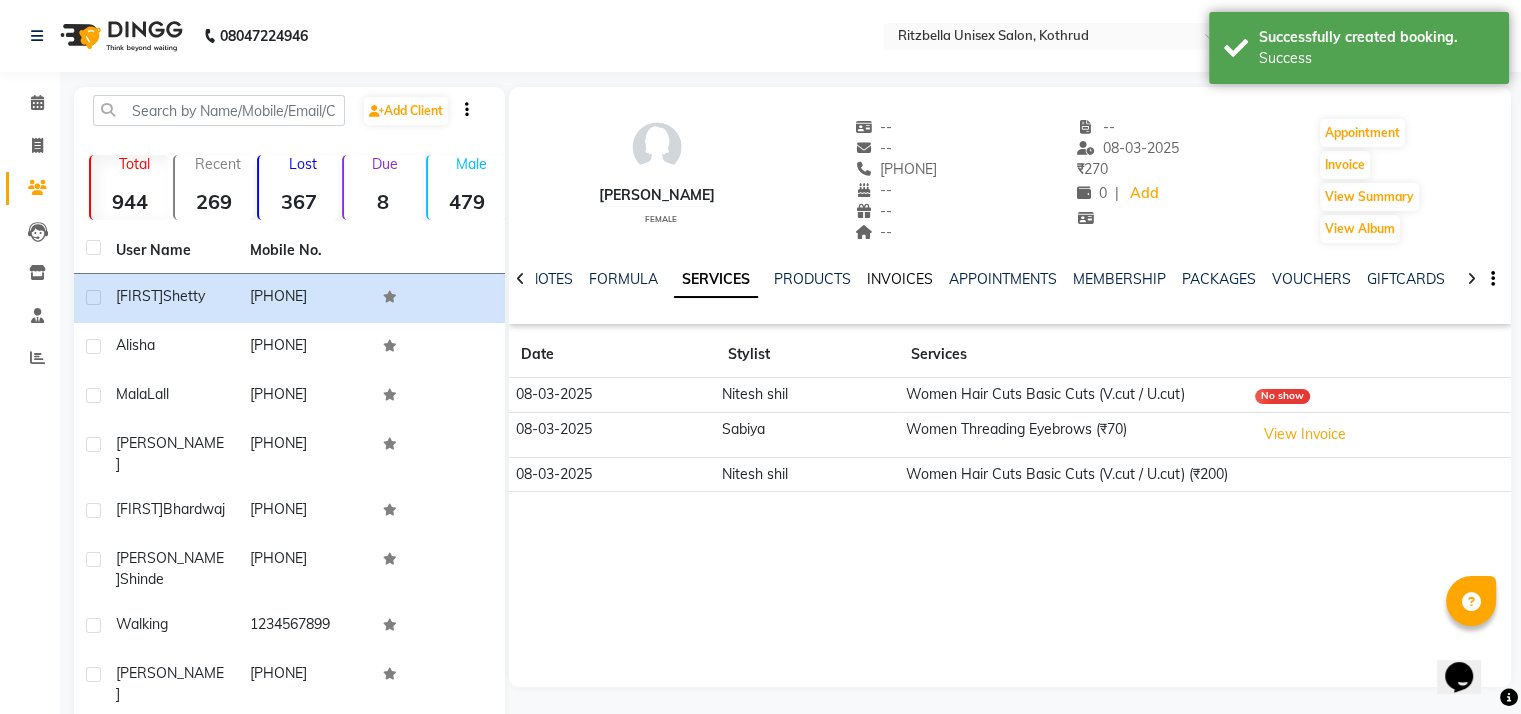 click on "INVOICES" 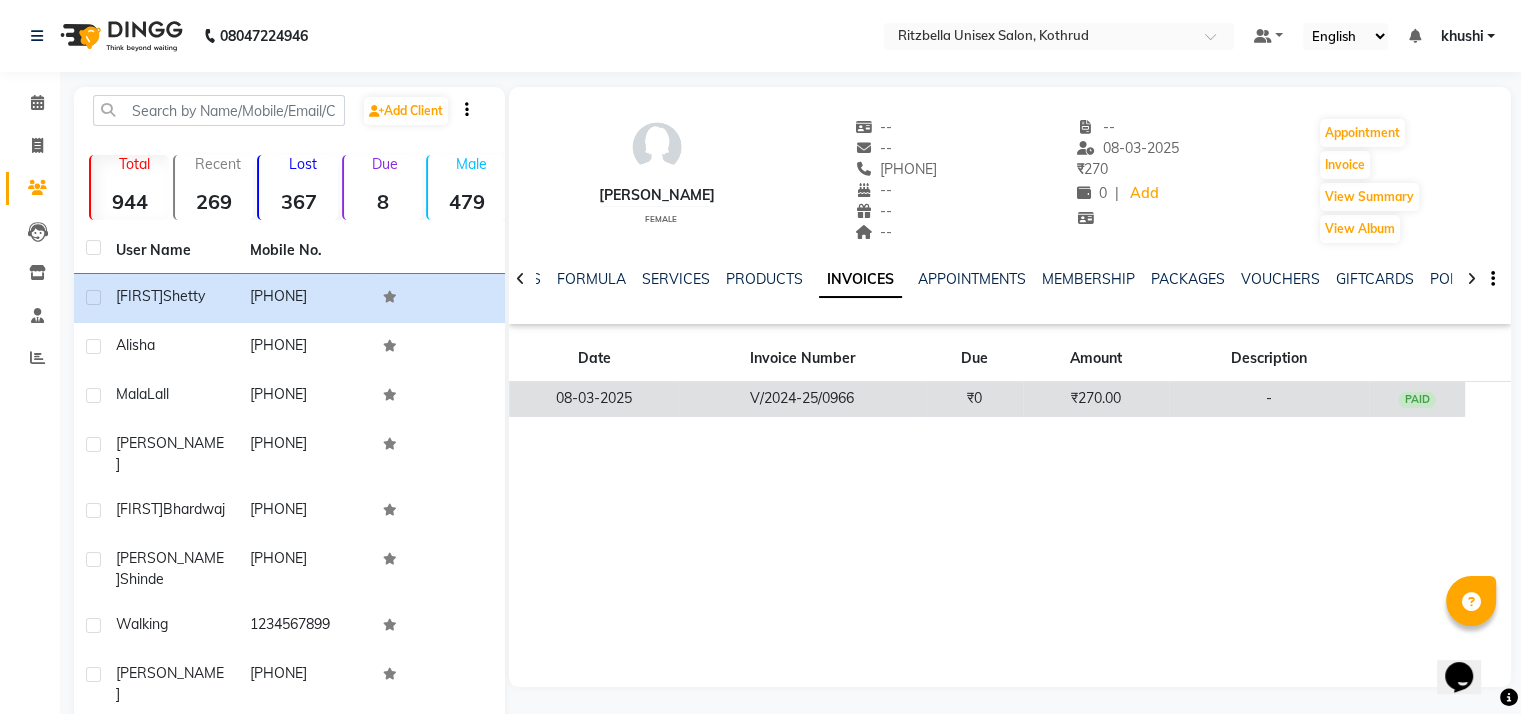 click on "V/2024-25/0966" 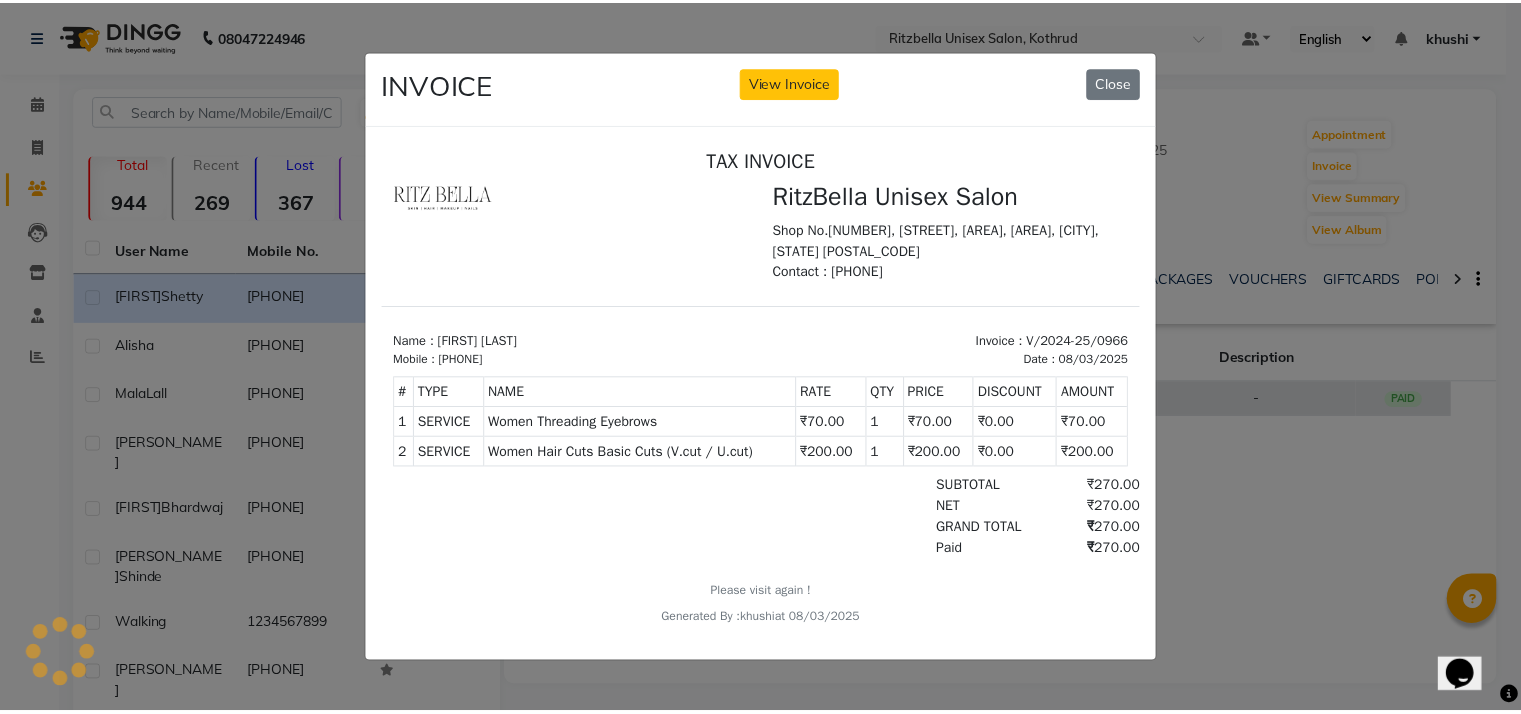 scroll, scrollTop: 0, scrollLeft: 0, axis: both 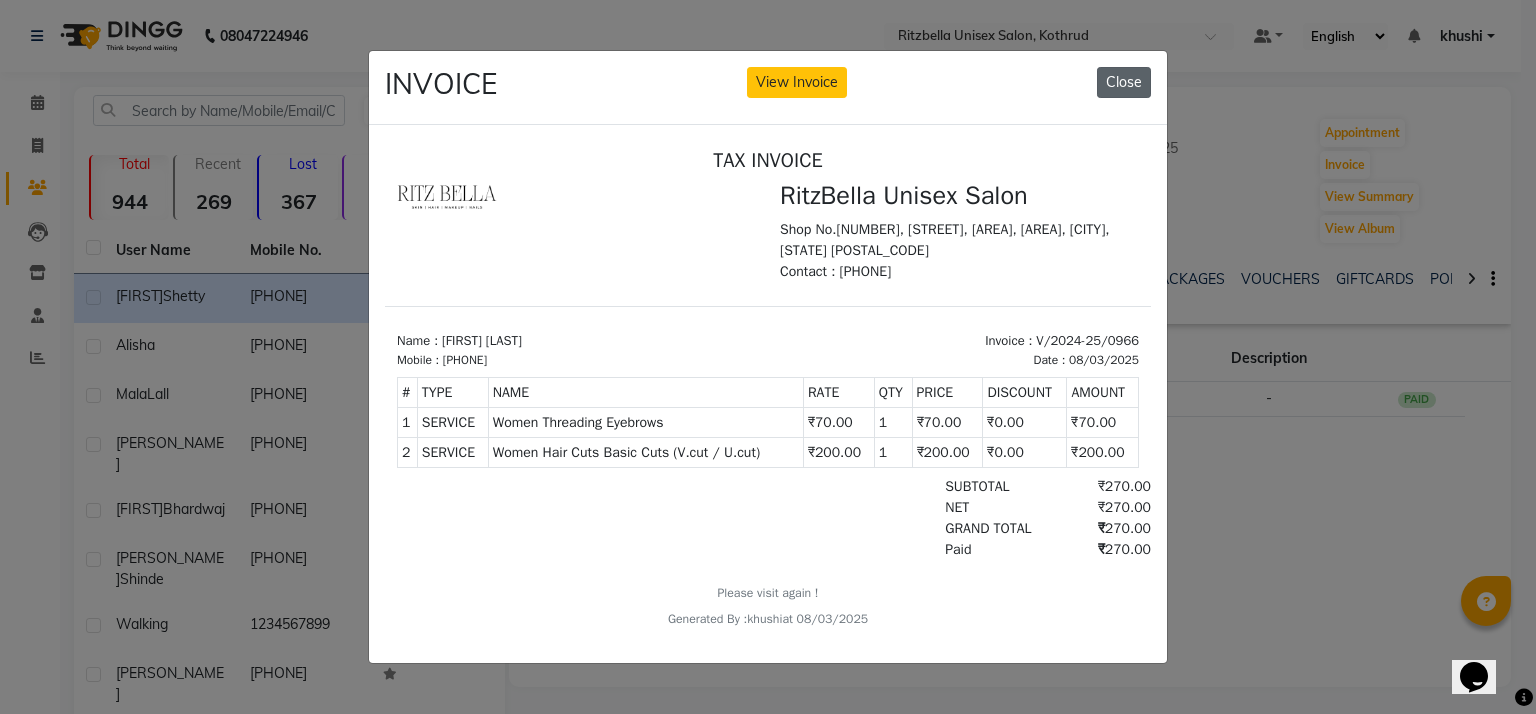 click on "Close" 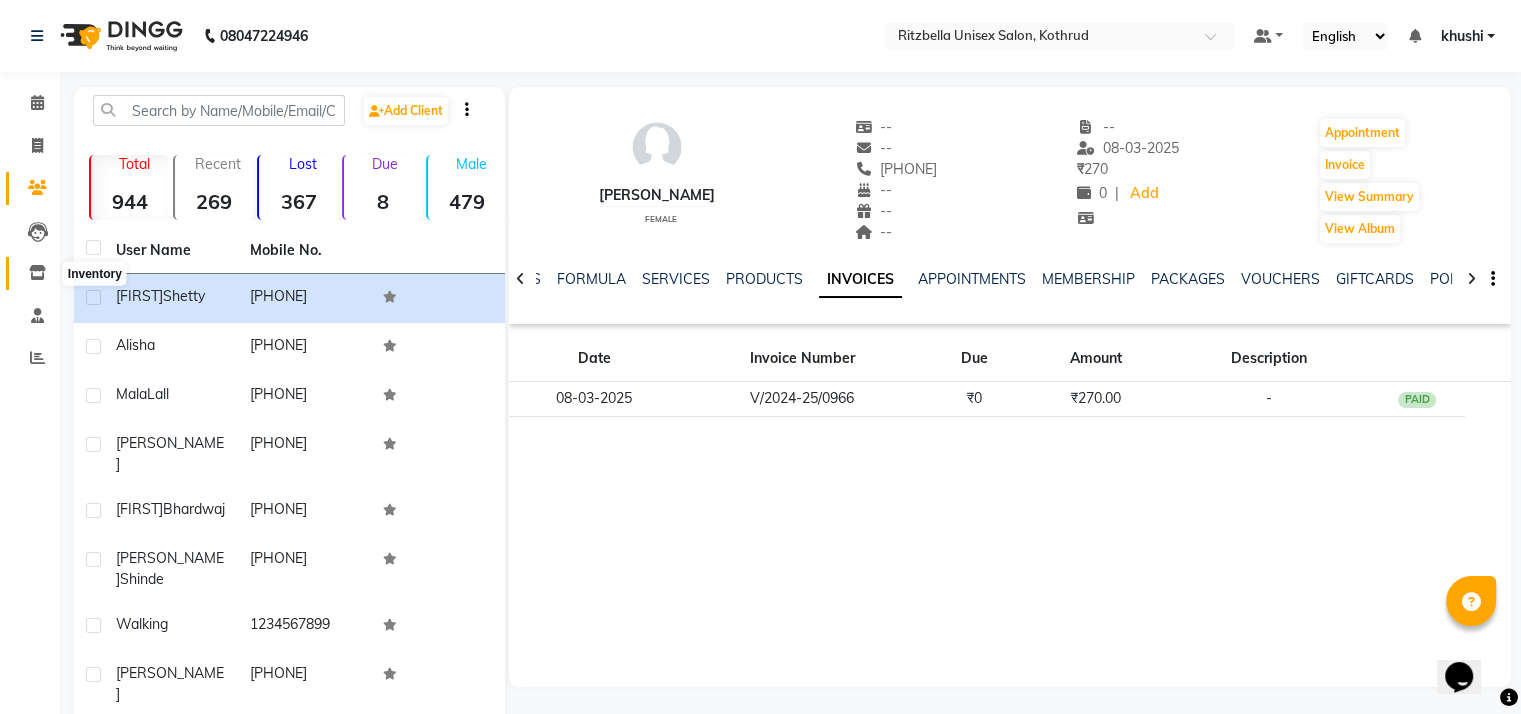 click 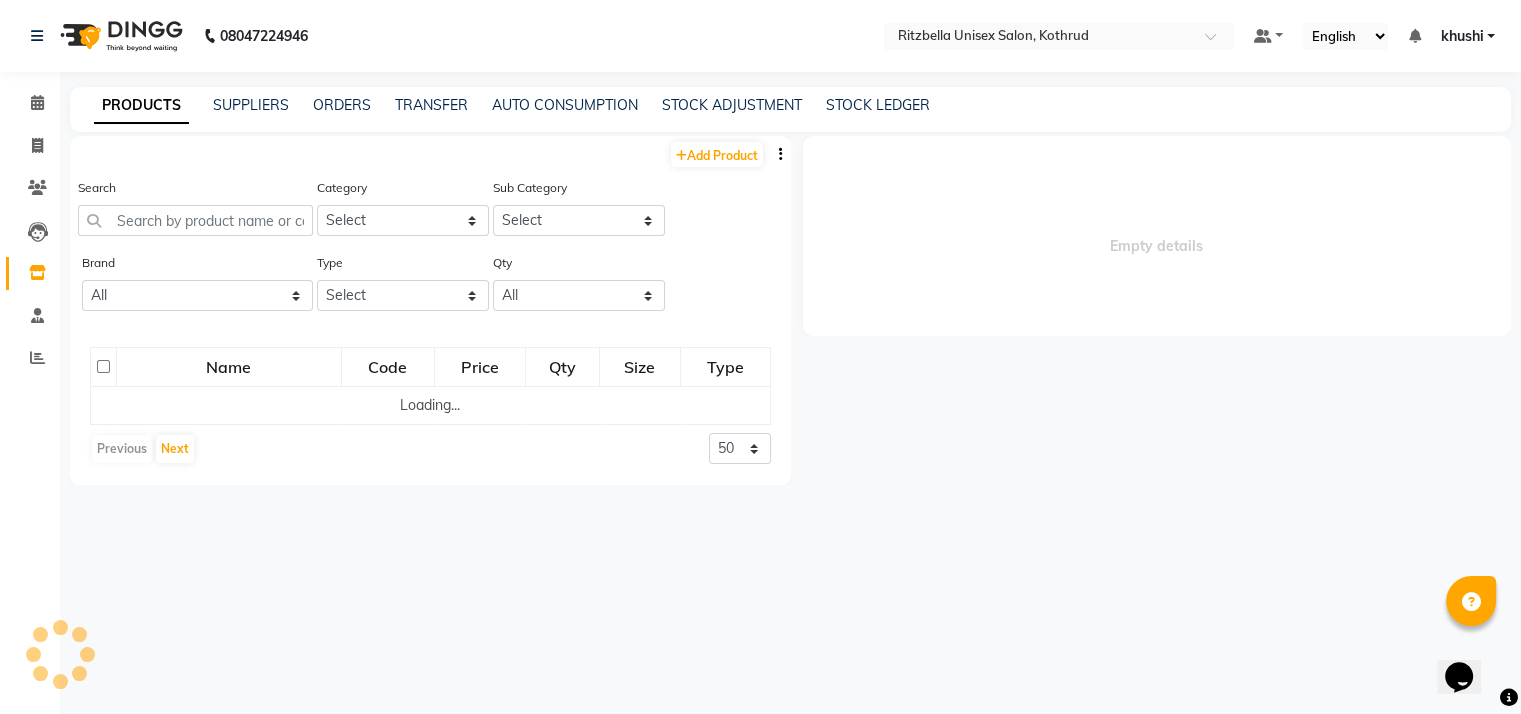 select 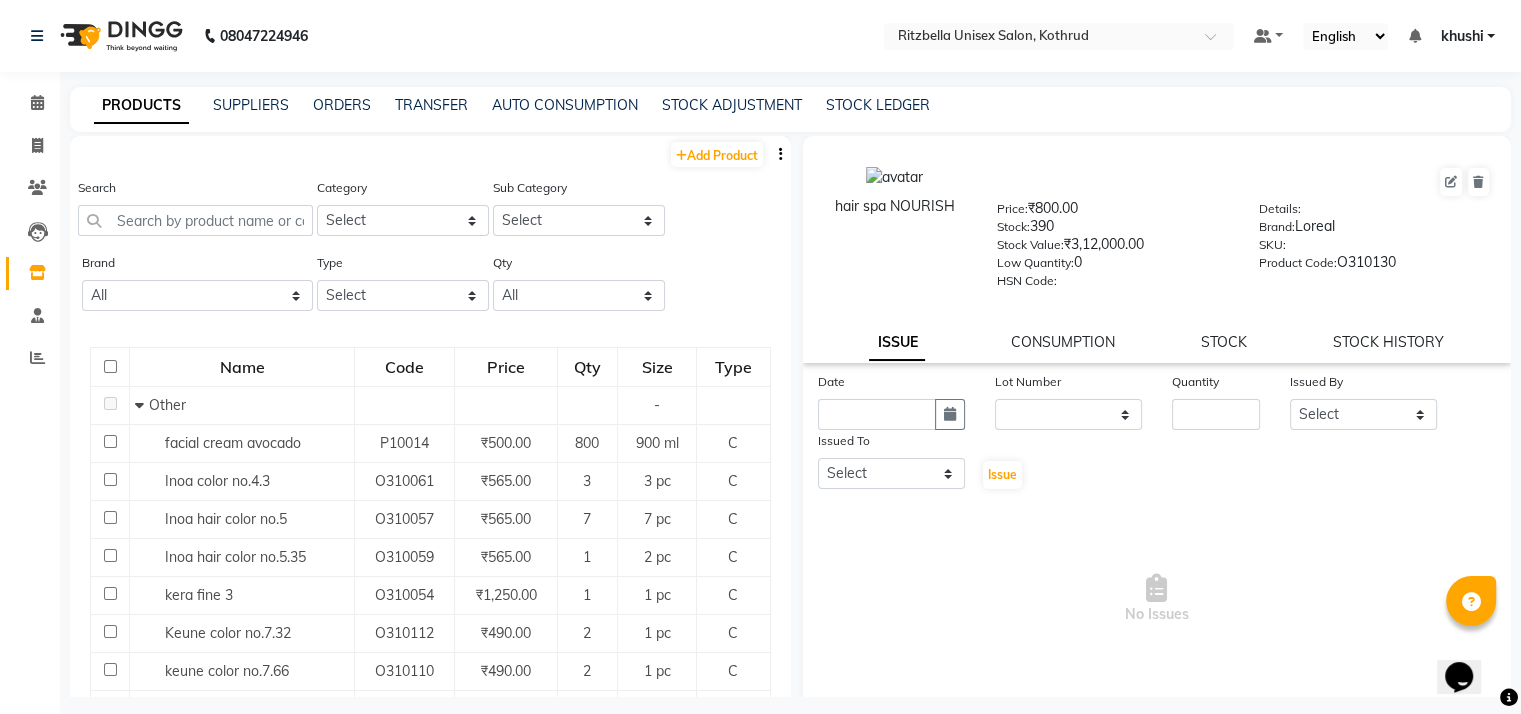scroll, scrollTop: 13, scrollLeft: 0, axis: vertical 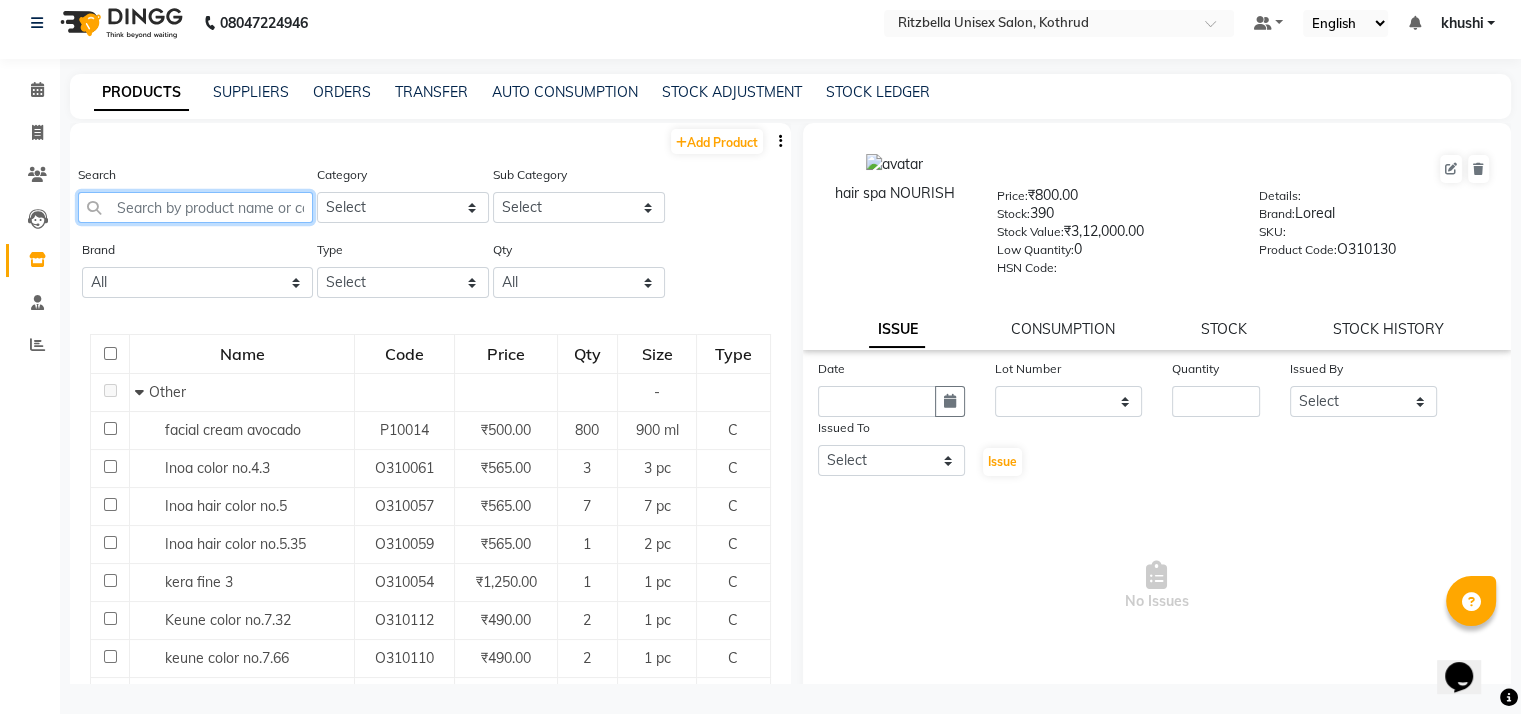 click 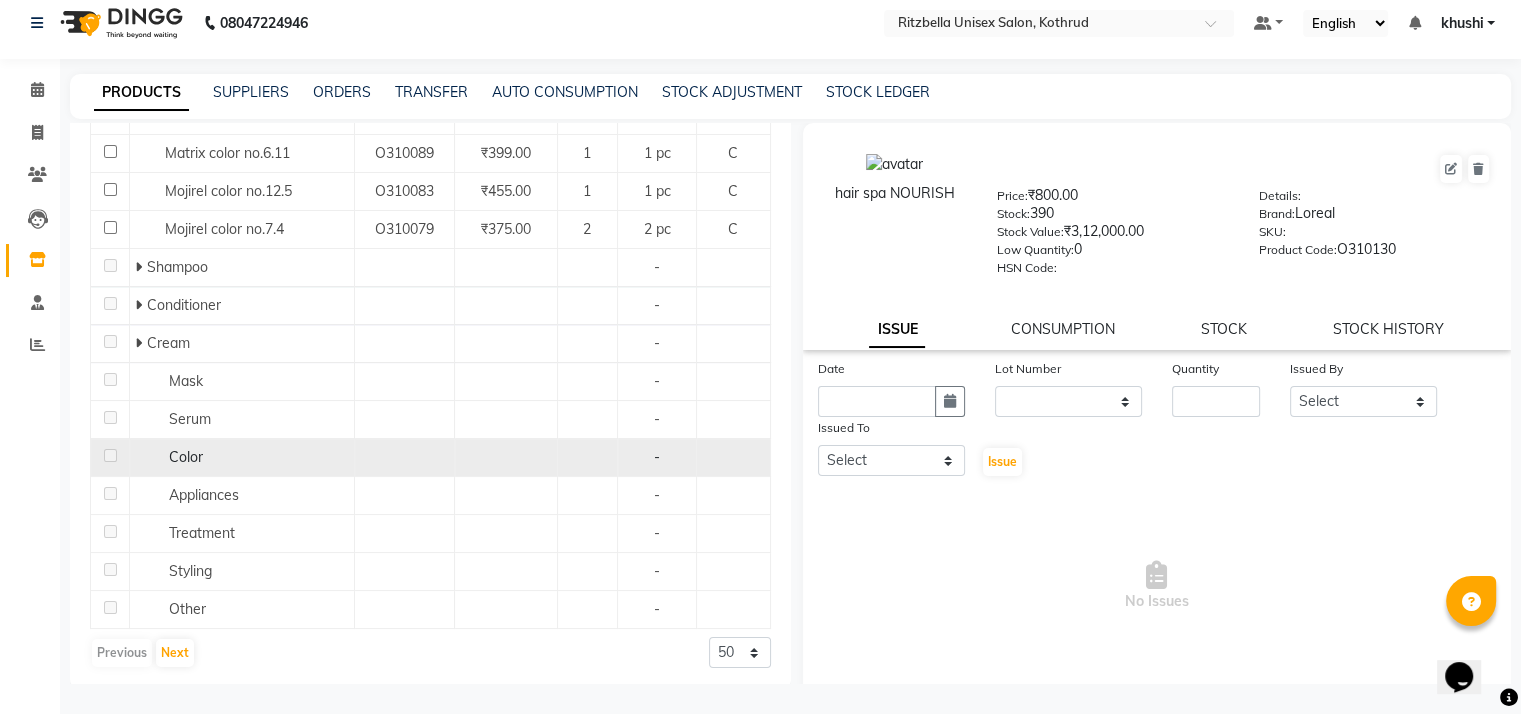 scroll, scrollTop: 0, scrollLeft: 0, axis: both 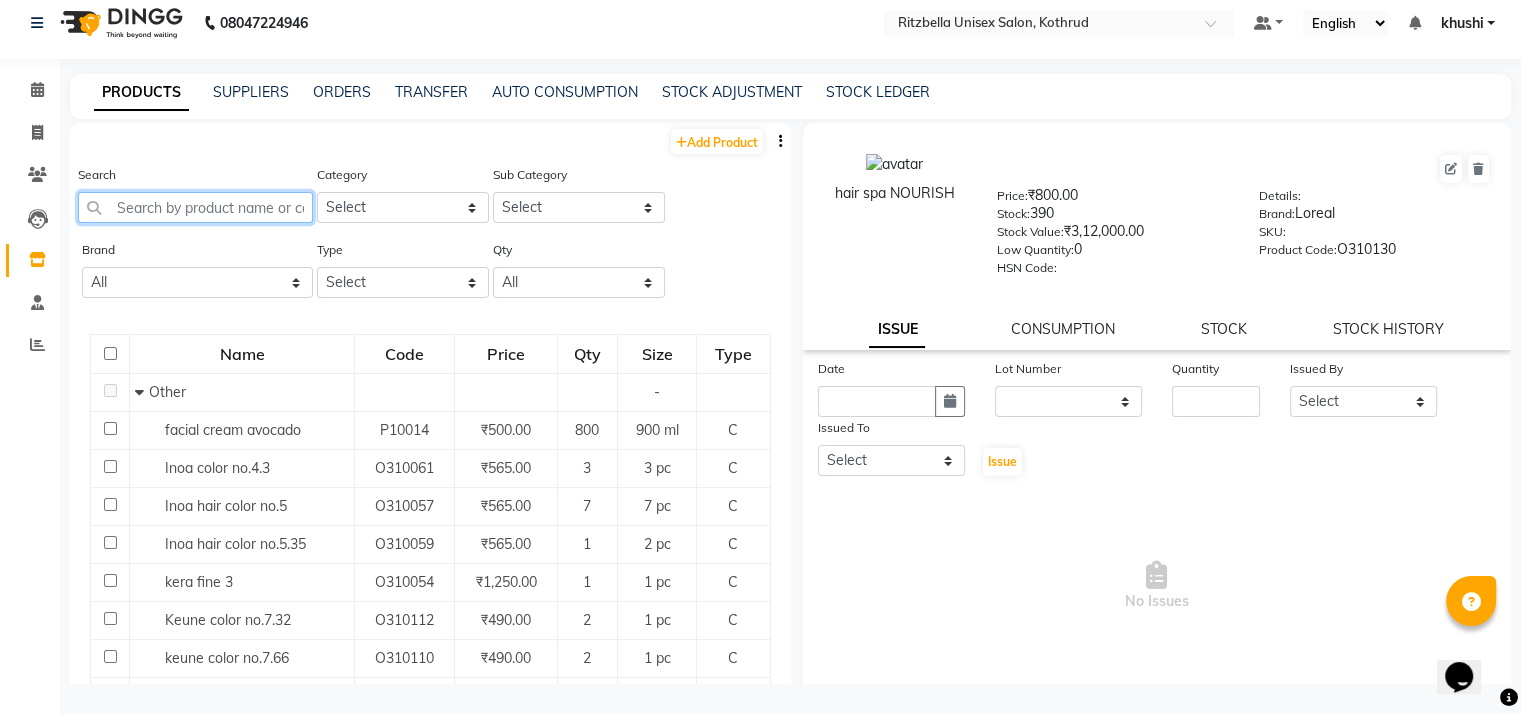 click 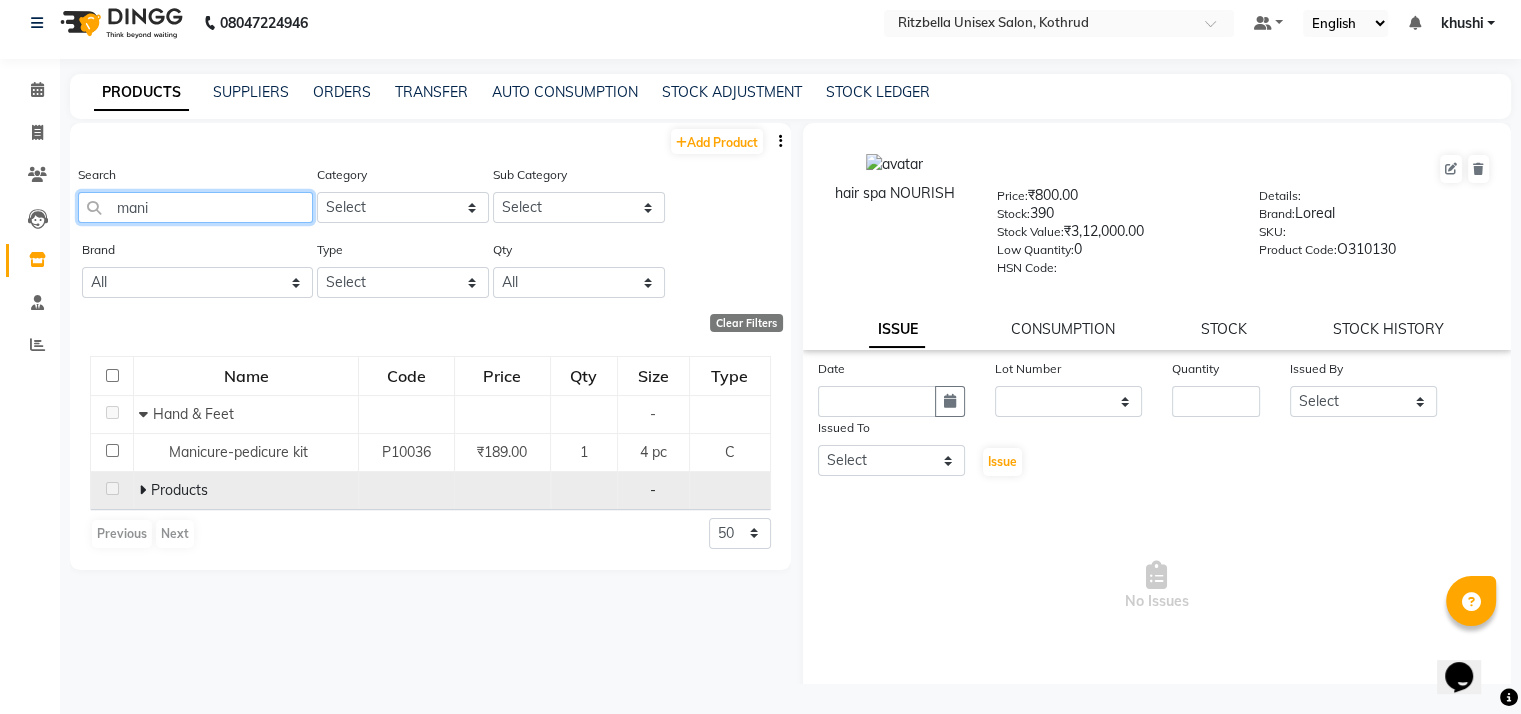 type on "mani" 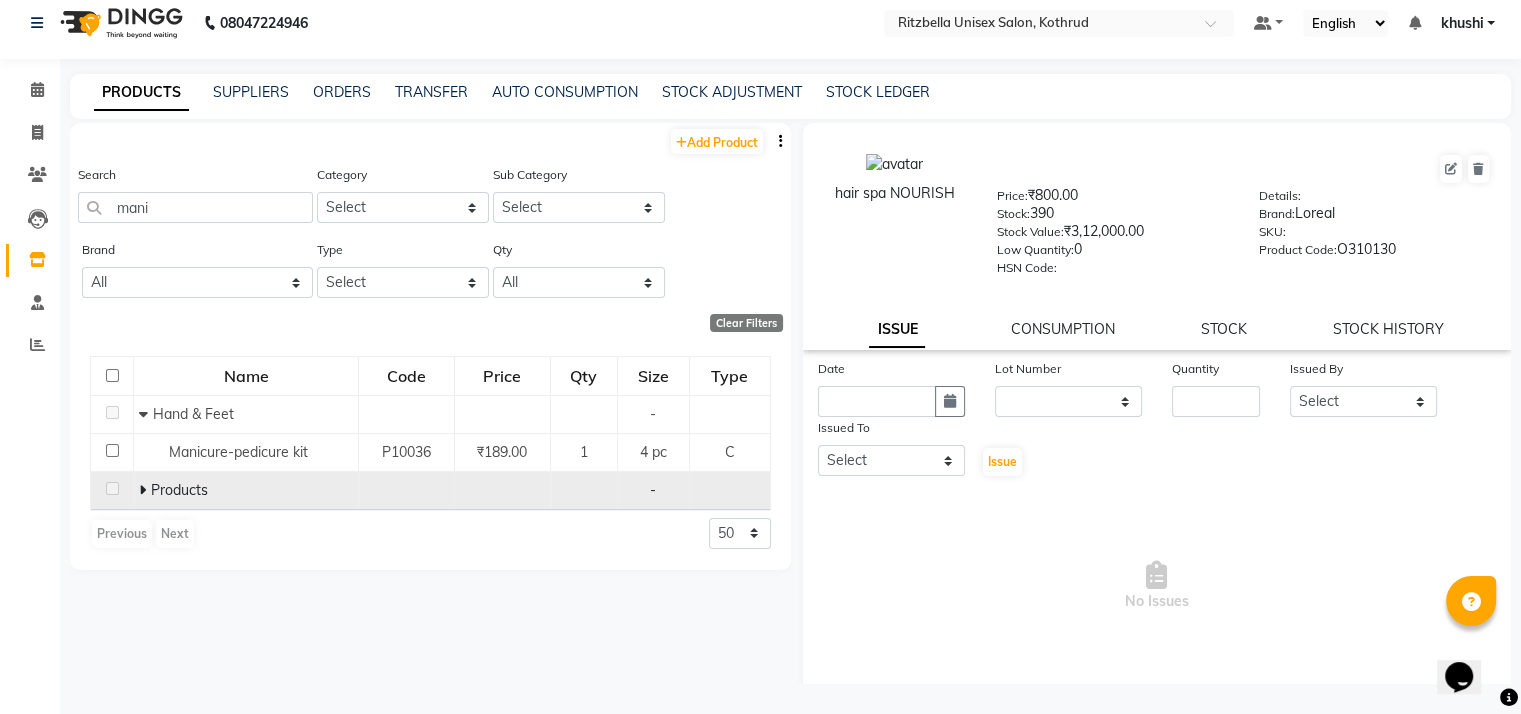 click 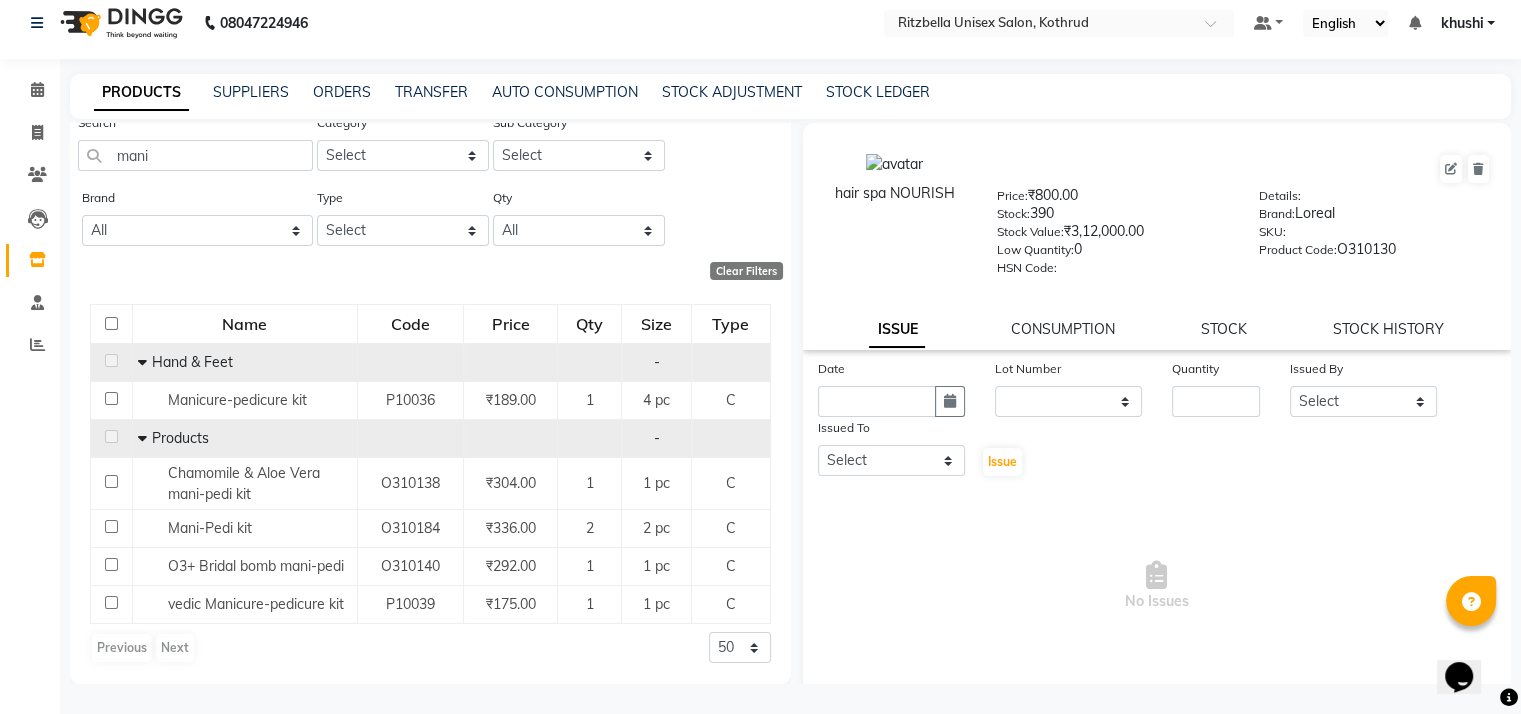 scroll, scrollTop: 52, scrollLeft: 0, axis: vertical 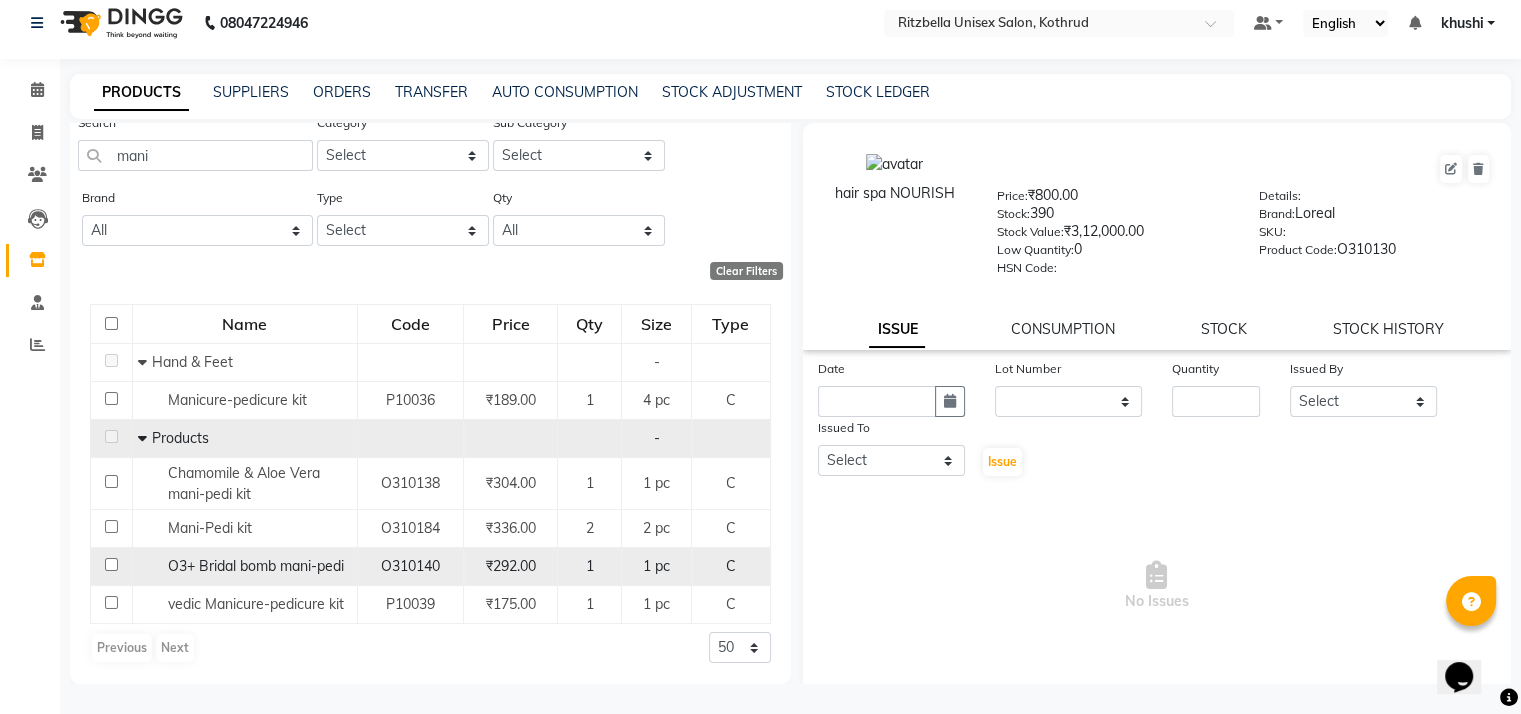 click on "O310140" 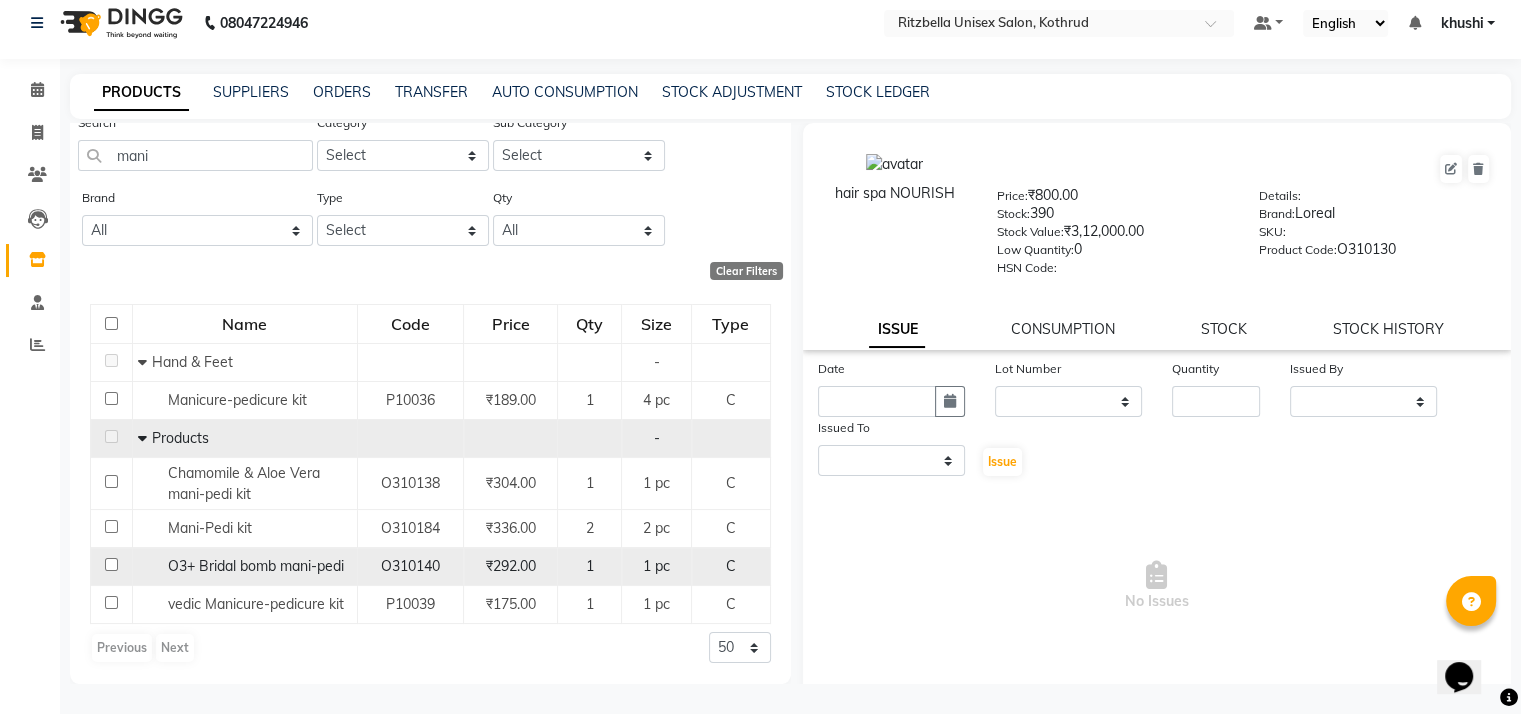 select 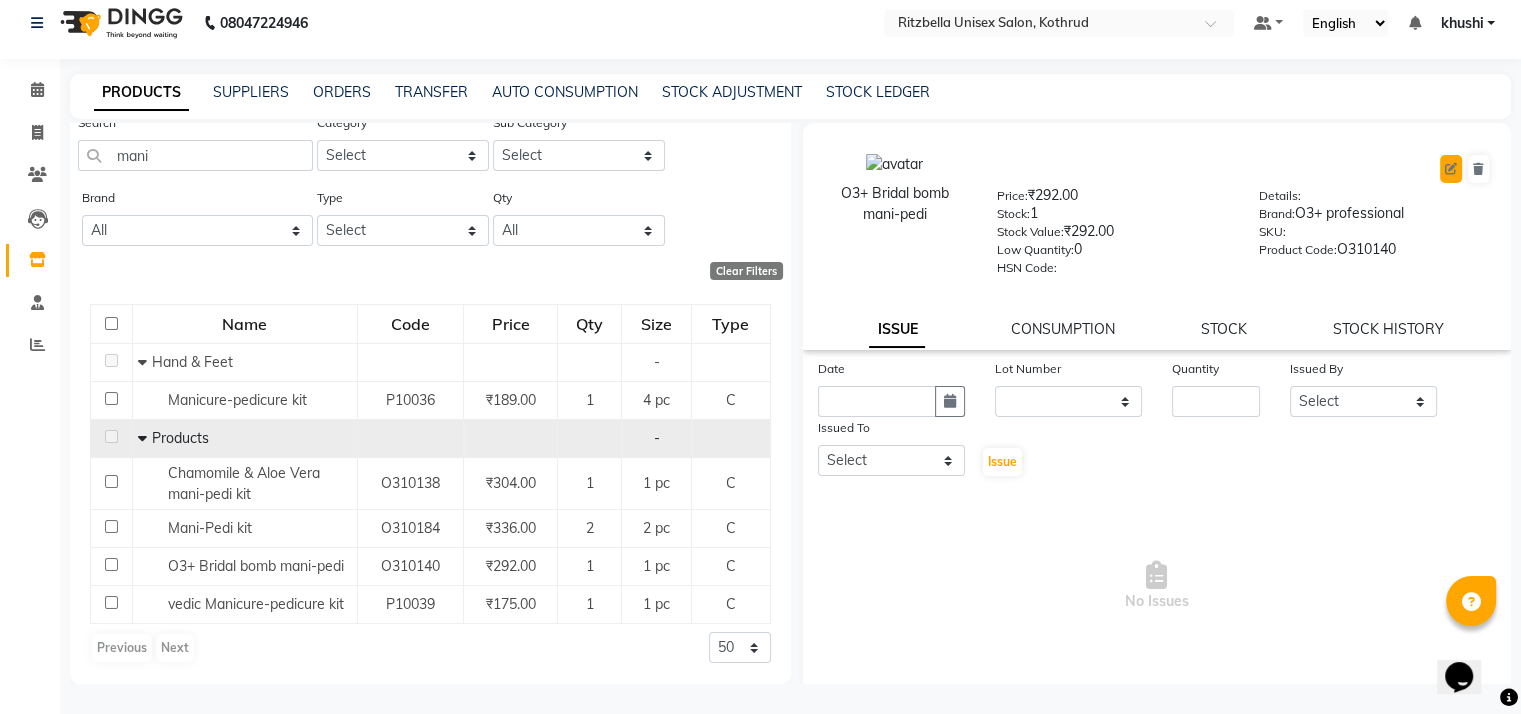 click 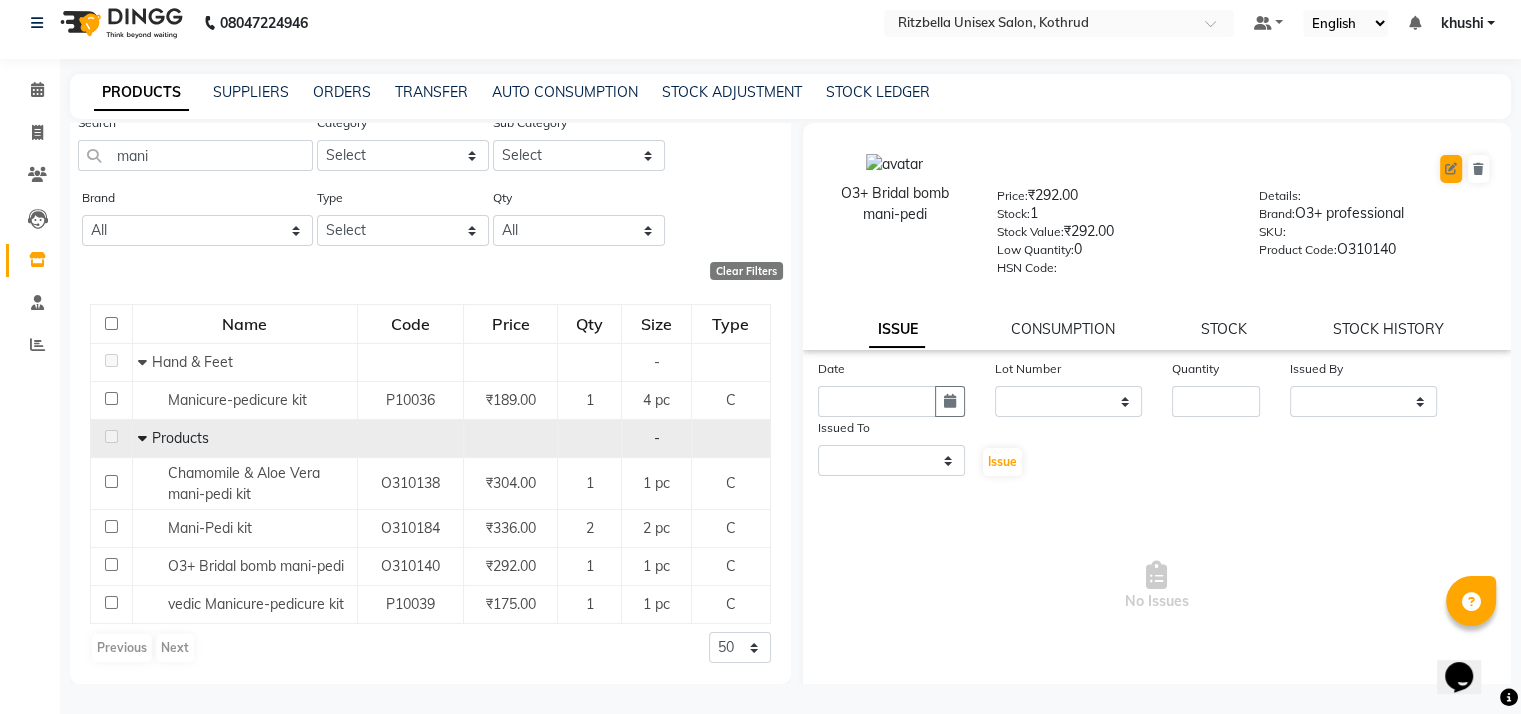 select on "true" 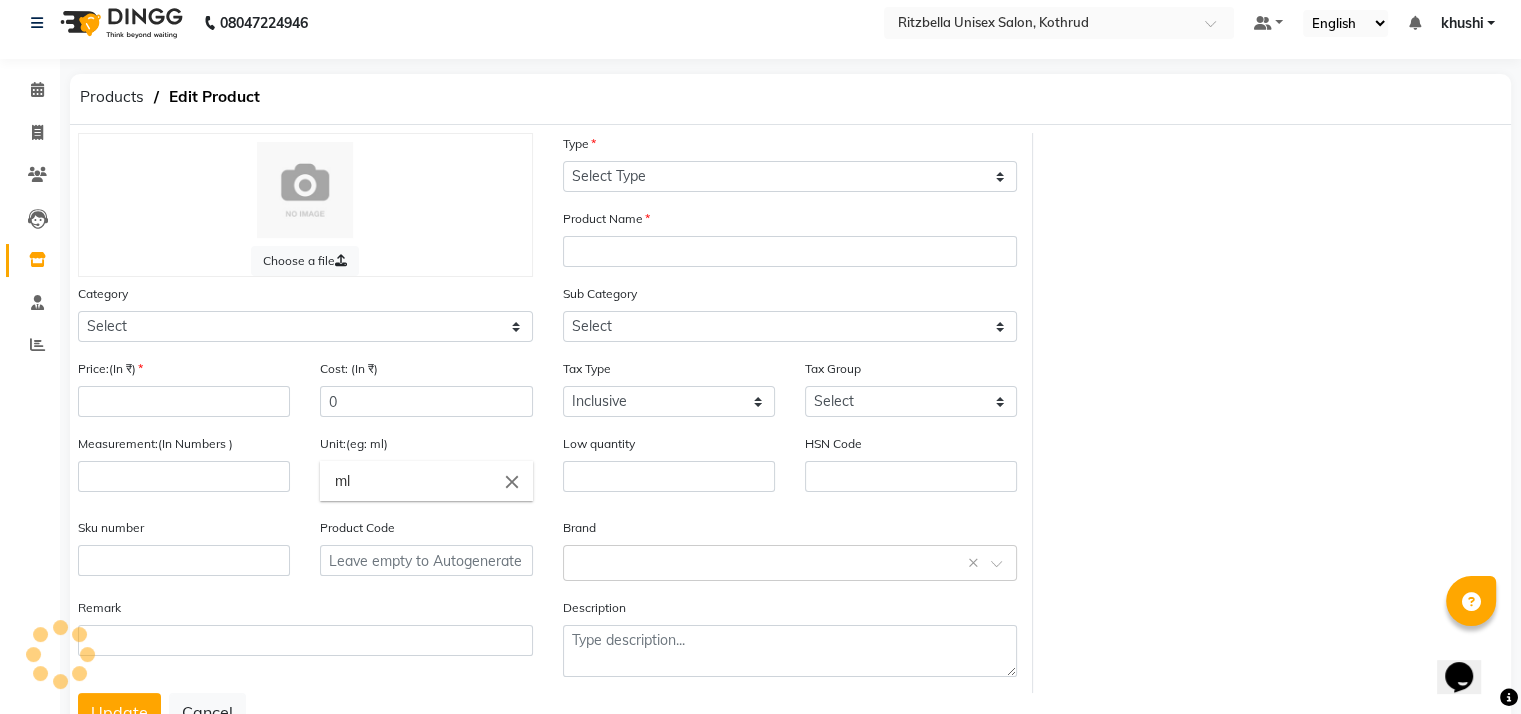 select on "C" 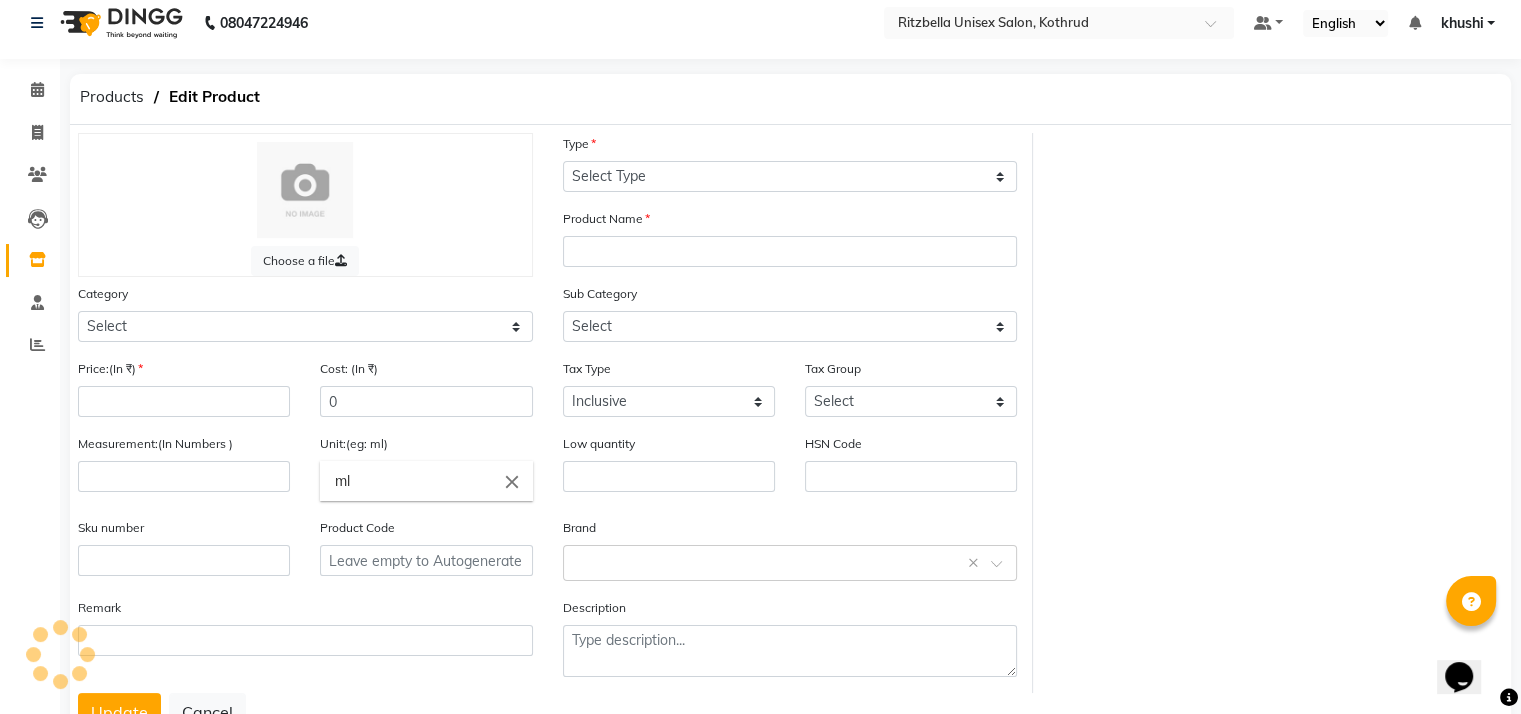 type on "O3+ Bridal bomb mani-pedi" 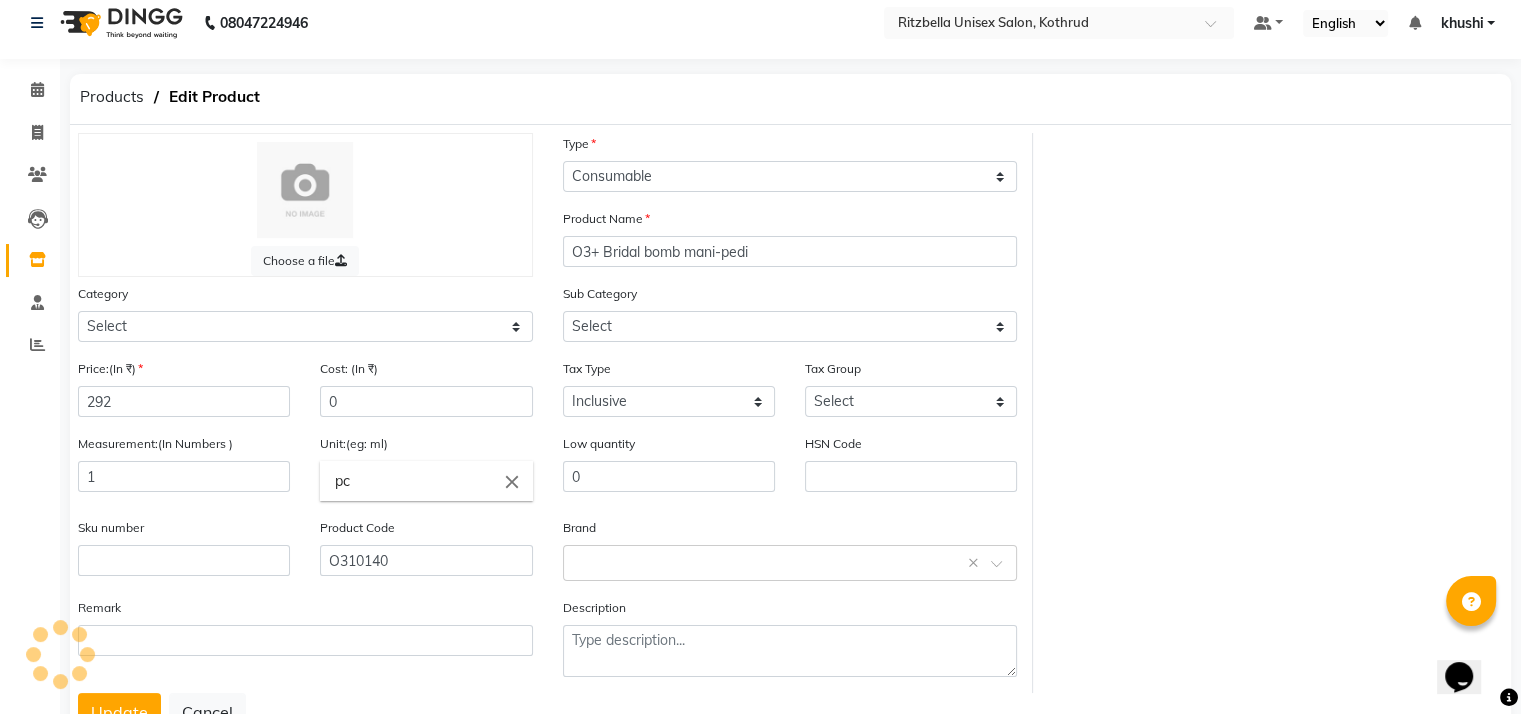 select on "1950" 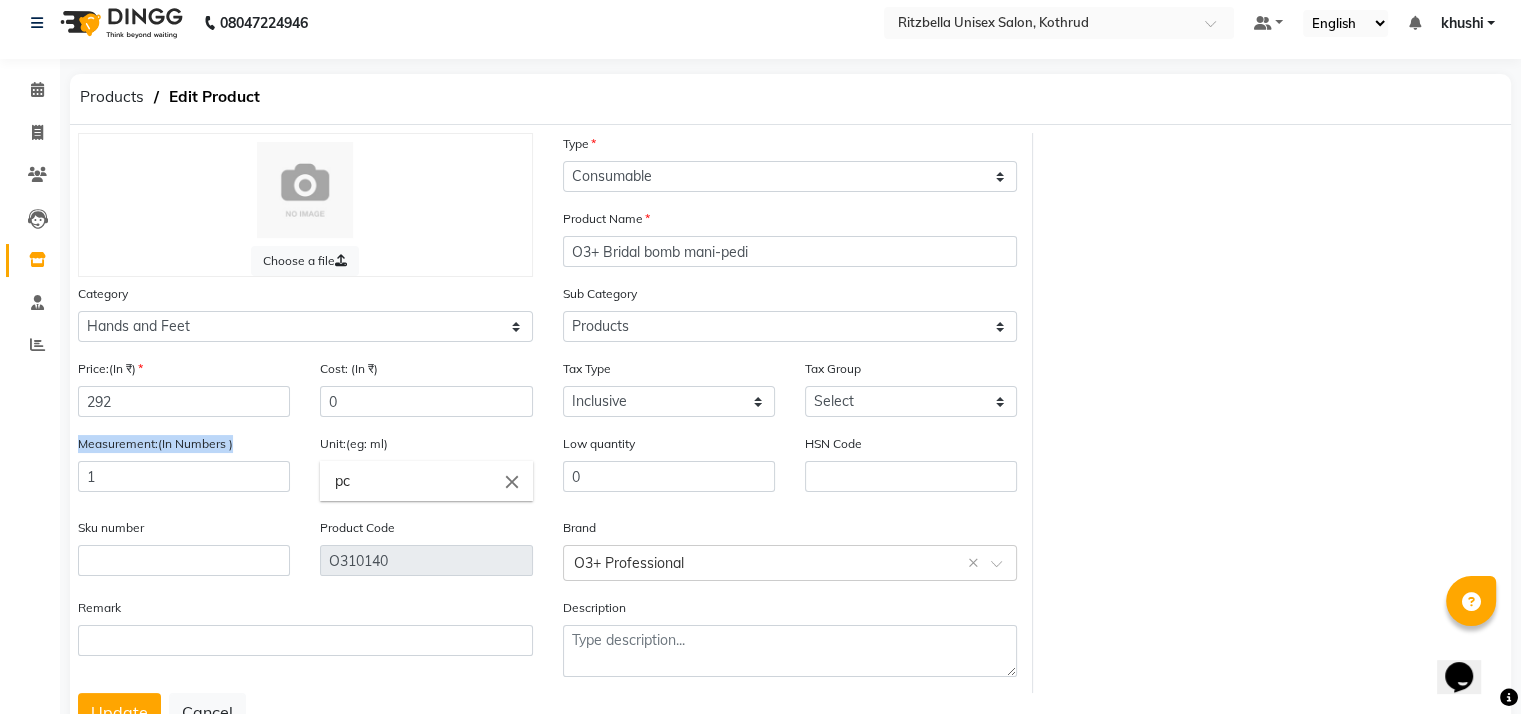 drag, startPoint x: 266, startPoint y: 463, endPoint x: 249, endPoint y: 479, distance: 23.345236 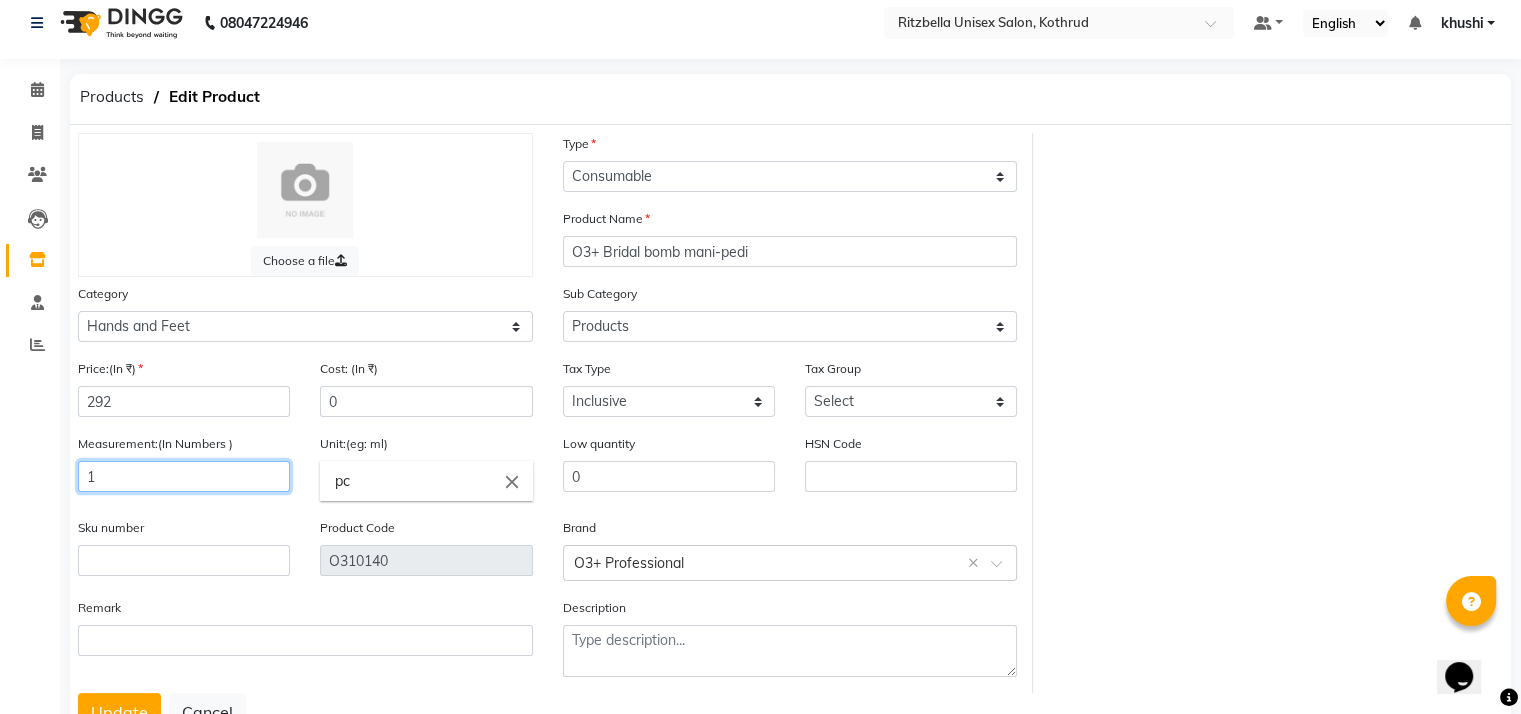 click on "1" 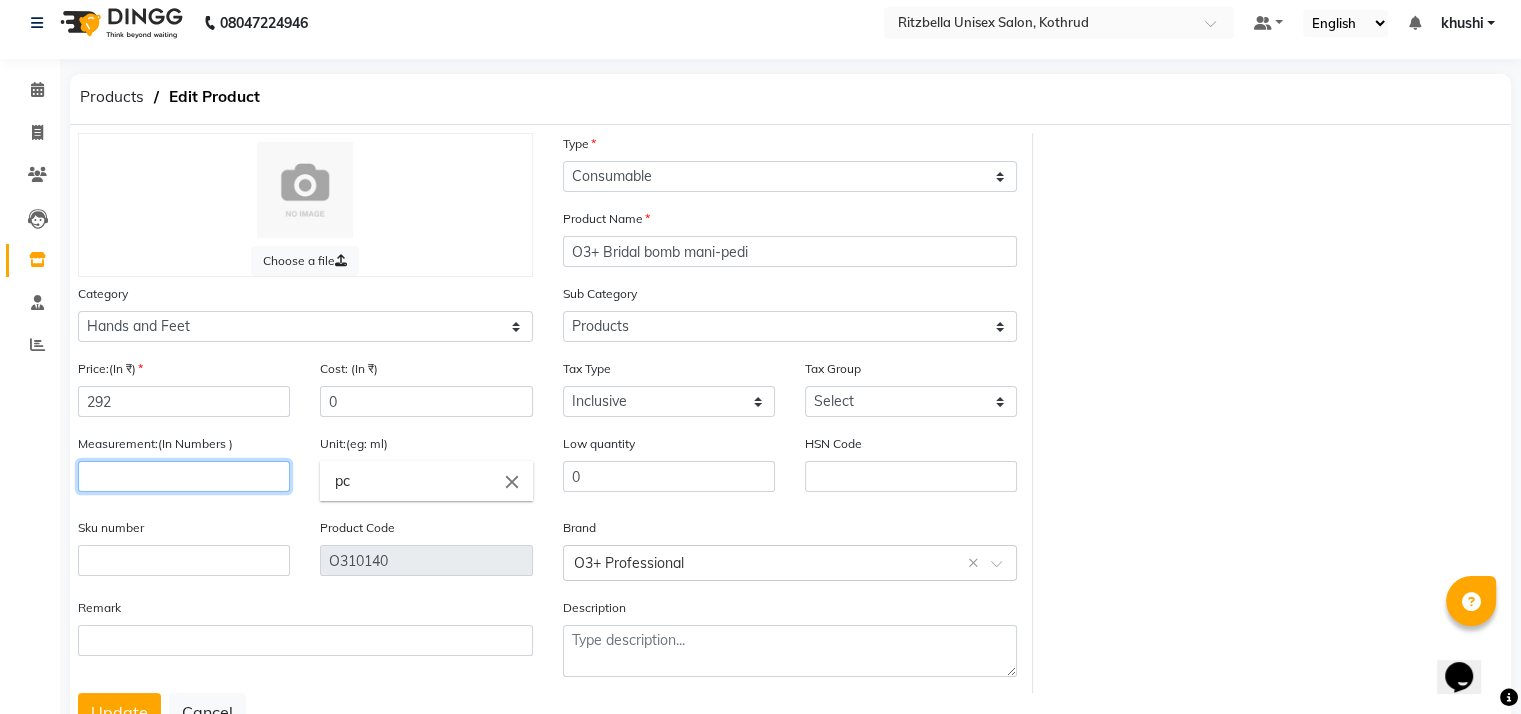 type on "4" 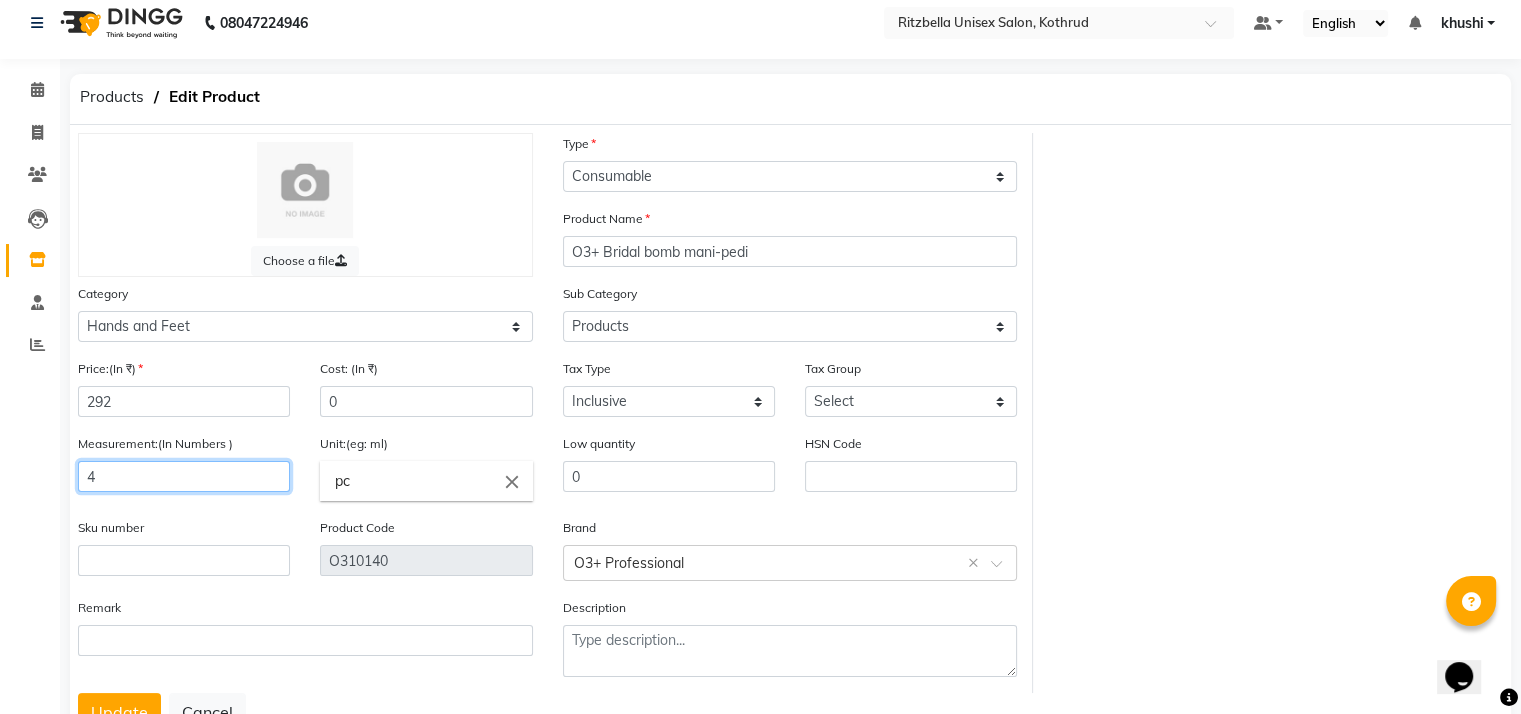scroll, scrollTop: 96, scrollLeft: 0, axis: vertical 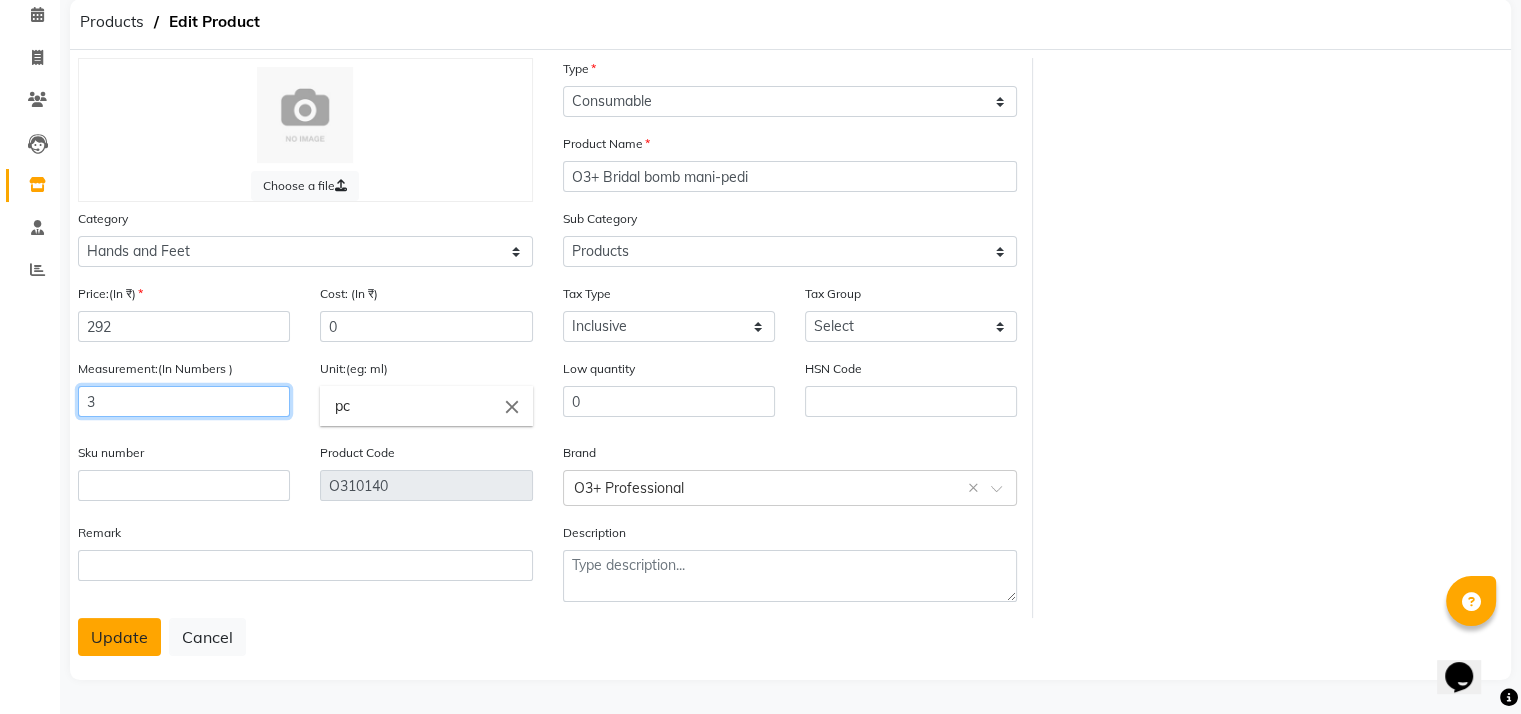 type on "3" 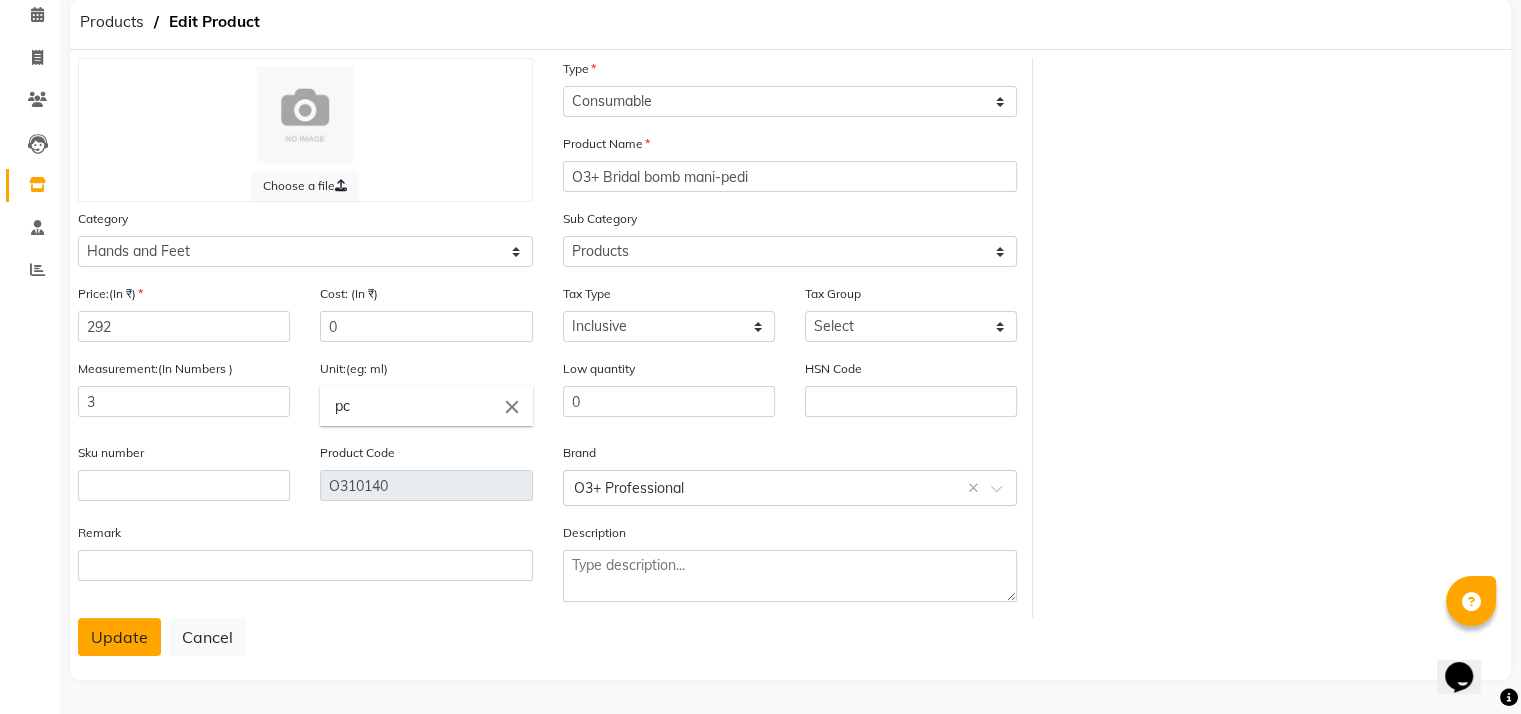 click on "Update" 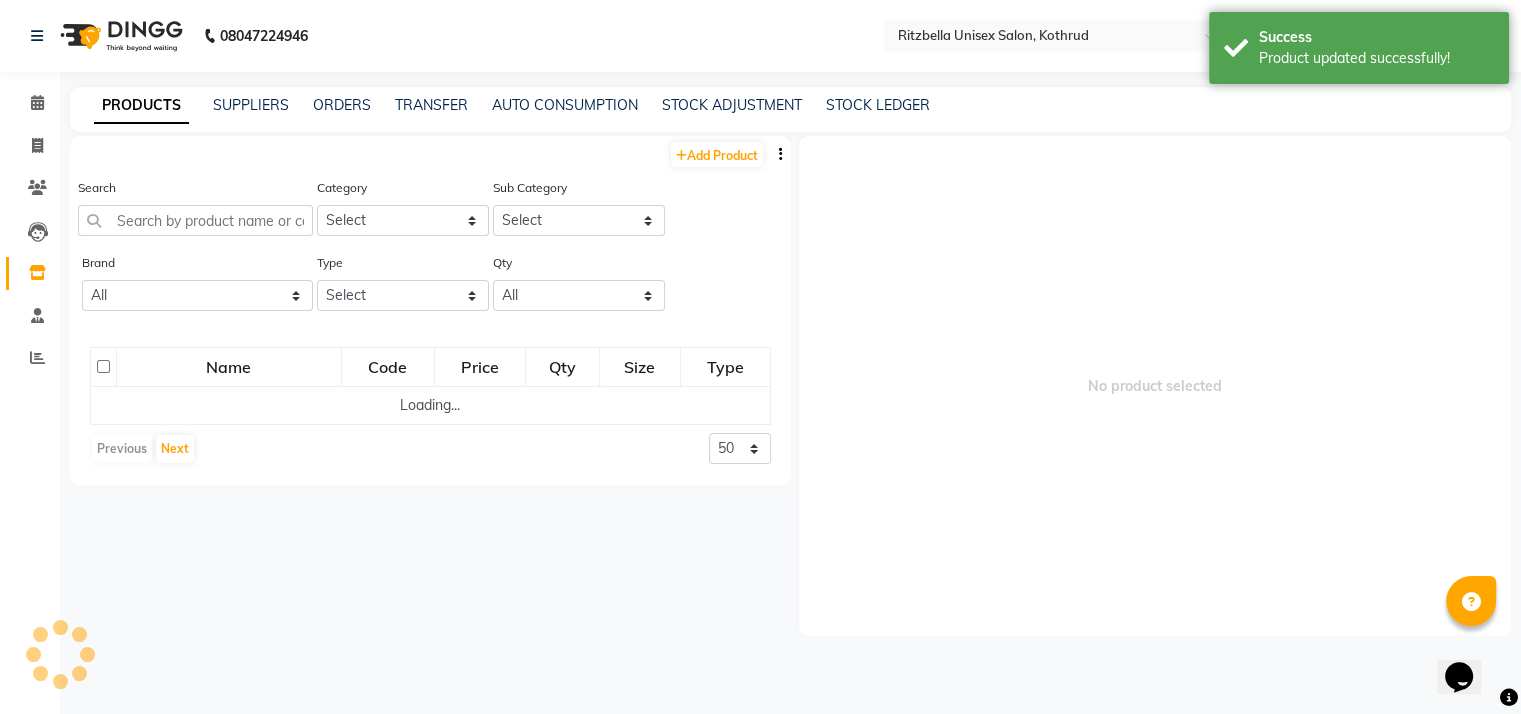 scroll, scrollTop: 0, scrollLeft: 0, axis: both 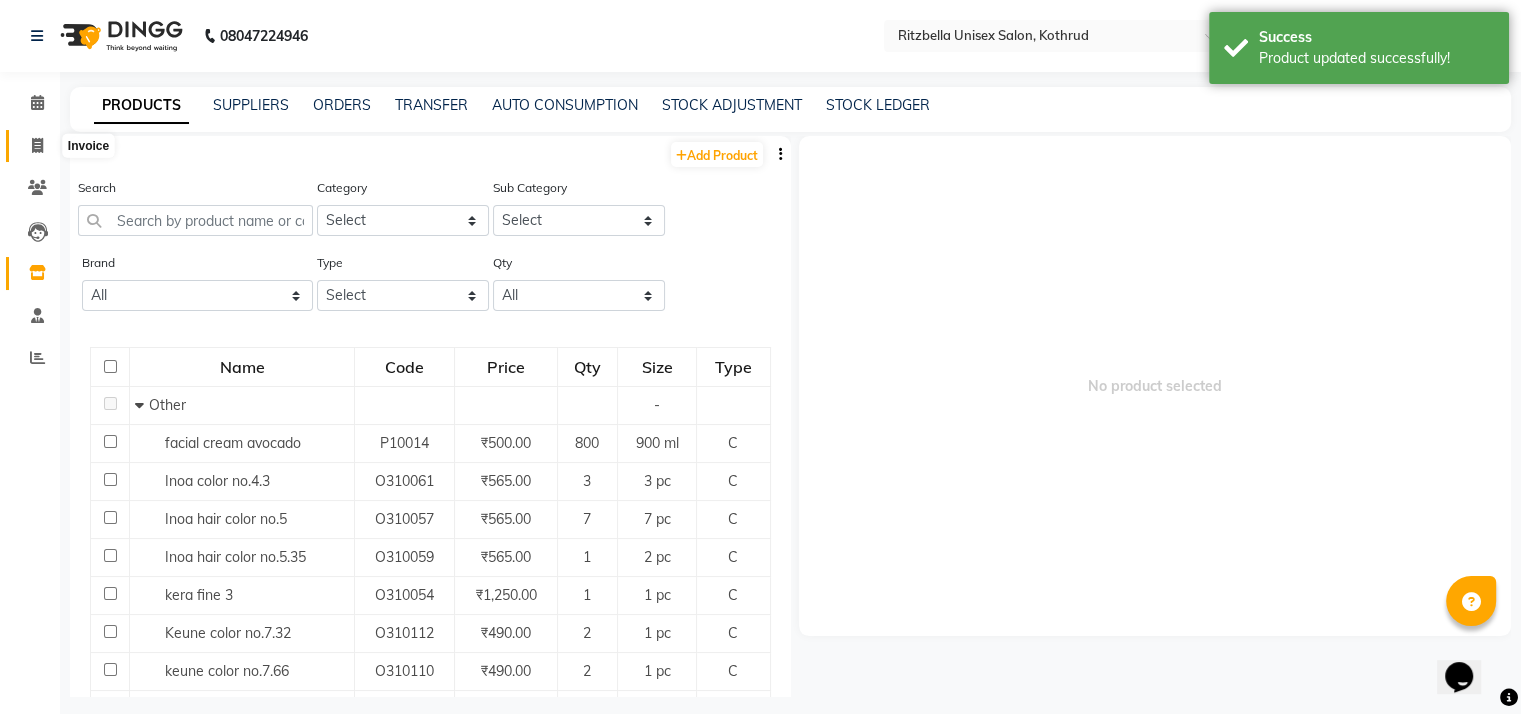 click 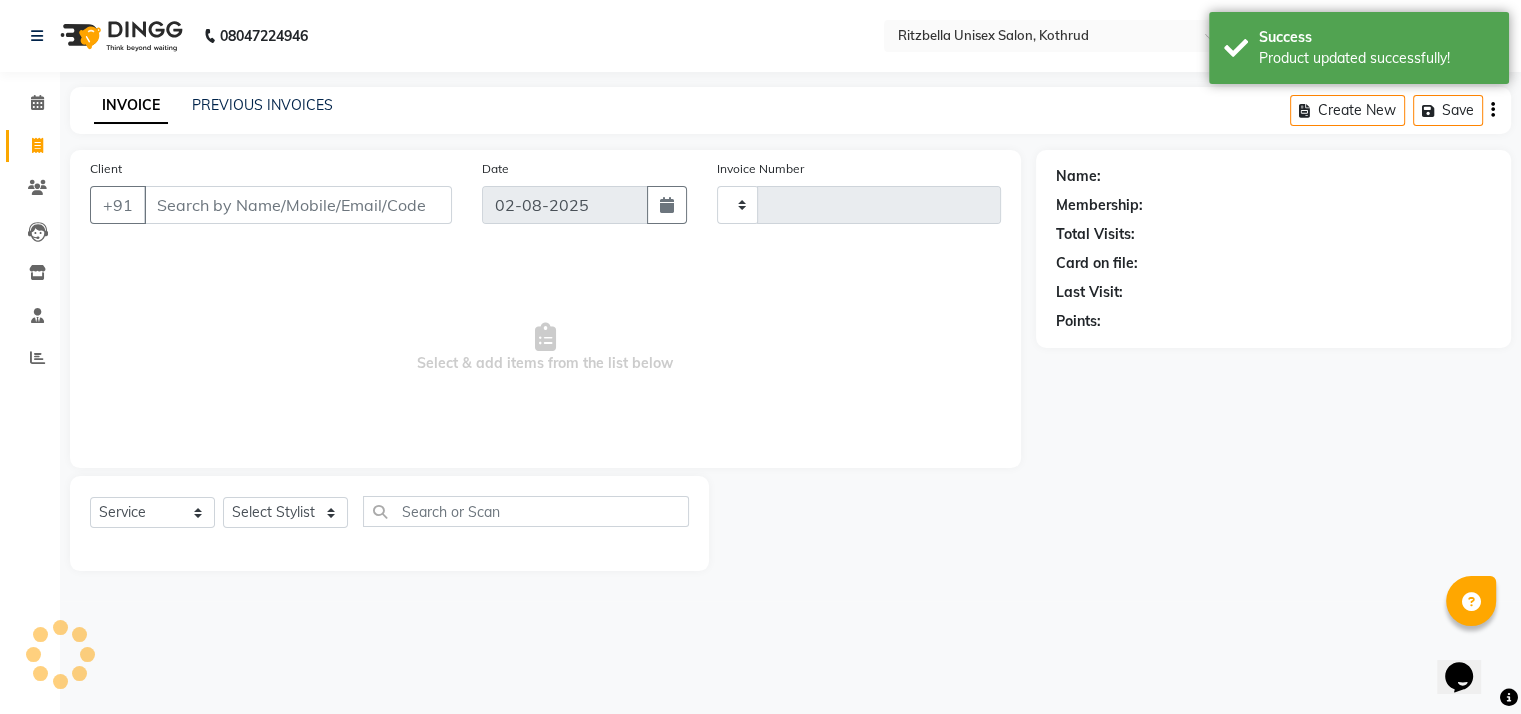 type on "0652" 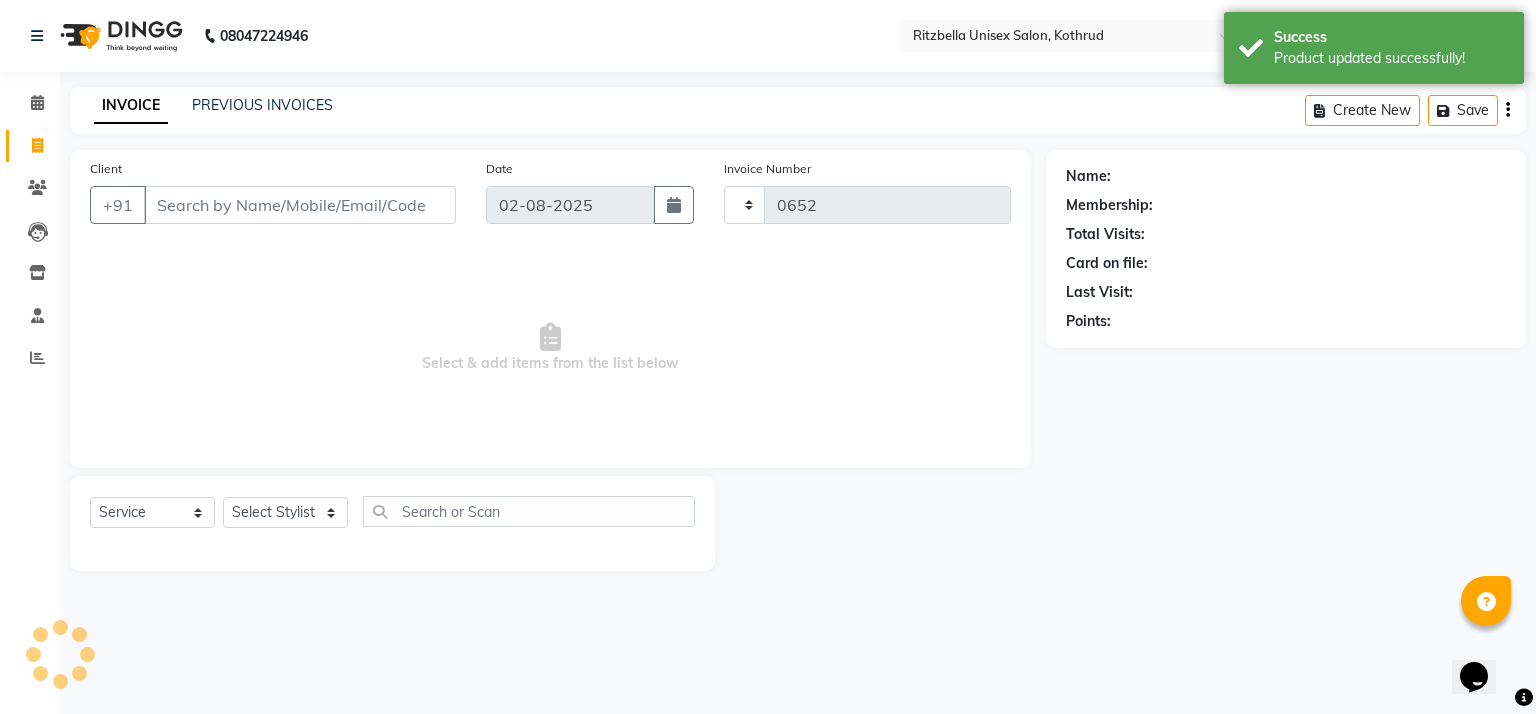 select on "6870" 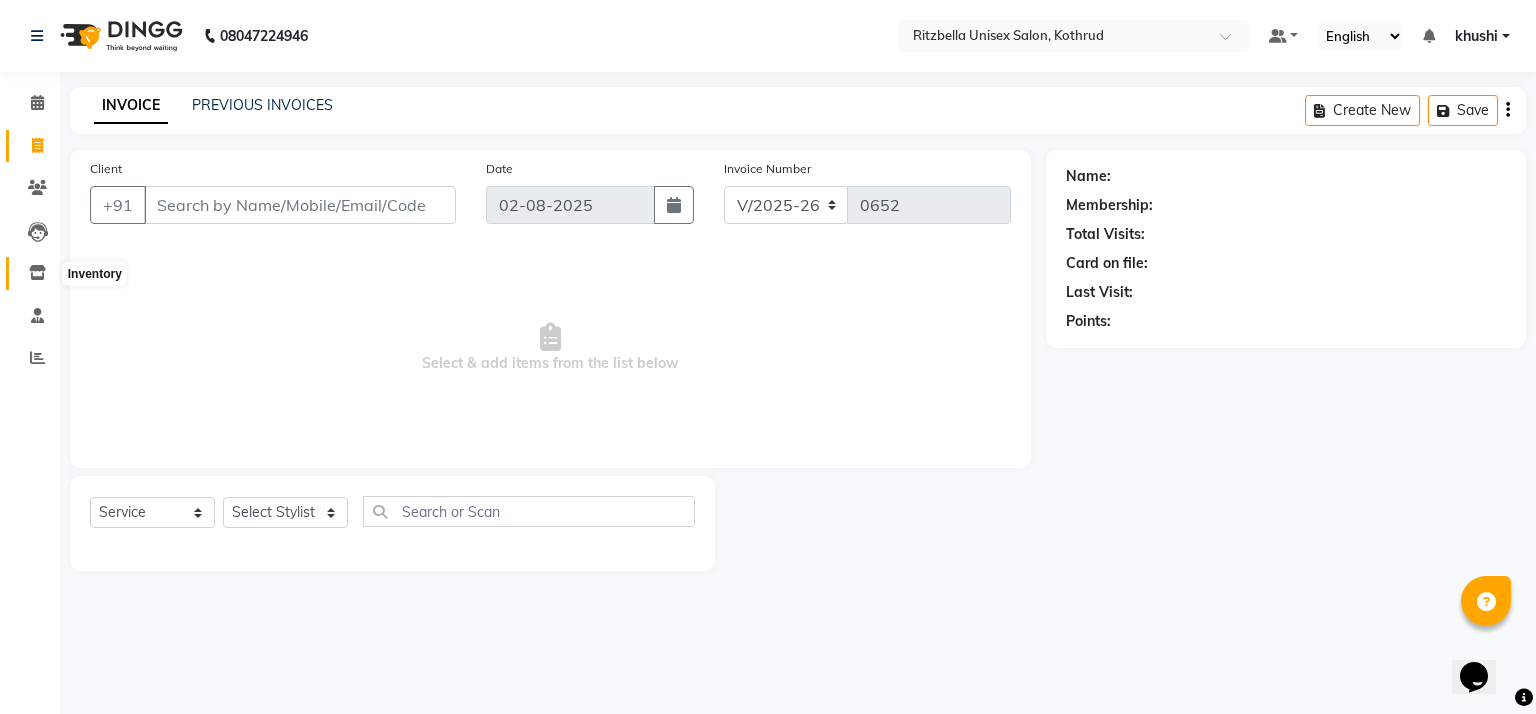 click 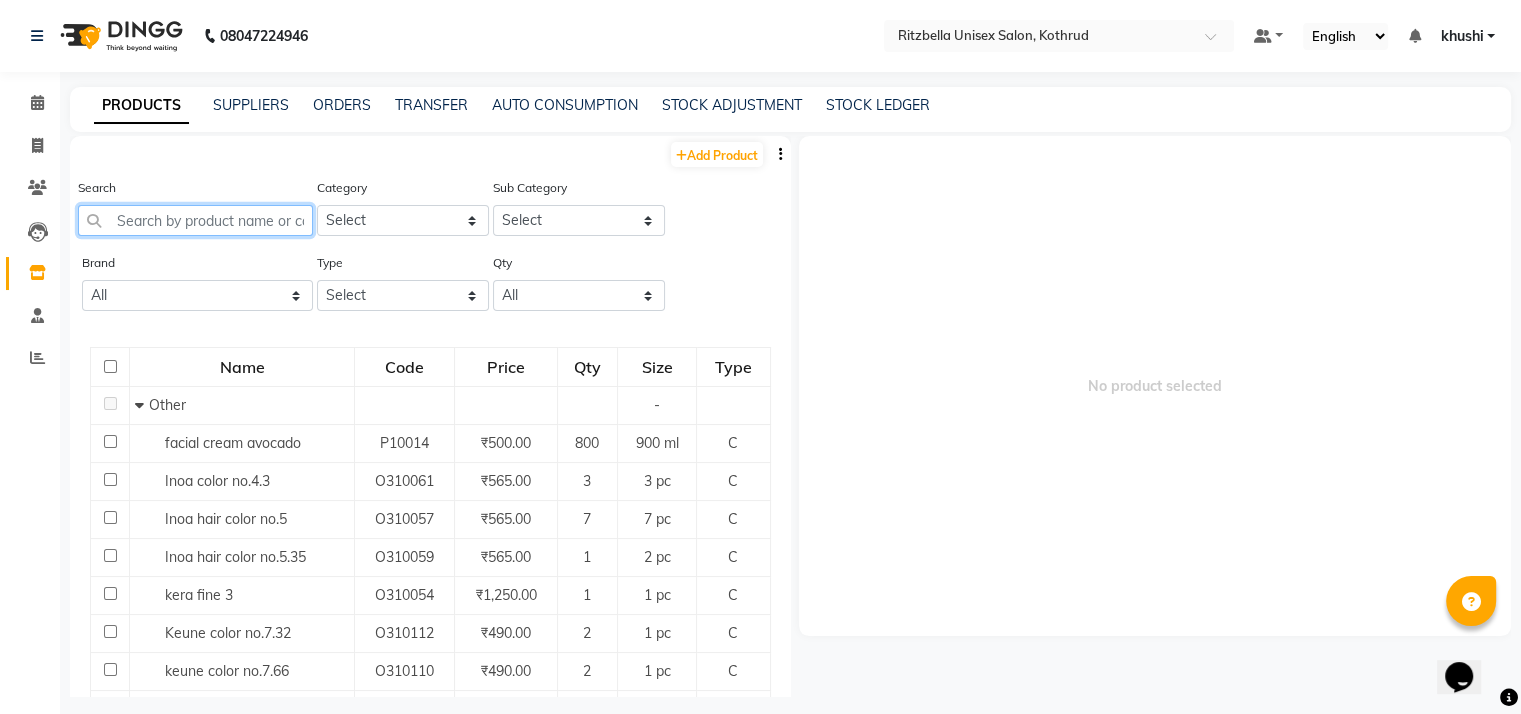click 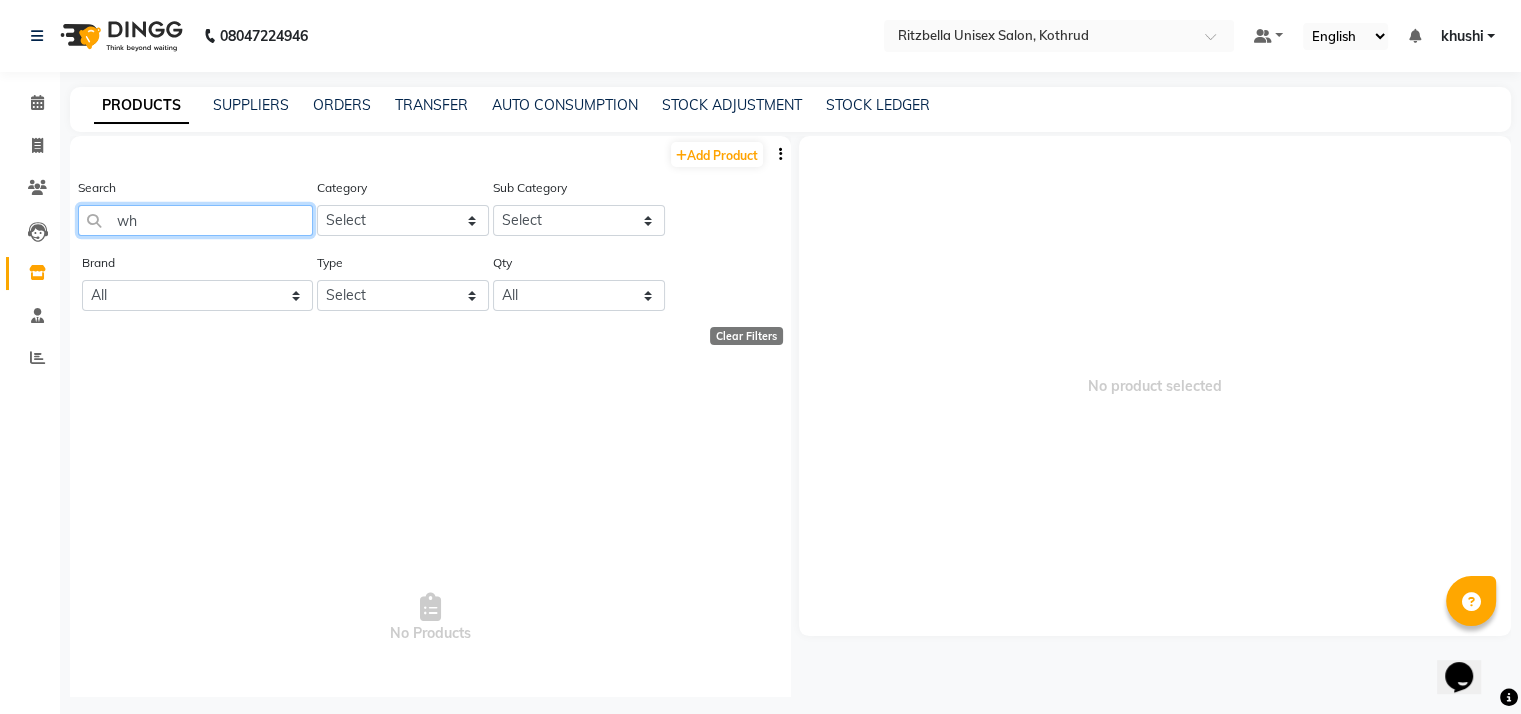 type on "w" 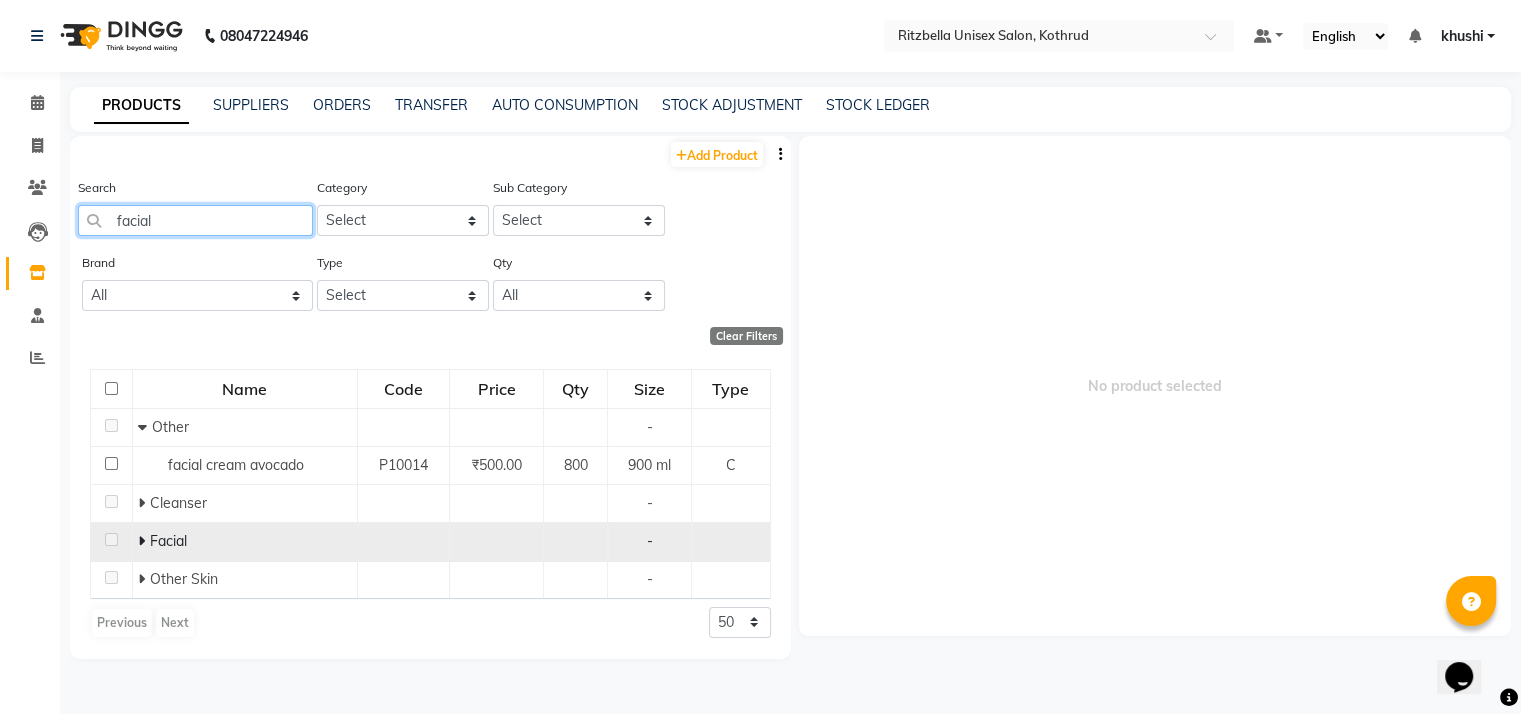 type on "facial" 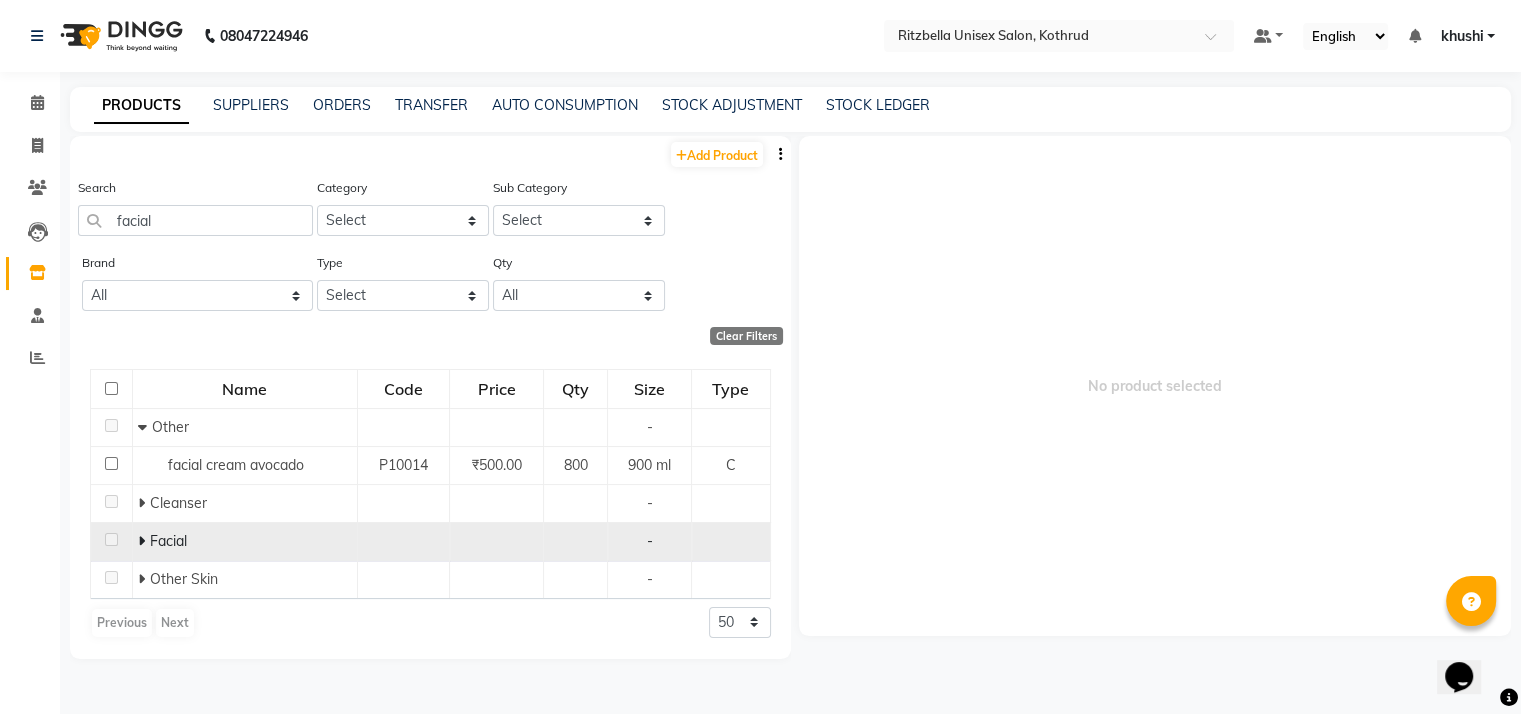 click 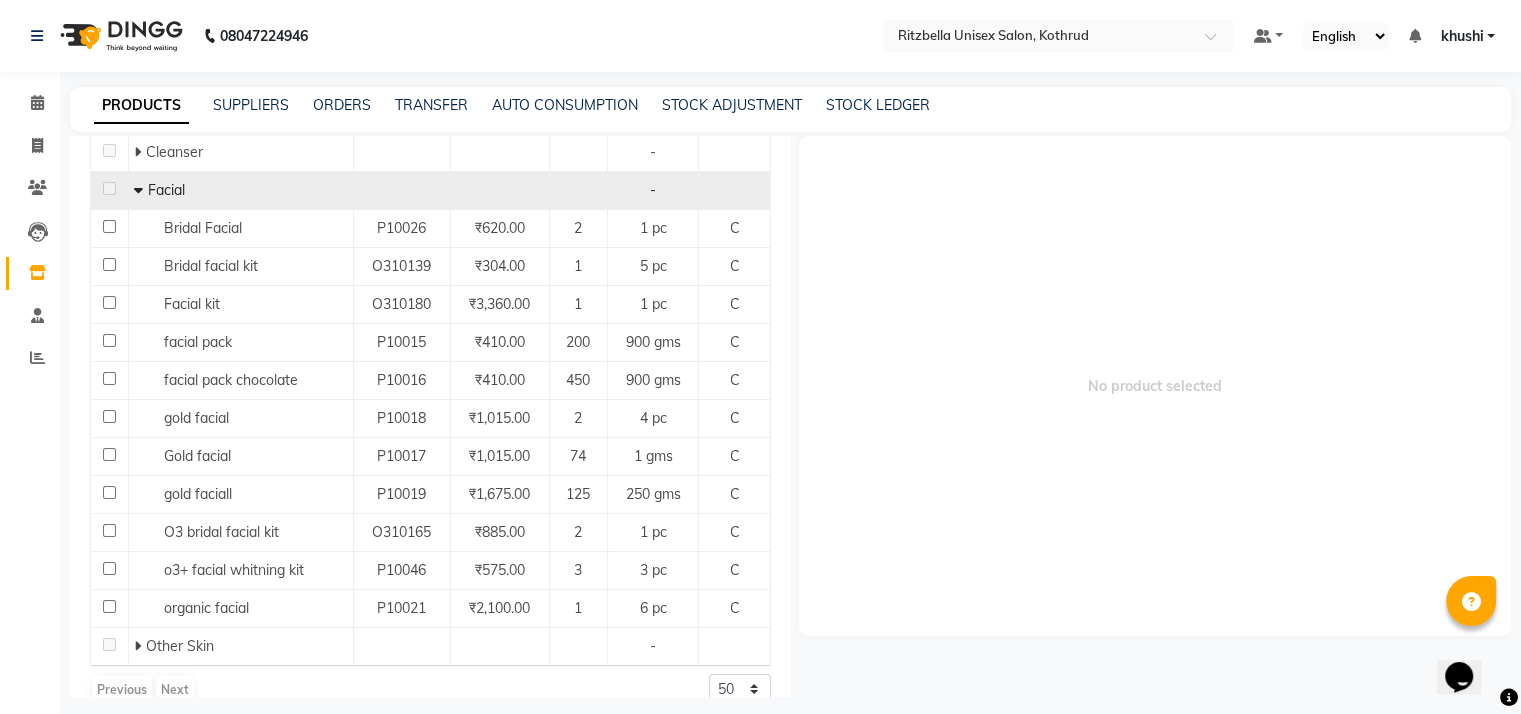 scroll, scrollTop: 350, scrollLeft: 0, axis: vertical 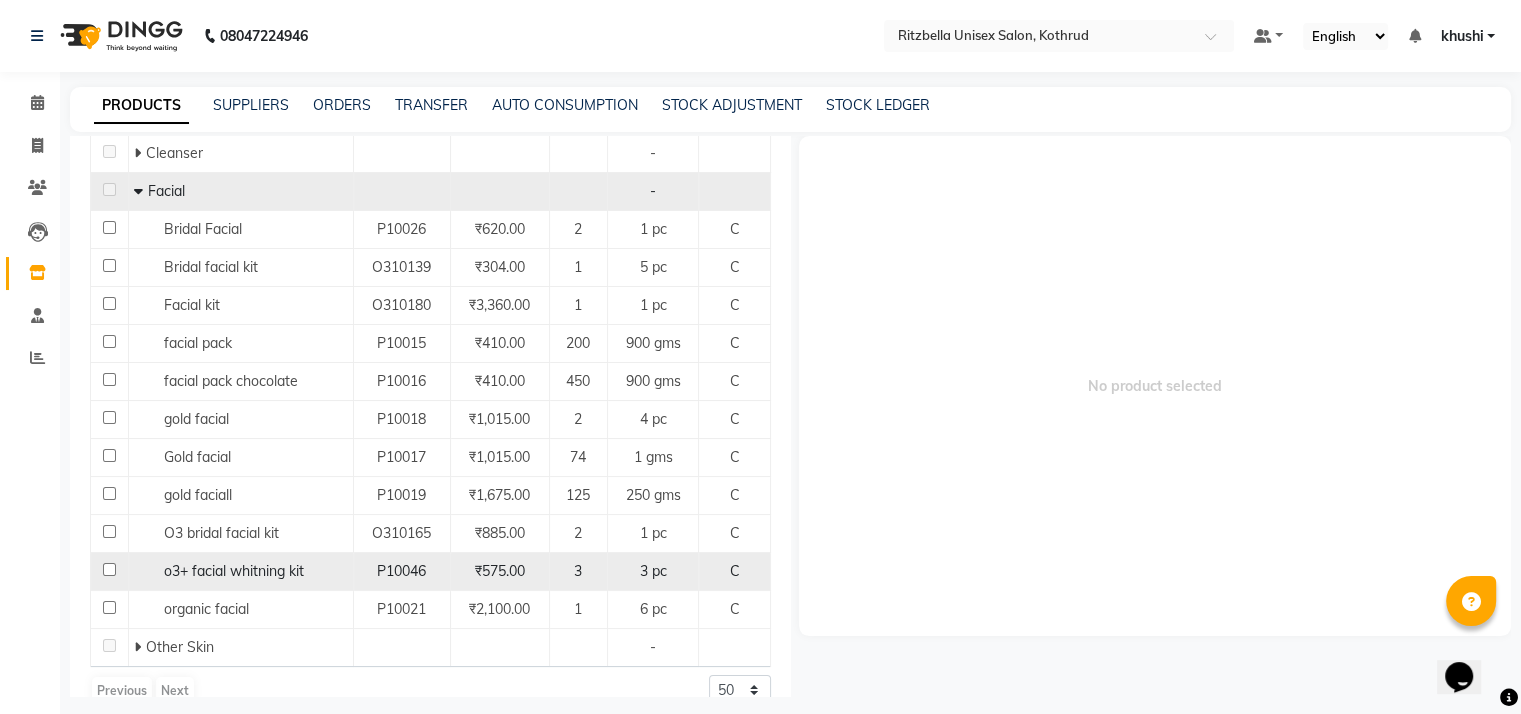 click on "o3+ facial whitning kit" 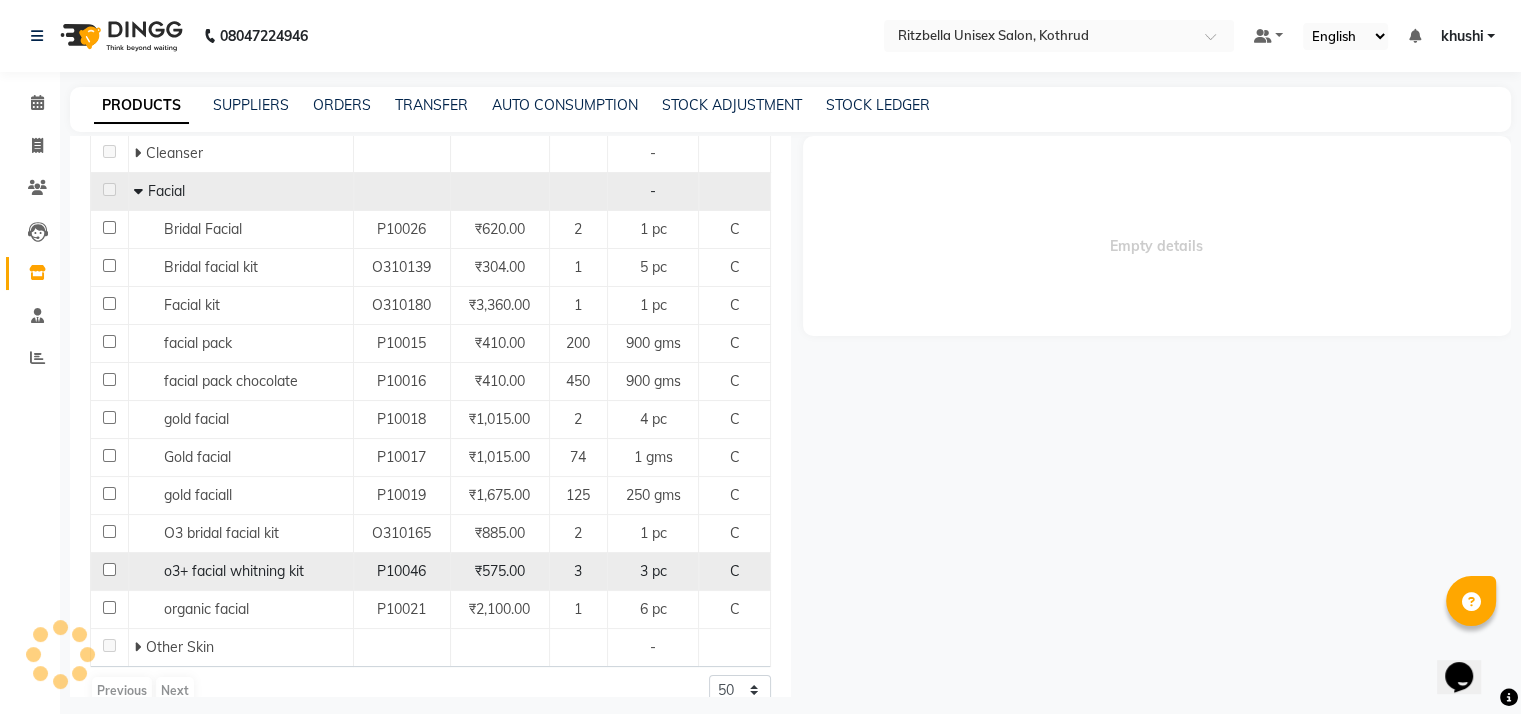 select 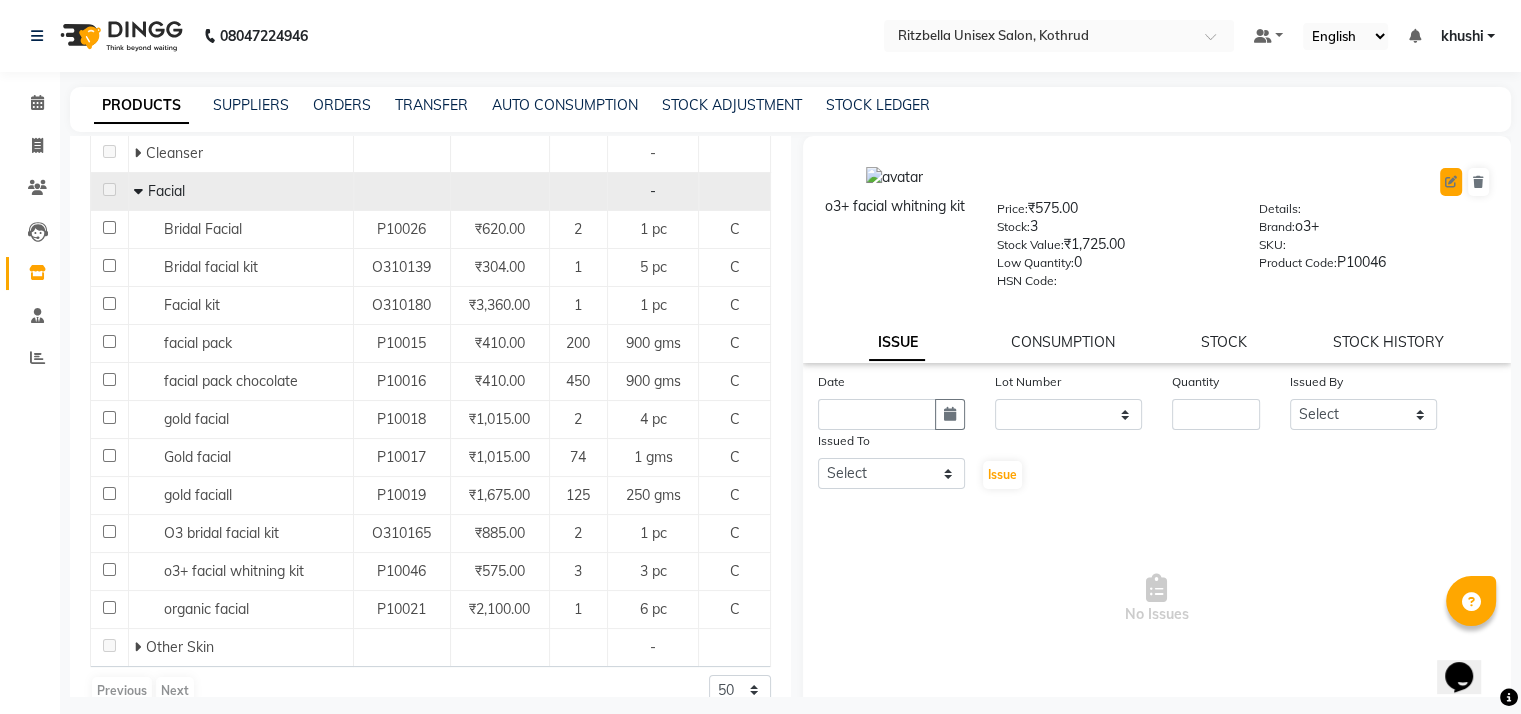 click 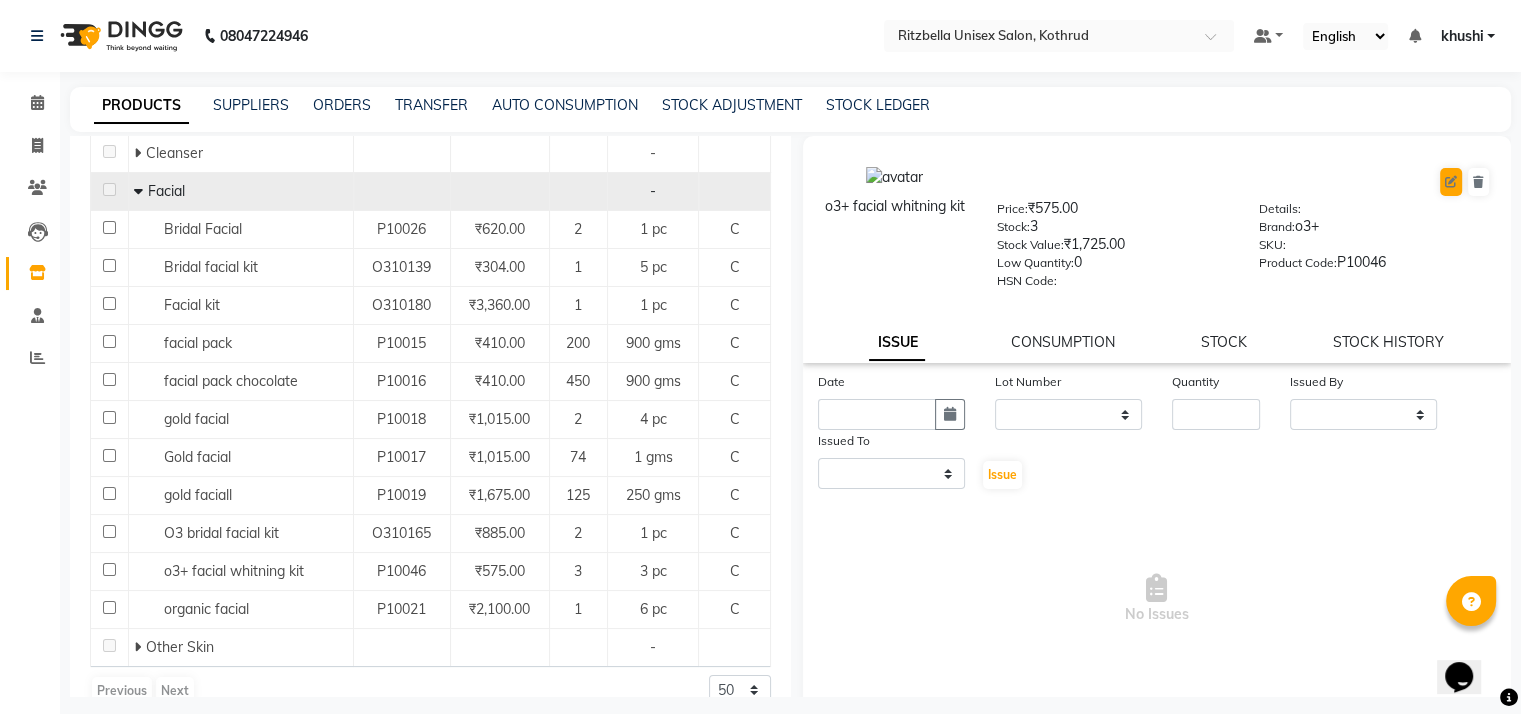 select on "C" 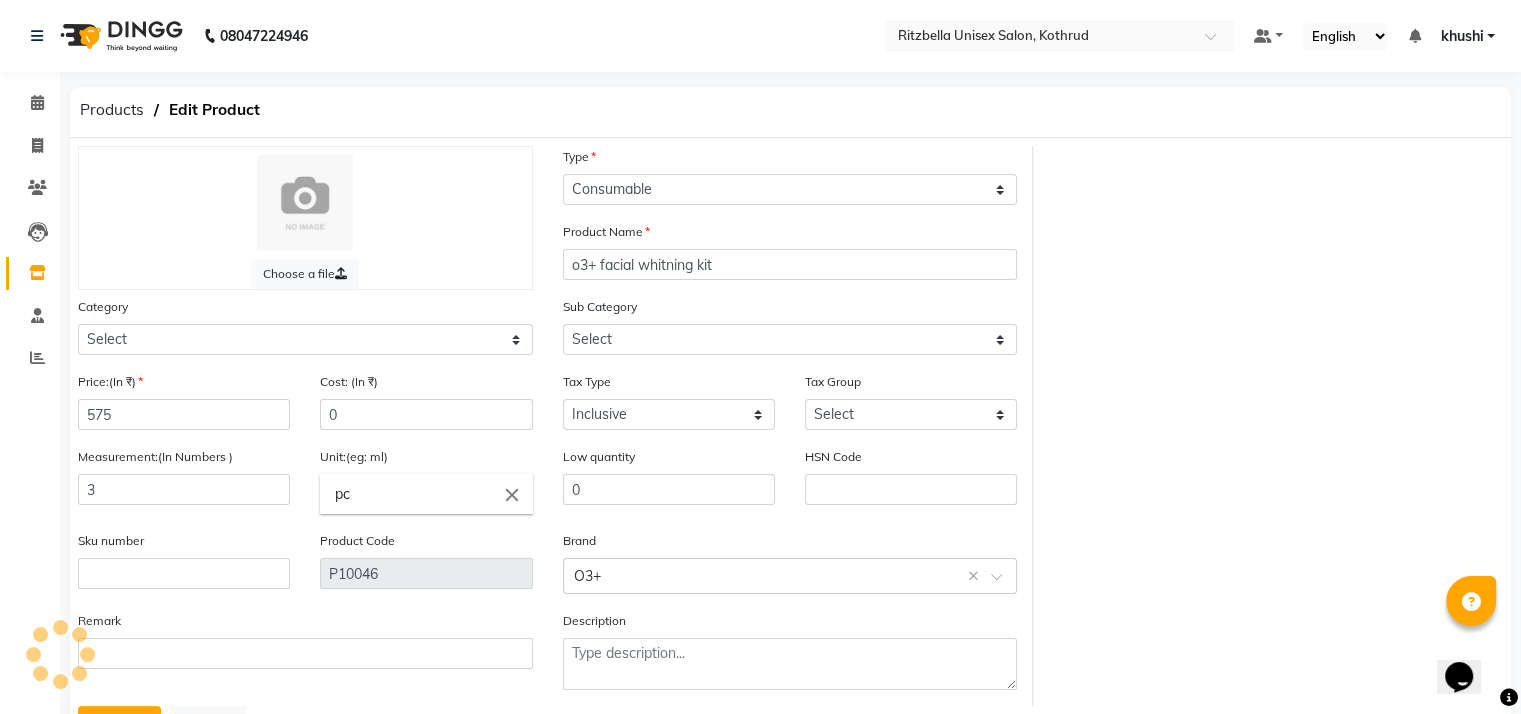 select on "1150" 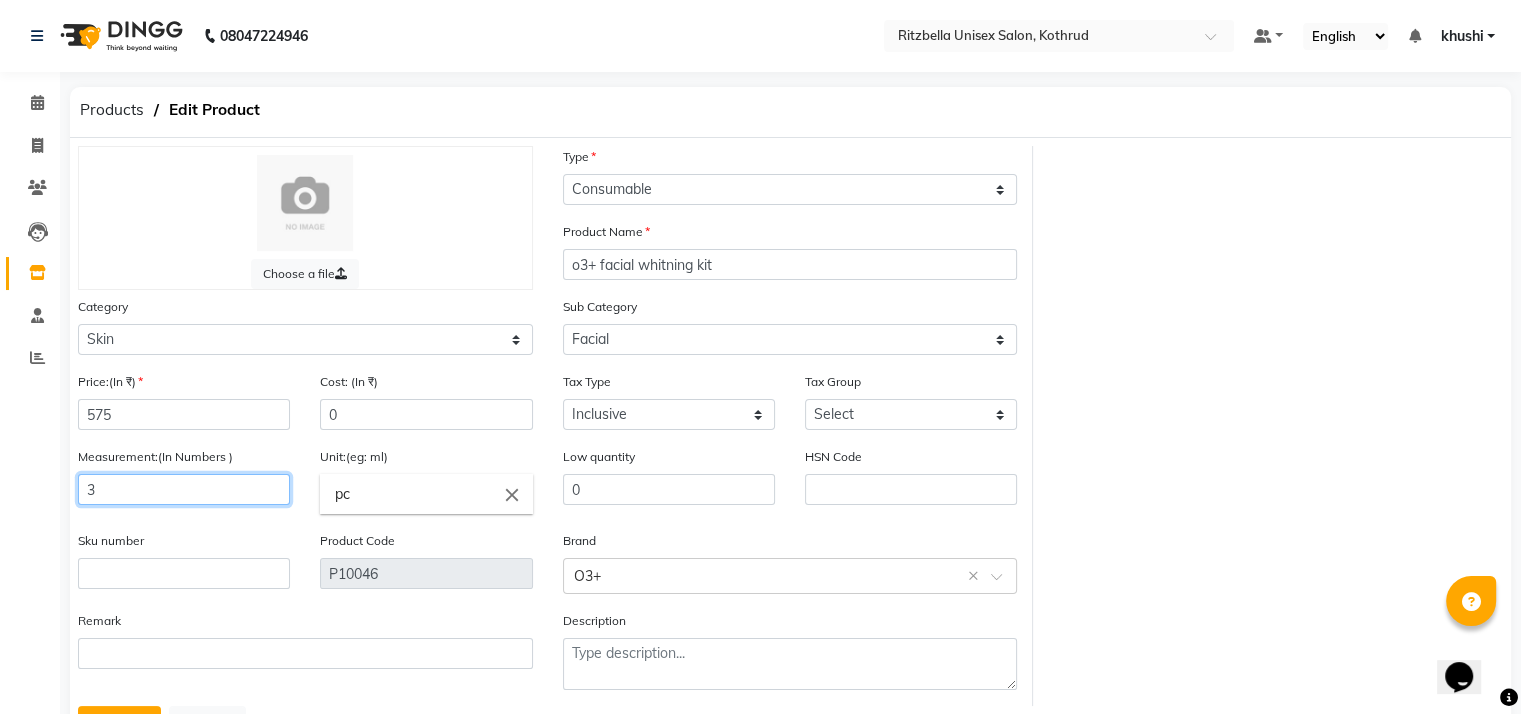 click on "3" 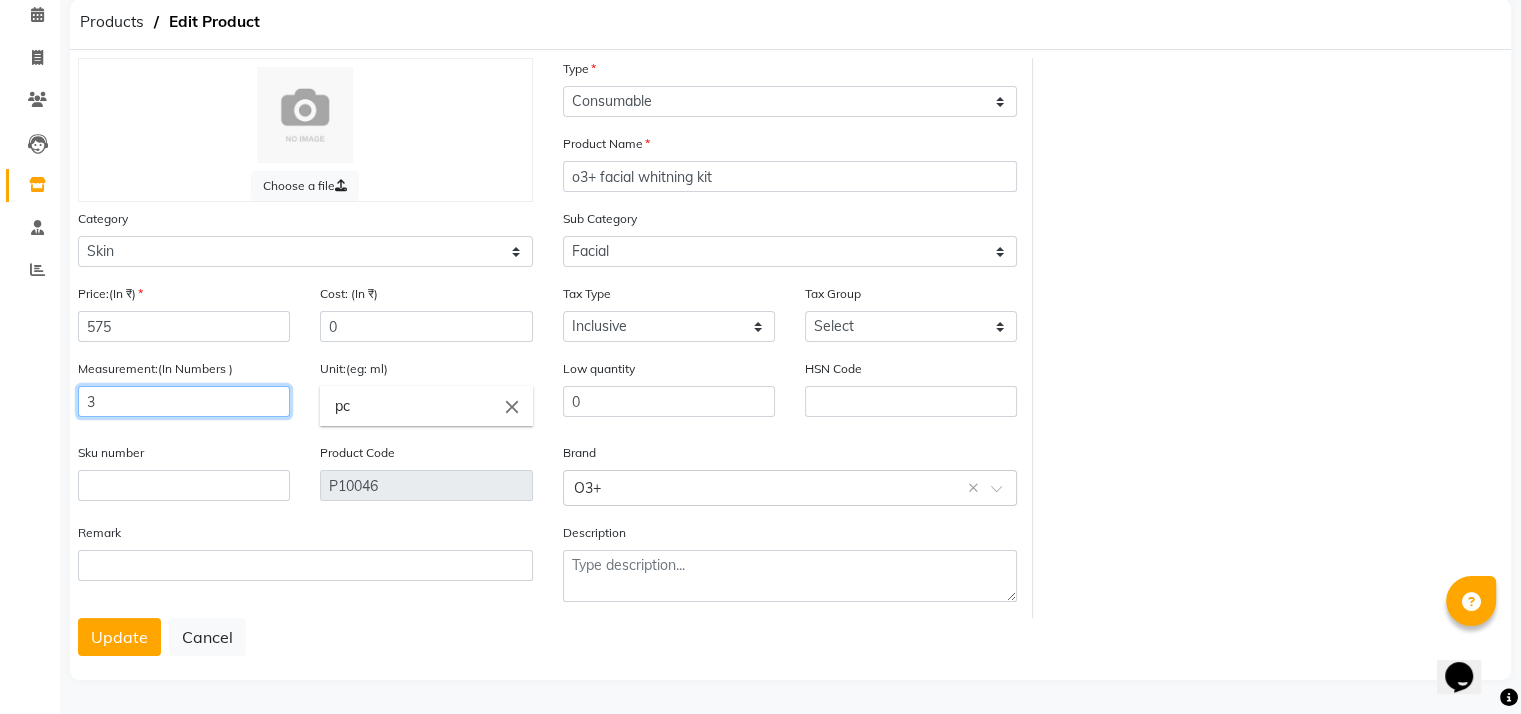 scroll, scrollTop: 0, scrollLeft: 0, axis: both 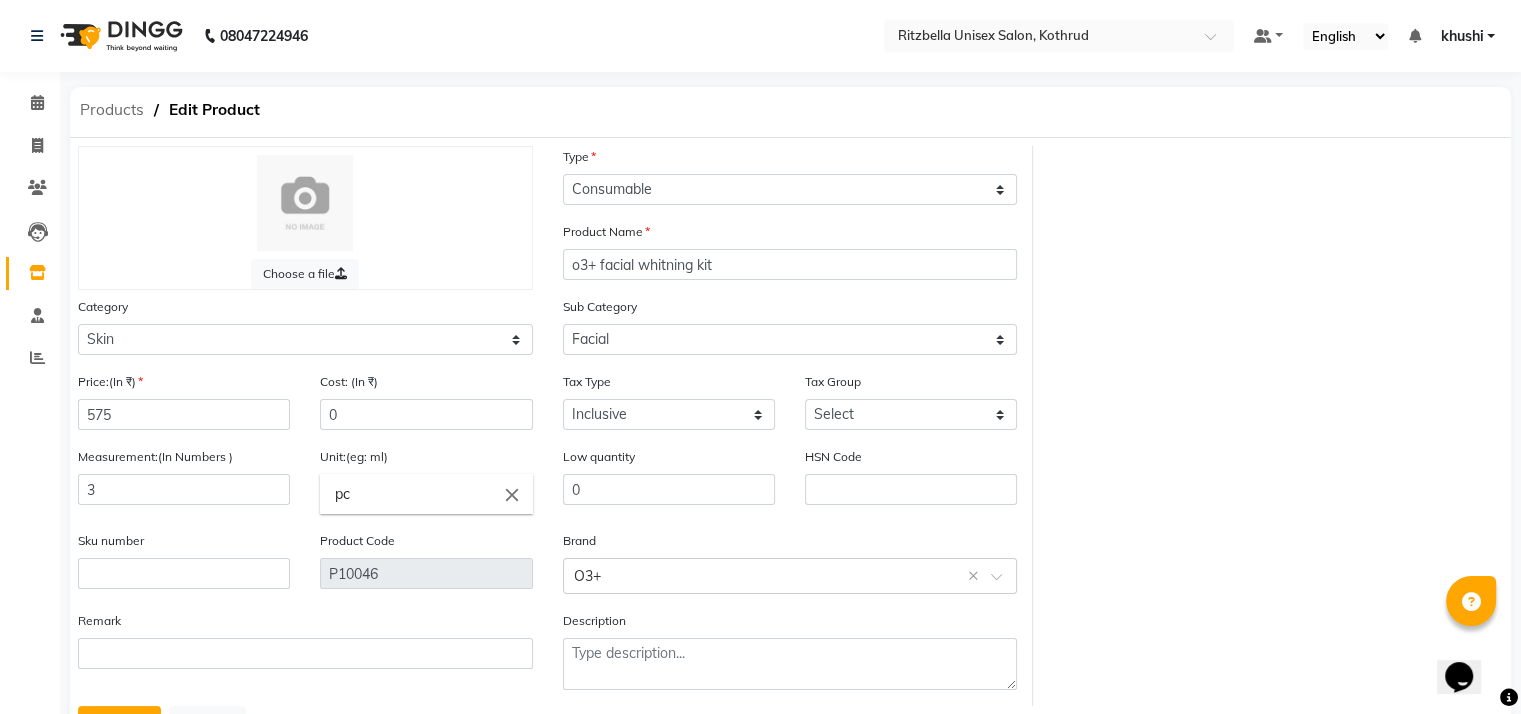 click on "Products" 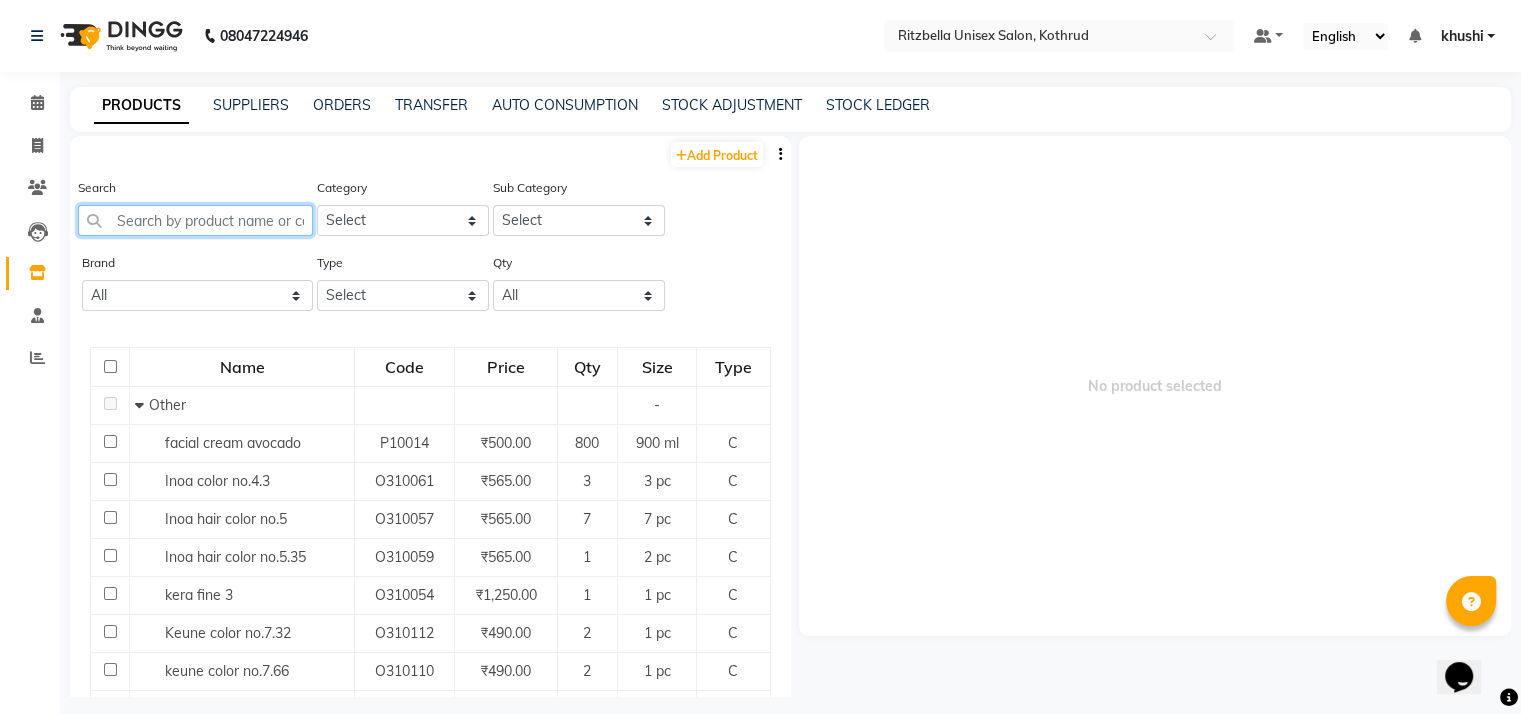 click 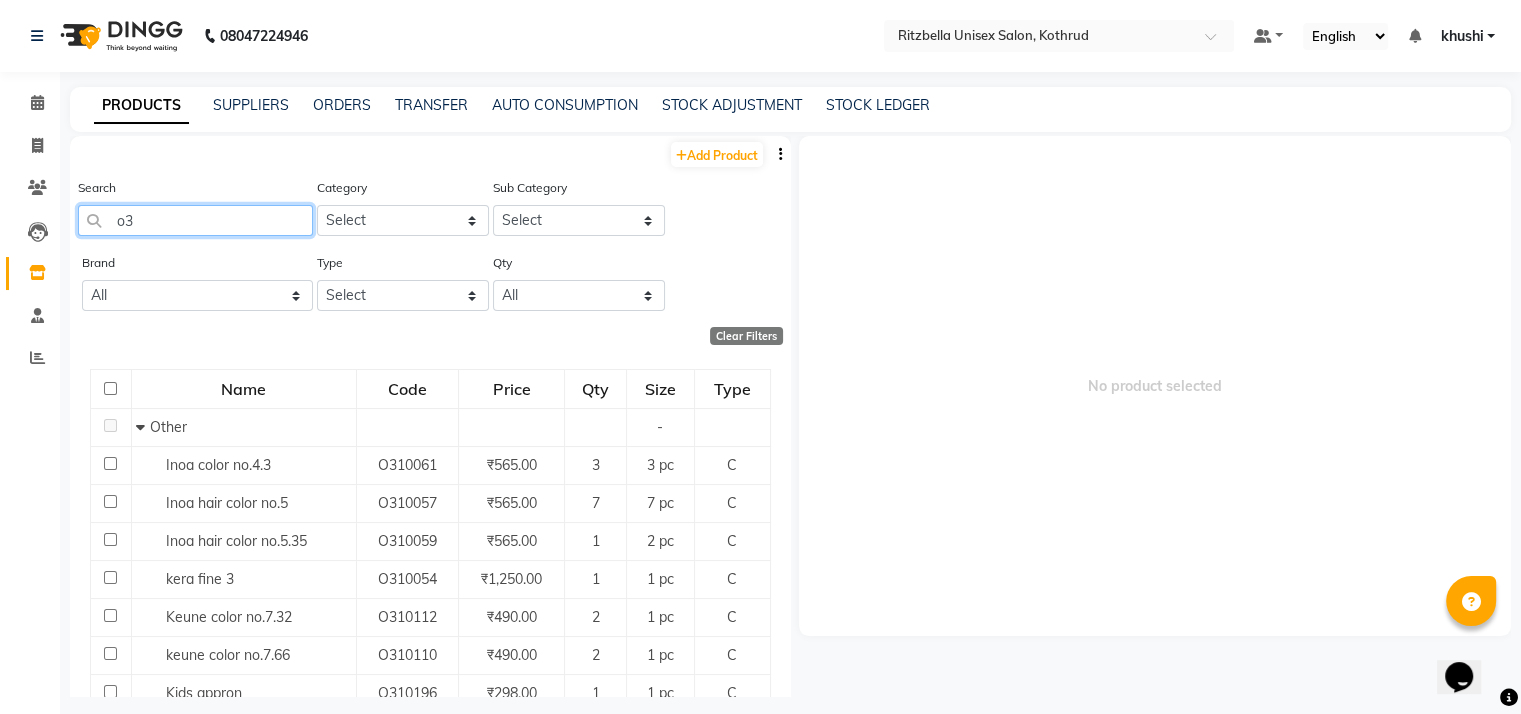type on "o3" 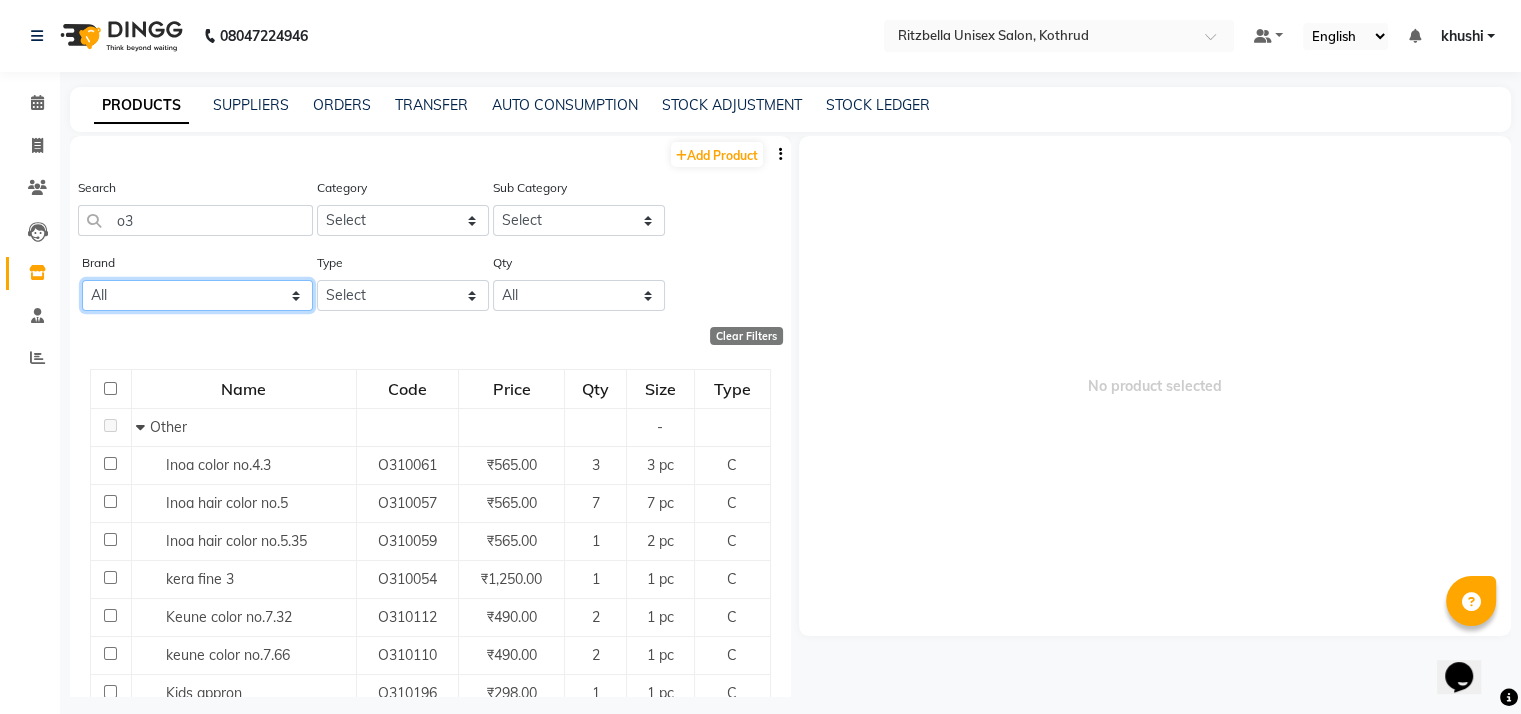 click on "All Alu Fresh Foil Paper Aroma Aina Bhakti Bio Soft Chaoba Professional Cheryle's Cheryl's Cheryl's Cosmeceuticals Duxx Darling Floractive Gillette Global Star Gown Teddy Hd Hd Anguoer Honey Bee Hydra Care Jewa White Jovees Jovees Herbal Kenue Kera Fine Keune Levilson Levison's Le-vitson Lewilsion Lewilson Le'wilson Le'wilson Professional Loreal Loreal Extenso Loreal Inoa Loreal Inova Loreal Majirel Loreal Professional Loreal Professional Majirel Lotus Herbal Lotus Hurbal Matrix Mavon Mavon Professional Mjm Naked Nish N+professional N+ Professional O3+ O3+professional O3+ Professional Organic Harvest Pro Ozon Pooja Raaga Profession Rica Made In Italy Richfeel Naturals Schwarzkopf Sea Blue Men Essentials Shills Professional Shreya Vedic Wella Professionals" 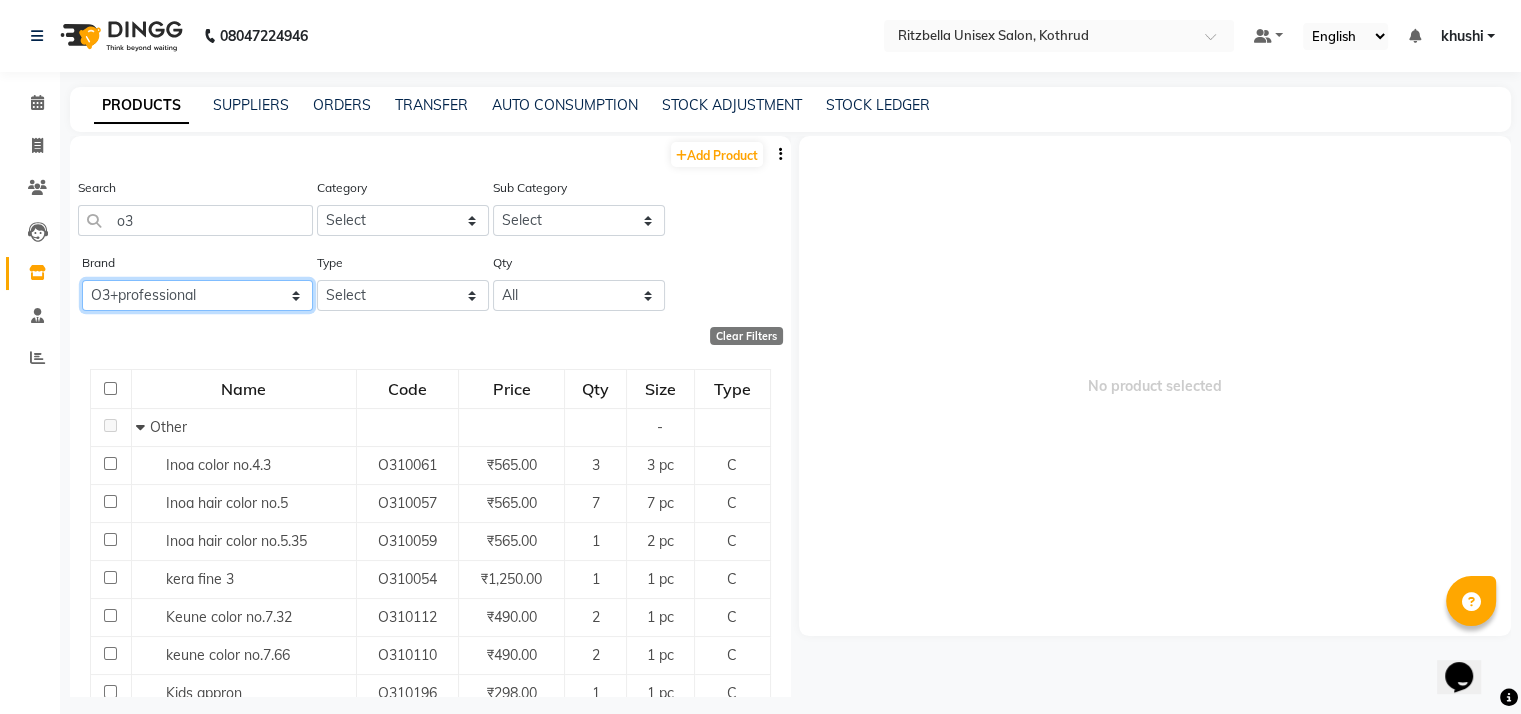 click on "All Alu Fresh Foil Paper Aroma Aina Bhakti Bio Soft Chaoba Professional Cheryle's Cheryl's Cheryl's Cosmeceuticals Duxx Darling Floractive Gillette Global Star Gown Teddy Hd Hd Anguoer Honey Bee Hydra Care Jewa White Jovees Jovees Herbal Kenue Kera Fine Keune Levilson Levison's Le-vitson Lewilsion Lewilson Le'wilson Le'wilson Professional Loreal Loreal Extenso Loreal Inoa Loreal Inova Loreal Majirel Loreal Professional Loreal Professional Majirel Lotus Herbal Lotus Hurbal Matrix Mavon Mavon Professional Mjm Naked Nish N+professional N+ Professional O3+ O3+professional O3+ Professional Organic Harvest Pro Ozon Pooja Raaga Profession Rica Made In Italy Richfeel Naturals Schwarzkopf Sea Blue Men Essentials Shills Professional Shreya Vedic Wella Professionals" 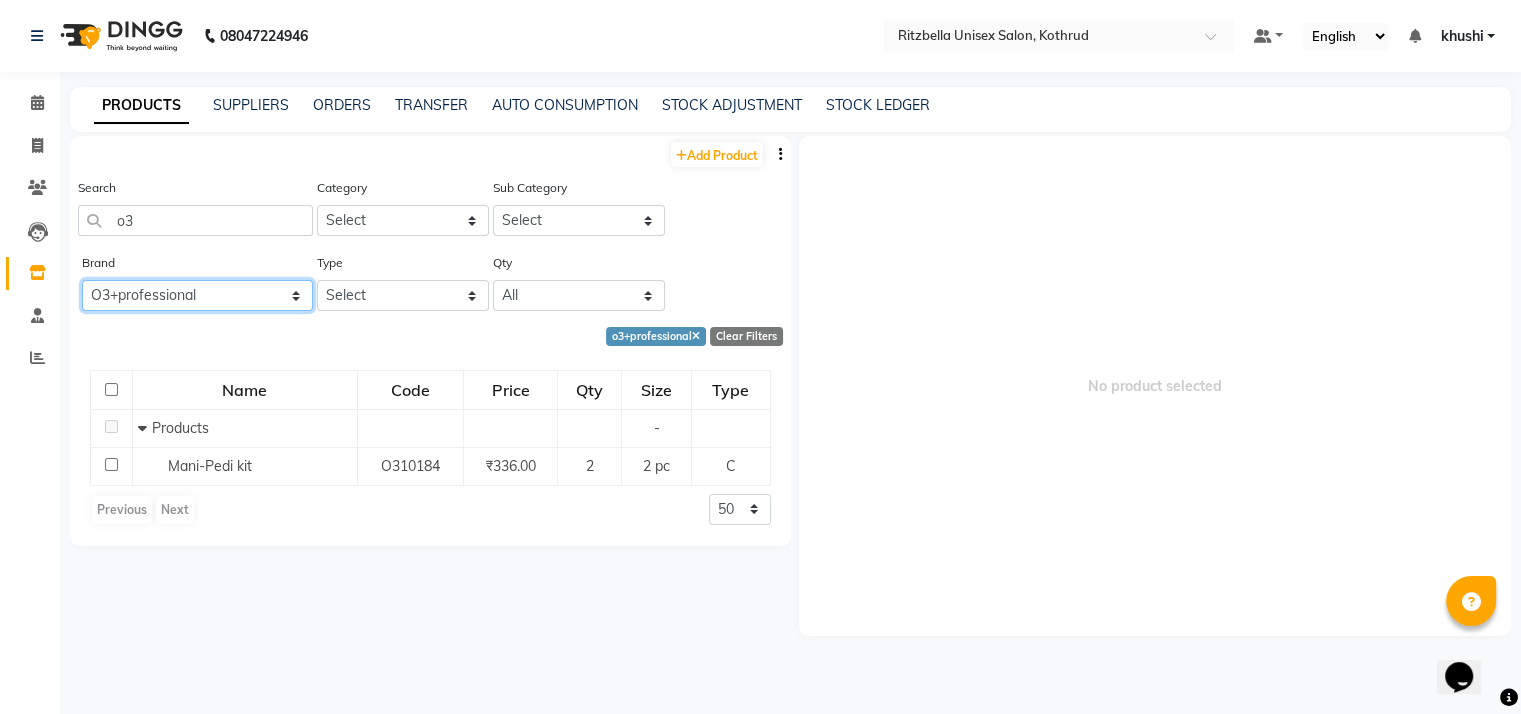 click on "All Alu Fresh Foil Paper Aroma Aina Bhakti Bio Soft Chaoba Professional Cheryle's Cheryl's Cheryl's Cosmeceuticals Duxx Darling Floractive Gillette Global Star Gown Teddy Hd Hd Anguoer Honey Bee Hydra Care Jewa White Jovees Jovees Herbal Kenue Kera Fine Keune Levilson Levison's Le-vitson Lewilsion Lewilson Le'wilson Le'wilson Professional Loreal Loreal Extenso Loreal Inoa Loreal Inova Loreal Majirel Loreal Professional Loreal Professional Majirel Lotus Herbal Lotus Hurbal Matrix Mavon Mavon Professional Mjm Naked Nish N+professional N+ Professional O3+ O3+professional O3+ Professional Organic Harvest Pro Ozon Pooja Raaga Profession Rica Made In Italy Richfeel Naturals Schwarzkopf Sea Blue Men Essentials Shills Professional Shreya Vedic Wella Professionals" 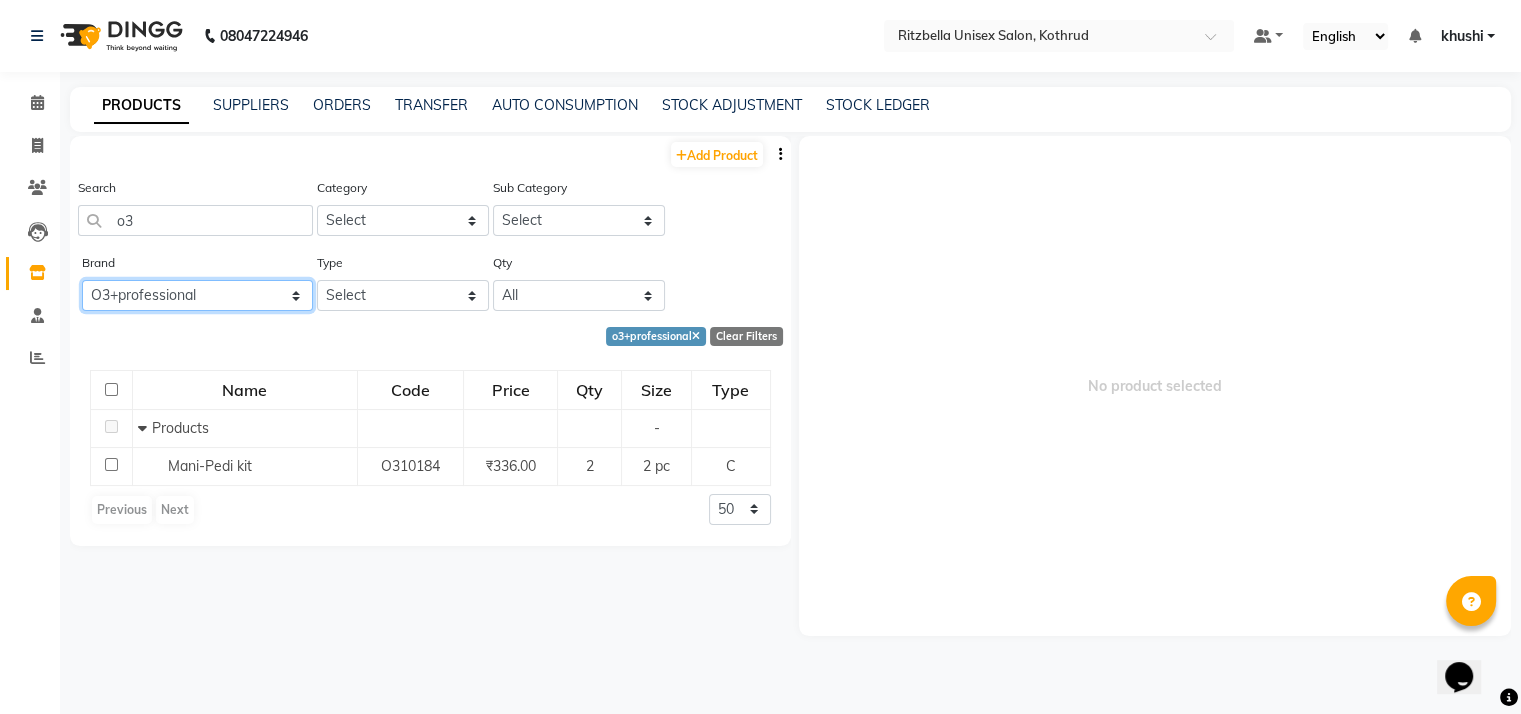 select on "o3+ professional" 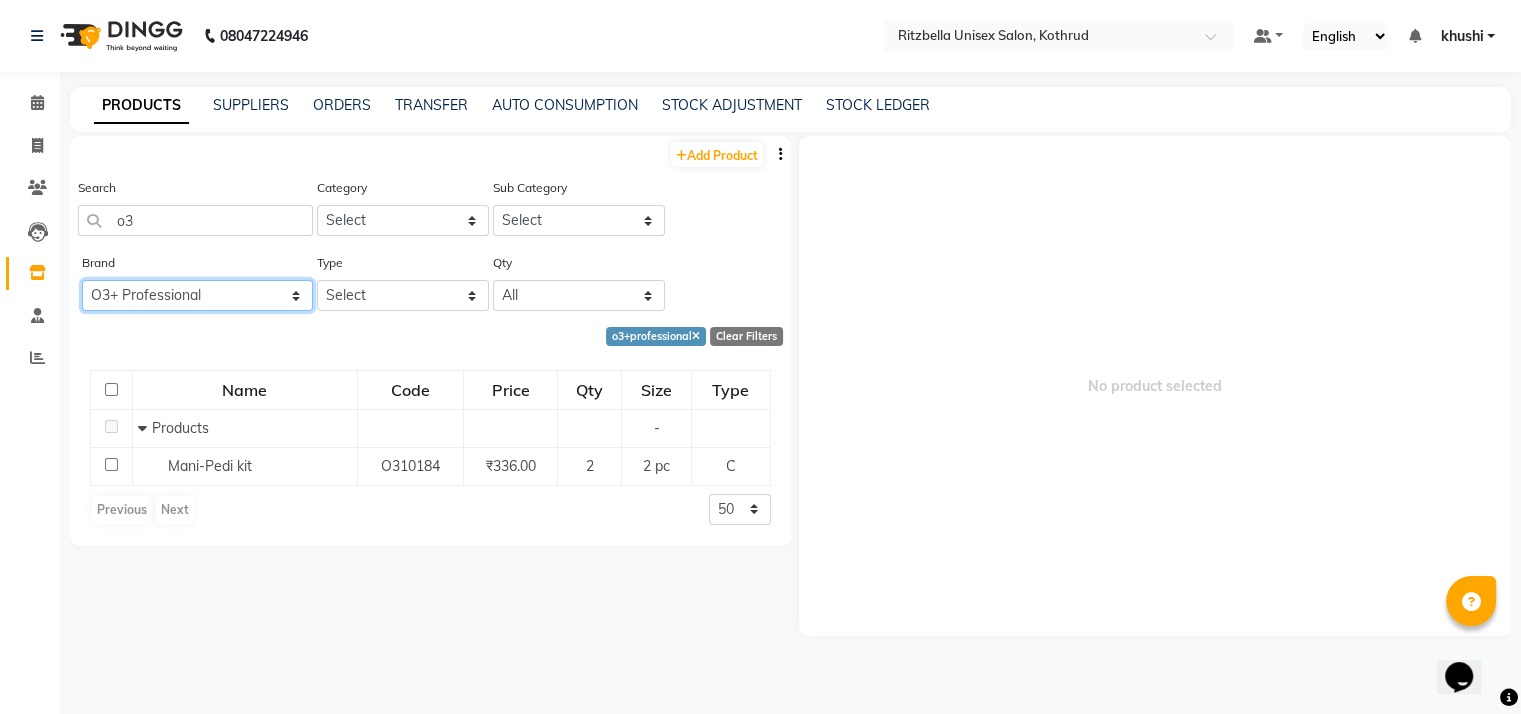 click on "All Alu Fresh Foil Paper Aroma Aina Bhakti Bio Soft Chaoba Professional Cheryle's Cheryl's Cheryl's Cosmeceuticals Duxx Darling Floractive Gillette Global Star Gown Teddy Hd Hd Anguoer Honey Bee Hydra Care Jewa White Jovees Jovees Herbal Kenue Kera Fine Keune Levilson Levison's Le-vitson Lewilsion Lewilson Le'wilson Le'wilson Professional Loreal Loreal Extenso Loreal Inoa Loreal Inova Loreal Majirel Loreal Professional Loreal Professional Majirel Lotus Herbal Lotus Hurbal Matrix Mavon Mavon Professional Mjm Naked Nish N+professional N+ Professional O3+ O3+professional O3+ Professional Organic Harvest Pro Ozon Pooja Raaga Profession Rica Made In Italy Richfeel Naturals Schwarzkopf Sea Blue Men Essentials Shills Professional Shreya Vedic Wella Professionals" 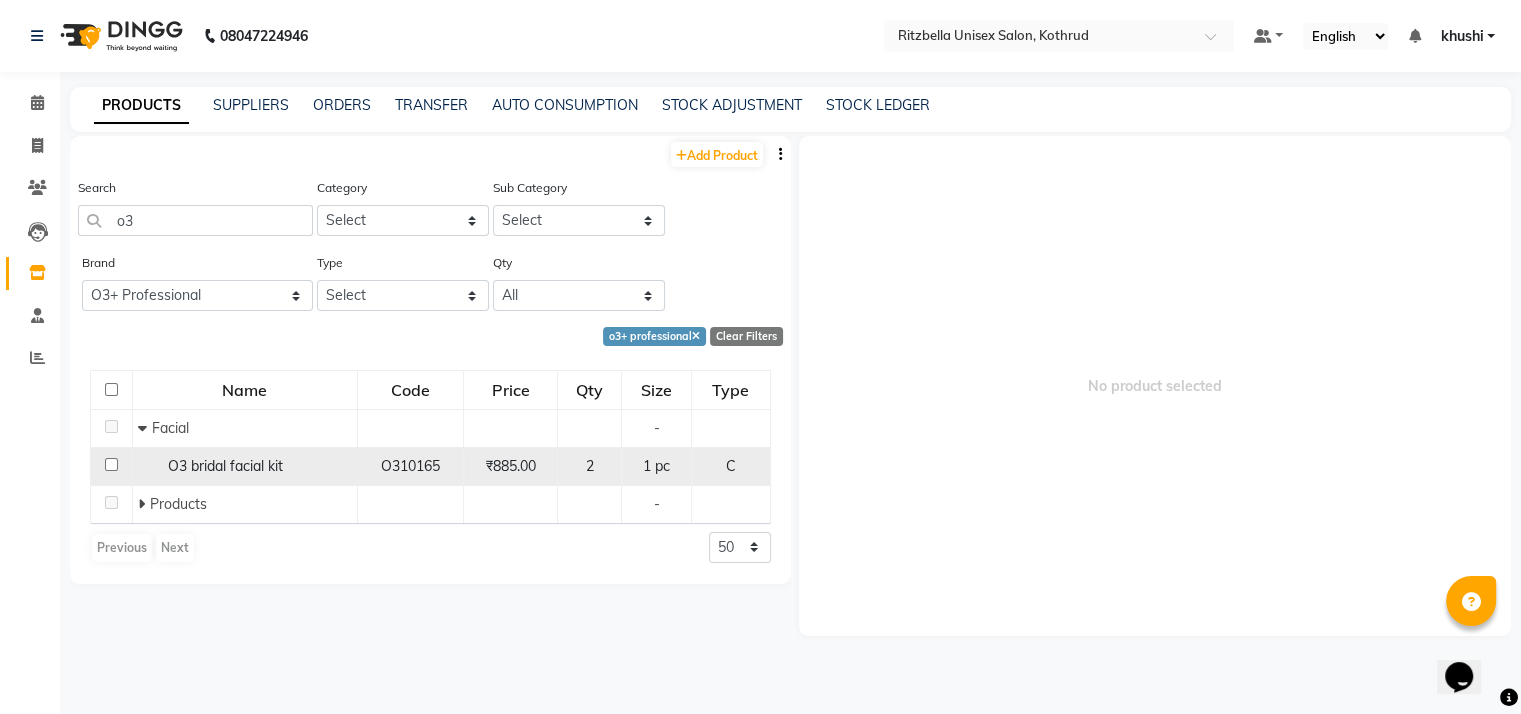 click on "O3 bridal facial kit" 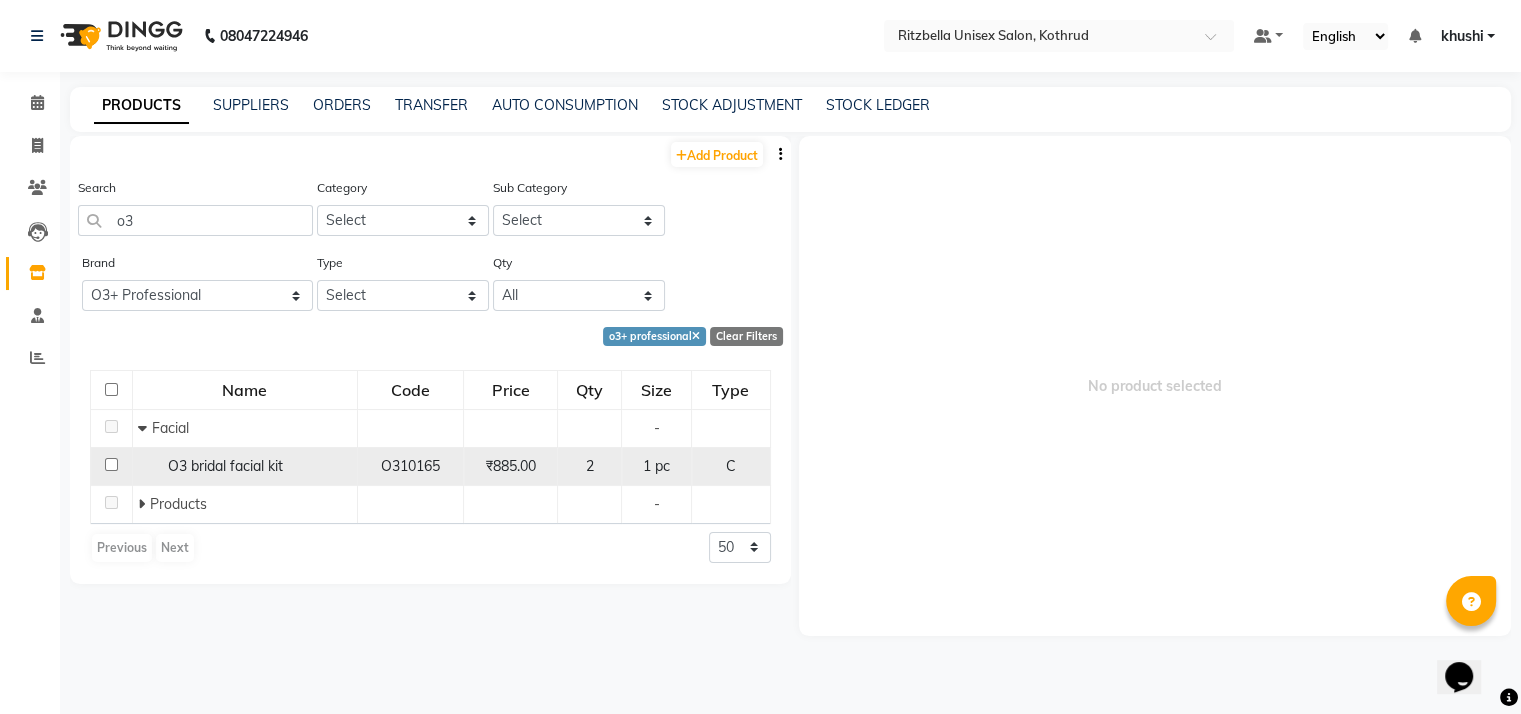 click on "1 pc" 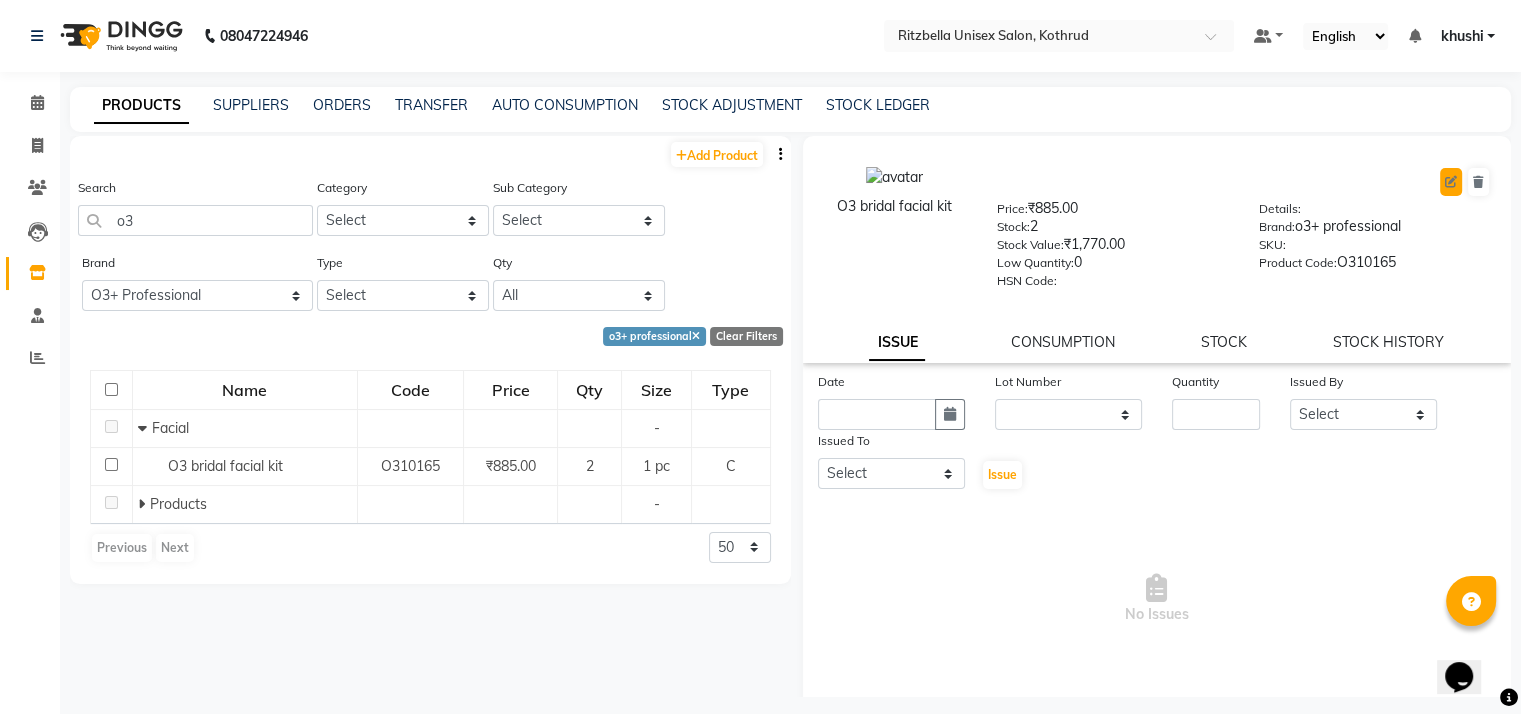 click 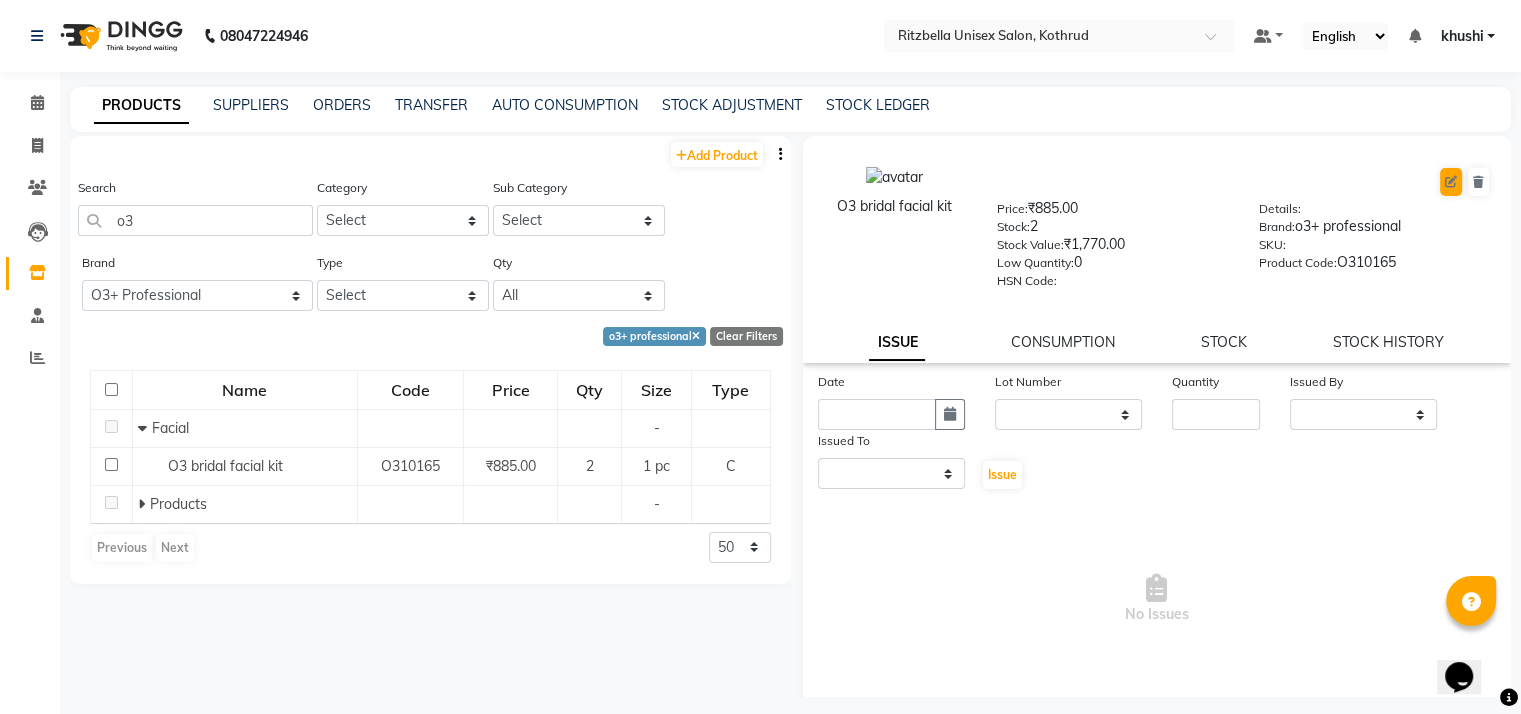 select on "C" 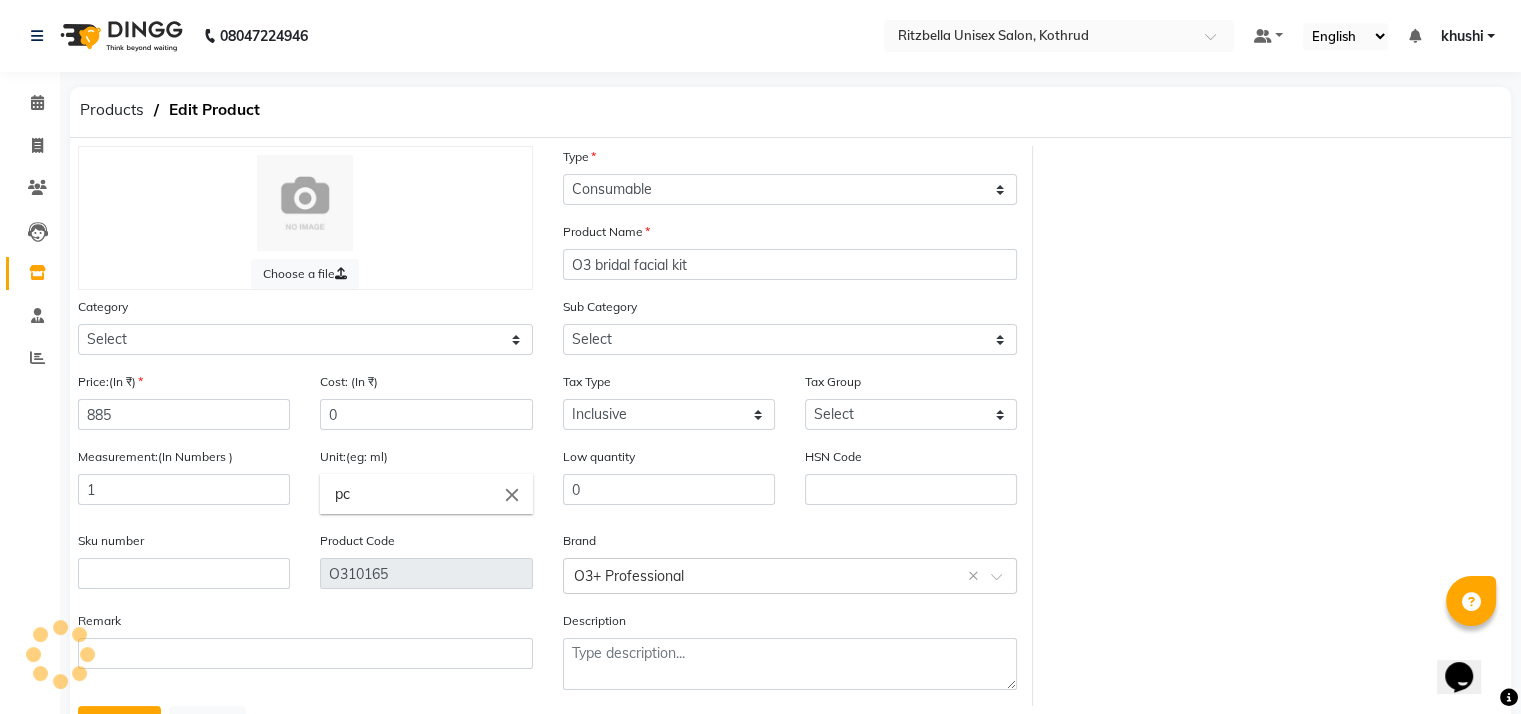 select on "1150" 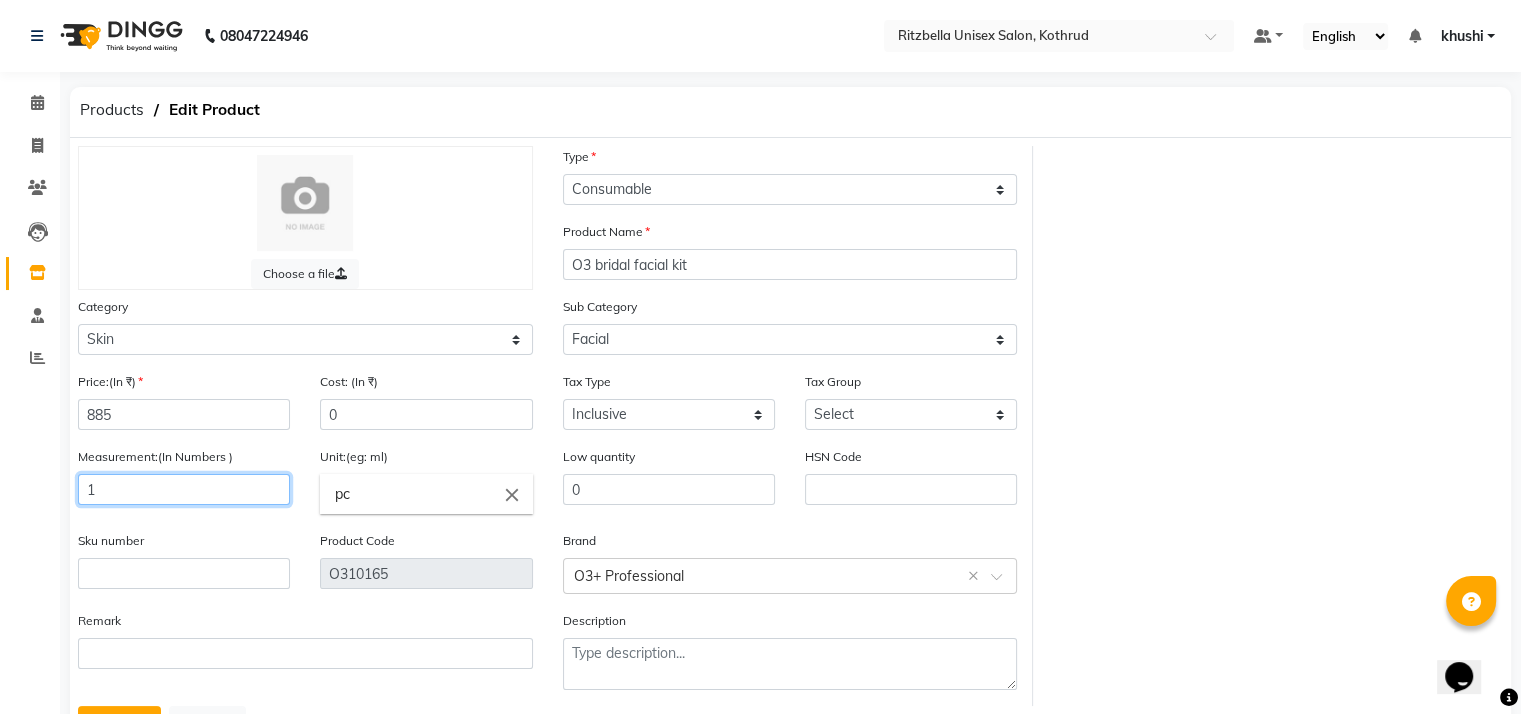 click on "1" 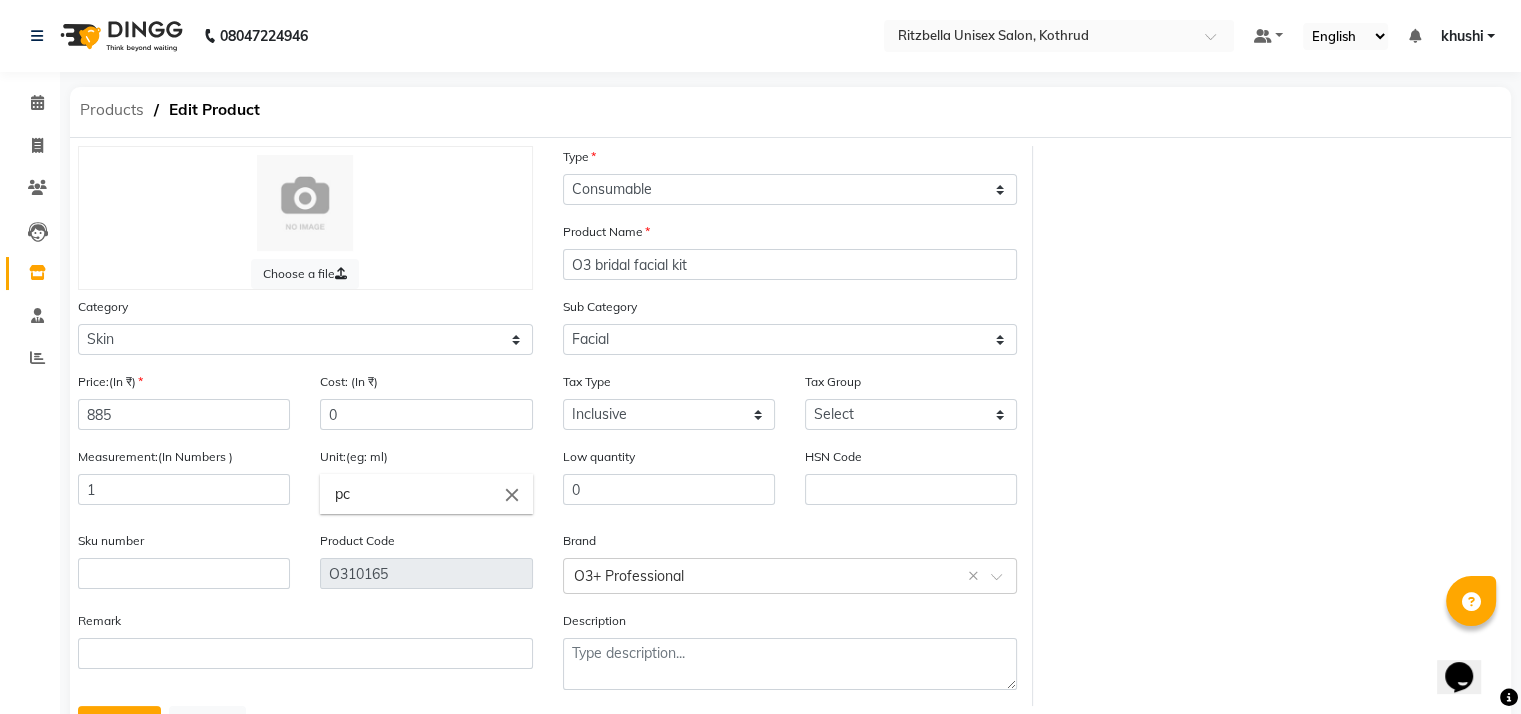 click on "Products" 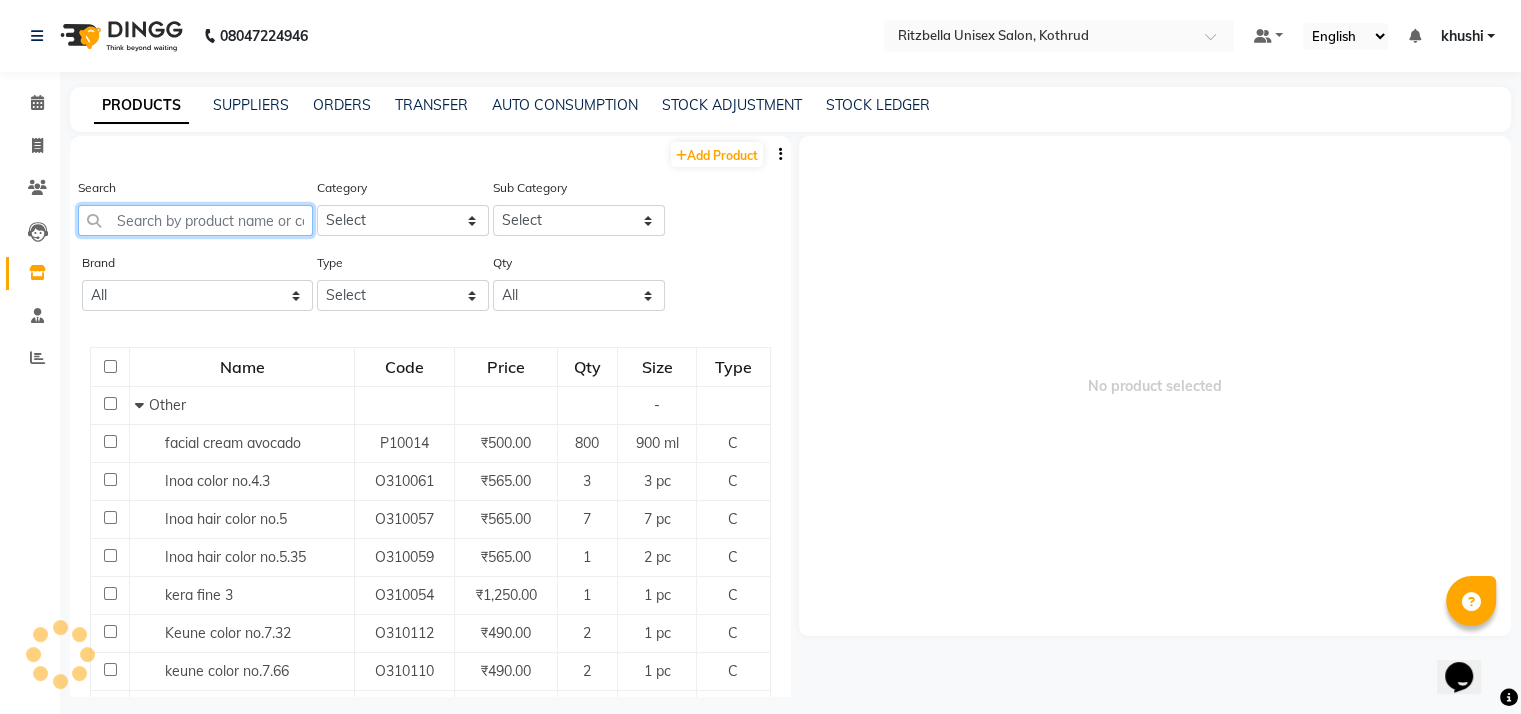 click 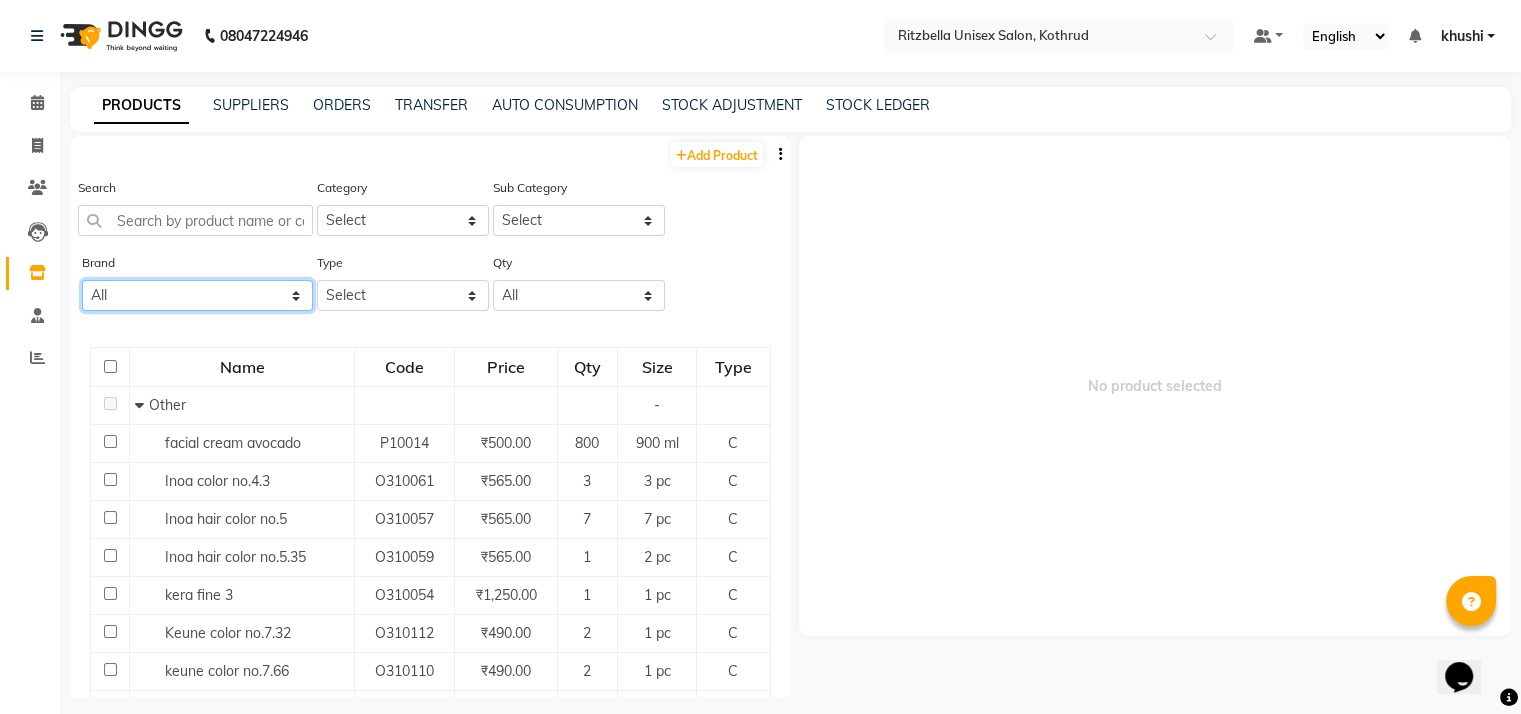 click on "All Alu Fresh Foil Paper Aroma Aina Bhakti Bio Soft Chaoba Professional Cheryle's Cheryl's Cheryl's Cosmeceuticals Duxx Darling Floractive Gillette Global Star Gown Teddy Hd Hd Anguoer Honey Bee Hydra Care Jewa White Jovees Jovees Herbal Kenue Kera Fine Keune Levilson Levison's Le-vitson Lewilsion Lewilson Le'wilson Le'wilson Professional Loreal Loreal Extenso Loreal Inoa Loreal Inova Loreal Majirel Loreal Professional Loreal Professional Majirel Lotus Herbal Lotus Hurbal Matrix Mavon Mavon Professional Mjm Naked Nish N+professional N+ Professional O3+ O3+professional O3+ Professional Organic Harvest Pro Ozon Pooja Raaga Profession Rica Made In Italy Richfeel Naturals Schwarzkopf Sea Blue Men Essentials Shills Professional Shreya Vedic Wella Professionals" 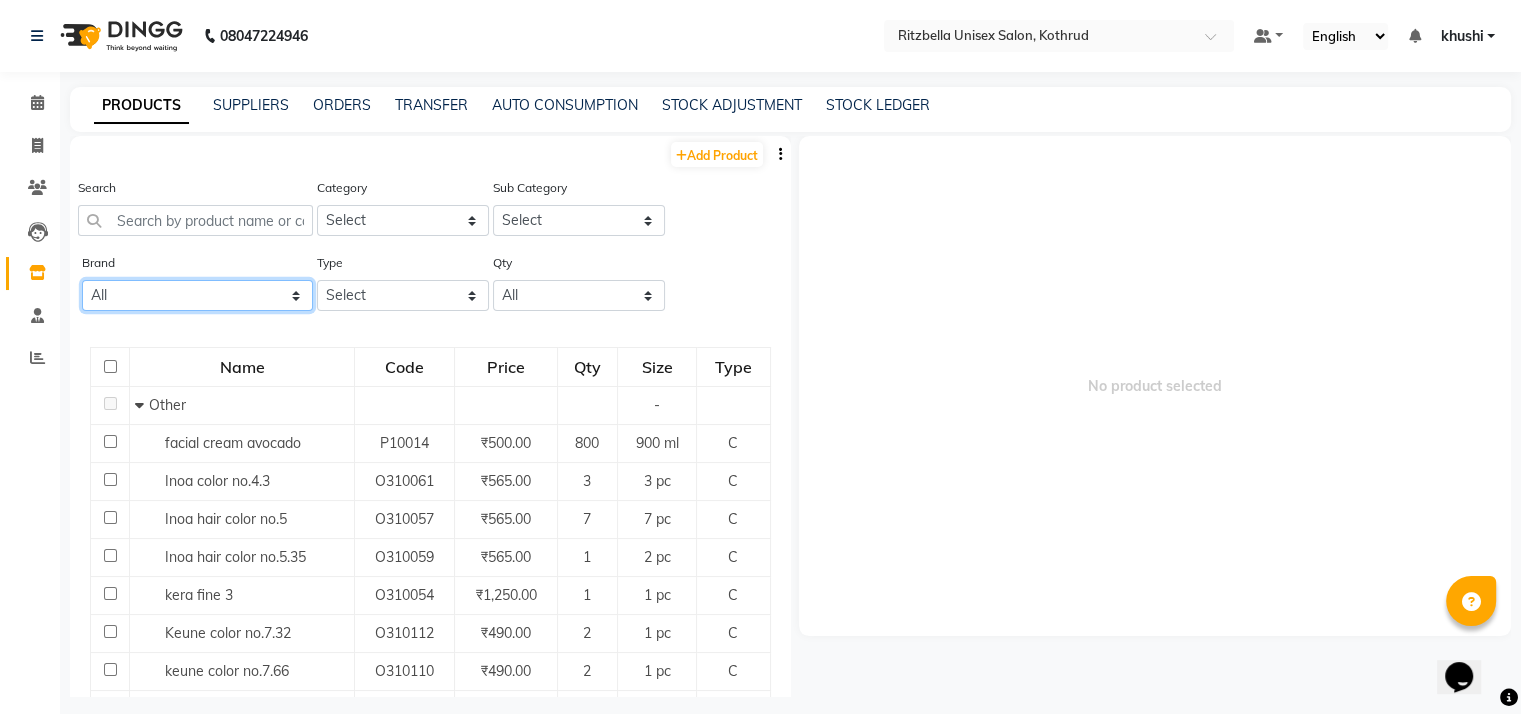 select on "o3+ professional" 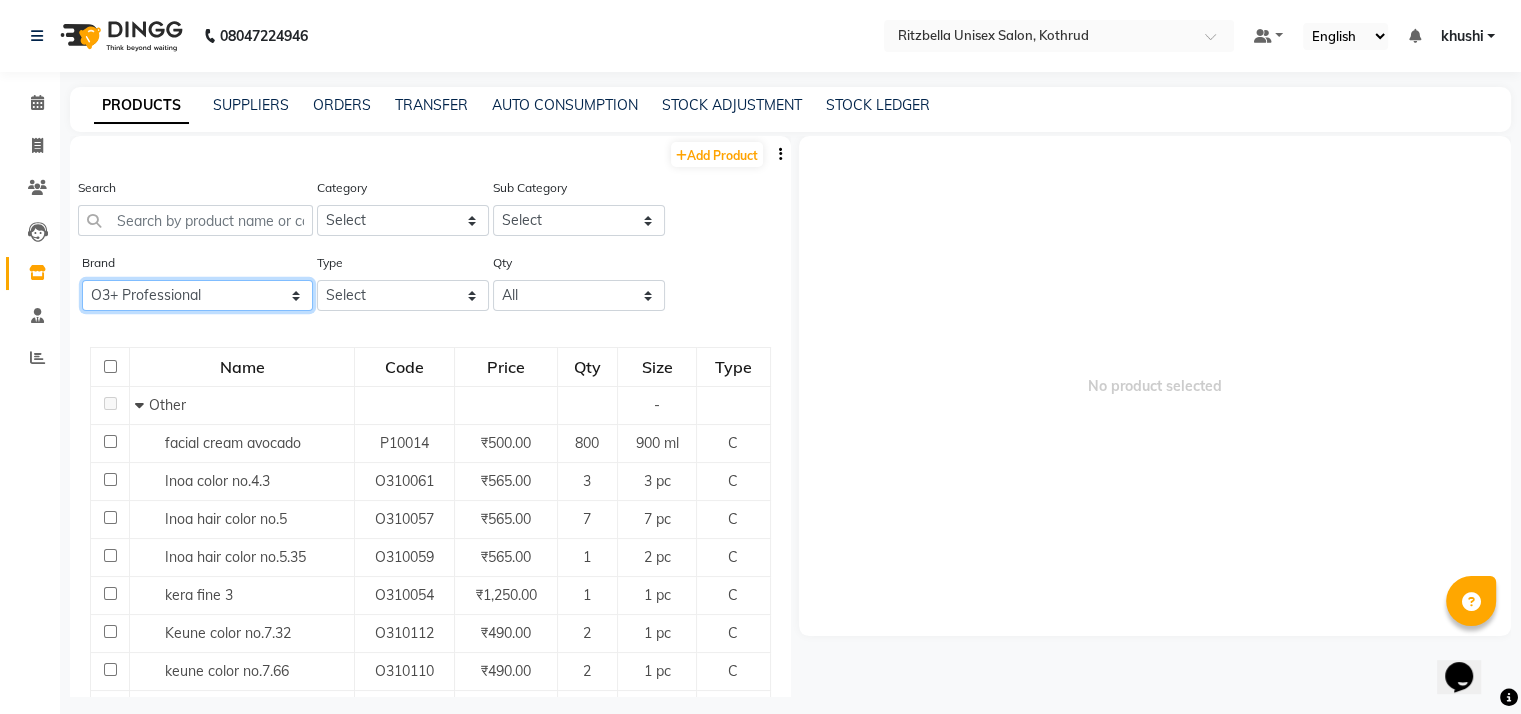 click on "All Alu Fresh Foil Paper Aroma Aina Bhakti Bio Soft Chaoba Professional Cheryle's Cheryl's Cheryl's Cosmeceuticals Duxx Darling Floractive Gillette Global Star Gown Teddy Hd Hd Anguoer Honey Bee Hydra Care Jewa White Jovees Jovees Herbal Kenue Kera Fine Keune Levilson Levison's Le-vitson Lewilsion Lewilson Le'wilson Le'wilson Professional Loreal Loreal Extenso Loreal Inoa Loreal Inova Loreal Majirel Loreal Professional Loreal Professional Majirel Lotus Herbal Lotus Hurbal Matrix Mavon Mavon Professional Mjm Naked Nish N+professional N+ Professional O3+ O3+professional O3+ Professional Organic Harvest Pro Ozon Pooja Raaga Profession Rica Made In Italy Richfeel Naturals Schwarzkopf Sea Blue Men Essentials Shills Professional Shreya Vedic Wella Professionals" 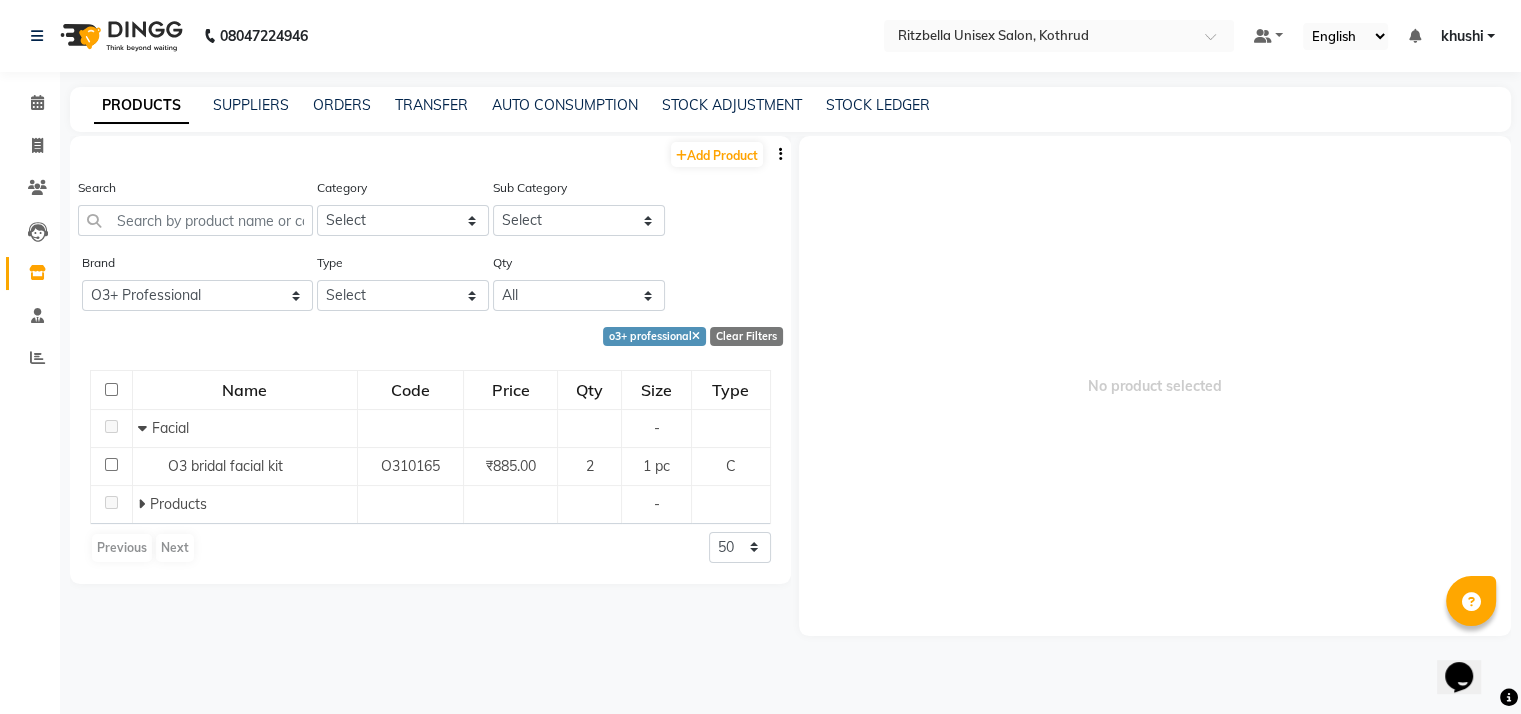click on "O3 bridal facial kit" 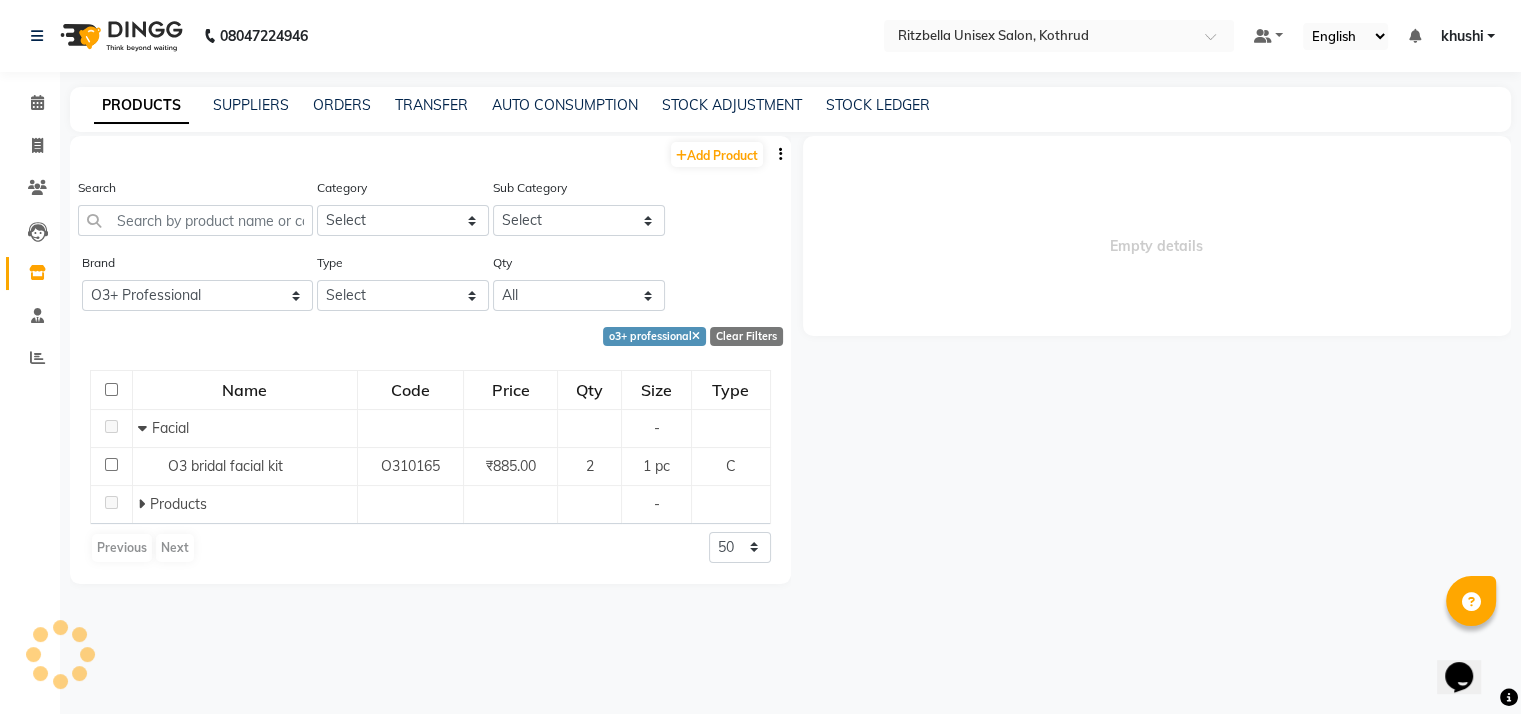 select 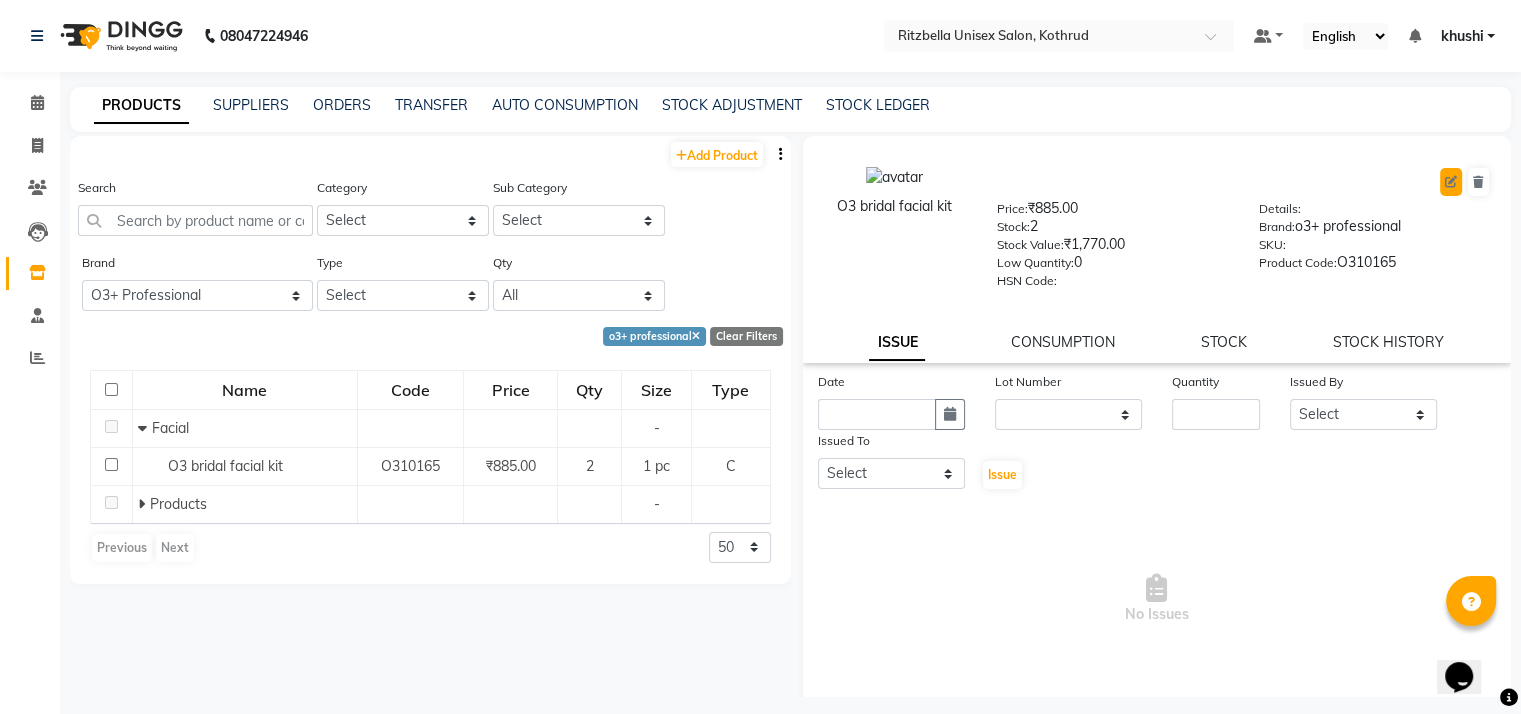 click 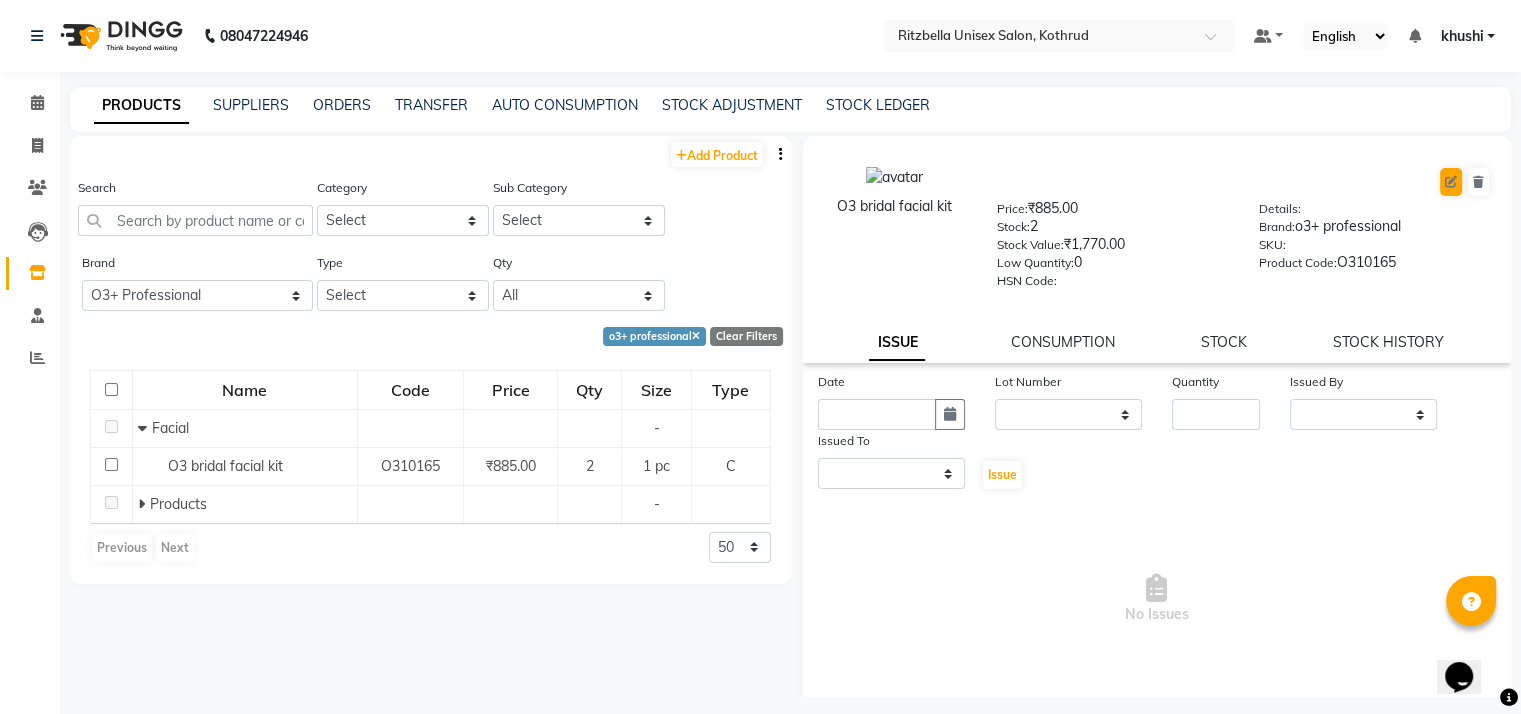 select on "C" 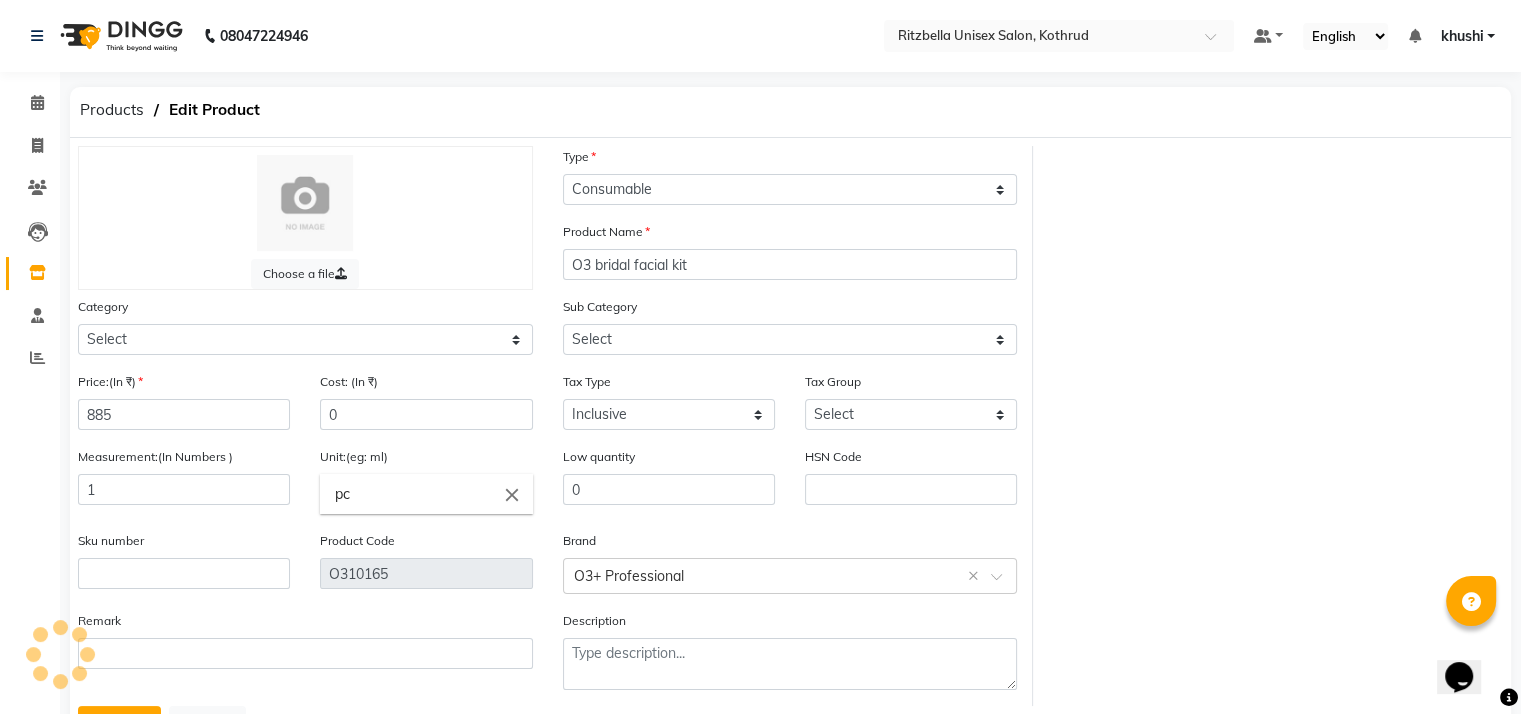 select on "1150" 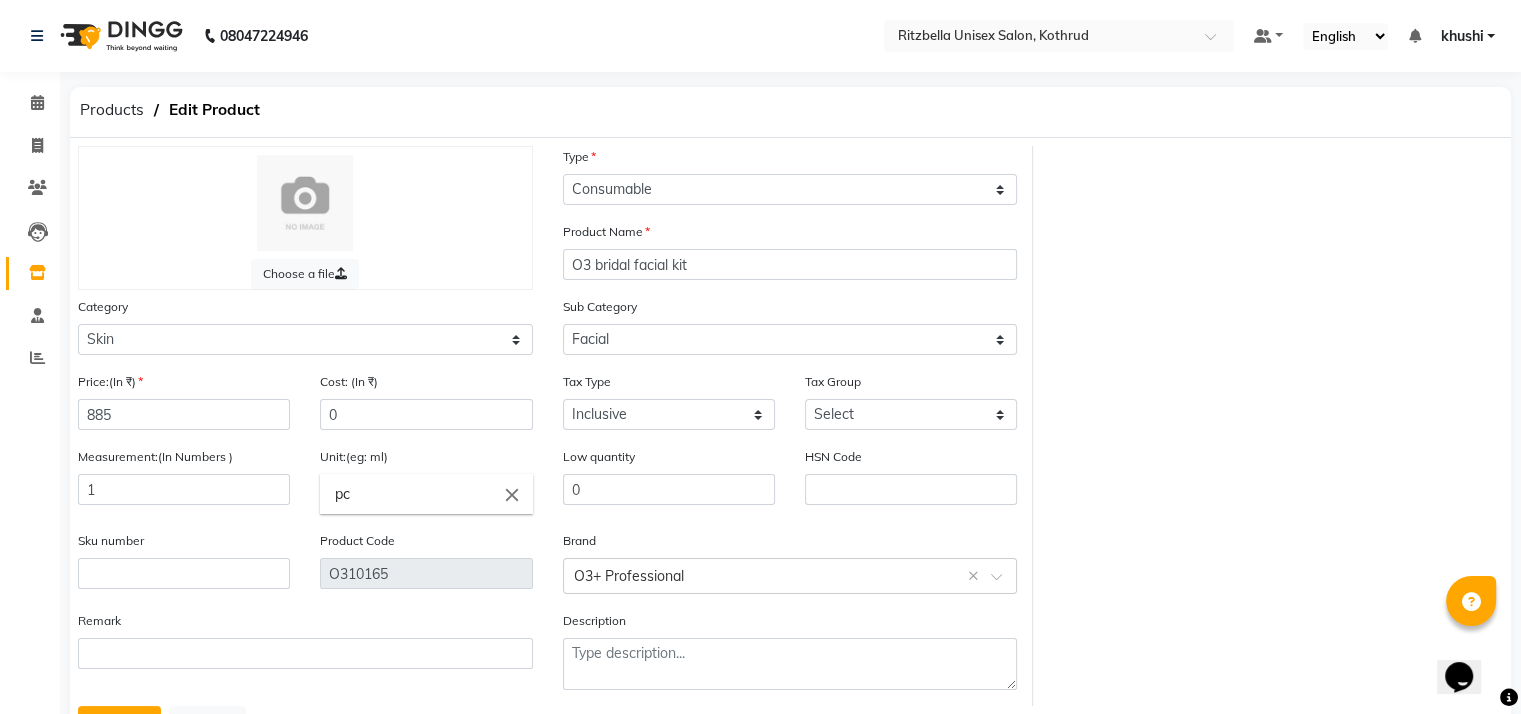 scroll, scrollTop: 96, scrollLeft: 0, axis: vertical 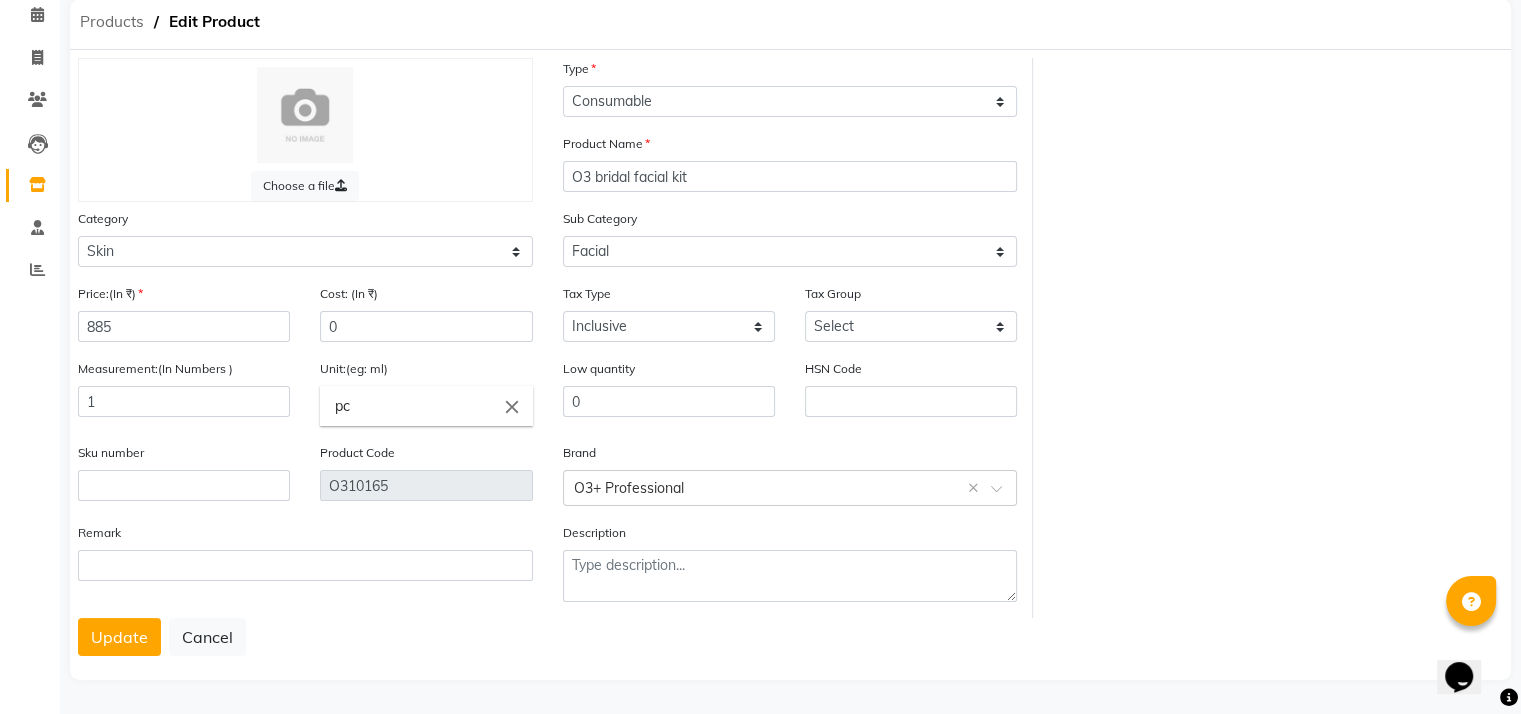 click on "Products" 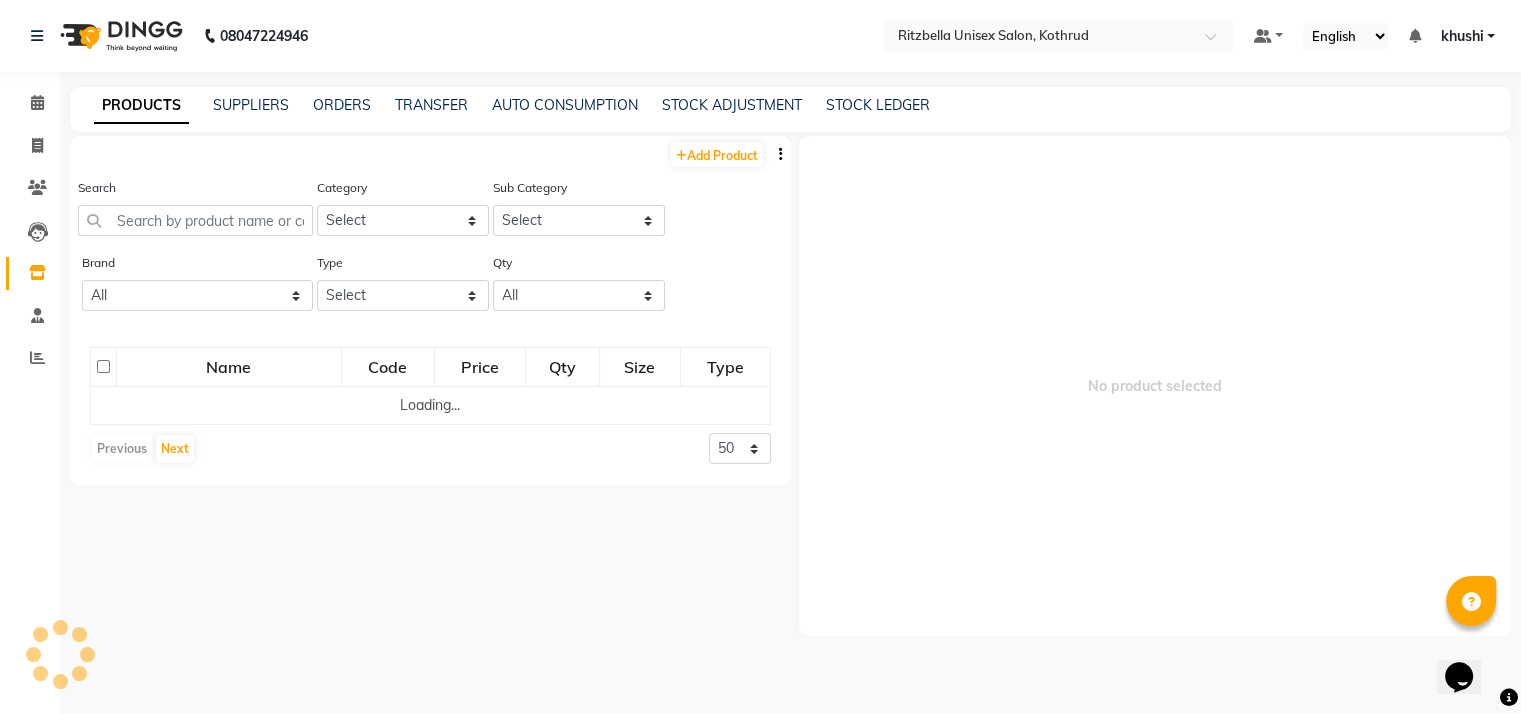 scroll, scrollTop: 0, scrollLeft: 0, axis: both 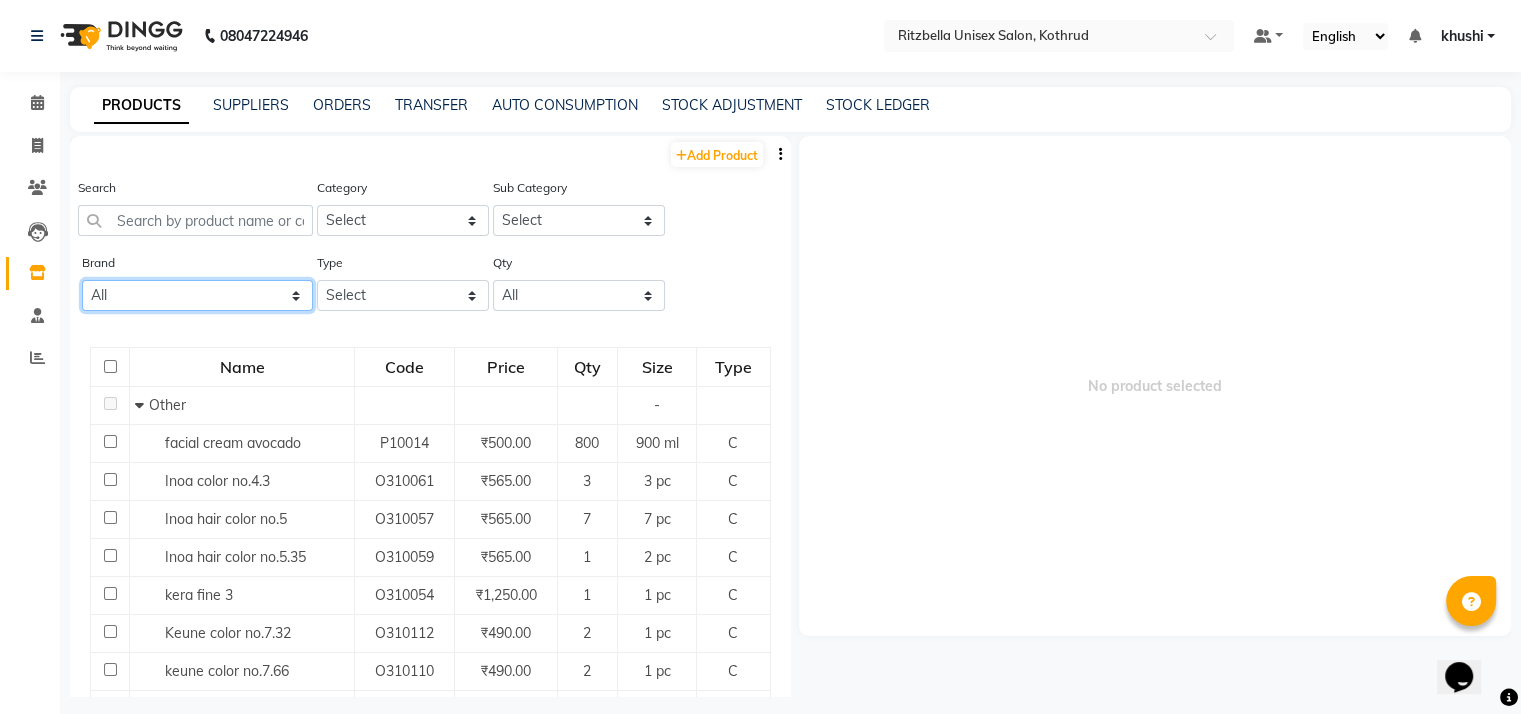 click on "All Alu Fresh Foil Paper Aroma Aina Bhakti Bio Soft Chaoba Professional Cheryle's Cheryl's Cheryl's Cosmeceuticals Duxx Darling Floractive Gillette Global Star Gown Teddy Hd Hd Anguoer Honey Bee Hydra Care Jewa White Jovees Jovees Herbal Kenue Kera Fine Keune Levilson Levison's Le-vitson Lewilsion Lewilson Le'wilson Le'wilson Professional Loreal Loreal Extenso Loreal Inoa Loreal Inova Loreal Majirel Loreal Professional Loreal Professional Majirel Lotus Herbal Lotus Hurbal Matrix Mavon Mavon Professional Mjm Naked Nish N+professional N+ Professional O3+ O3+professional O3+ Professional Organic Harvest Pro Ozon Pooja Raaga Profession Rica Made In Italy Richfeel Naturals Schwarzkopf Sea Blue Men Essentials Shills Professional Shreya Vedic Wella Professionals" 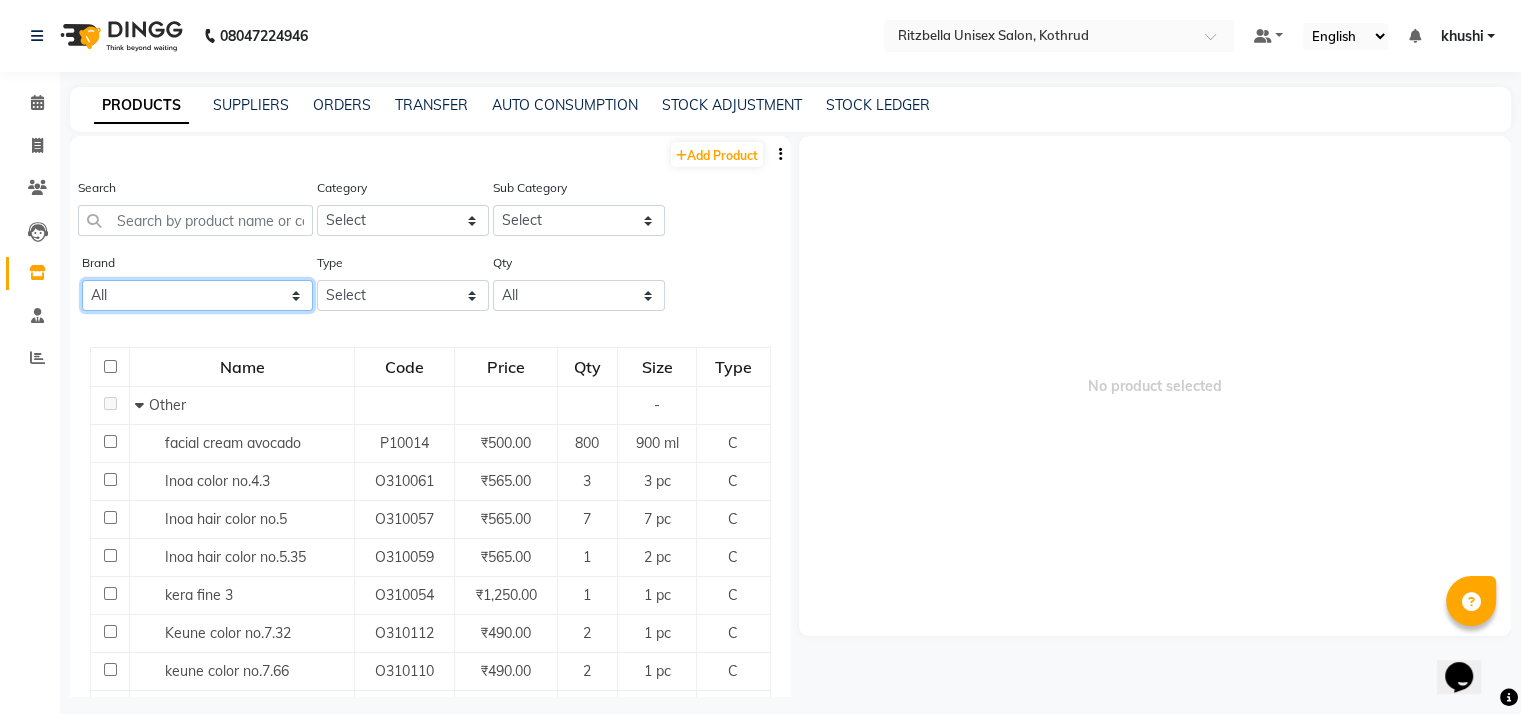 select on "o3+" 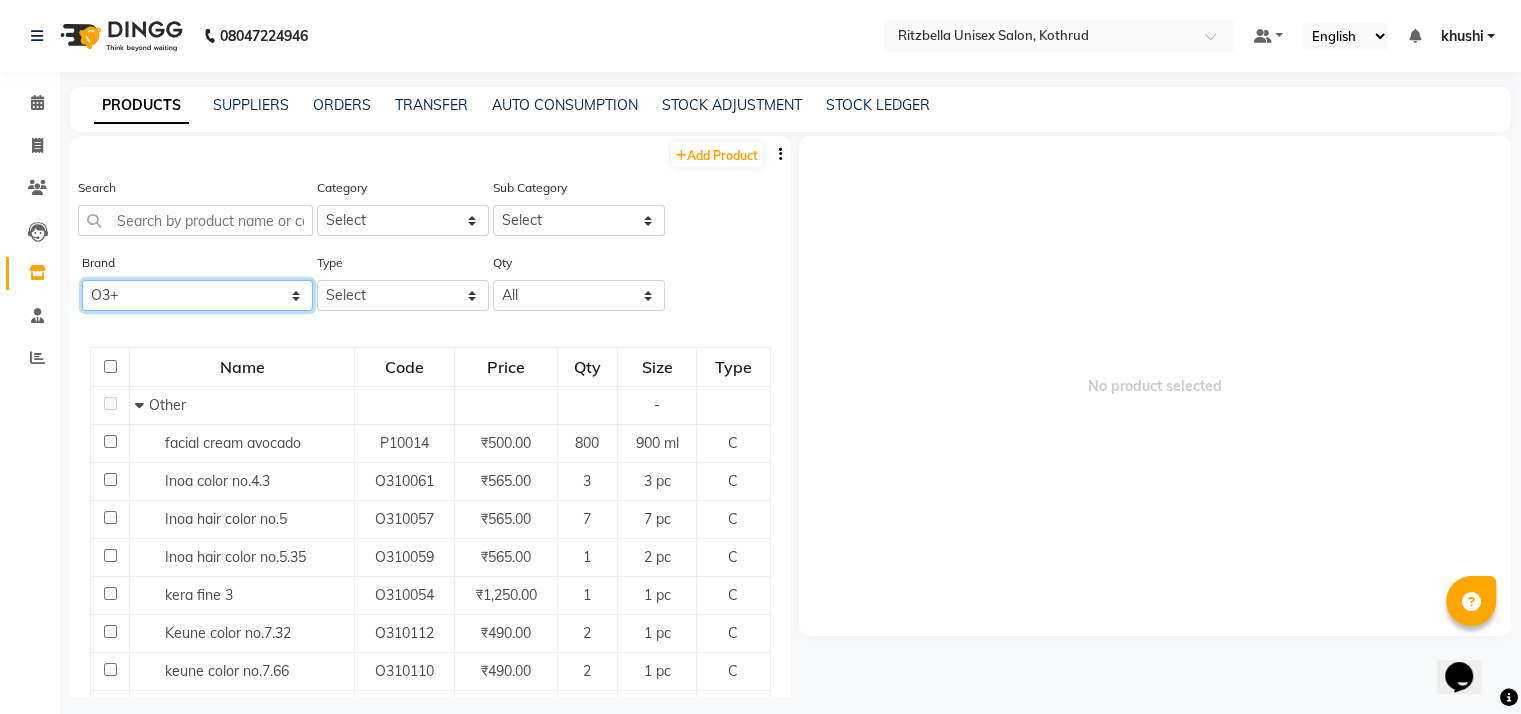 click on "All Alu Fresh Foil Paper Aroma Aina Bhakti Bio Soft Chaoba Professional Cheryle's Cheryl's Cheryl's Cosmeceuticals Duxx Darling Floractive Gillette Global Star Gown Teddy Hd Hd Anguoer Honey Bee Hydra Care Jewa White Jovees Jovees Herbal Kenue Kera Fine Keune Levilson Levison's Le-vitson Lewilsion Lewilson Le'wilson Le'wilson Professional Loreal Loreal Extenso Loreal Inoa Loreal Inova Loreal Majirel Loreal Professional Loreal Professional Majirel Lotus Herbal Lotus Hurbal Matrix Mavon Mavon Professional Mjm Naked Nish N+professional N+ Professional O3+ O3+professional O3+ Professional Organic Harvest Pro Ozon Pooja Raaga Profession Rica Made In Italy Richfeel Naturals Schwarzkopf Sea Blue Men Essentials Shills Professional Shreya Vedic Wella Professionals" 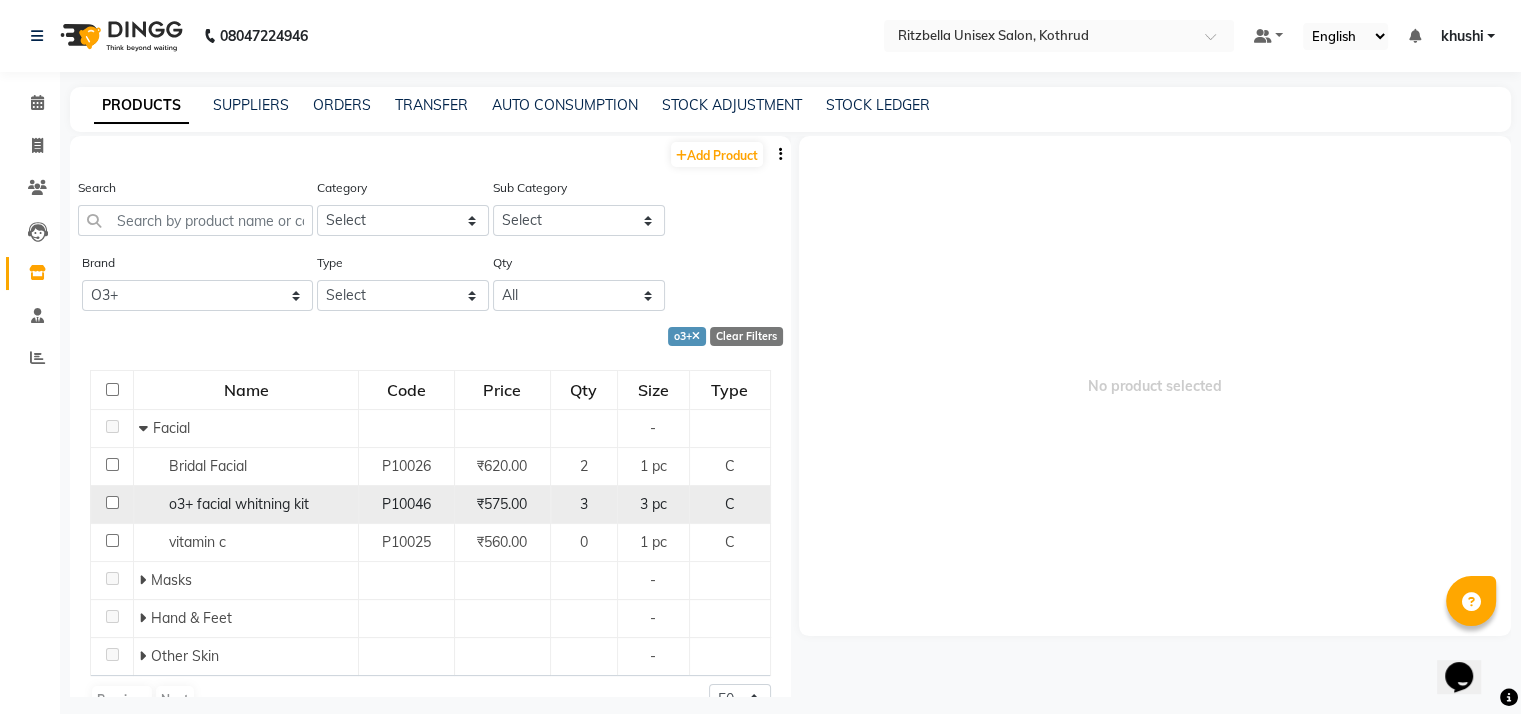 click on "o3+ facial whitning kit" 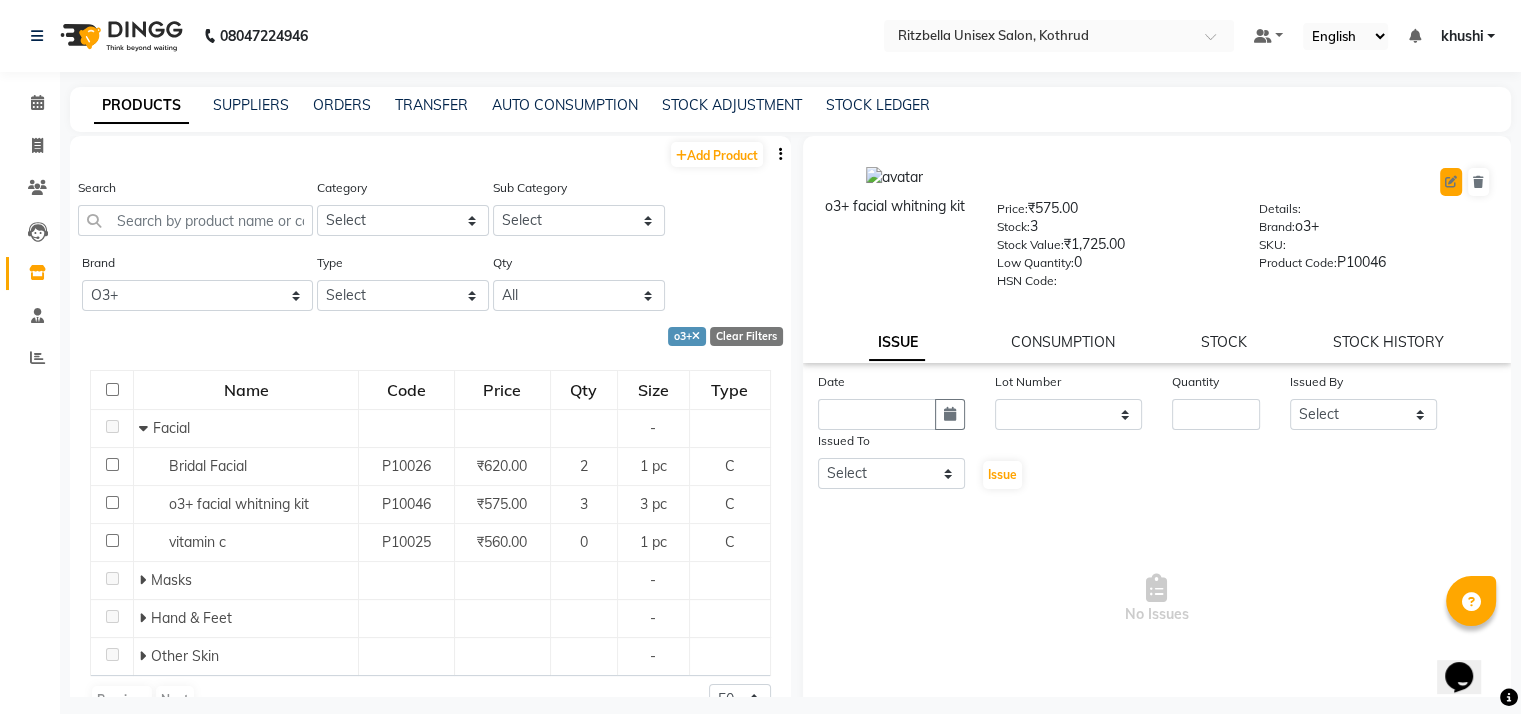 click 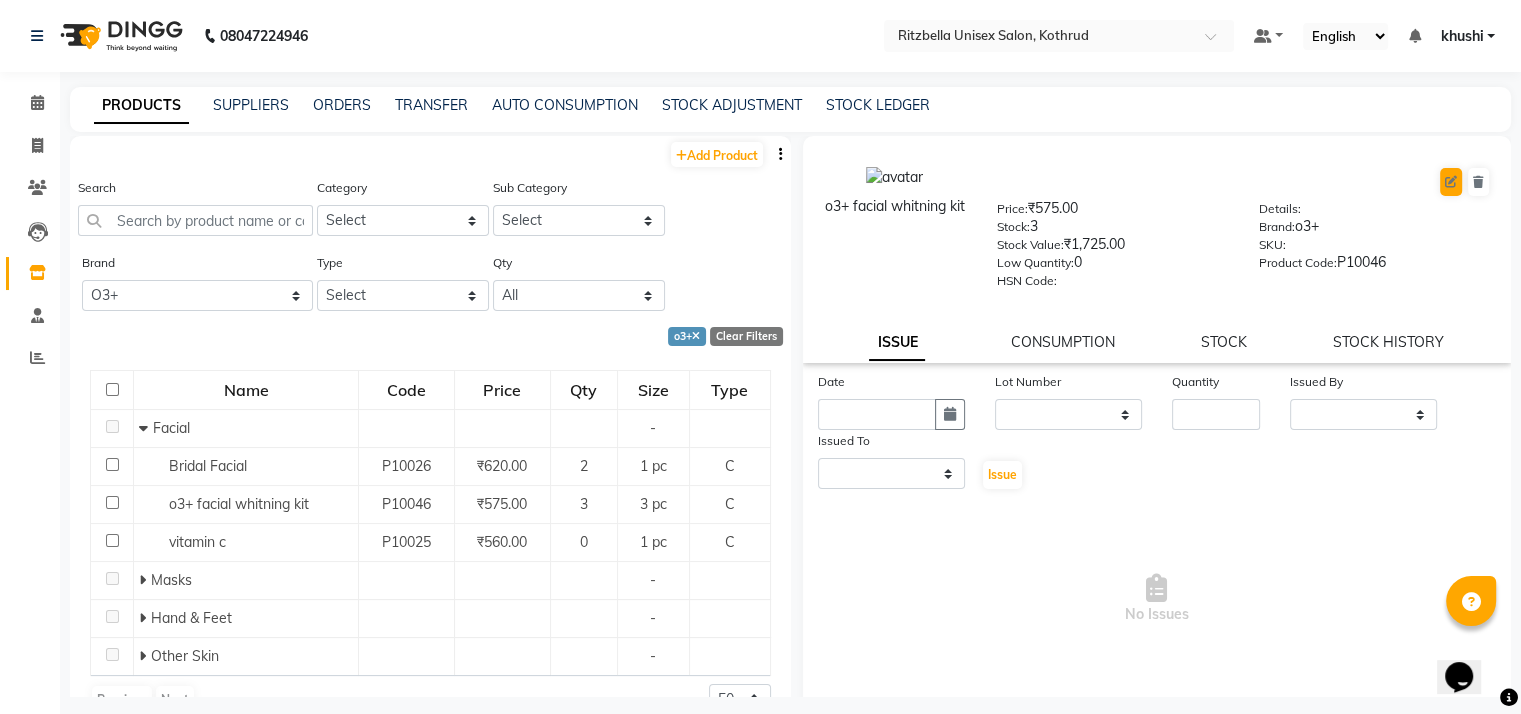 select on "true" 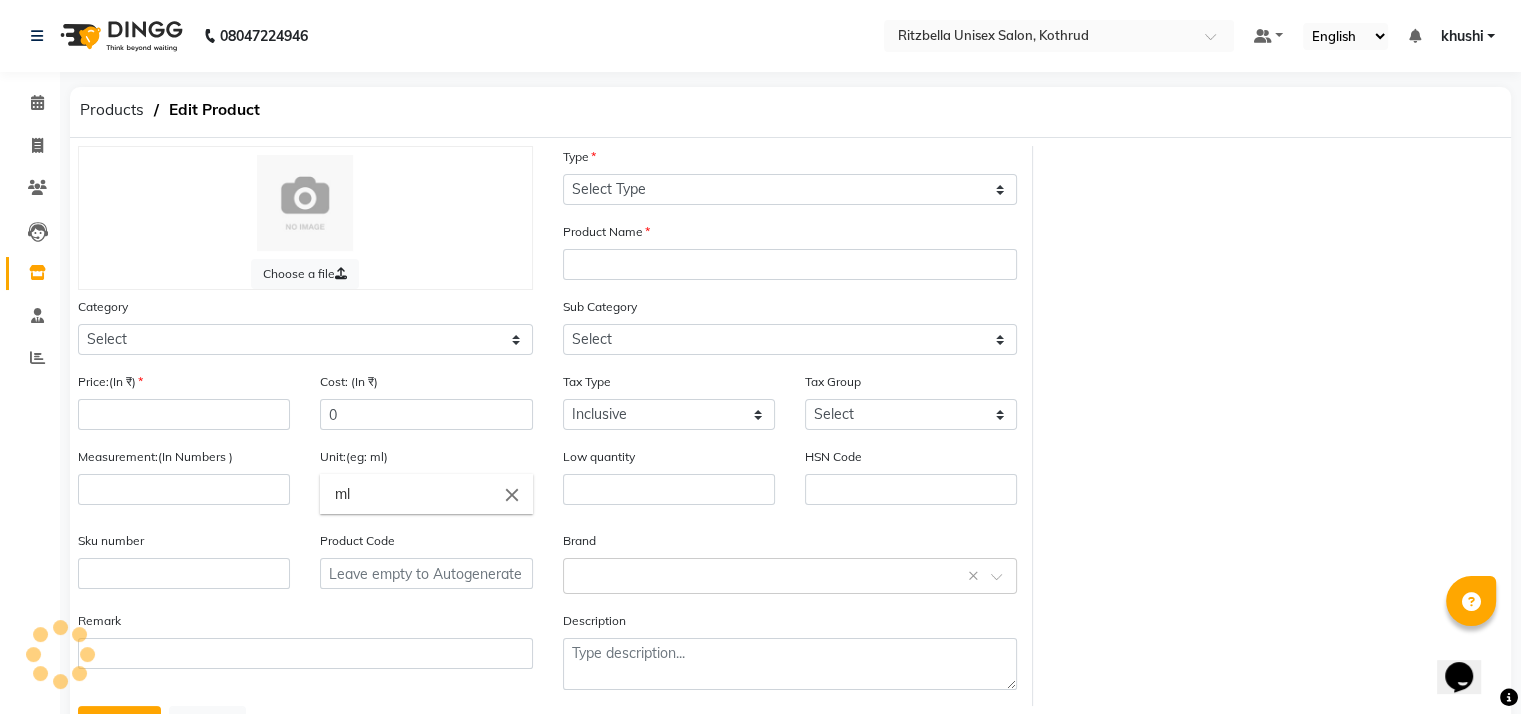 select on "C" 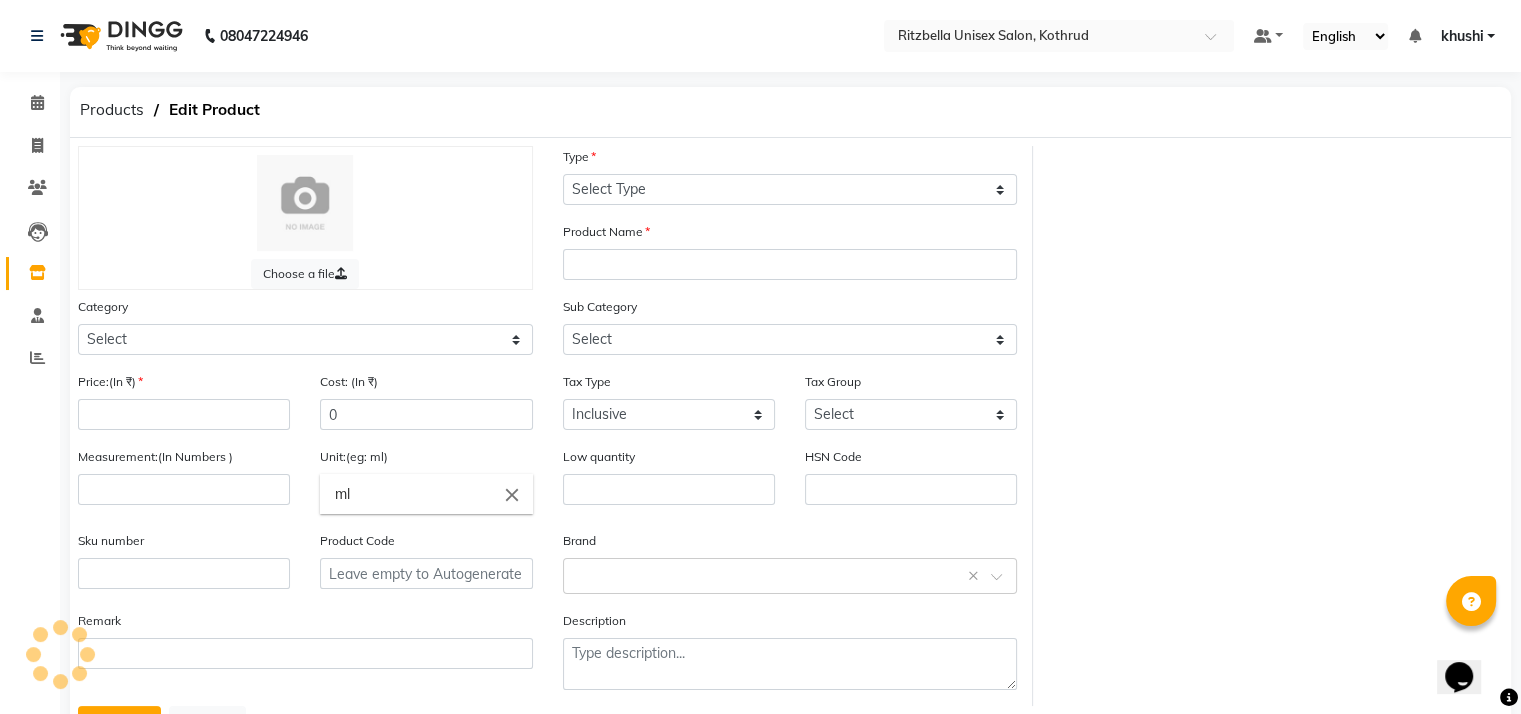 type on "o3+ facial whitning kit" 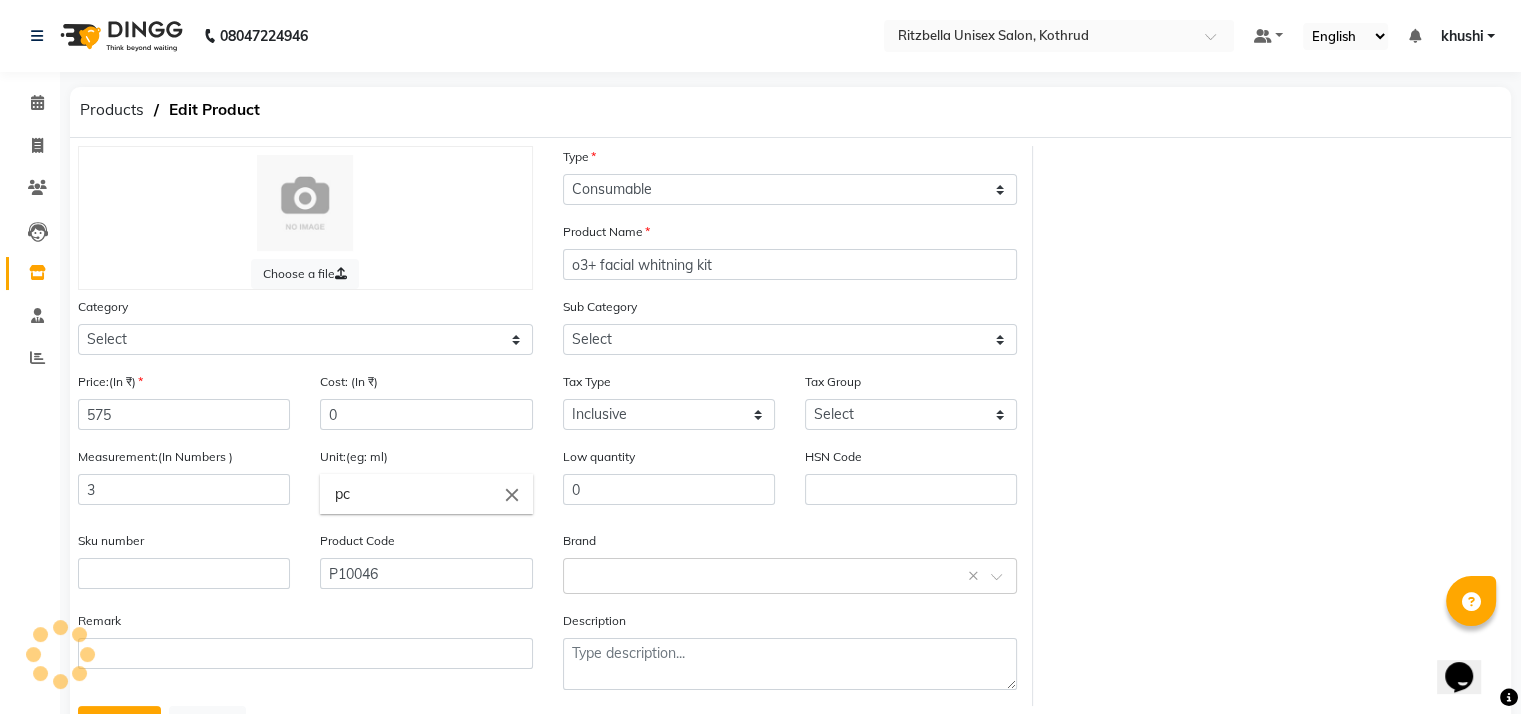 select on "1150" 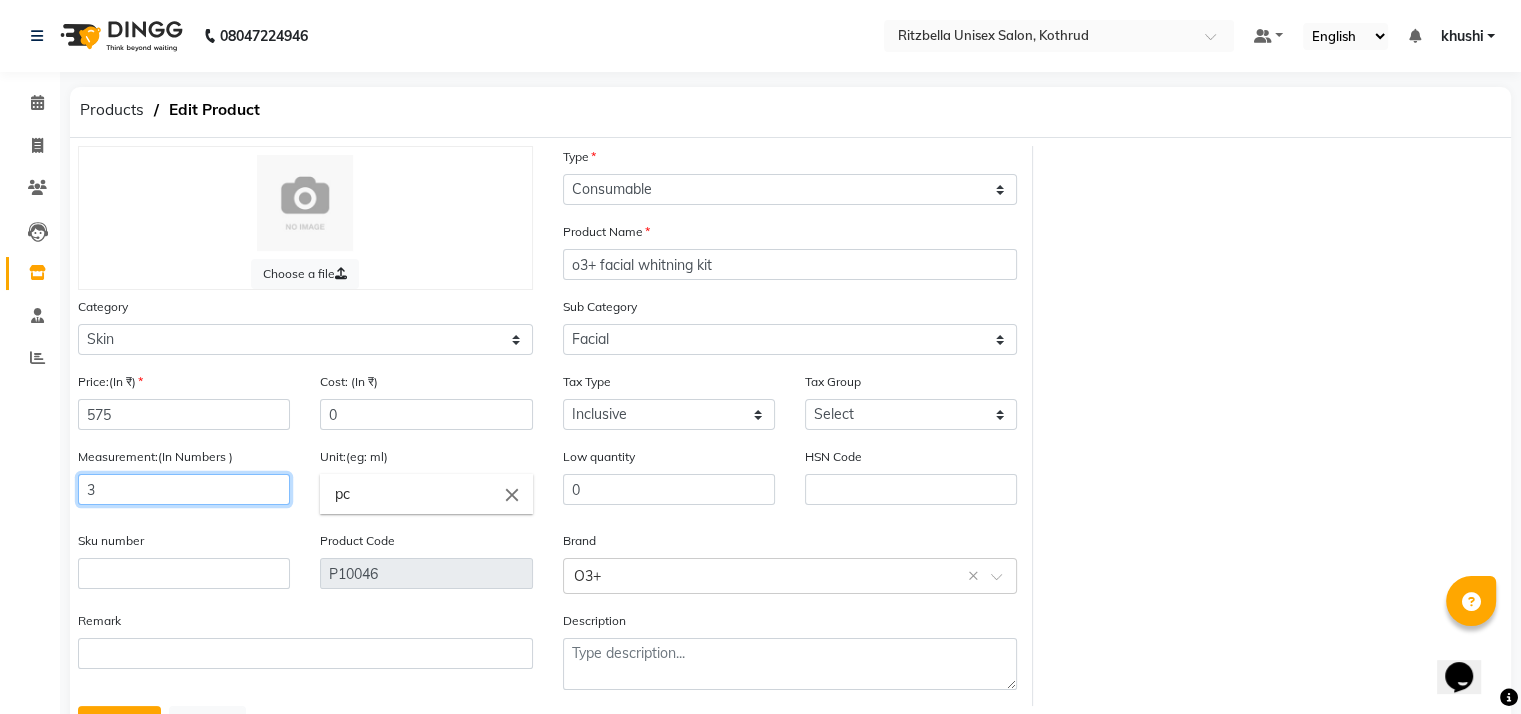 click on "3" 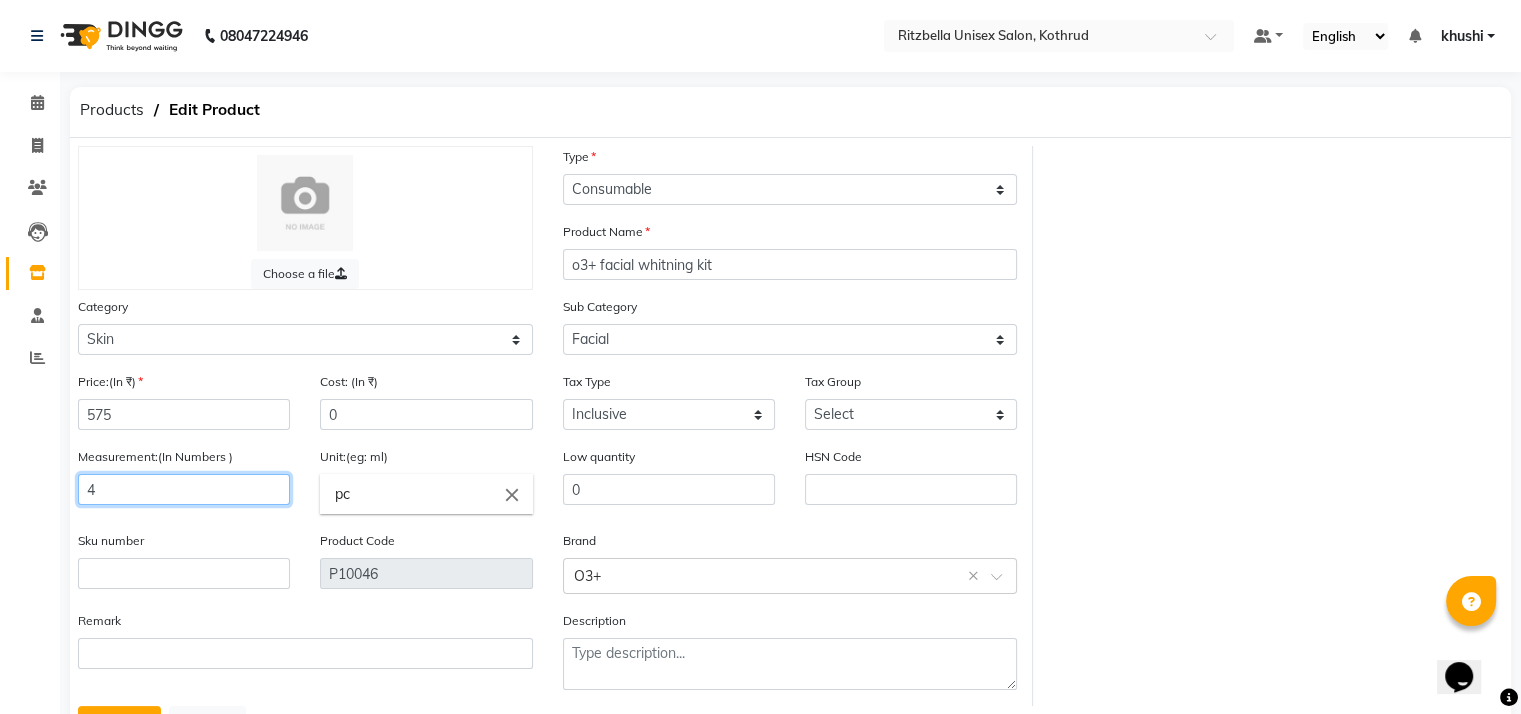 scroll, scrollTop: 96, scrollLeft: 0, axis: vertical 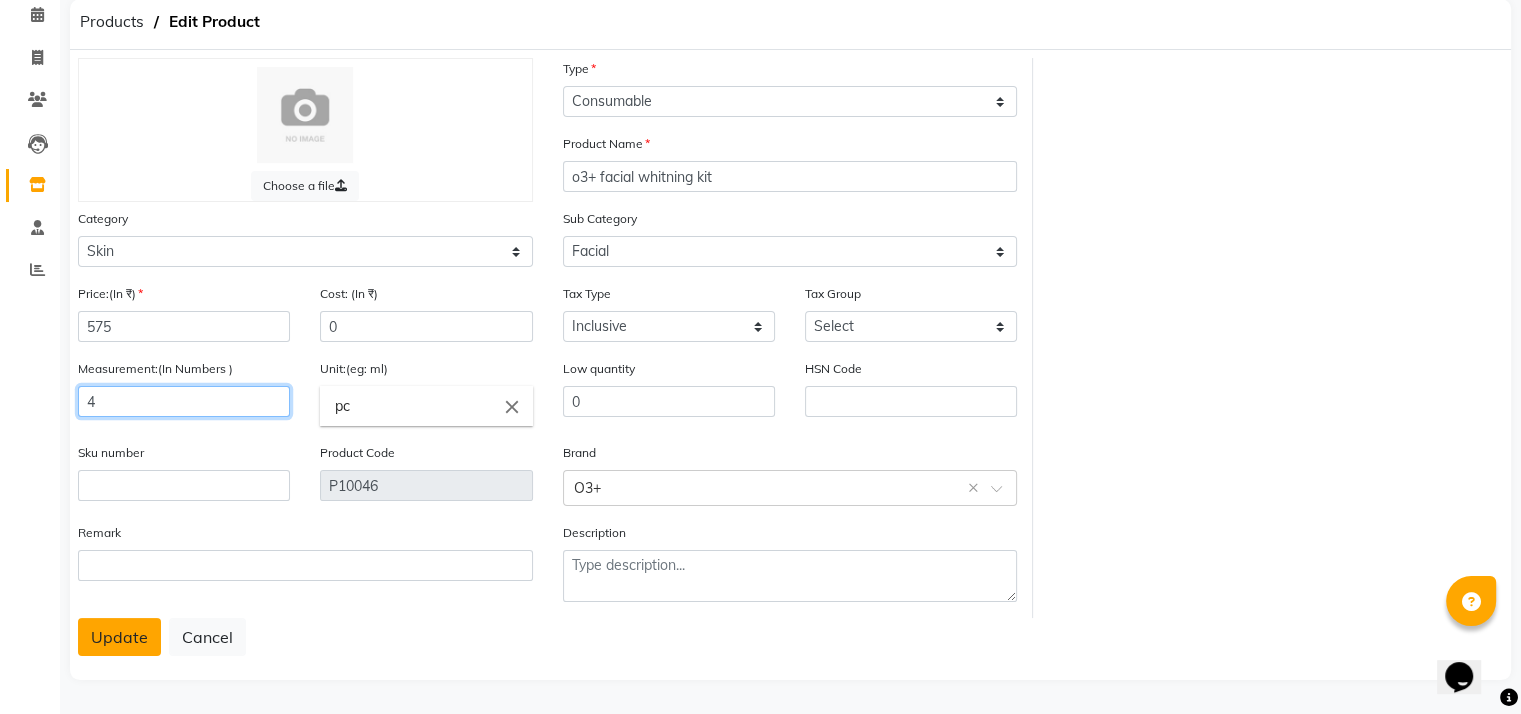 type on "4" 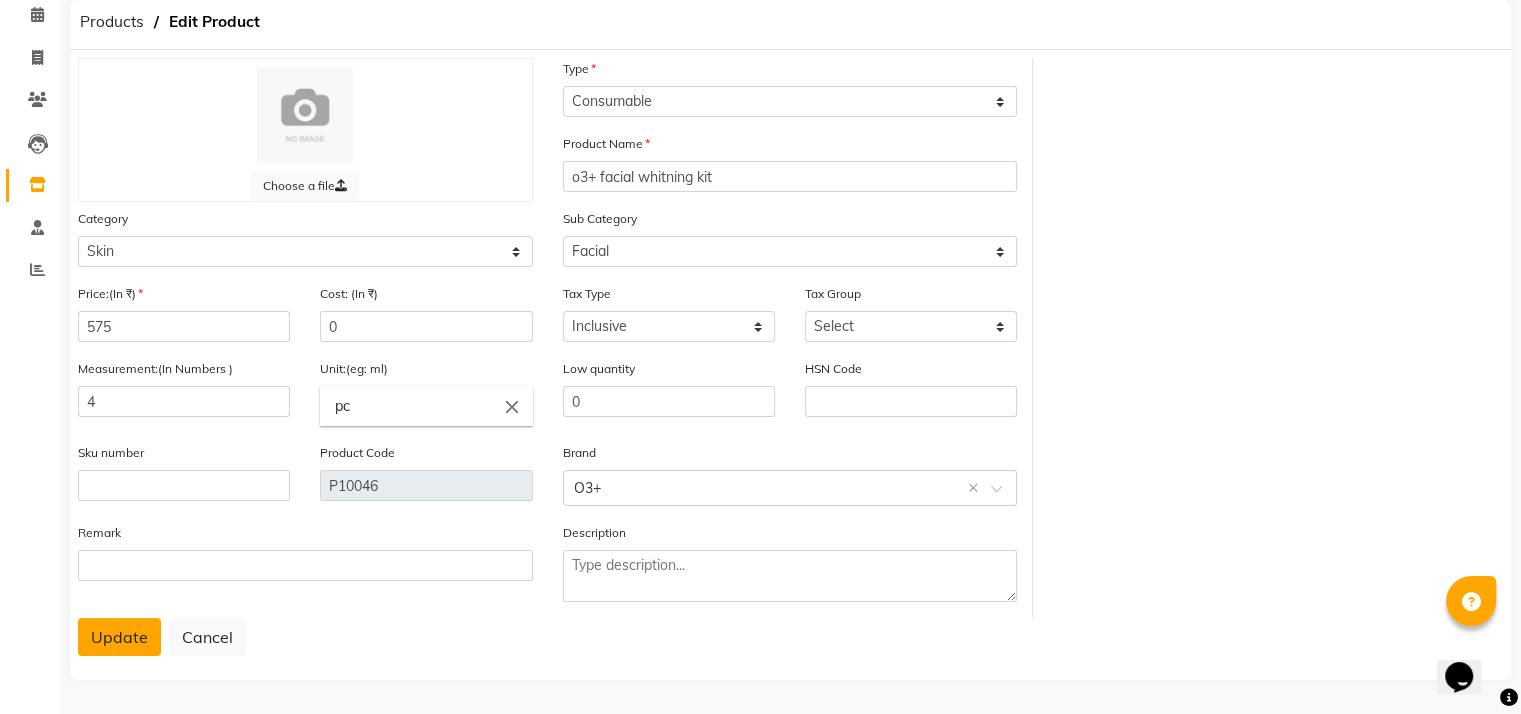 click on "Update" 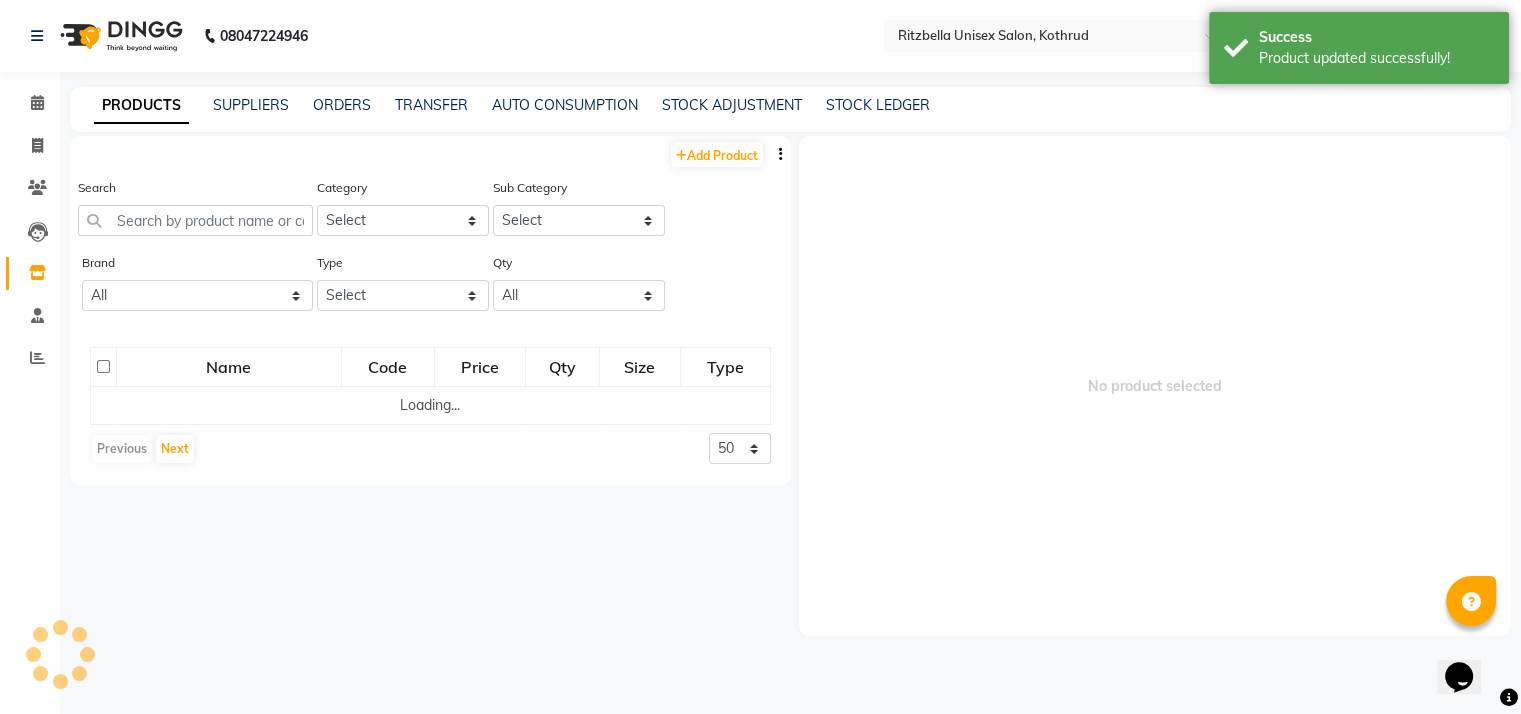 scroll, scrollTop: 0, scrollLeft: 0, axis: both 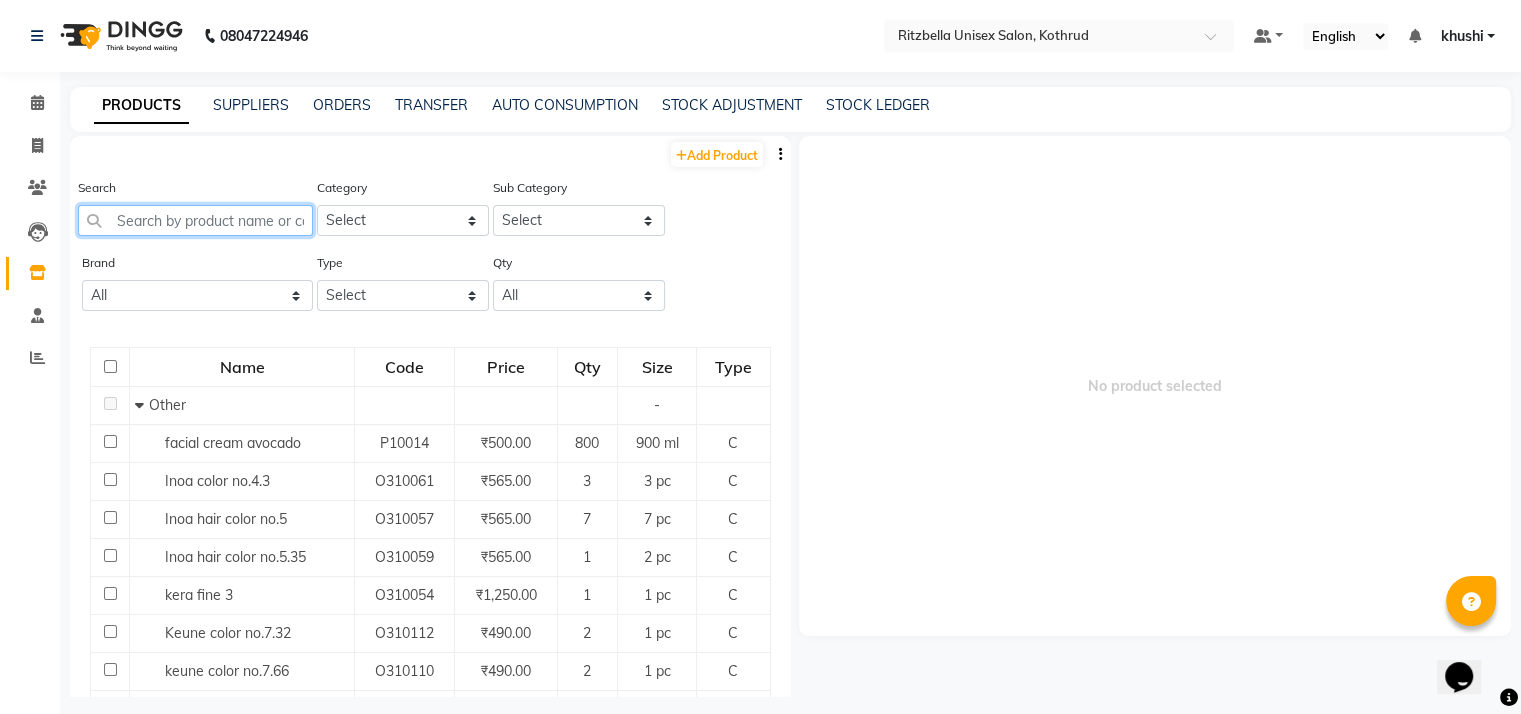 click 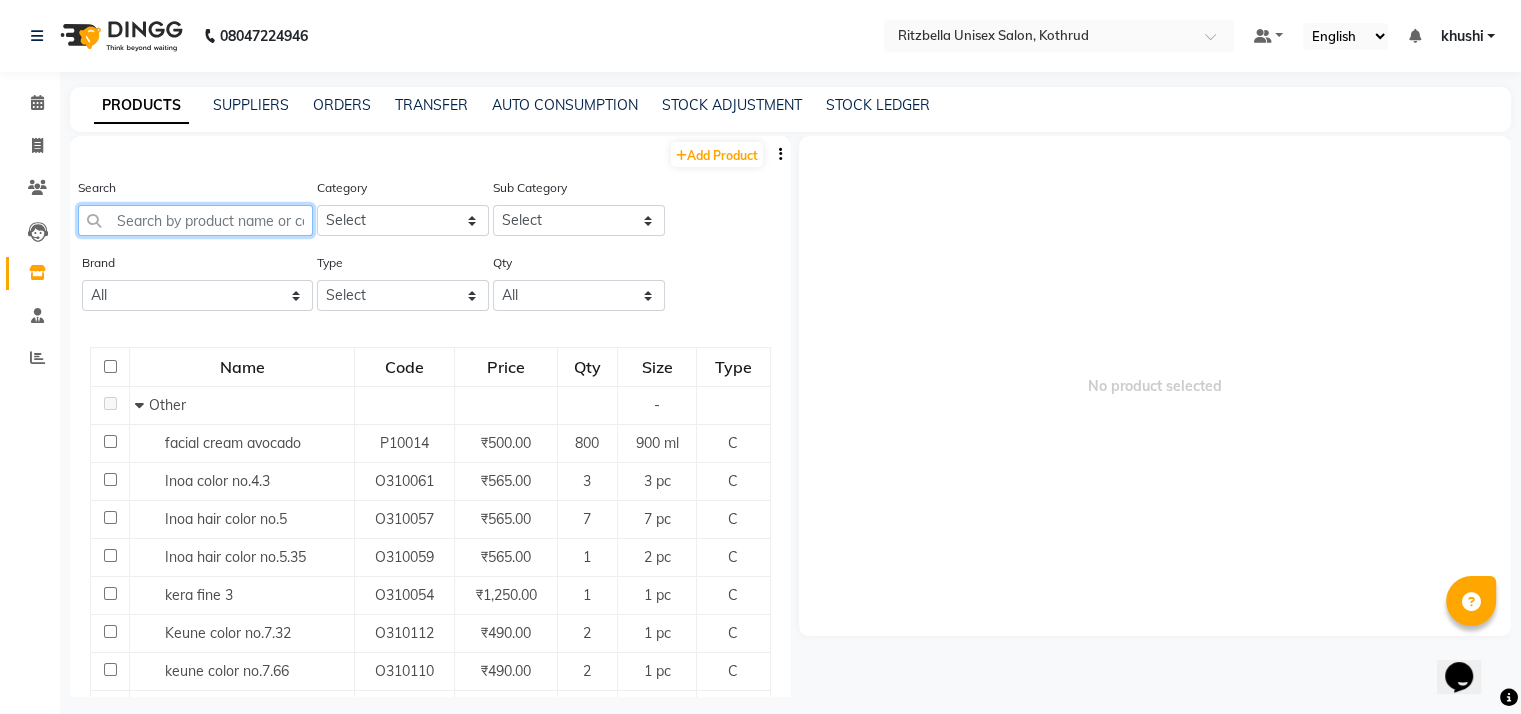 click 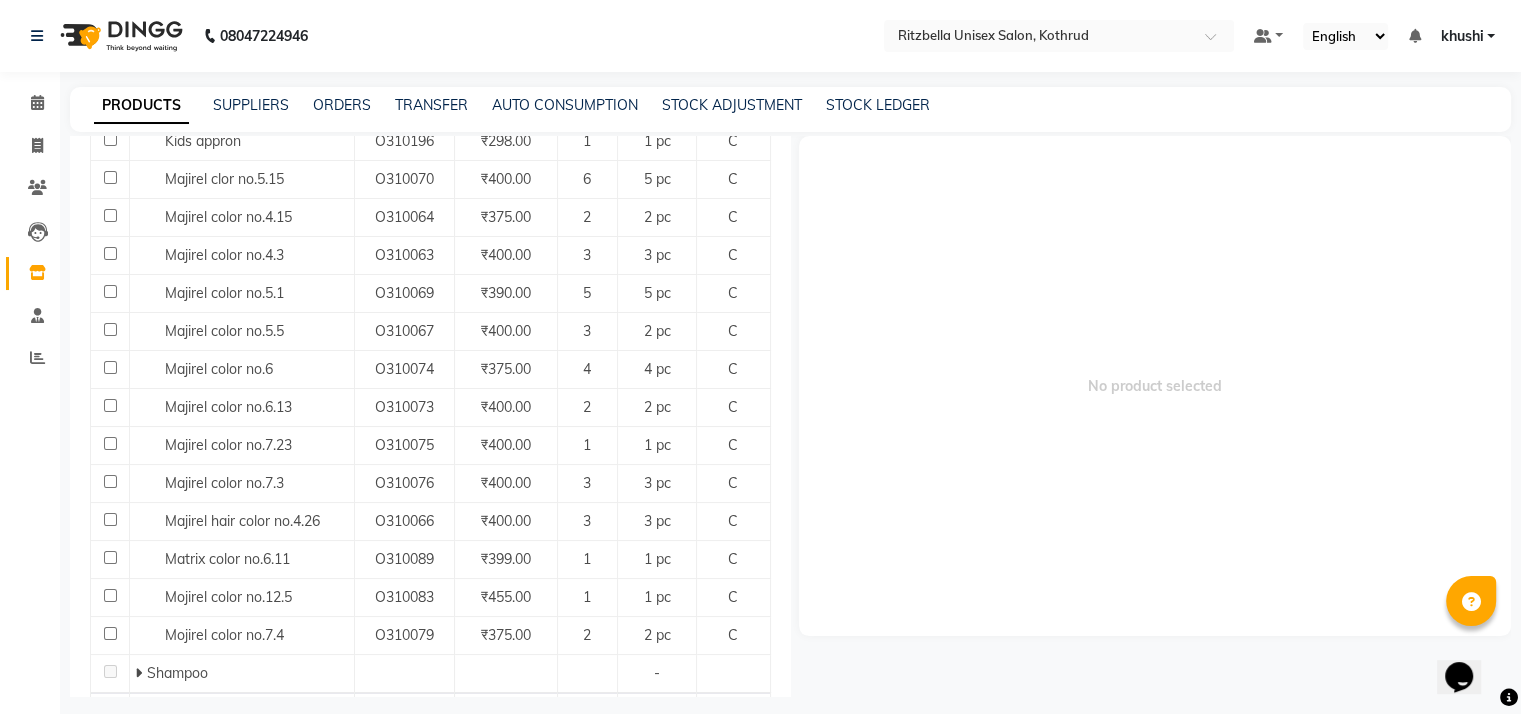 scroll, scrollTop: 568, scrollLeft: 0, axis: vertical 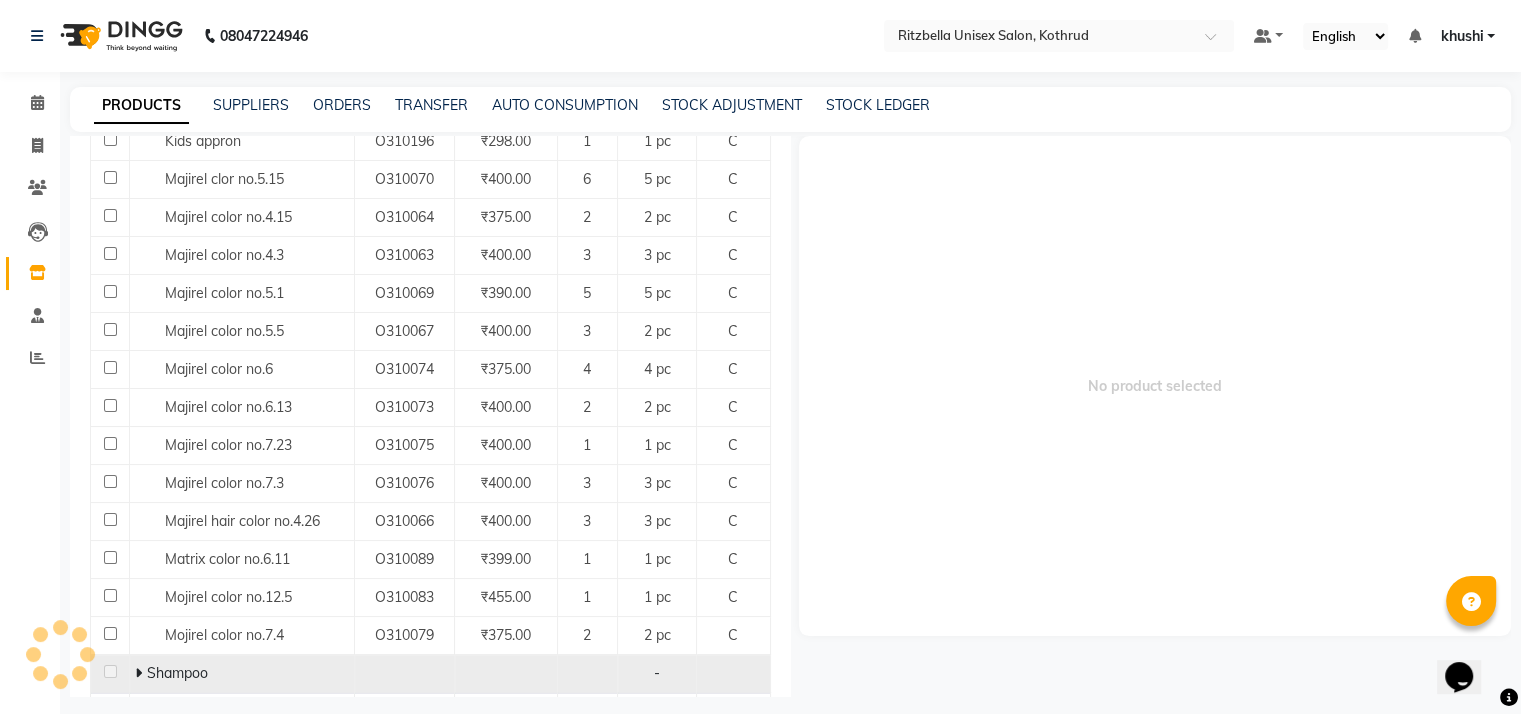 click 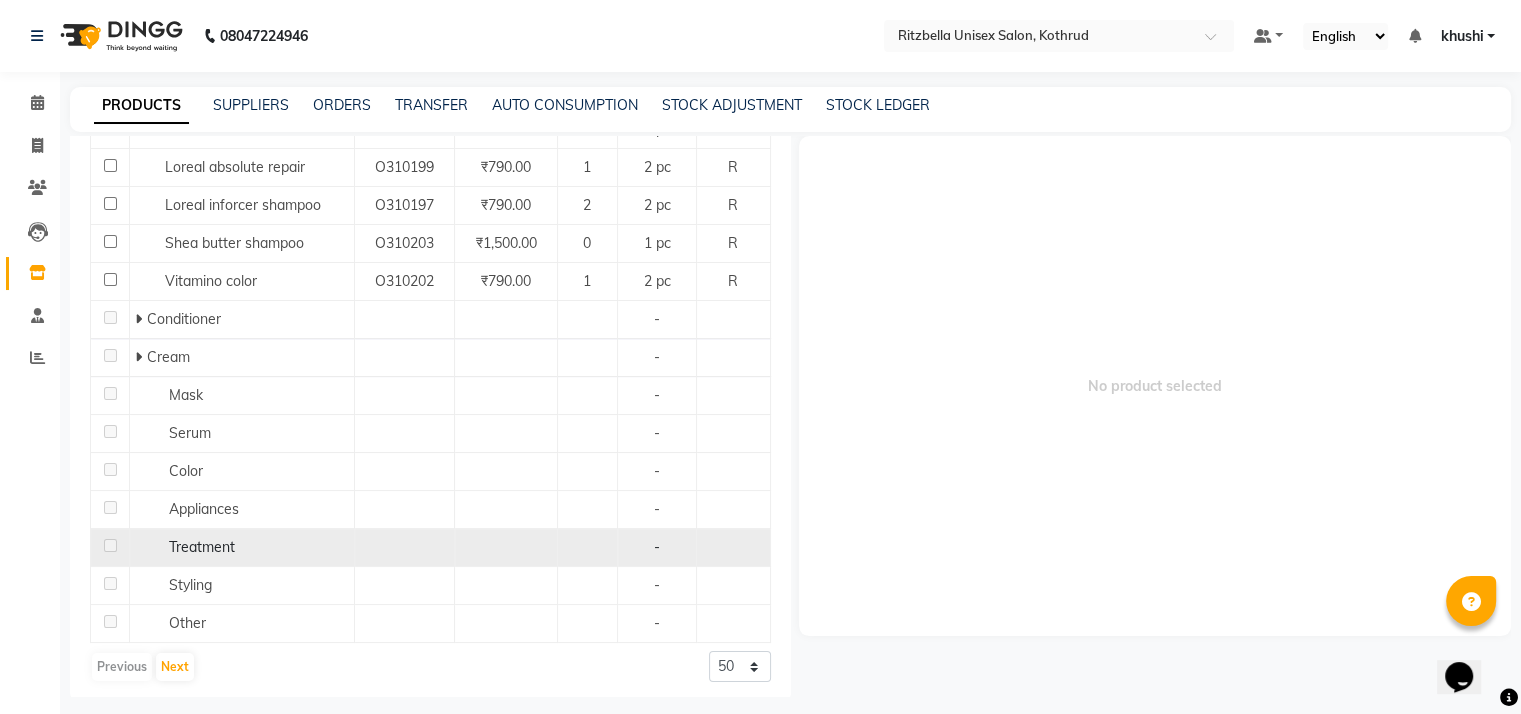 scroll, scrollTop: 1301, scrollLeft: 0, axis: vertical 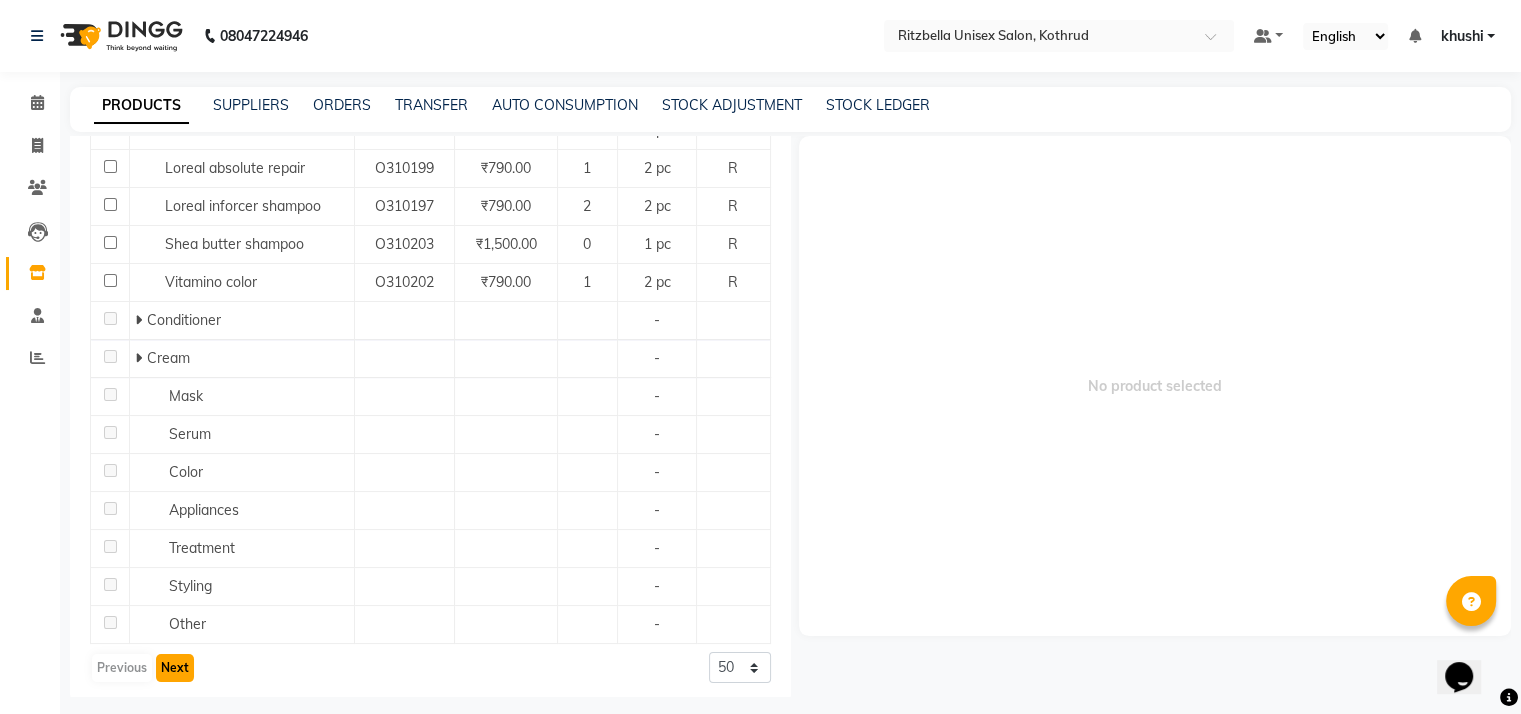 click on "Next" 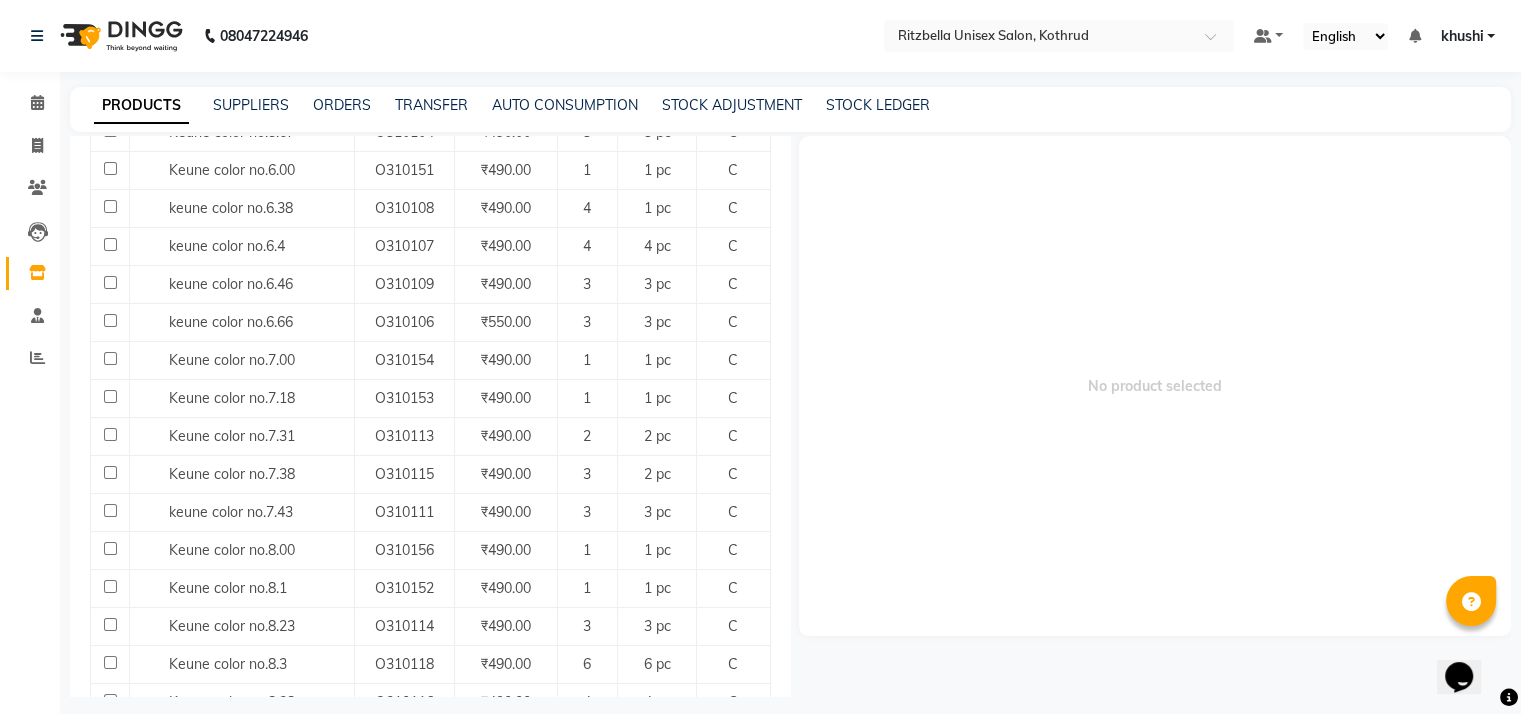 scroll, scrollTop: 1680, scrollLeft: 0, axis: vertical 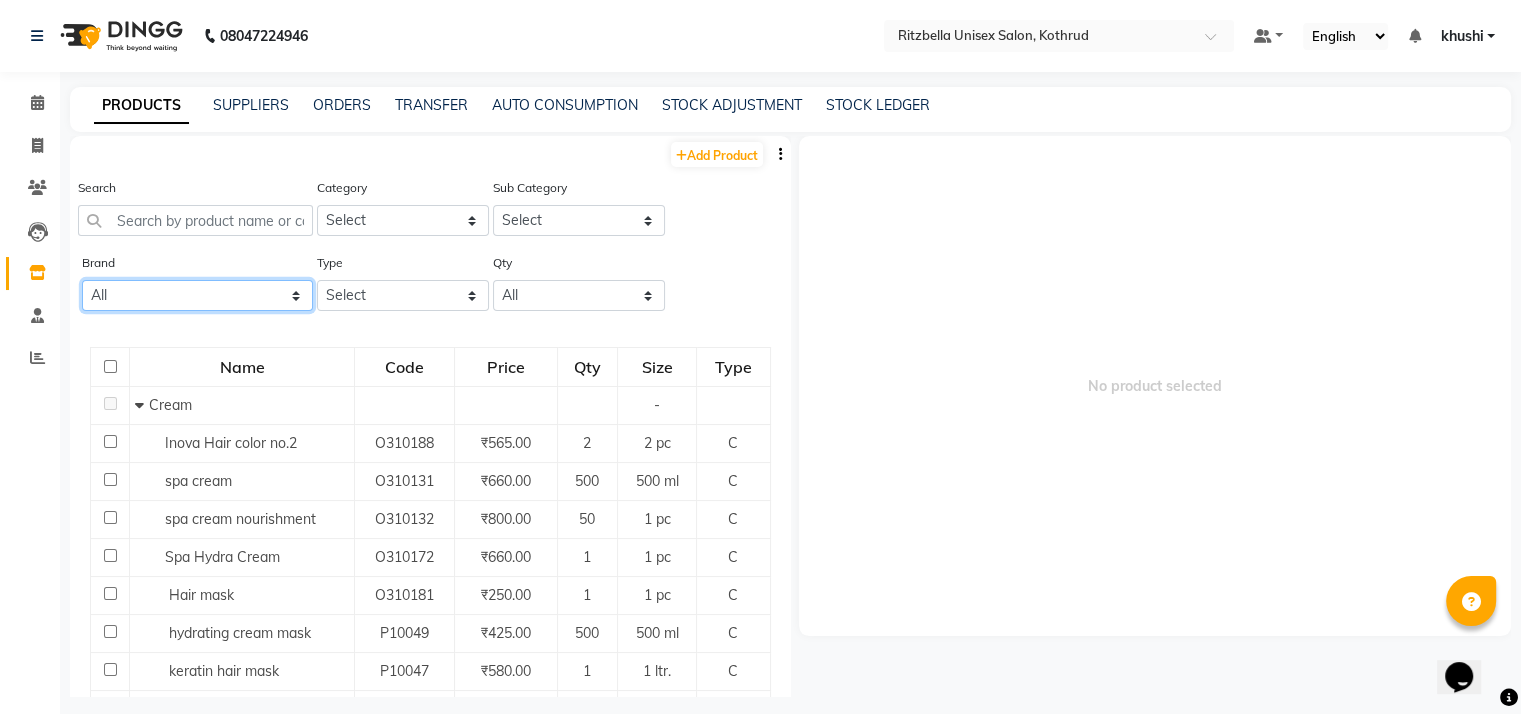 click on "All Alu Fresh Foil Paper Aroma Aina Bhakti Bio Soft Chaoba Professional Cheryle's Cheryl's Cheryl's Cosmeceuticals Duxx Darling Floractive Gillette Global Star Gown Teddy Hd Hd Anguoer Honey Bee Hydra Care Jewa White Jovees Jovees Herbal Kenue Kera Fine Keune Levilson Levison's Le-vitson Lewilsion Lewilson Le'wilson Le'wilson Professional Loreal Loreal Extenso Loreal Inoa Loreal Inova Loreal Majirel Loreal Professional Loreal Professional Majirel Lotus Herbal Lotus Hurbal Matrix Mavon Mavon Professional Mjm Naked Nish N+professional N+ Professional O3+ O3+professional O3+ Professional Organic Harvest Pro Ozon Pooja Raaga Profession Rica Made In Italy Richfeel Naturals Schwarzkopf Sea Blue Men Essentials Shills Professional Shreya Vedic Wella Professionals" 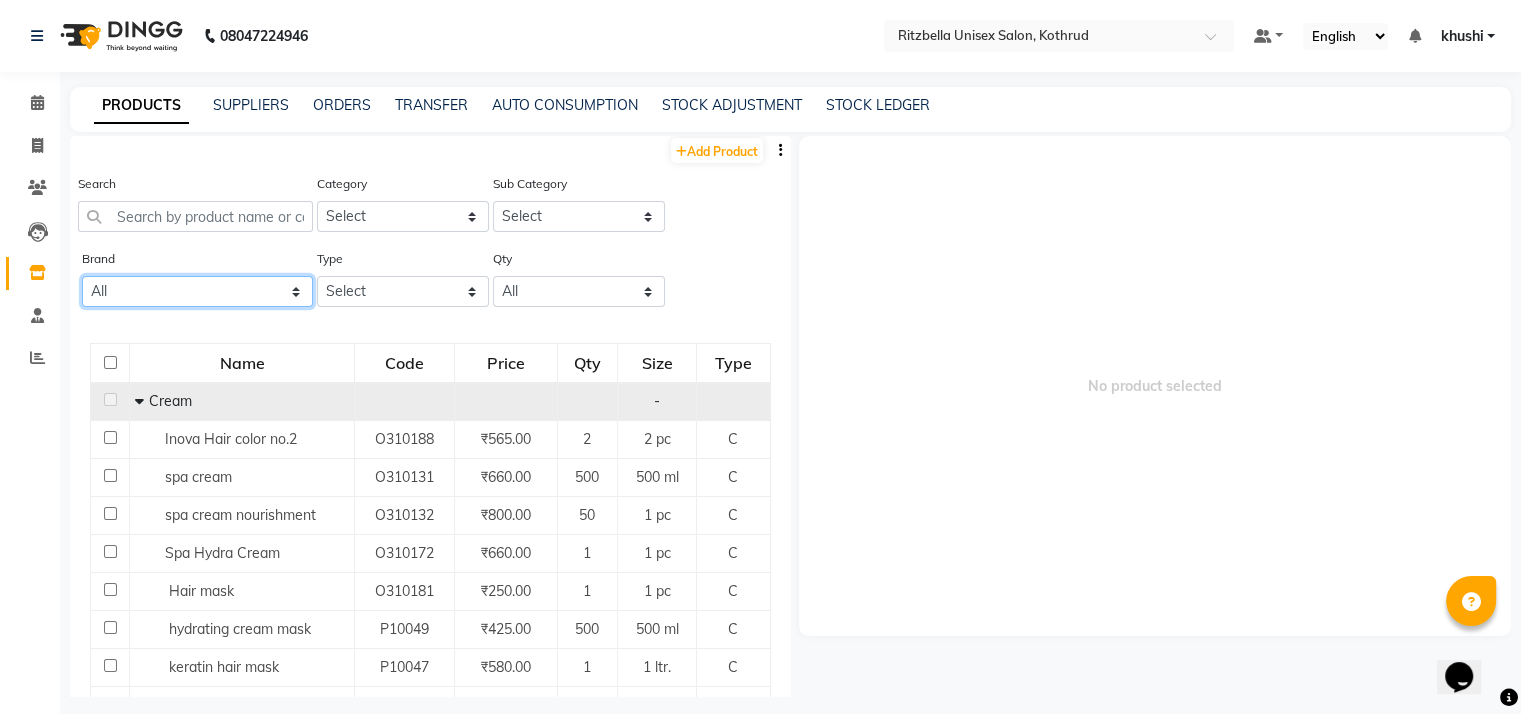 scroll, scrollTop: 2, scrollLeft: 0, axis: vertical 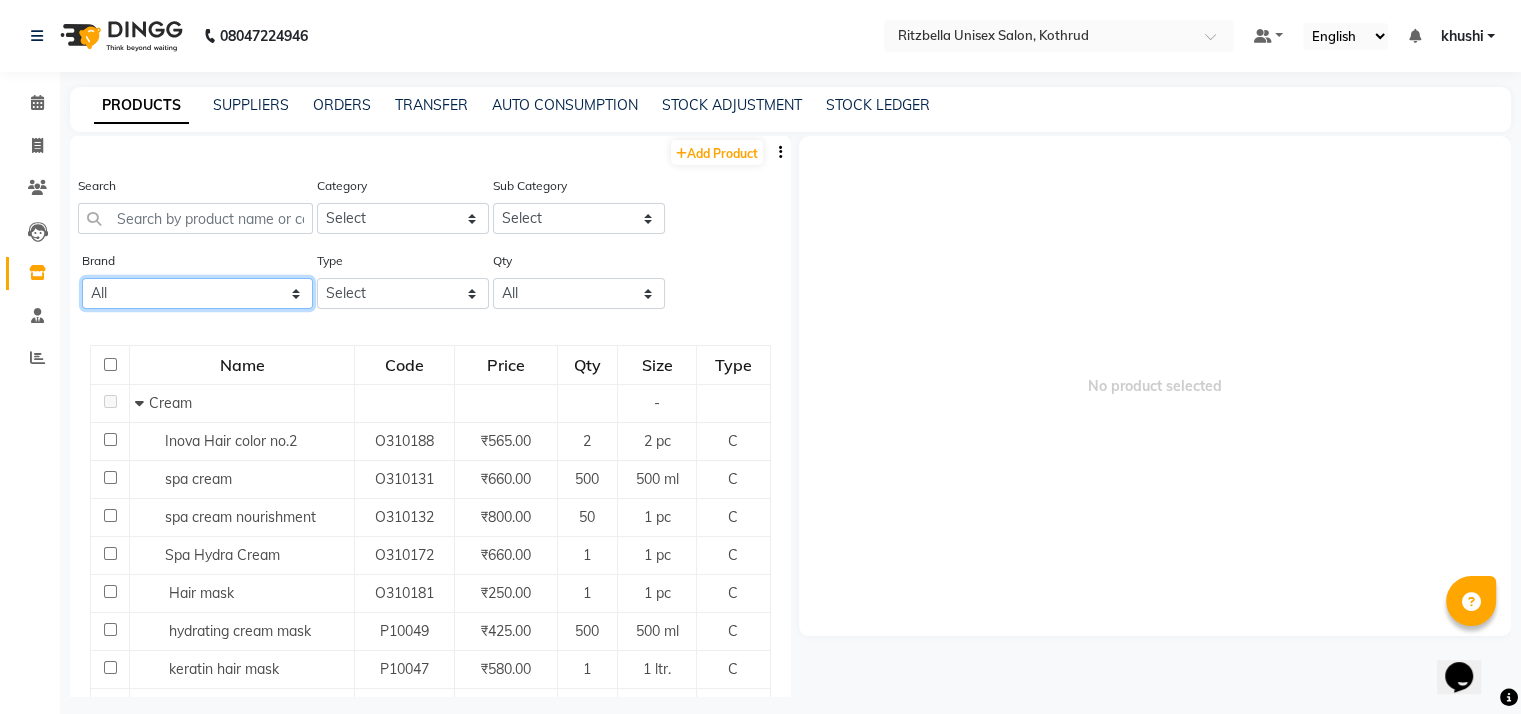 click on "All Alu Fresh Foil Paper Aroma Aina Bhakti Bio Soft Chaoba Professional Cheryle's Cheryl's Cheryl's Cosmeceuticals Duxx Darling Floractive Gillette Global Star Gown Teddy Hd Hd Anguoer Honey Bee Hydra Care Jewa White Jovees Jovees Herbal Kenue Kera Fine Keune Levilson Levison's Le-vitson Lewilsion Lewilson Le'wilson Le'wilson Professional Loreal Loreal Extenso Loreal Inoa Loreal Inova Loreal Majirel Loreal Professional Loreal Professional Majirel Lotus Herbal Lotus Hurbal Matrix Mavon Mavon Professional Mjm Naked Nish N+professional N+ Professional O3+ O3+professional O3+ Professional Organic Harvest Pro Ozon Pooja Raaga Profession Rica Made In Italy Richfeel Naturals Schwarzkopf Sea Blue Men Essentials Shills Professional Shreya Vedic Wella Professionals" 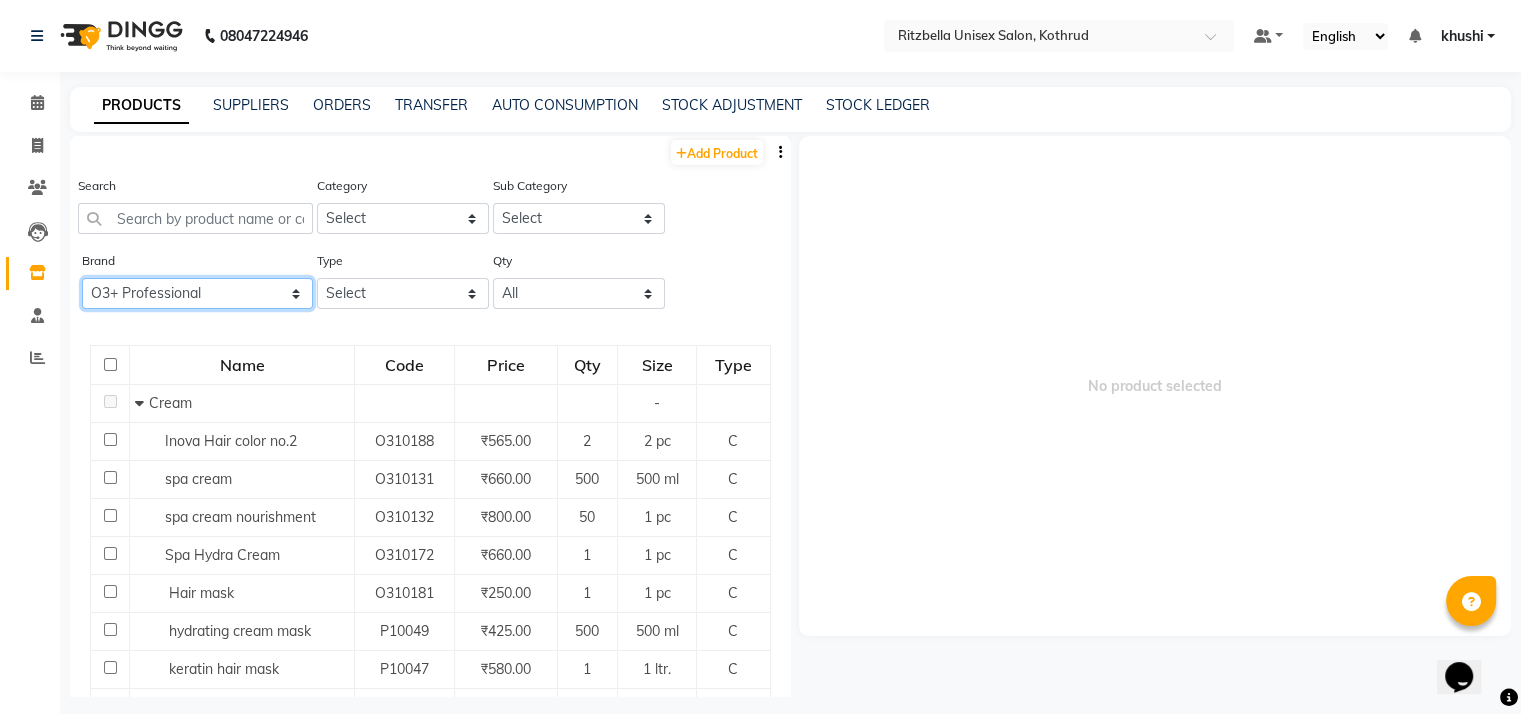 click on "All Alu Fresh Foil Paper Aroma Aina Bhakti Bio Soft Chaoba Professional Cheryle's Cheryl's Cheryl's Cosmeceuticals Duxx Darling Floractive Gillette Global Star Gown Teddy Hd Hd Anguoer Honey Bee Hydra Care Jewa White Jovees Jovees Herbal Kenue Kera Fine Keune Levilson Levison's Le-vitson Lewilsion Lewilson Le'wilson Le'wilson Professional Loreal Loreal Extenso Loreal Inoa Loreal Inova Loreal Majirel Loreal Professional Loreal Professional Majirel Lotus Herbal Lotus Hurbal Matrix Mavon Mavon Professional Mjm Naked Nish N+professional N+ Professional O3+ O3+professional O3+ Professional Organic Harvest Pro Ozon Pooja Raaga Profession Rica Made In Italy Richfeel Naturals Schwarzkopf Sea Blue Men Essentials Shills Professional Shreya Vedic Wella Professionals" 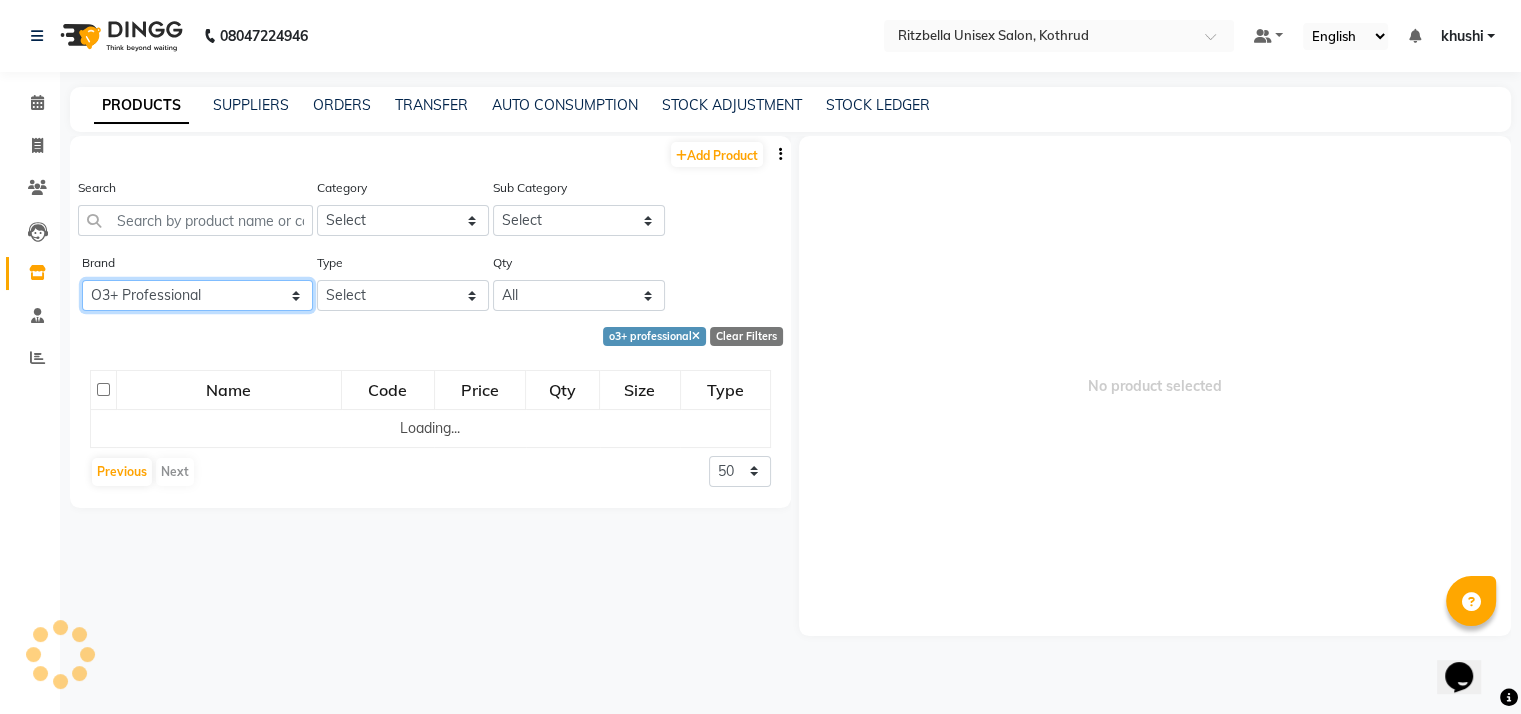 scroll, scrollTop: 0, scrollLeft: 0, axis: both 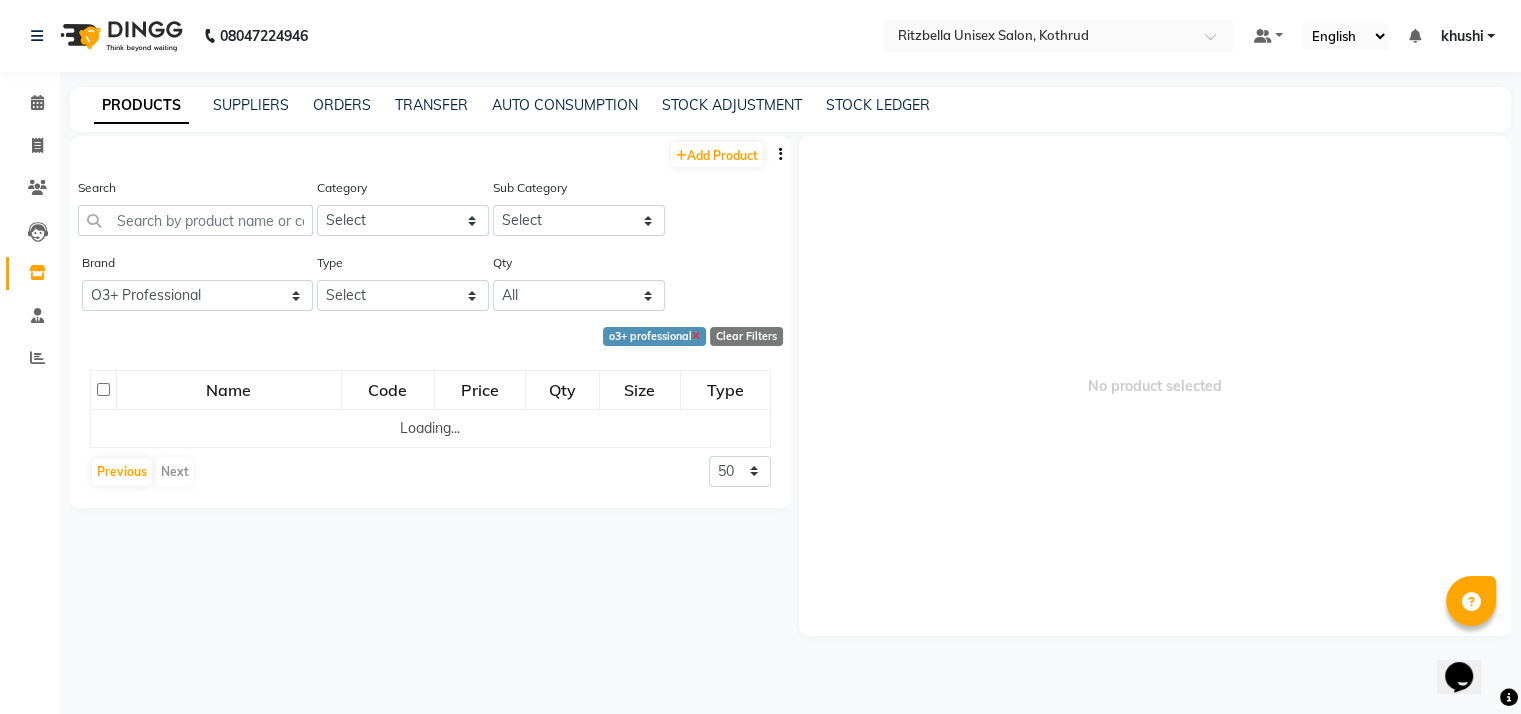click 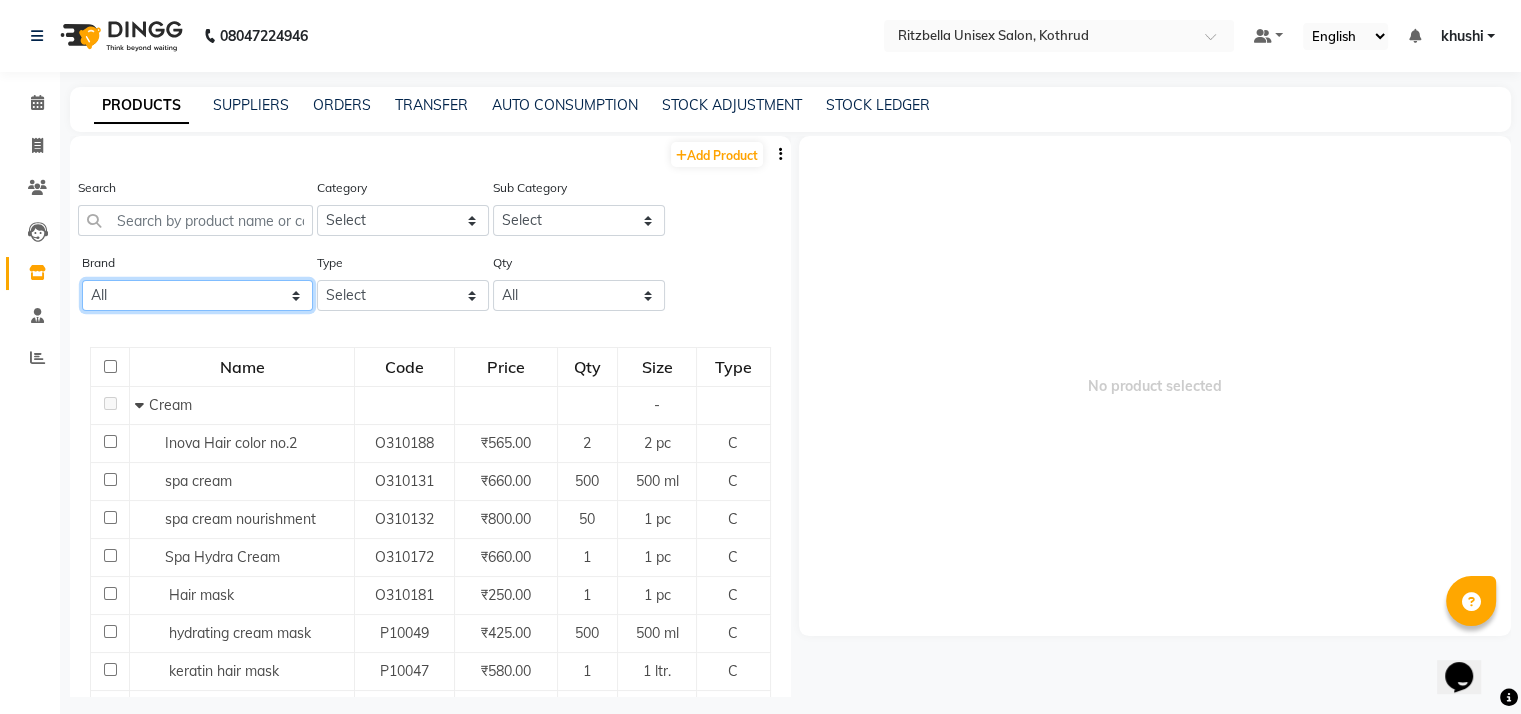 click on "All Alu Fresh Foil Paper Aroma Aina Bhakti Bio Soft Chaoba Professional Cheryle's Cheryl's Cheryl's Cosmeceuticals Duxx Darling Floractive Gillette Global Star Gown Teddy Hd Hd Anguoer Honey Bee Hydra Care Jewa White Jovees Jovees Herbal Kenue Kera Fine Keune Levilson Levison's Le-vitson Lewilsion Lewilson Le'wilson Le'wilson Professional Loreal Loreal Extenso Loreal Inoa Loreal Inova Loreal Majirel Loreal Professional Loreal Professional Majirel Lotus Herbal Lotus Hurbal Matrix Mavon Mavon Professional Mjm Naked Nish N+professional N+ Professional O3+ O3+professional O3+ Professional Organic Harvest Pro Ozon Pooja Raaga Profession Rica Made In Italy Richfeel Naturals Schwarzkopf Sea Blue Men Essentials Shills Professional Shreya Vedic Wella Professionals" 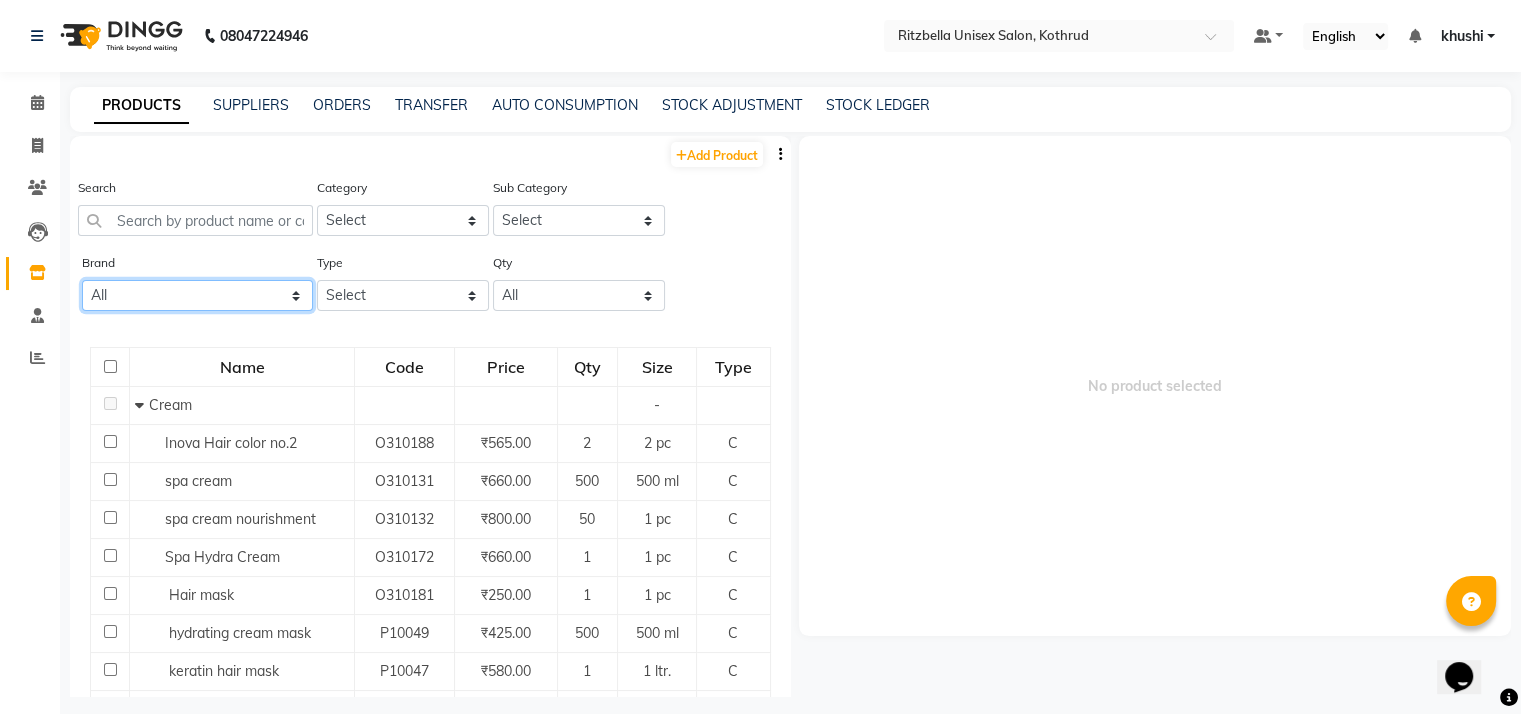select on "o3+" 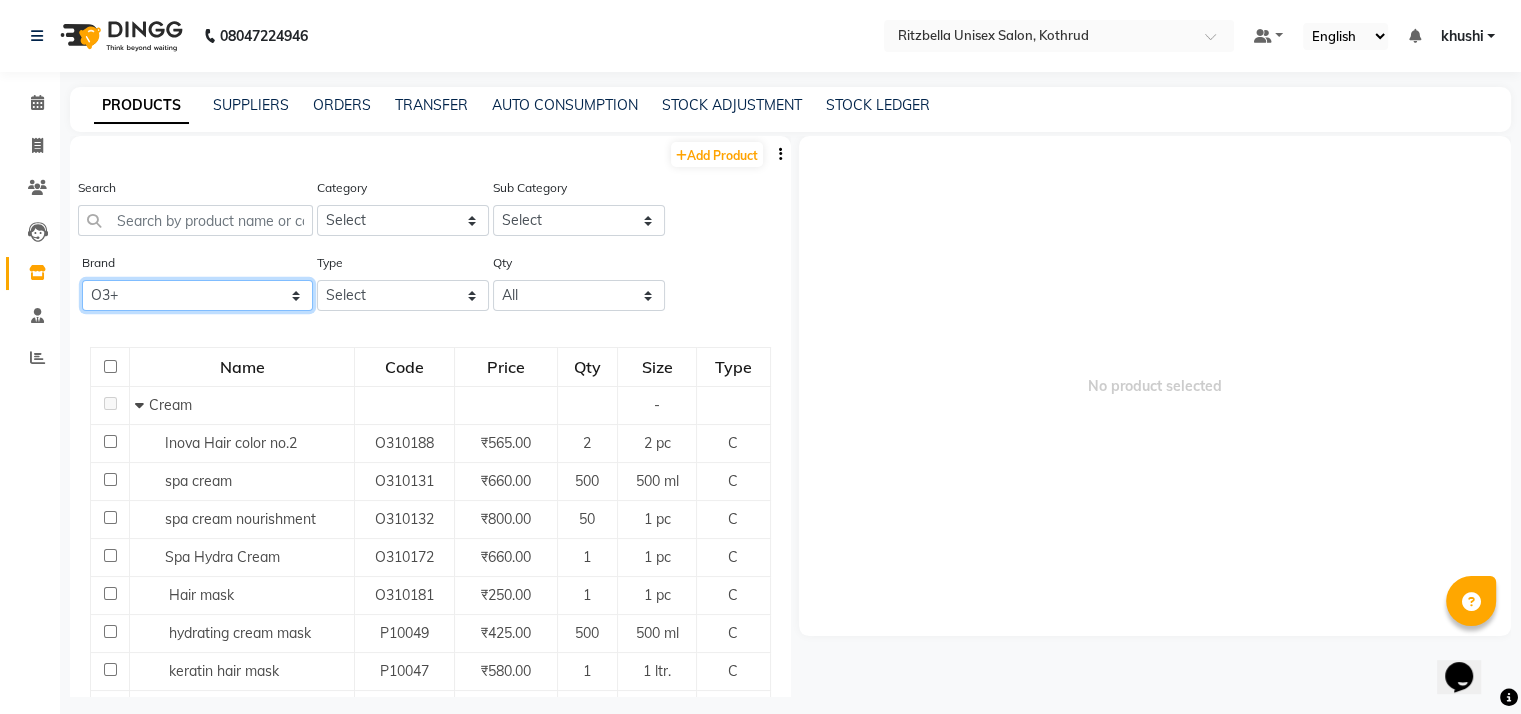click on "All Alu Fresh Foil Paper Aroma Aina Bhakti Bio Soft Chaoba Professional Cheryle's Cheryl's Cheryl's Cosmeceuticals Duxx Darling Floractive Gillette Global Star Gown Teddy Hd Hd Anguoer Honey Bee Hydra Care Jewa White Jovees Jovees Herbal Kenue Kera Fine Keune Levilson Levison's Le-vitson Lewilsion Lewilson Le'wilson Le'wilson Professional Loreal Loreal Extenso Loreal Inoa Loreal Inova Loreal Majirel Loreal Professional Loreal Professional Majirel Lotus Herbal Lotus Hurbal Matrix Mavon Mavon Professional Mjm Naked Nish N+professional N+ Professional O3+ O3+professional O3+ Professional Organic Harvest Pro Ozon Pooja Raaga Profession Rica Made In Italy Richfeel Naturals Schwarzkopf Sea Blue Men Essentials Shills Professional Shreya Vedic Wella Professionals" 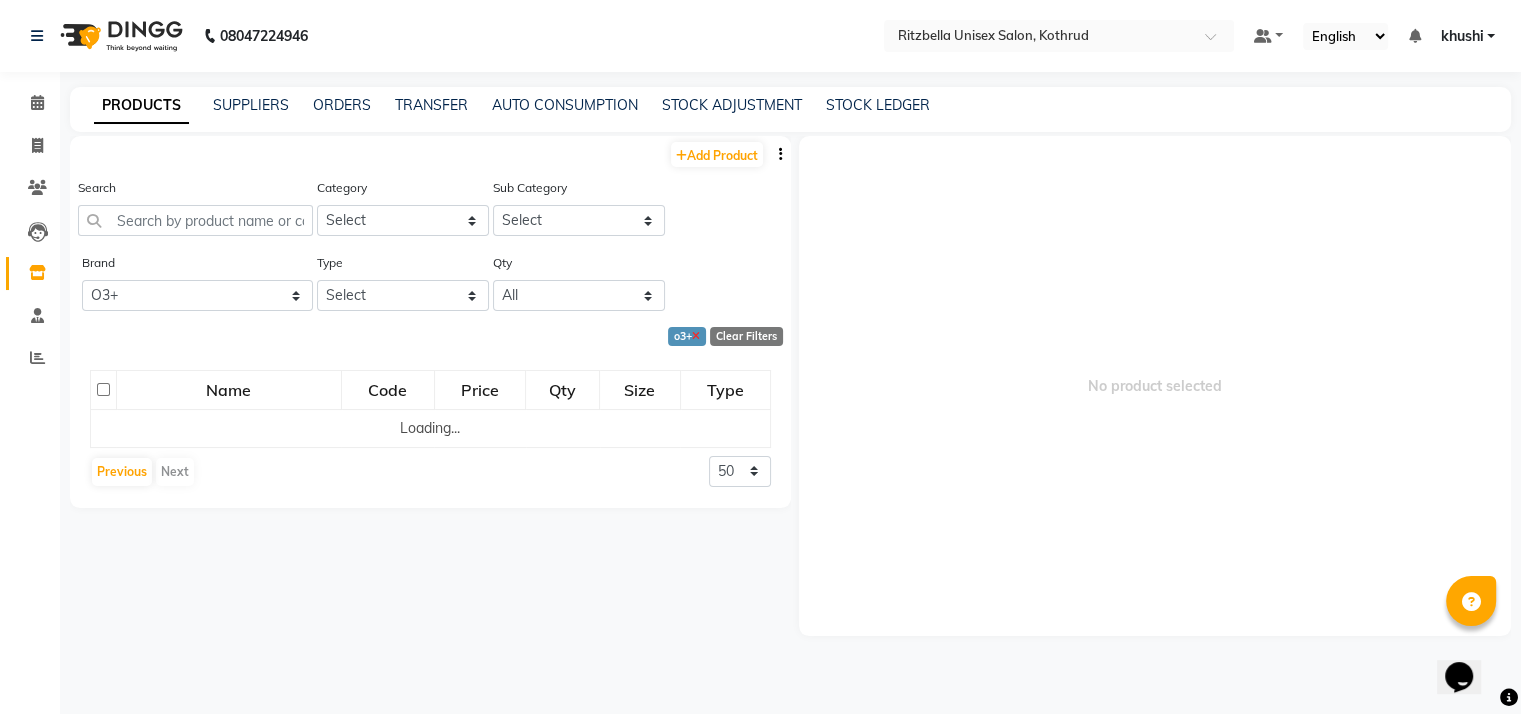 click 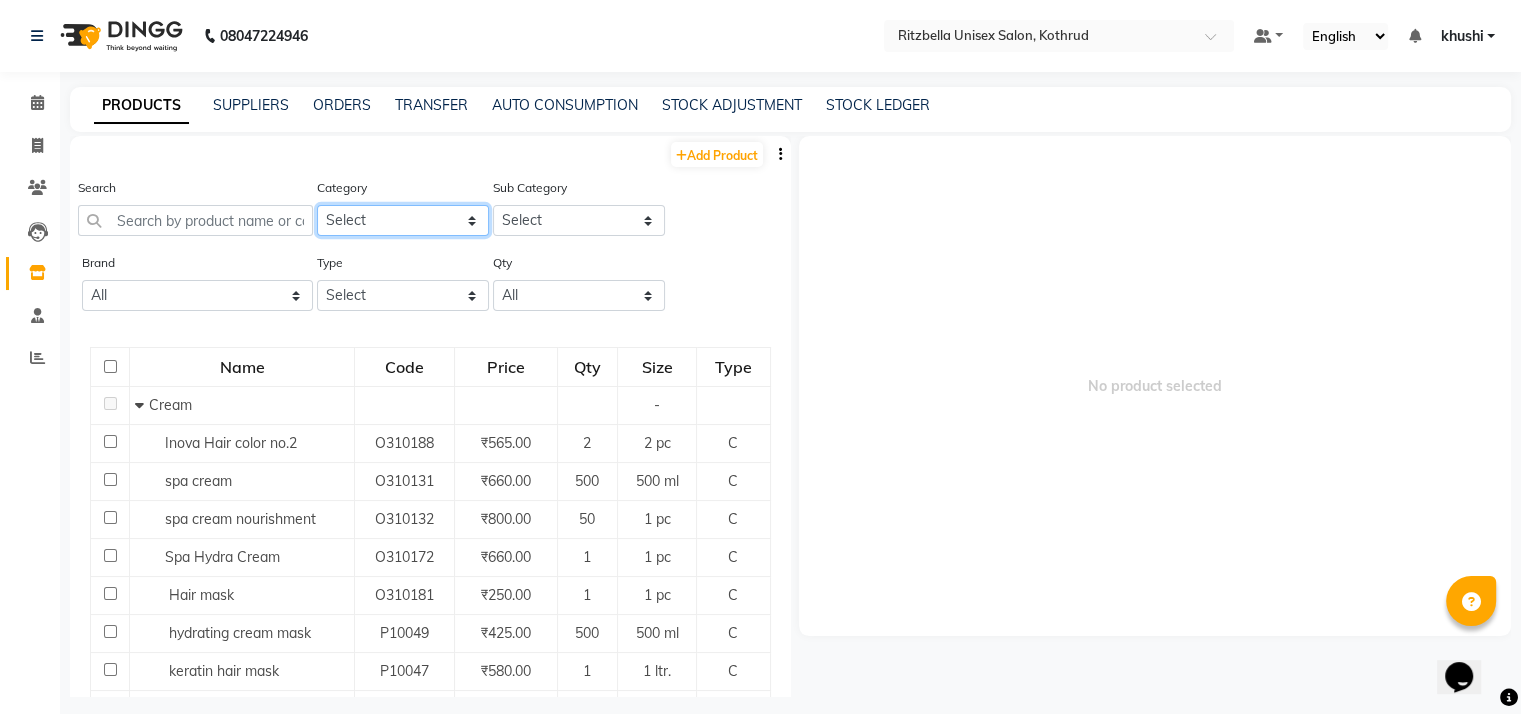 click on "Select Hair Skin Makeup Personal Care Appliances Beard Waxing Disposable Threading Hands and Feet Beauty Planet Botox Cadiveu Casmara Cheryls Loreal Olaplex Other" 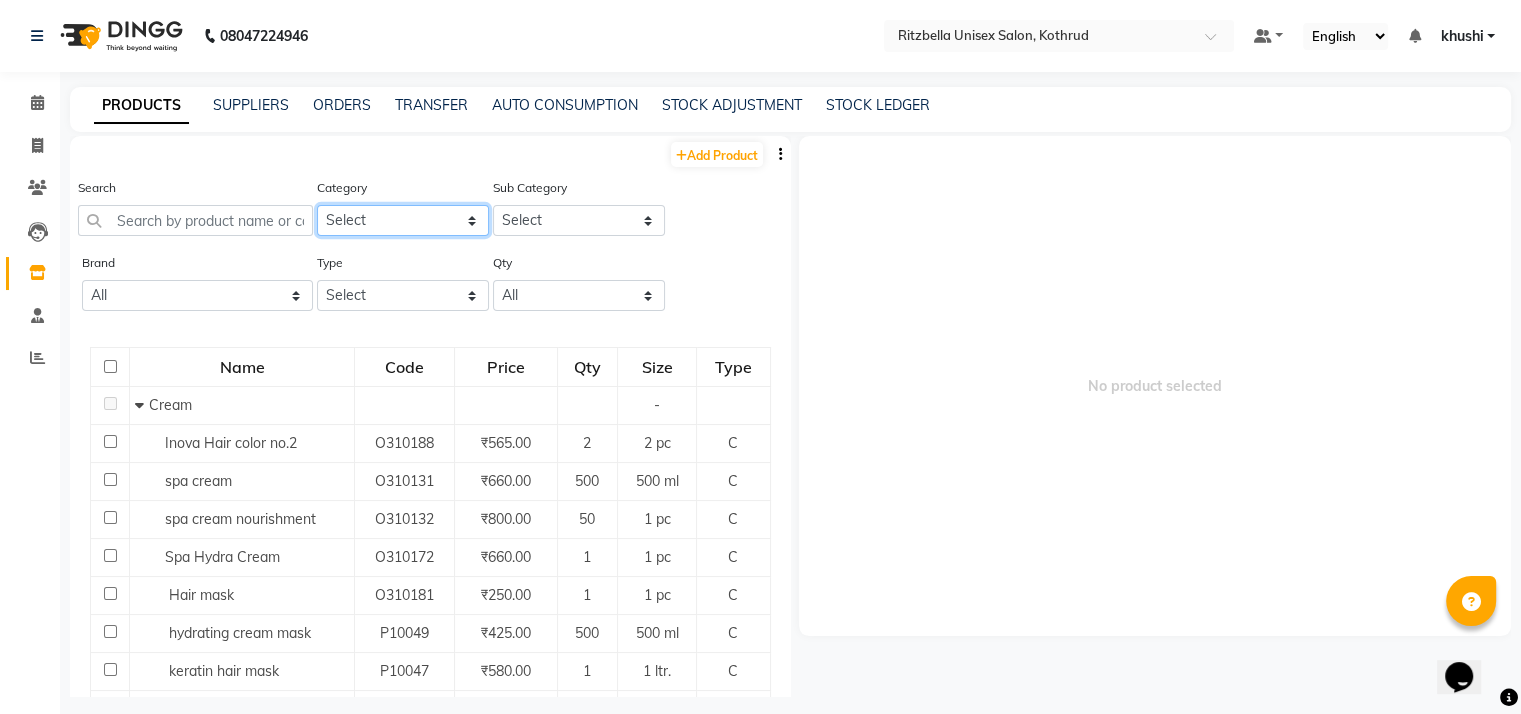 select on "1150" 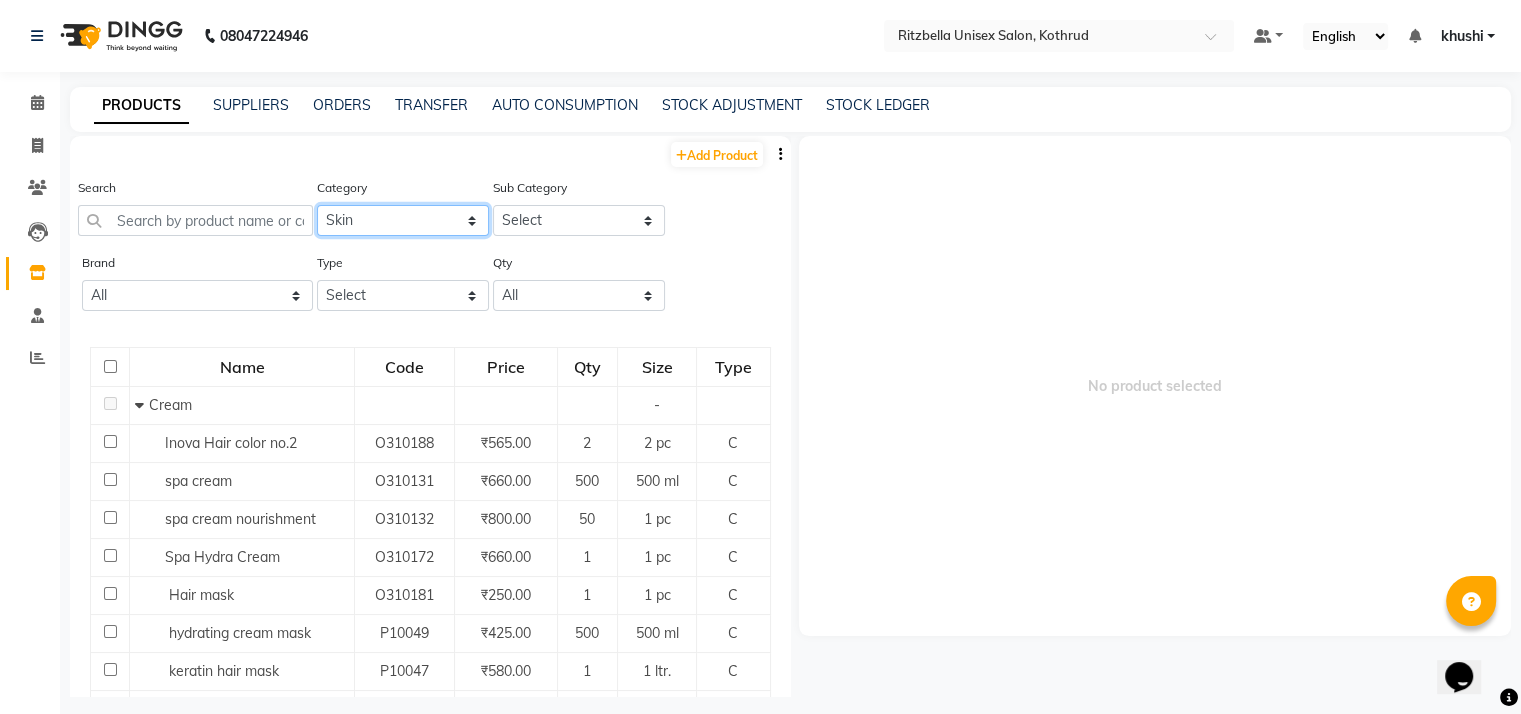 click on "Select Hair Skin Makeup Personal Care Appliances Beard Waxing Disposable Threading Hands and Feet Beauty Planet Botox Cadiveu Casmara Cheryls Loreal Olaplex Other" 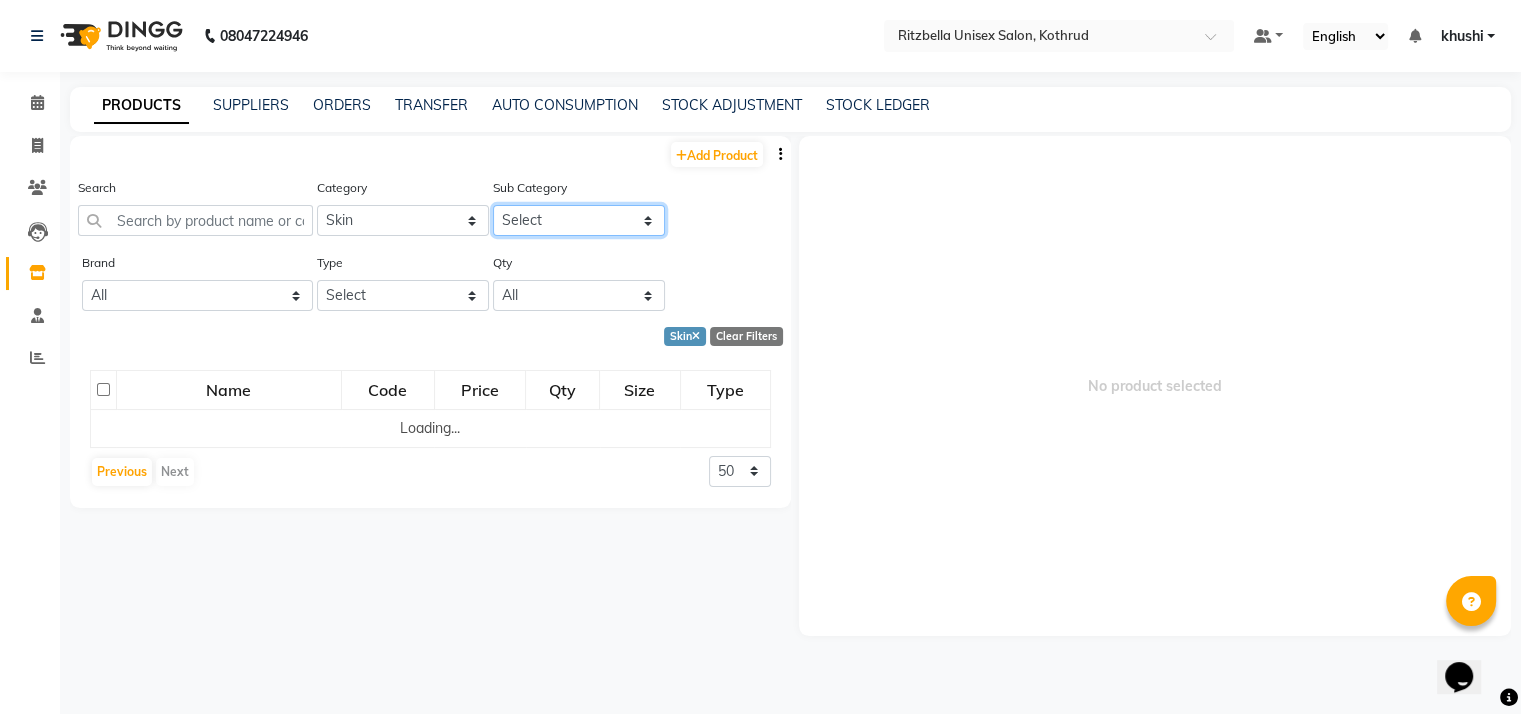 click on "Select Cleanser Facial Moisturiser Serum Toner Sun Care Masks Lip Care Eye Care Body Care Hand & Feet Kit & Combo Treatment Appliances Other Skin" 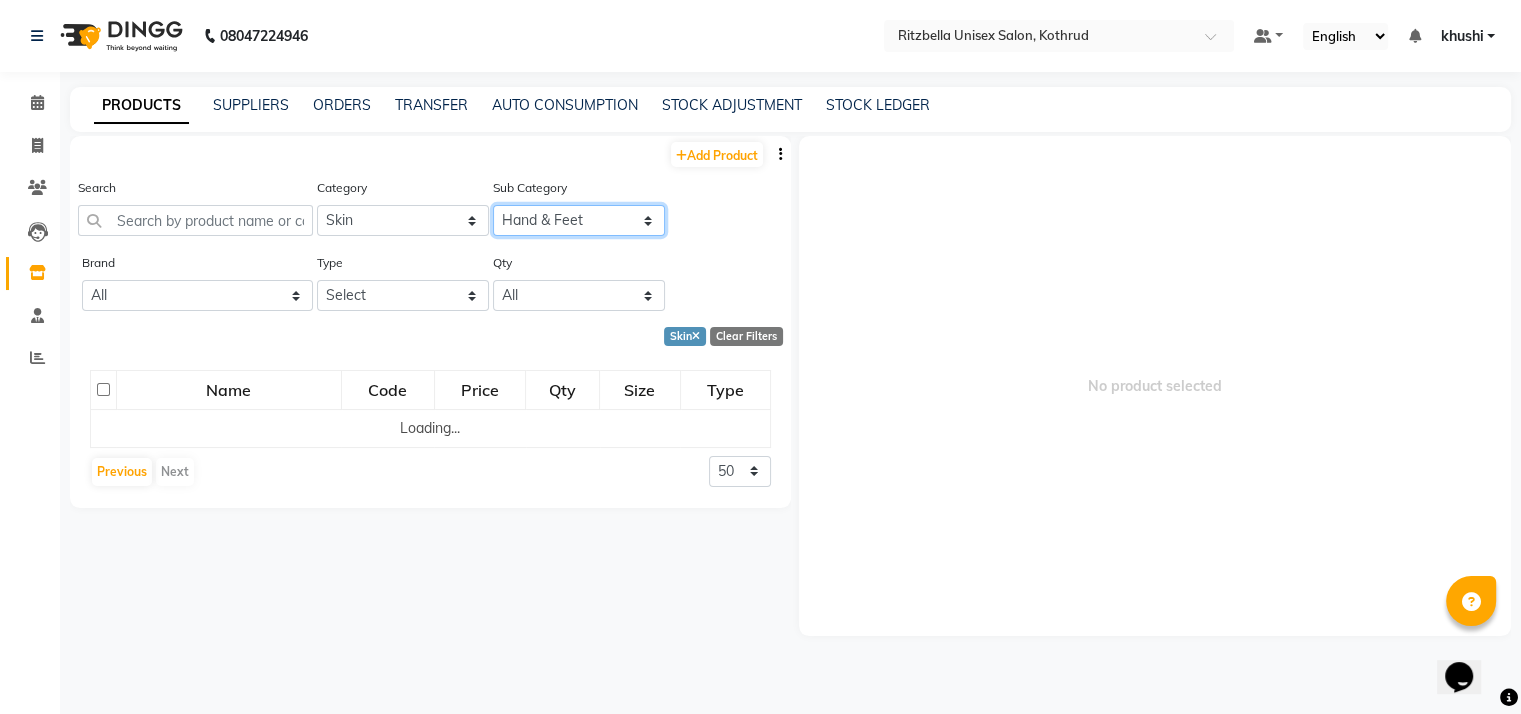 click on "Select Cleanser Facial Moisturiser Serum Toner Sun Care Masks Lip Care Eye Care Body Care Hand & Feet Kit & Combo Treatment Appliances Other Skin" 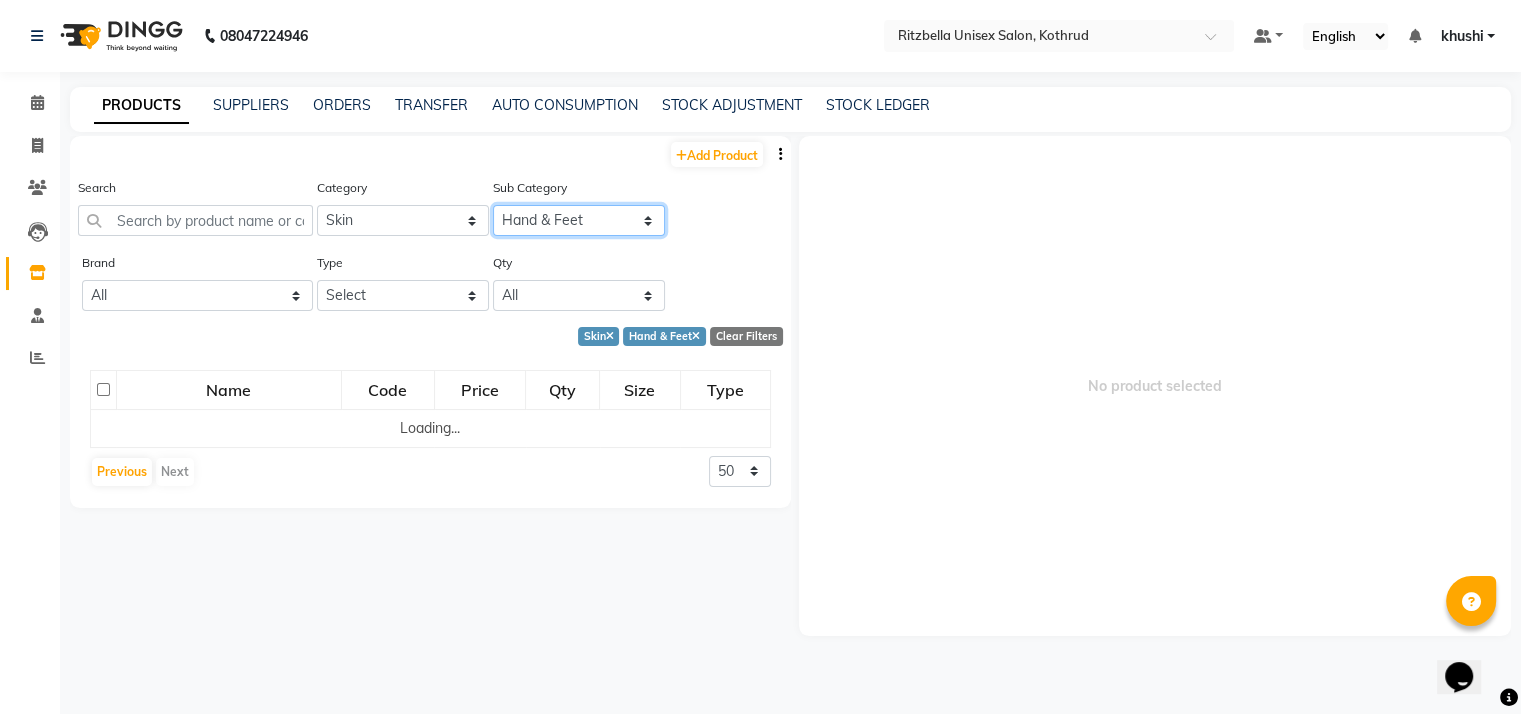 click on "Select Cleanser Facial Moisturiser Serum Toner Sun Care Masks Lip Care Eye Care Body Care Hand & Feet Kit & Combo Treatment Appliances Other Skin" 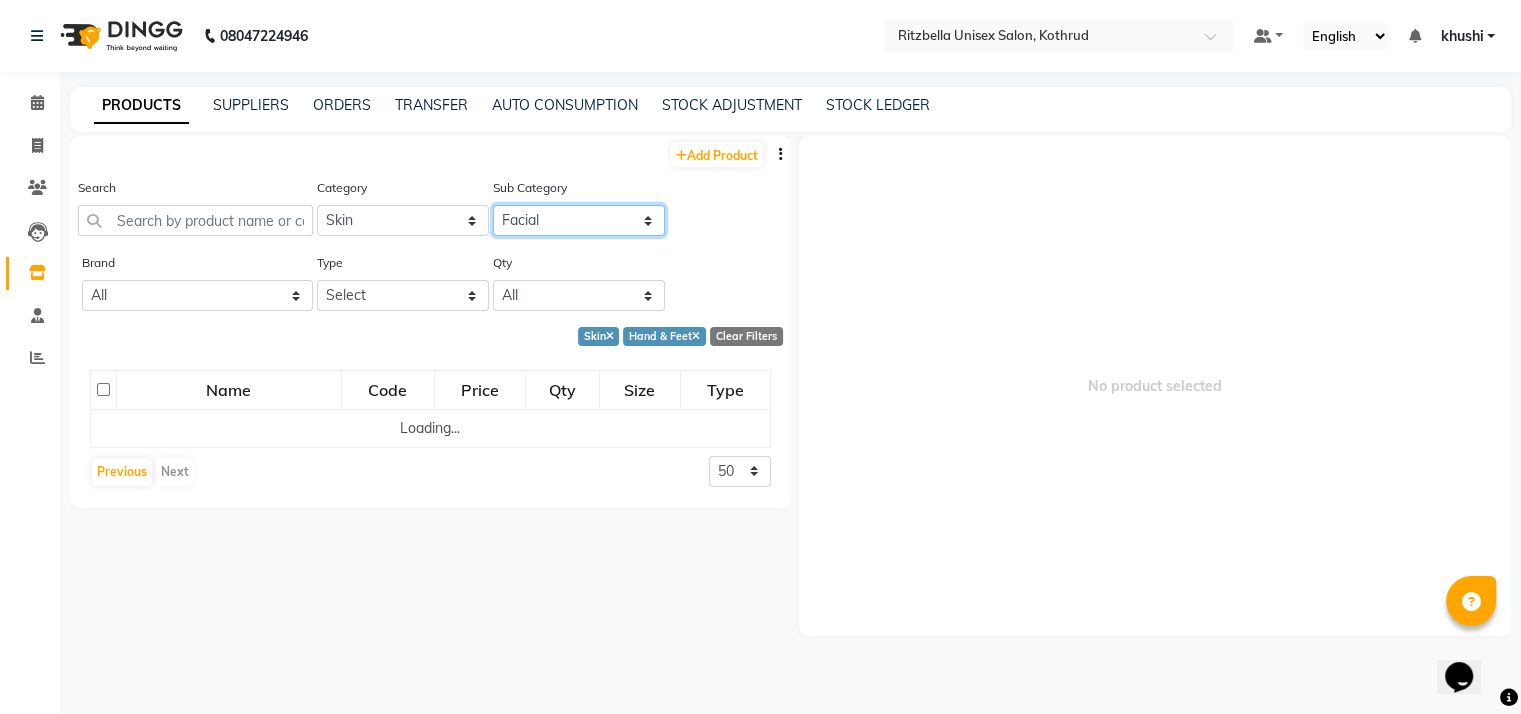 click on "Select Cleanser Facial Moisturiser Serum Toner Sun Care Masks Lip Care Eye Care Body Care Hand & Feet Kit & Combo Treatment Appliances Other Skin" 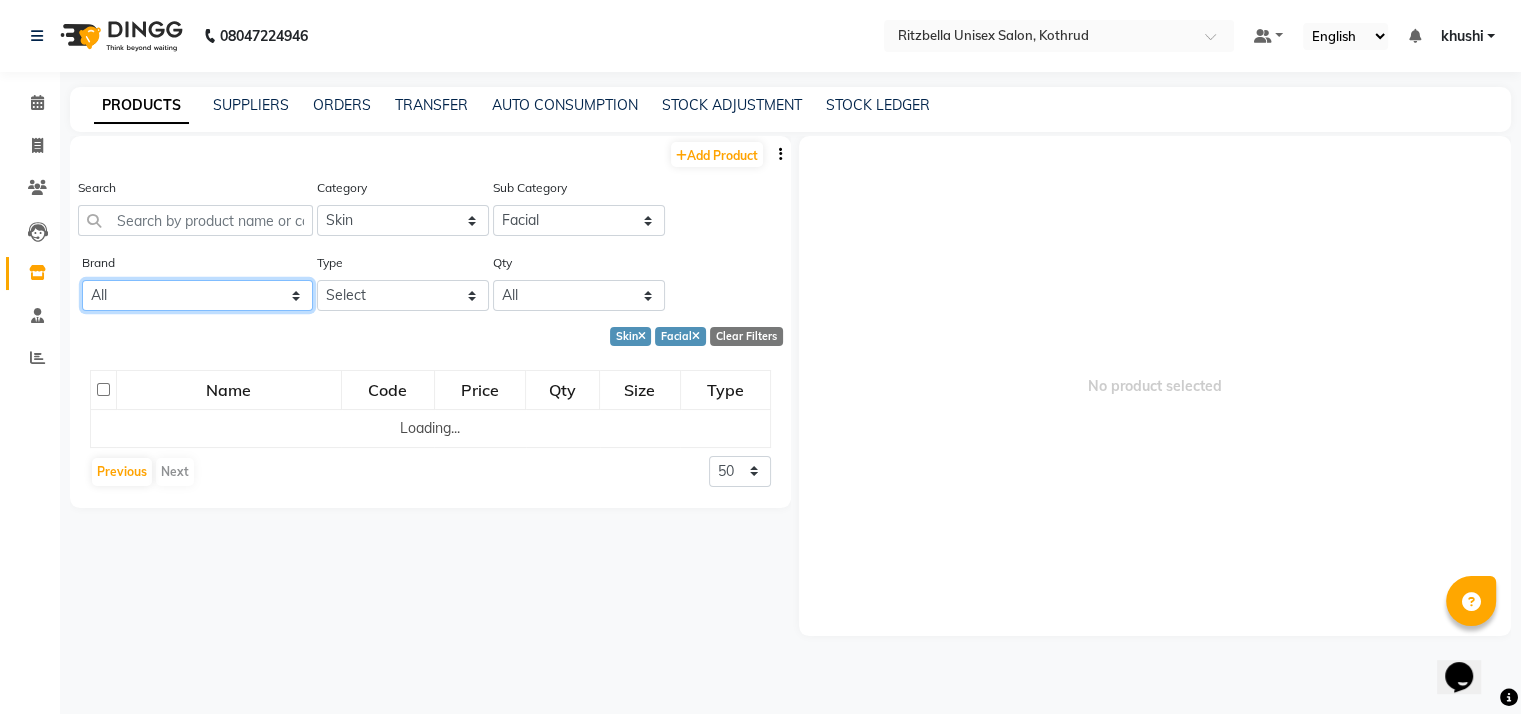 click on "All Alu Fresh Foil Paper Aroma Aina Bhakti Bio Soft Chaoba Professional Cheryle's Cheryl's Cheryl's Cosmeceuticals Duxx Darling Floractive Gillette Global Star Gown Teddy Hd Hd Anguoer Honey Bee Hydra Care Jewa White Jovees Jovees Herbal Kenue Kera Fine Keune Levilson Levison's Le-vitson Lewilsion Lewilson Le'wilson Le'wilson Professional Loreal Loreal Extenso Loreal Inoa Loreal Inova Loreal Majirel Loreal Professional Loreal Professional Majirel Lotus Herbal Lotus Hurbal Matrix Mavon Mavon Professional Mjm Naked Nish N+professional N+ Professional O3+ O3+professional O3+ Professional Organic Harvest Pro Ozon Pooja Raaga Profession Rica Made In Italy Richfeel Naturals Schwarzkopf Sea Blue Men Essentials Shills Professional Shreya Vedic Wella Professionals" 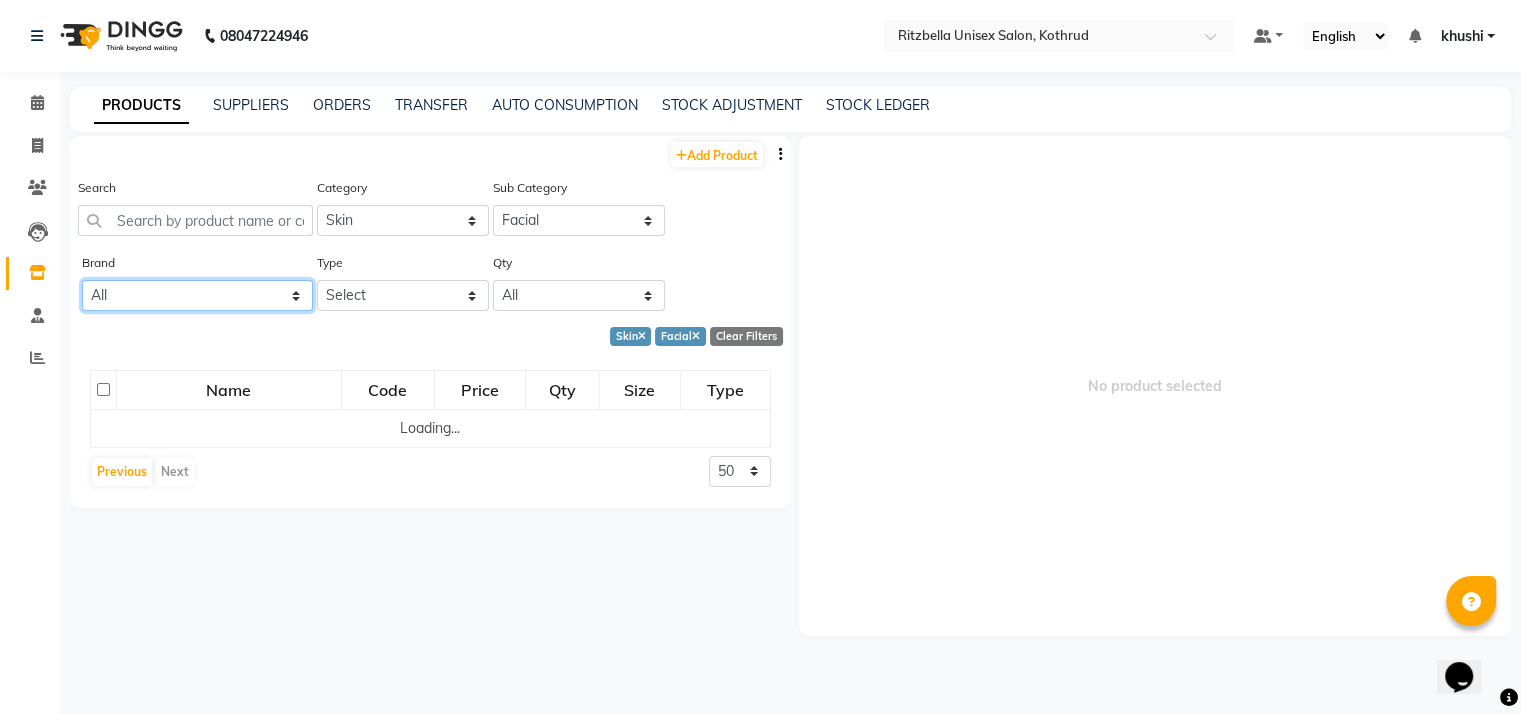 select on "o3+professional" 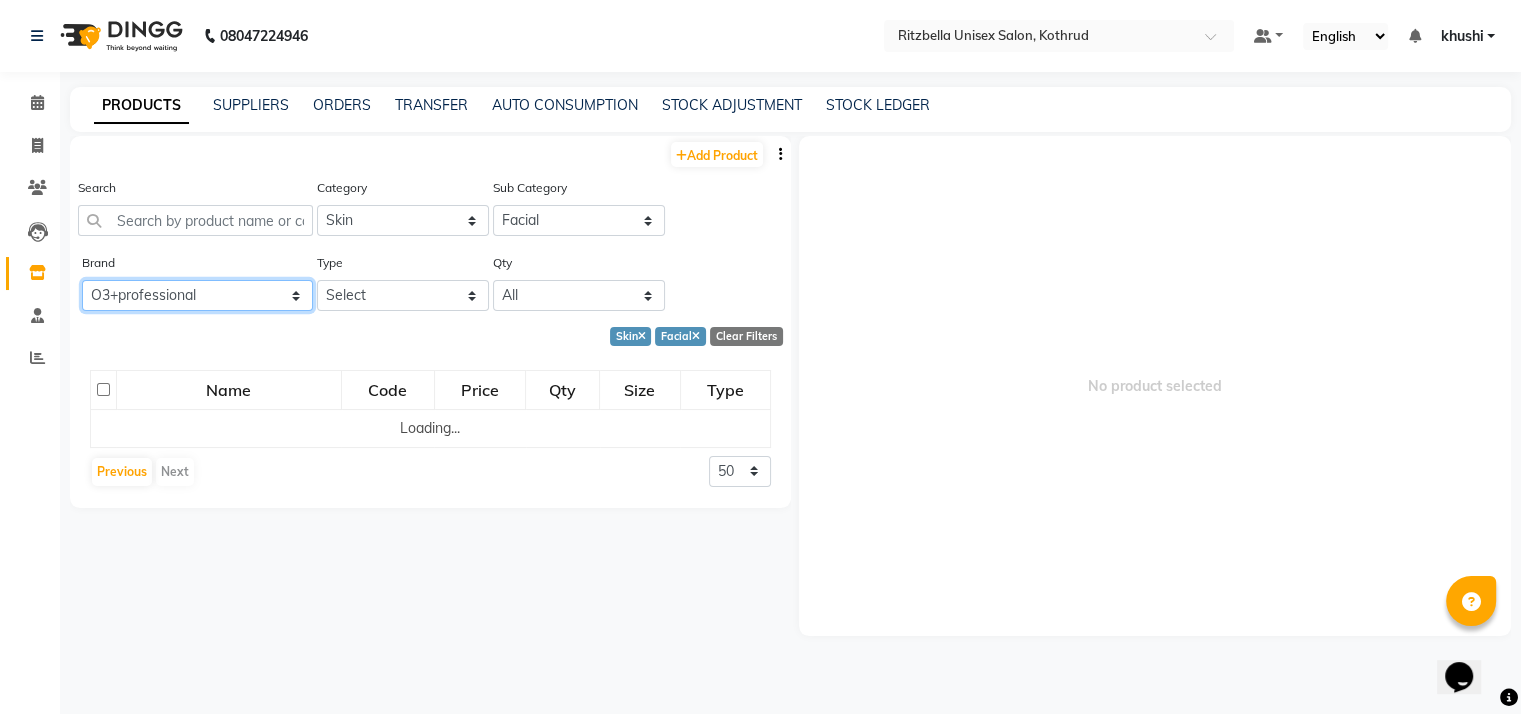 click on "All Alu Fresh Foil Paper Aroma Aina Bhakti Bio Soft Chaoba Professional Cheryle's Cheryl's Cheryl's Cosmeceuticals Duxx Darling Floractive Gillette Global Star Gown Teddy Hd Hd Anguoer Honey Bee Hydra Care Jewa White Jovees Jovees Herbal Kenue Kera Fine Keune Levilson Levison's Le-vitson Lewilsion Lewilson Le'wilson Le'wilson Professional Loreal Loreal Extenso Loreal Inoa Loreal Inova Loreal Majirel Loreal Professional Loreal Professional Majirel Lotus Herbal Lotus Hurbal Matrix Mavon Mavon Professional Mjm Naked Nish N+professional N+ Professional O3+ O3+professional O3+ Professional Organic Harvest Pro Ozon Pooja Raaga Profession Rica Made In Italy Richfeel Naturals Schwarzkopf Sea Blue Men Essentials Shills Professional Shreya Vedic Wella Professionals" 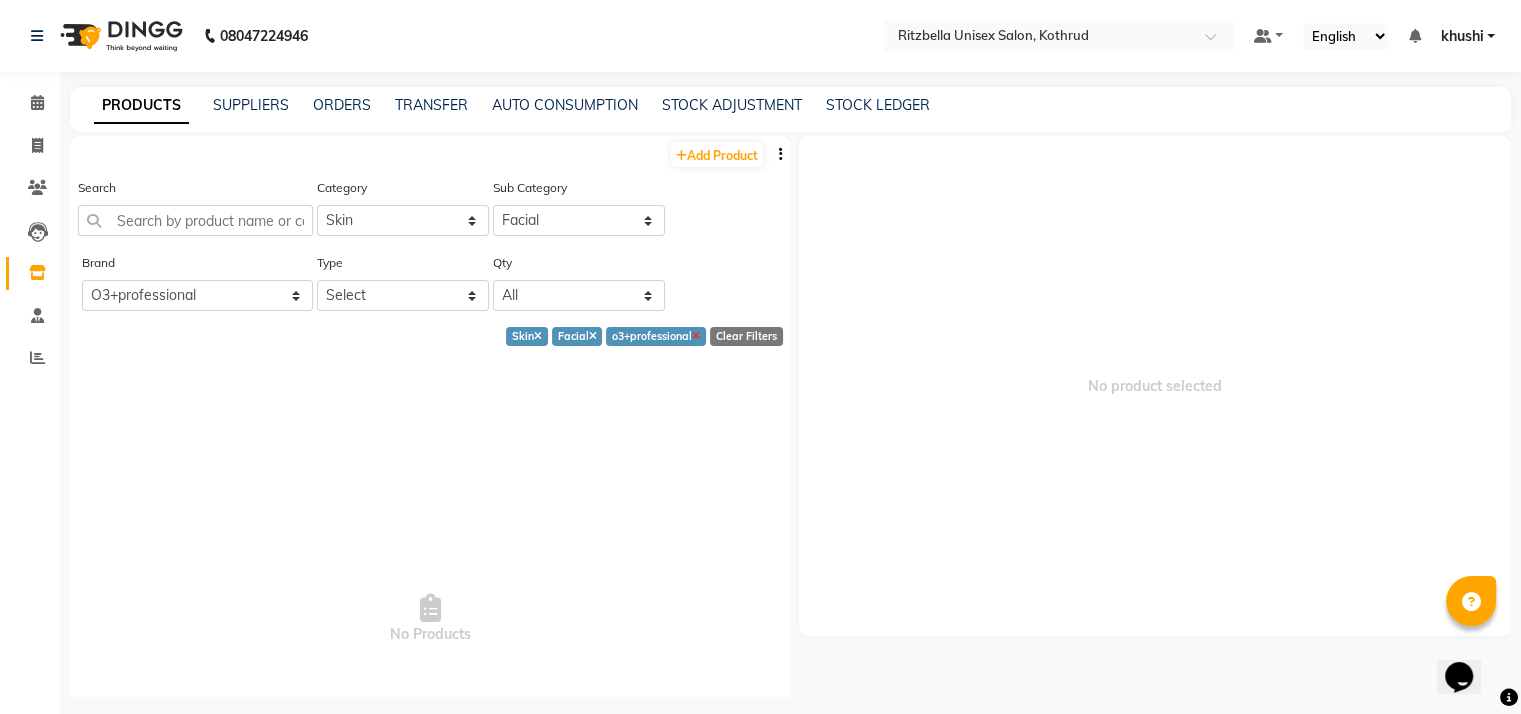 click 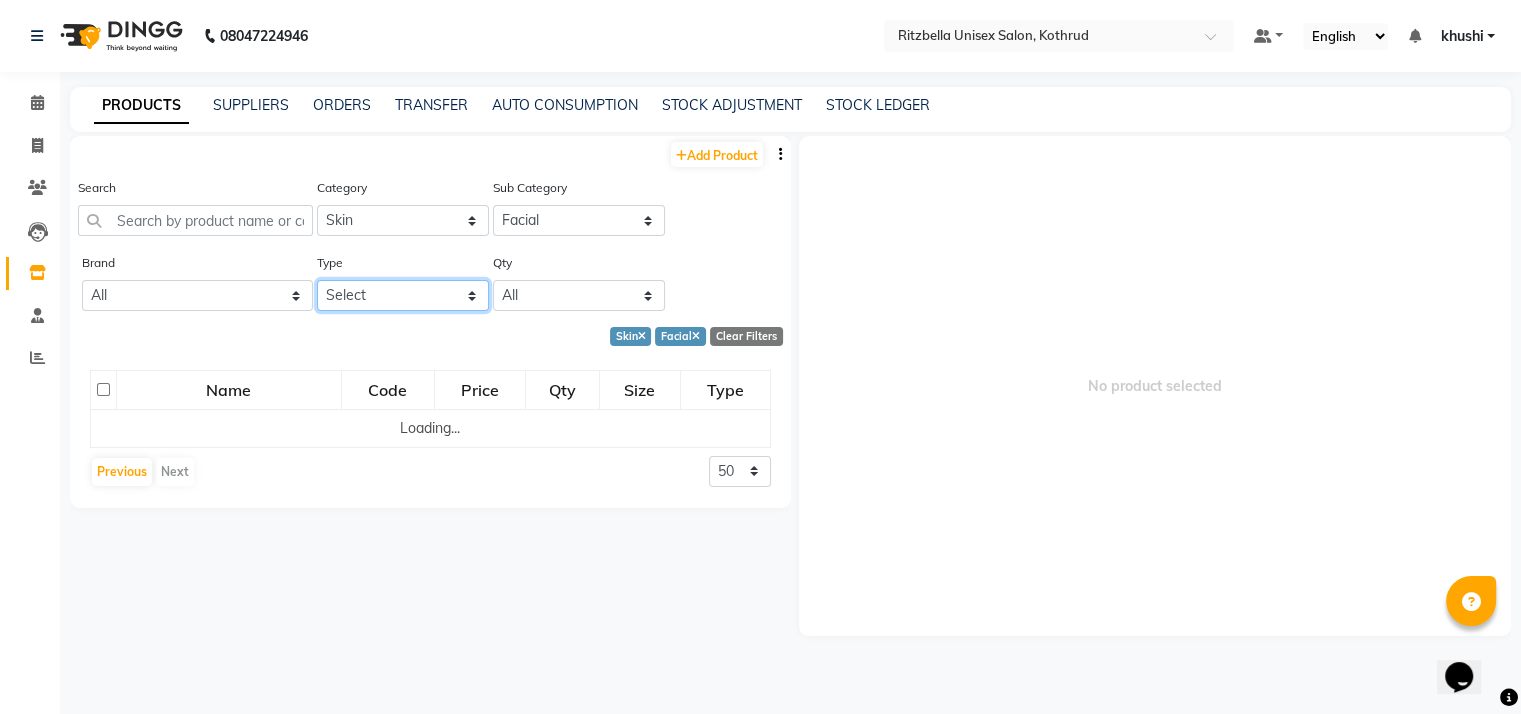 click on "Select Both Retail Consumable" 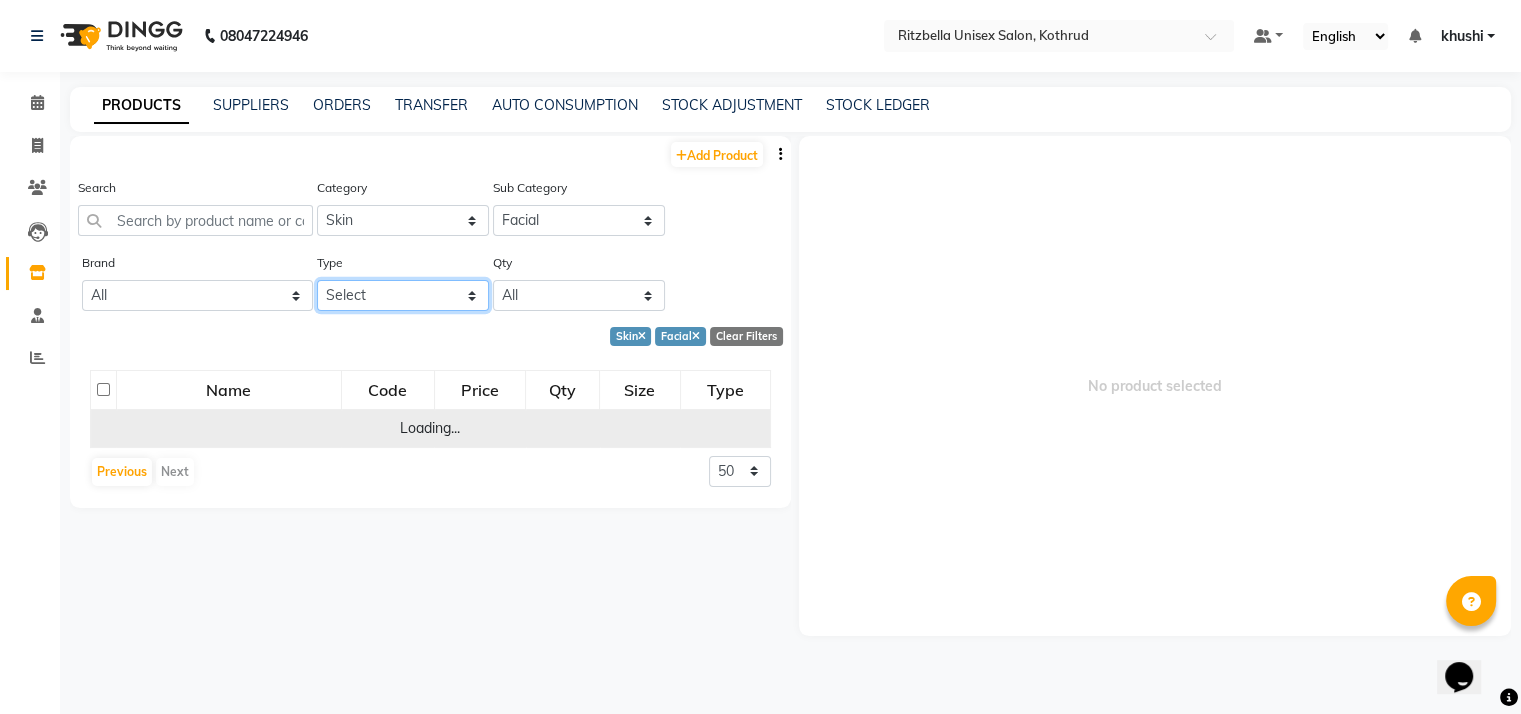 select on "C" 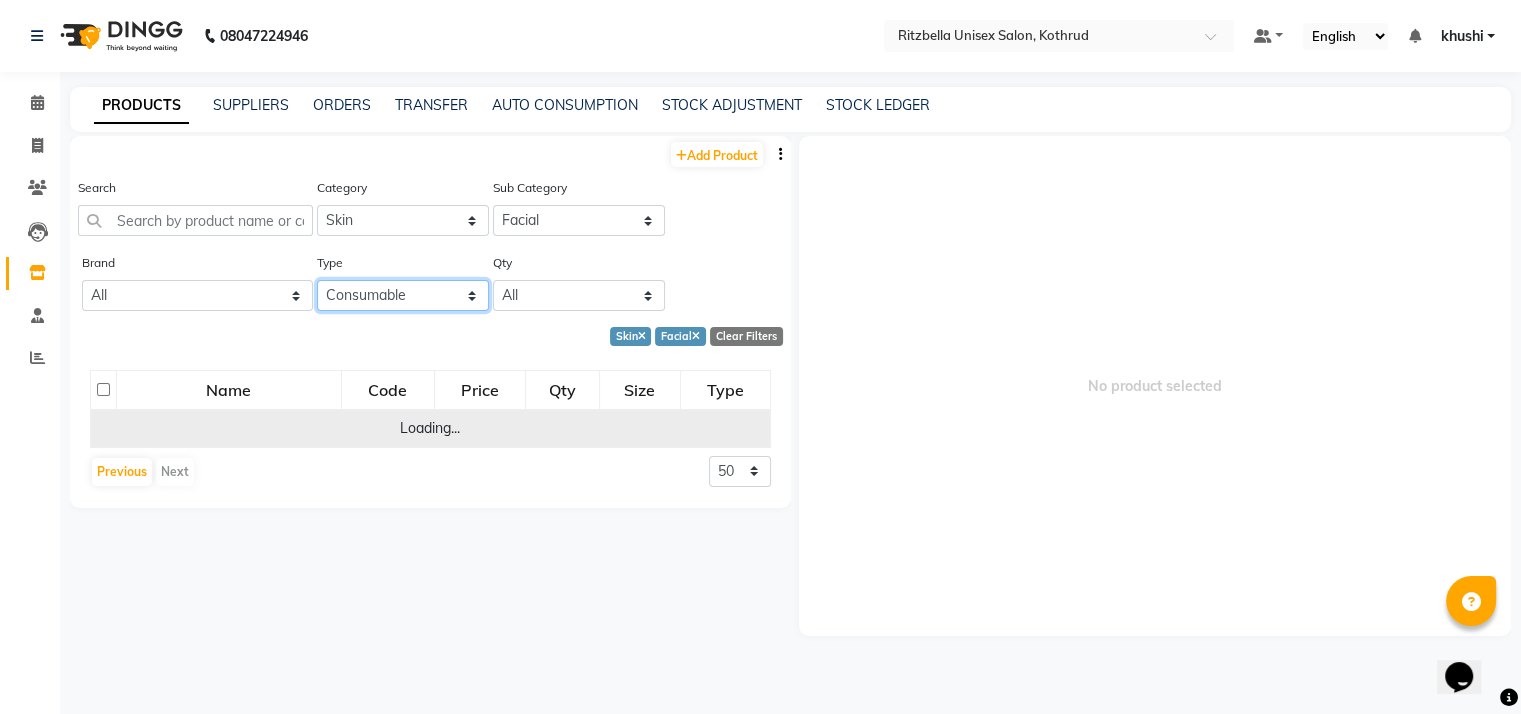 click on "Select Both Retail Consumable" 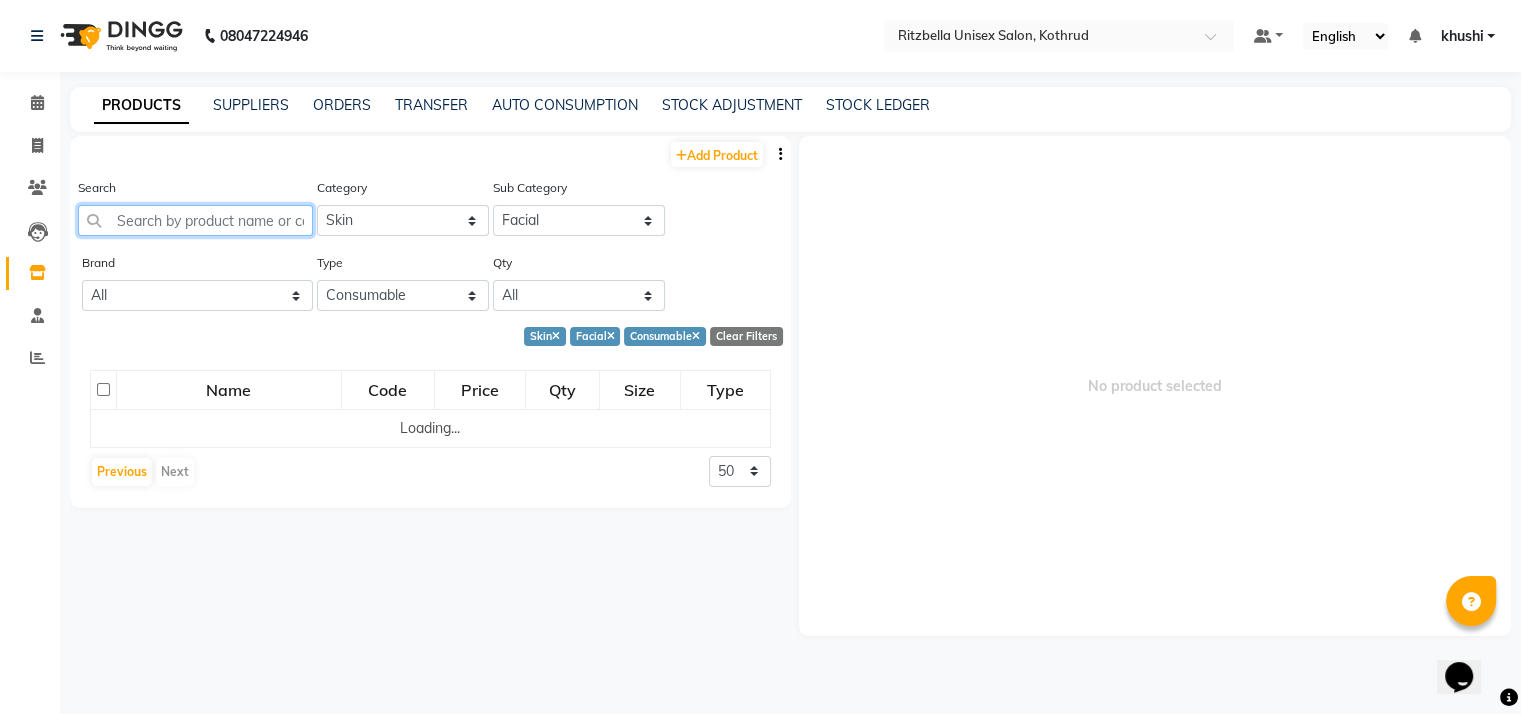 click 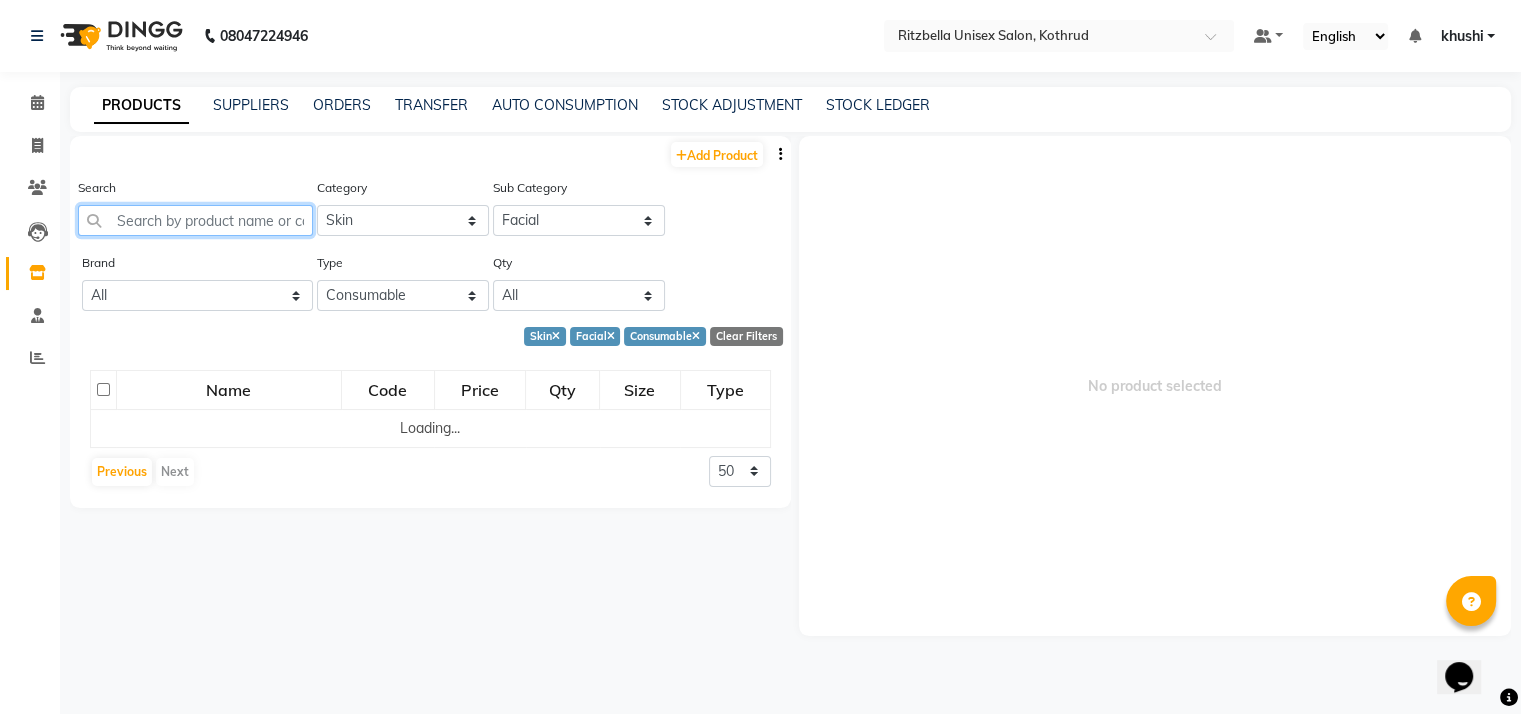 click 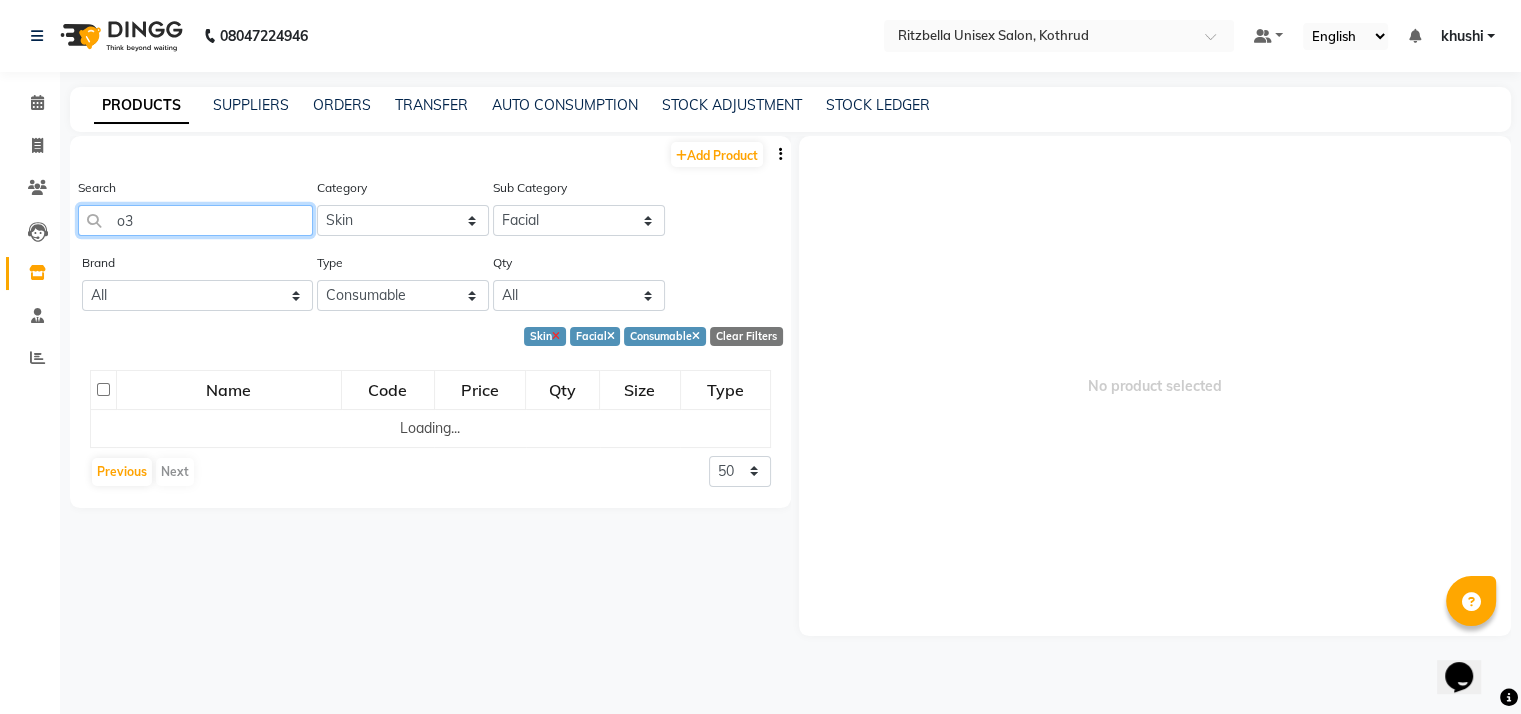 type on "o3" 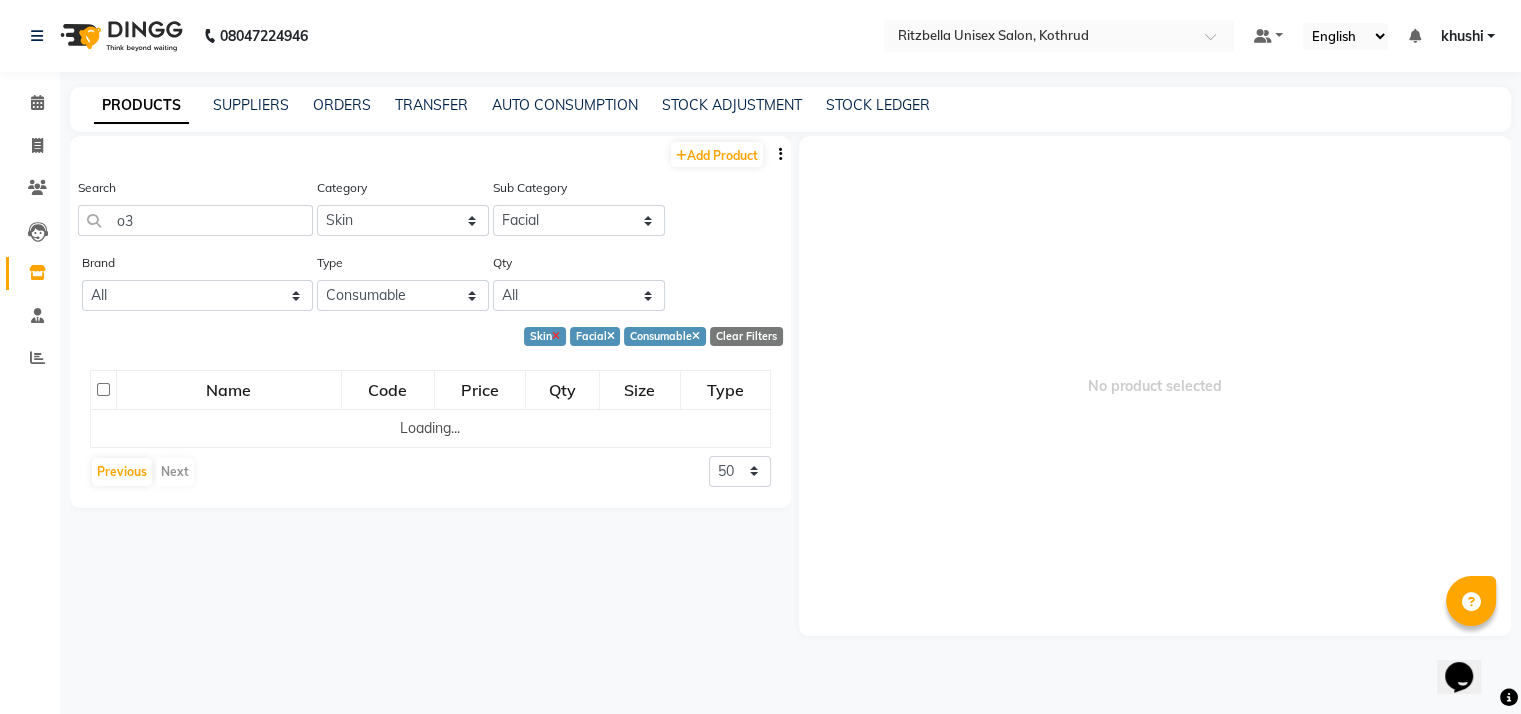 click 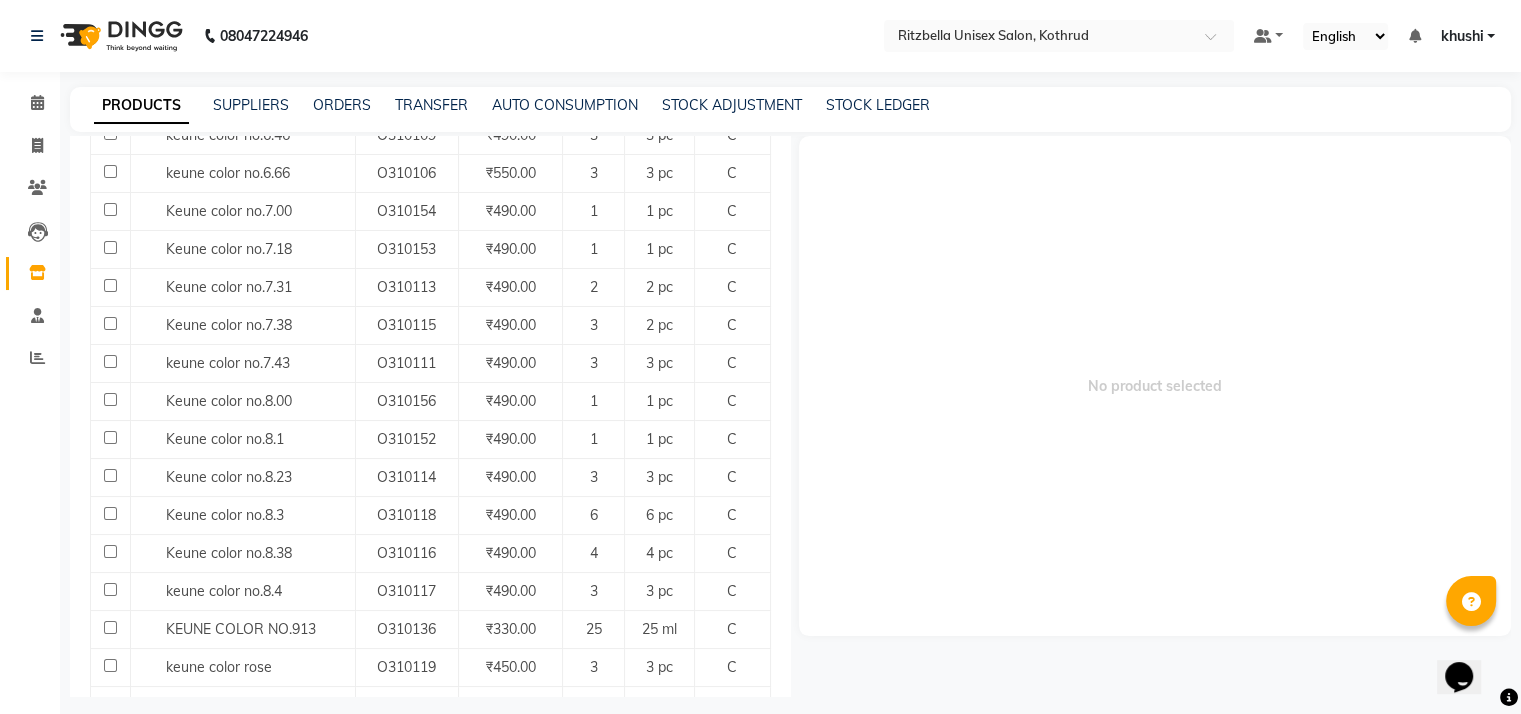 scroll, scrollTop: 1701, scrollLeft: 0, axis: vertical 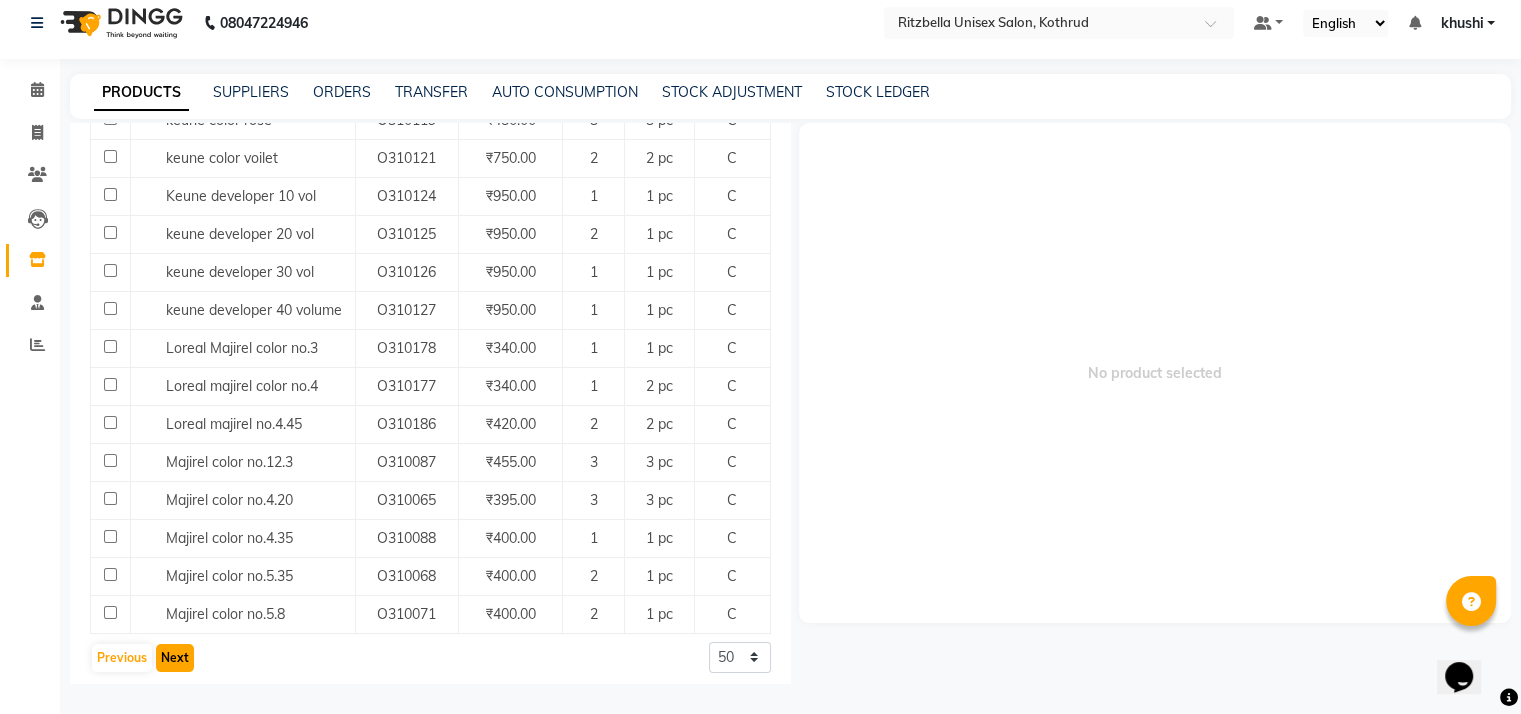 click on "Next" 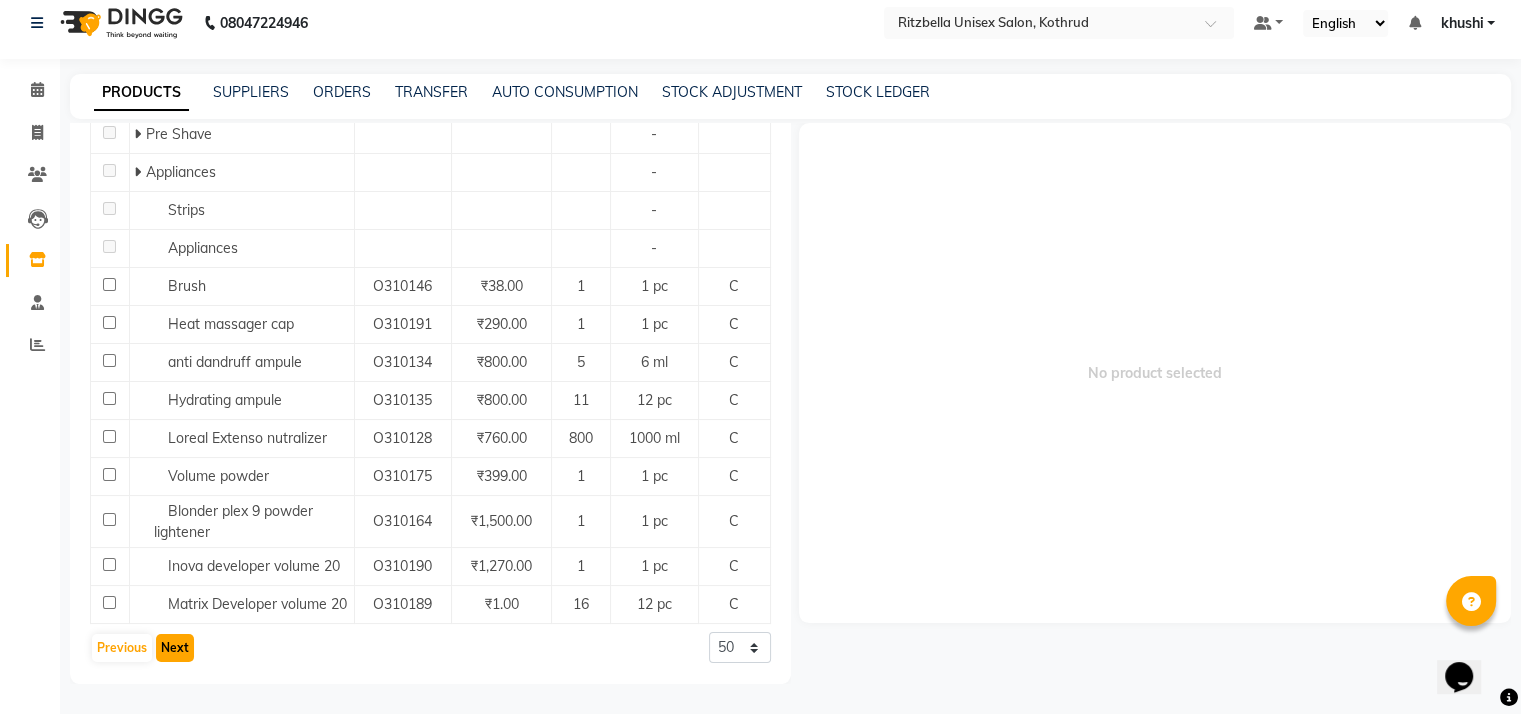 click on "Next" 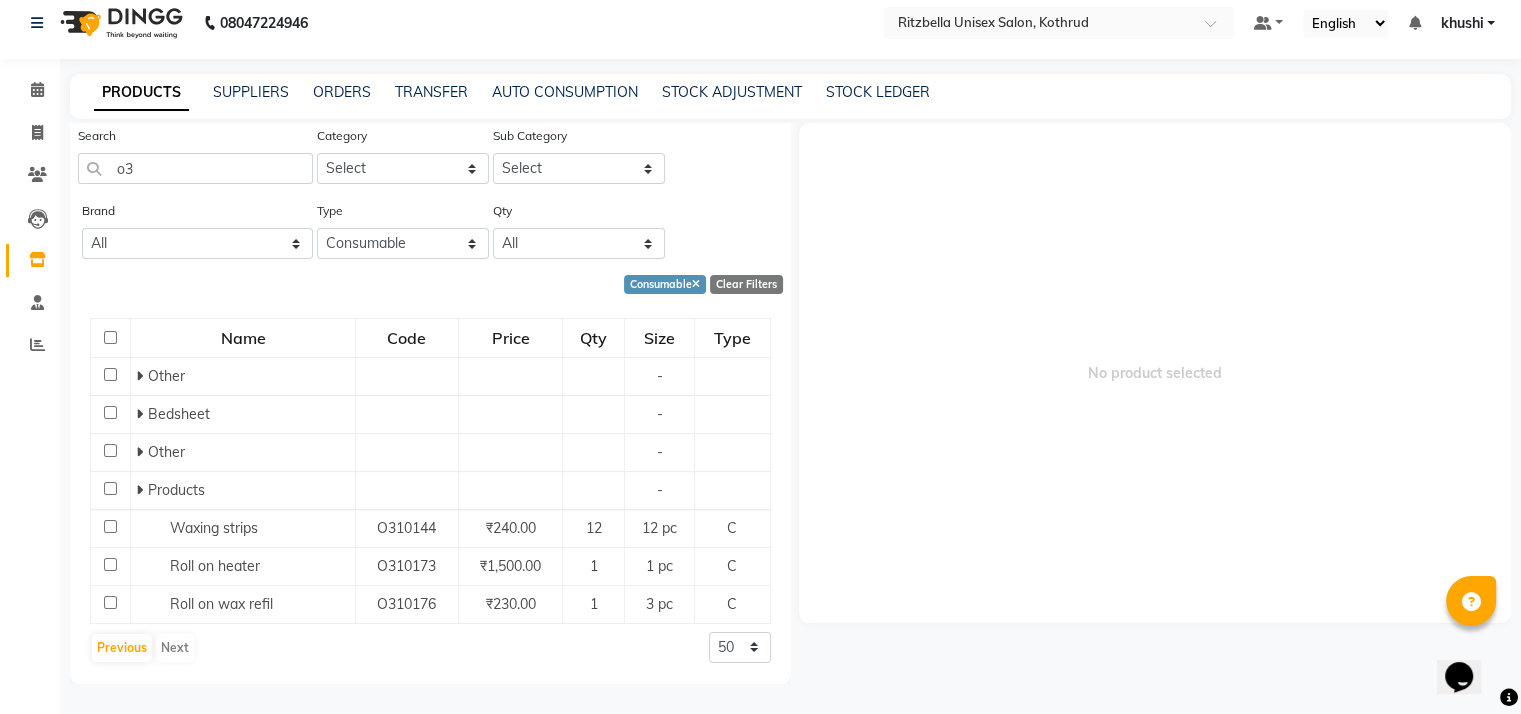 scroll, scrollTop: 114, scrollLeft: 0, axis: vertical 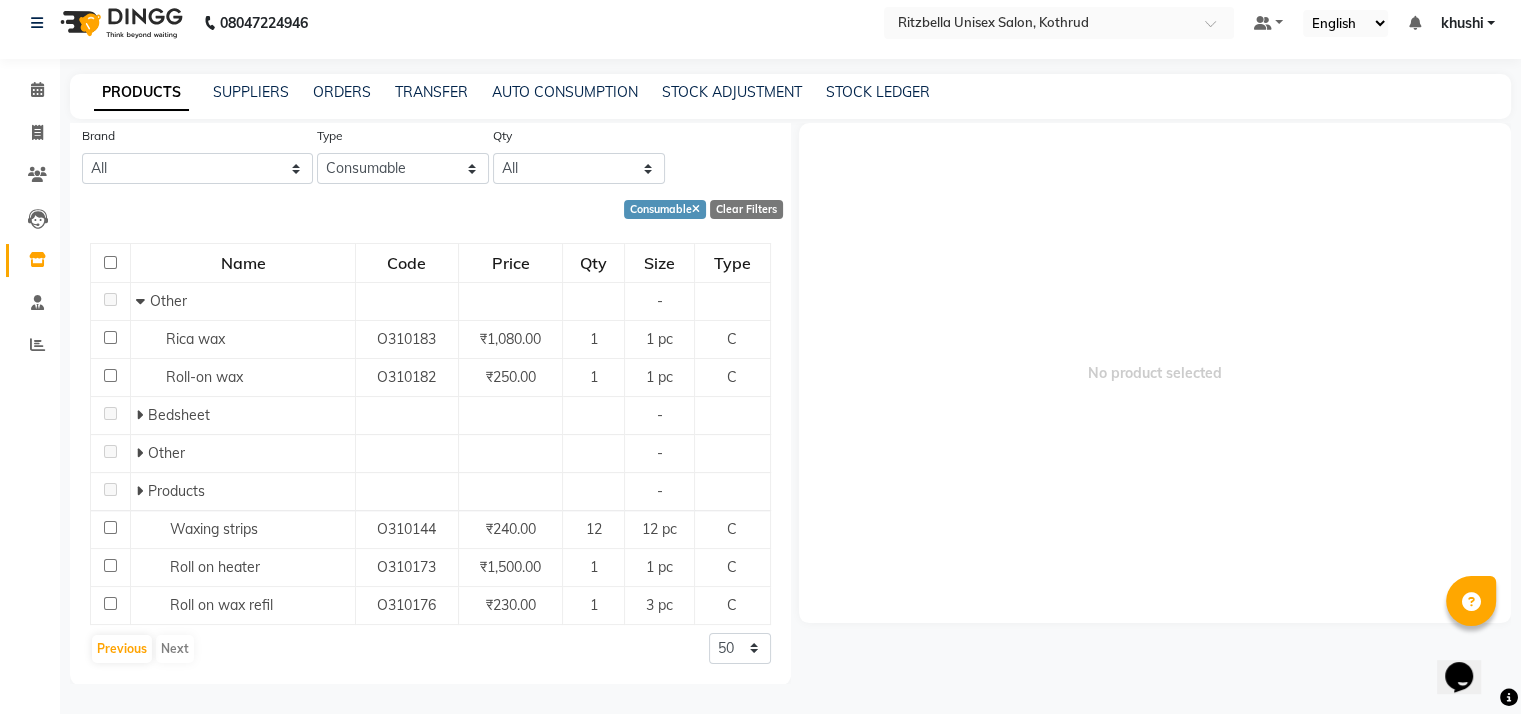 click on "Previous   Next" 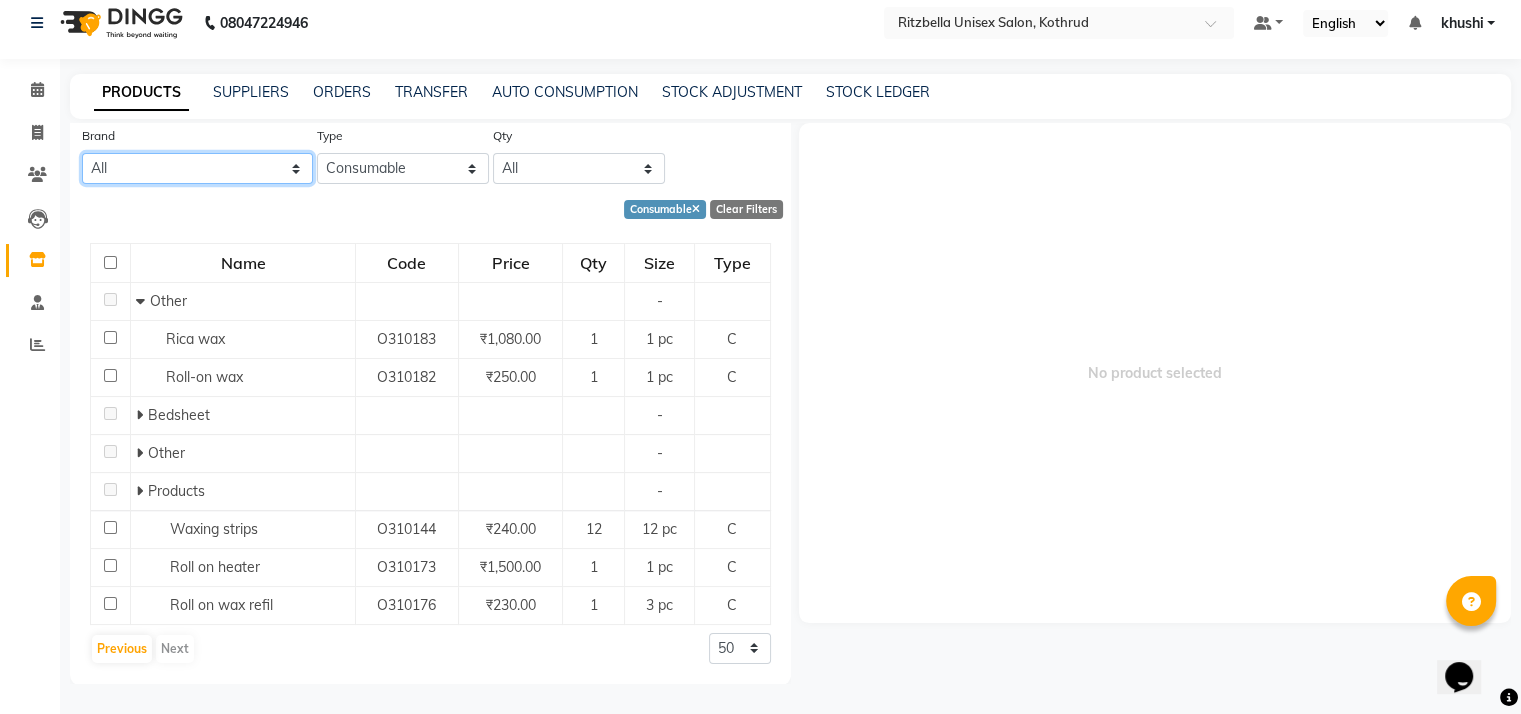 click on "All Alu Fresh Foil Paper Aroma Aina Bhakti Bio Soft Chaoba Professional Cheryle's Cheryl's Cheryl's Cosmeceuticals Duxx Darling Floractive Gillette Global Star Gown Teddy Hd Hd Anguoer Honey Bee Hydra Care Jewa White Jovees Jovees Herbal Kenue Kera Fine Keune Levilson Levison's Le-vitson Lewilsion Lewilson Le'wilson Le'wilson Professional Loreal Loreal Extenso Loreal Inoa Loreal Inova Loreal Majirel Loreal Professional Loreal Professional Majirel Lotus Herbal Lotus Hurbal Matrix Mavon Mavon Professional Mjm Naked Nish N+professional N+ Professional O3+ O3+professional O3+ Professional Organic Harvest Pro Ozon Pooja Raaga Profession Rica Made In Italy Richfeel Naturals Schwarzkopf Sea Blue Men Essentials Shills Professional Shreya Vedic Wella Professionals" 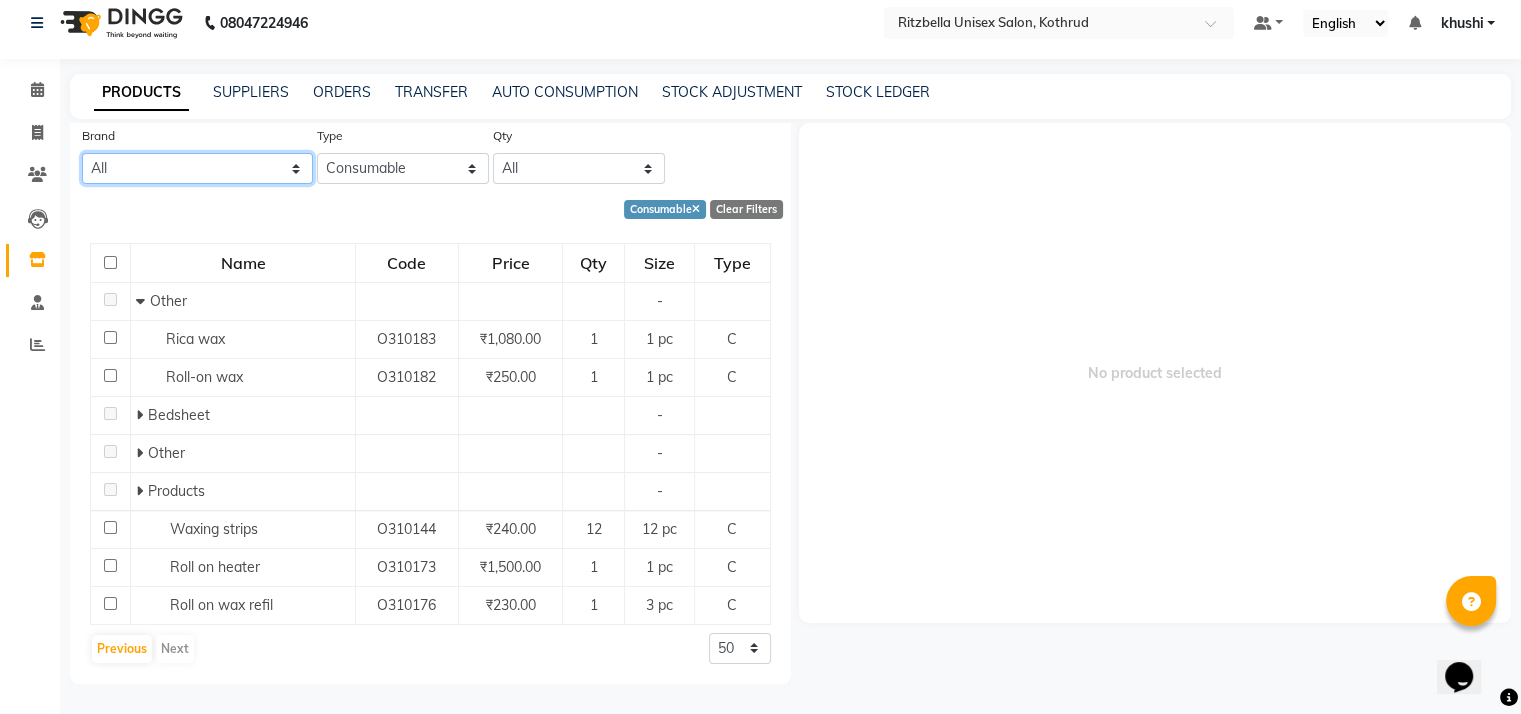 select on "o3+professional" 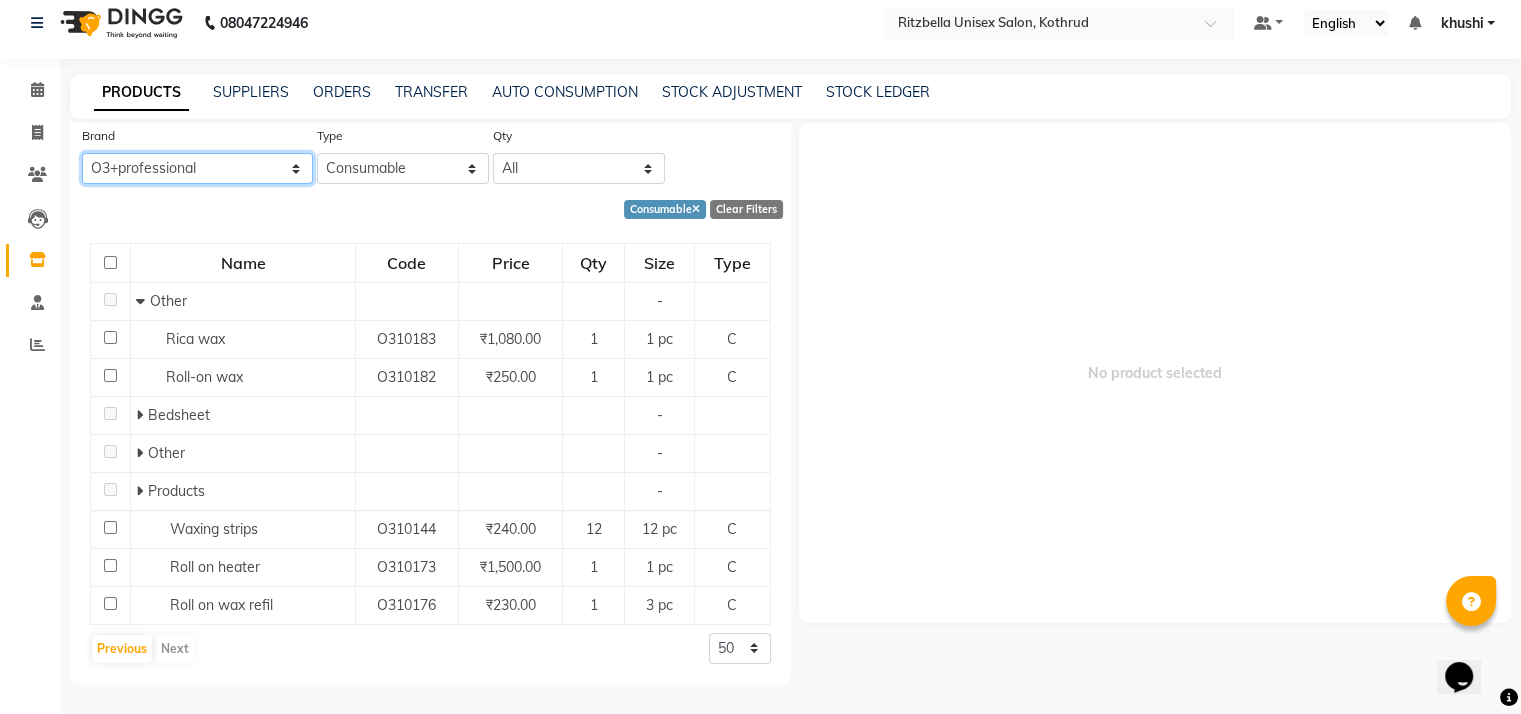 click on "All Alu Fresh Foil Paper Aroma Aina Bhakti Bio Soft Chaoba Professional Cheryle's Cheryl's Cheryl's Cosmeceuticals Duxx Darling Floractive Gillette Global Star Gown Teddy Hd Hd Anguoer Honey Bee Hydra Care Jewa White Jovees Jovees Herbal Kenue Kera Fine Keune Levilson Levison's Le-vitson Lewilsion Lewilson Le'wilson Le'wilson Professional Loreal Loreal Extenso Loreal Inoa Loreal Inova Loreal Majirel Loreal Professional Loreal Professional Majirel Lotus Herbal Lotus Hurbal Matrix Mavon Mavon Professional Mjm Naked Nish N+professional N+ Professional O3+ O3+professional O3+ Professional Organic Harvest Pro Ozon Pooja Raaga Profession Rica Made In Italy Richfeel Naturals Schwarzkopf Sea Blue Men Essentials Shills Professional Shreya Vedic Wella Professionals" 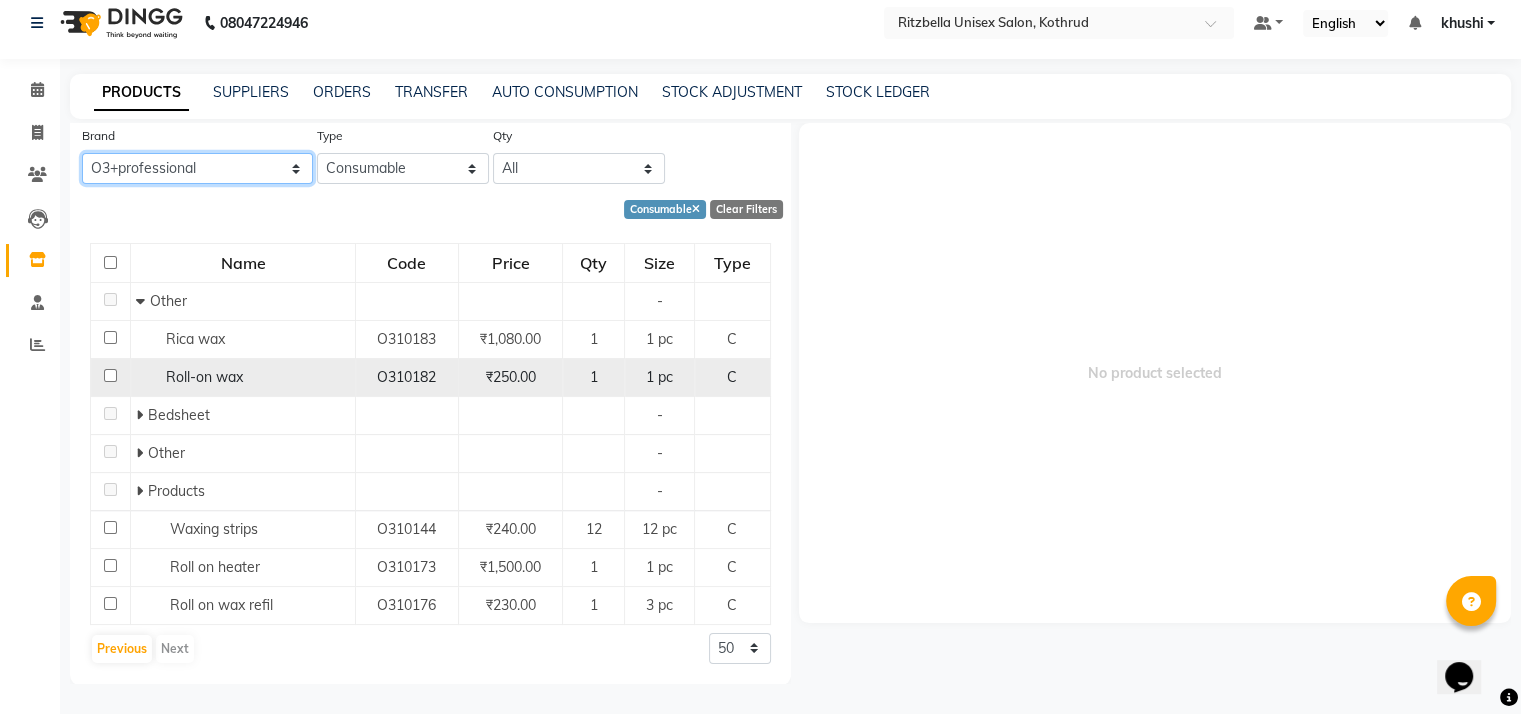 scroll, scrollTop: 0, scrollLeft: 0, axis: both 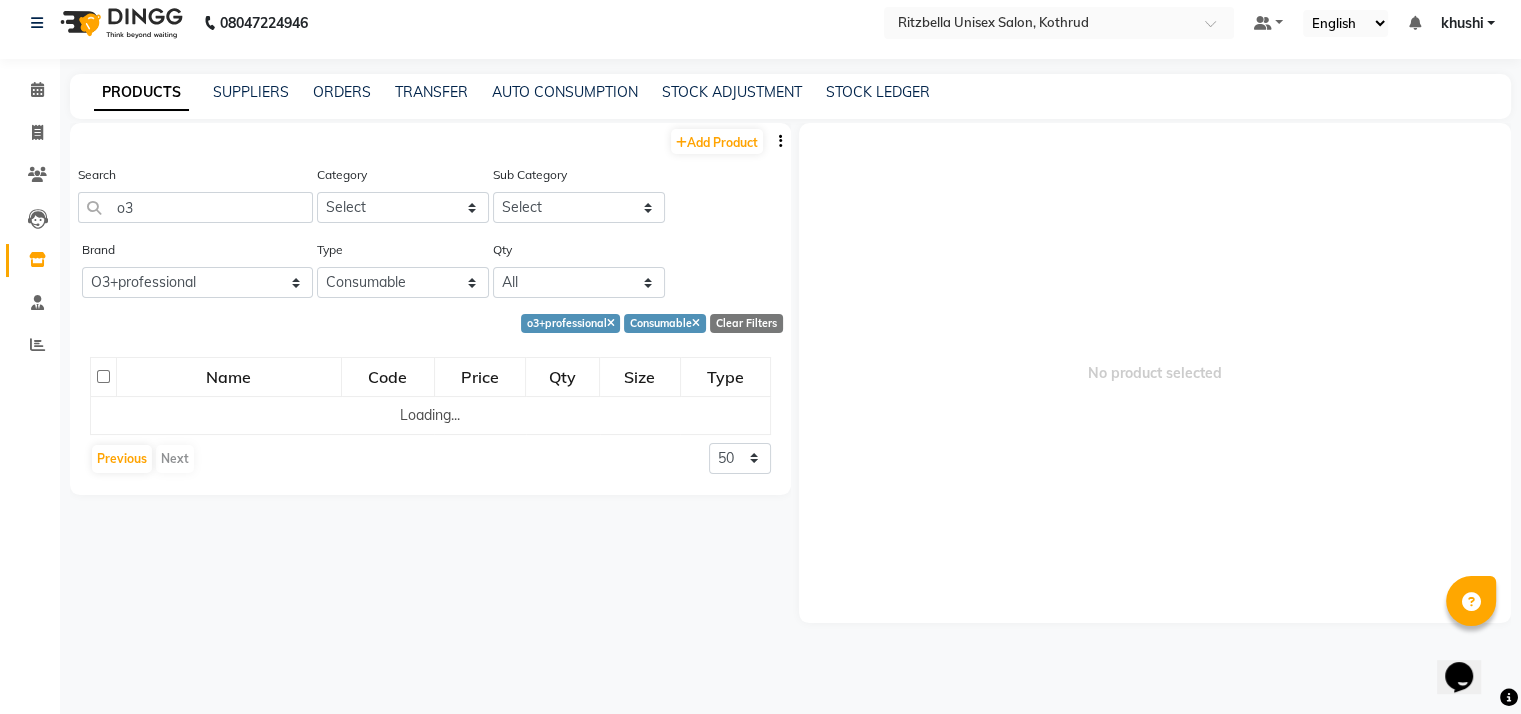 click on "Clear Filters" 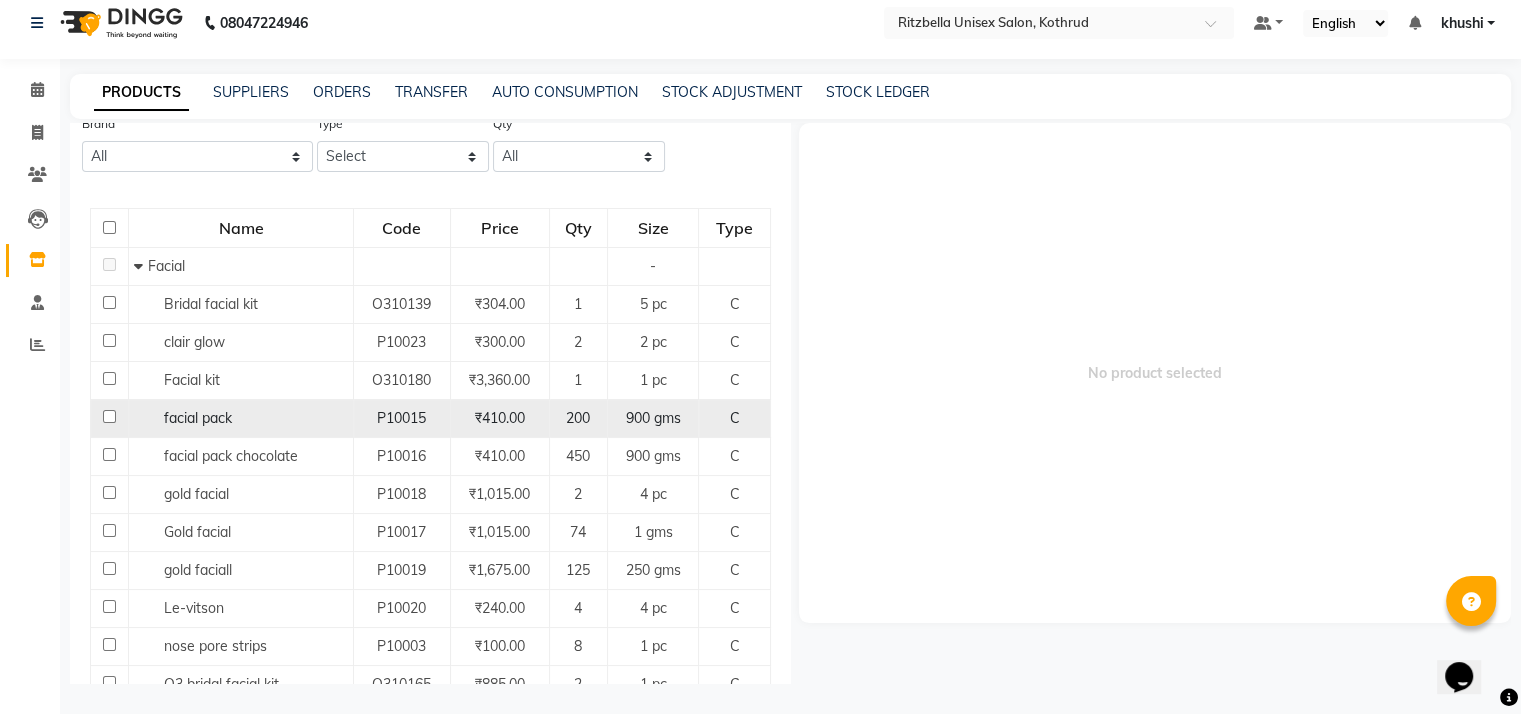 scroll, scrollTop: 128, scrollLeft: 0, axis: vertical 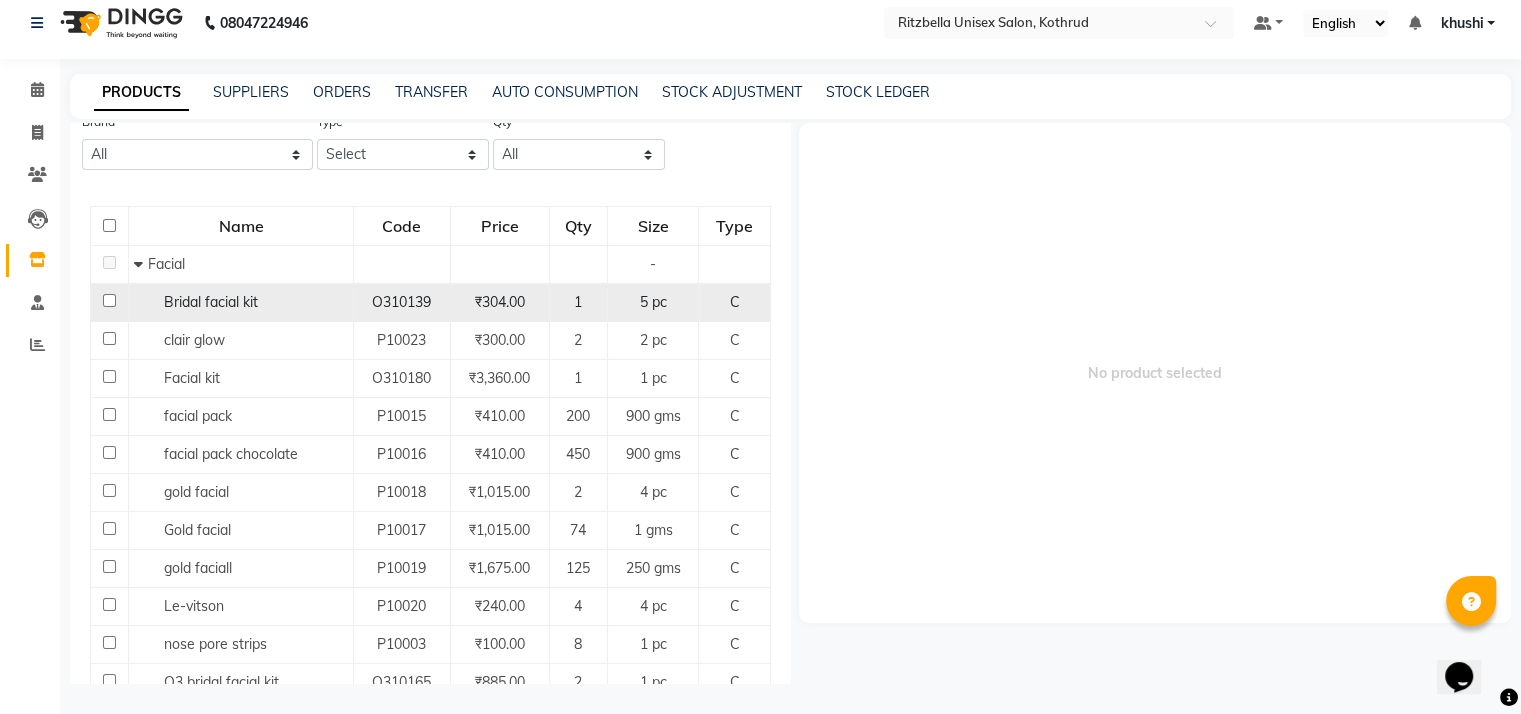 click on "Bridal facial kit" 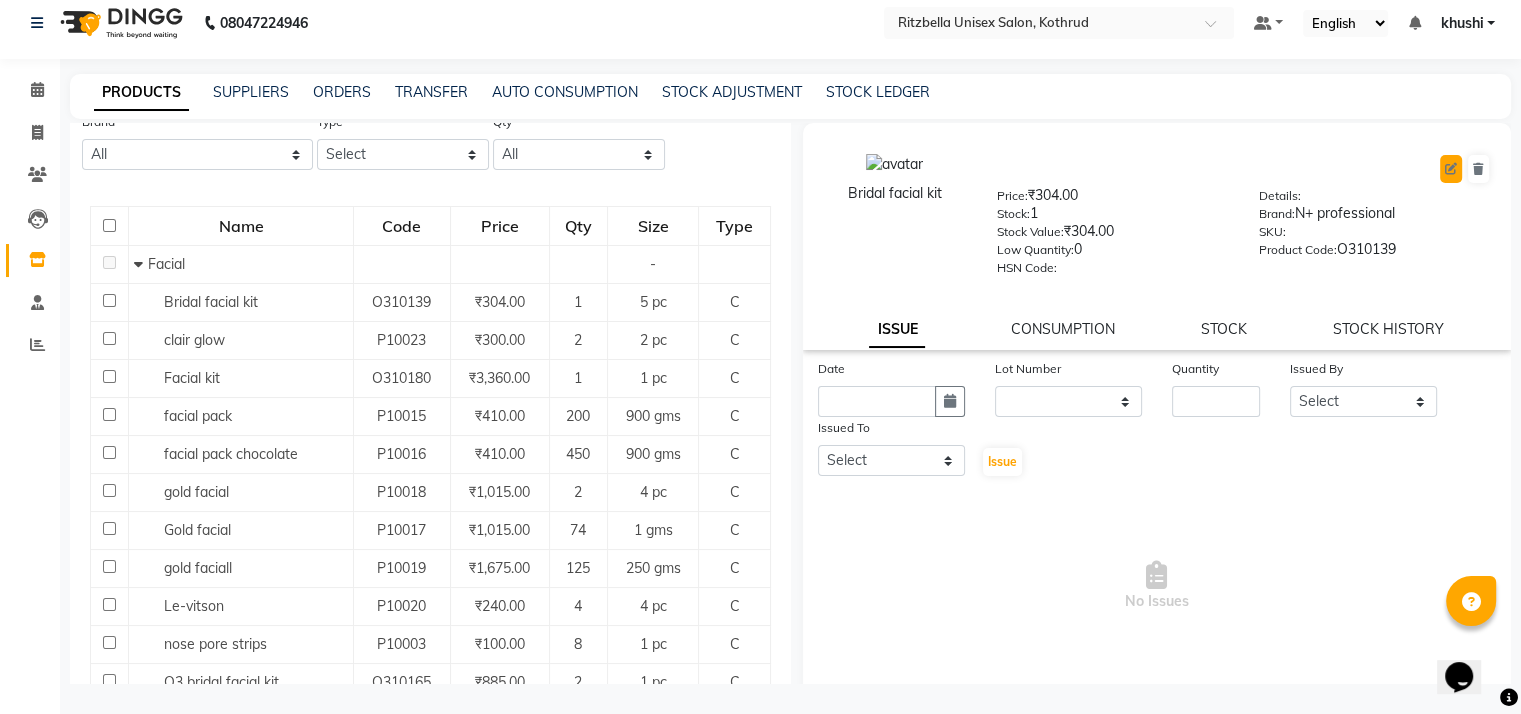 click 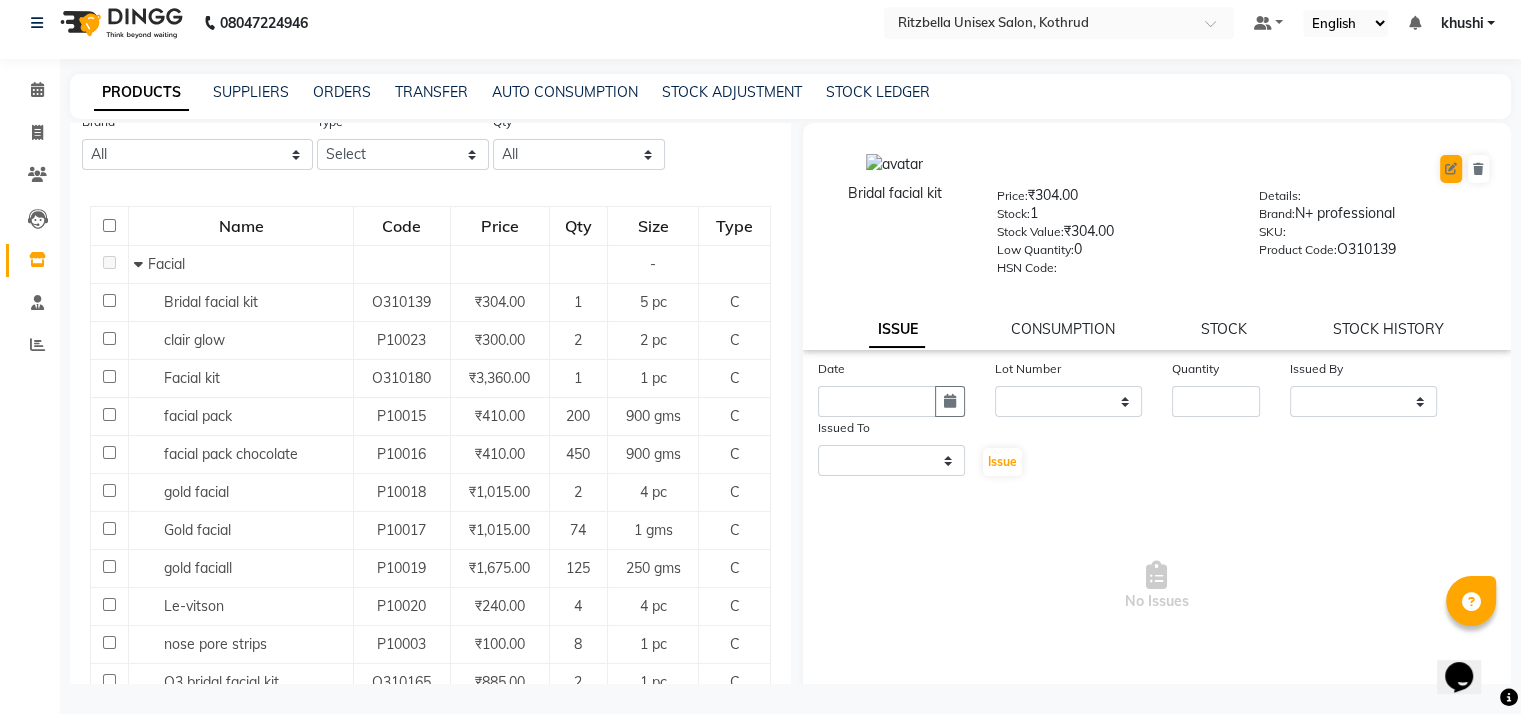 select on "C" 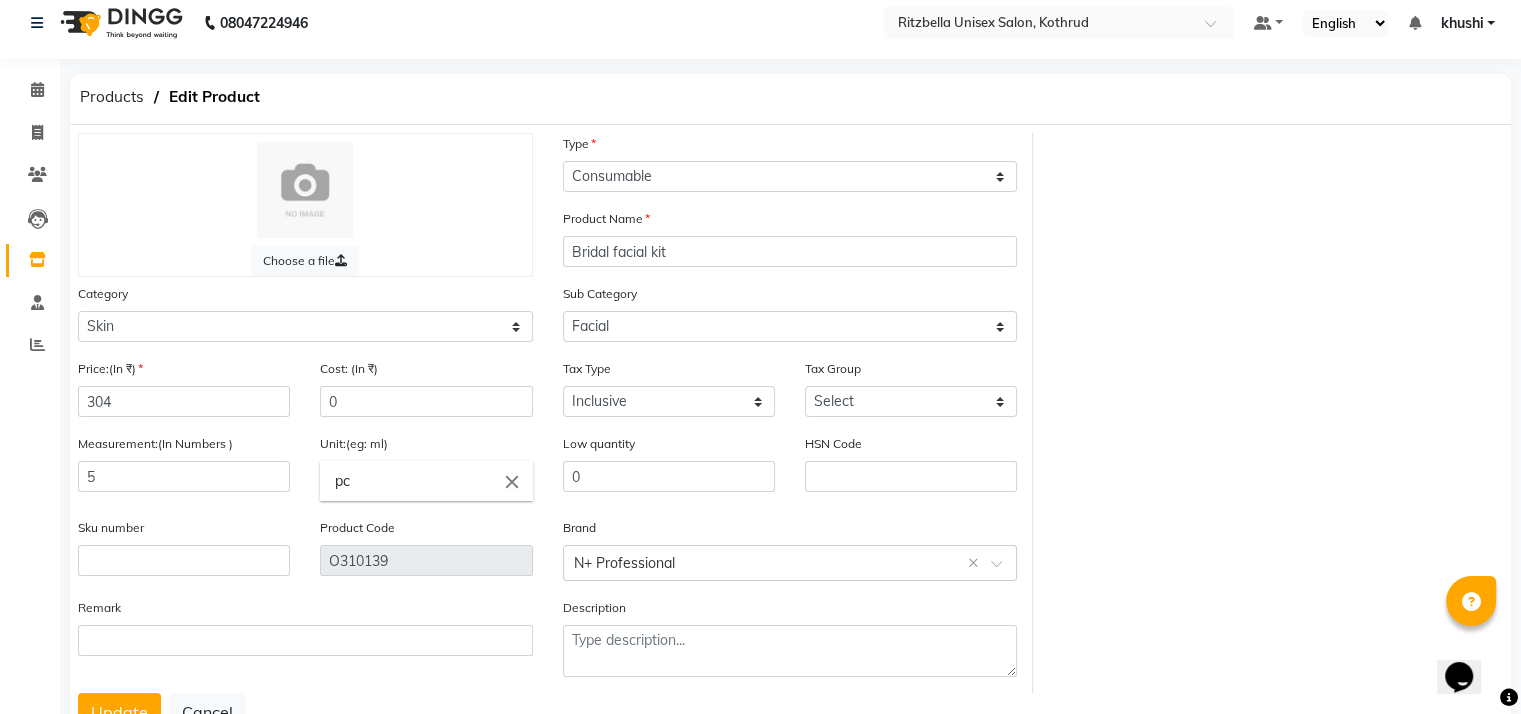 scroll, scrollTop: 96, scrollLeft: 0, axis: vertical 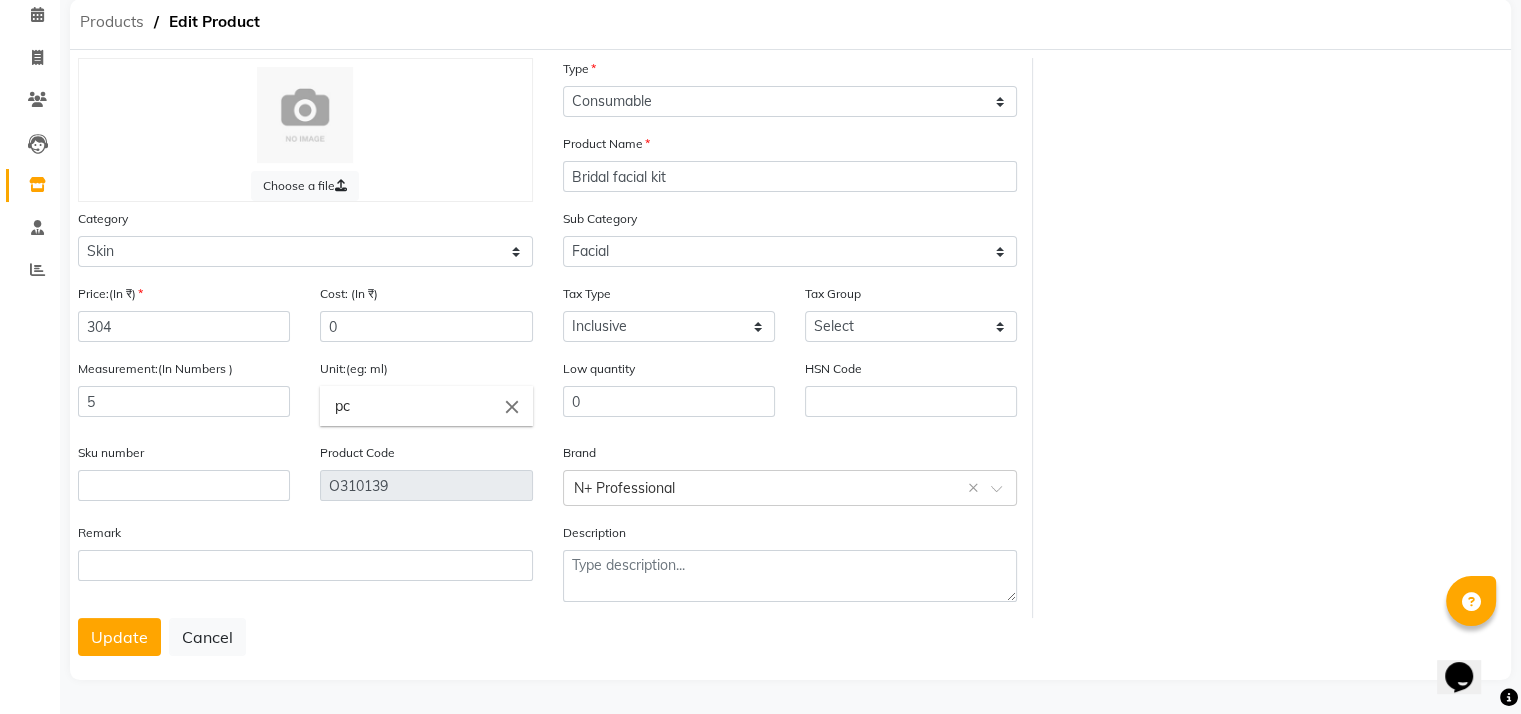 click on "Products" 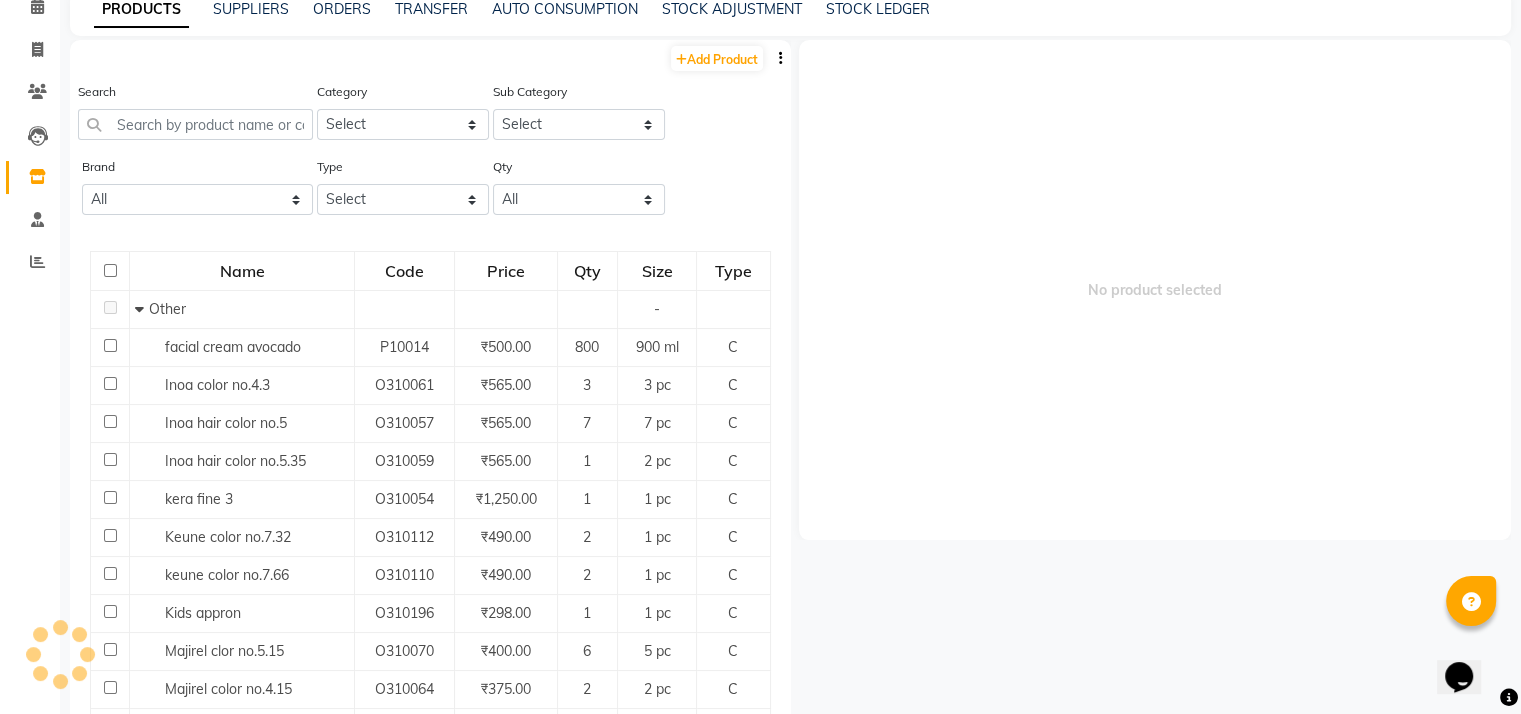 scroll, scrollTop: 13, scrollLeft: 0, axis: vertical 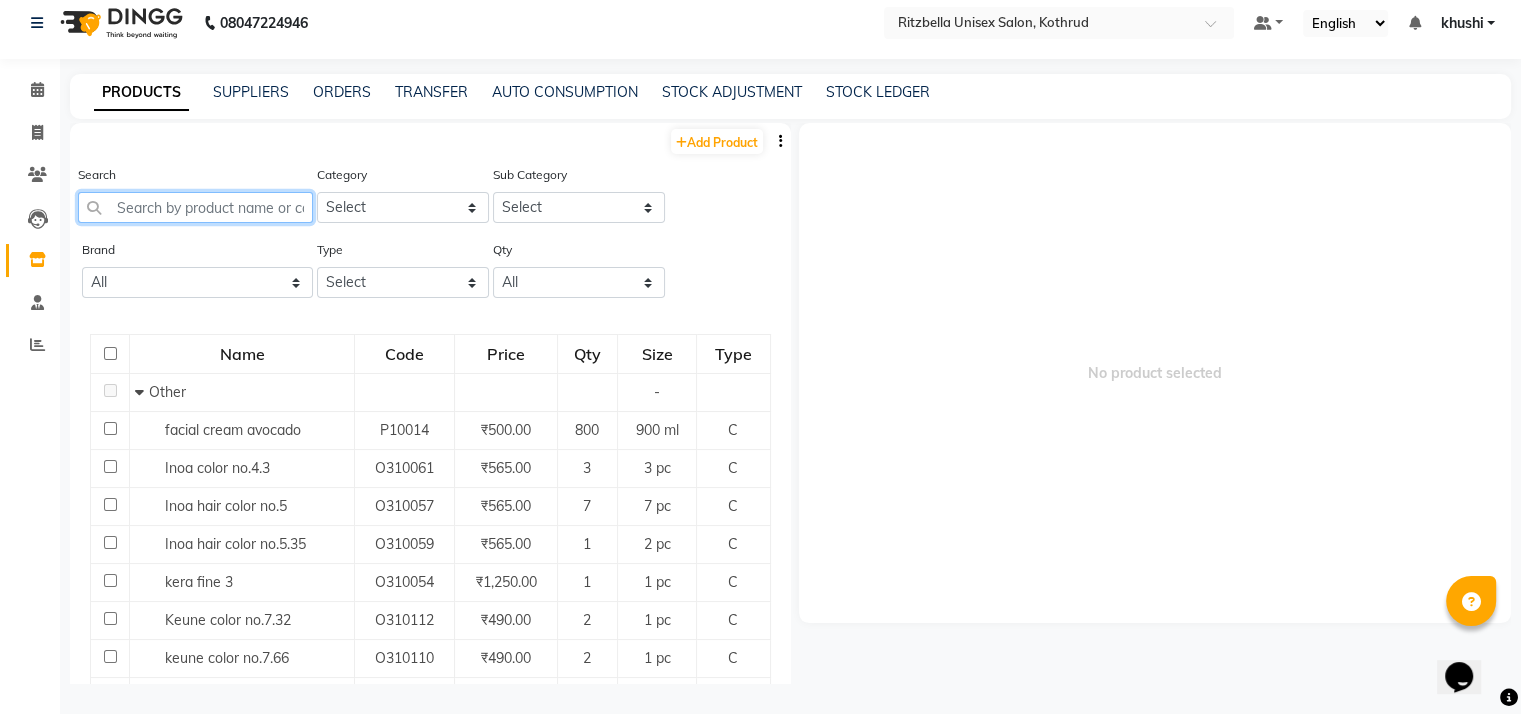 click 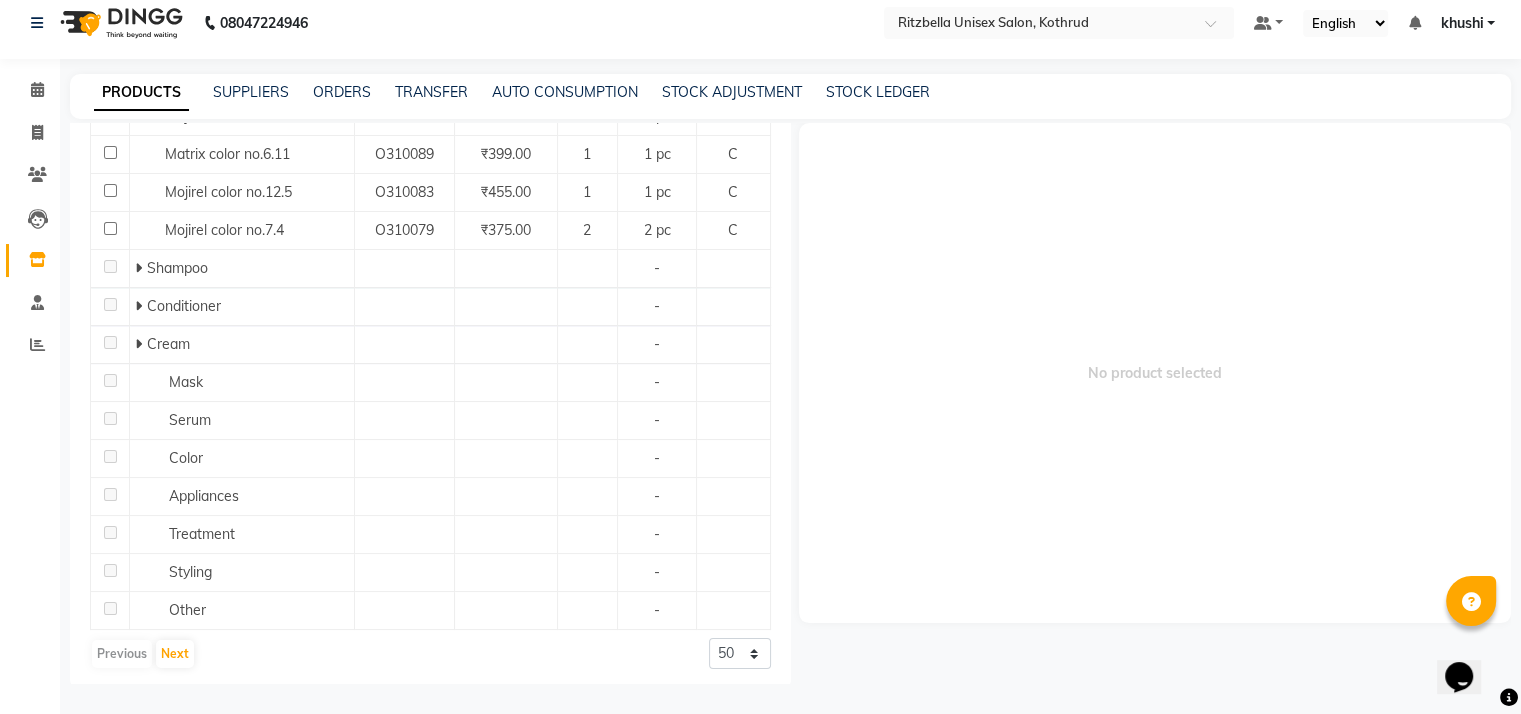scroll, scrollTop: 961, scrollLeft: 0, axis: vertical 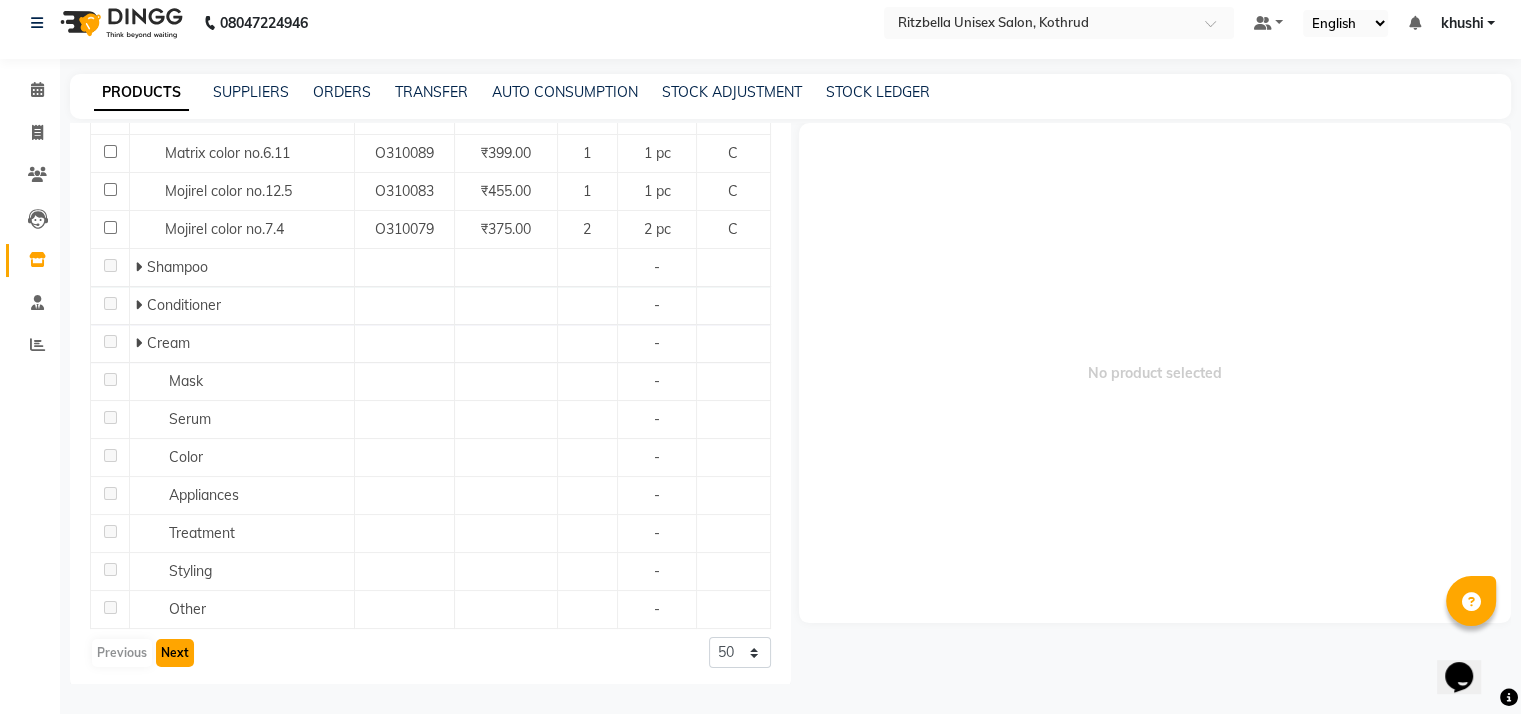 click on "Next" 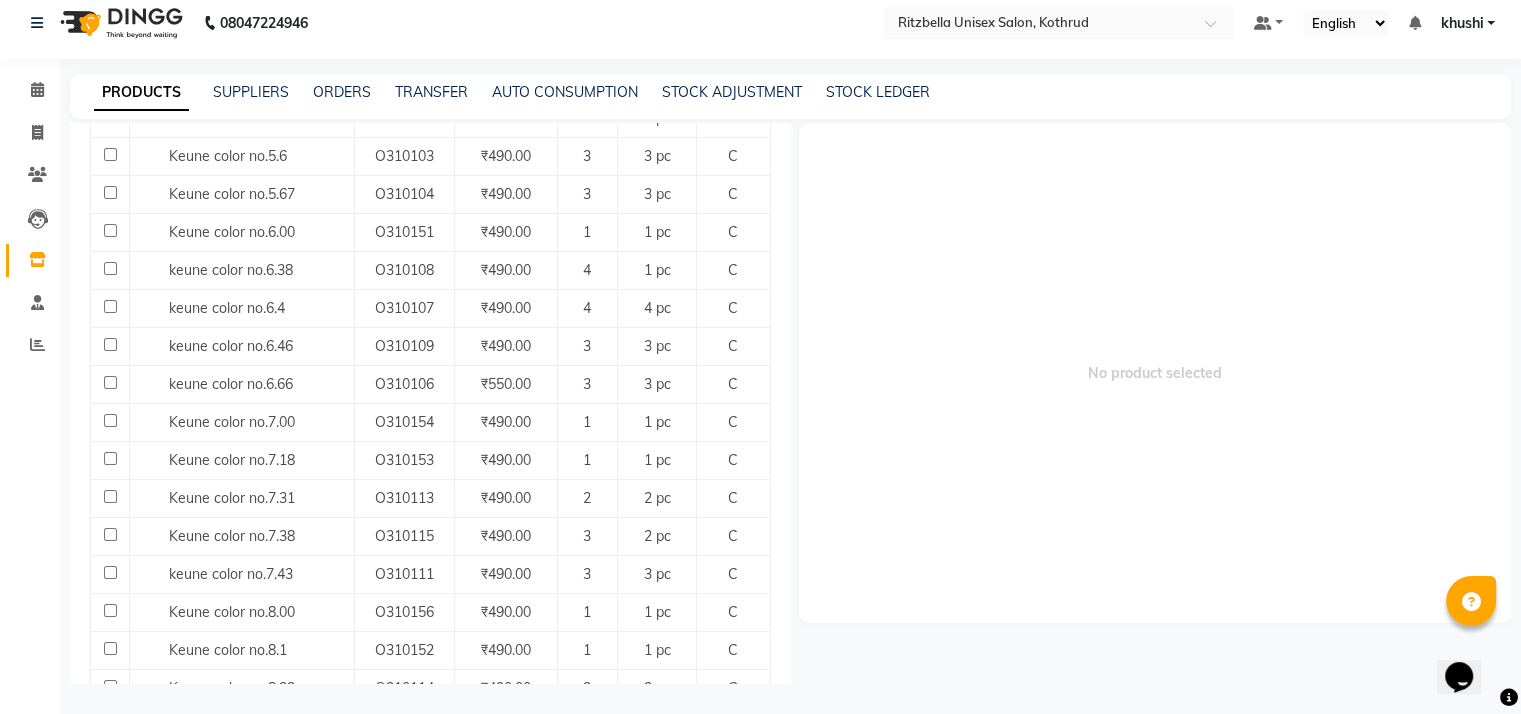 scroll, scrollTop: 1680, scrollLeft: 0, axis: vertical 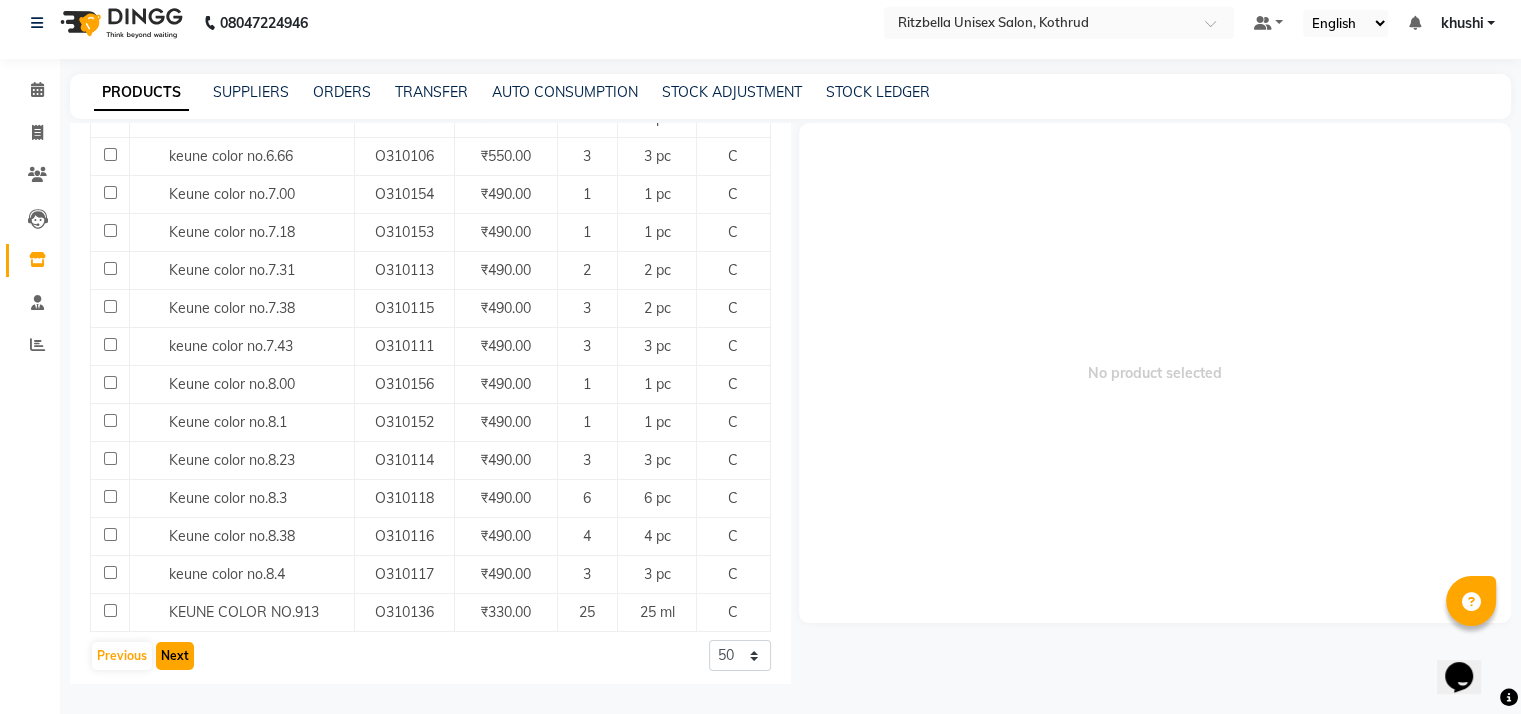 click on "Next" 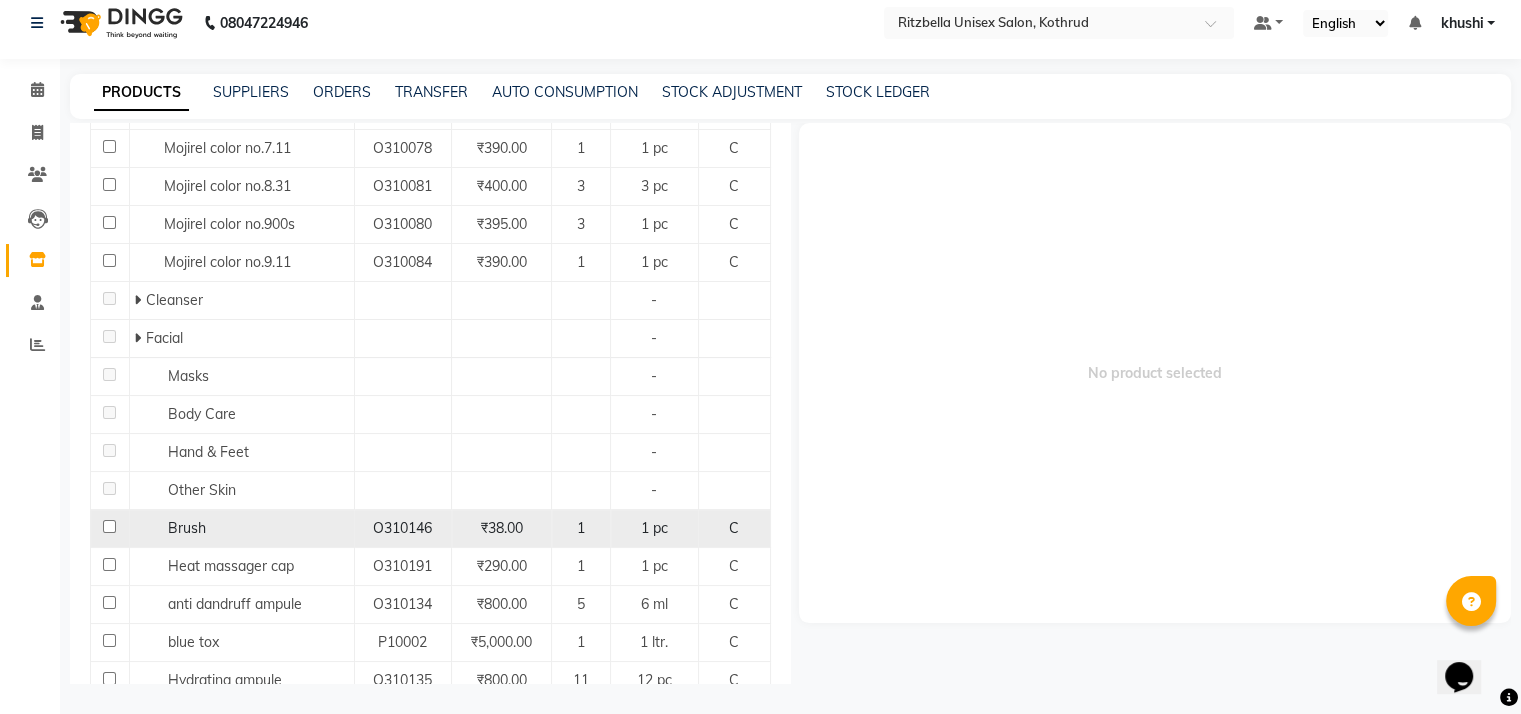 scroll, scrollTop: 1302, scrollLeft: 0, axis: vertical 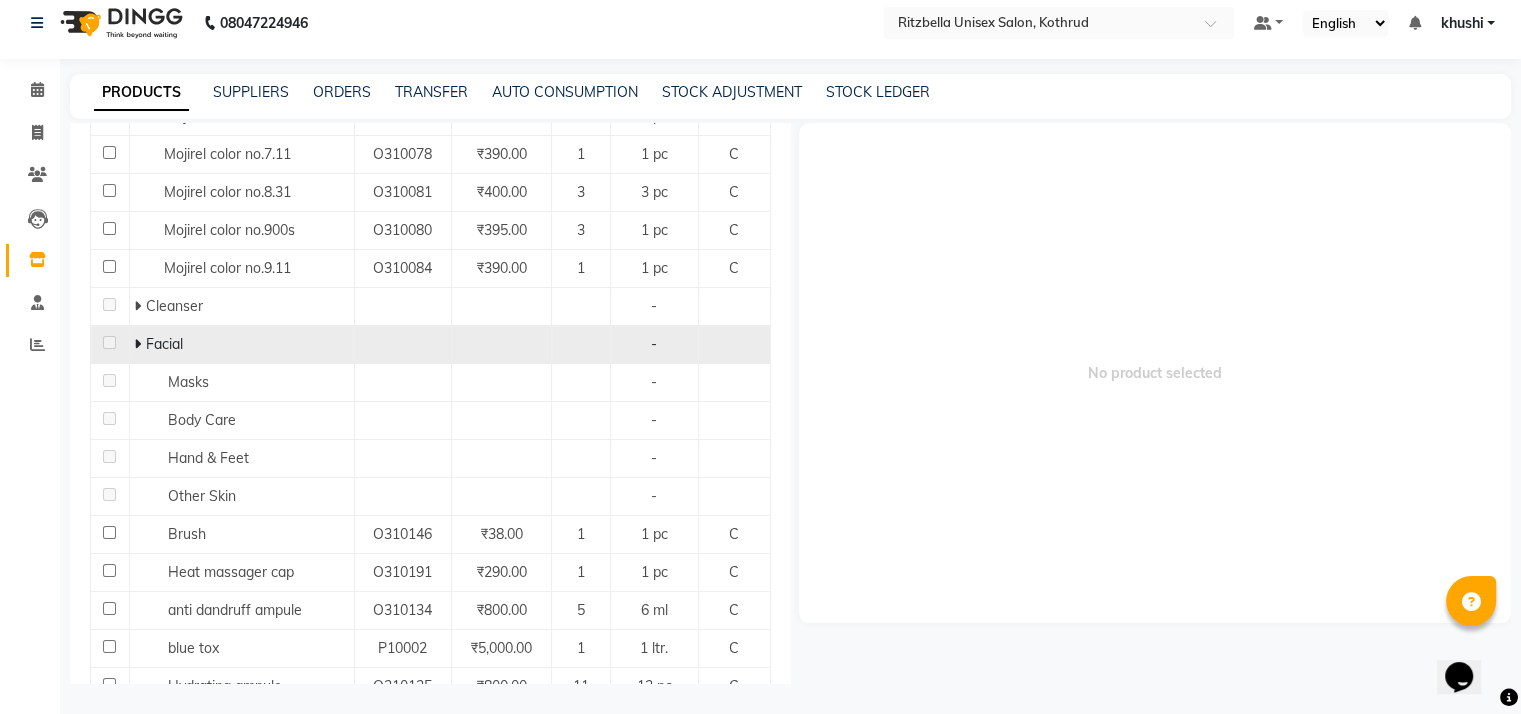 click 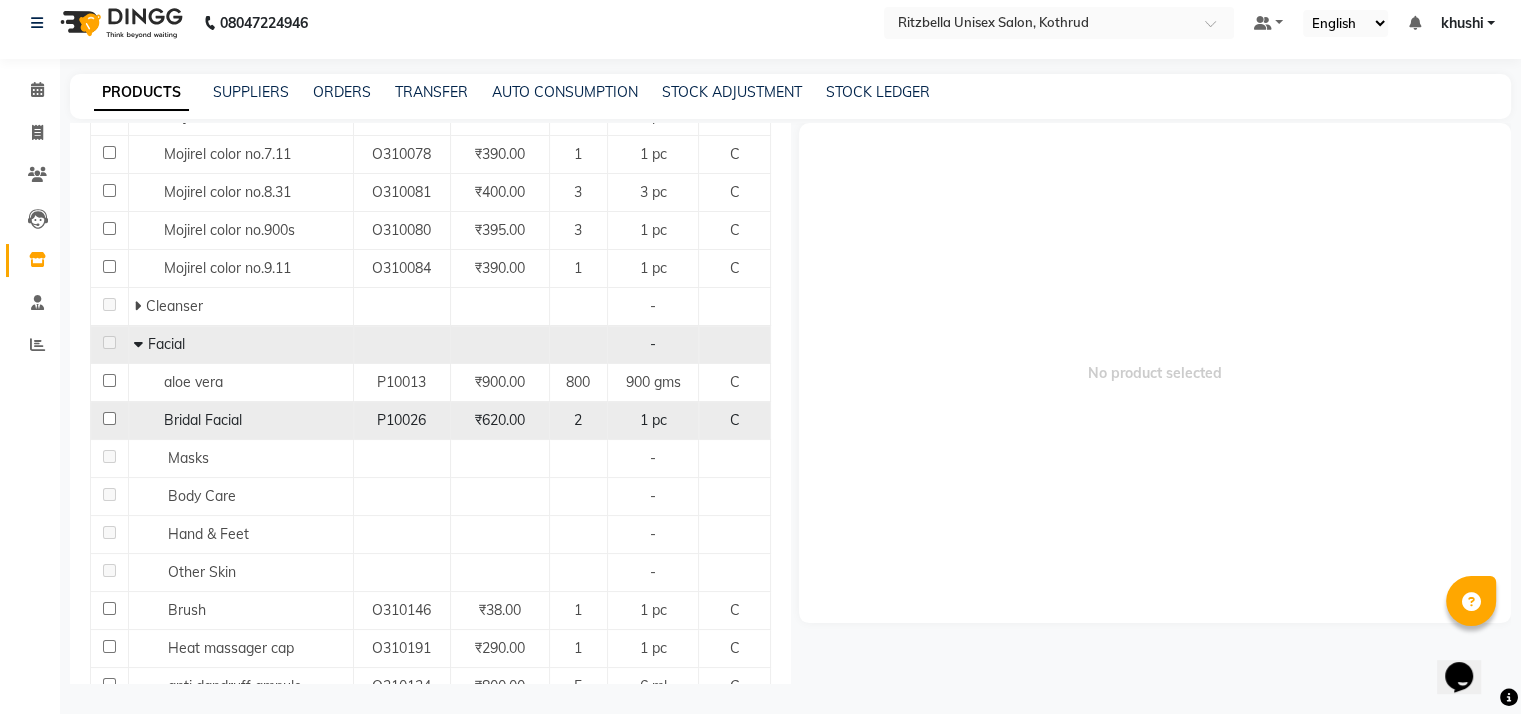 click on "Bridal Facial" 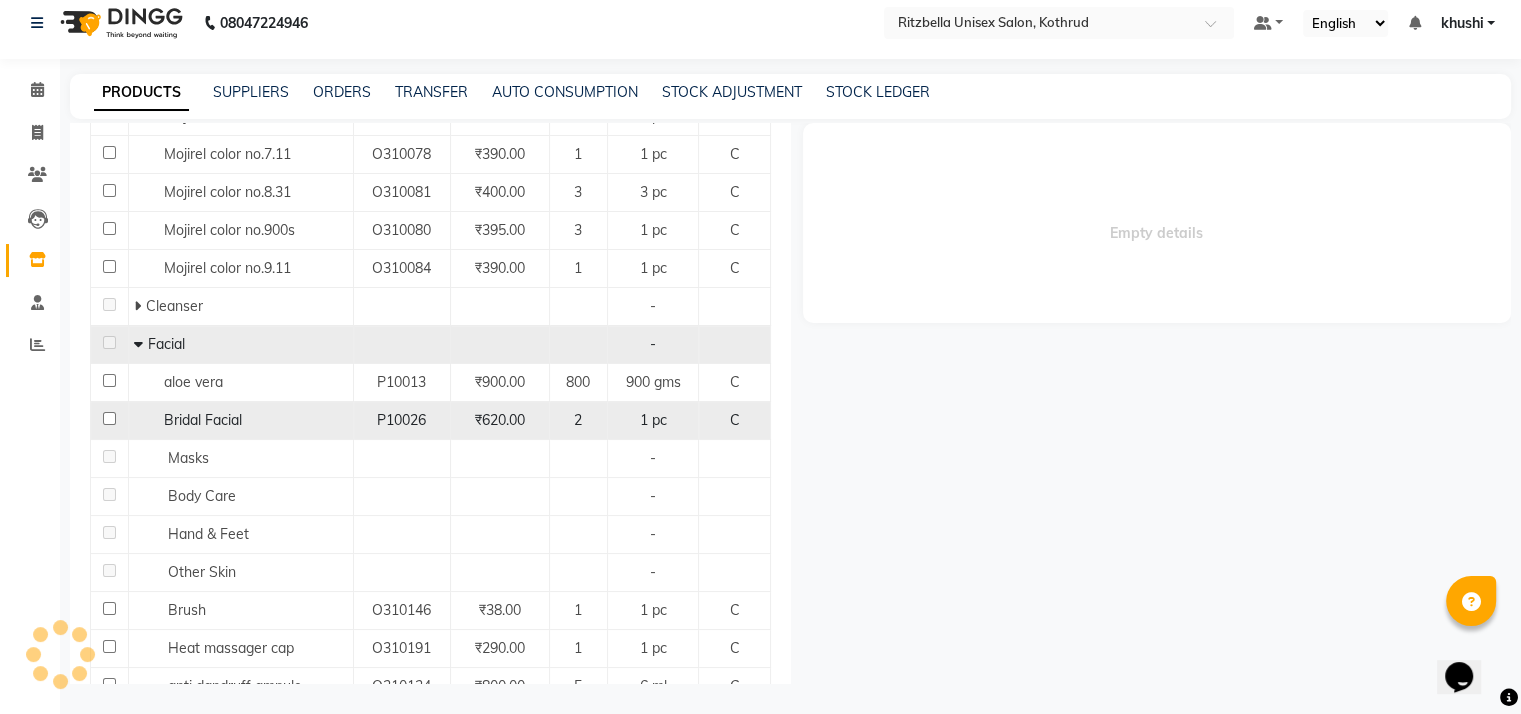 select 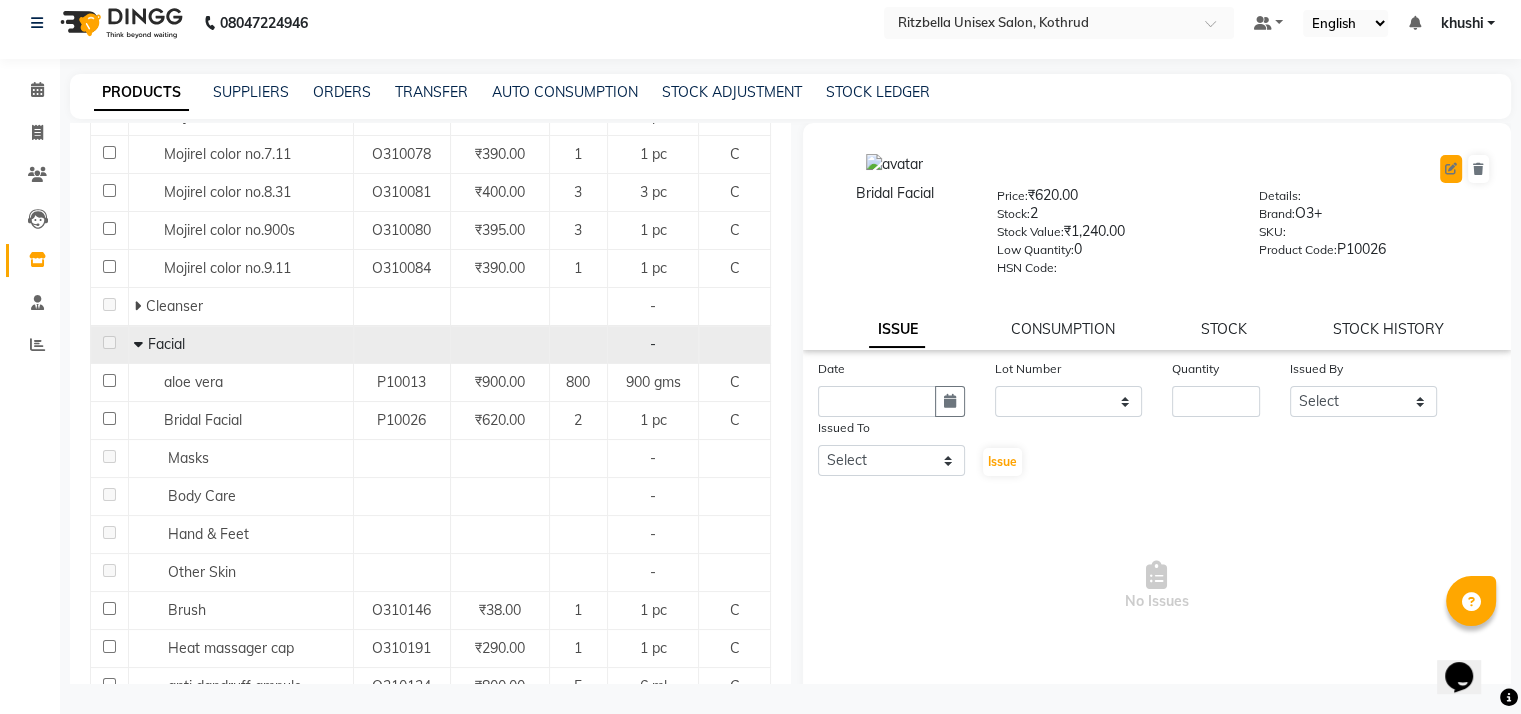 click 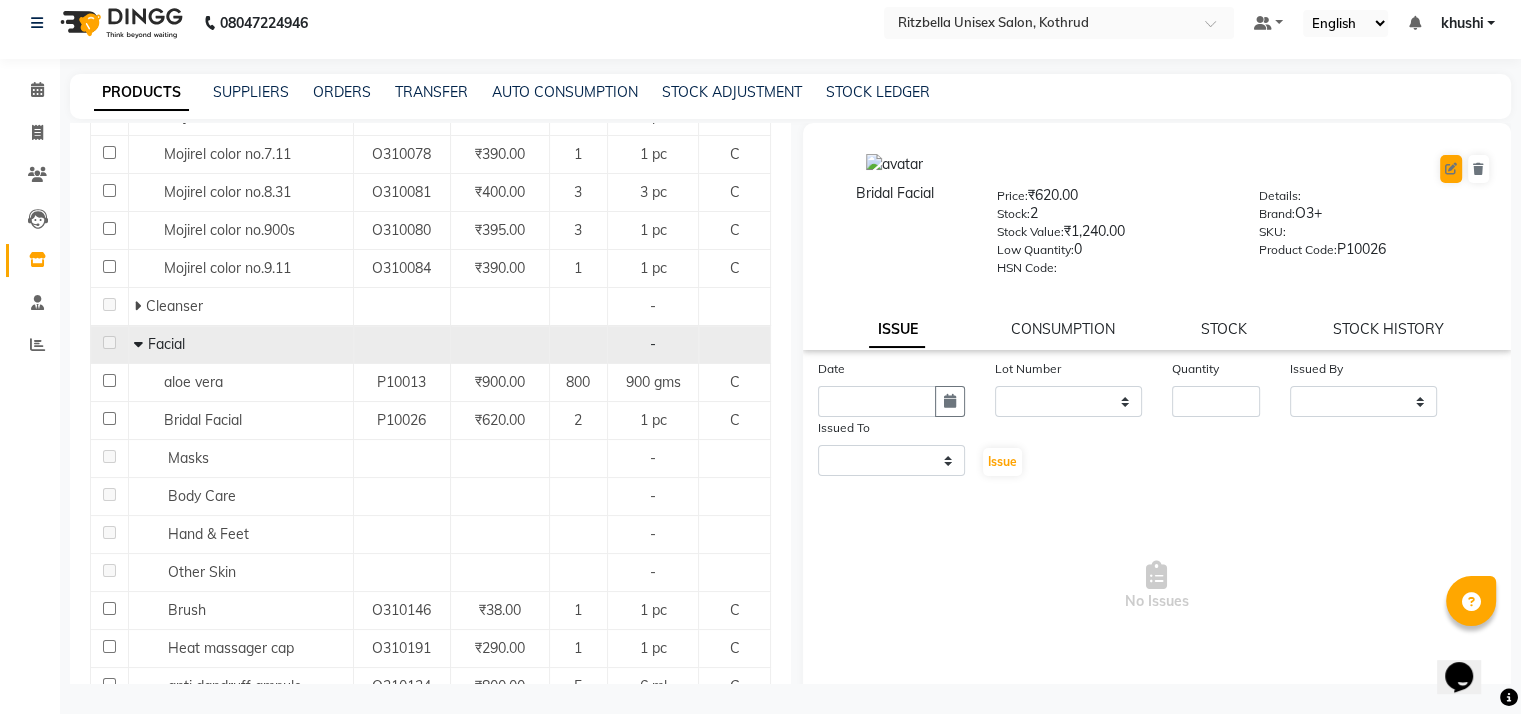 select on "true" 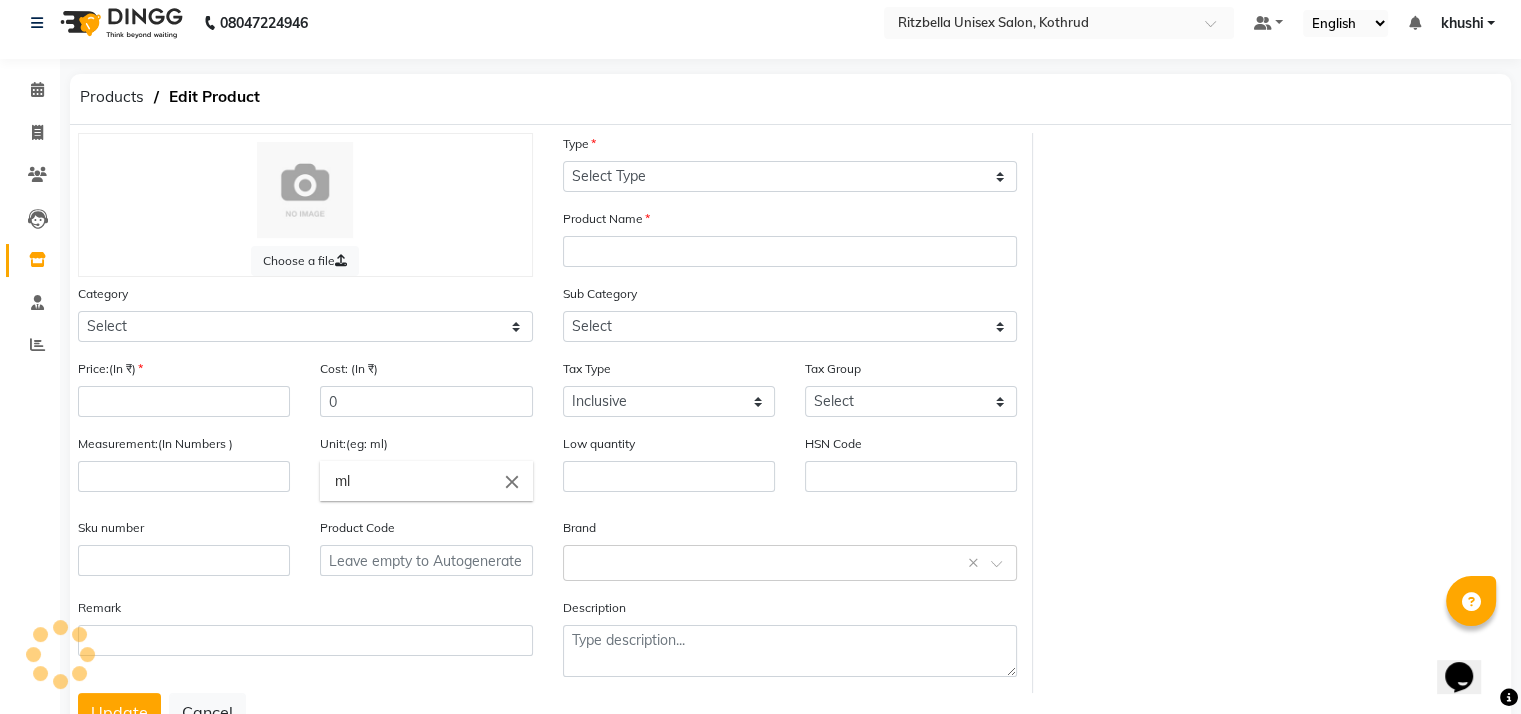 select on "C" 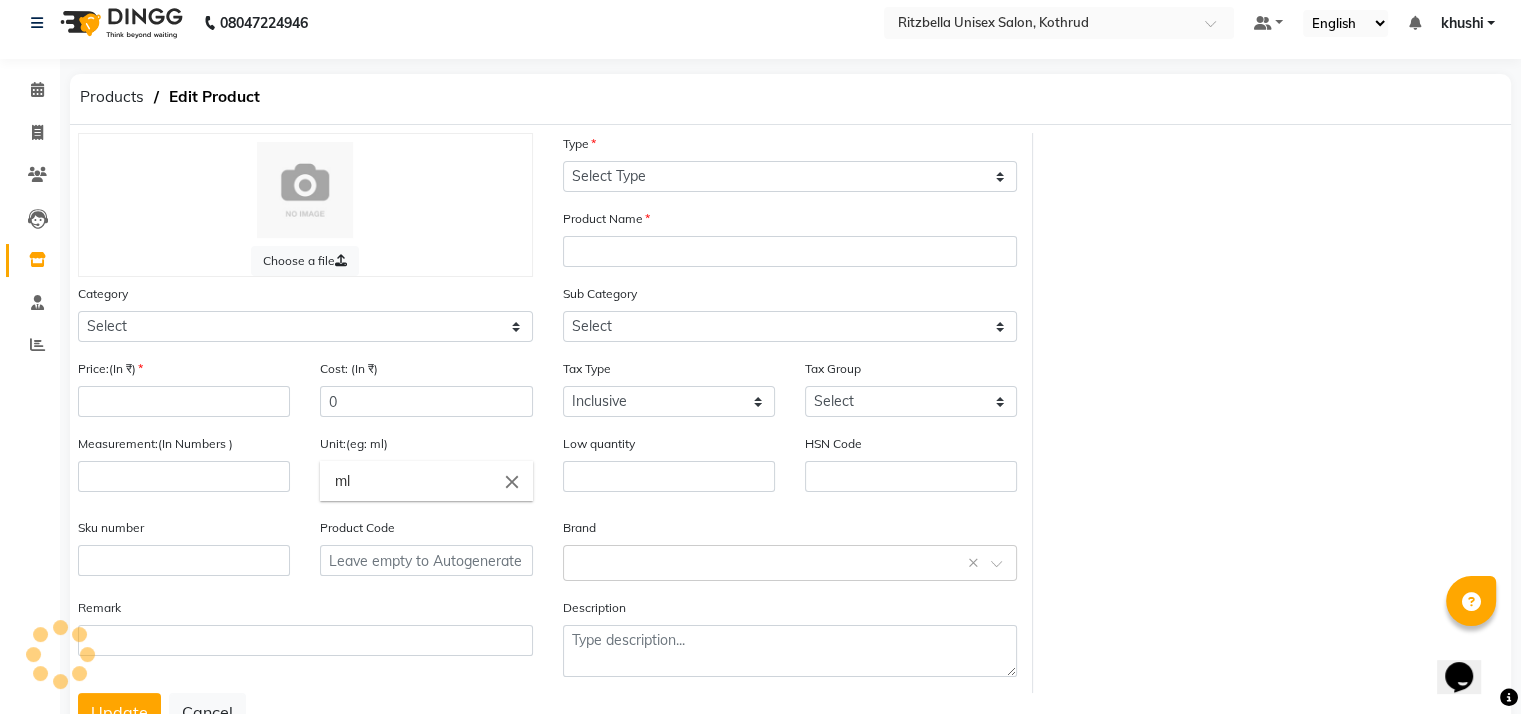 type on "Bridal Facial" 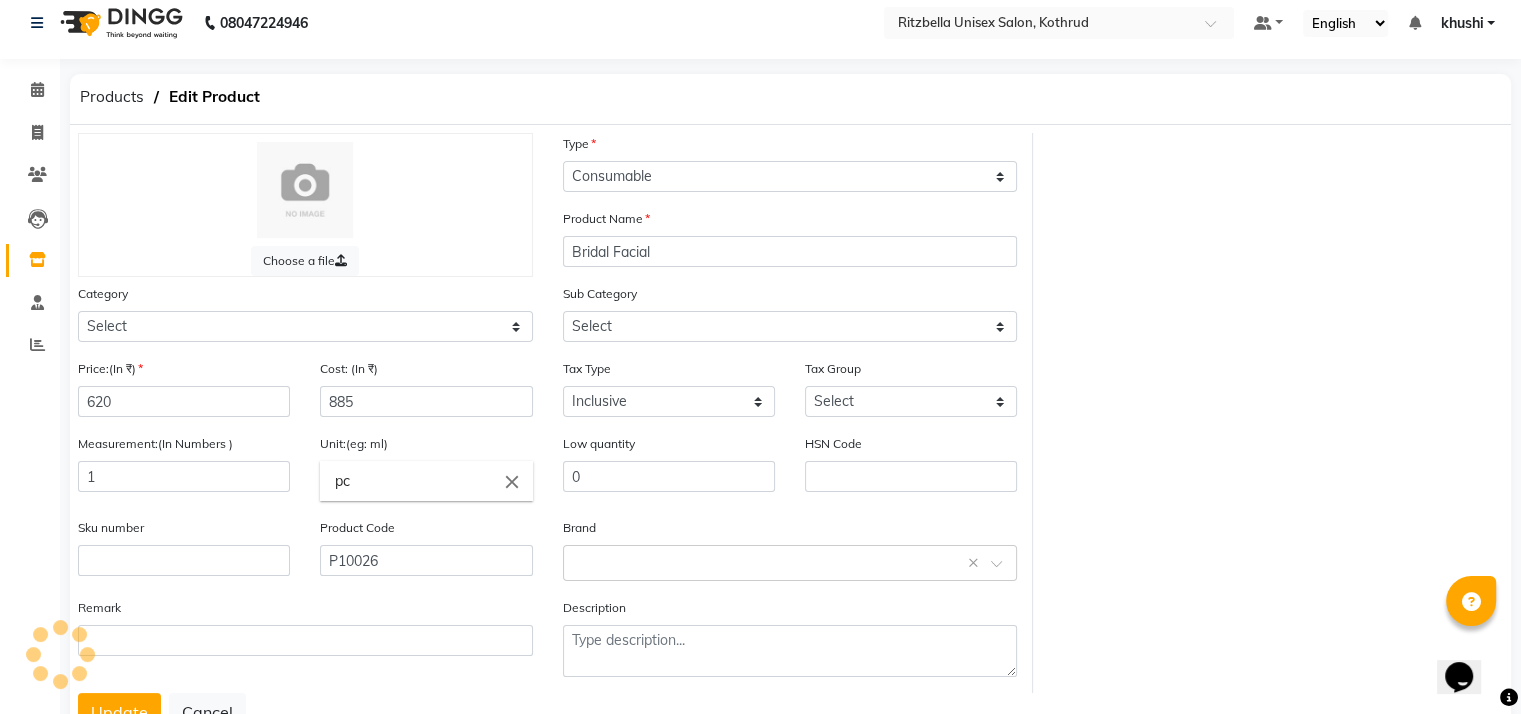 select on "1150" 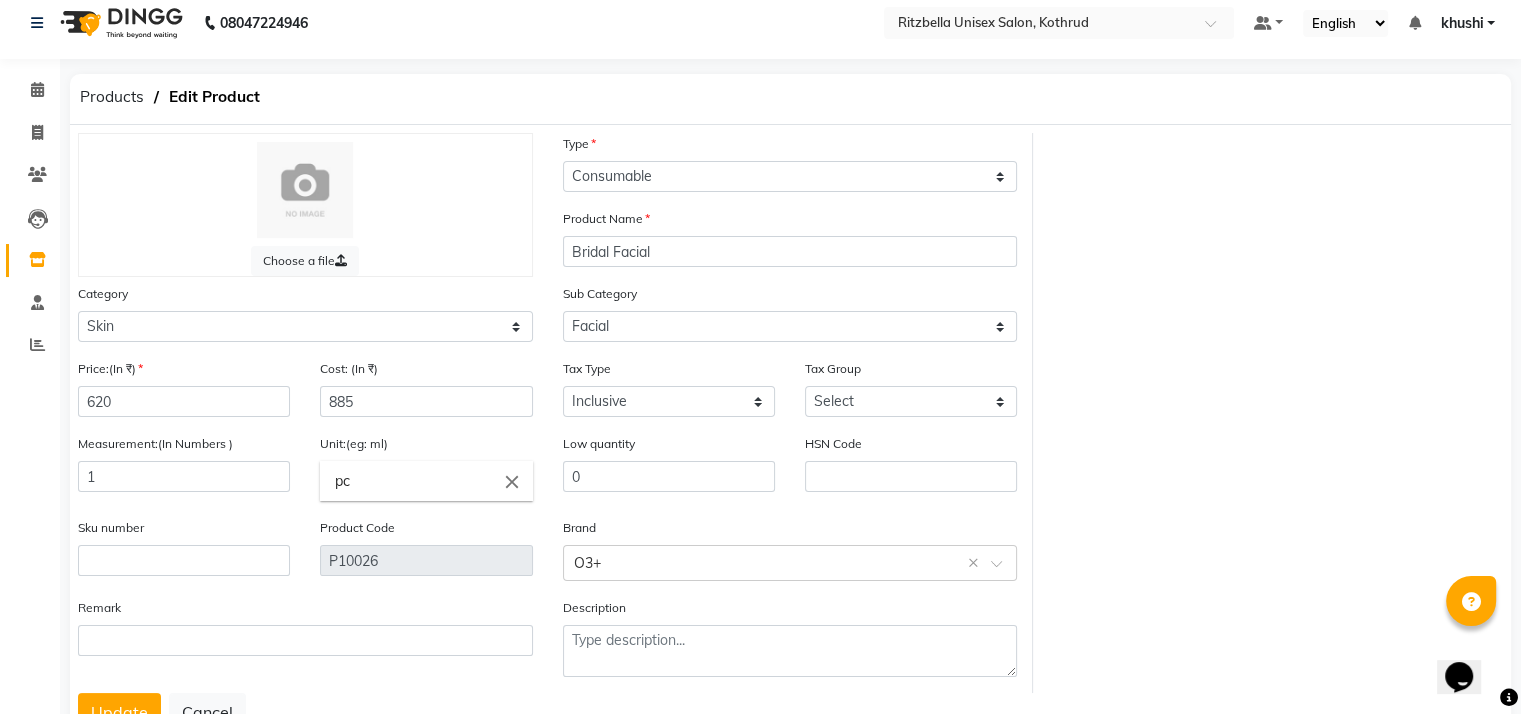 scroll, scrollTop: 96, scrollLeft: 0, axis: vertical 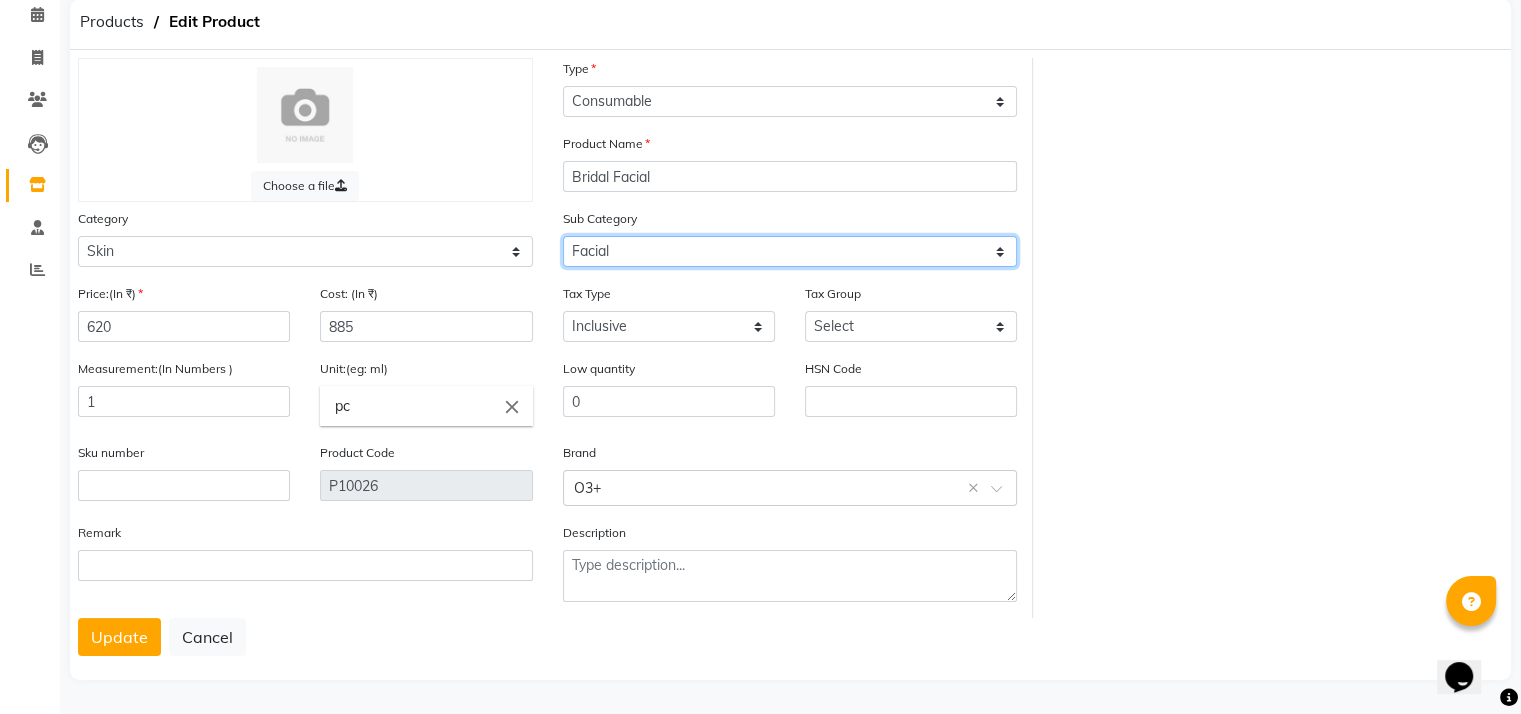 click on "Select Cleanser Facial Moisturiser Serum Toner Sun Care Masks Lip Care Eye Care Body Care Hand & Feet Kit & Combo Treatment Appliances Other Skin" 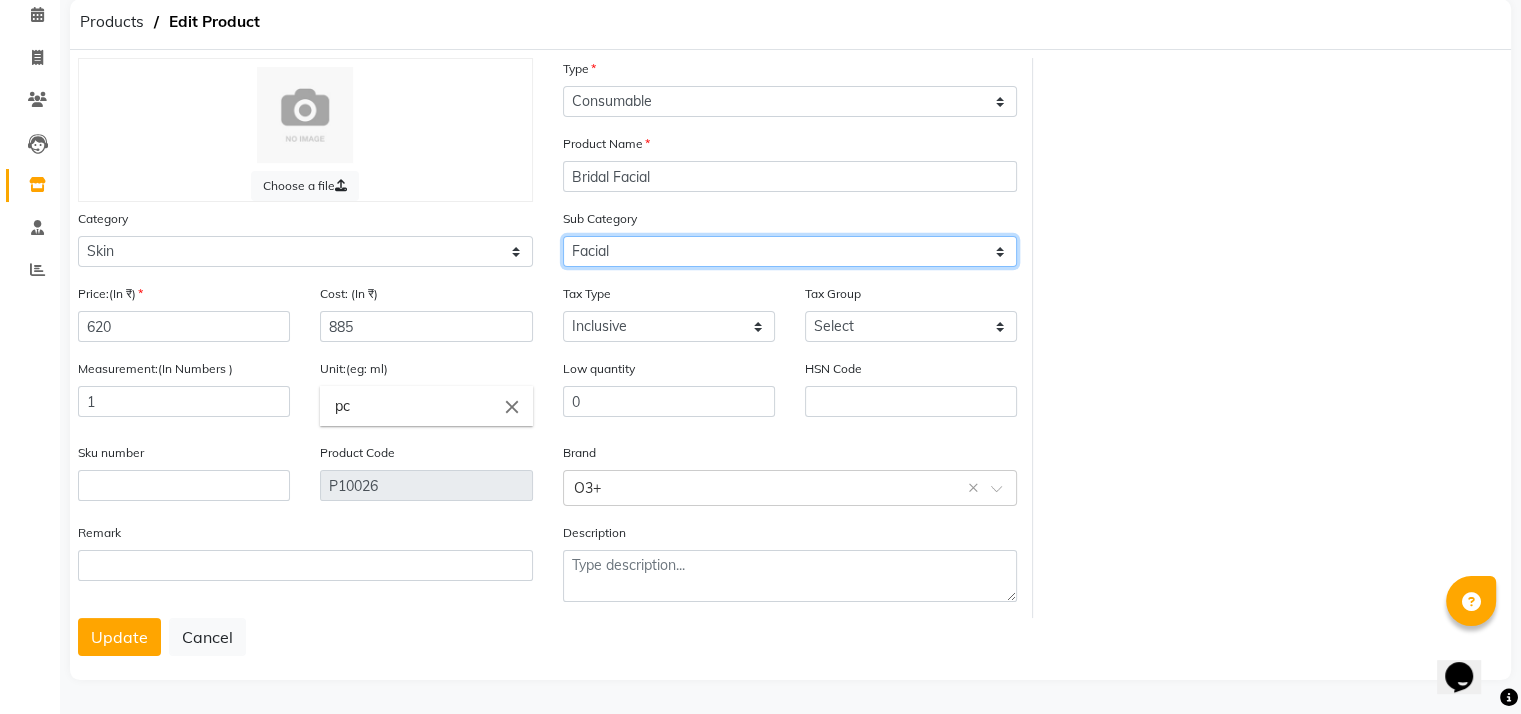 click on "Select Cleanser Facial Moisturiser Serum Toner Sun Care Masks Lip Care Eye Care Body Care Hand & Feet Kit & Combo Treatment Appliances Other Skin" 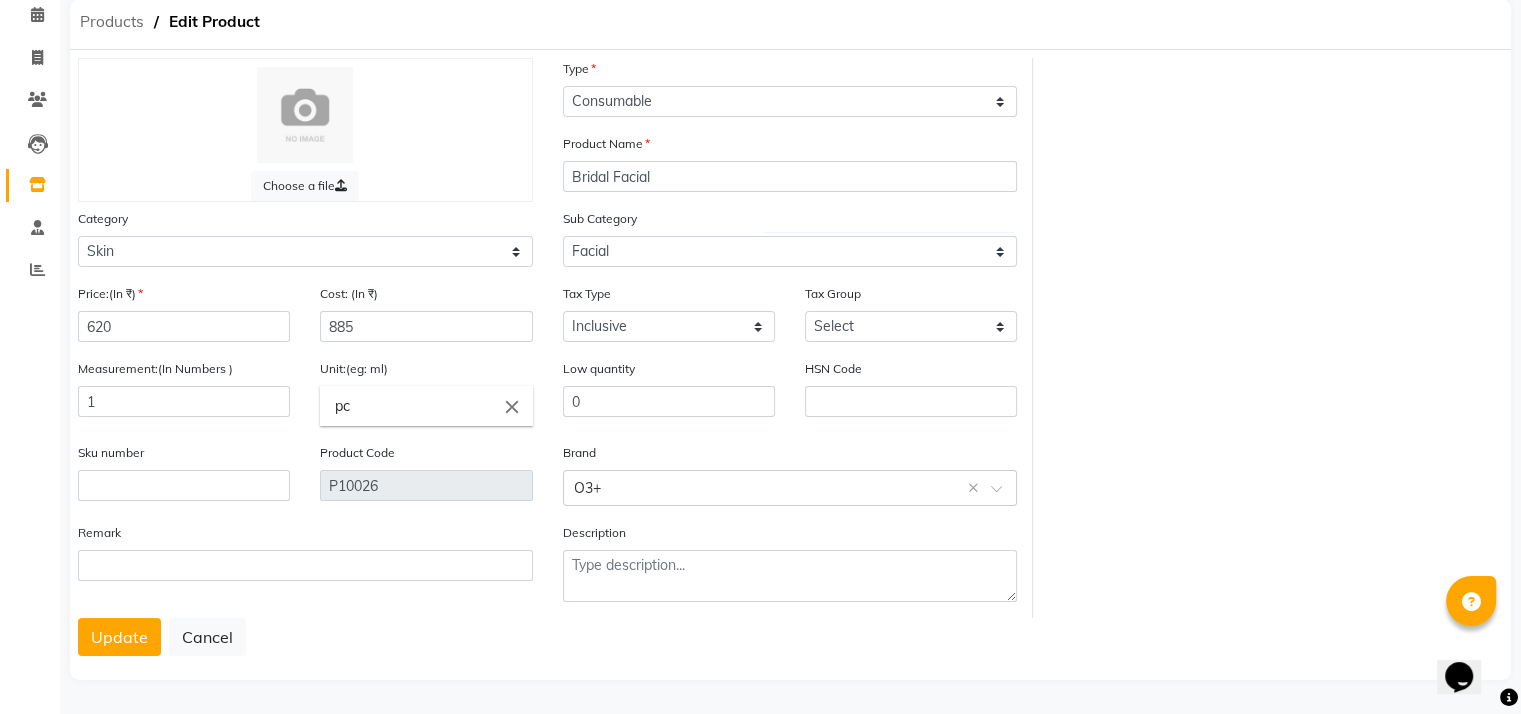 click on "Products" 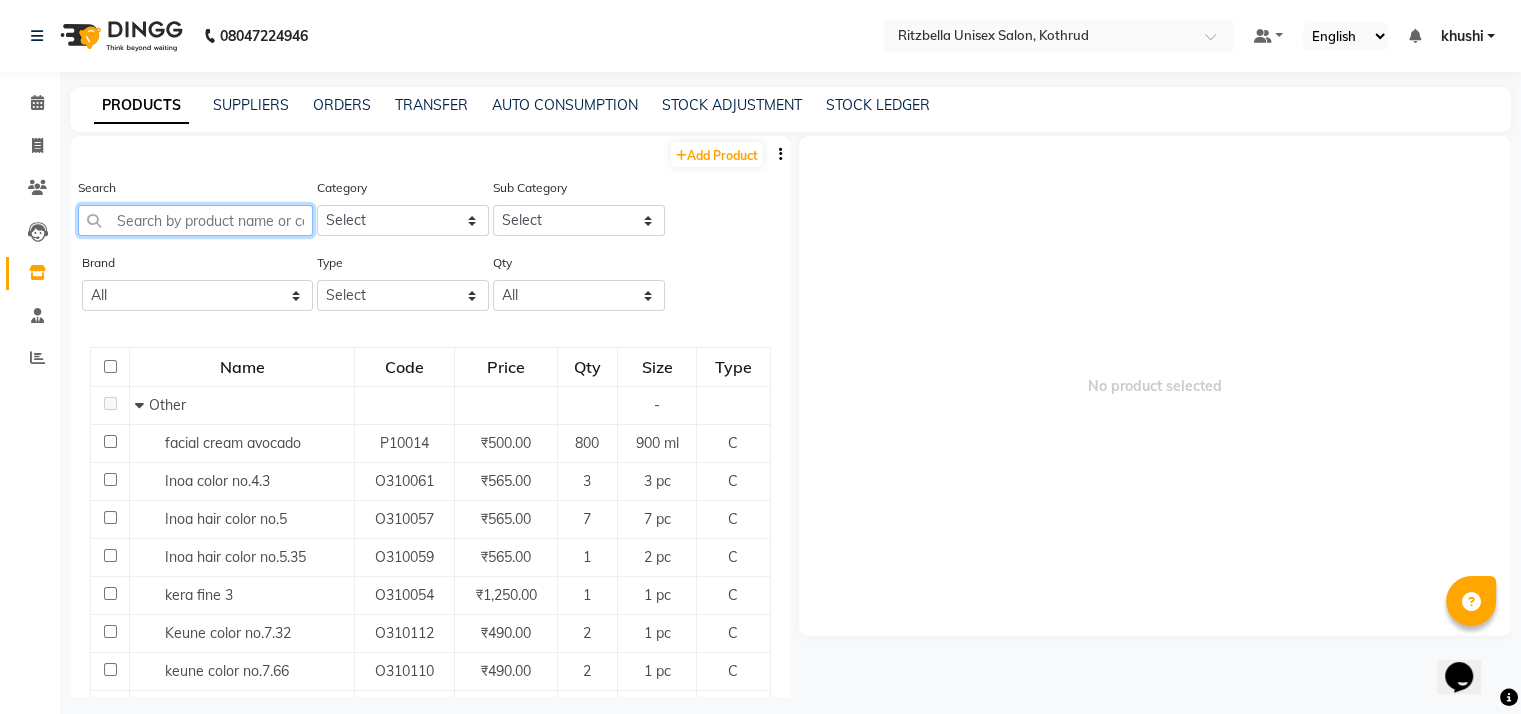 click 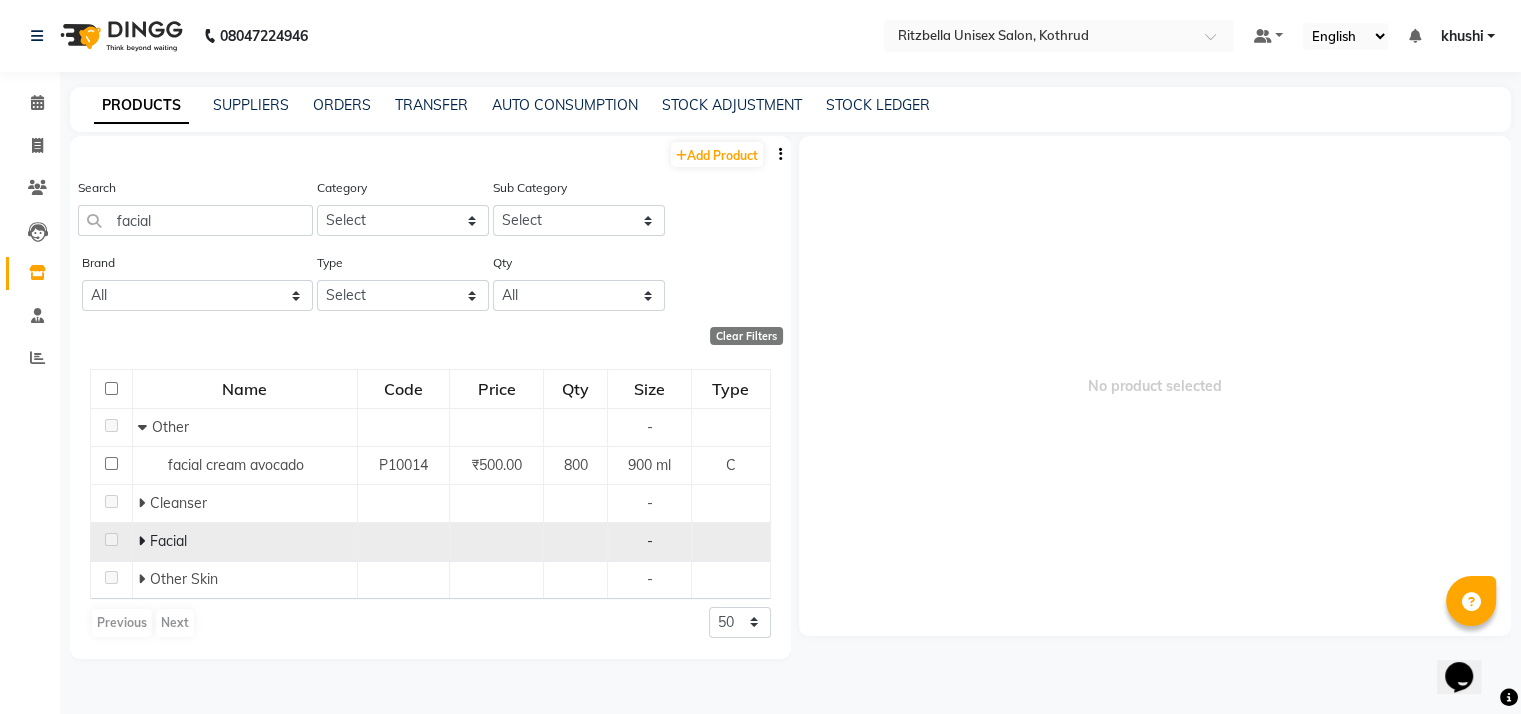 click on "Facial" 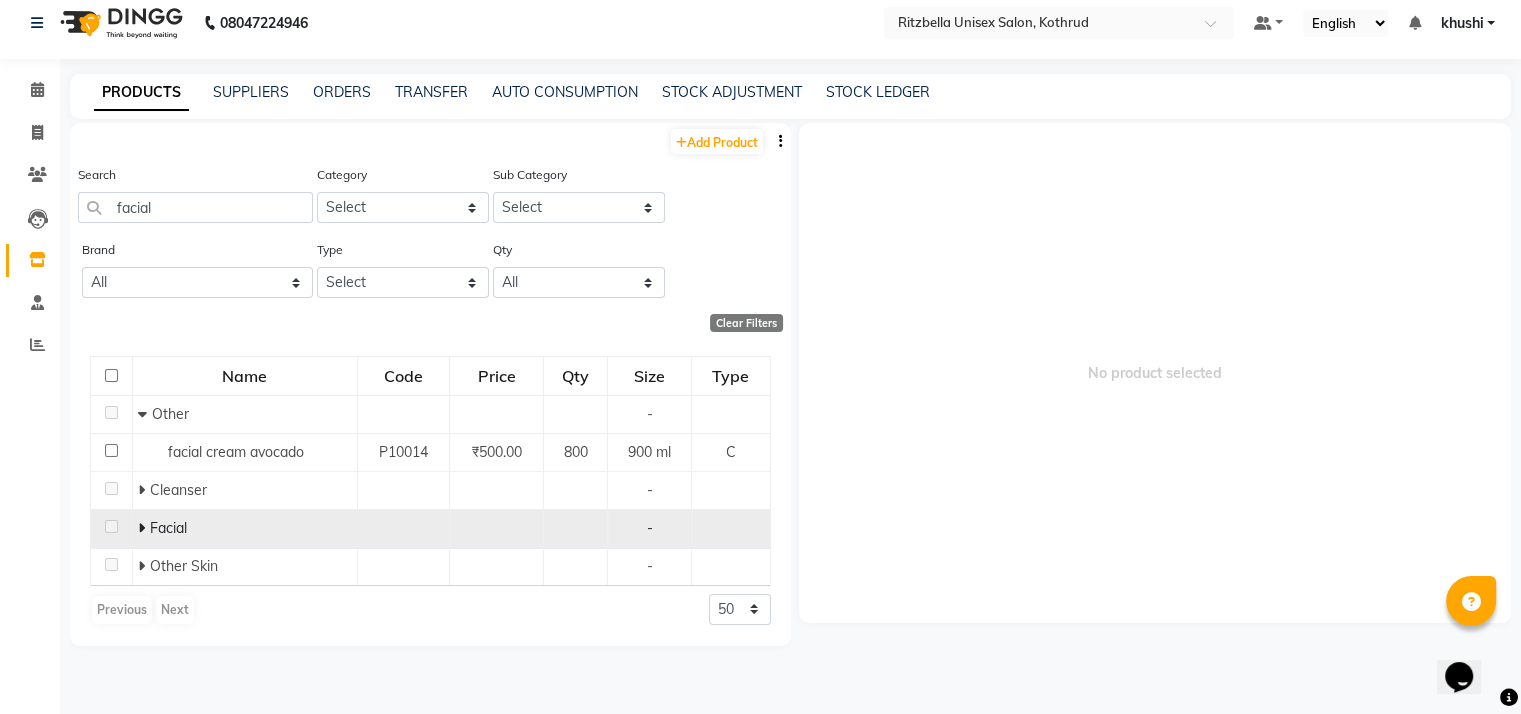 click 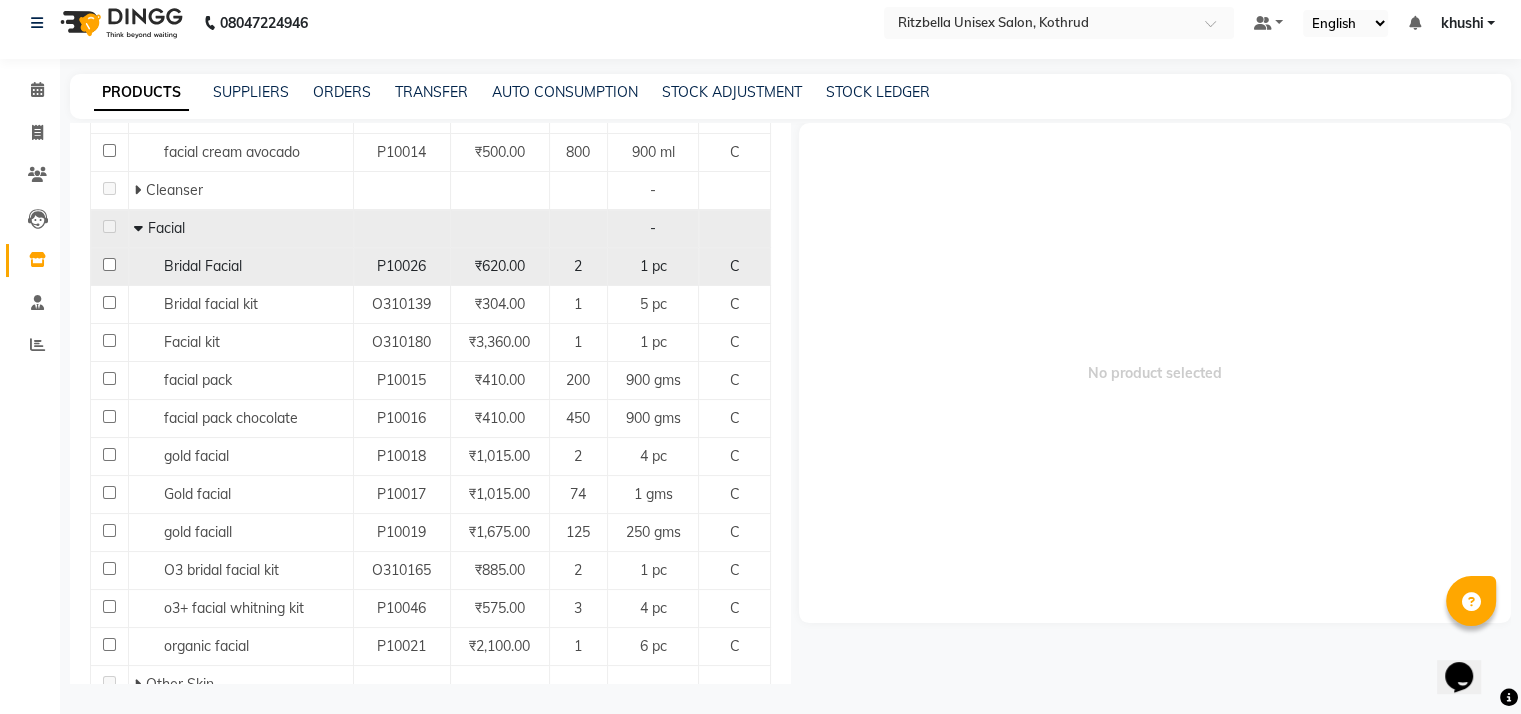 scroll, scrollTop: 311, scrollLeft: 0, axis: vertical 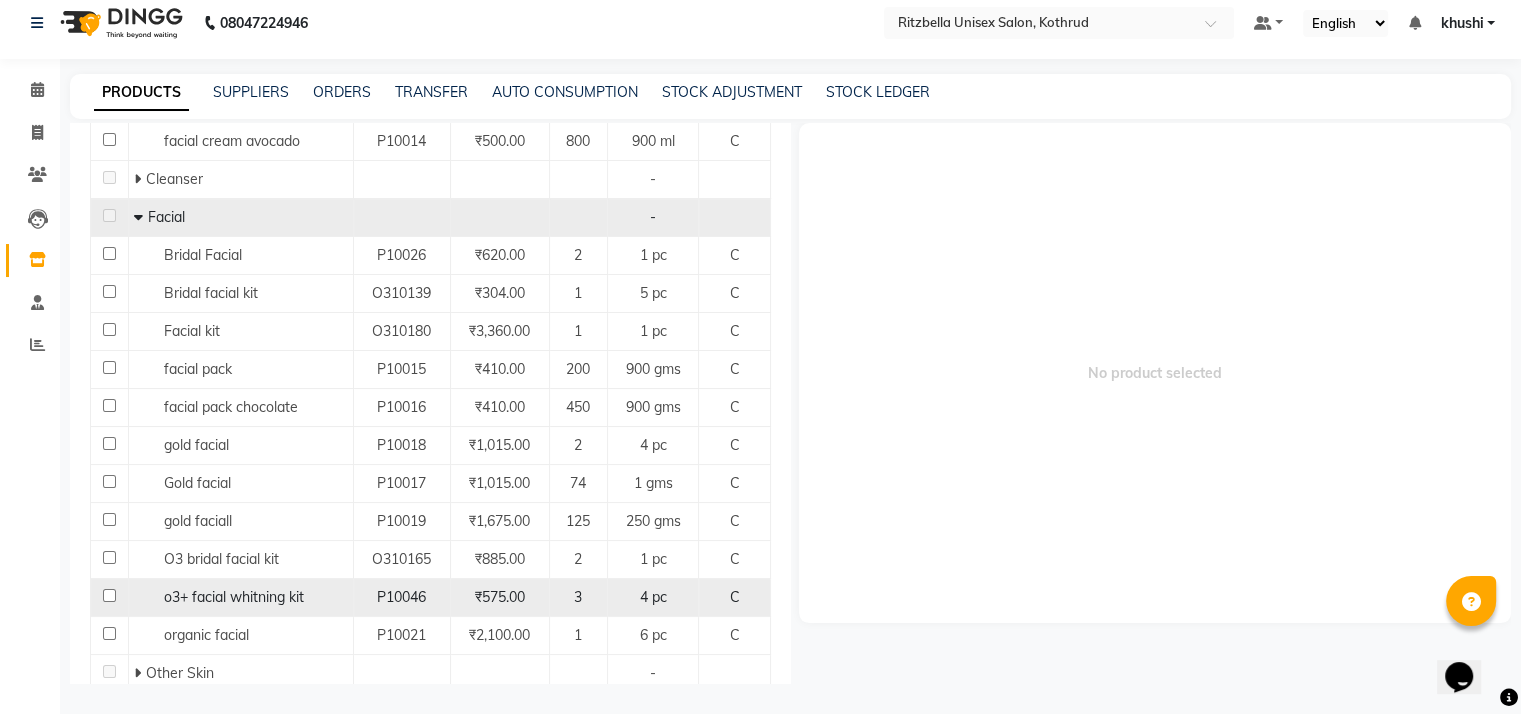 click on "o3+ facial whitning kit" 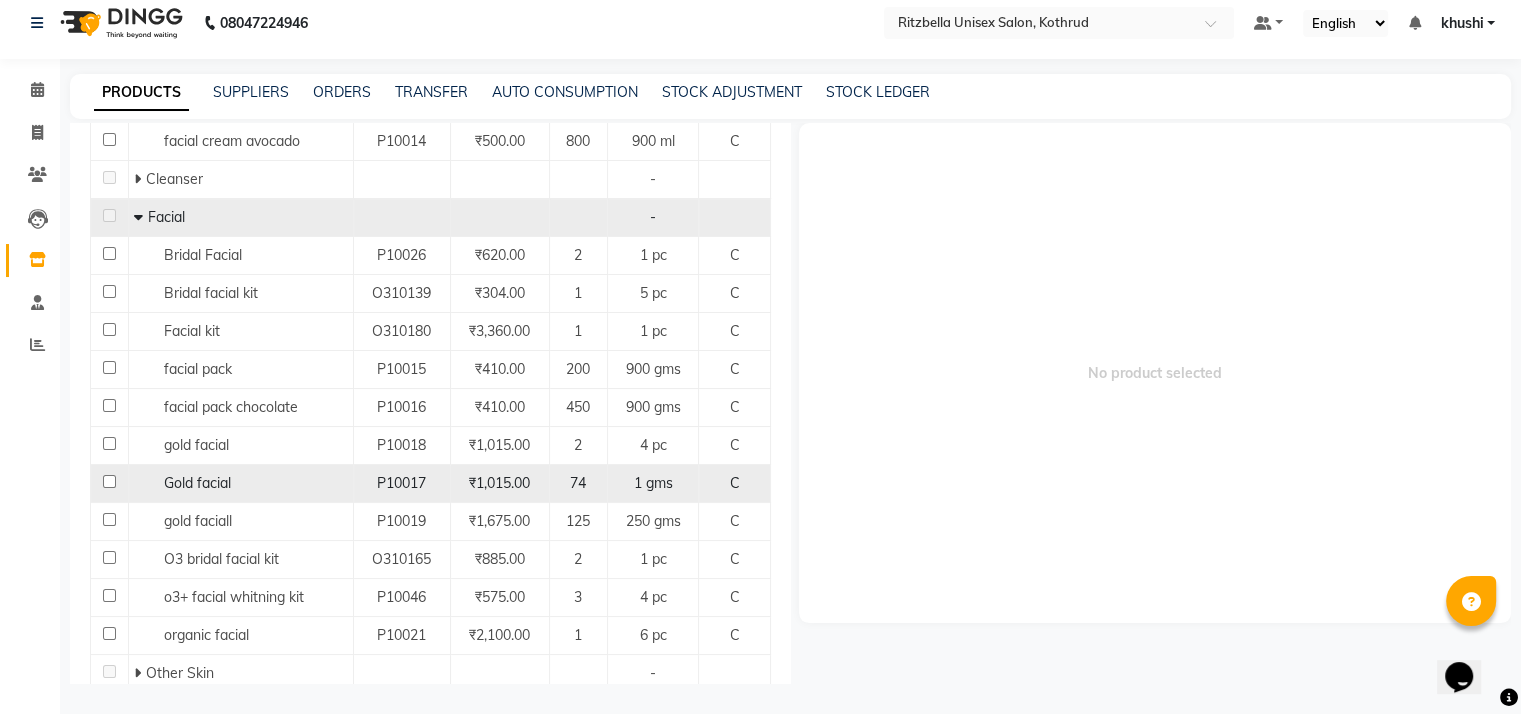 scroll, scrollTop: 0, scrollLeft: 0, axis: both 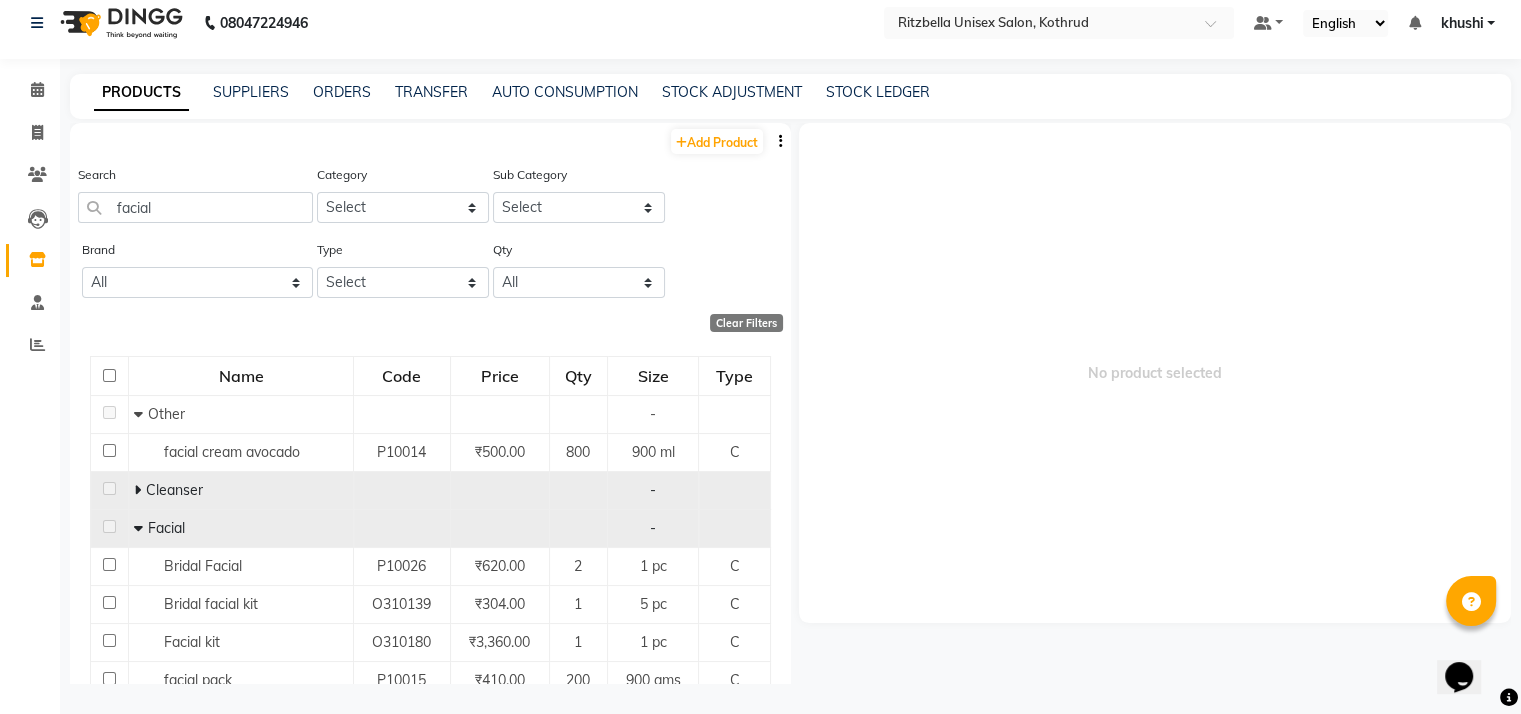 click on "Cleanser" 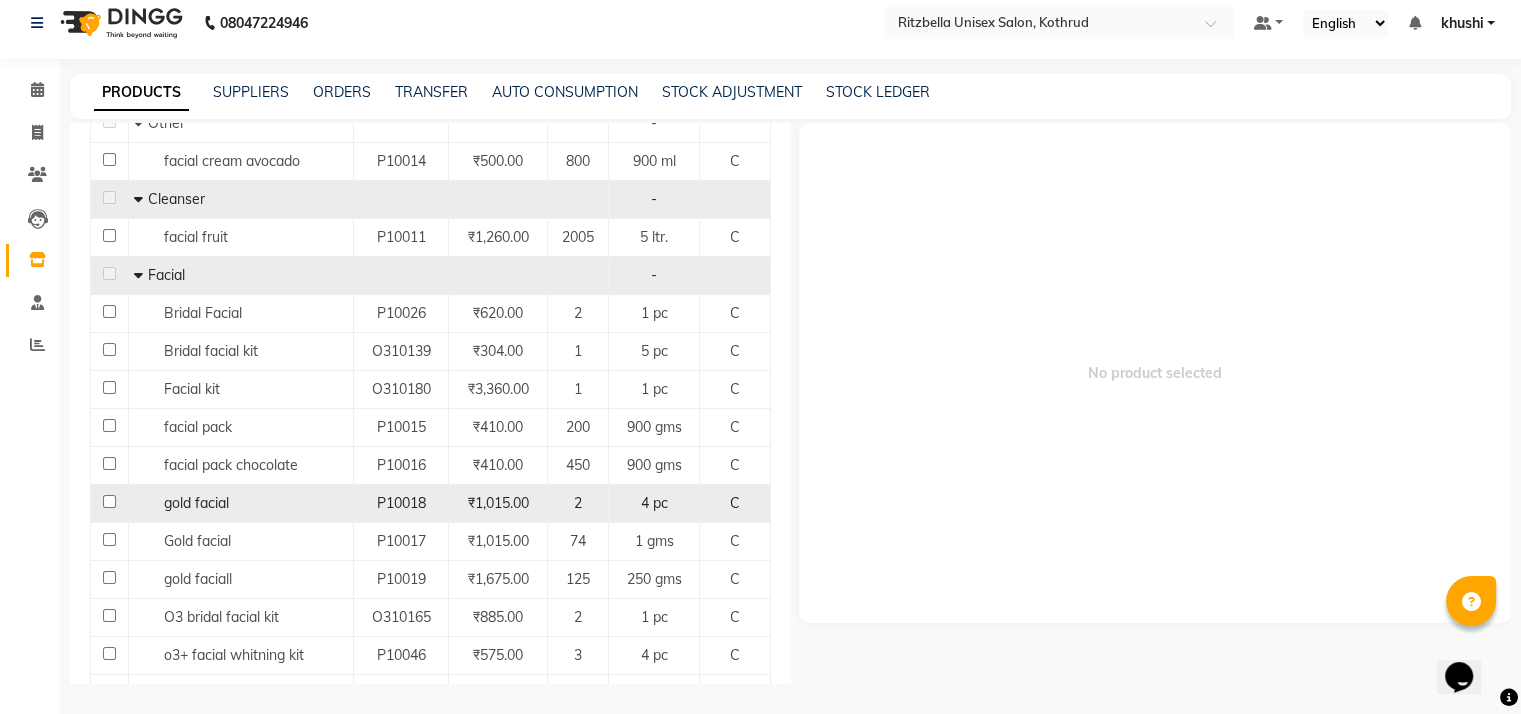 scroll, scrollTop: 416, scrollLeft: 0, axis: vertical 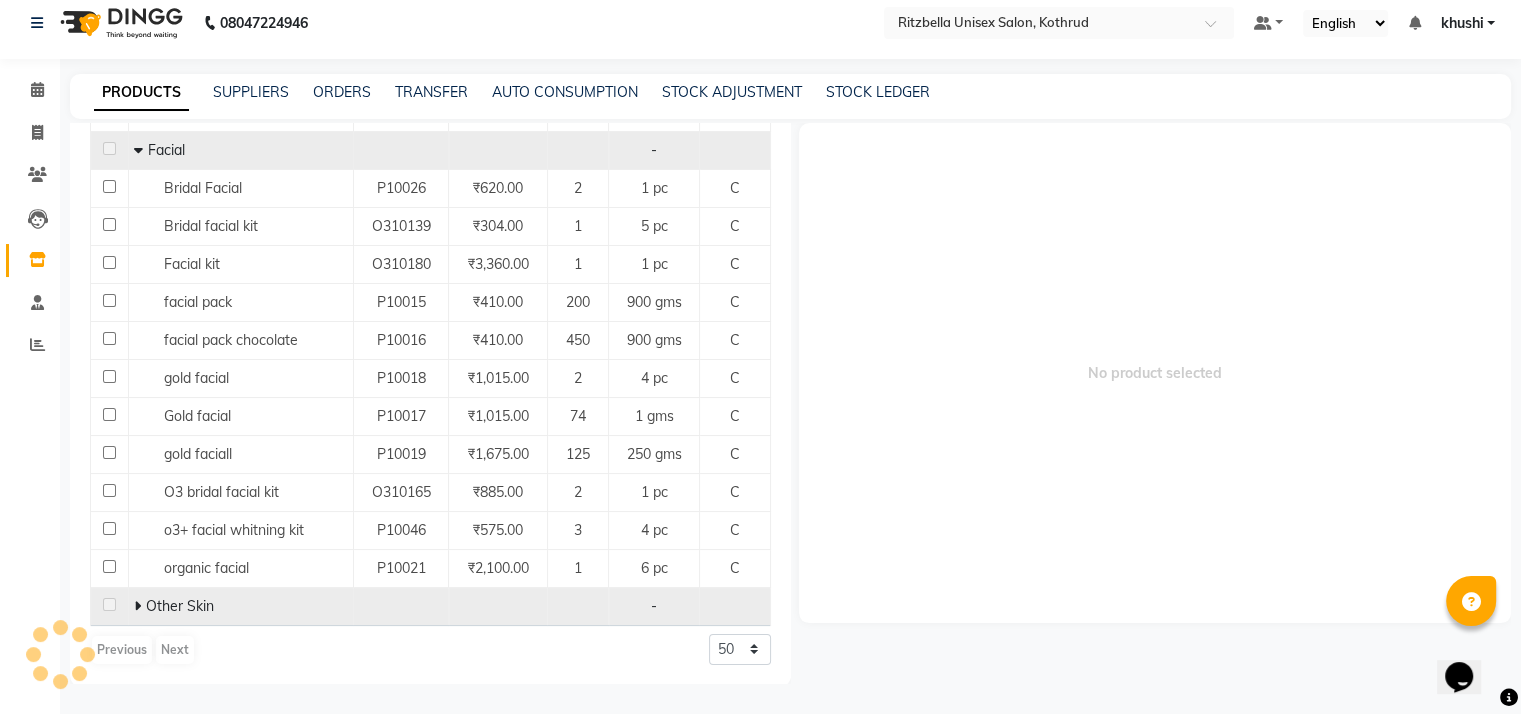 click 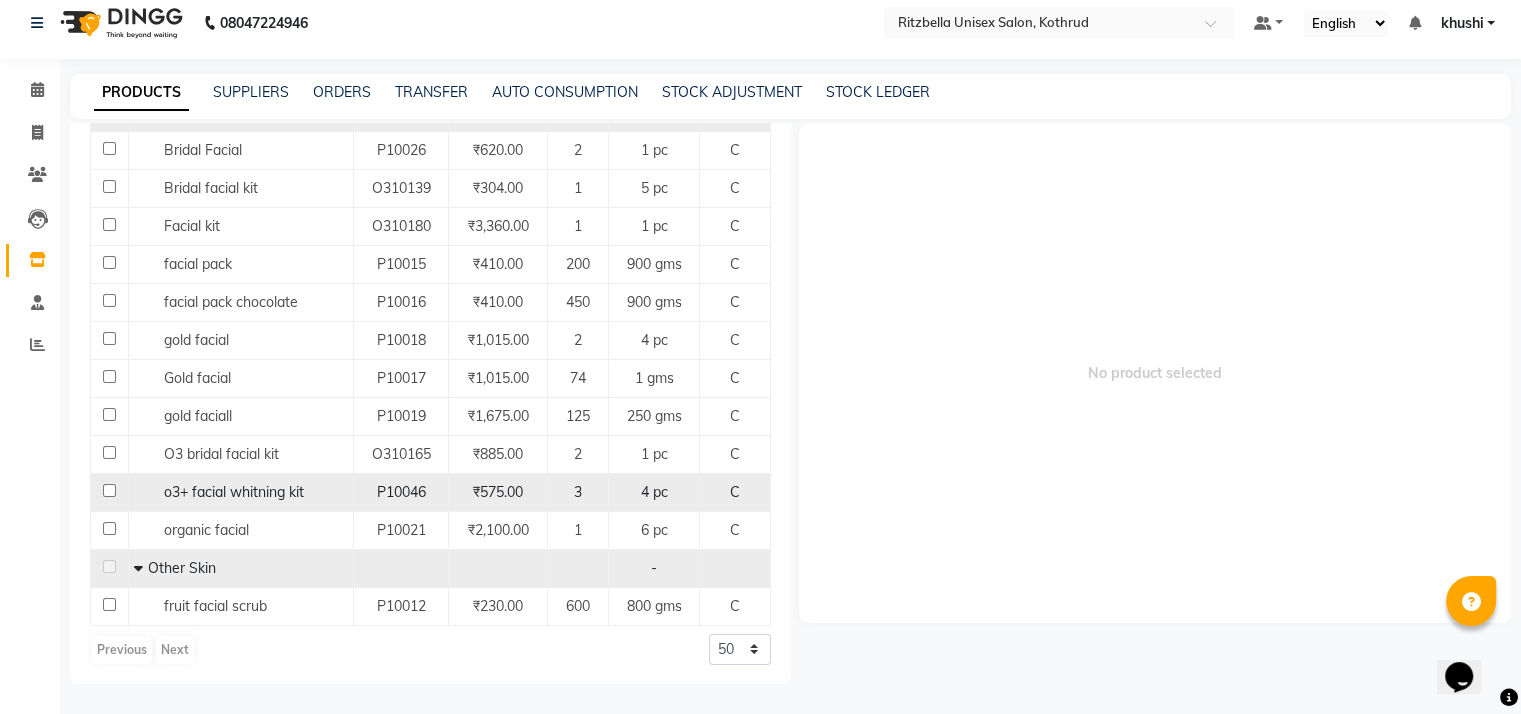 scroll, scrollTop: 0, scrollLeft: 0, axis: both 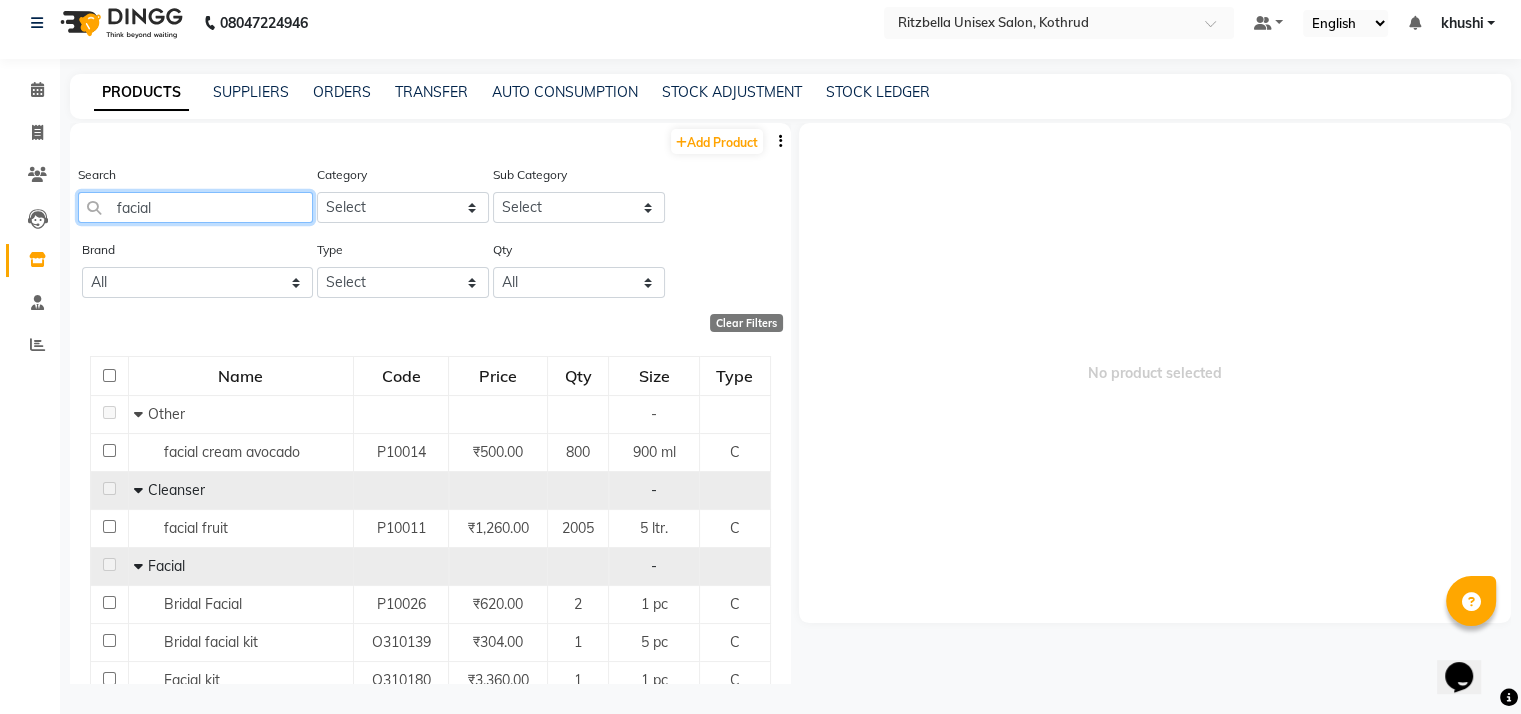 click on "facial" 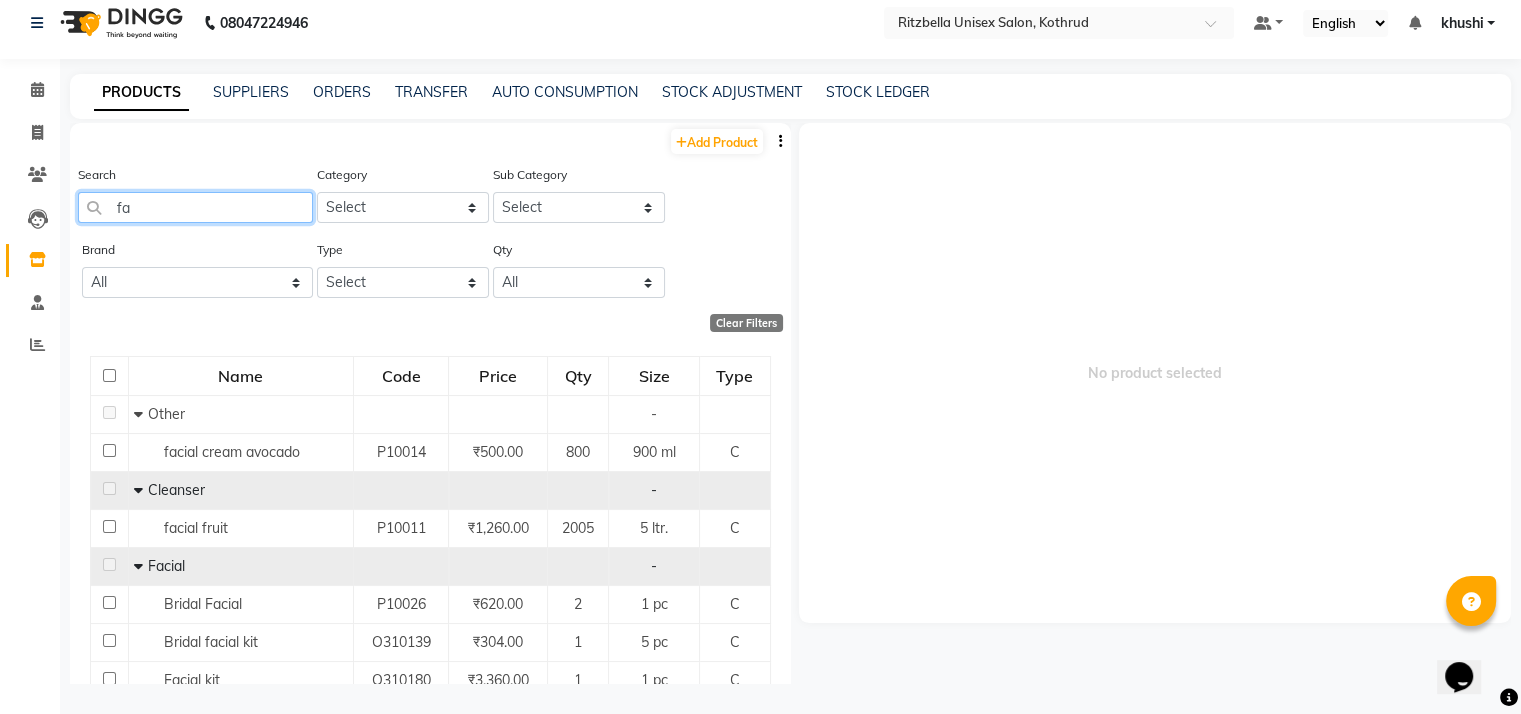 type on "f" 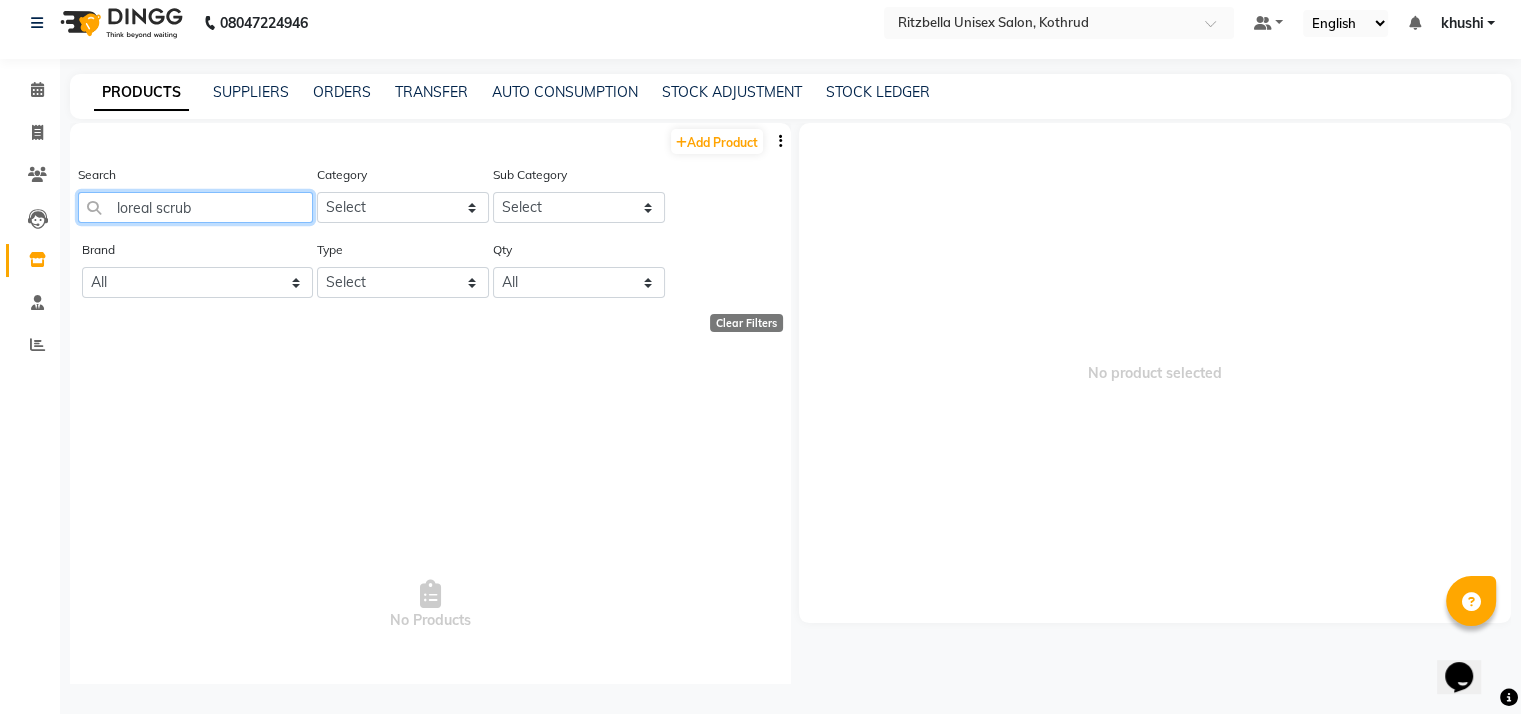 scroll, scrollTop: 0, scrollLeft: 0, axis: both 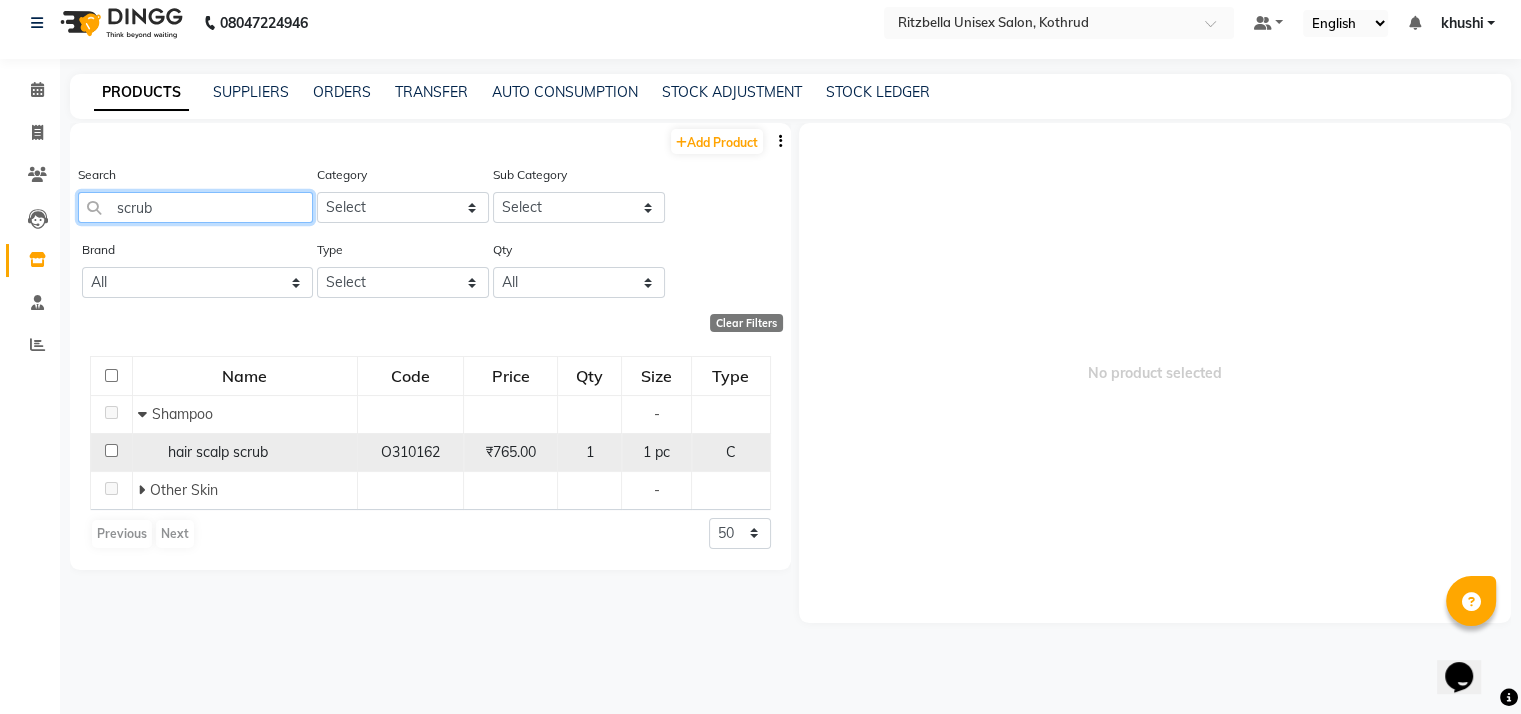 type on "scrub" 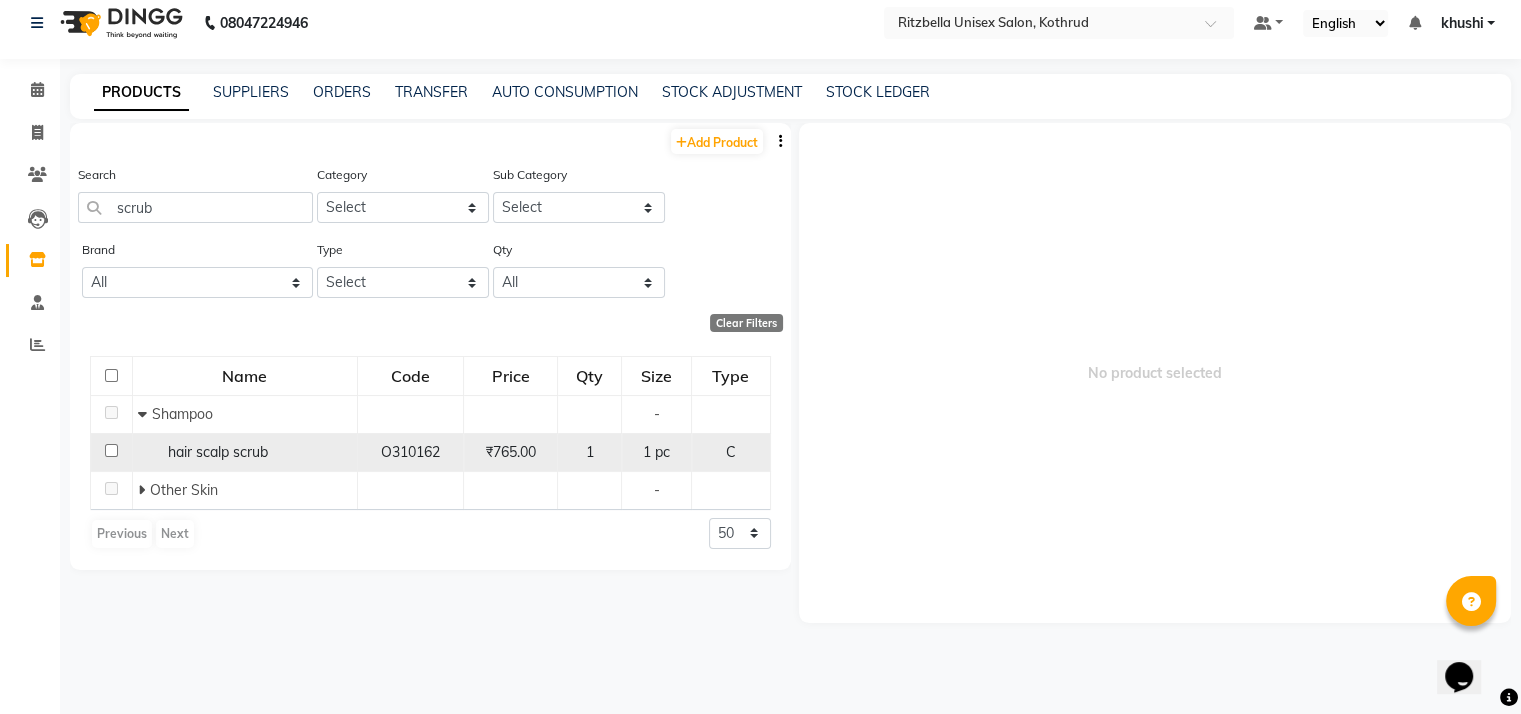 click on "hair scalp scrub" 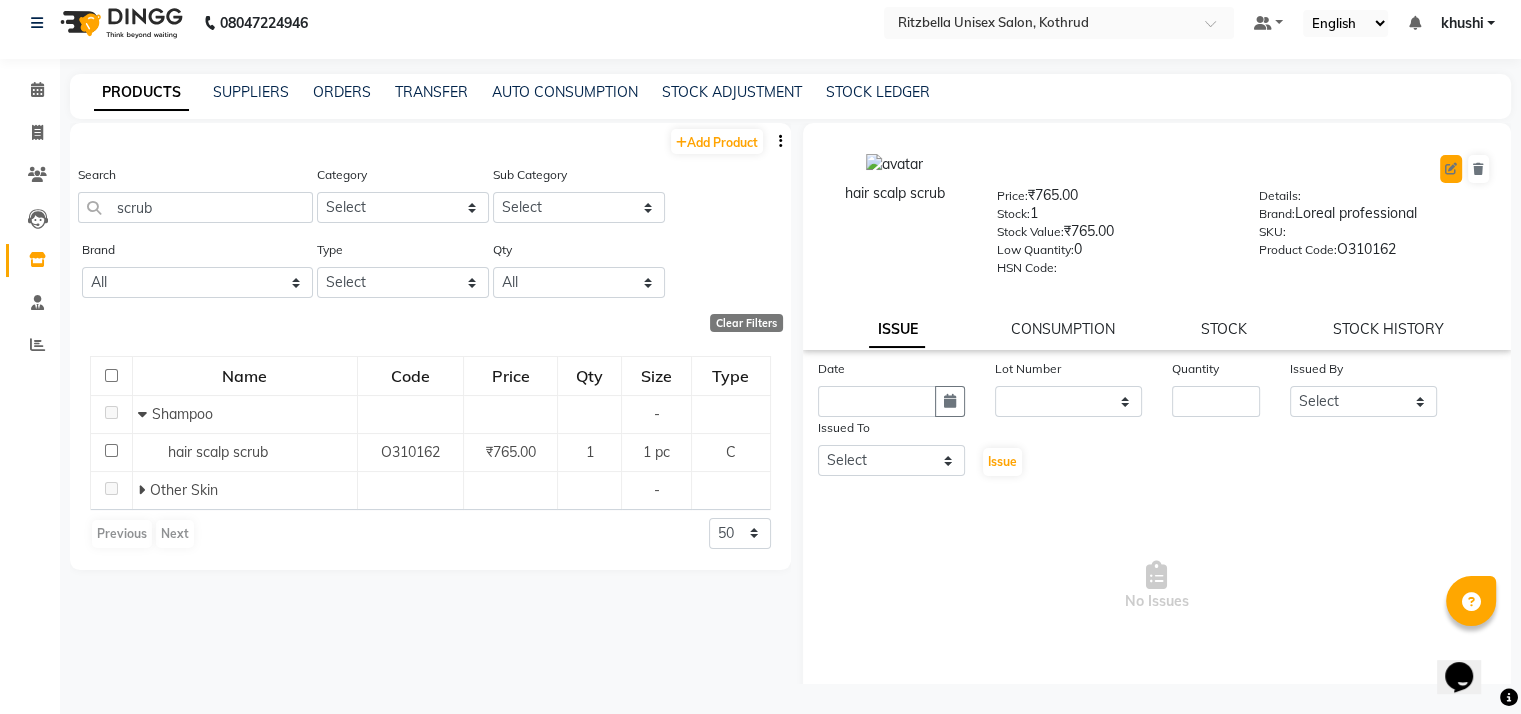 click 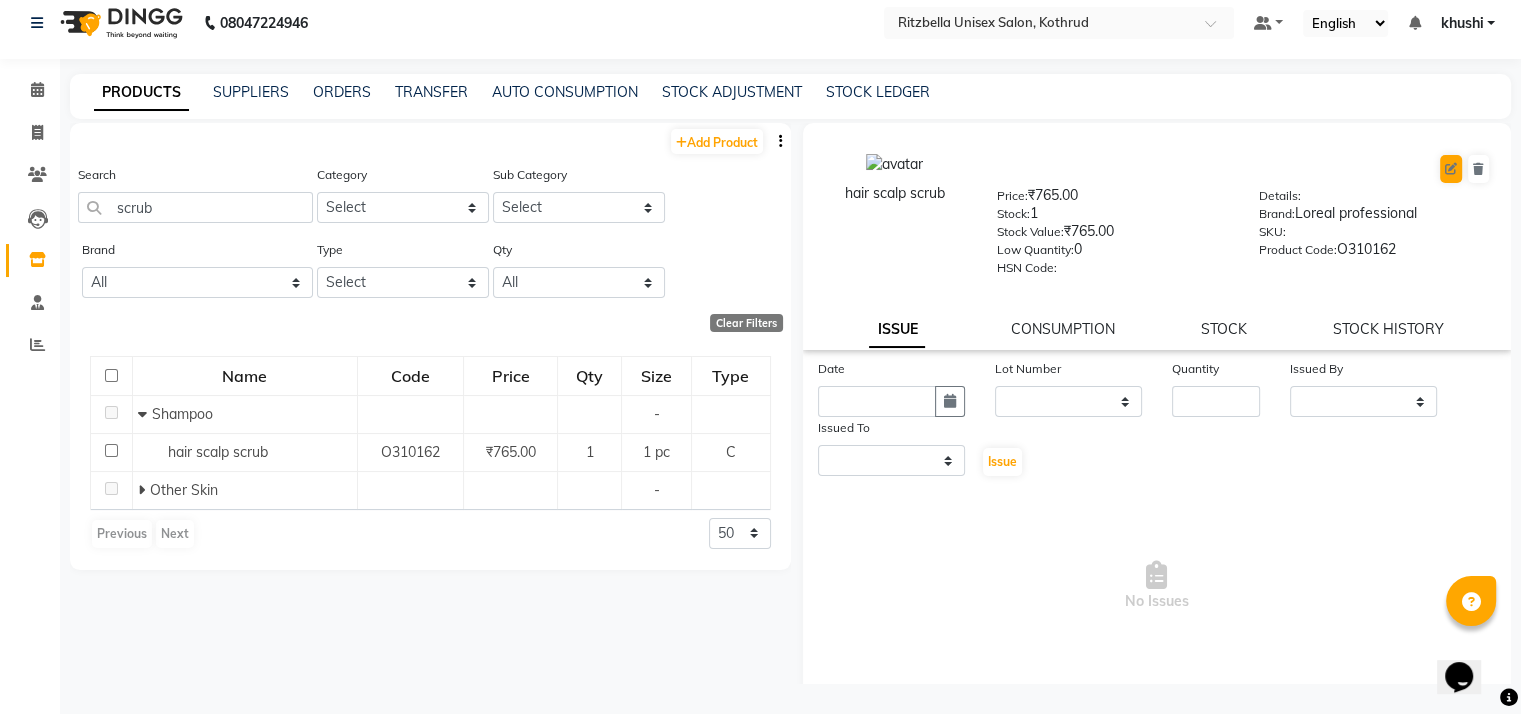 select on "true" 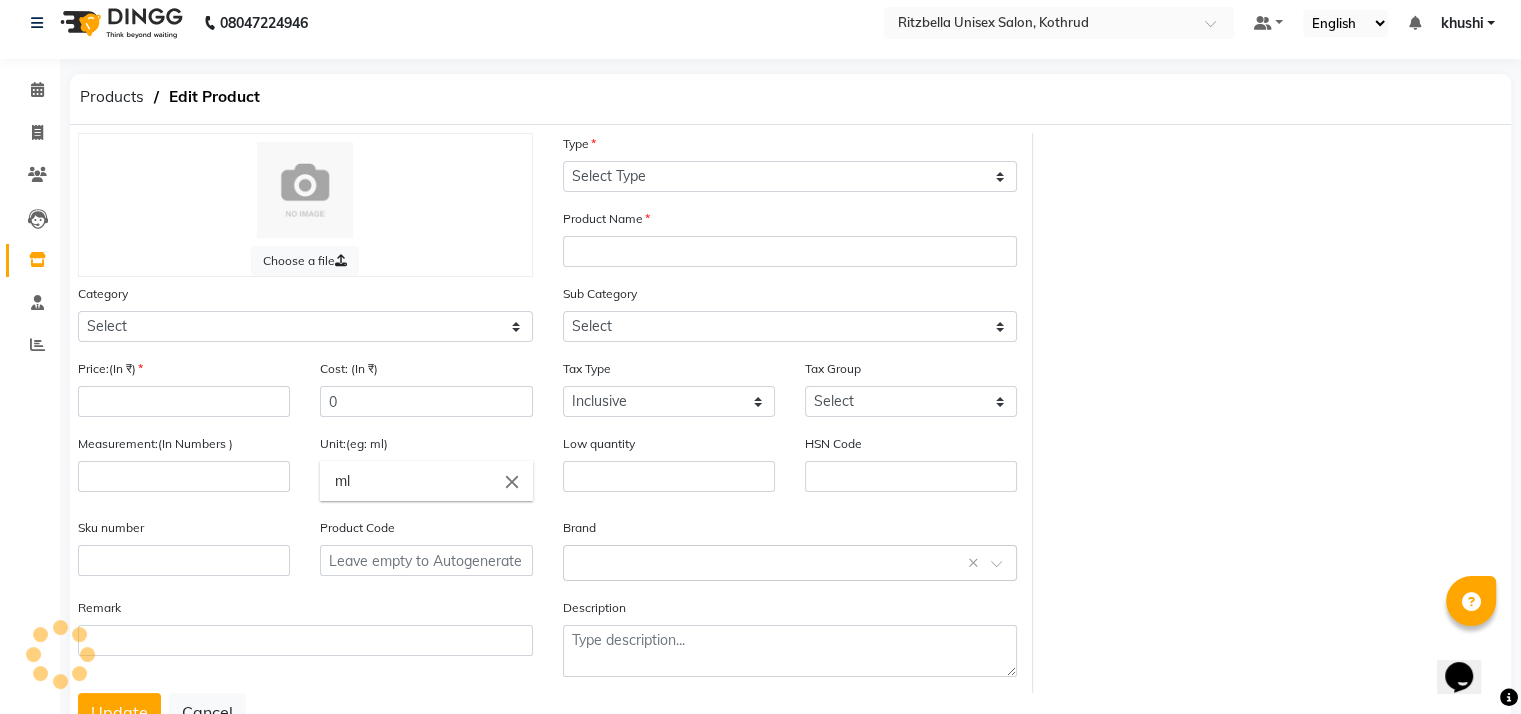 select on "C" 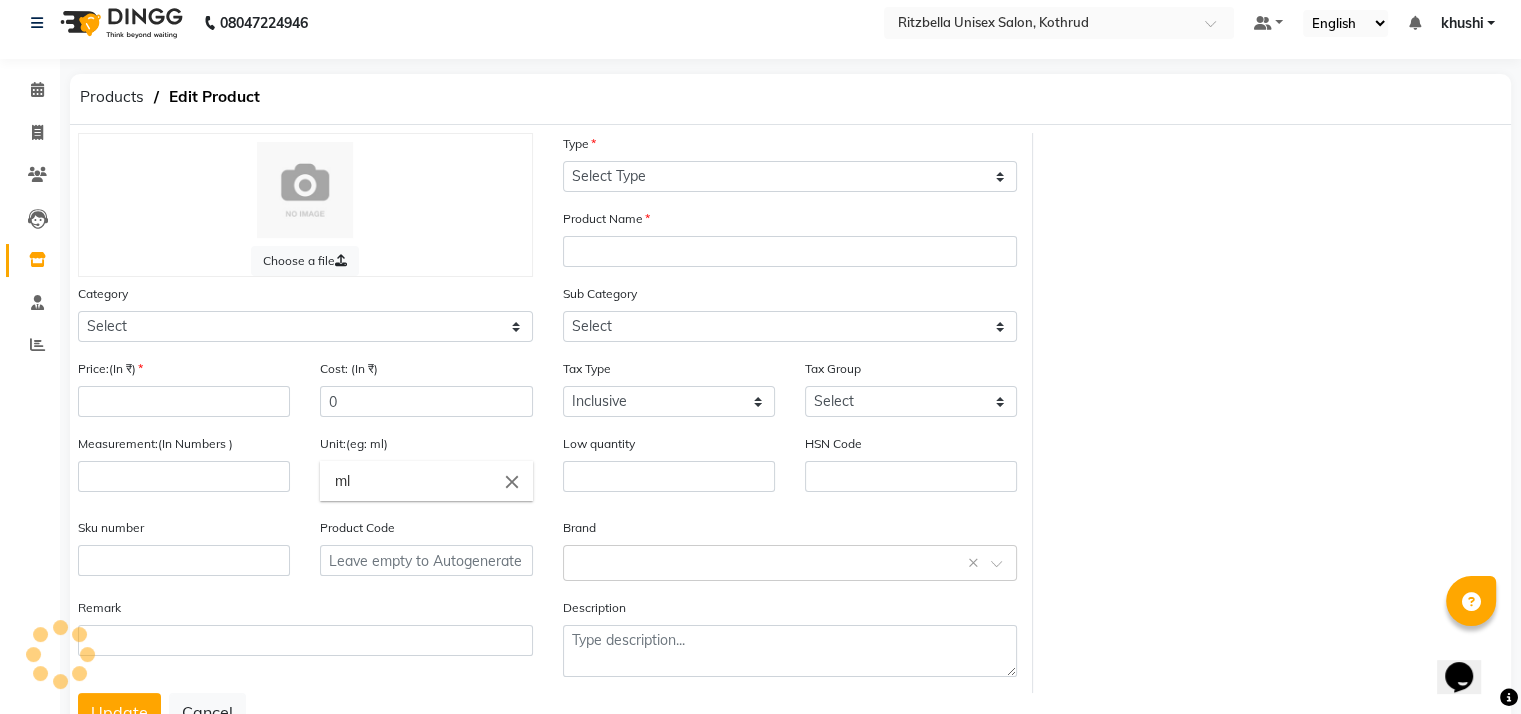 type on "hair scalp scrub" 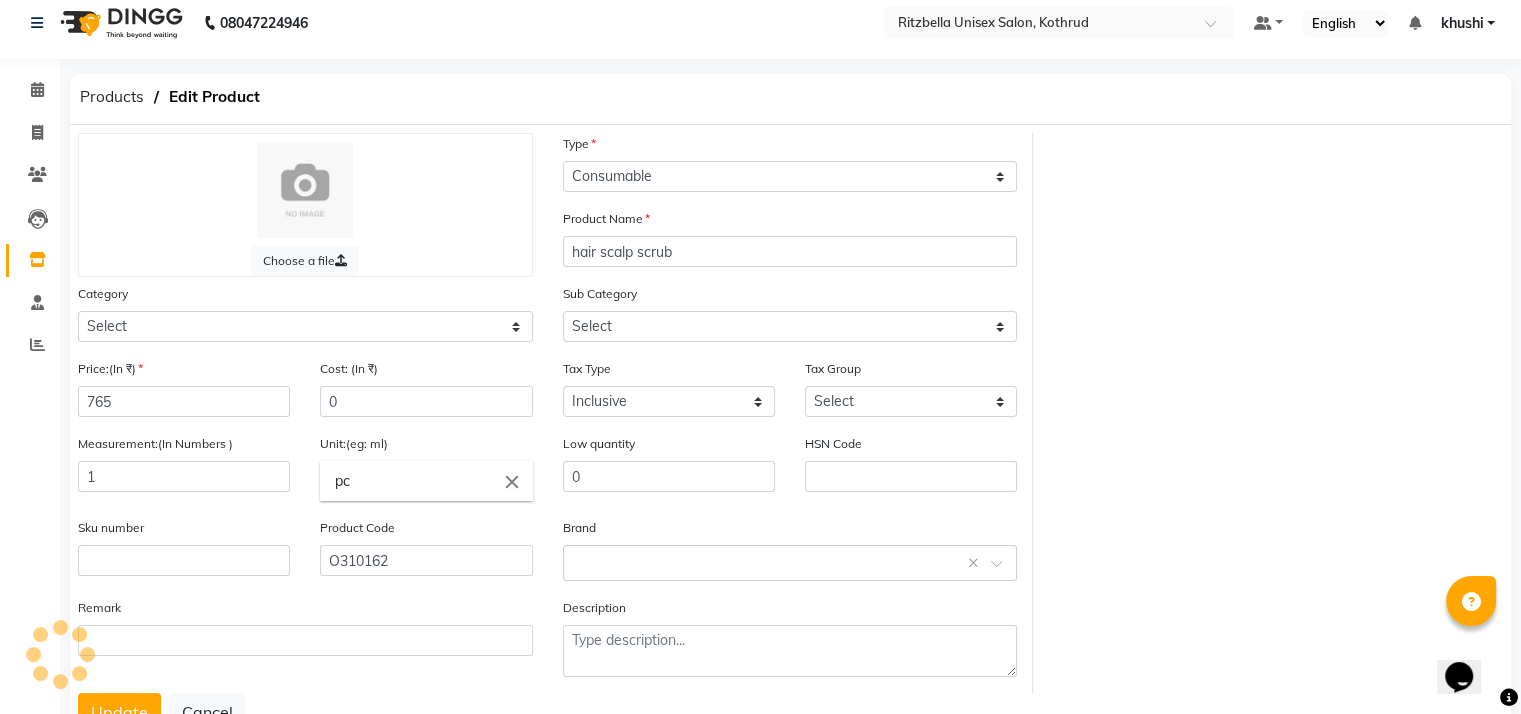 select on "1100" 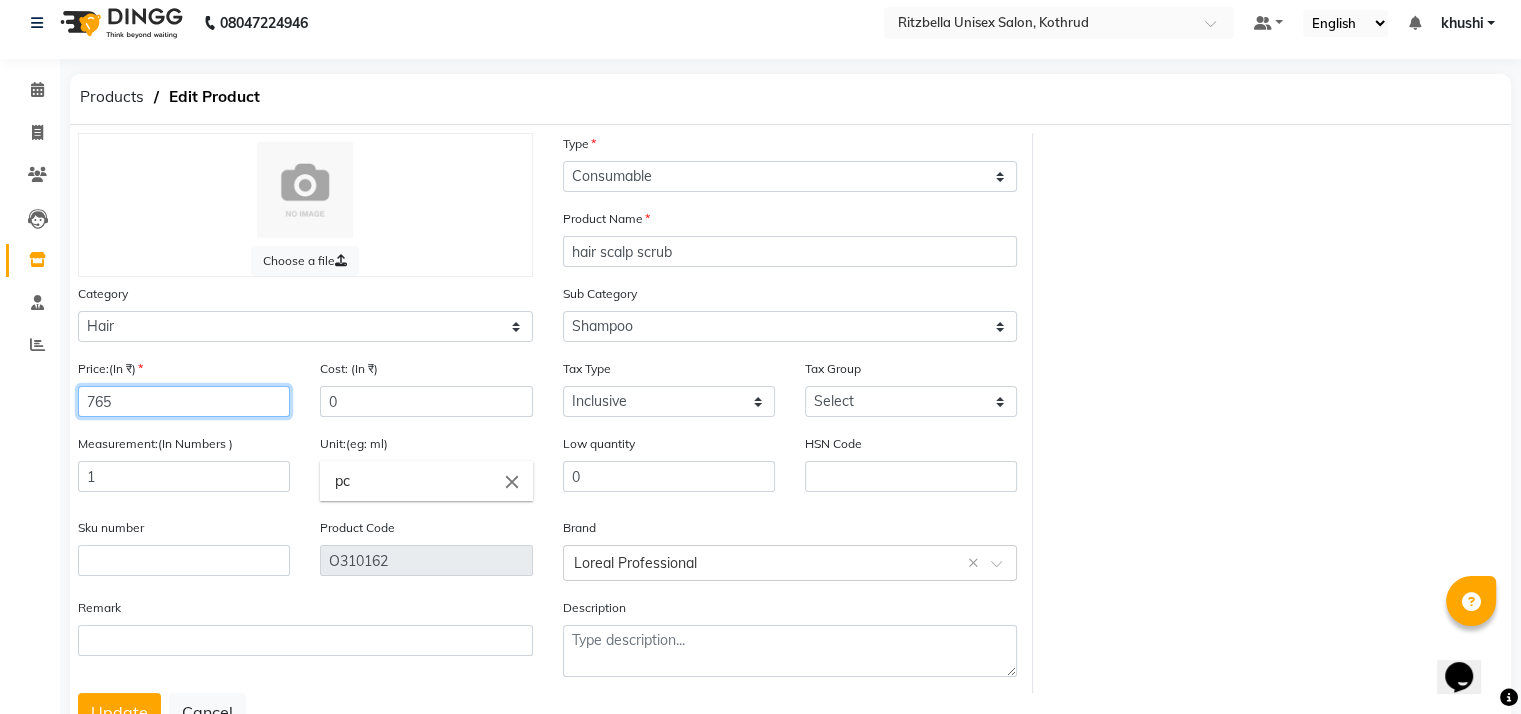 click on "765" 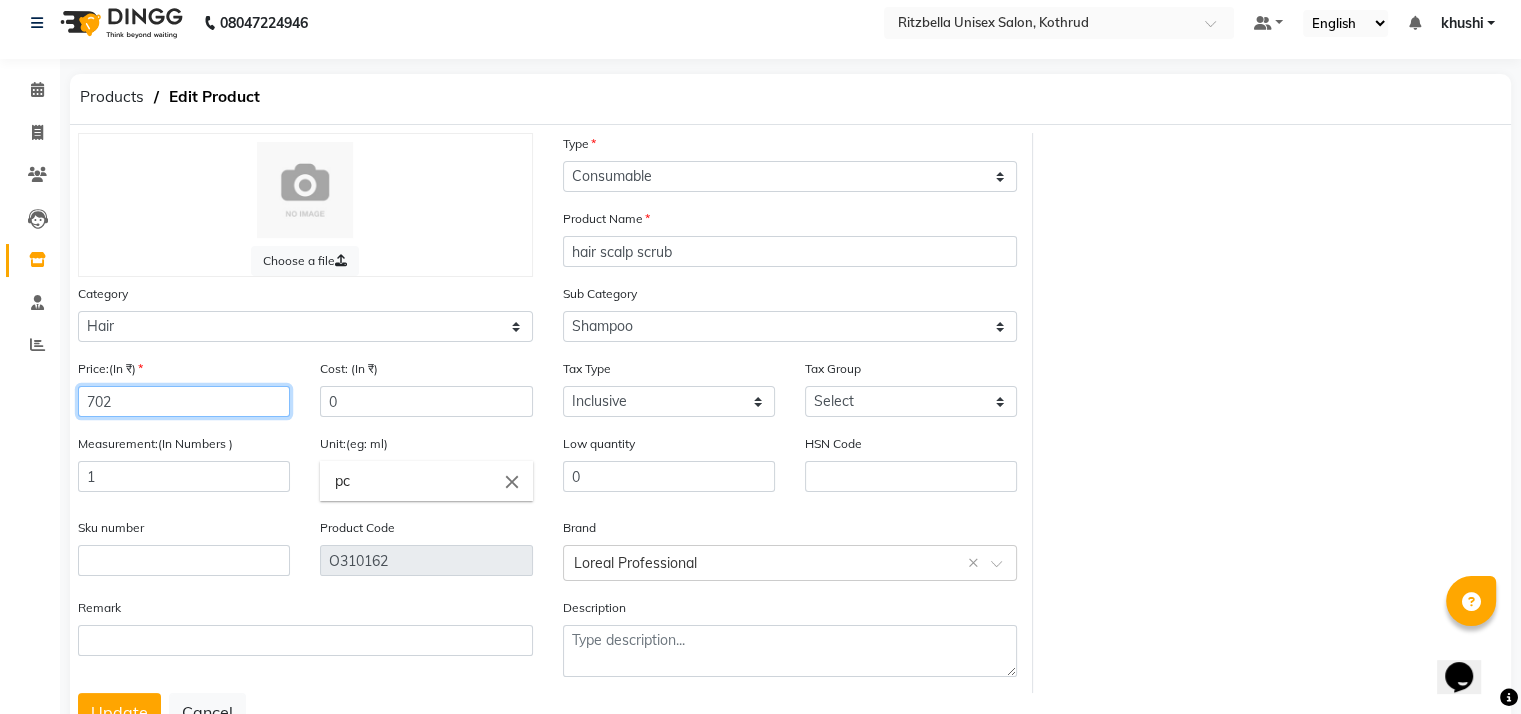 type on "702" 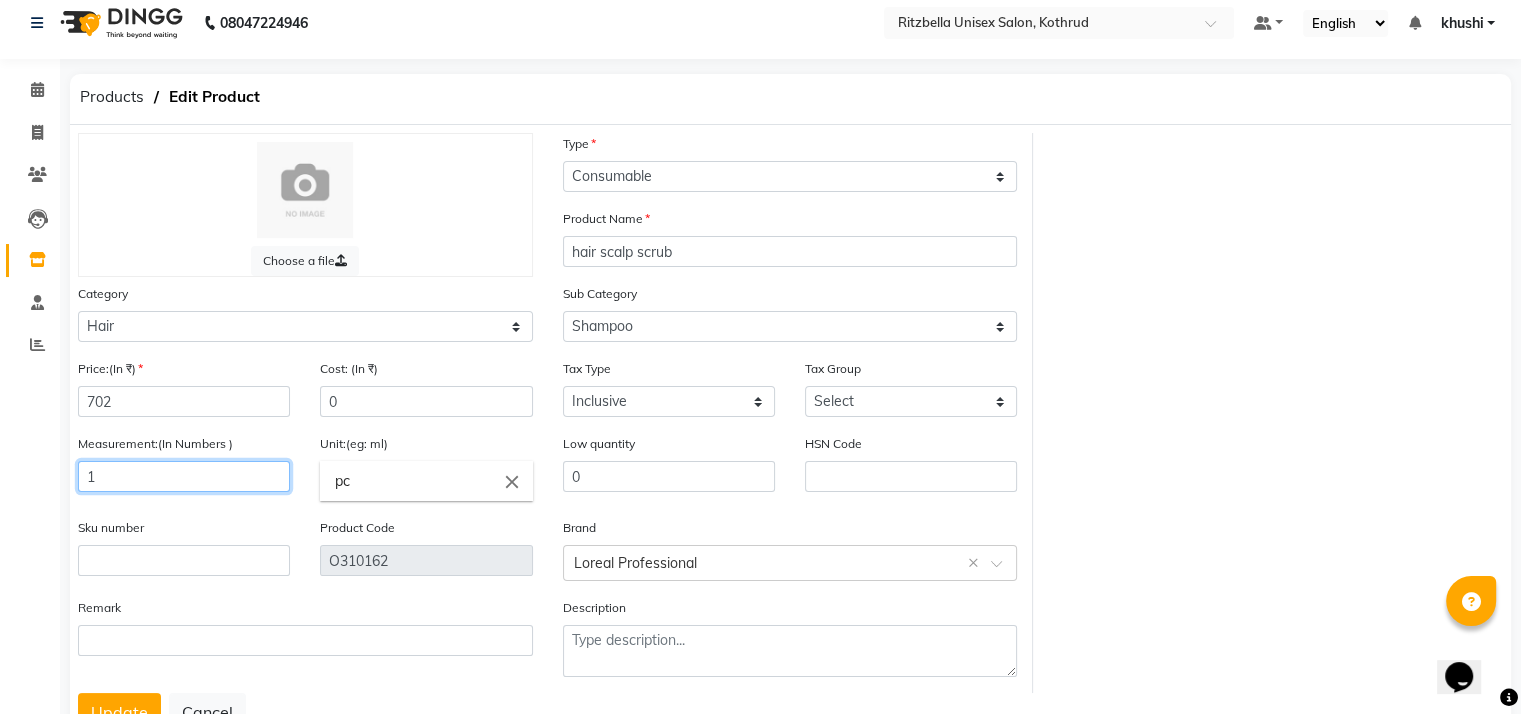 click on "1" 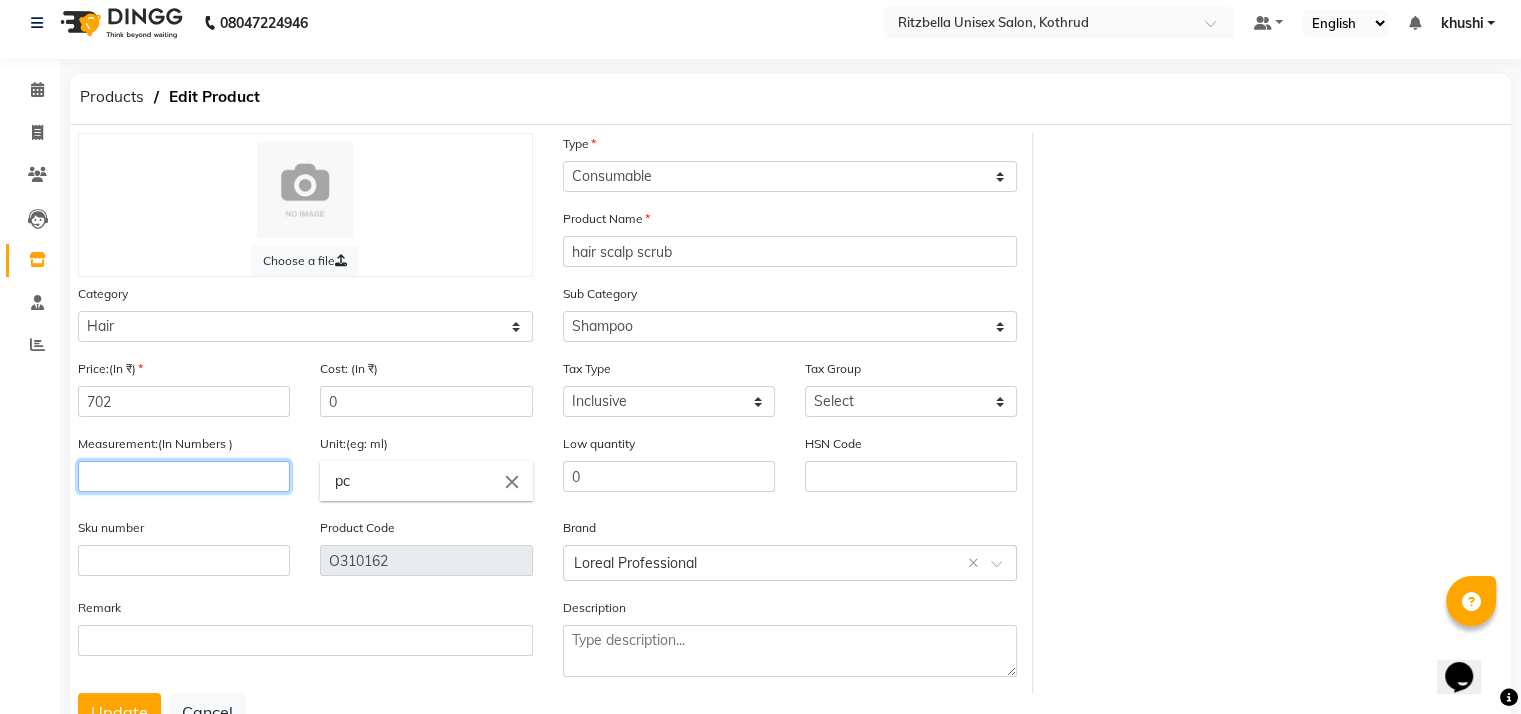 type on "1" 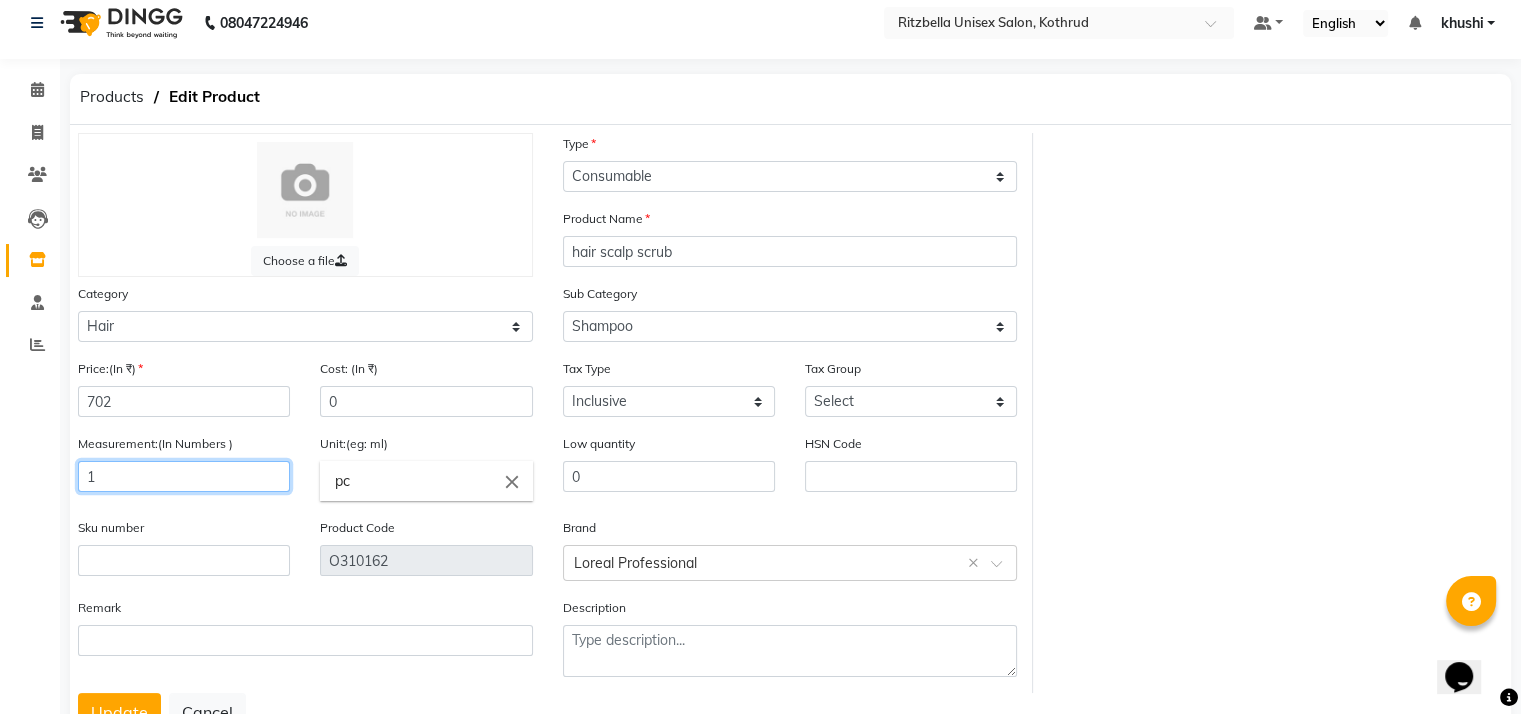 scroll, scrollTop: 96, scrollLeft: 0, axis: vertical 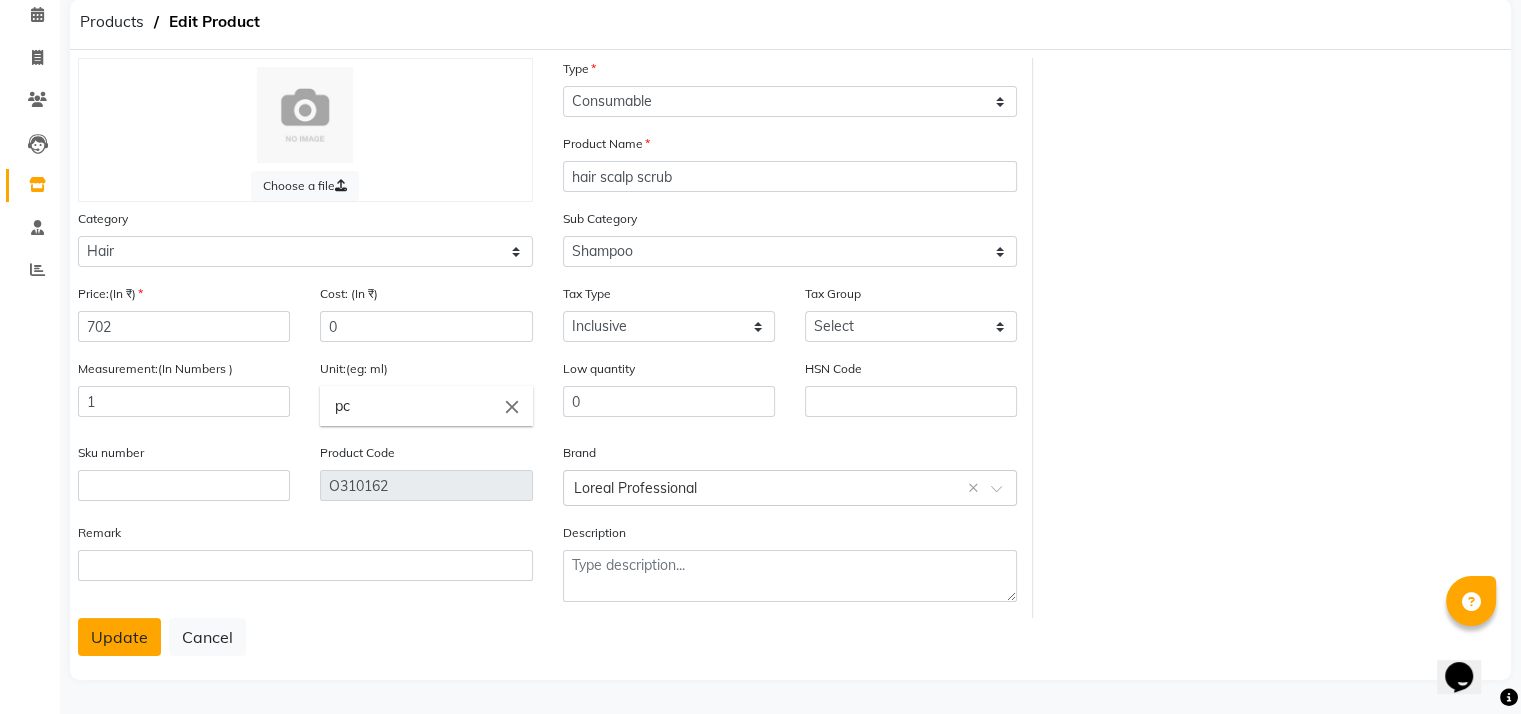 click on "Update" 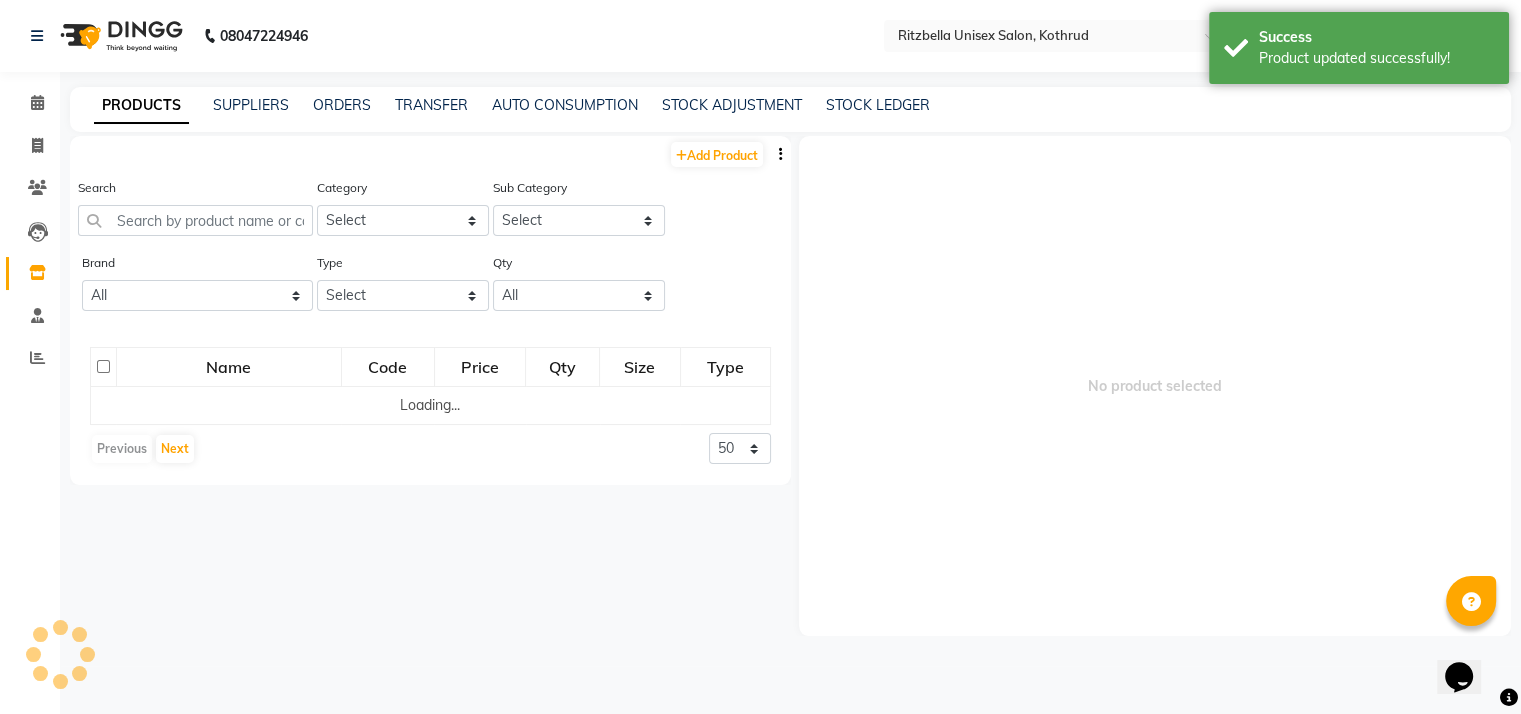 scroll, scrollTop: 0, scrollLeft: 0, axis: both 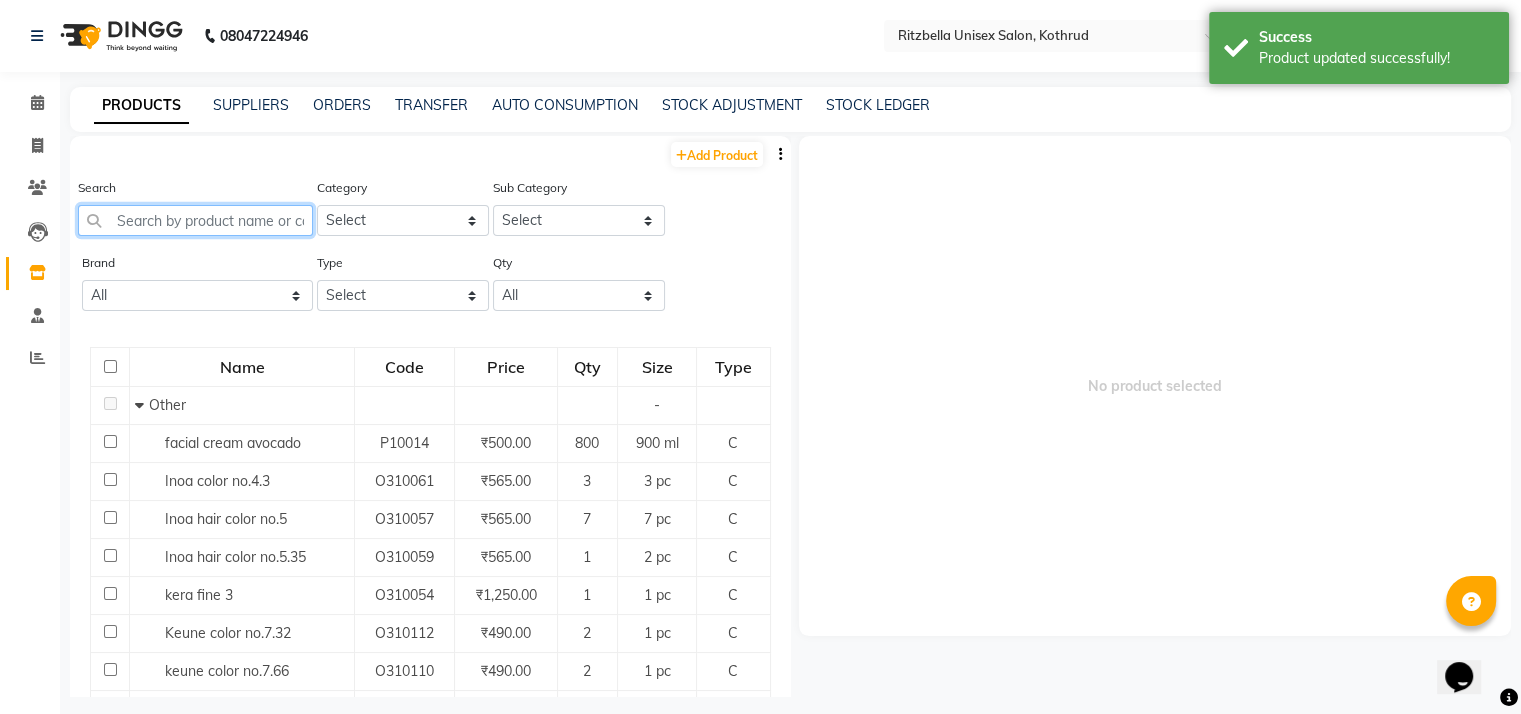 click 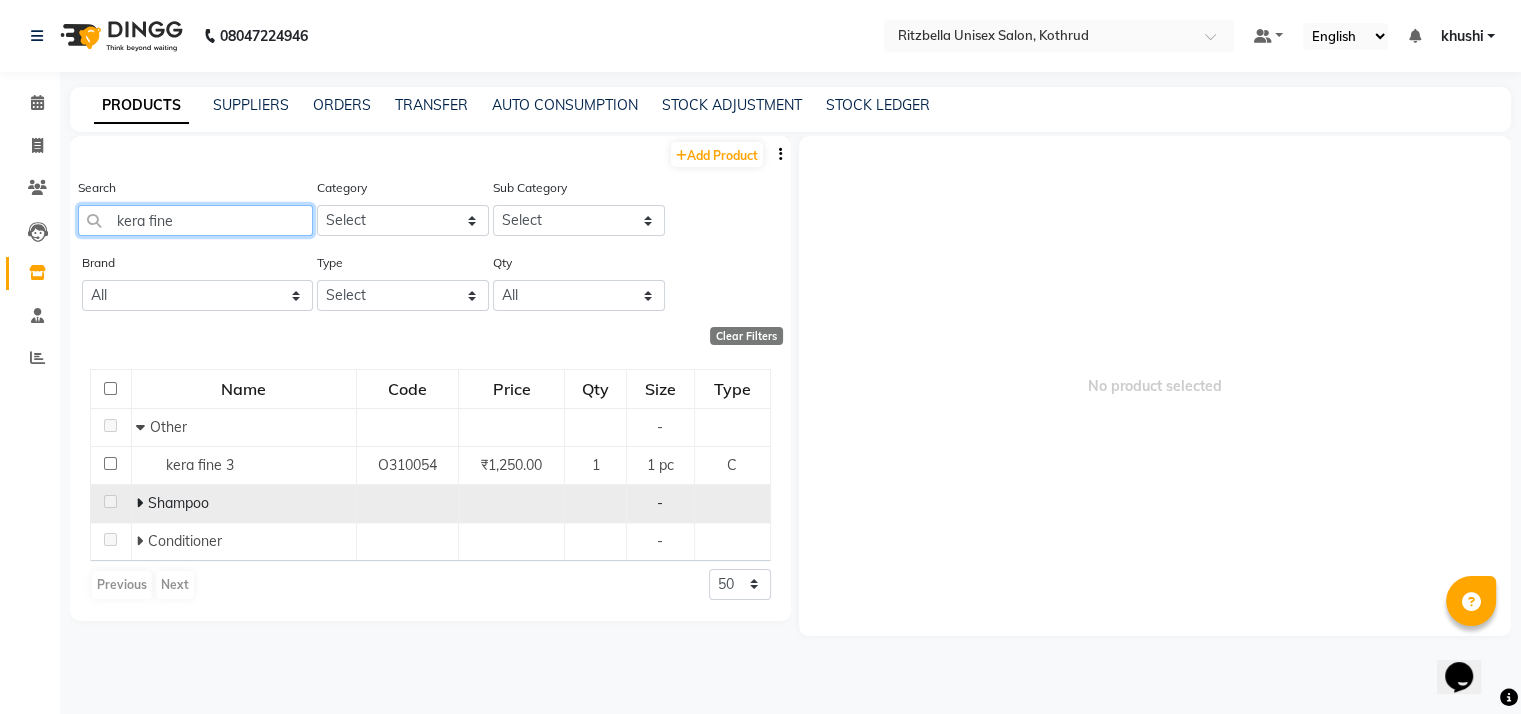 type on "kera fine" 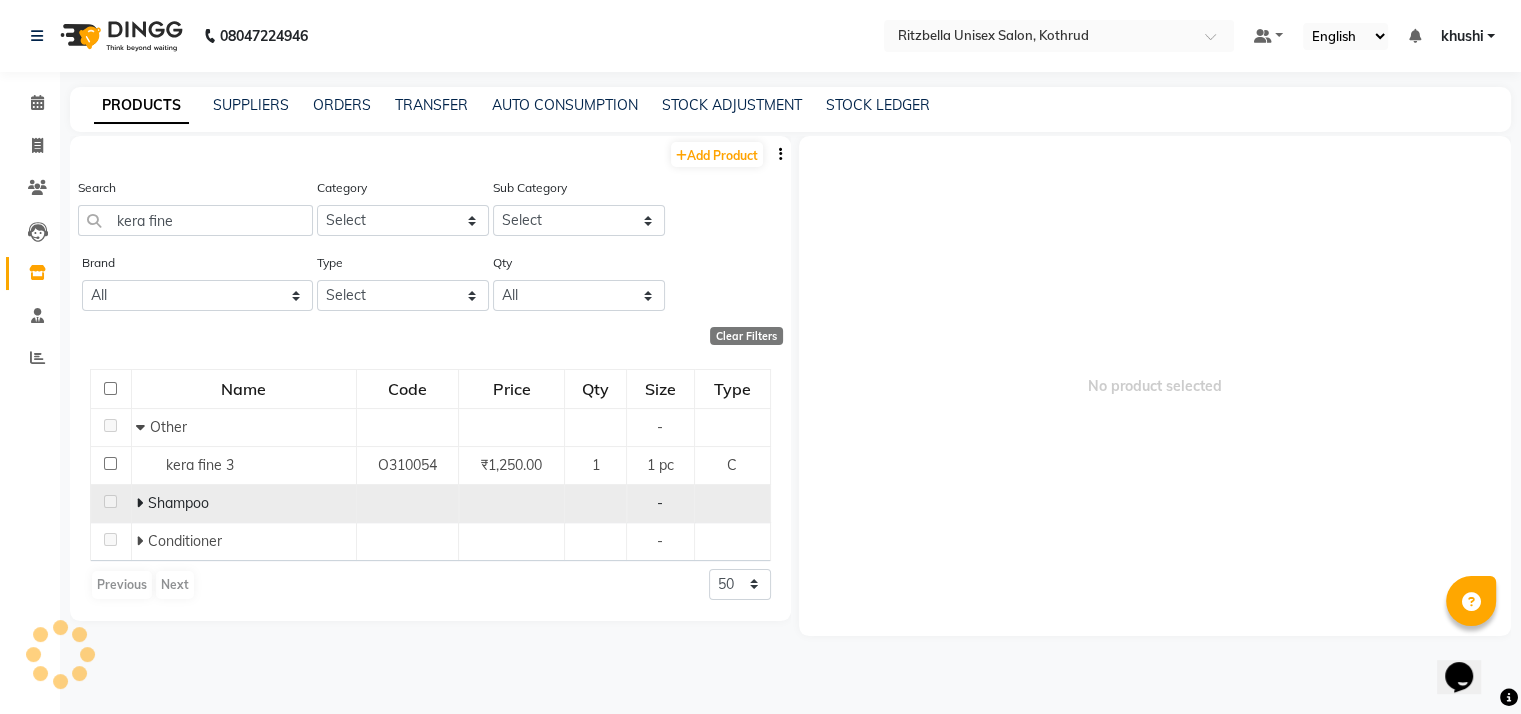 click 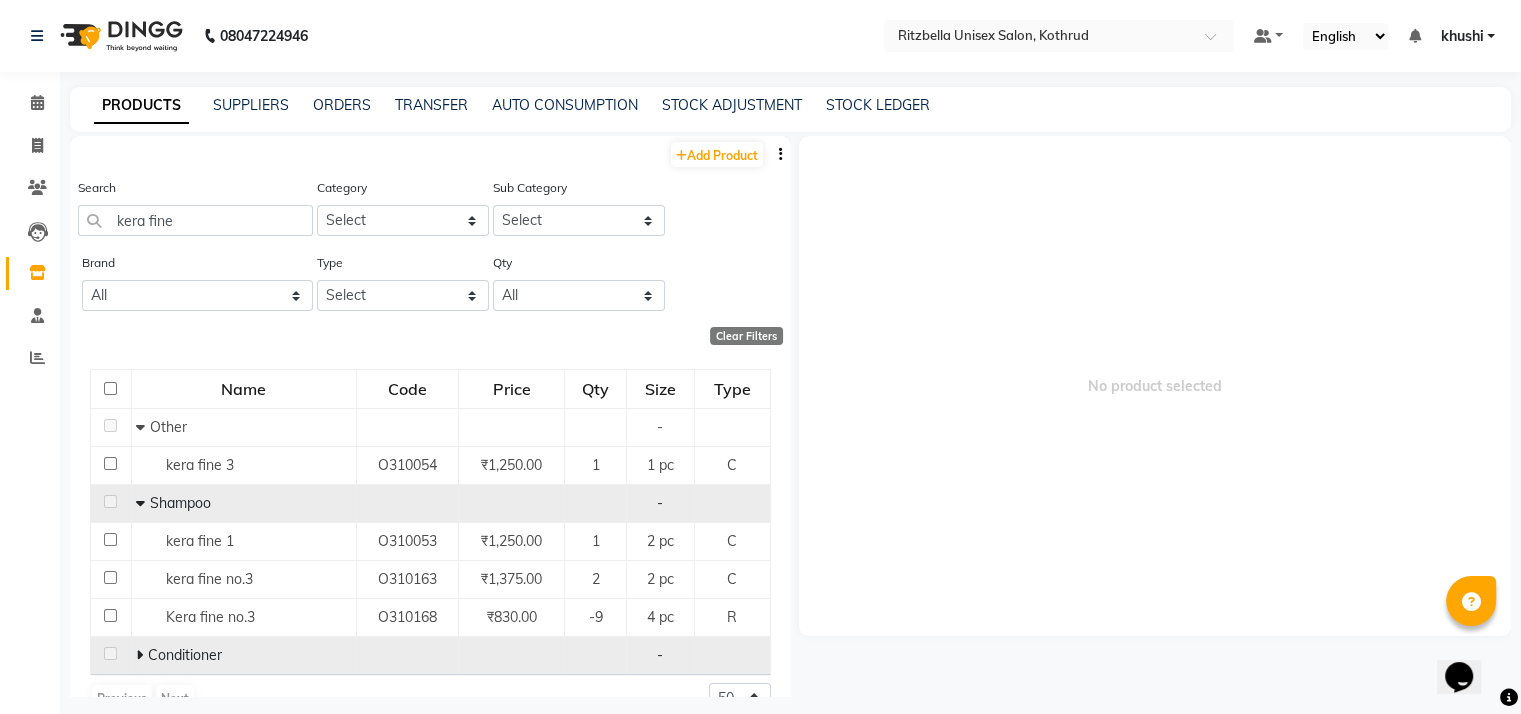 click 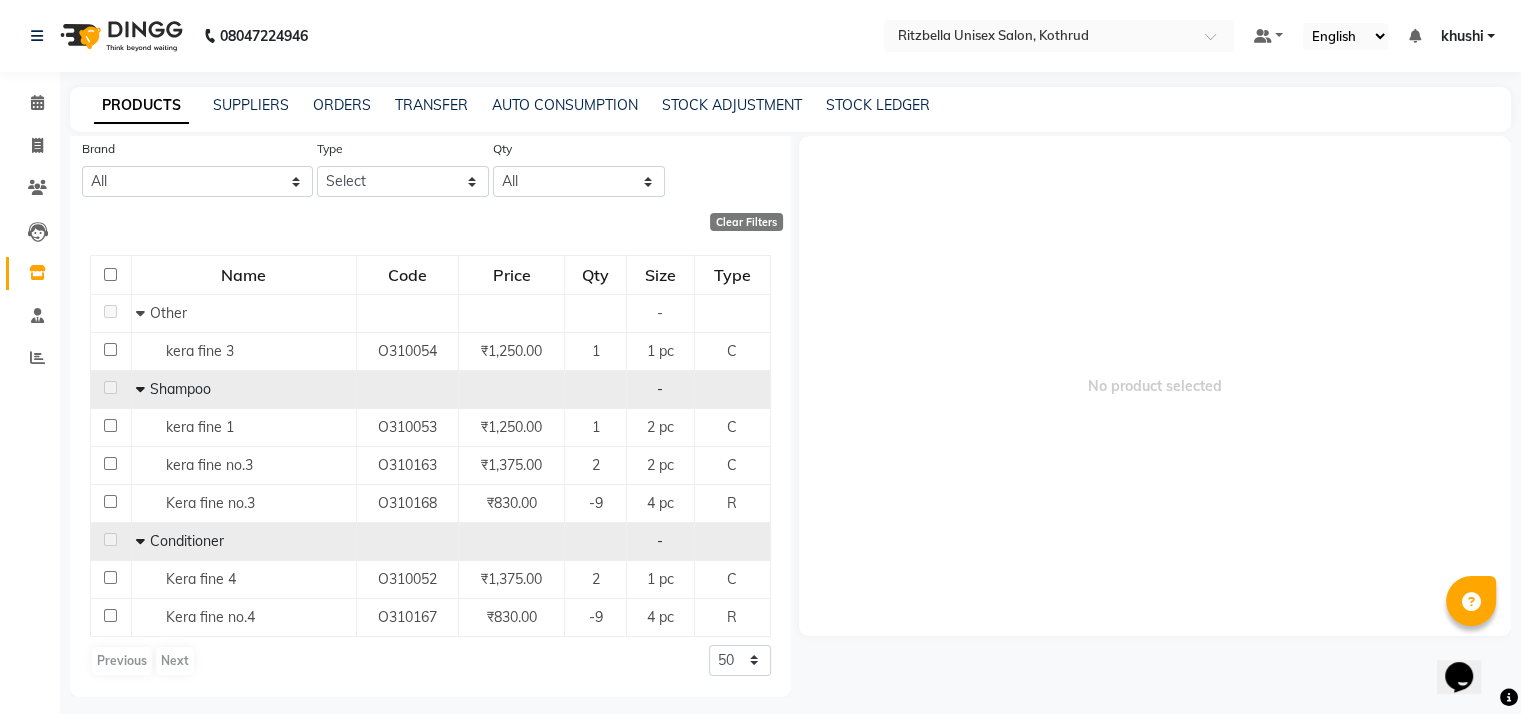 scroll, scrollTop: 113, scrollLeft: 0, axis: vertical 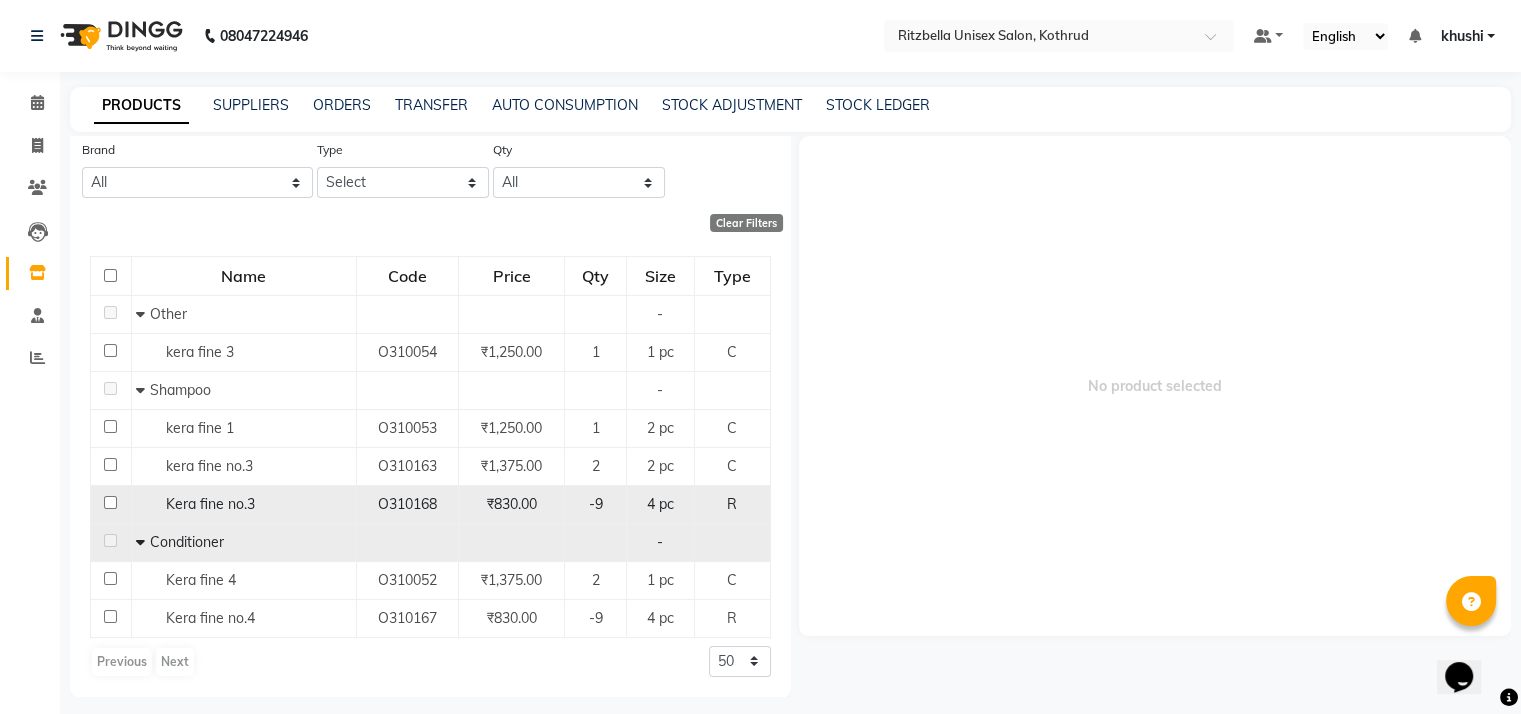 click on "Kera fine no.3" 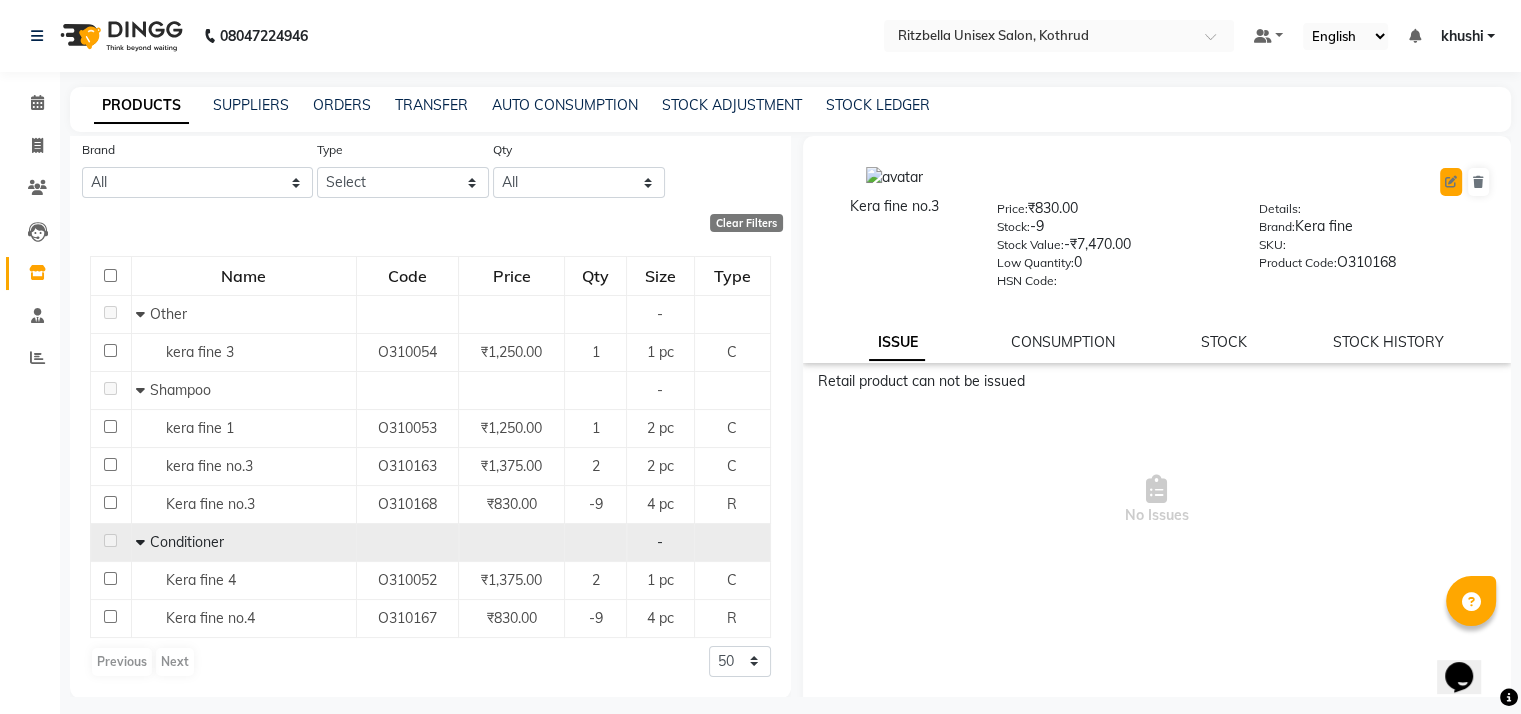 click 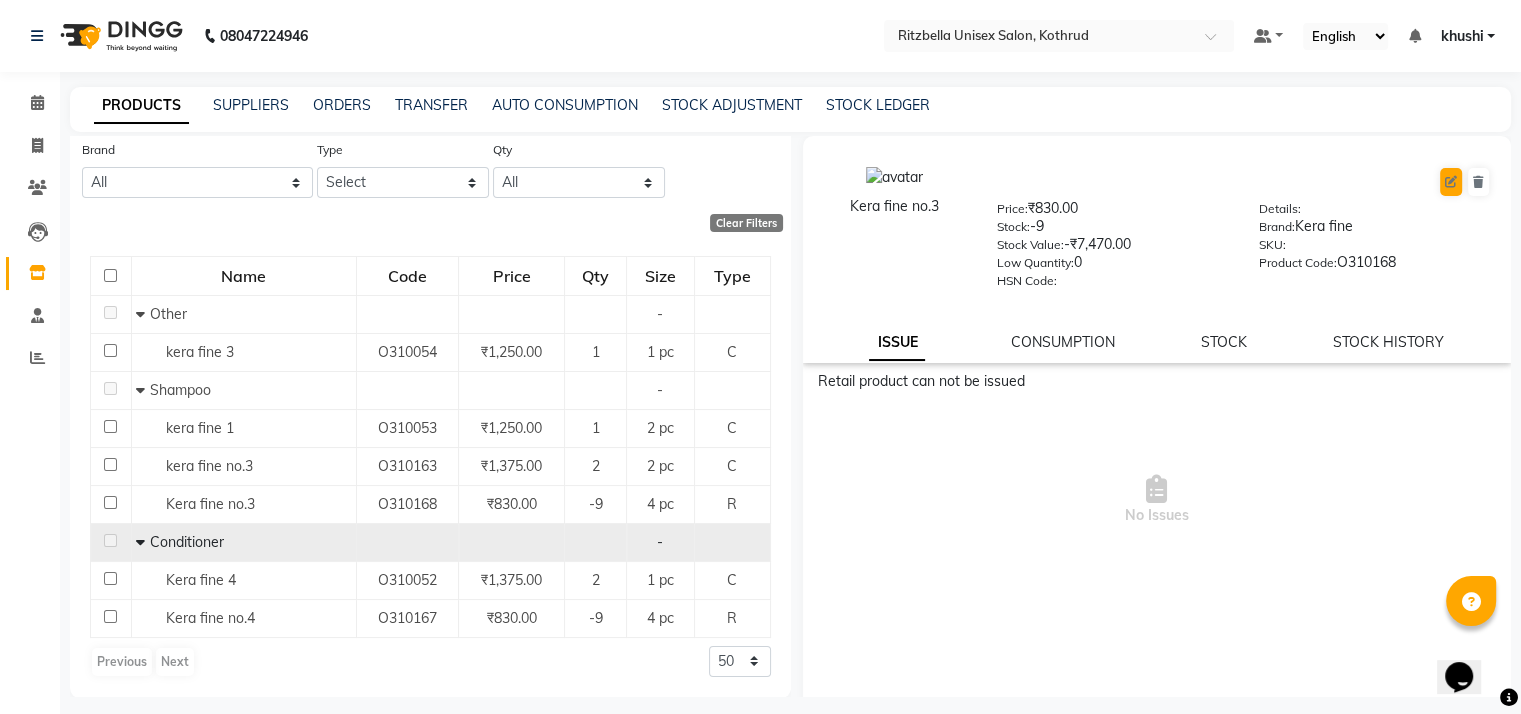 select on "R" 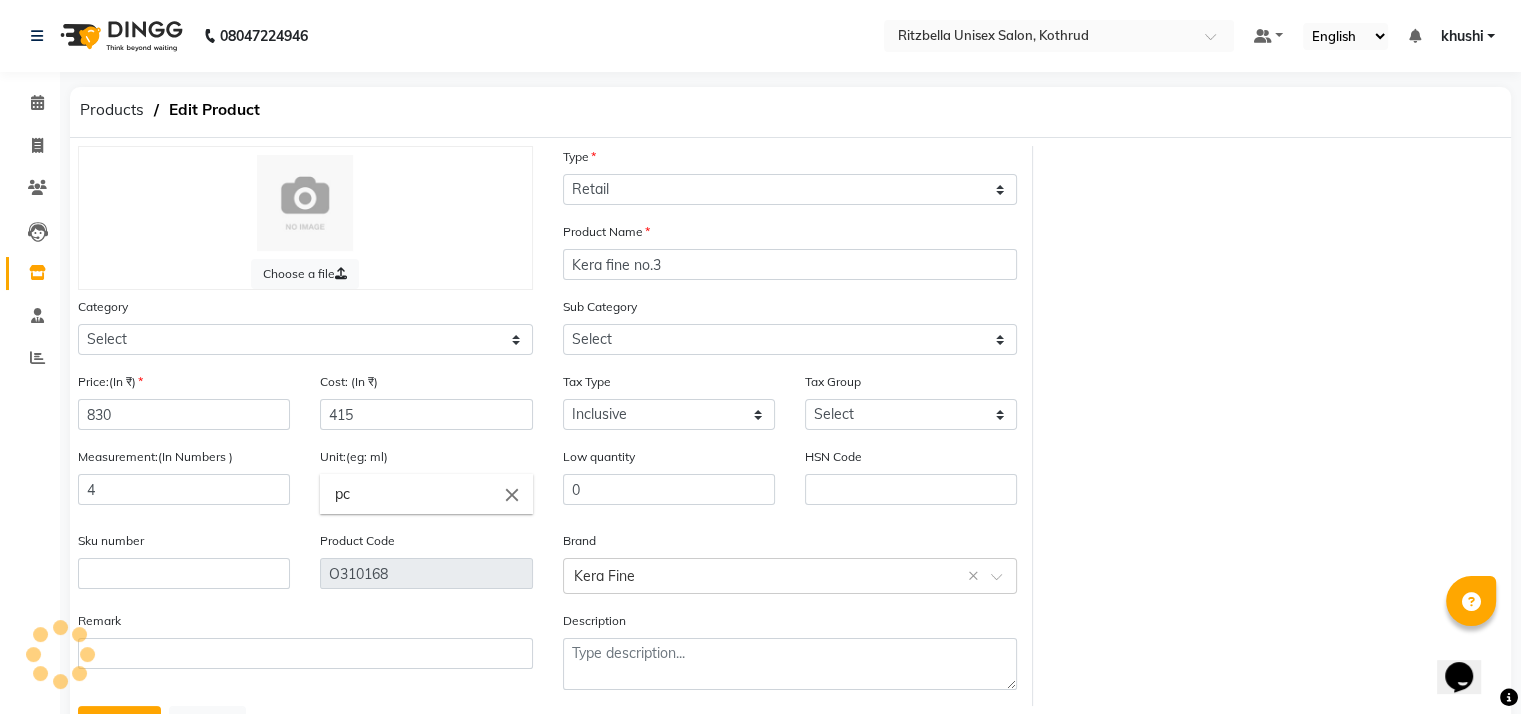 select on "1100" 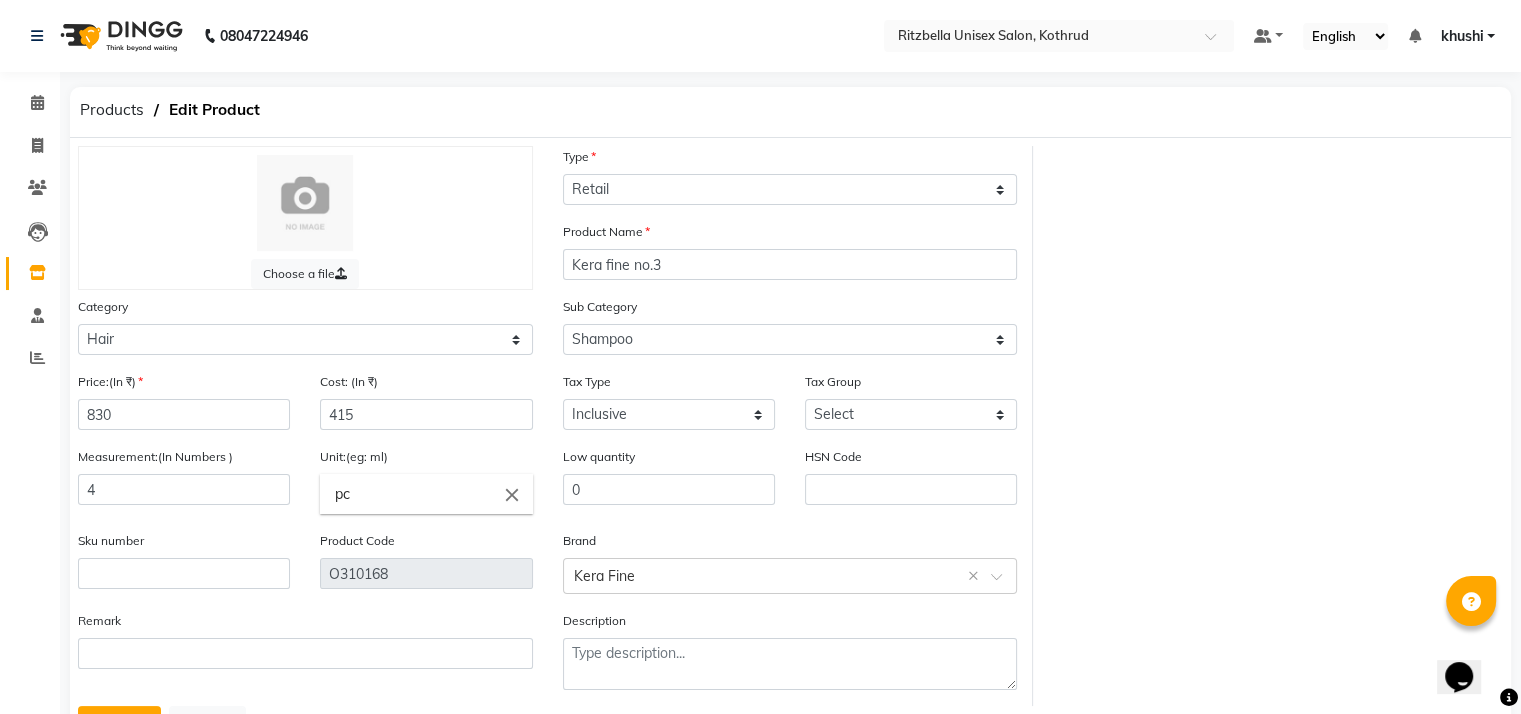 scroll, scrollTop: 96, scrollLeft: 0, axis: vertical 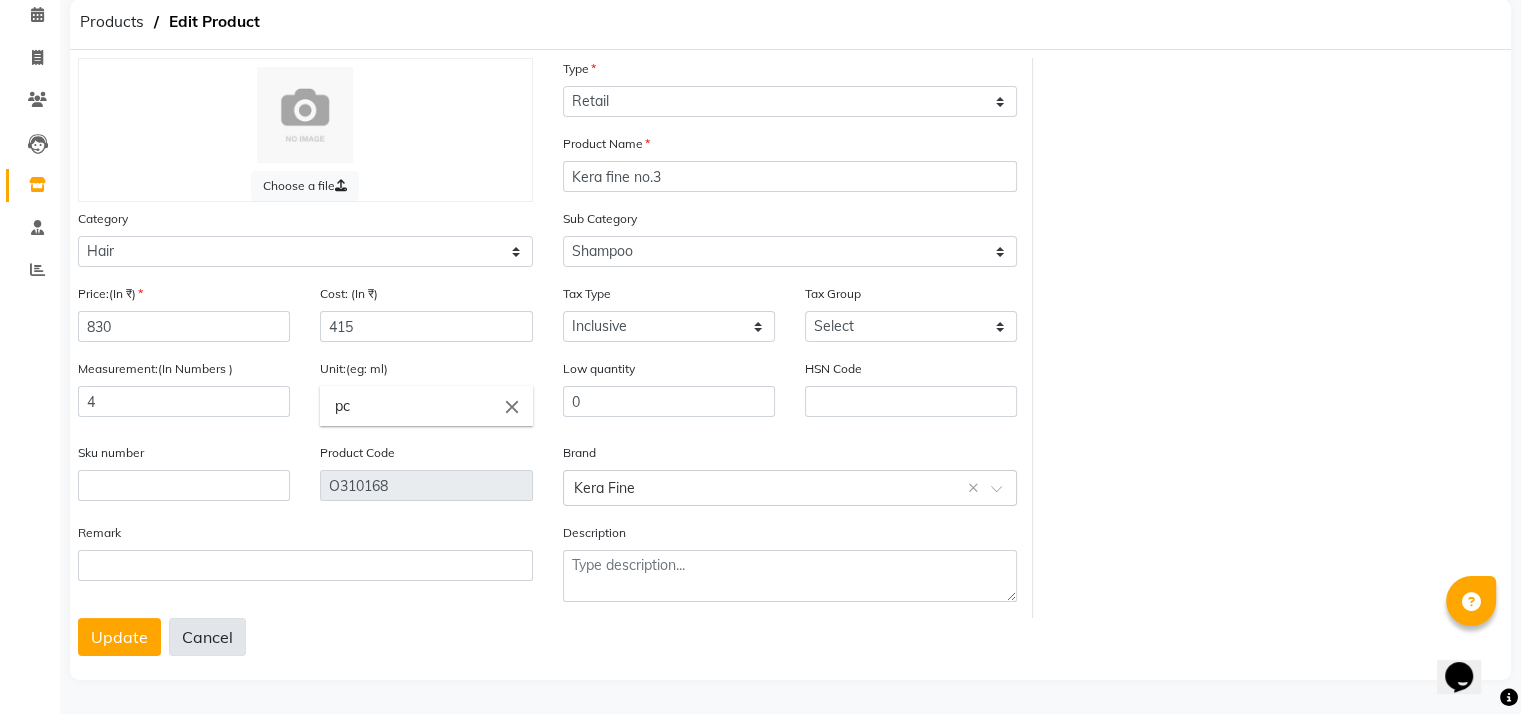 click on "Cancel" 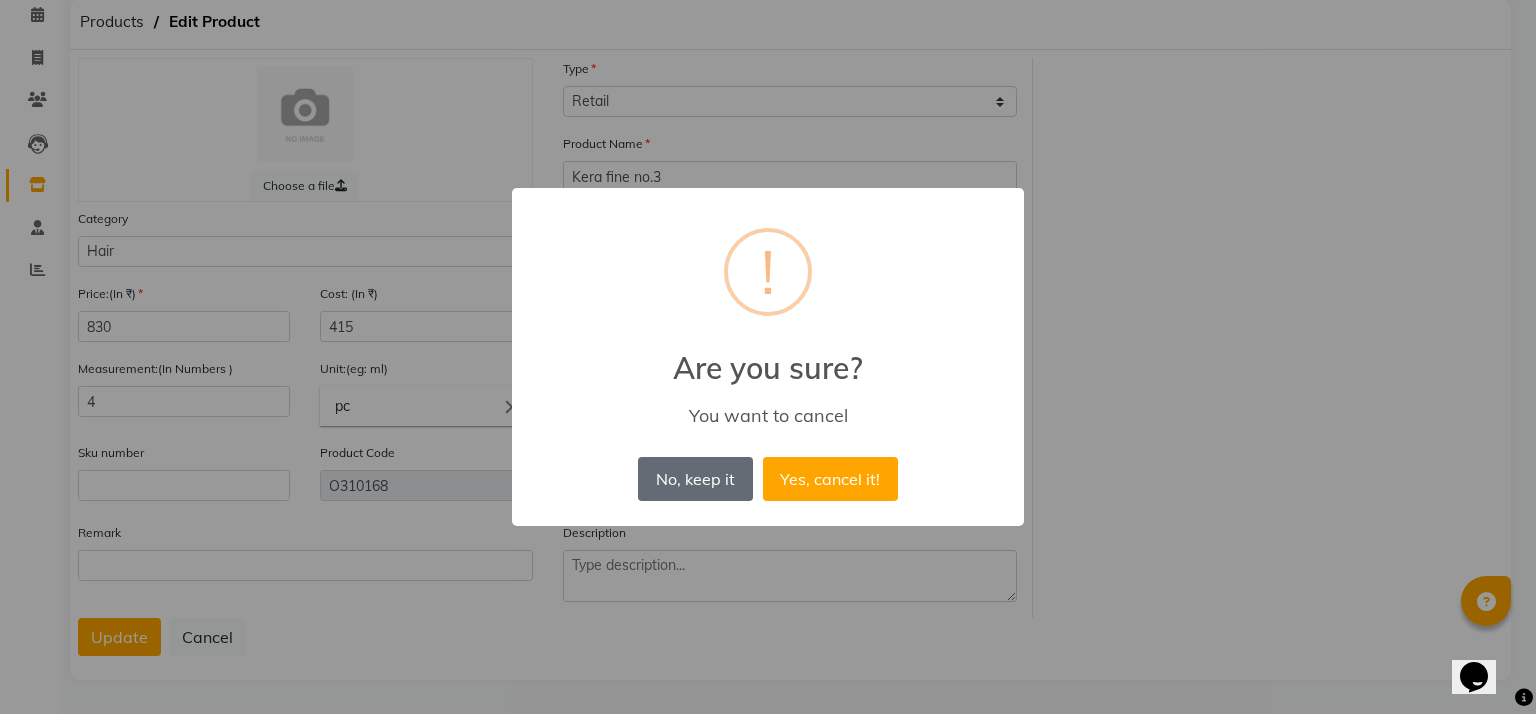click on "No, keep it" at bounding box center (695, 479) 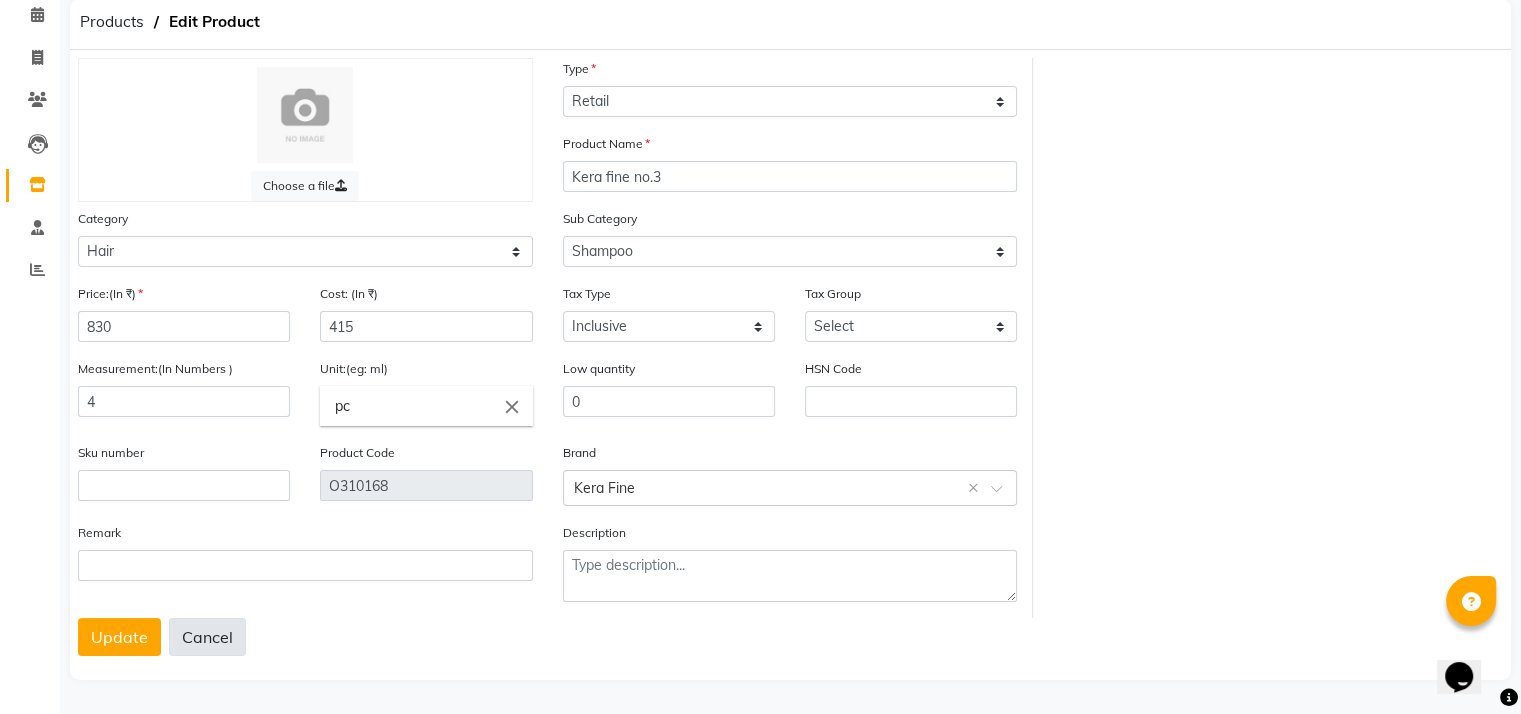 click on "Cancel" 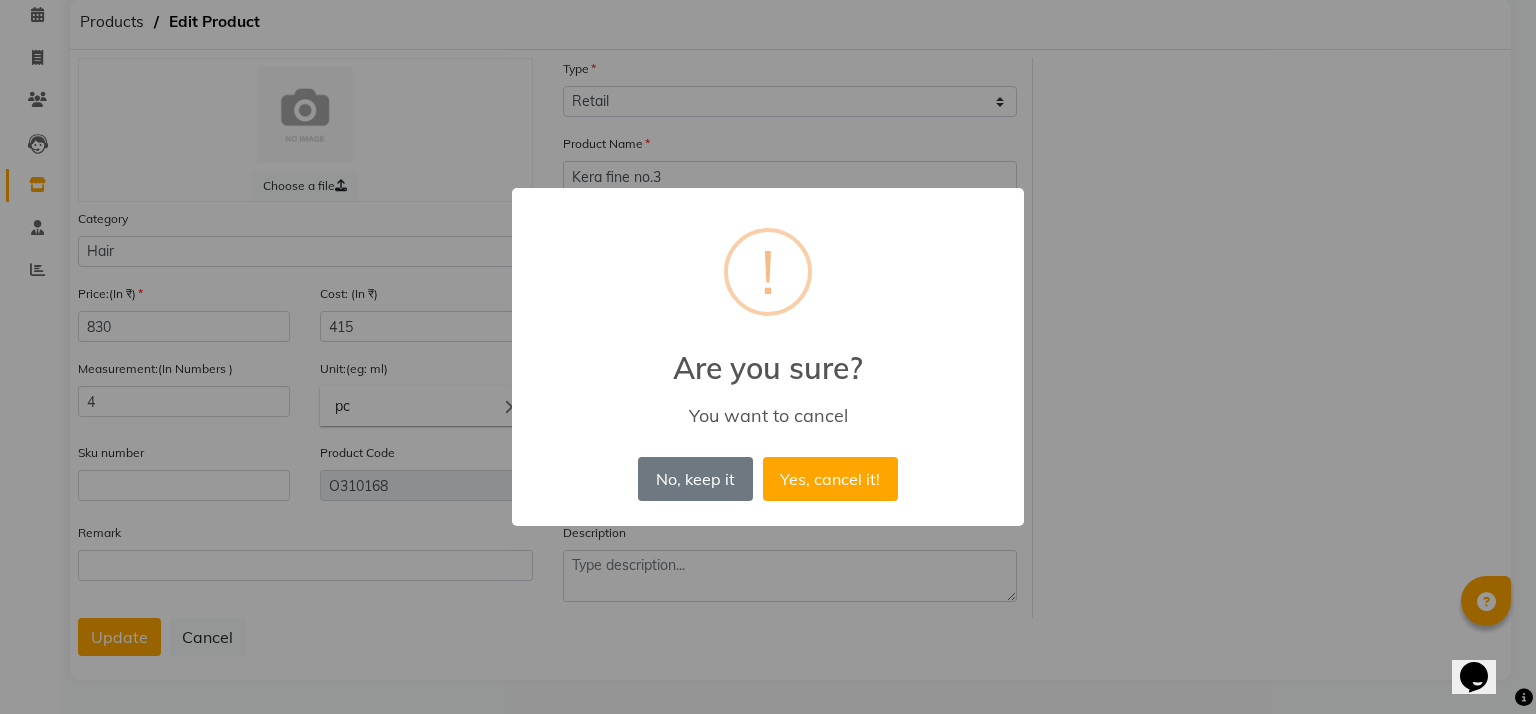 click on "No, keep it No Yes, cancel it!" at bounding box center (767, 479) 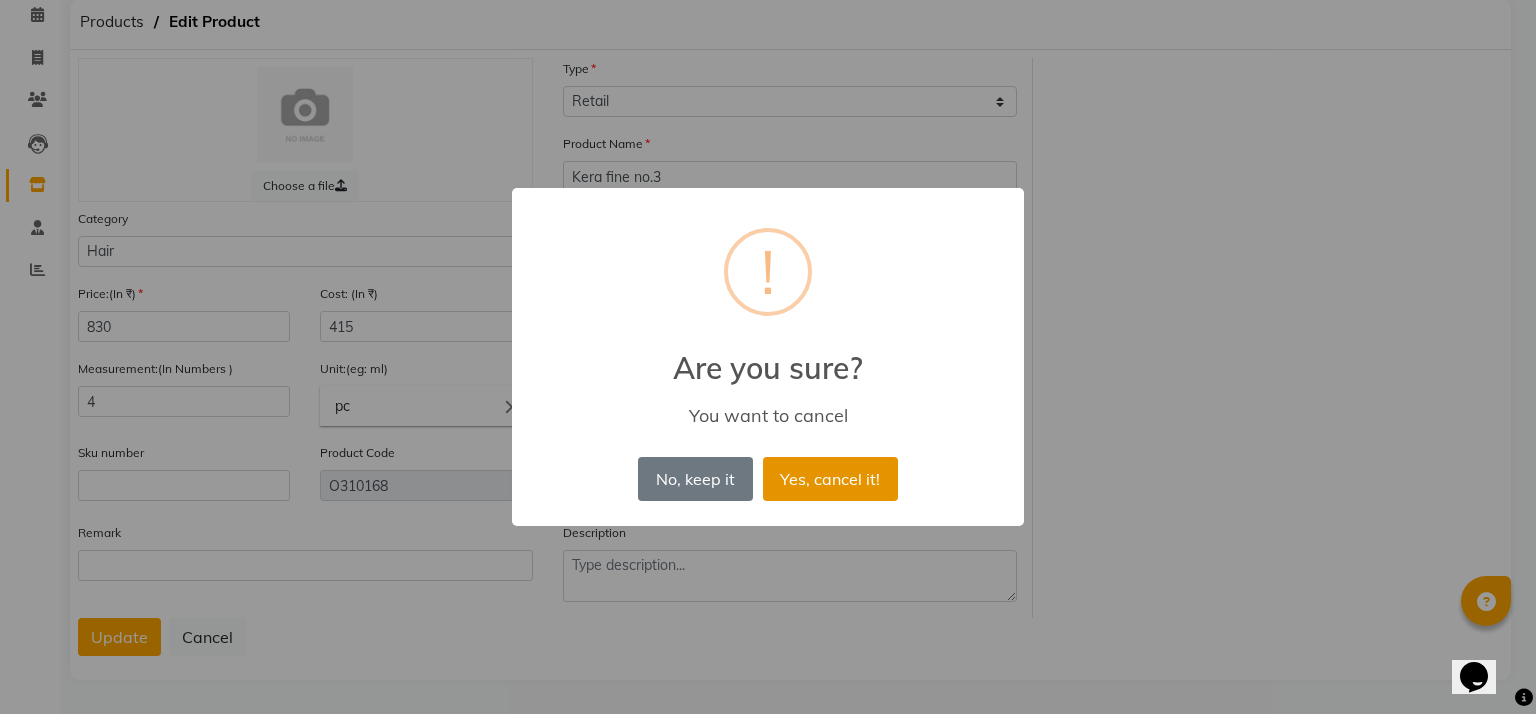 click on "Yes, cancel it!" at bounding box center (830, 479) 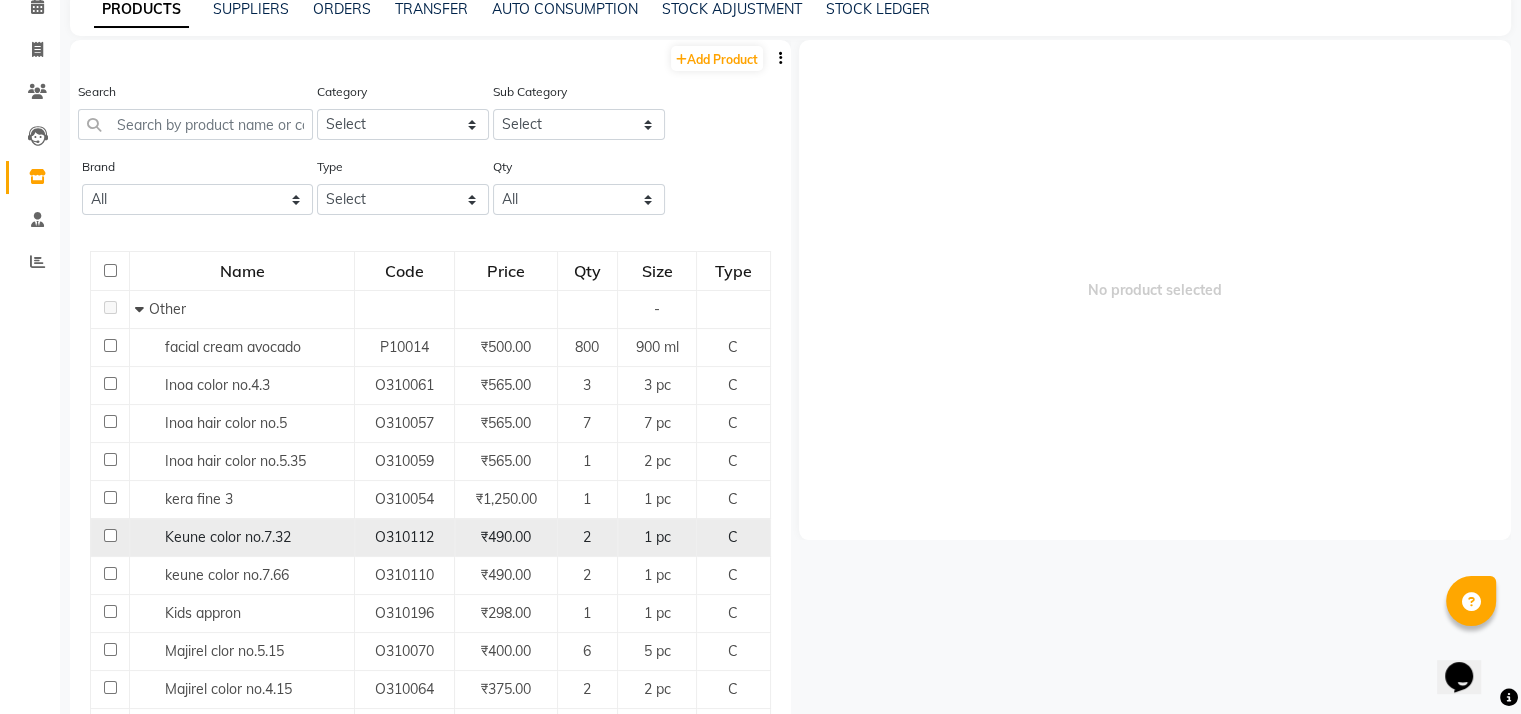 scroll, scrollTop: 13, scrollLeft: 0, axis: vertical 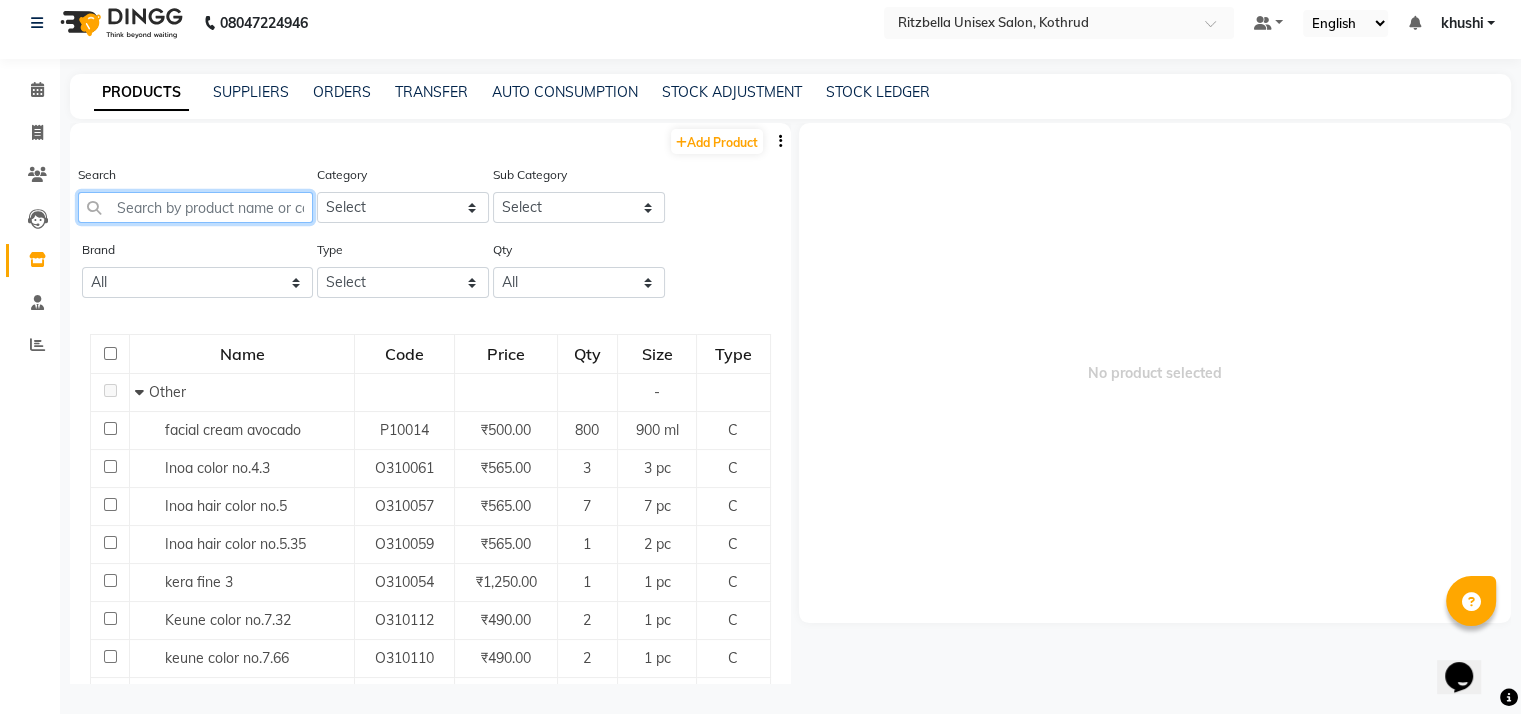 click 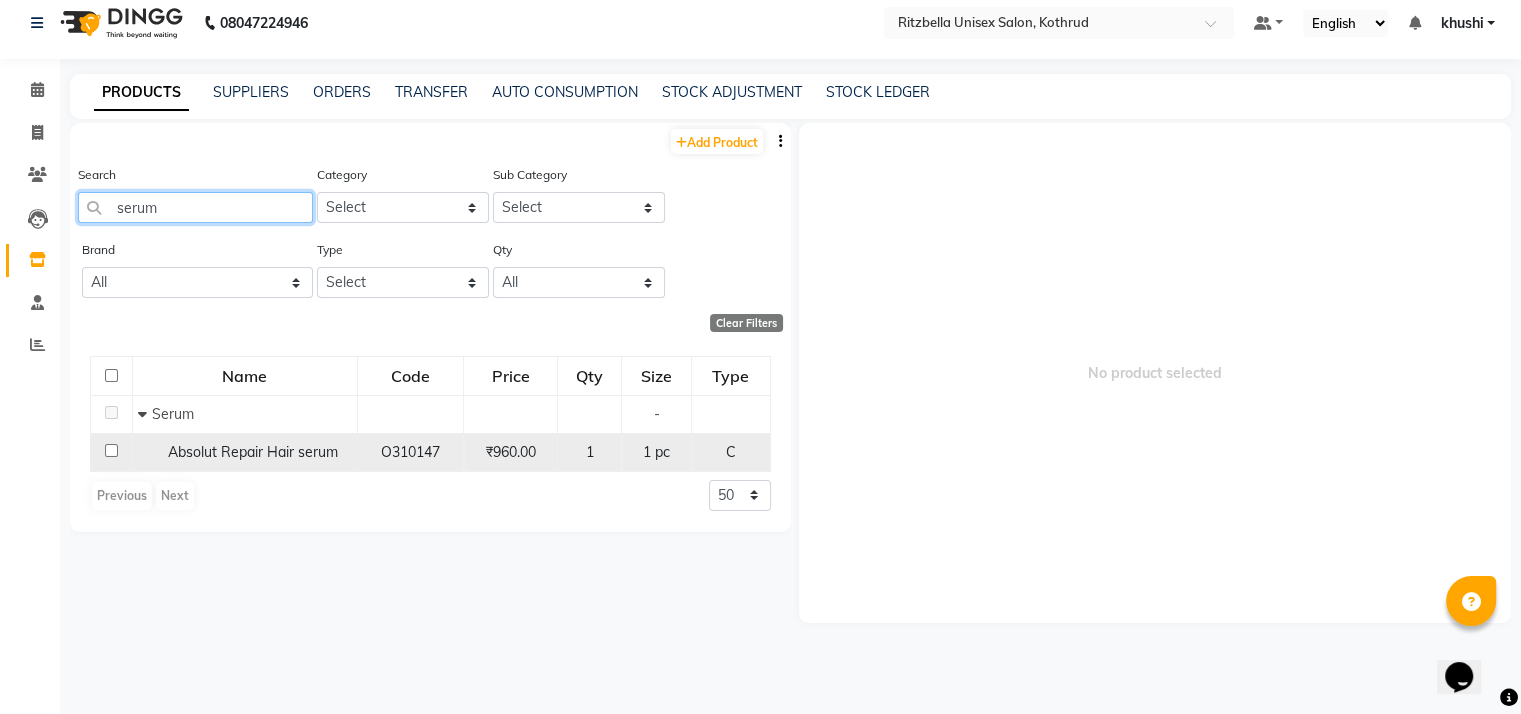 type on "serum" 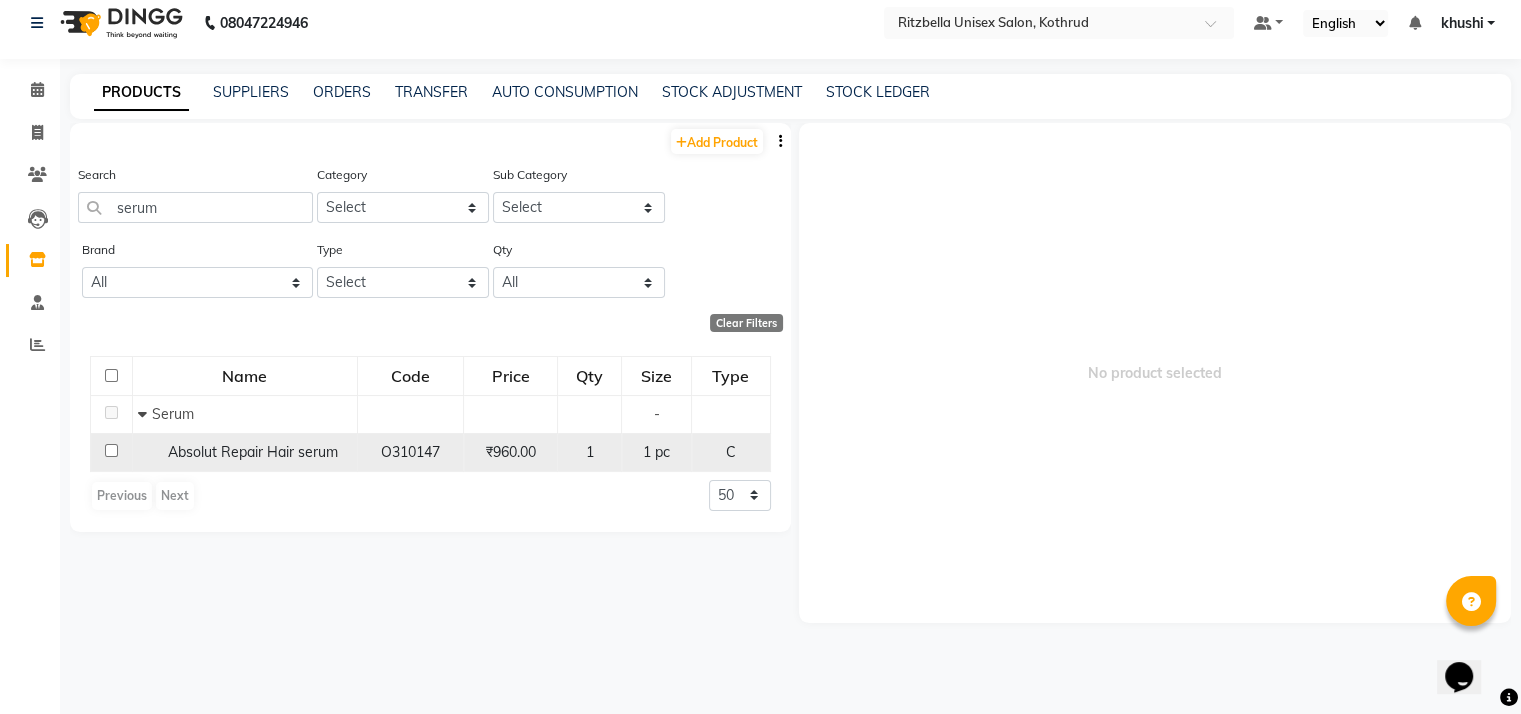 click on "Absolut Repair Hair serum" 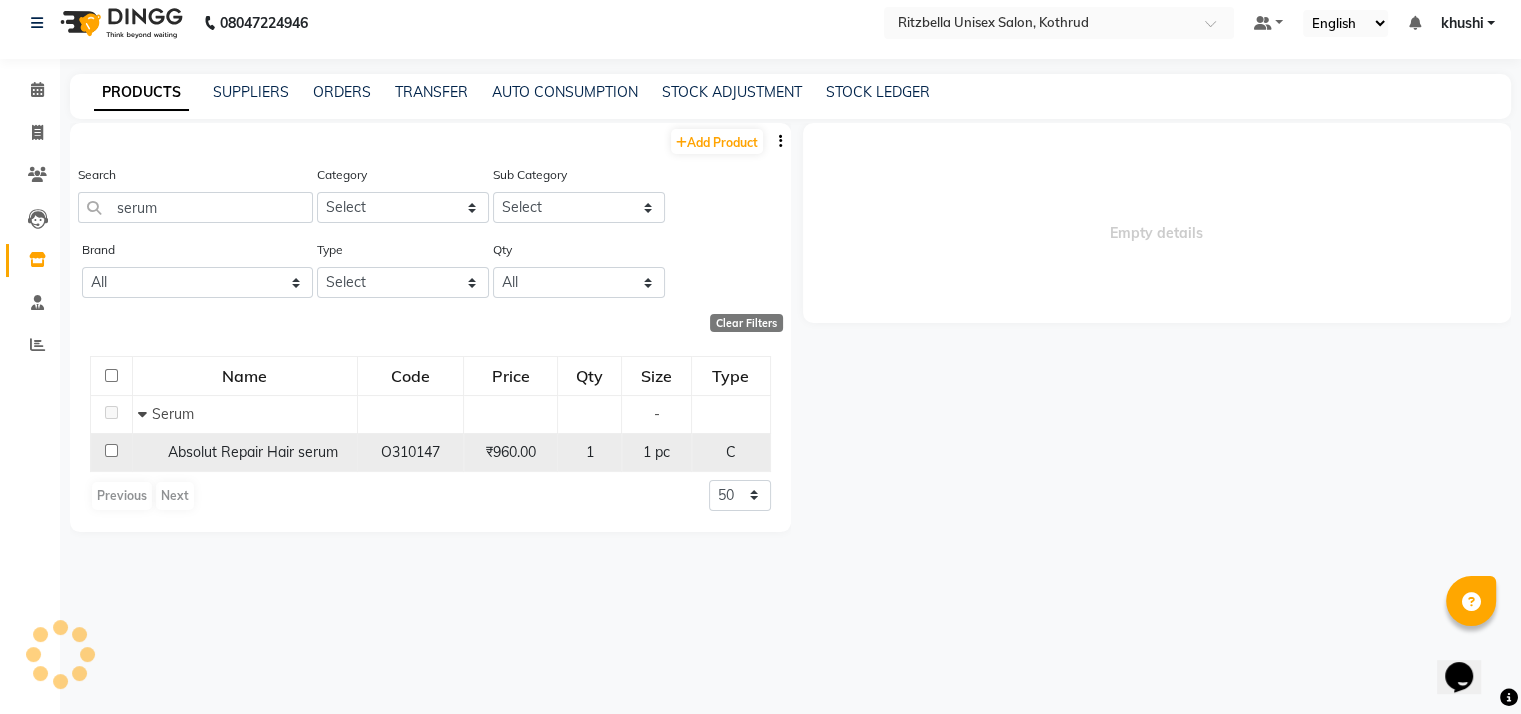 select 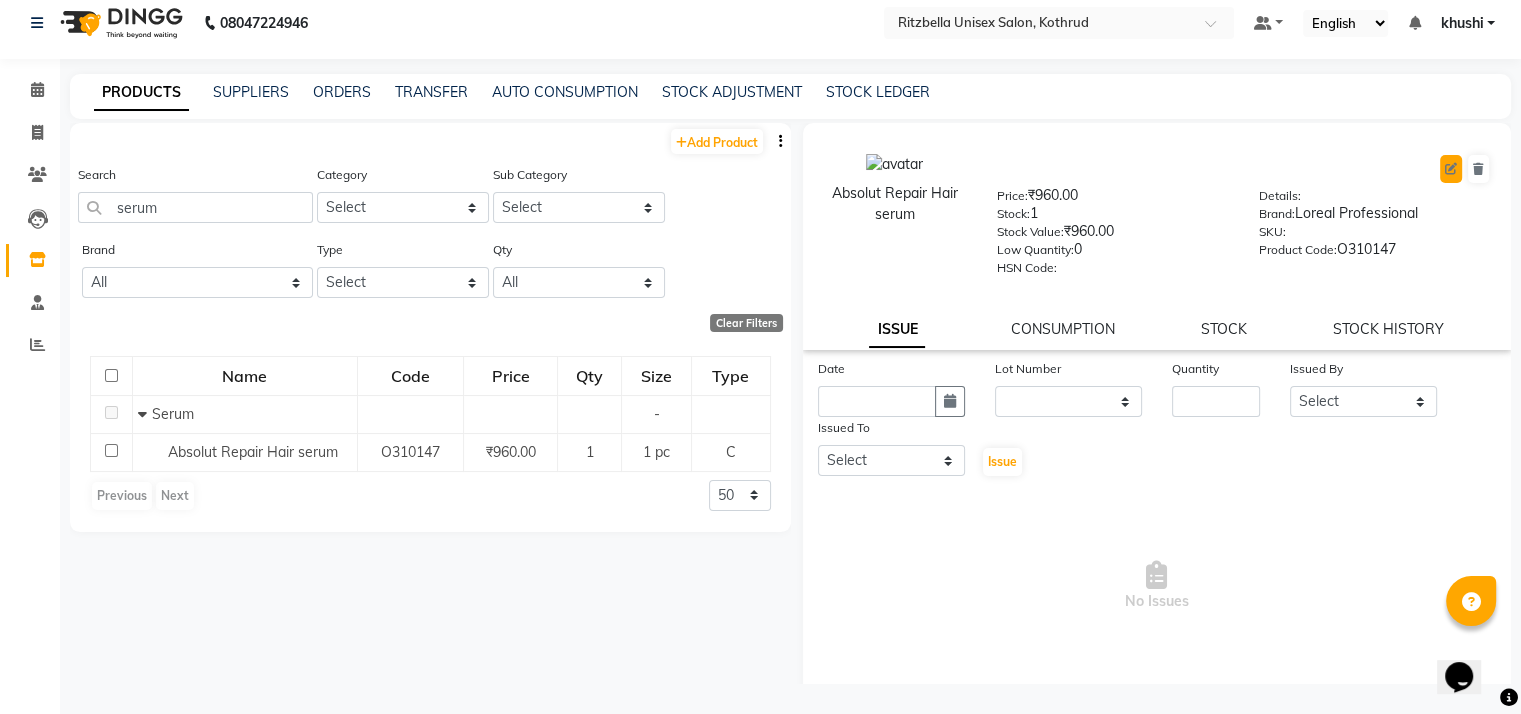 click 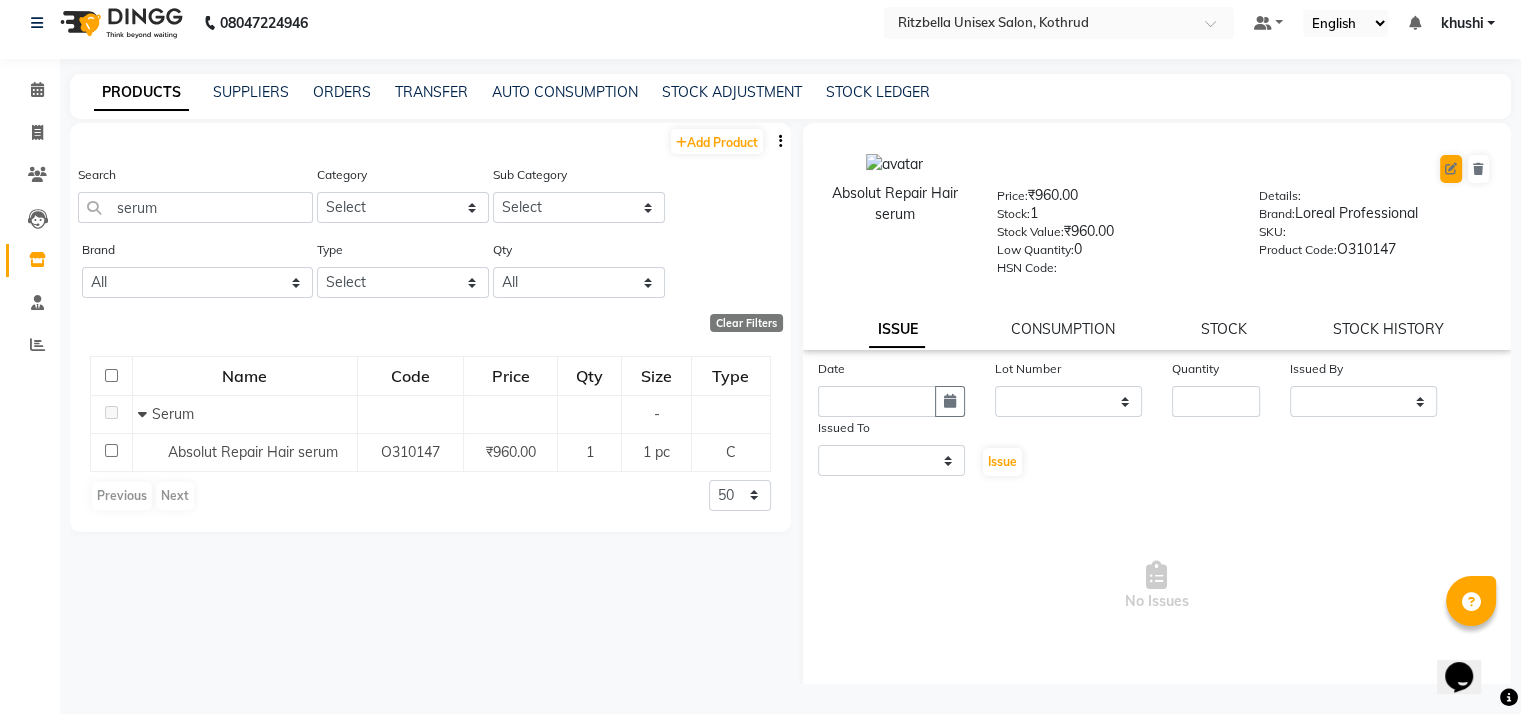 select on "true" 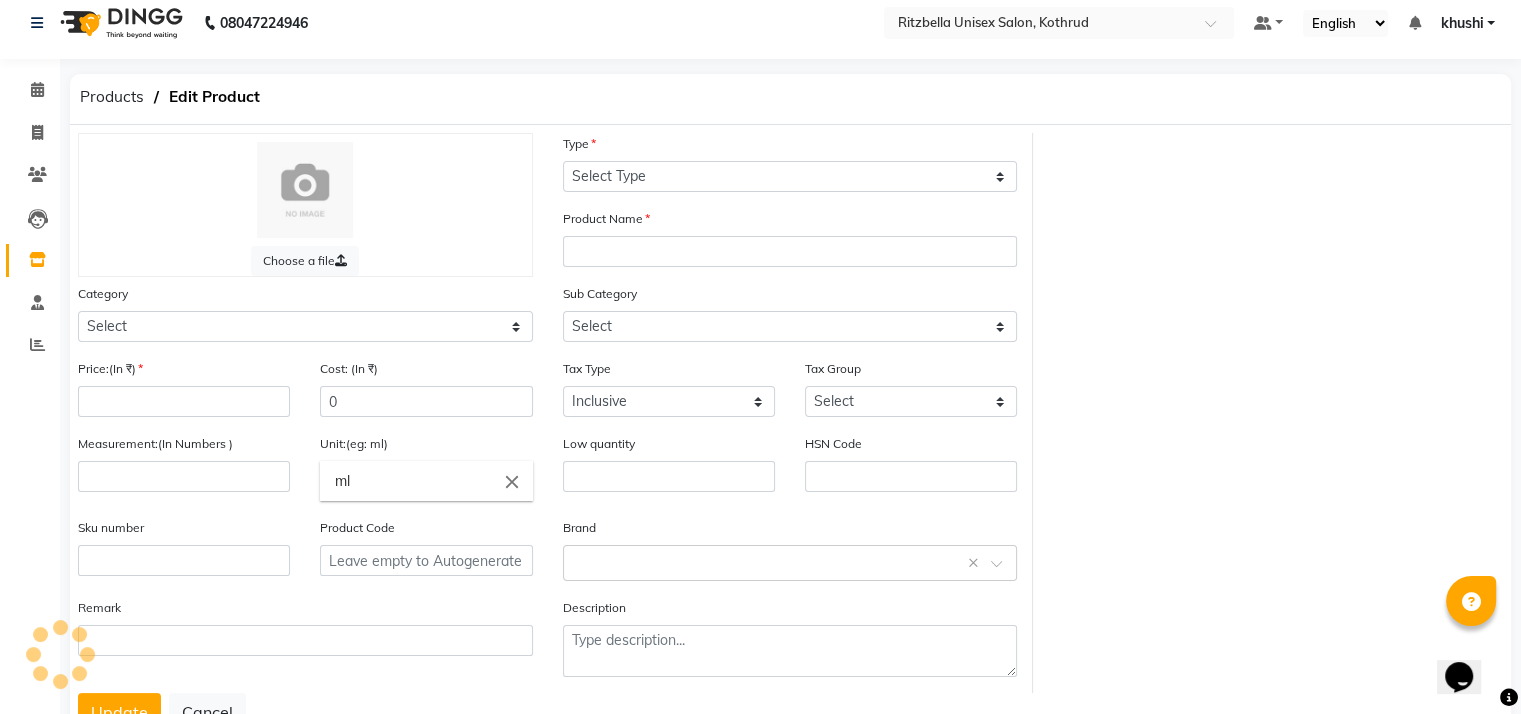 select on "C" 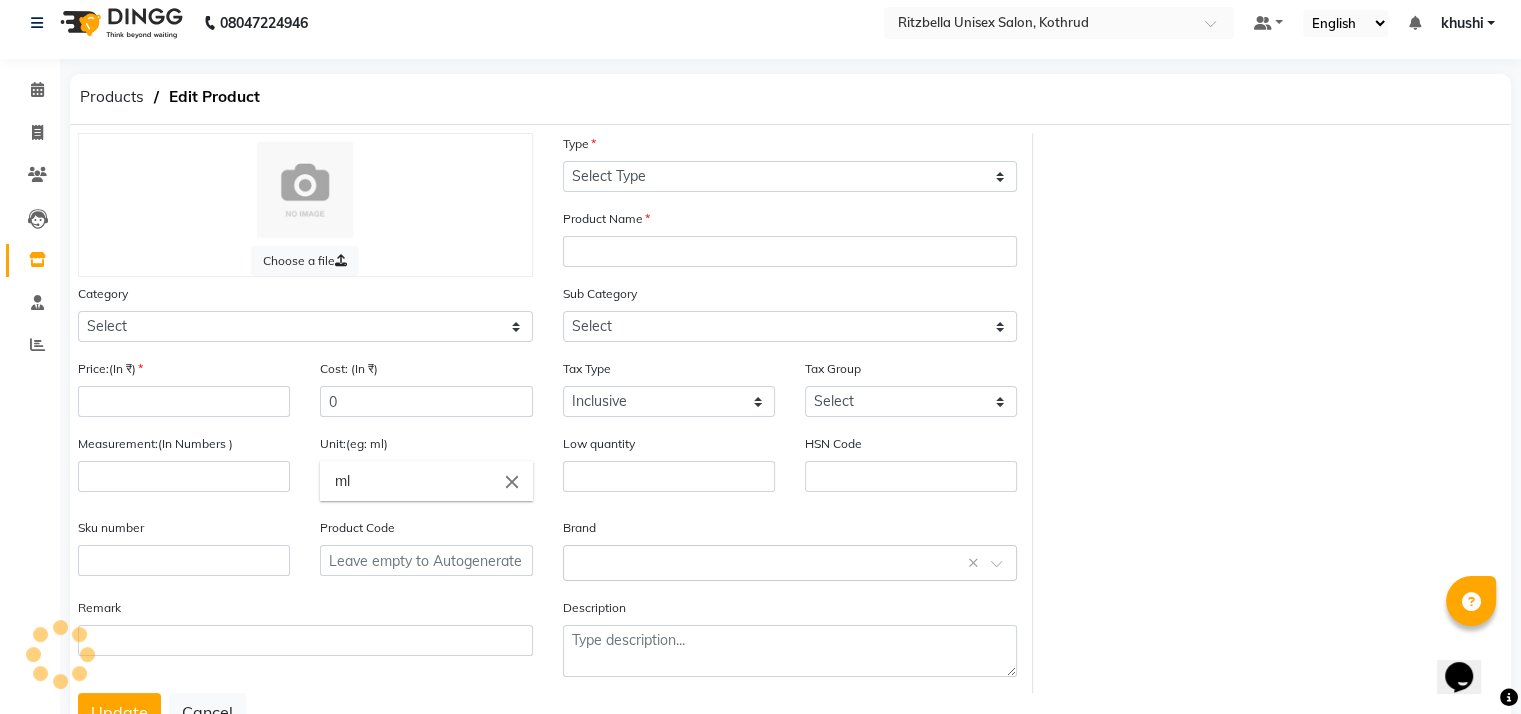 type on "Absolut Repair Hair serum" 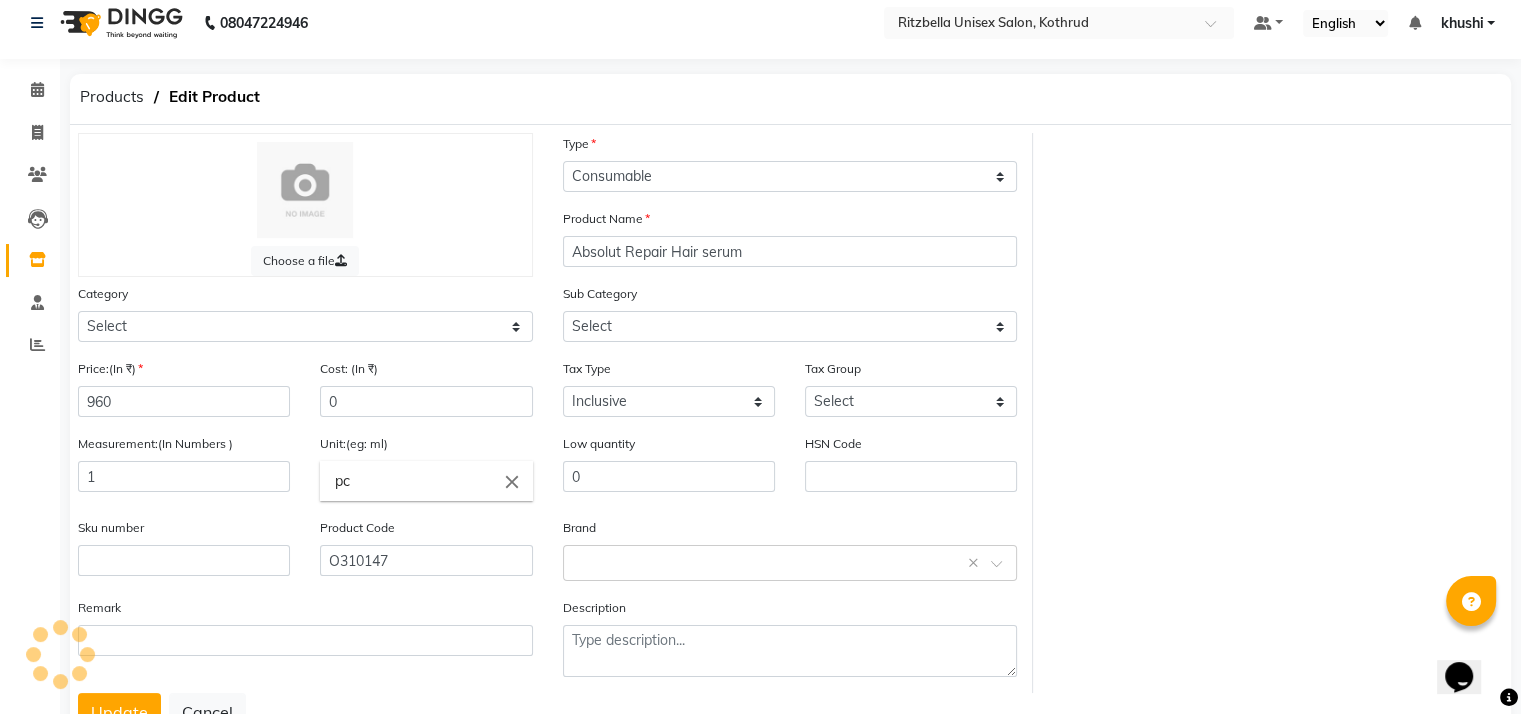 select on "1100" 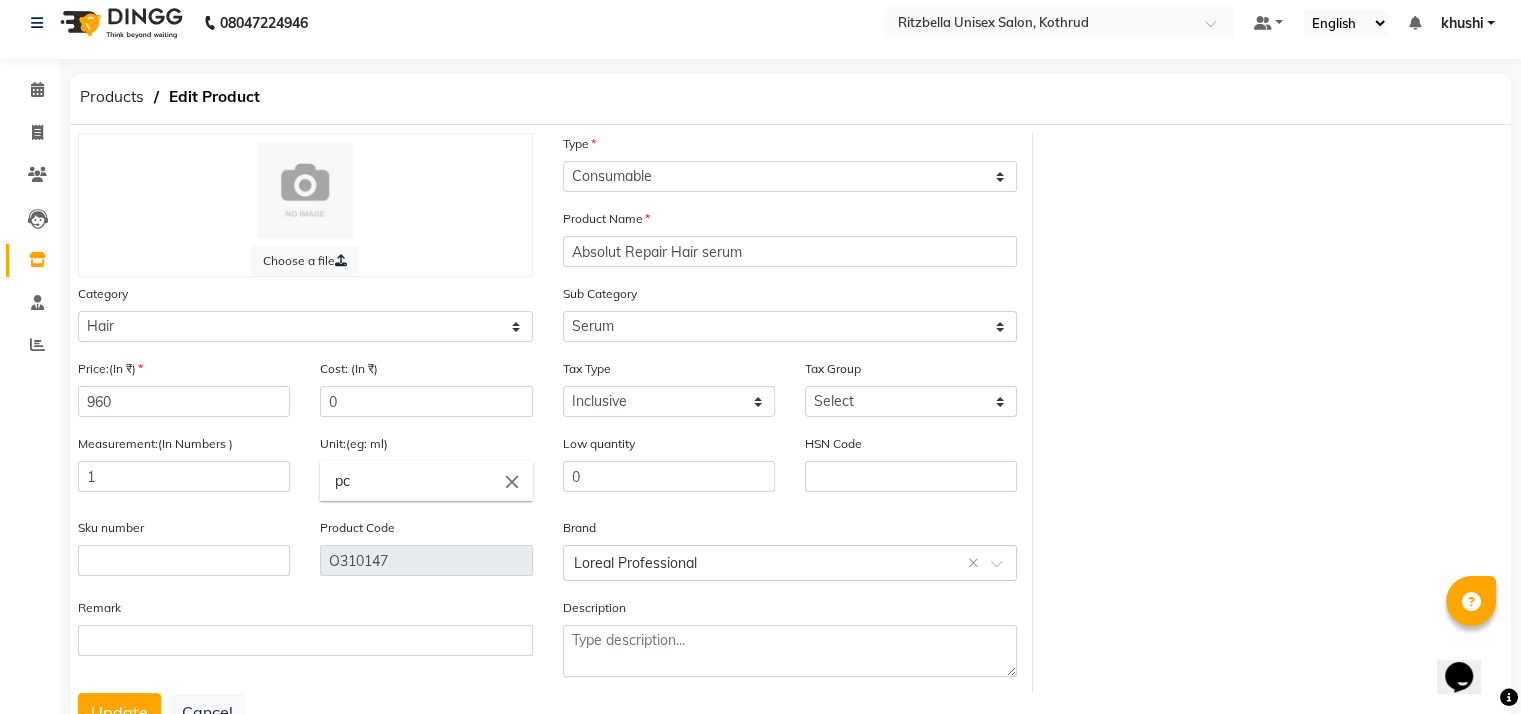 scroll, scrollTop: 96, scrollLeft: 0, axis: vertical 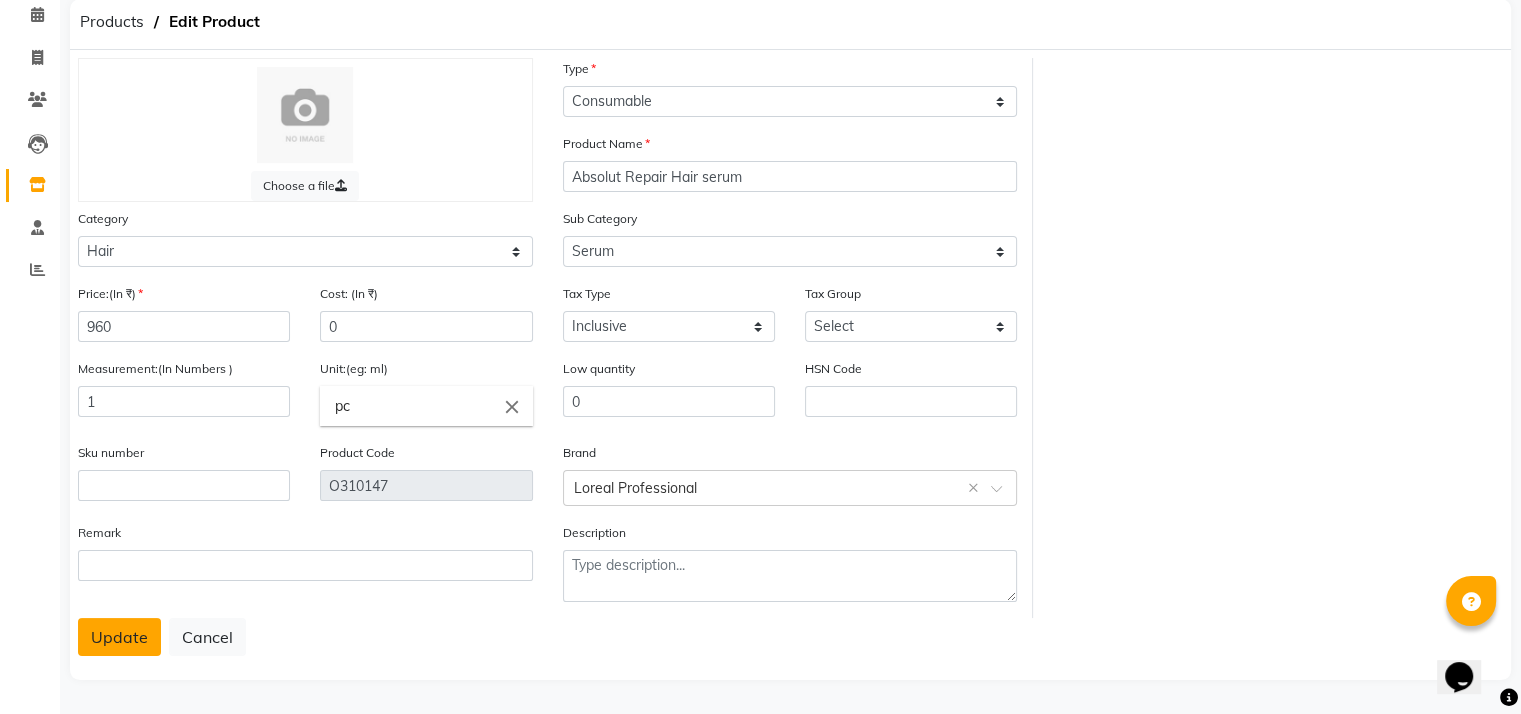 click on "Update" 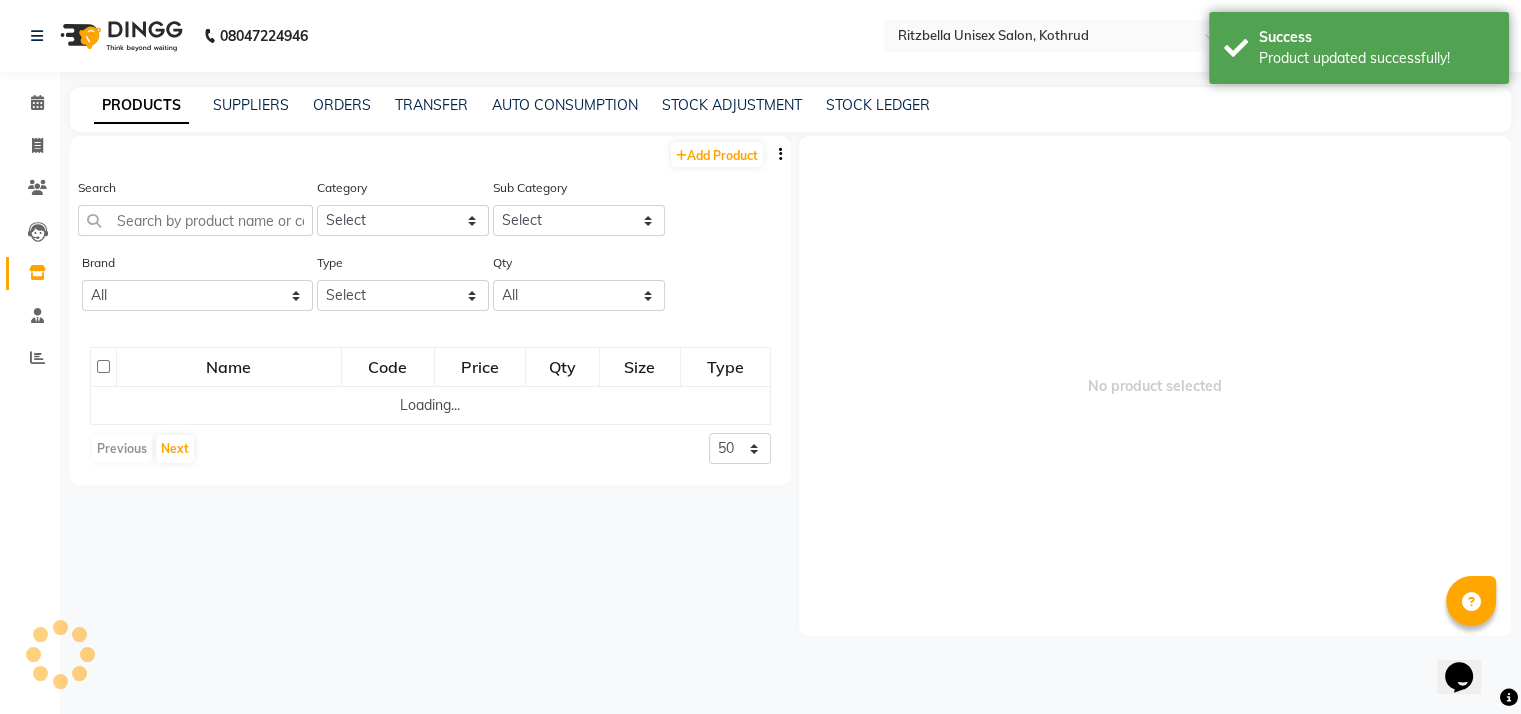 scroll, scrollTop: 0, scrollLeft: 0, axis: both 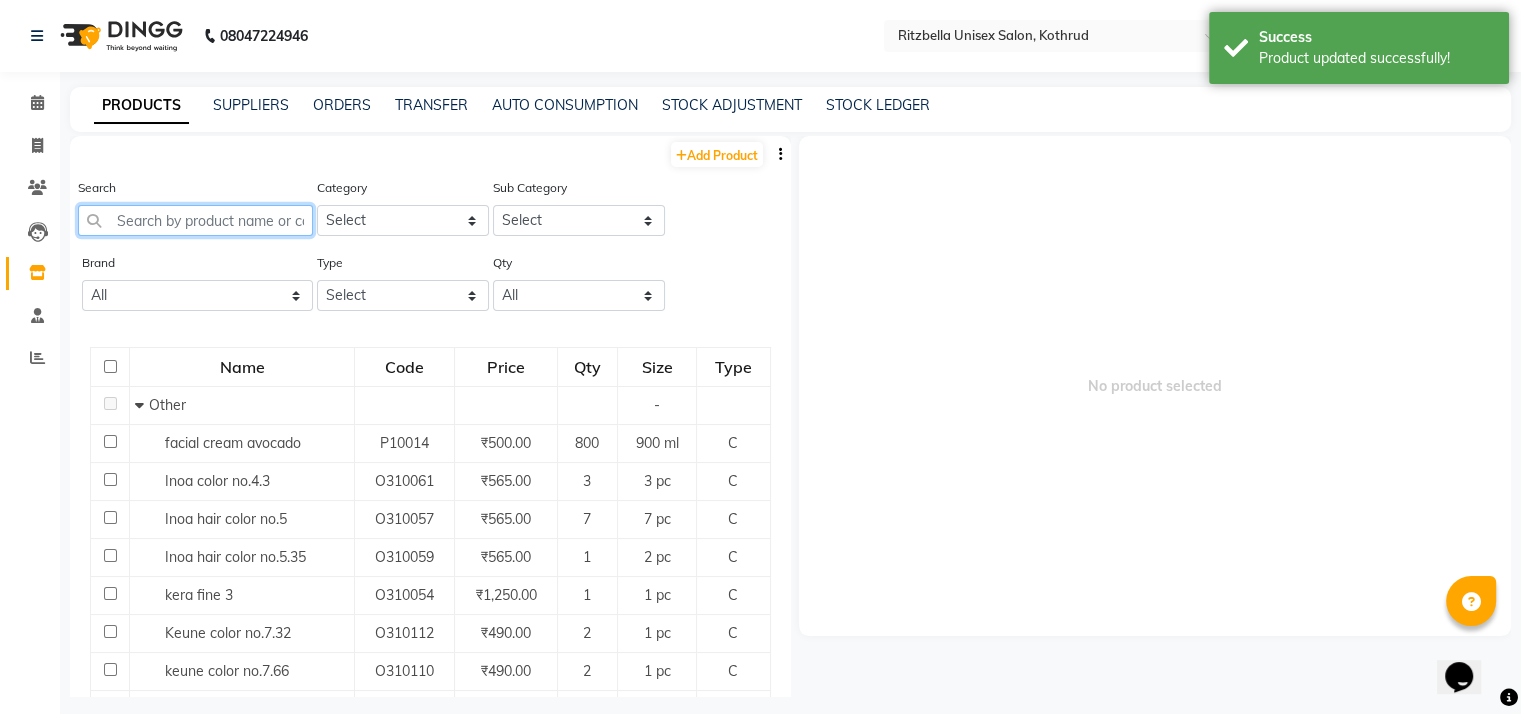 click 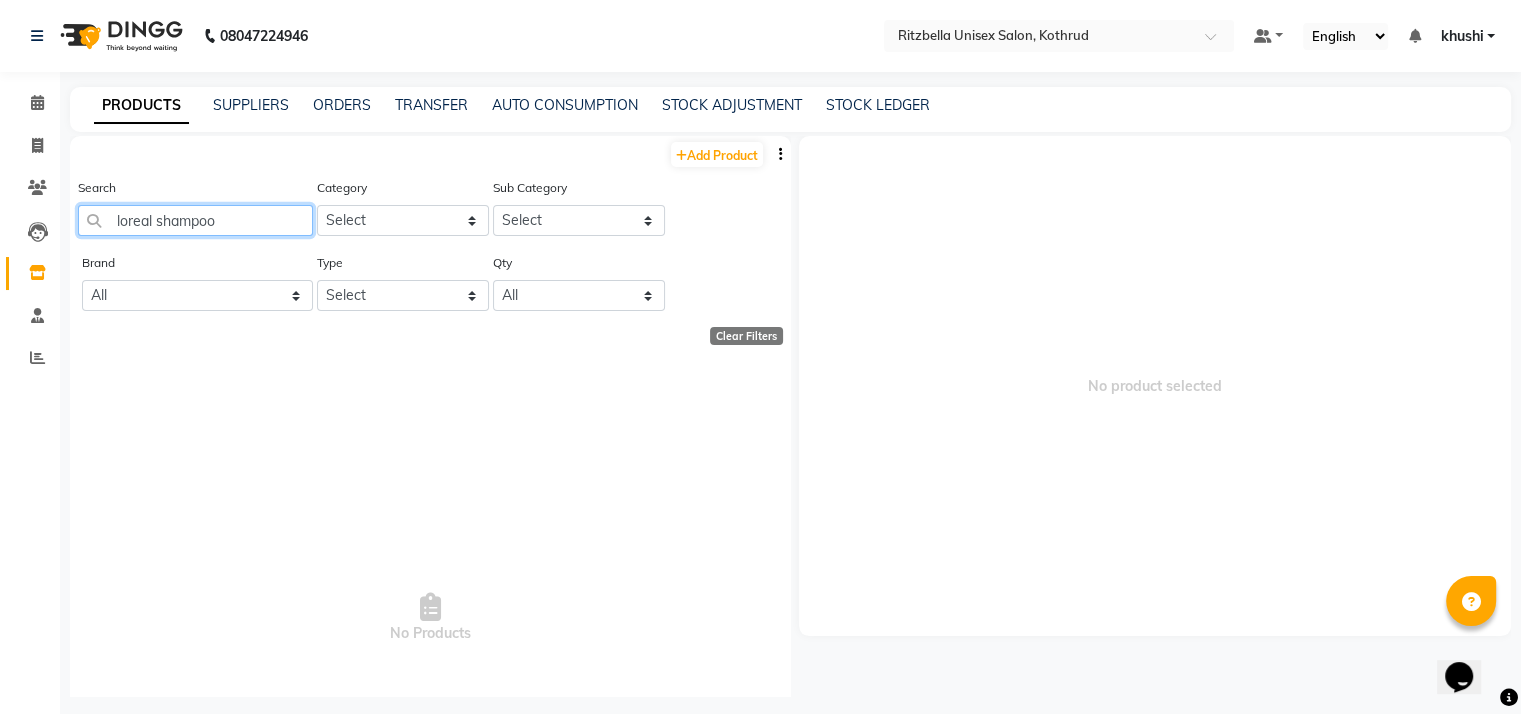 click on "loreal shampoo" 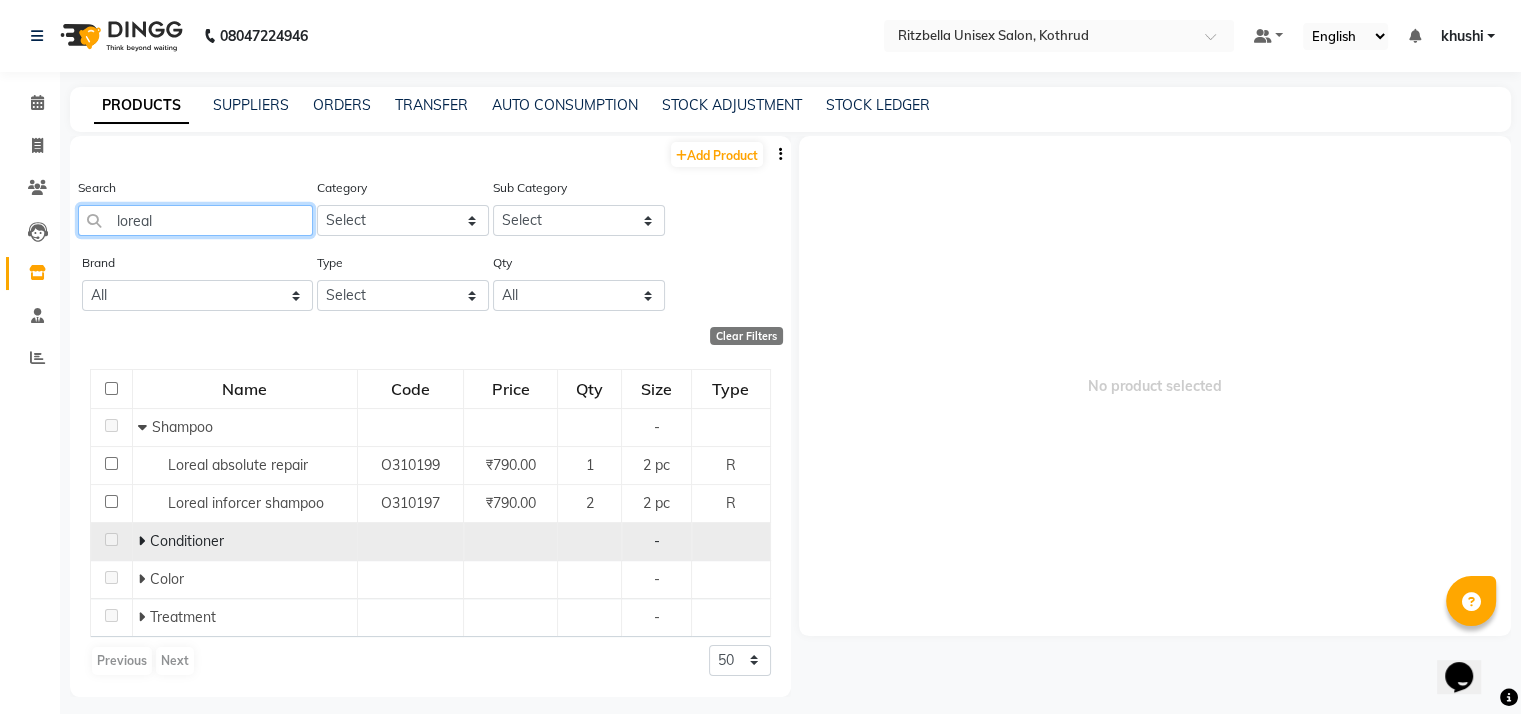 type on "loreal" 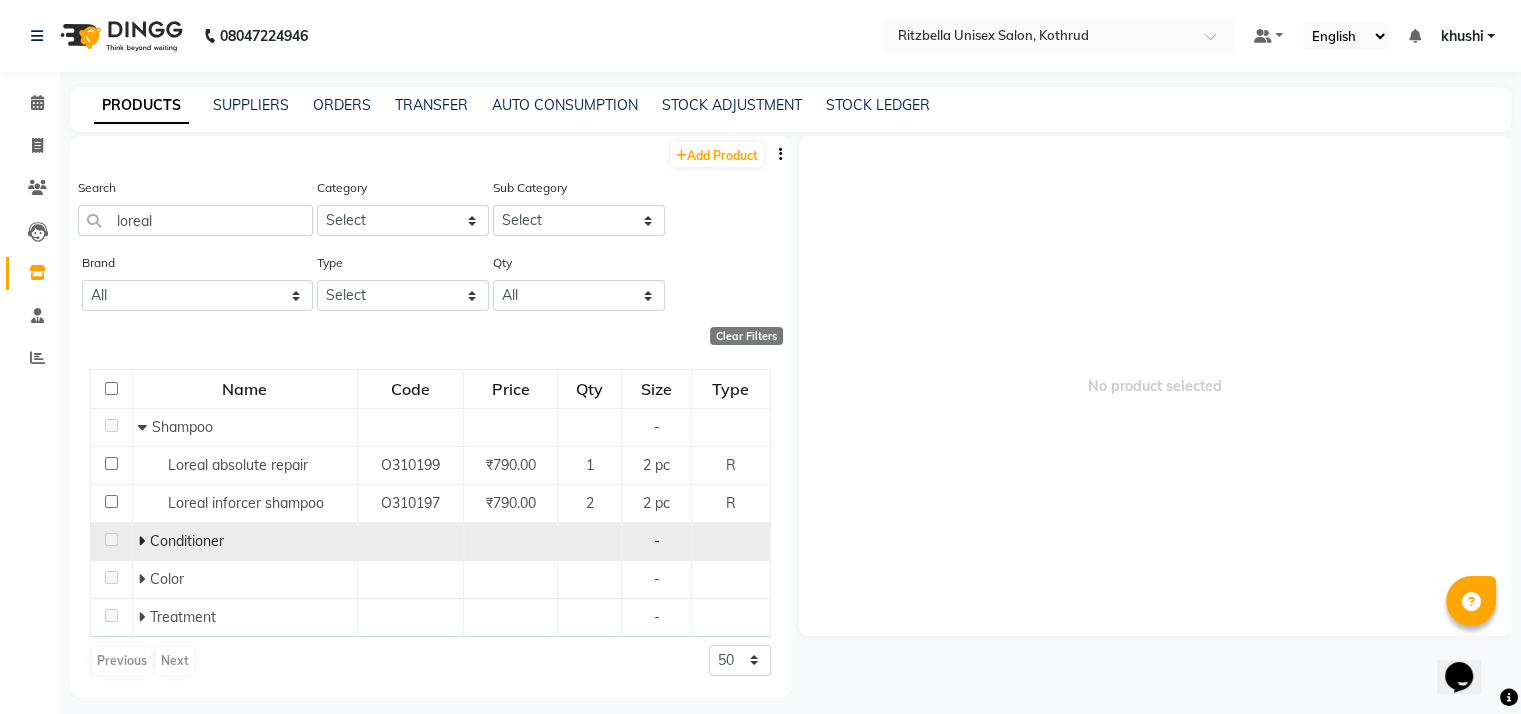 click 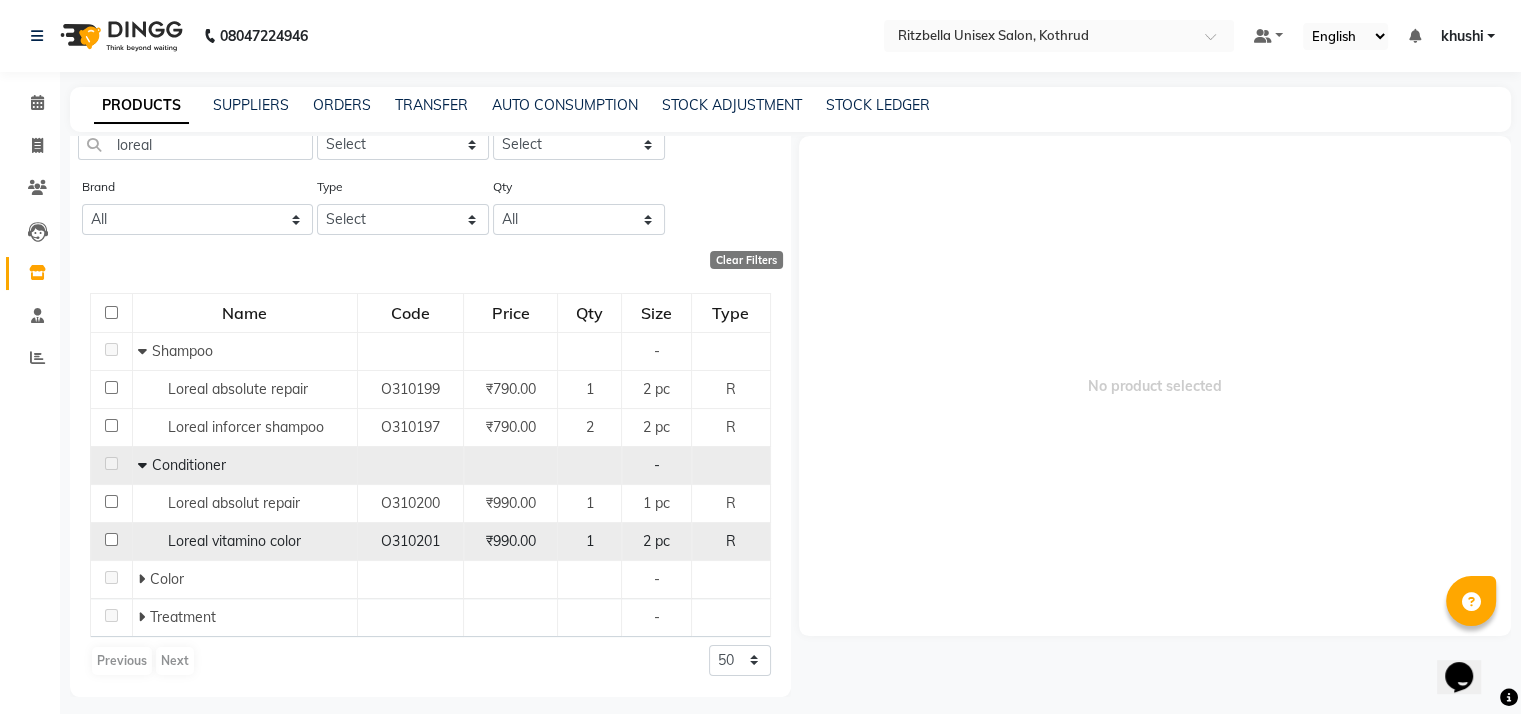 scroll, scrollTop: 76, scrollLeft: 0, axis: vertical 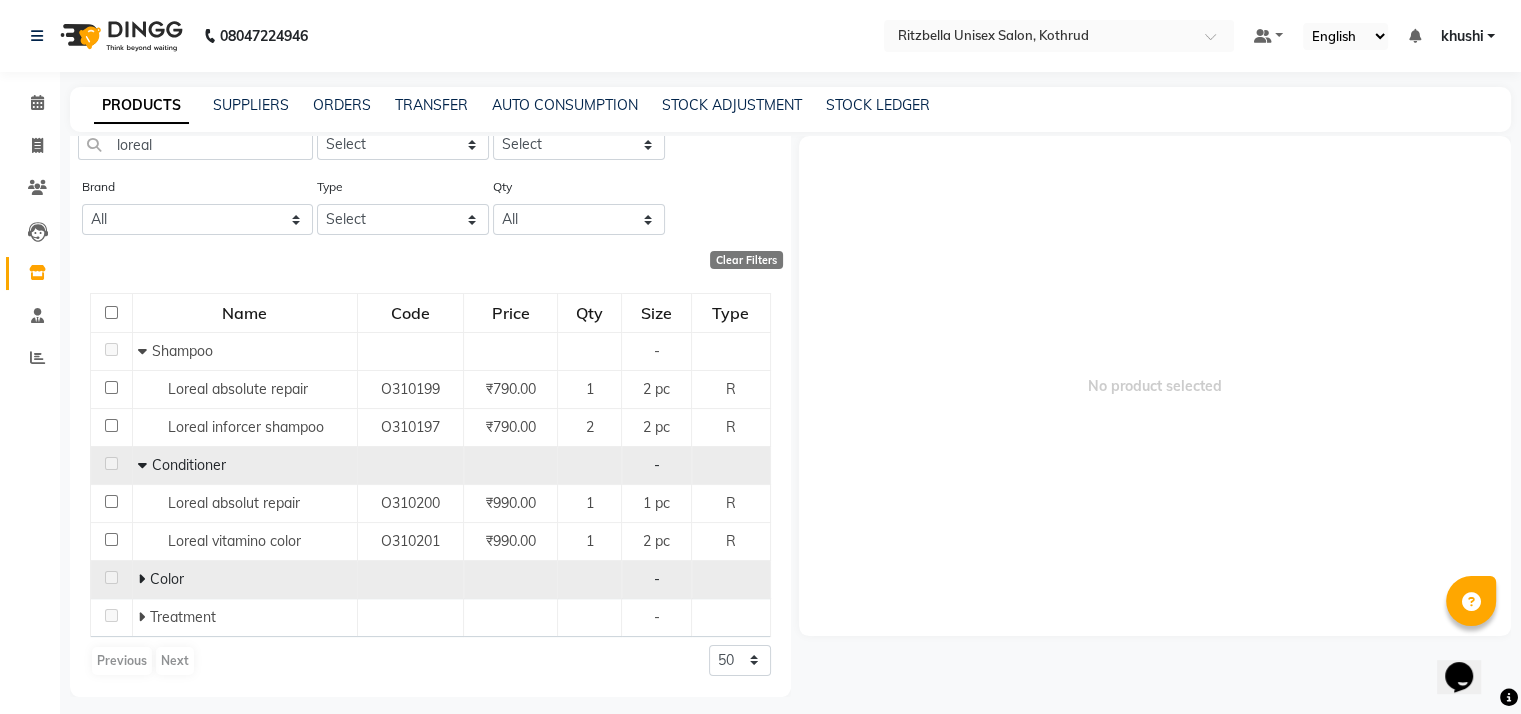 click 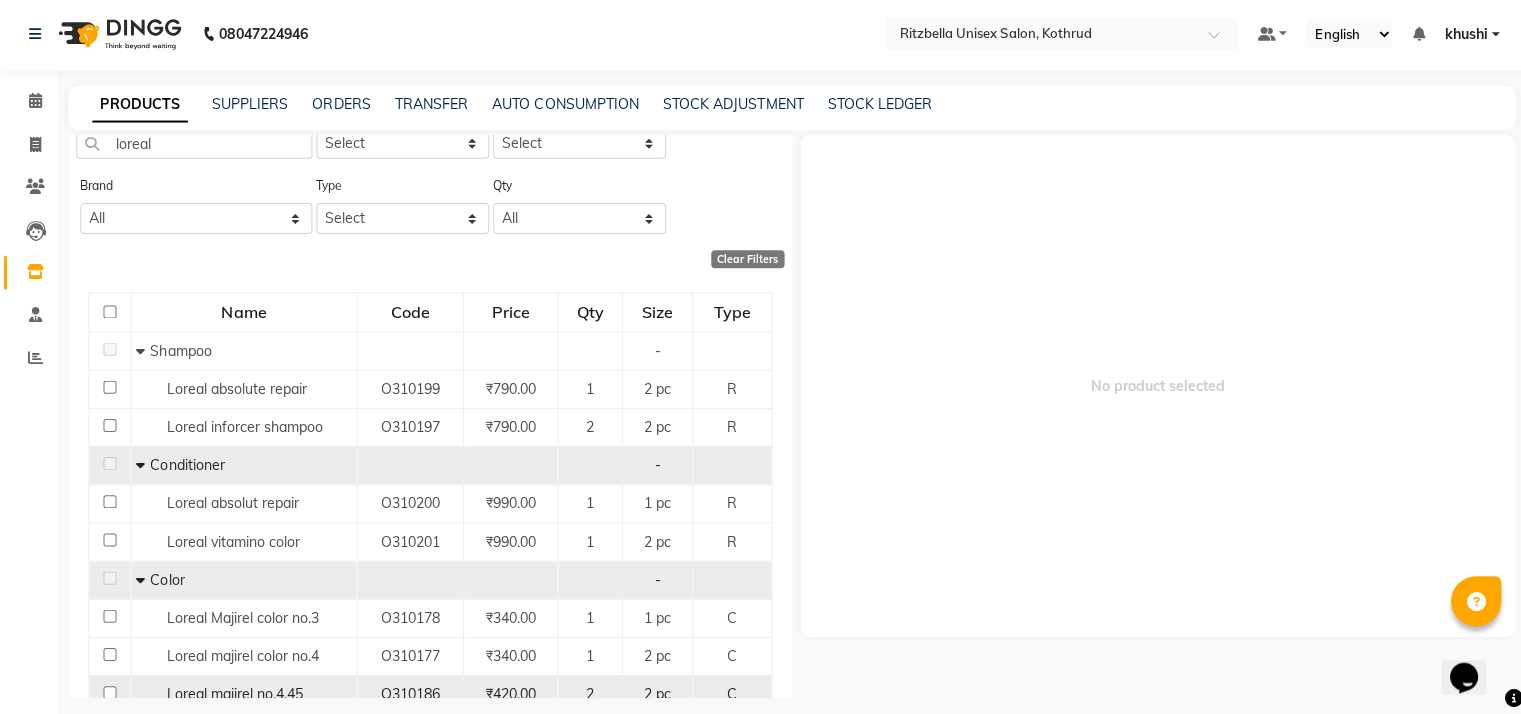 scroll, scrollTop: 0, scrollLeft: 0, axis: both 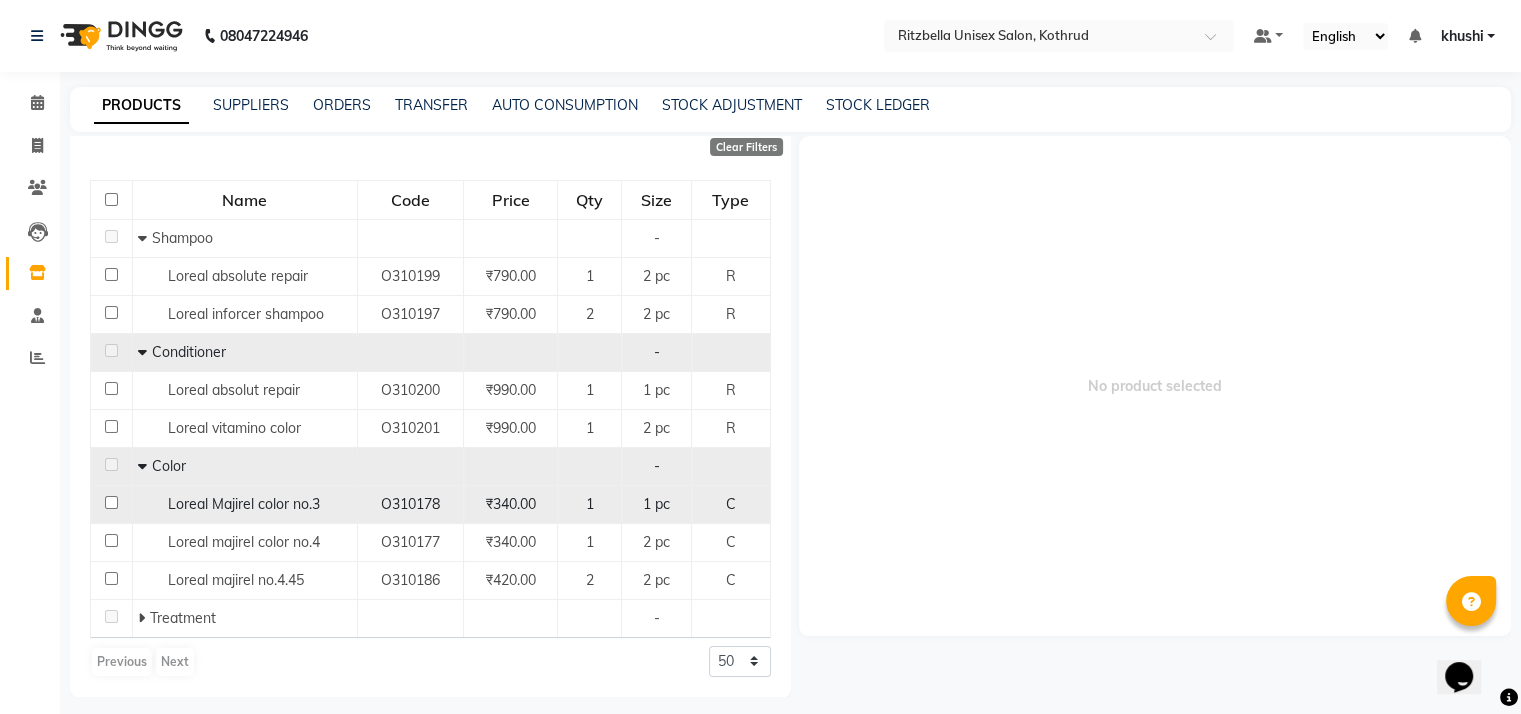 click on "Loreal Majirel color no.3" 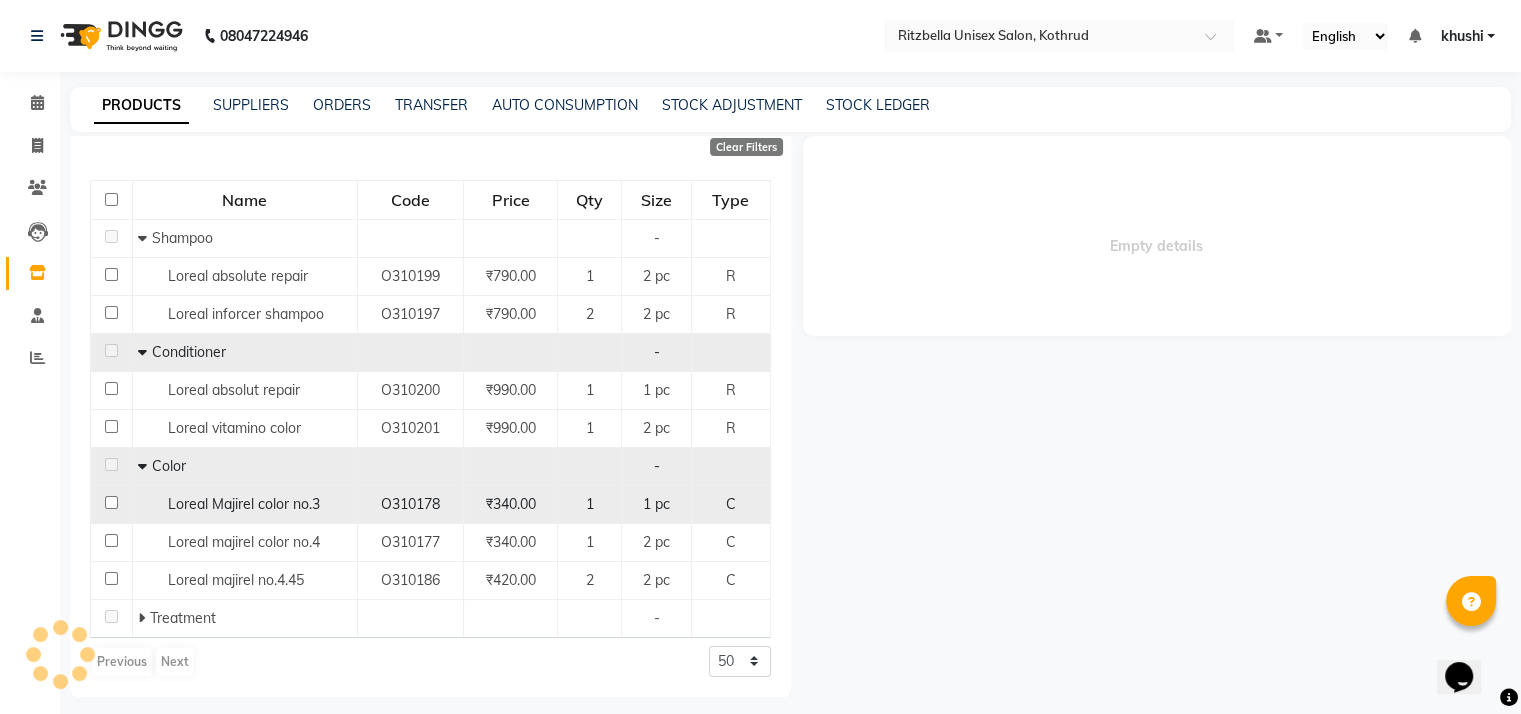 select 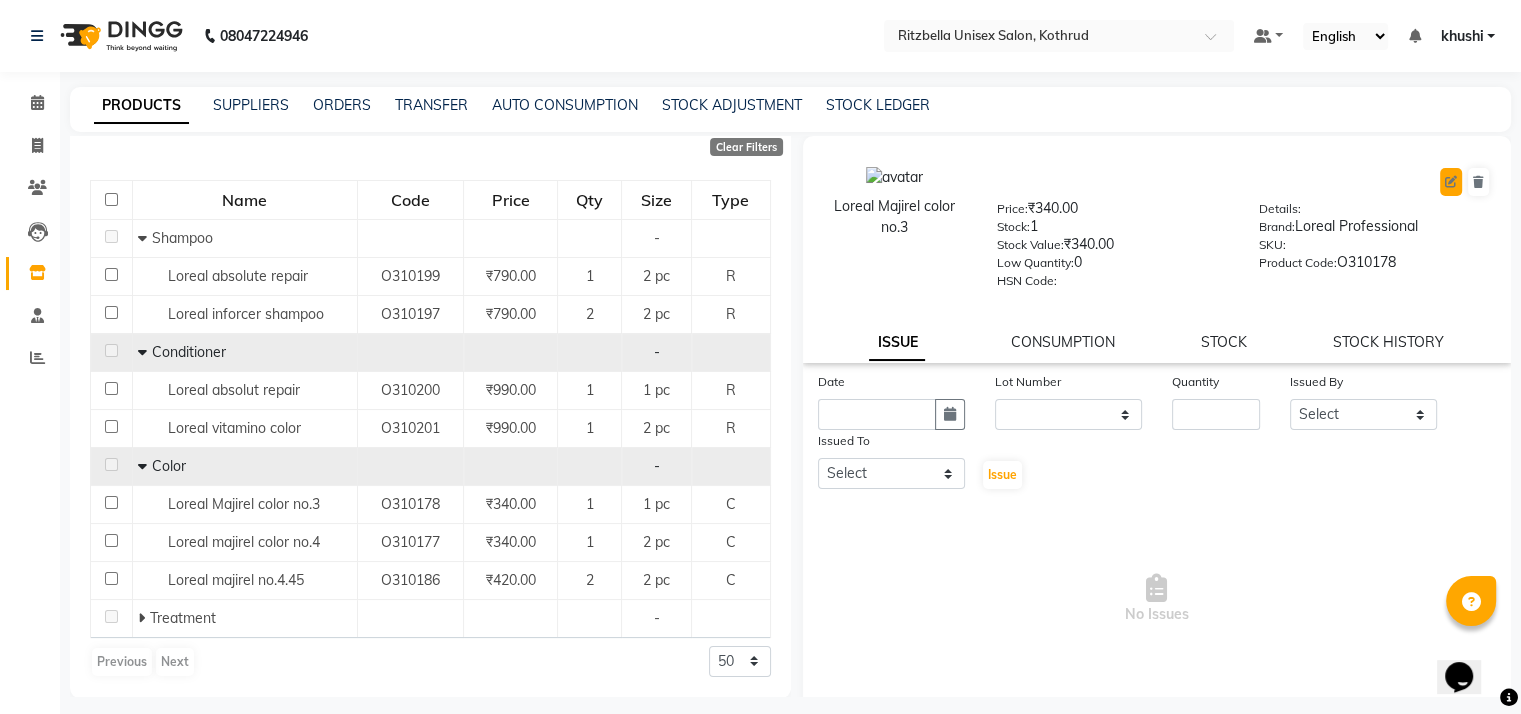 click 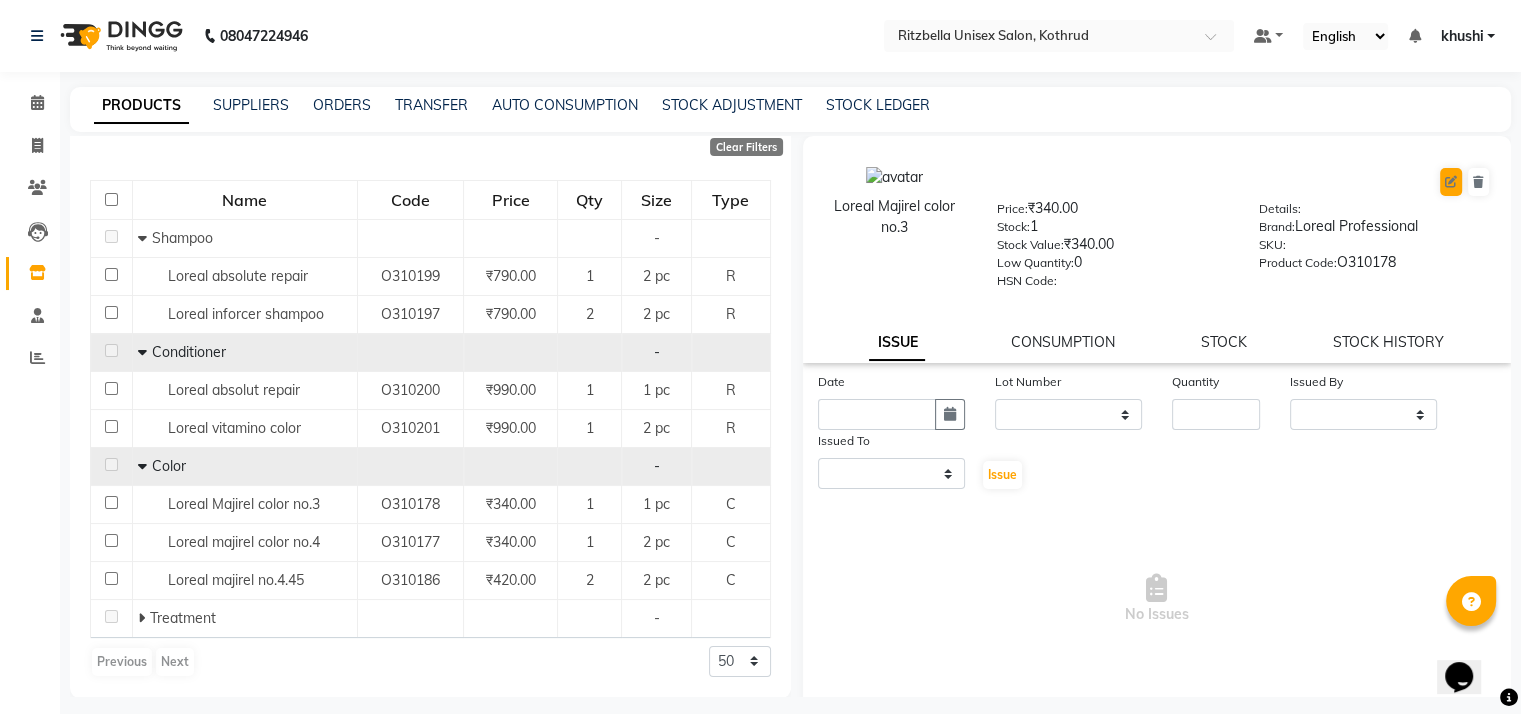 select on "true" 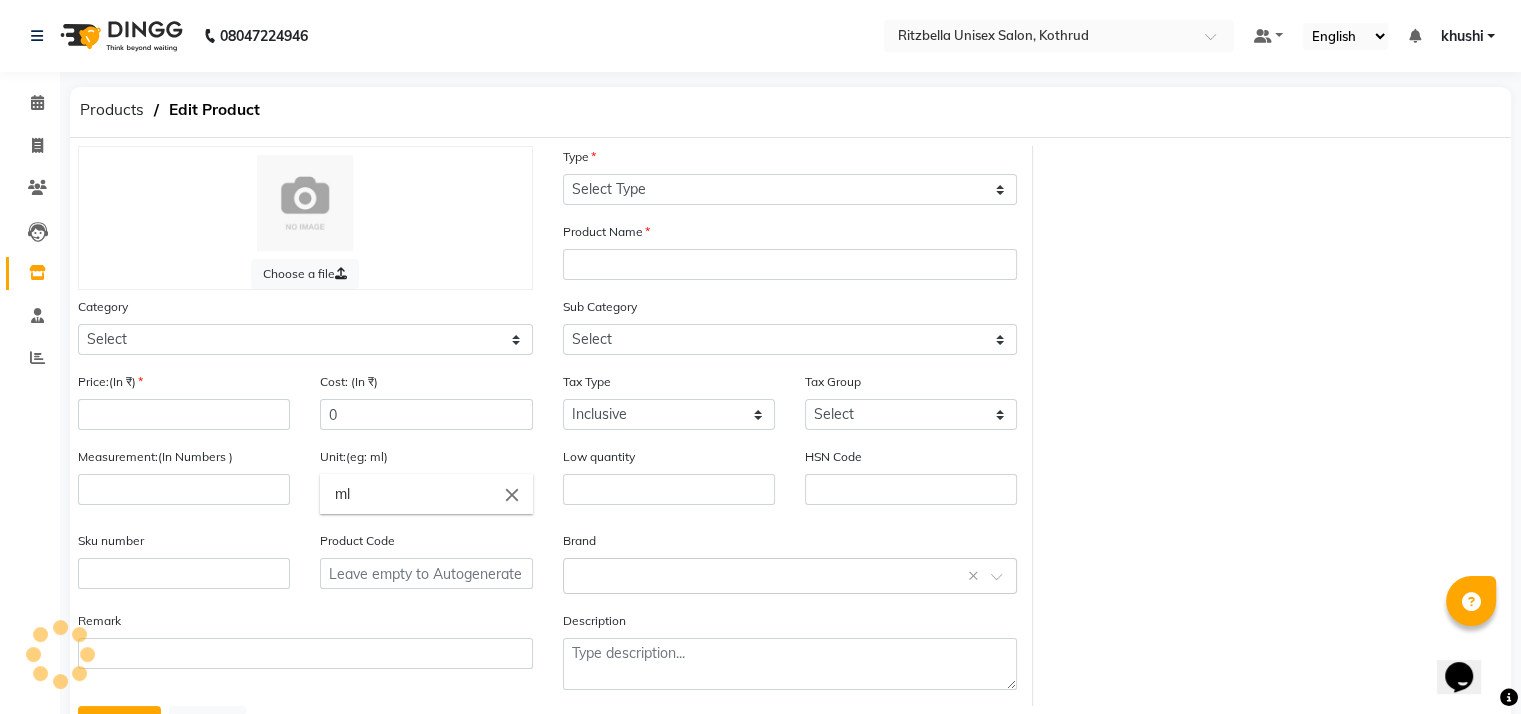 select on "C" 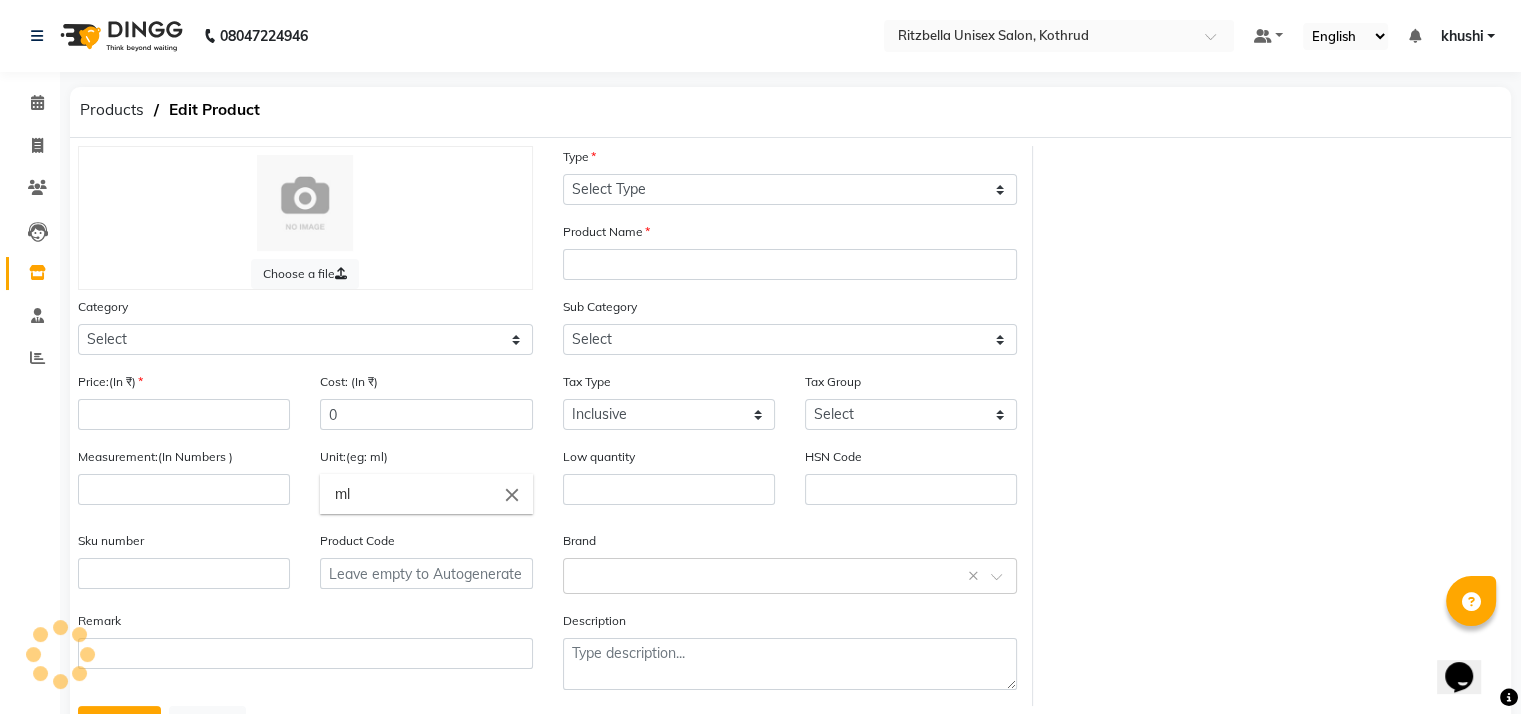 type on "Loreal Majirel color no.3" 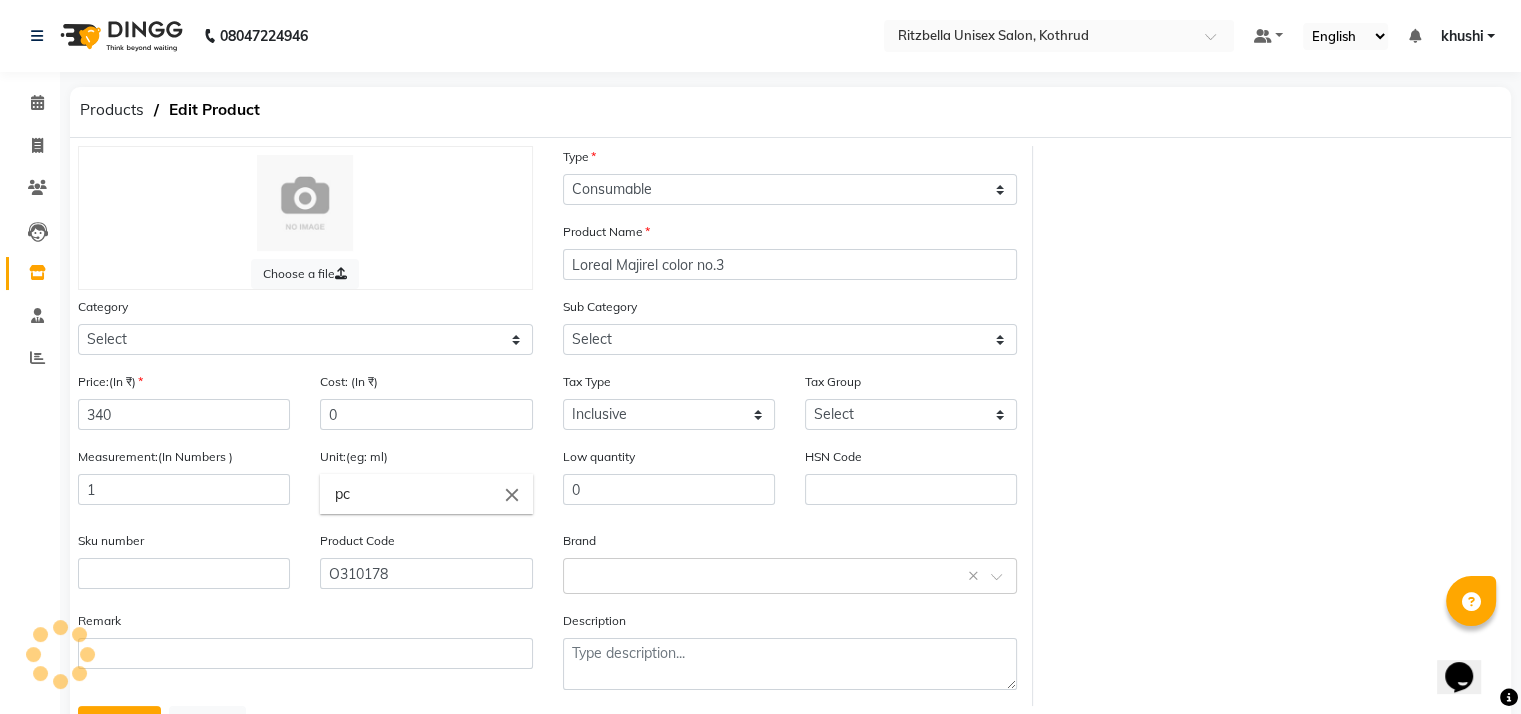 select on "1100" 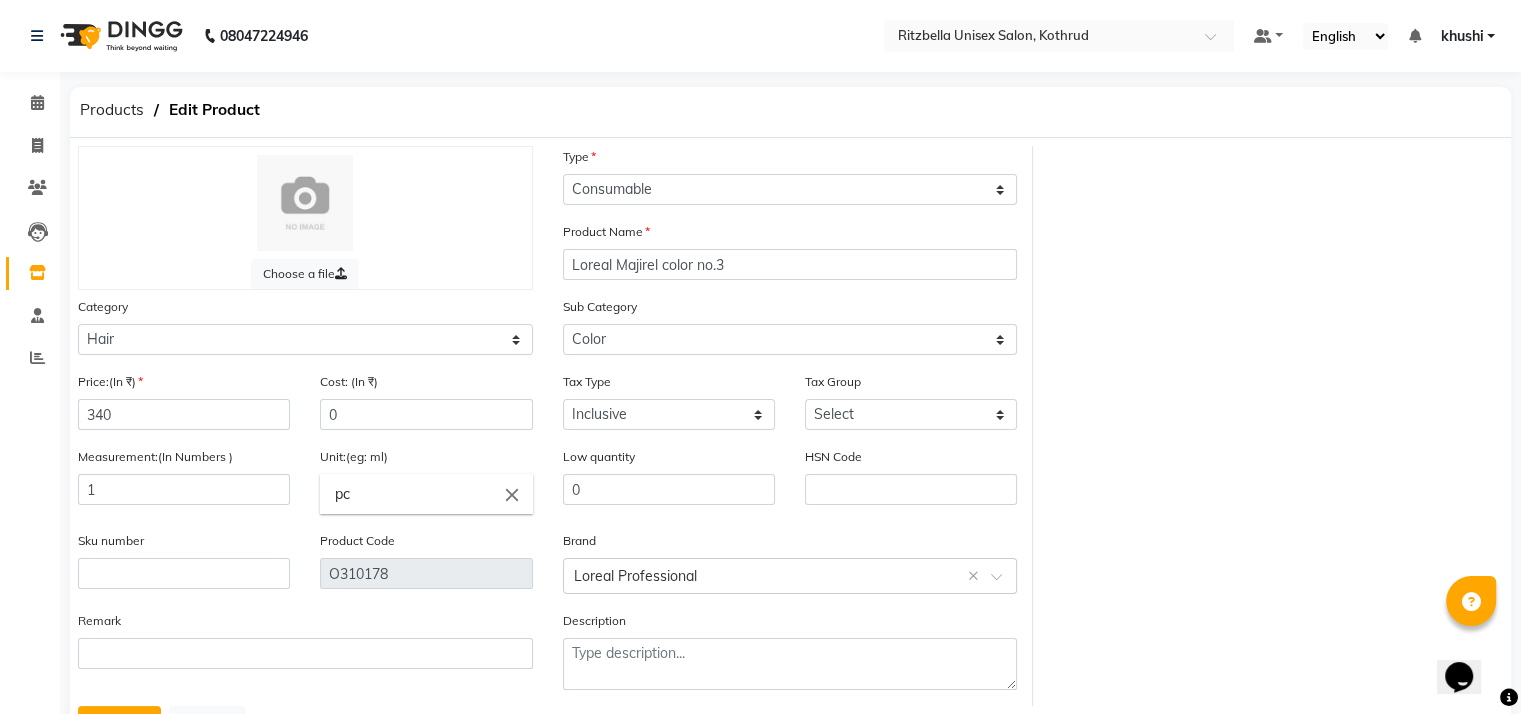 scroll, scrollTop: 96, scrollLeft: 0, axis: vertical 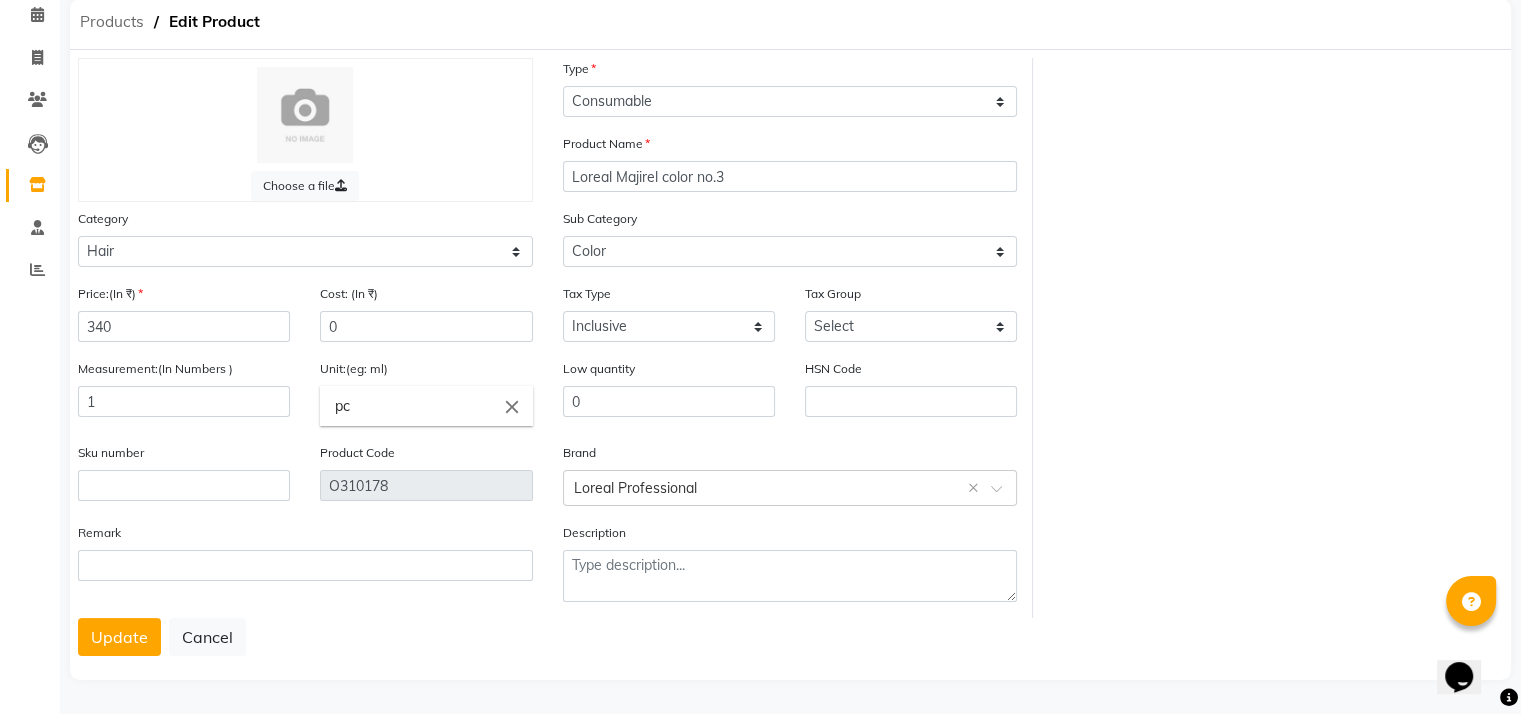 click on "Products" 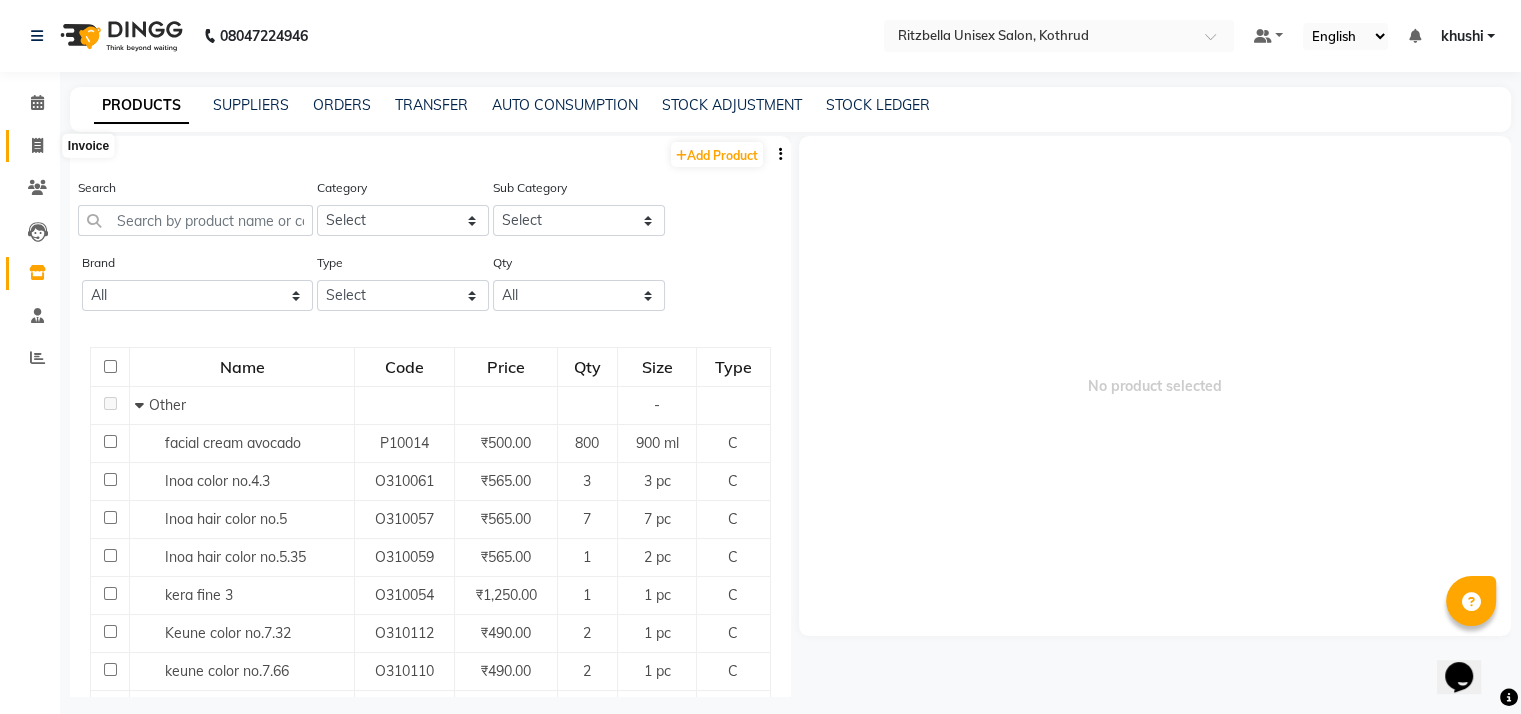 click 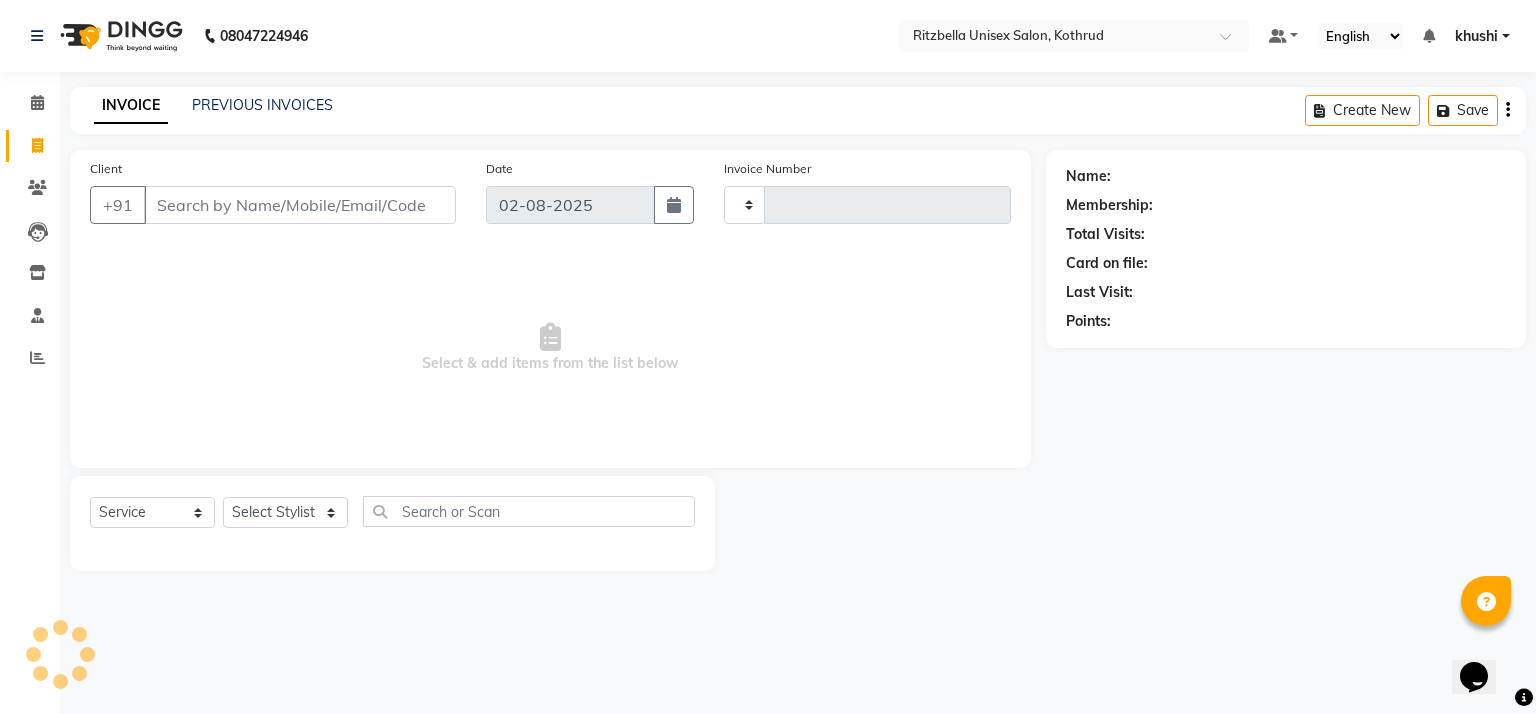type on "0652" 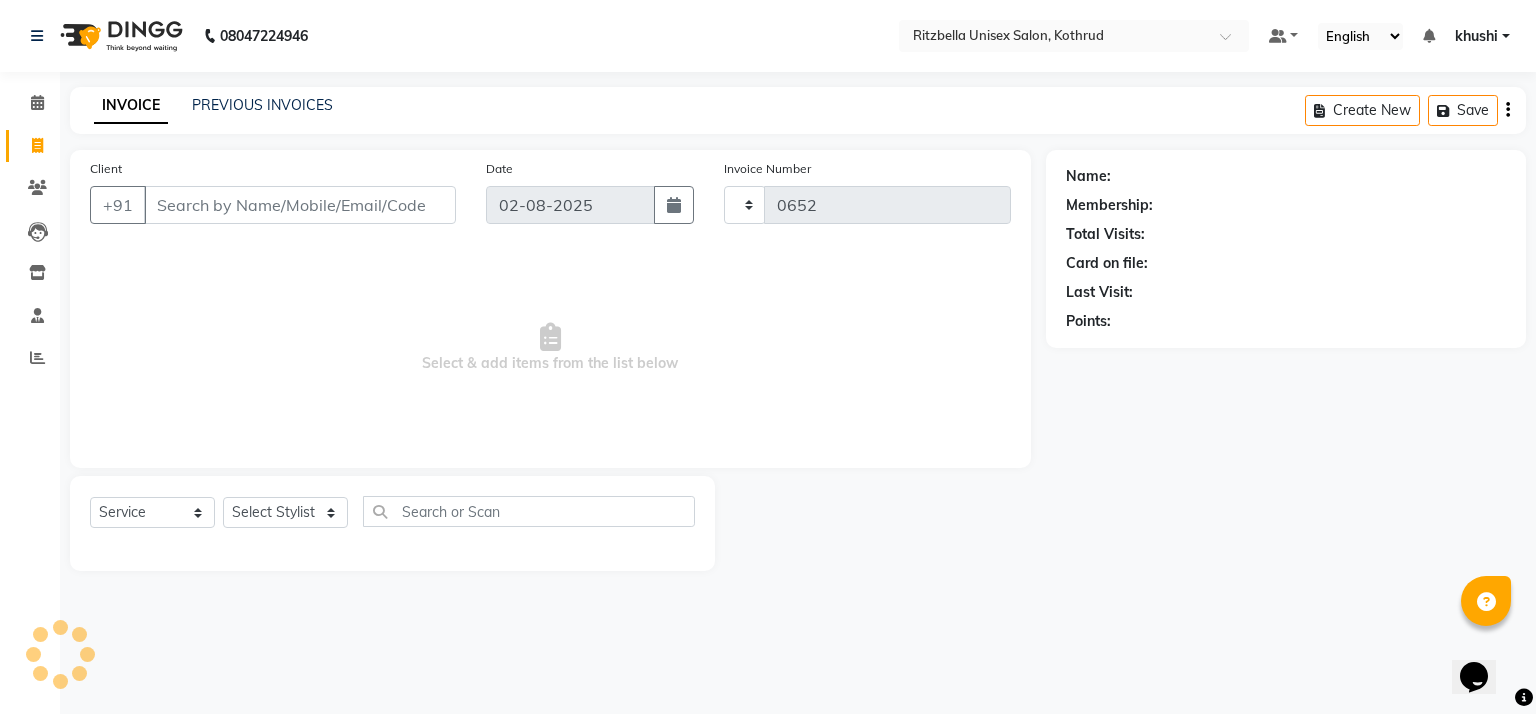 select on "6870" 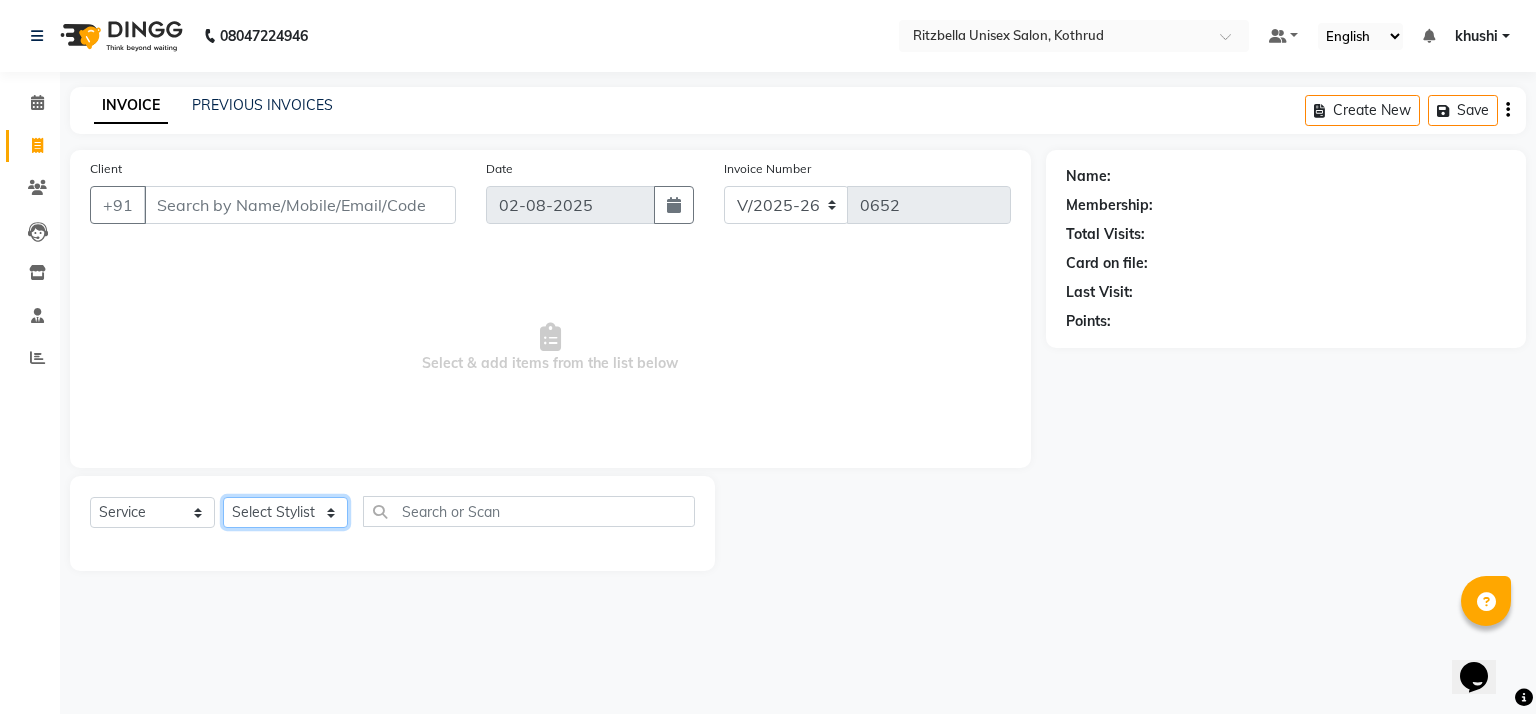 click on "Select Stylist [FIRST] [LAST], [FIRST] [LAST], [FIRST] [LAST], [FIRST] [LAST]" 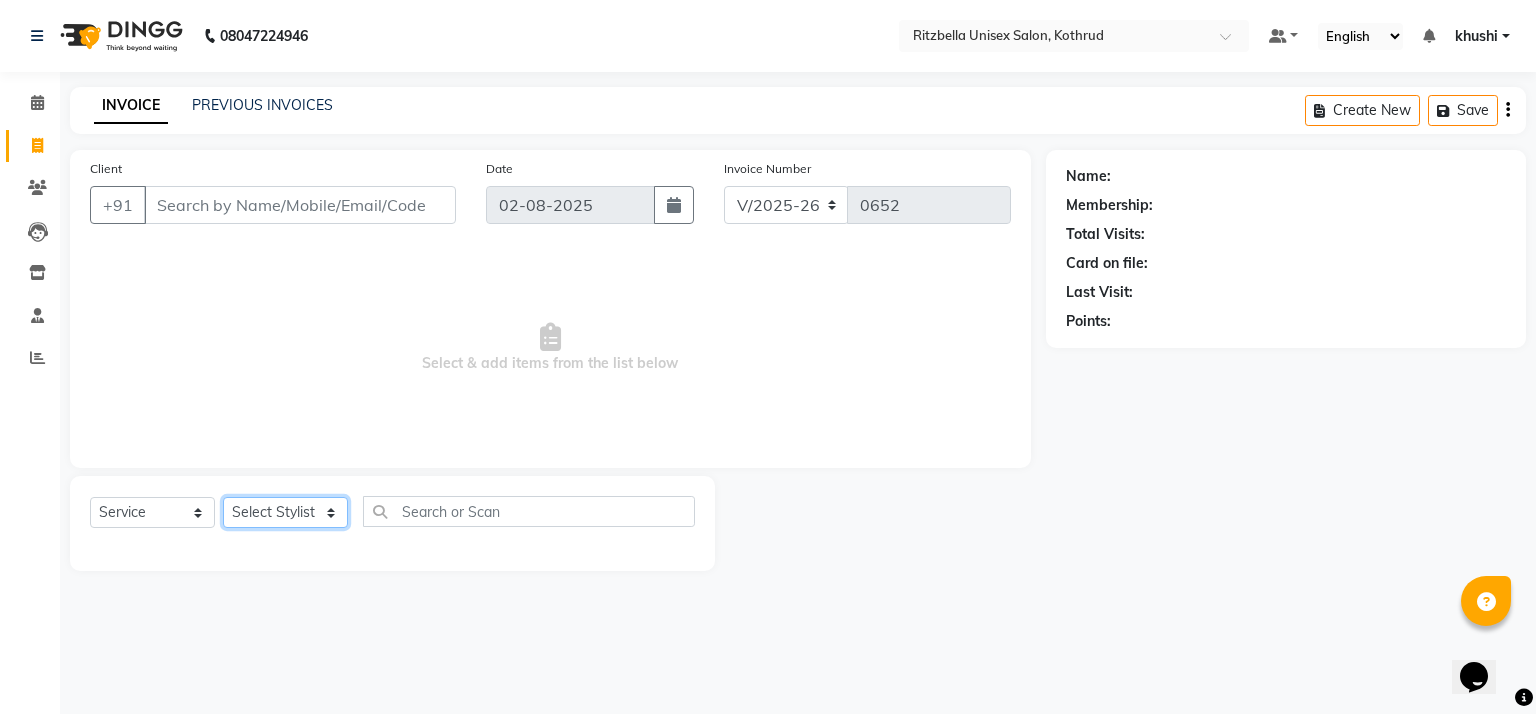 select on "59016" 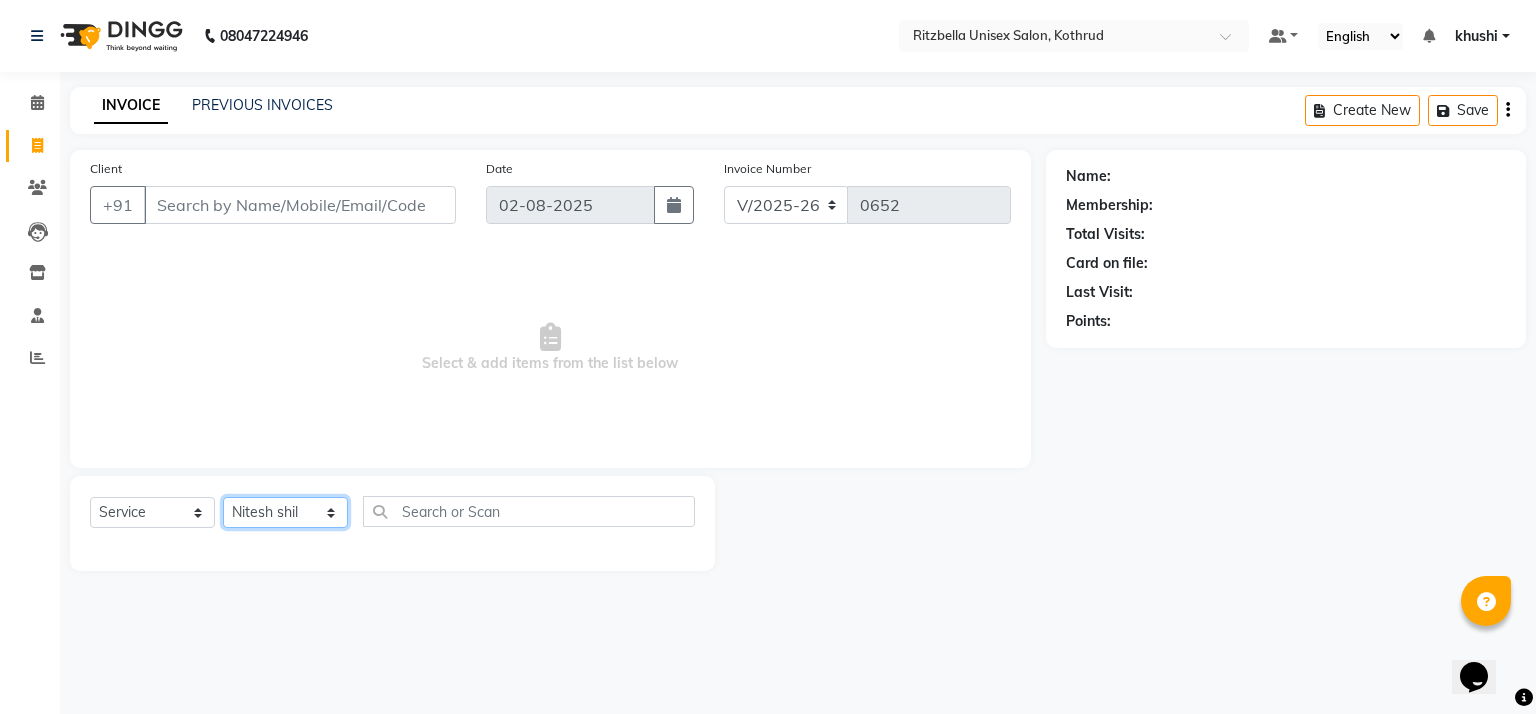 click on "Select Stylist [FIRST] [LAST], [FIRST] [LAST], [FIRST] [LAST], [FIRST] [LAST]" 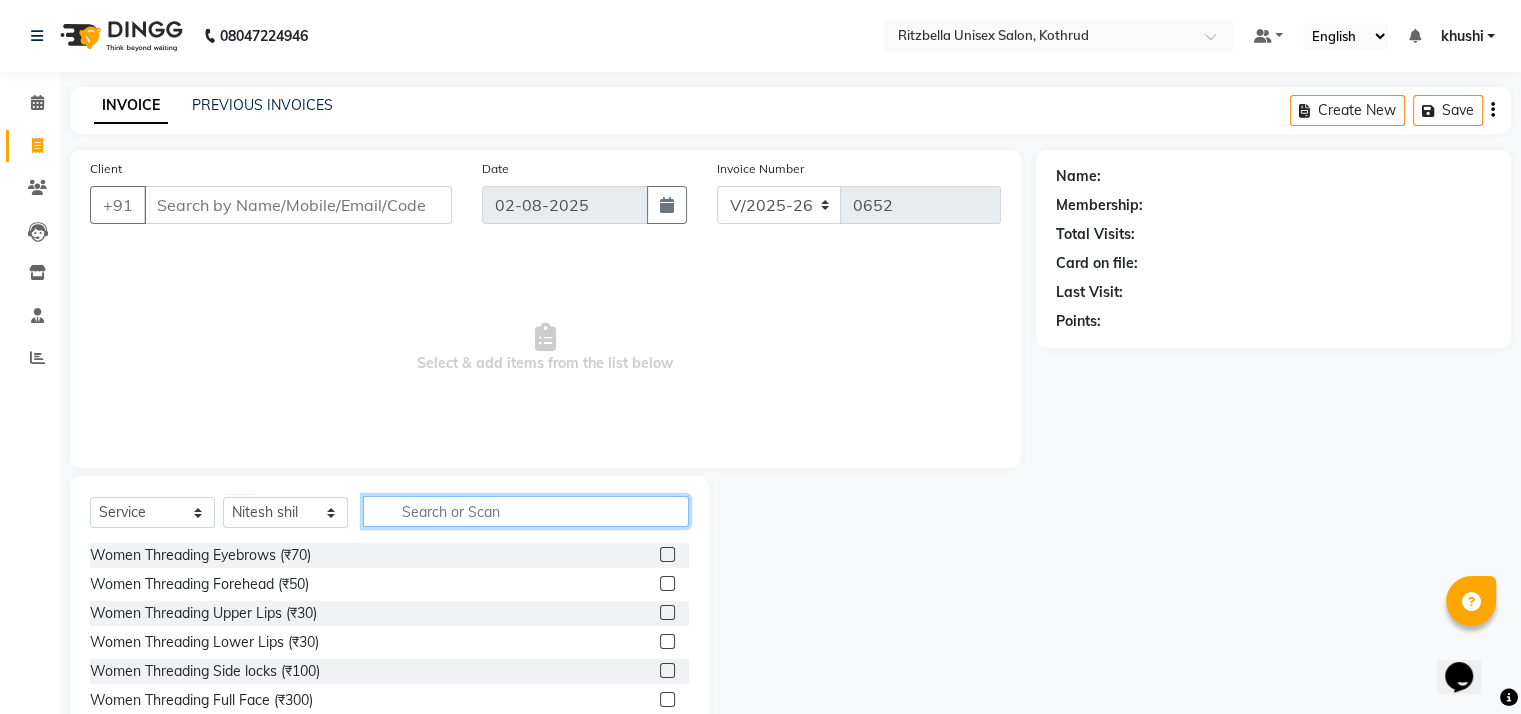 click 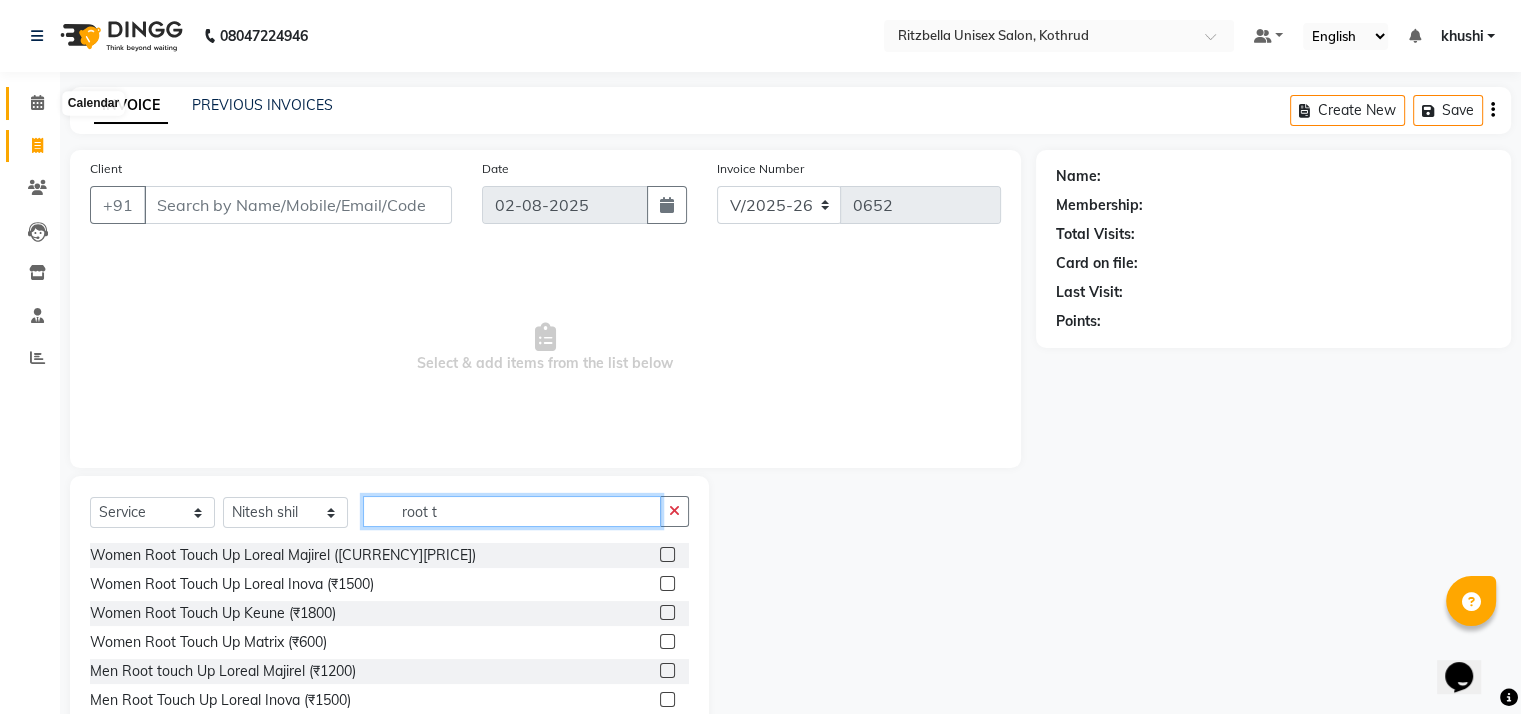 type on "root t" 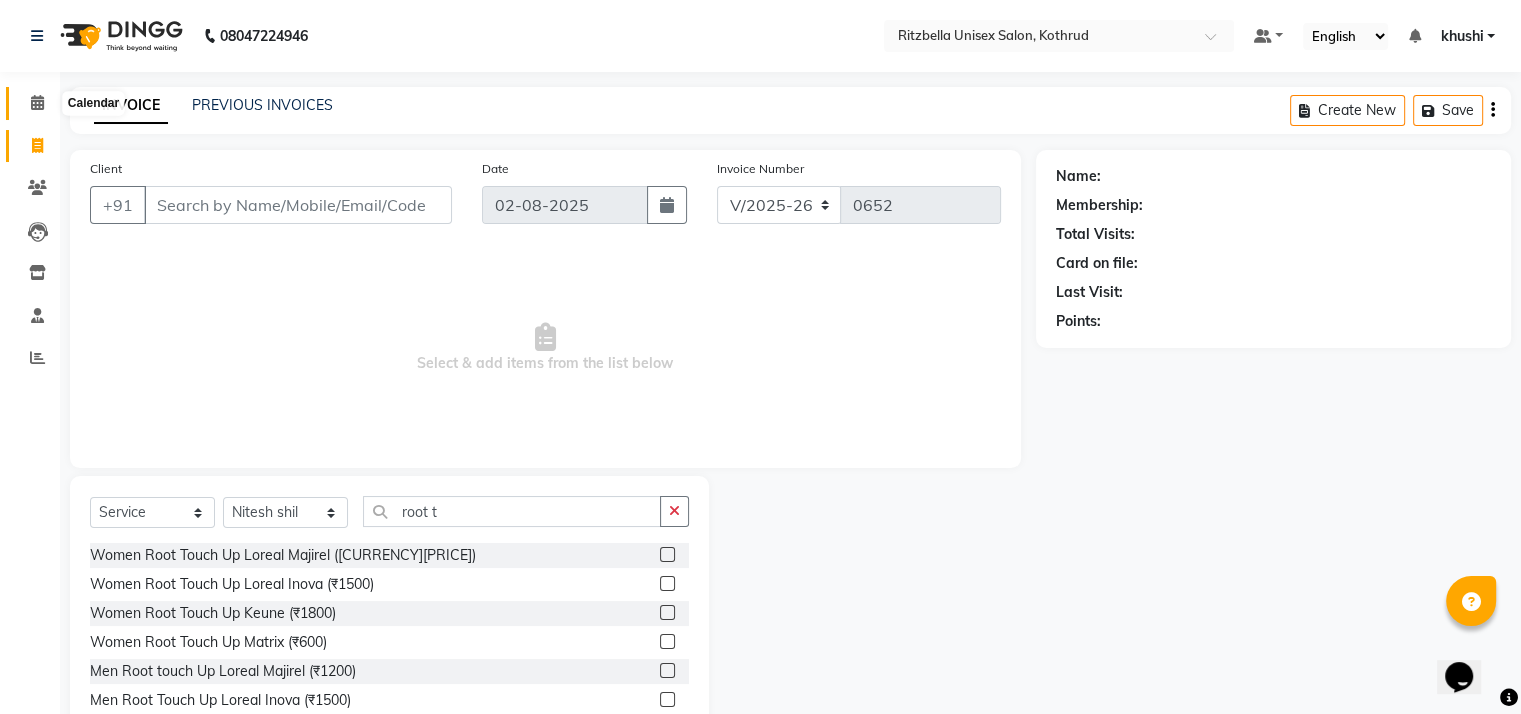 click 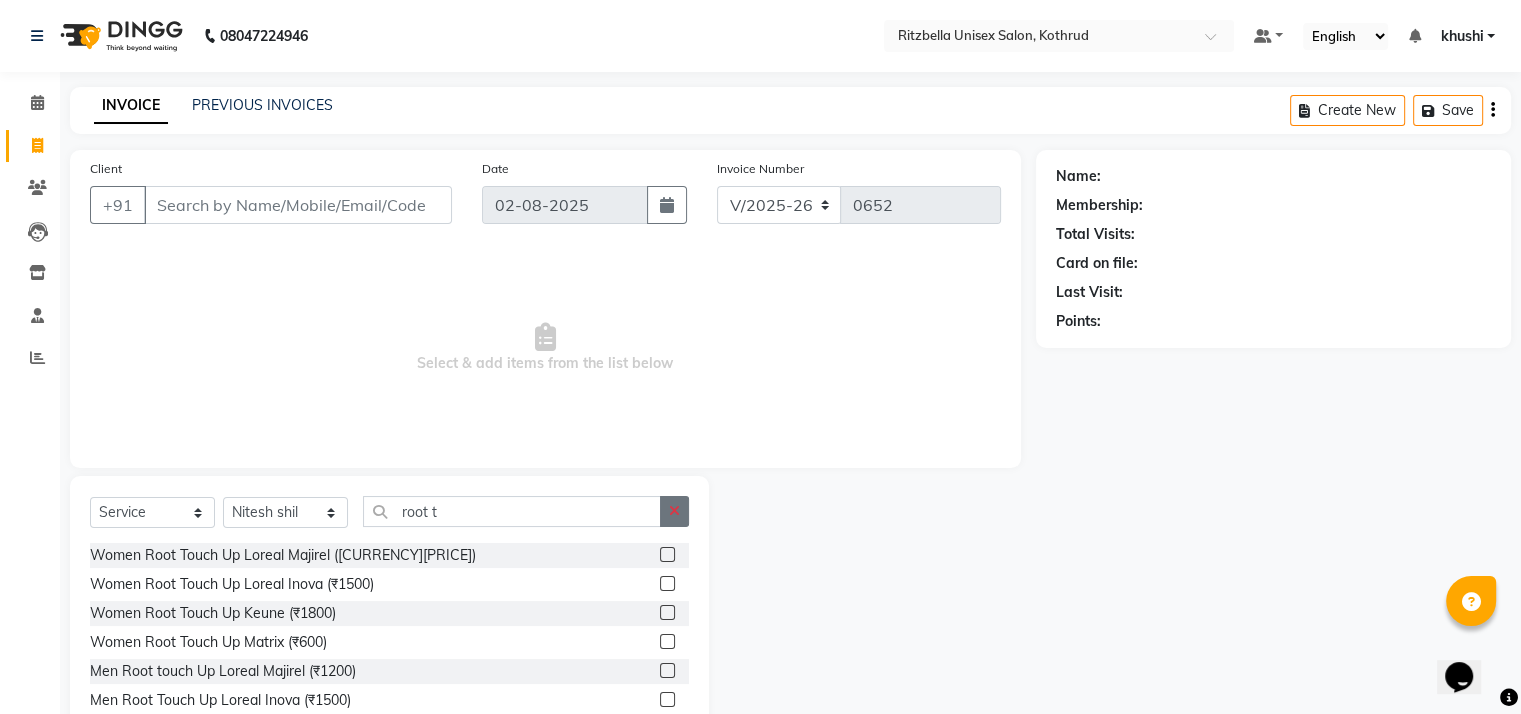 click 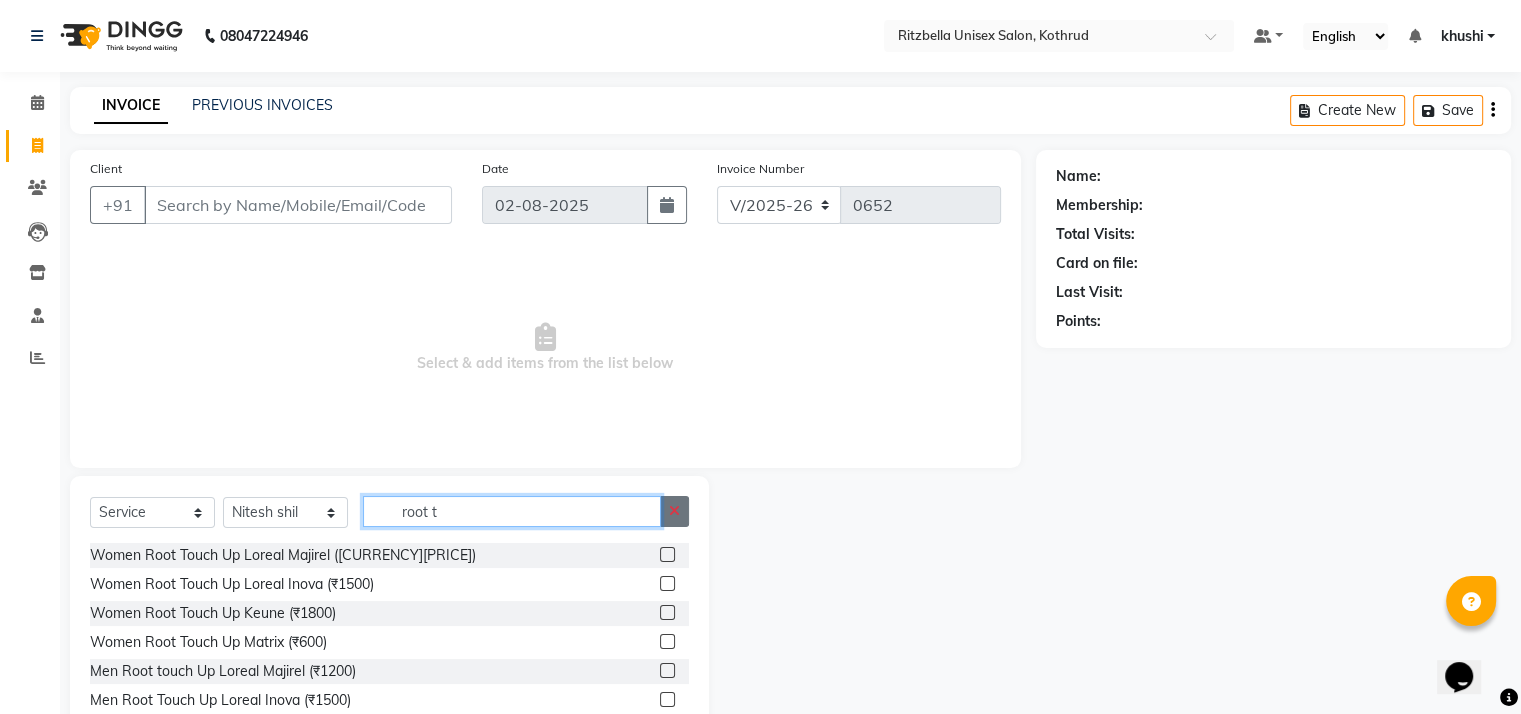 type 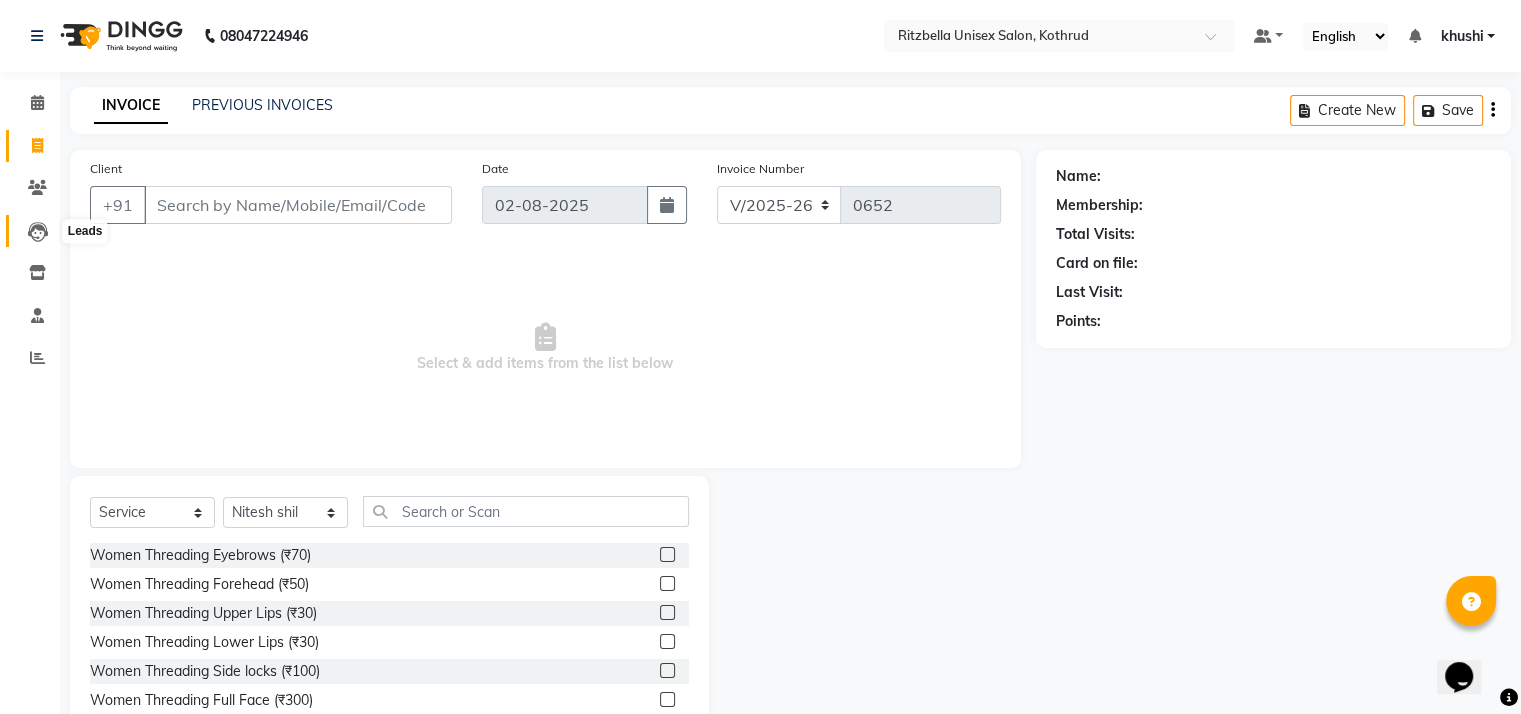 click 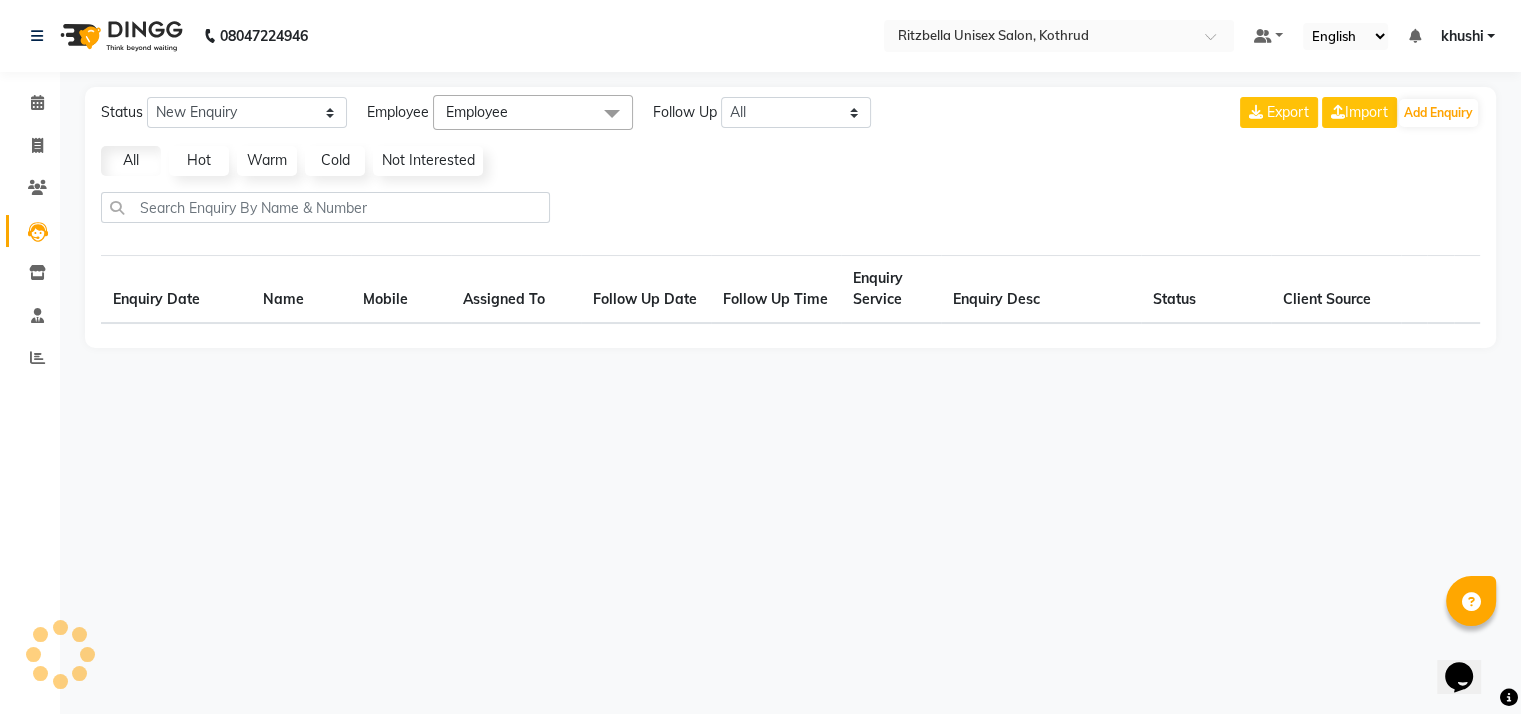 select on "10" 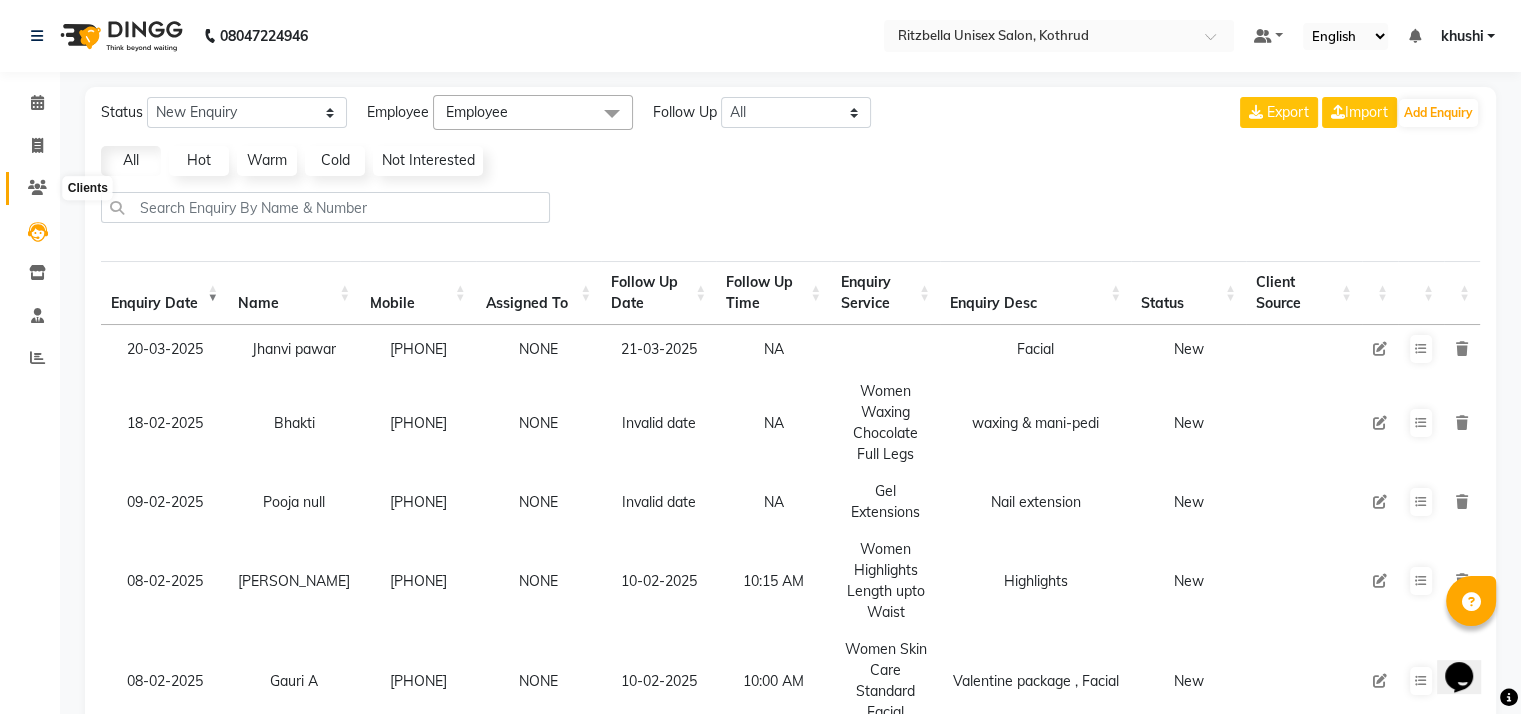 click 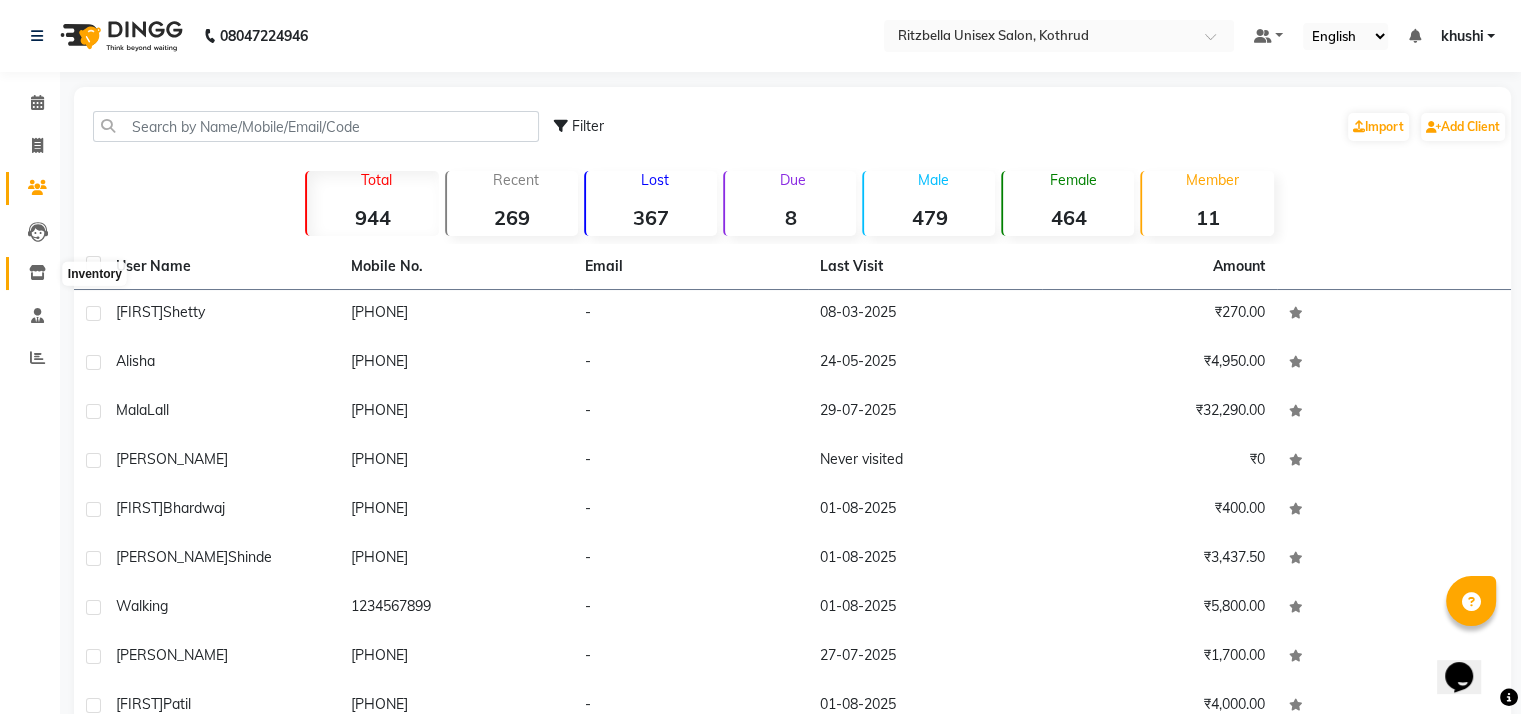 click 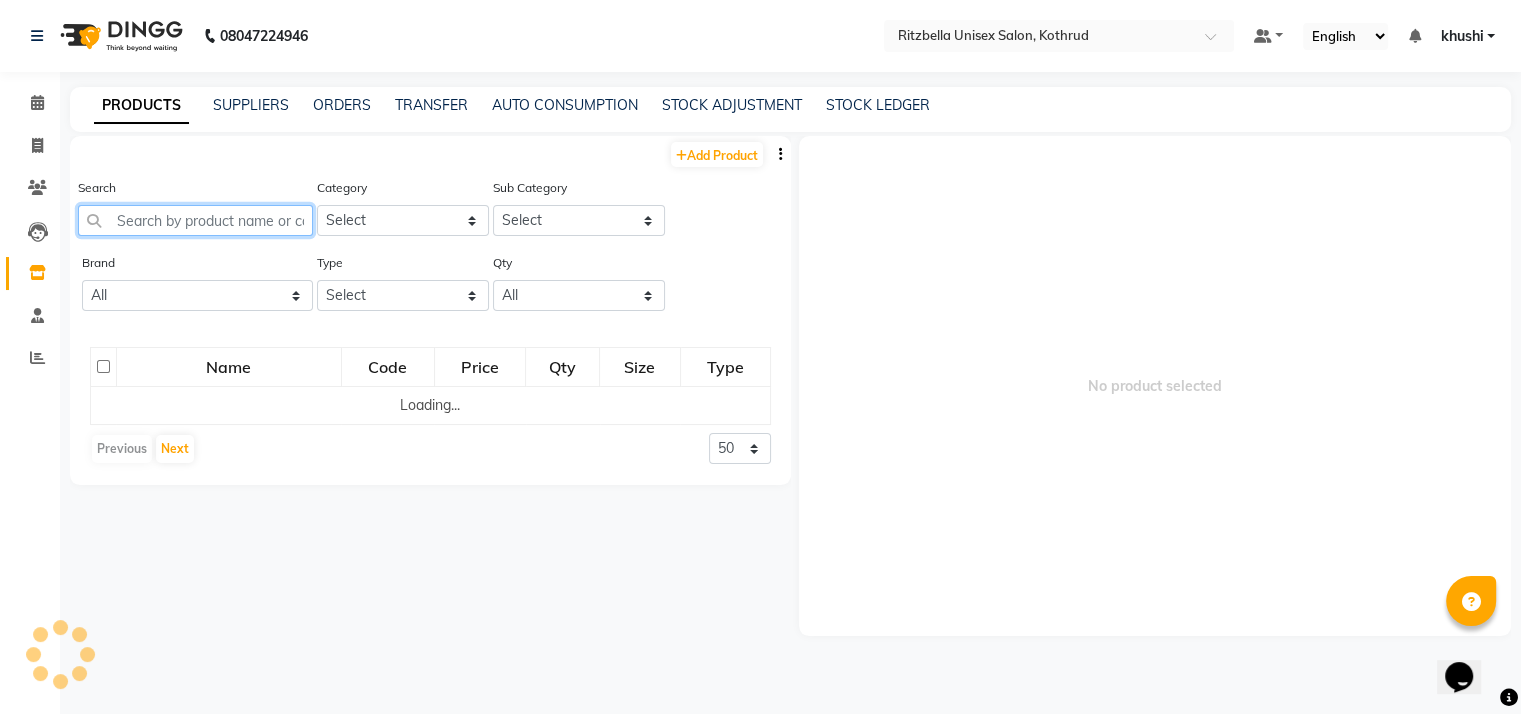 click 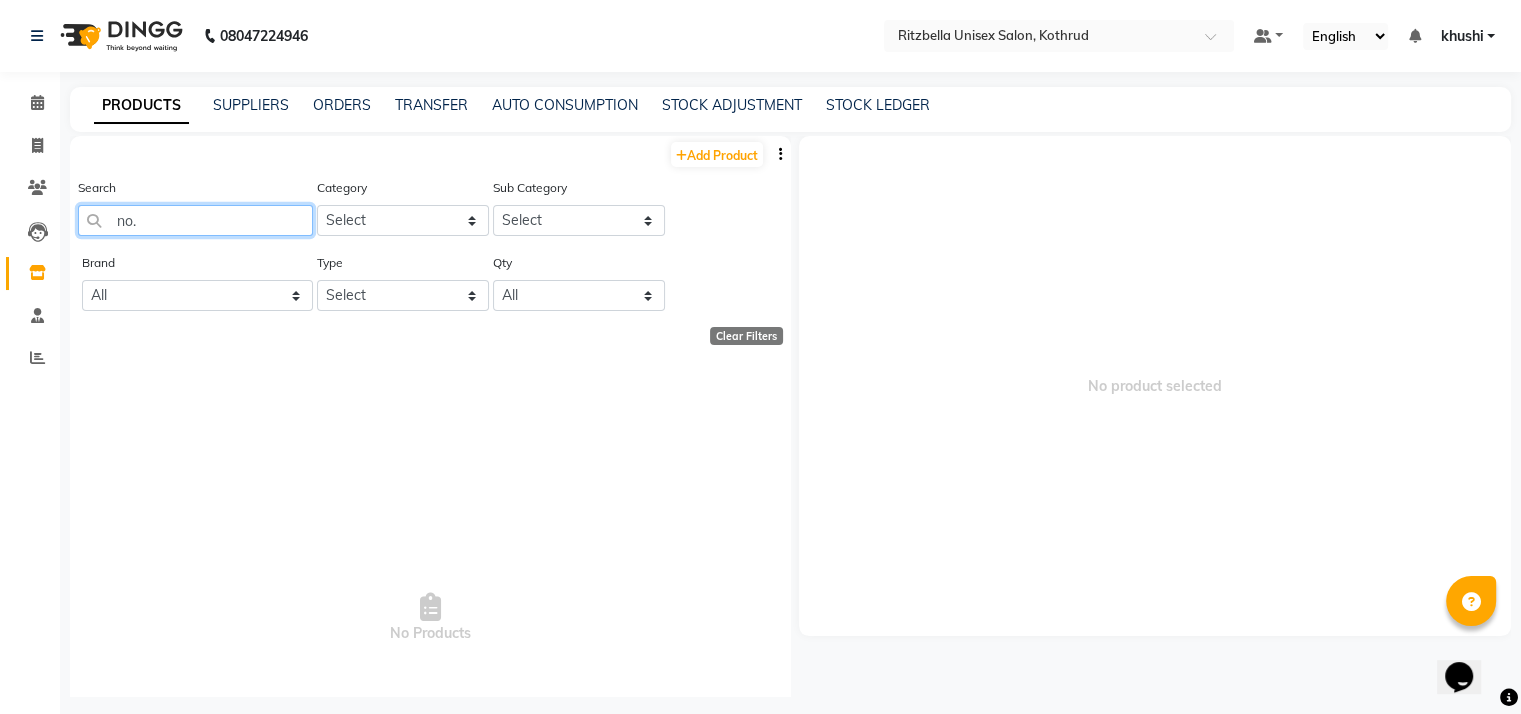 type on "no.2" 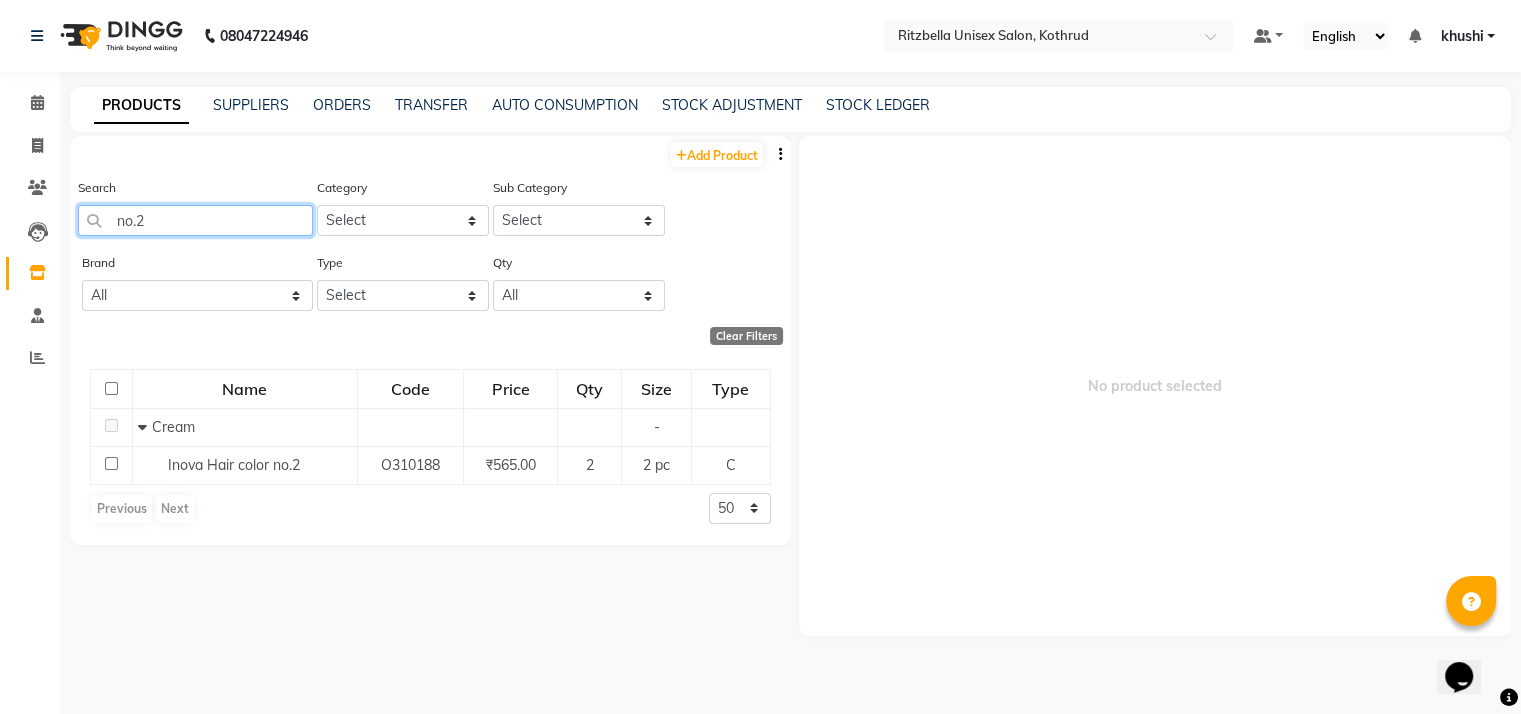 click on "no.2" 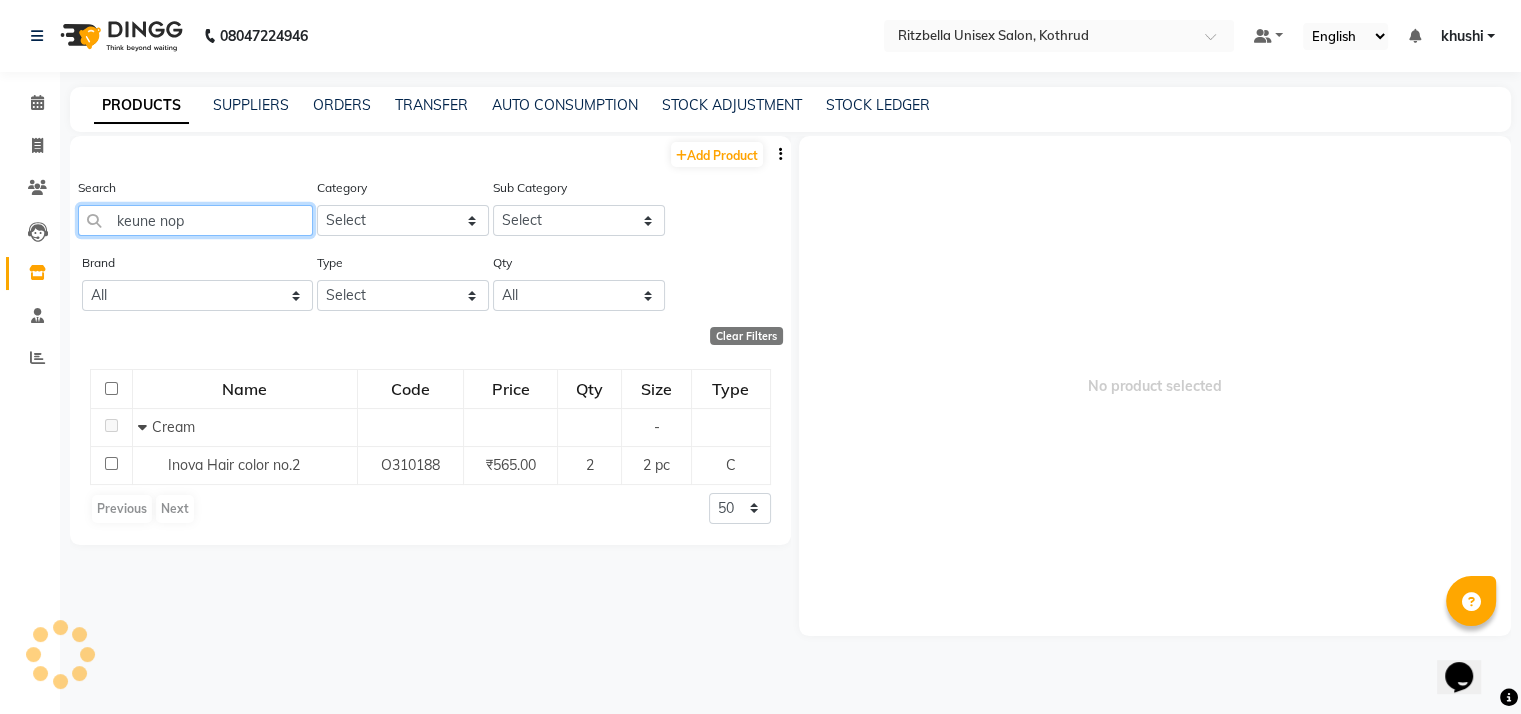 type on "keune no" 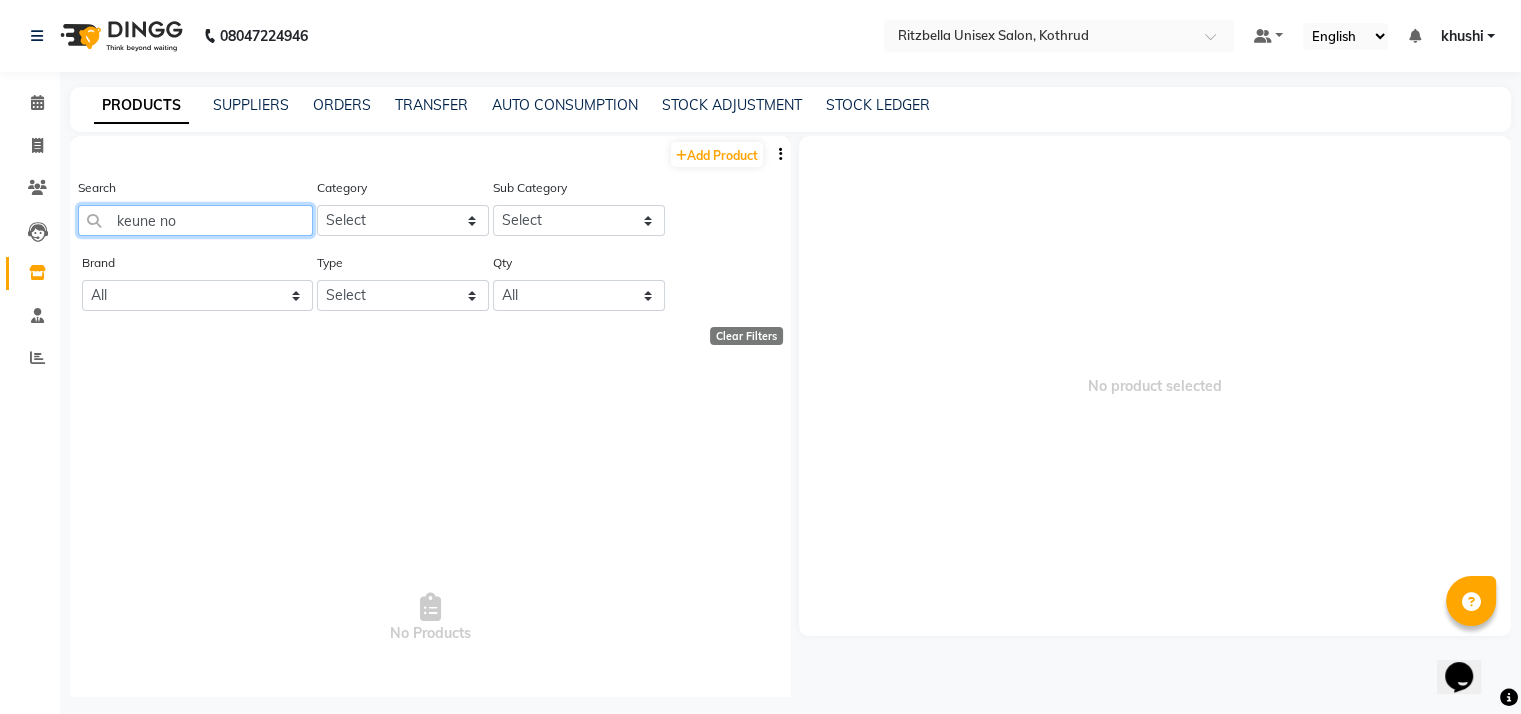 click on "keune no" 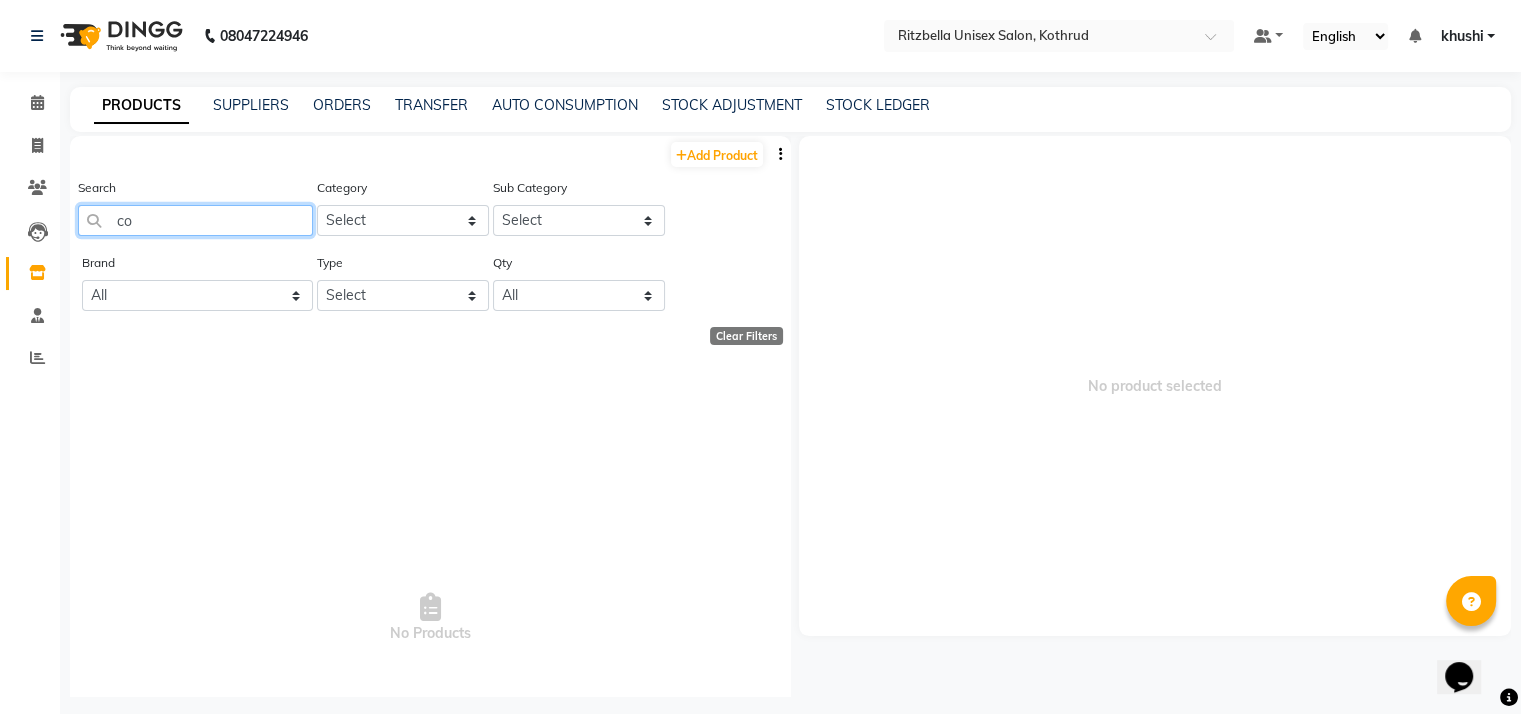 type on "c" 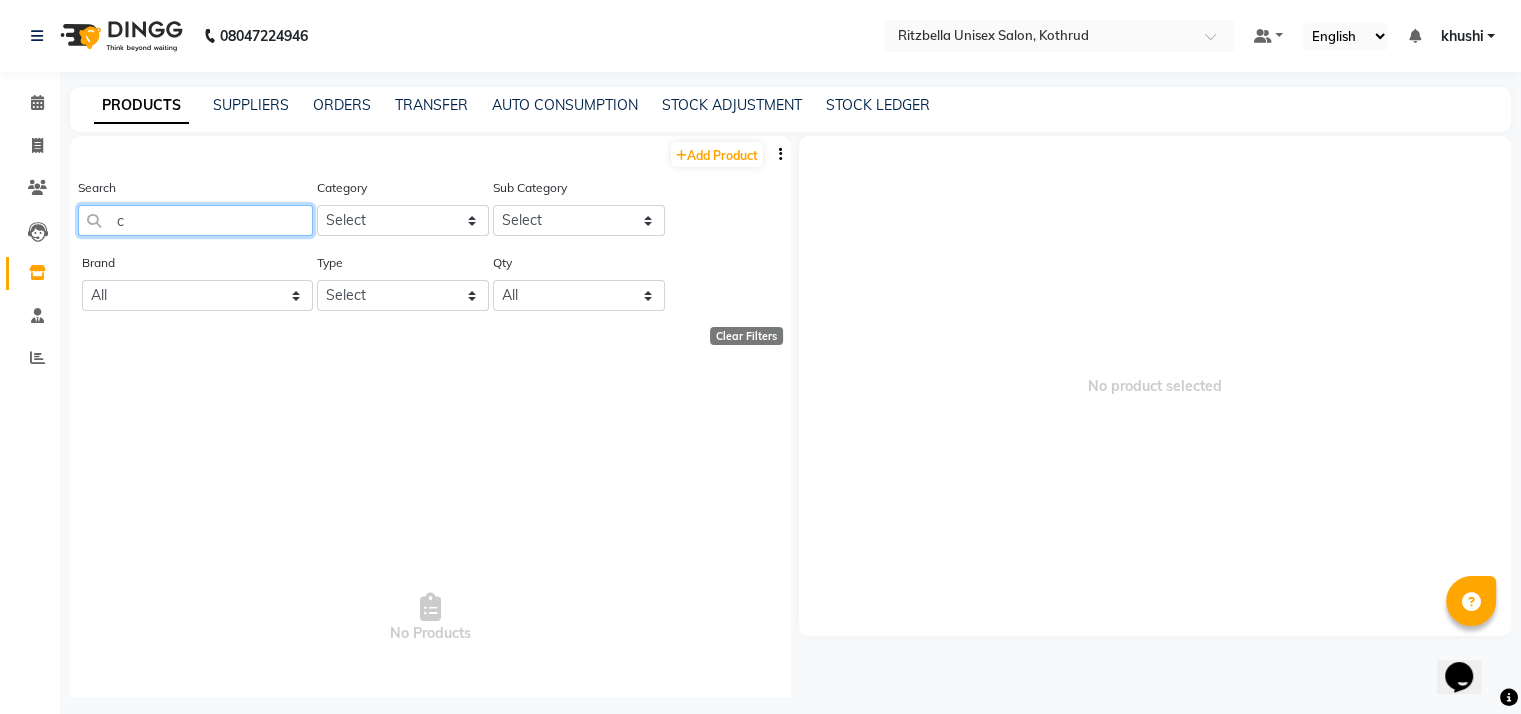 type 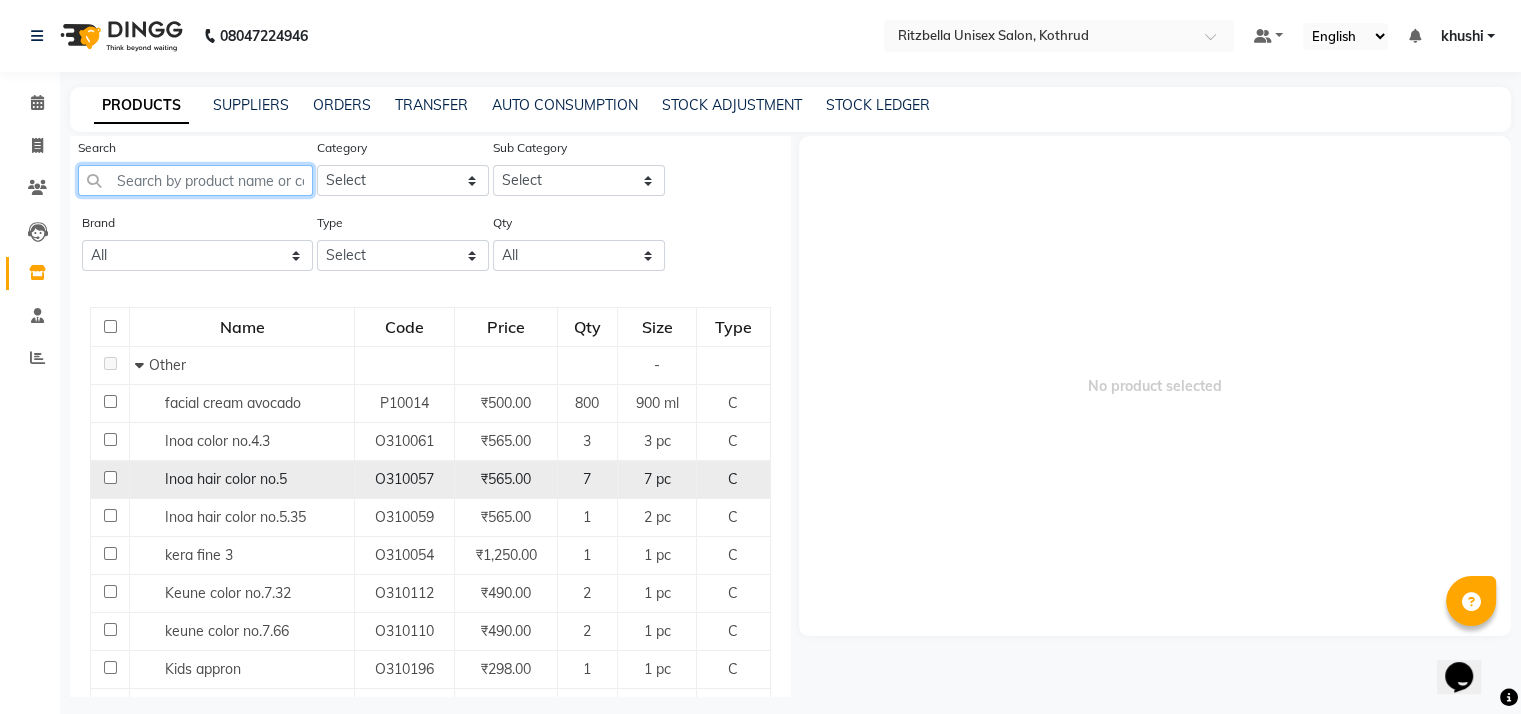 scroll, scrollTop: 0, scrollLeft: 0, axis: both 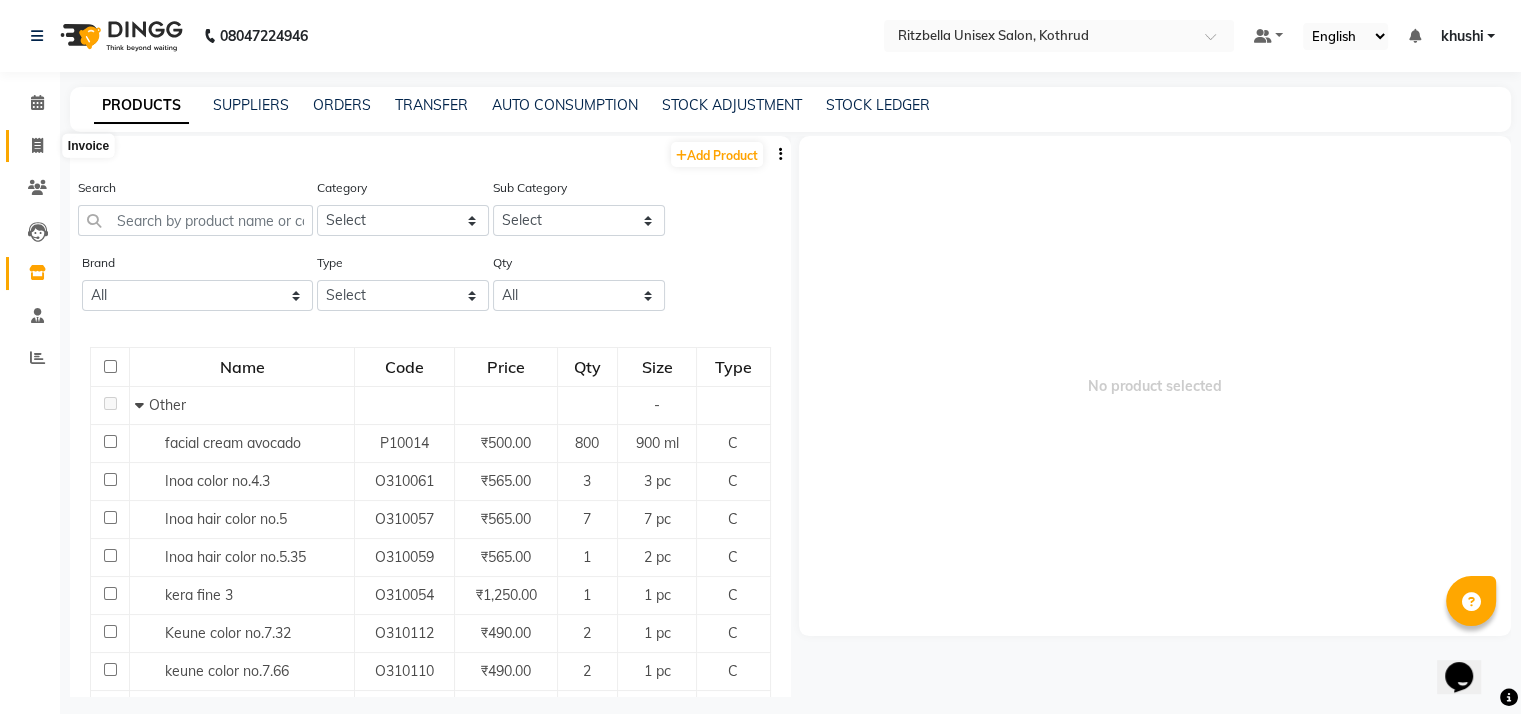click 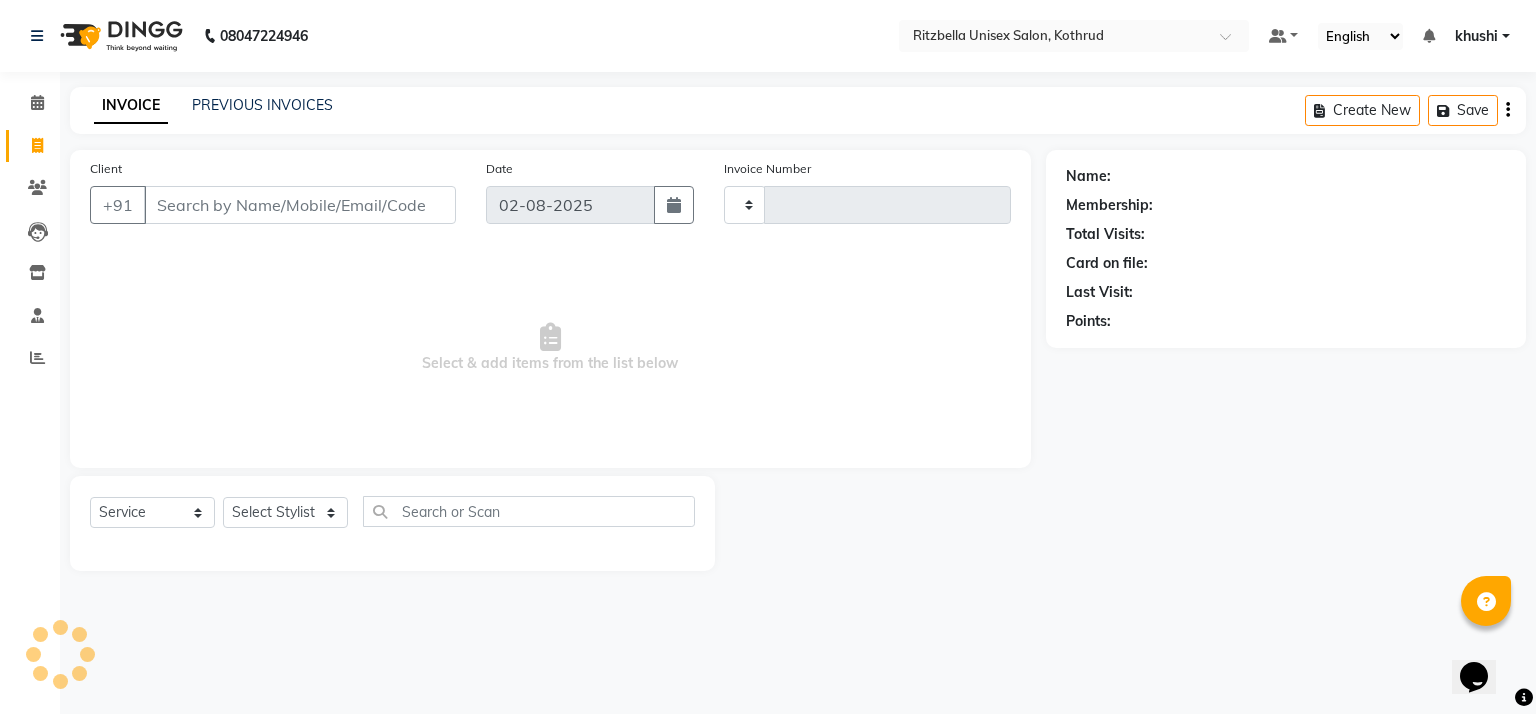 type on "0652" 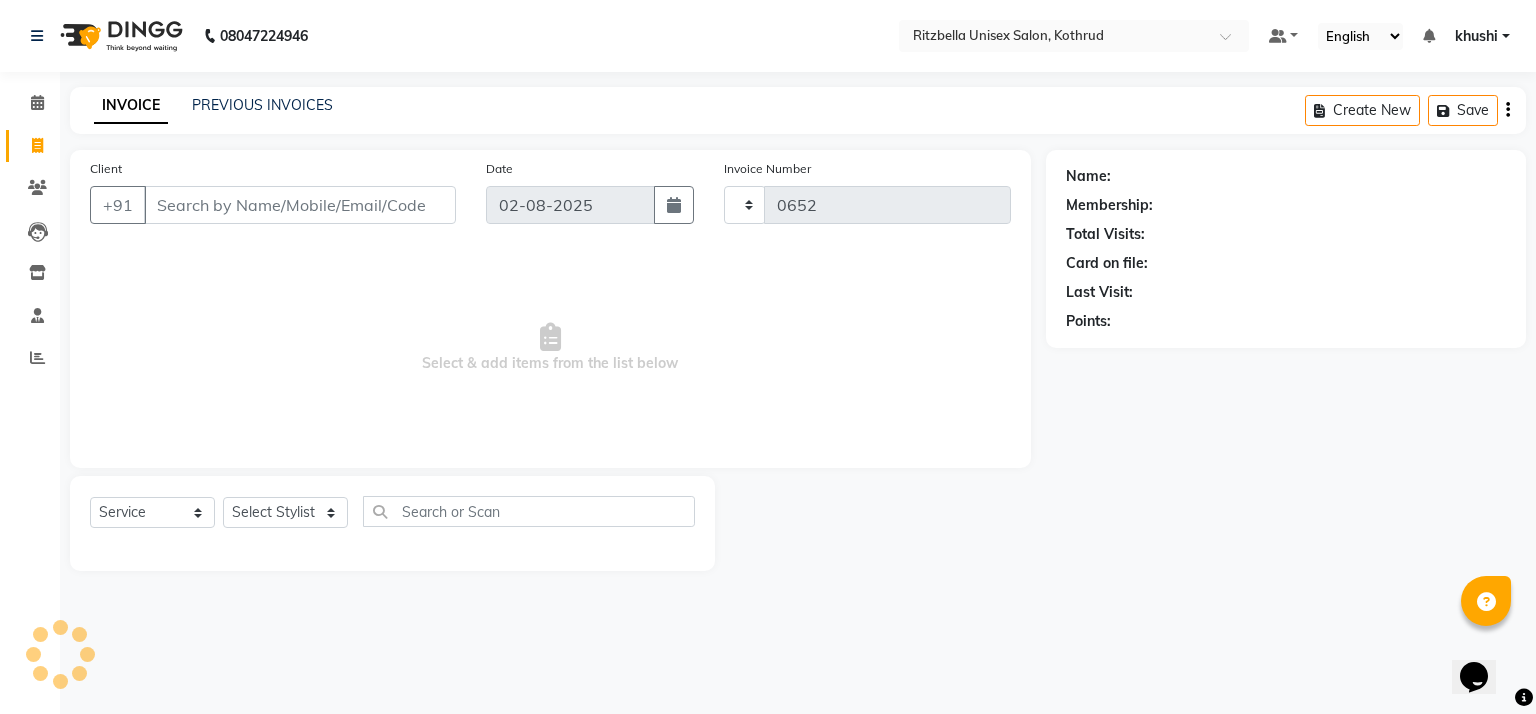 select on "6870" 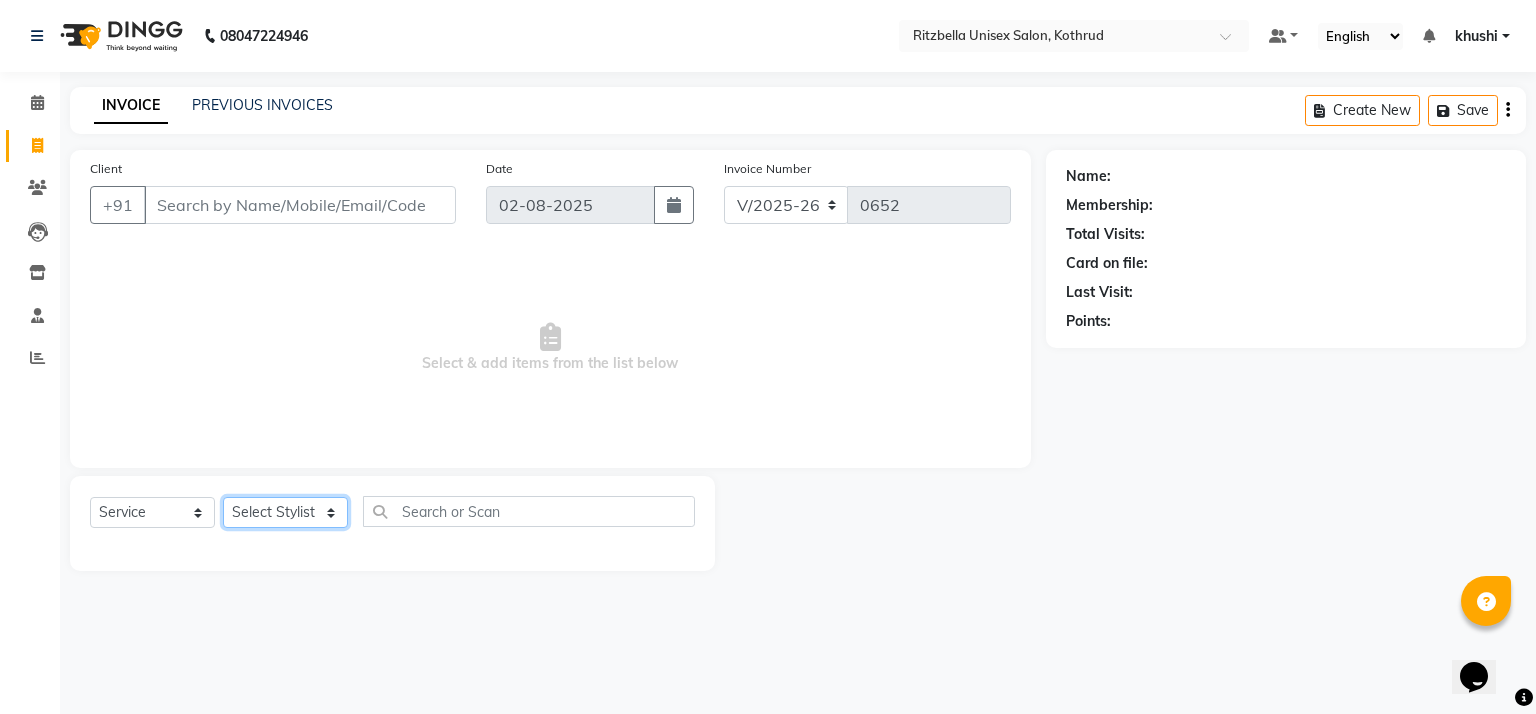 click on "Select Stylist [FIRST] [LAST], [FIRST] [LAST], [FIRST] [LAST], [FIRST] [LAST]" 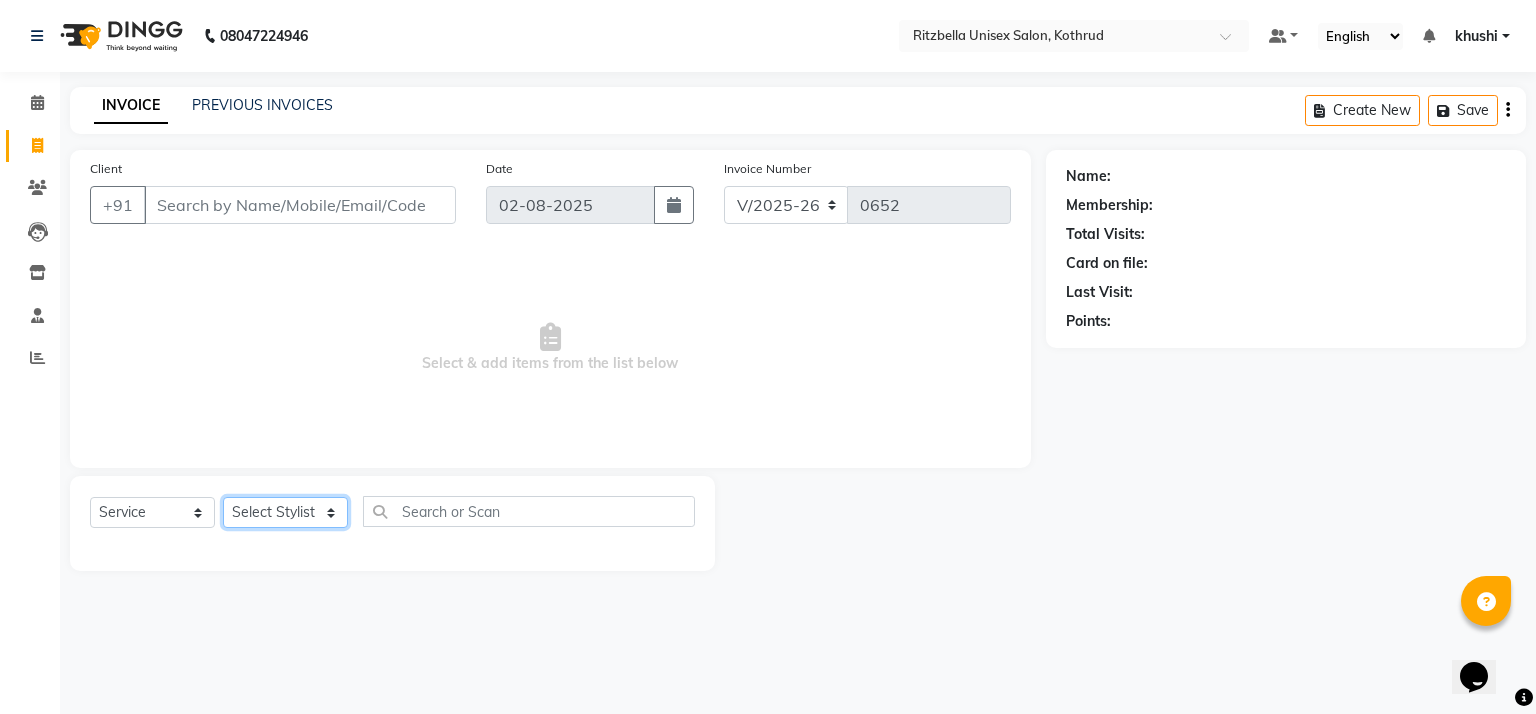 select on "53541" 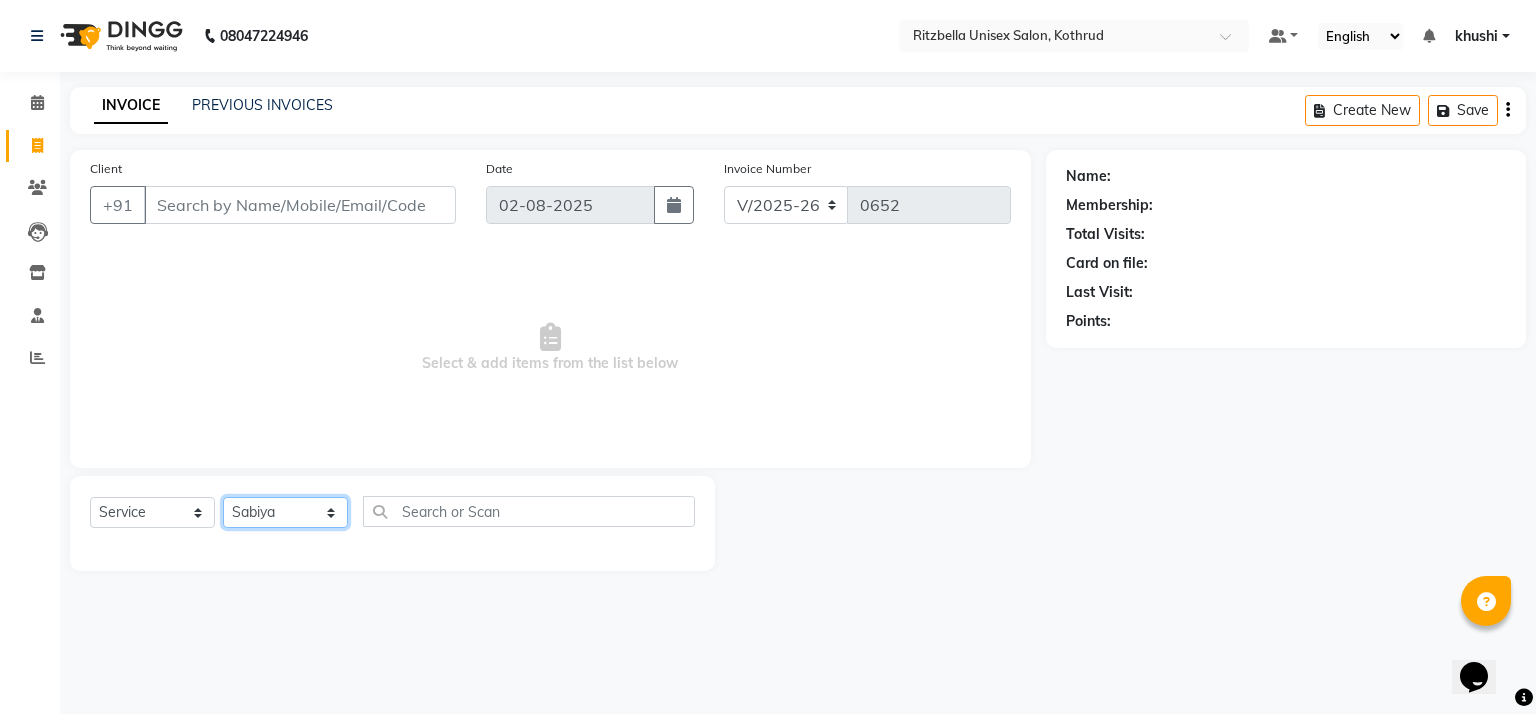 click on "Select Stylist [FIRST] [LAST], [FIRST] [LAST], [FIRST] [LAST], [FIRST] [LAST]" 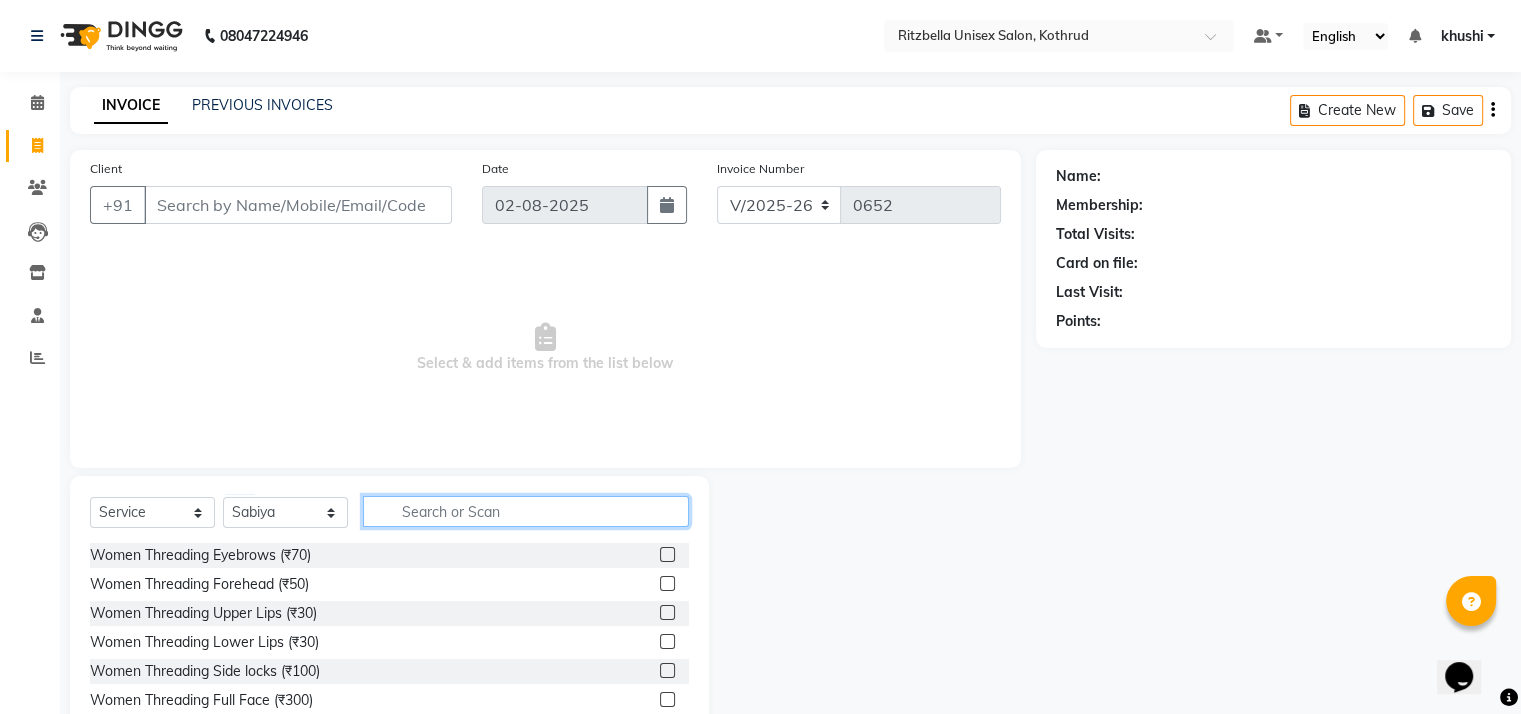click 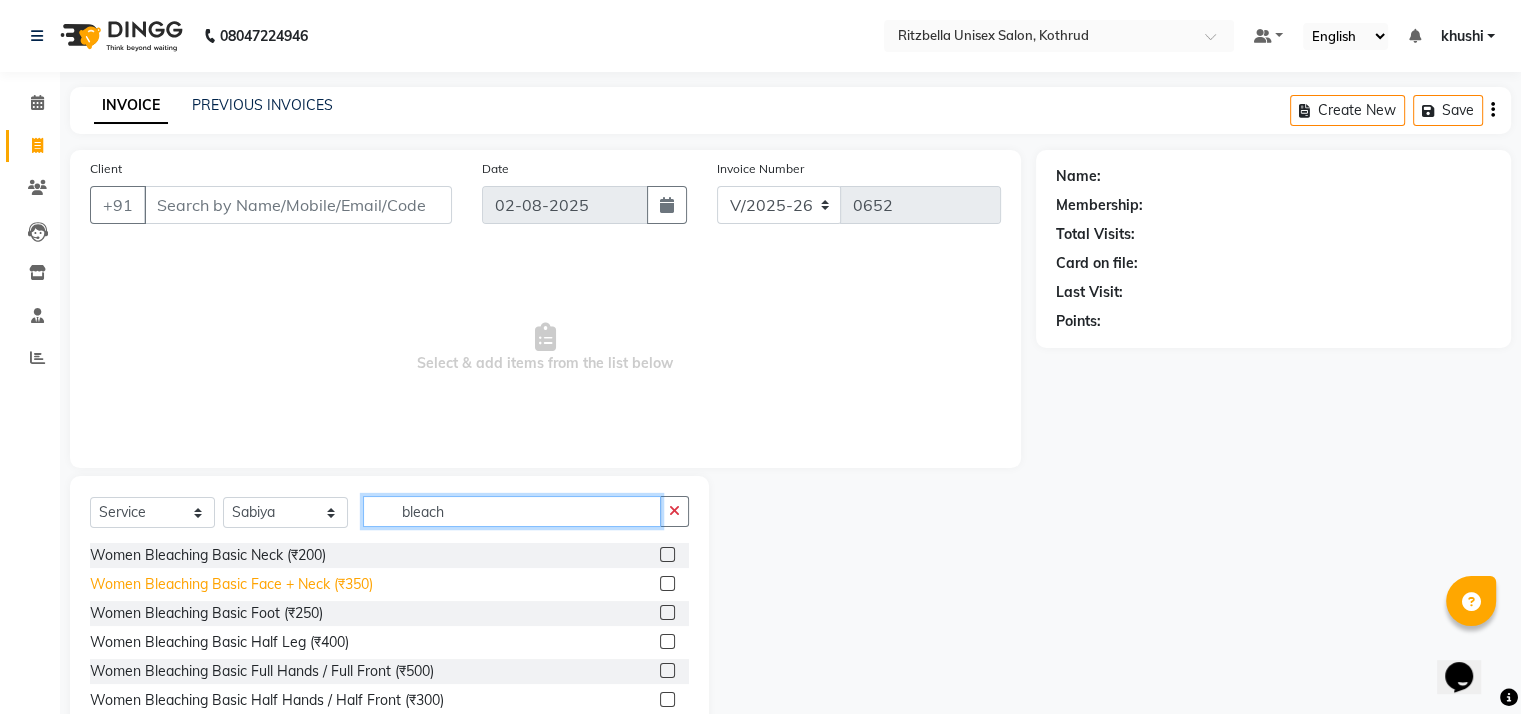 type on "bleach" 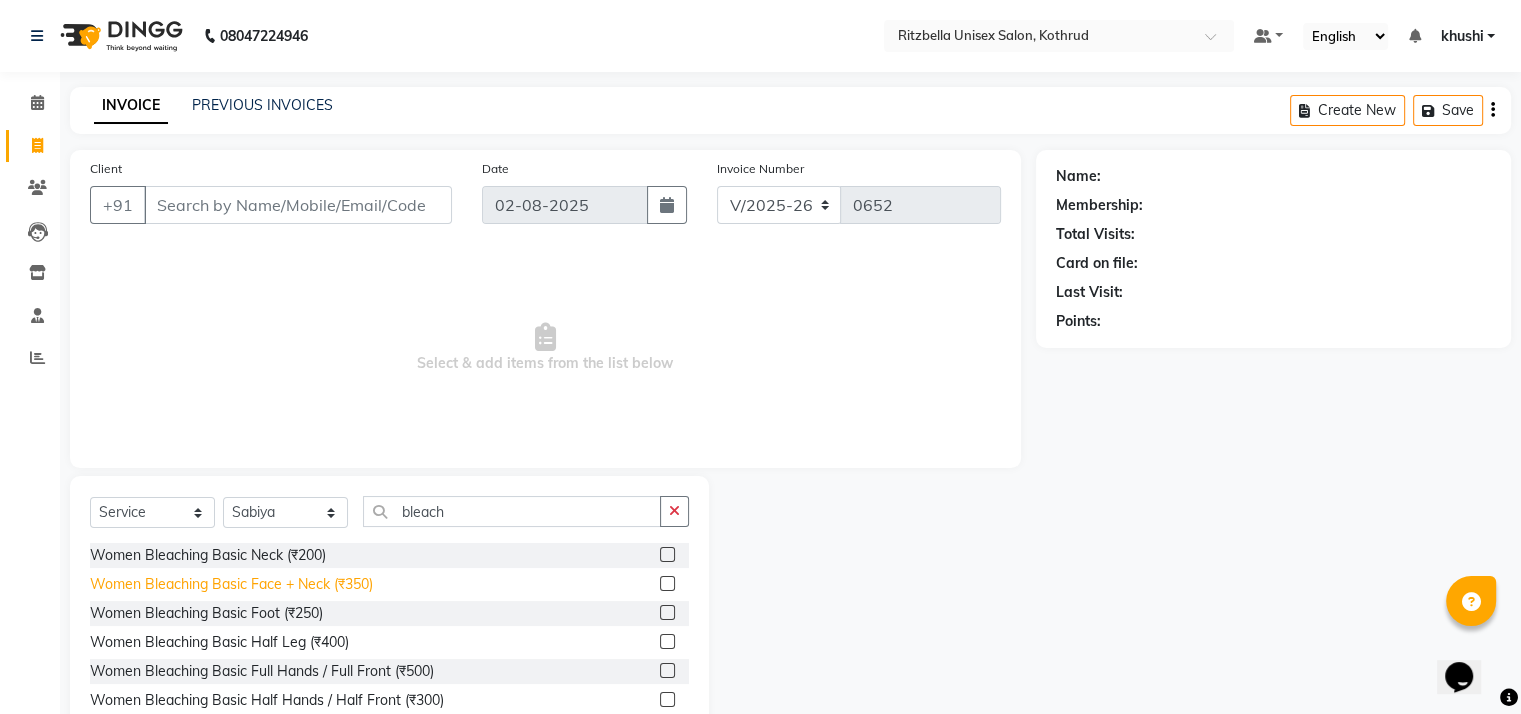 click on "Women Bleaching Basic Face + Neck (₹350)" 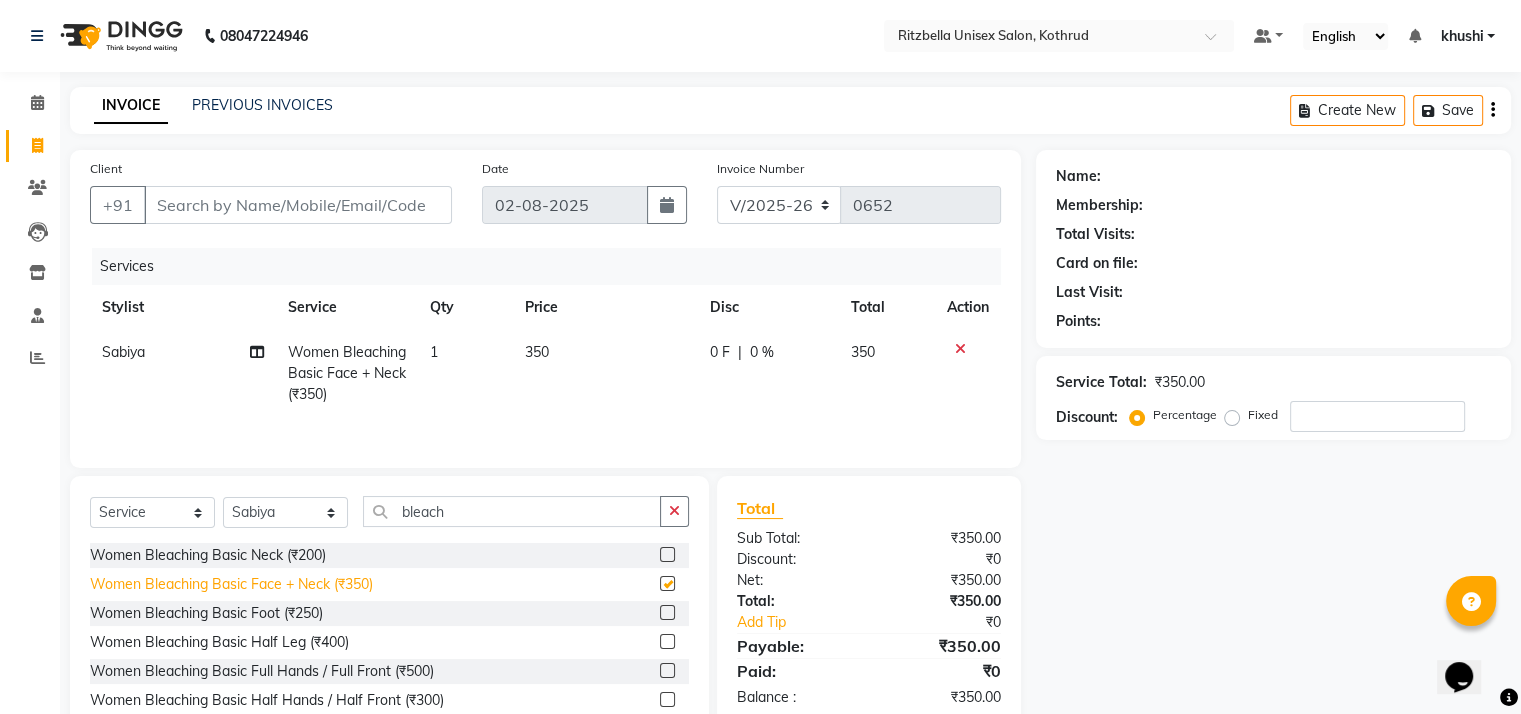 checkbox on "false" 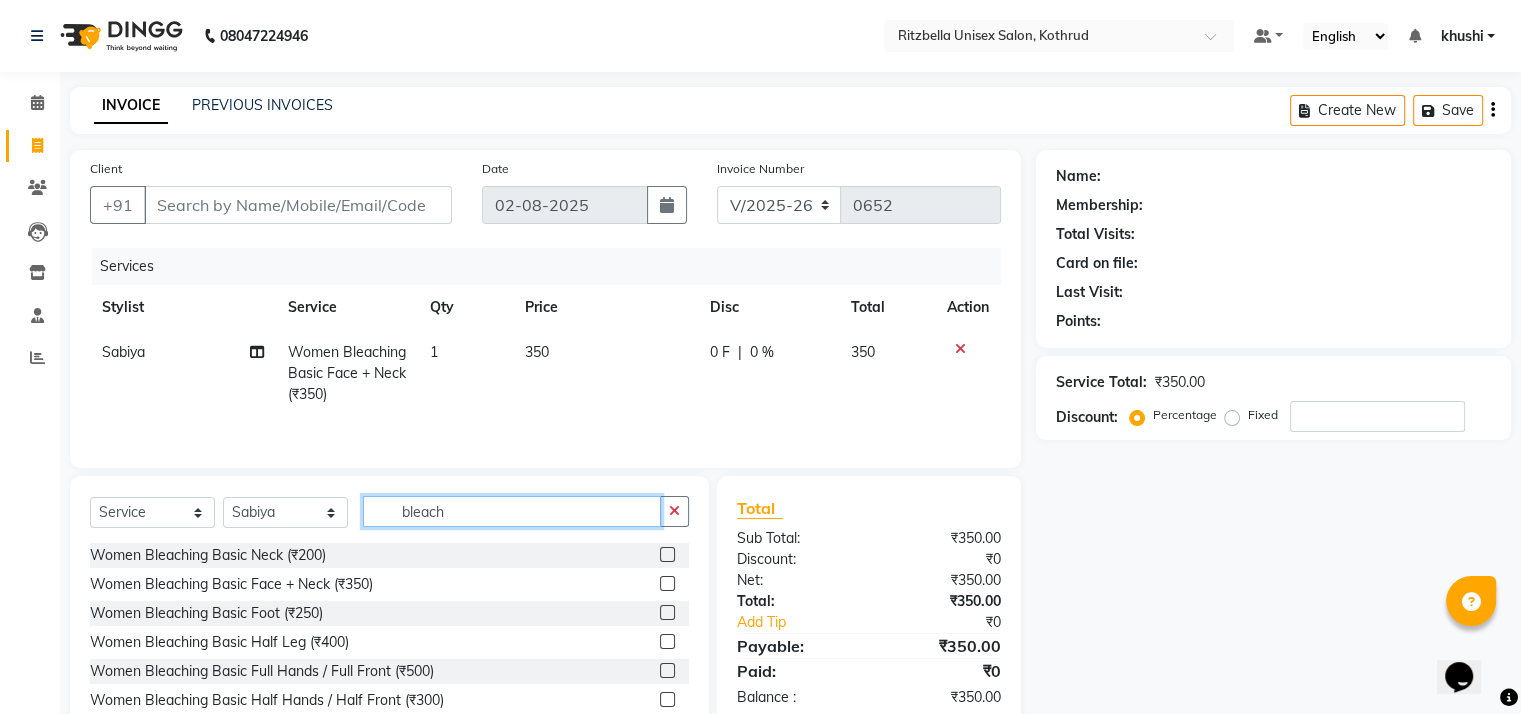 click on "bleach" 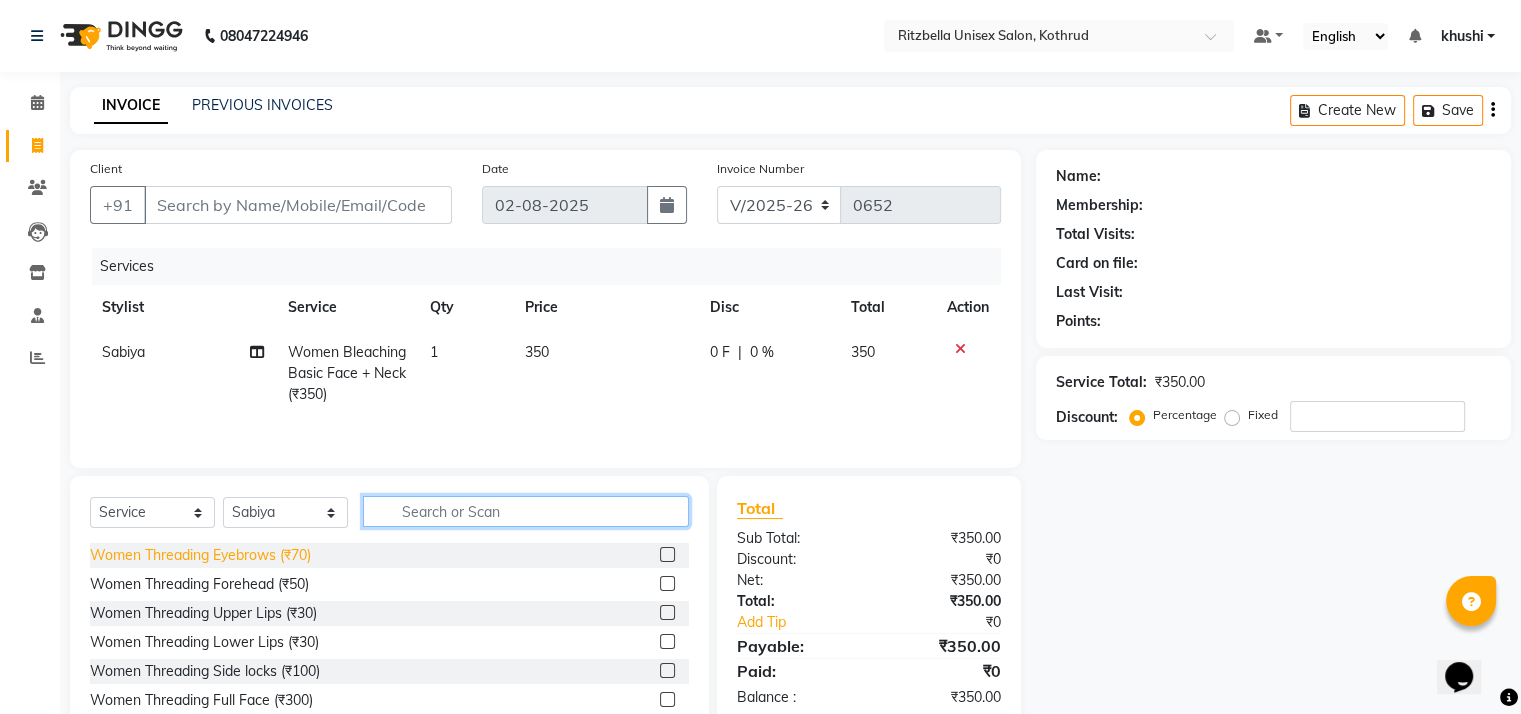 type 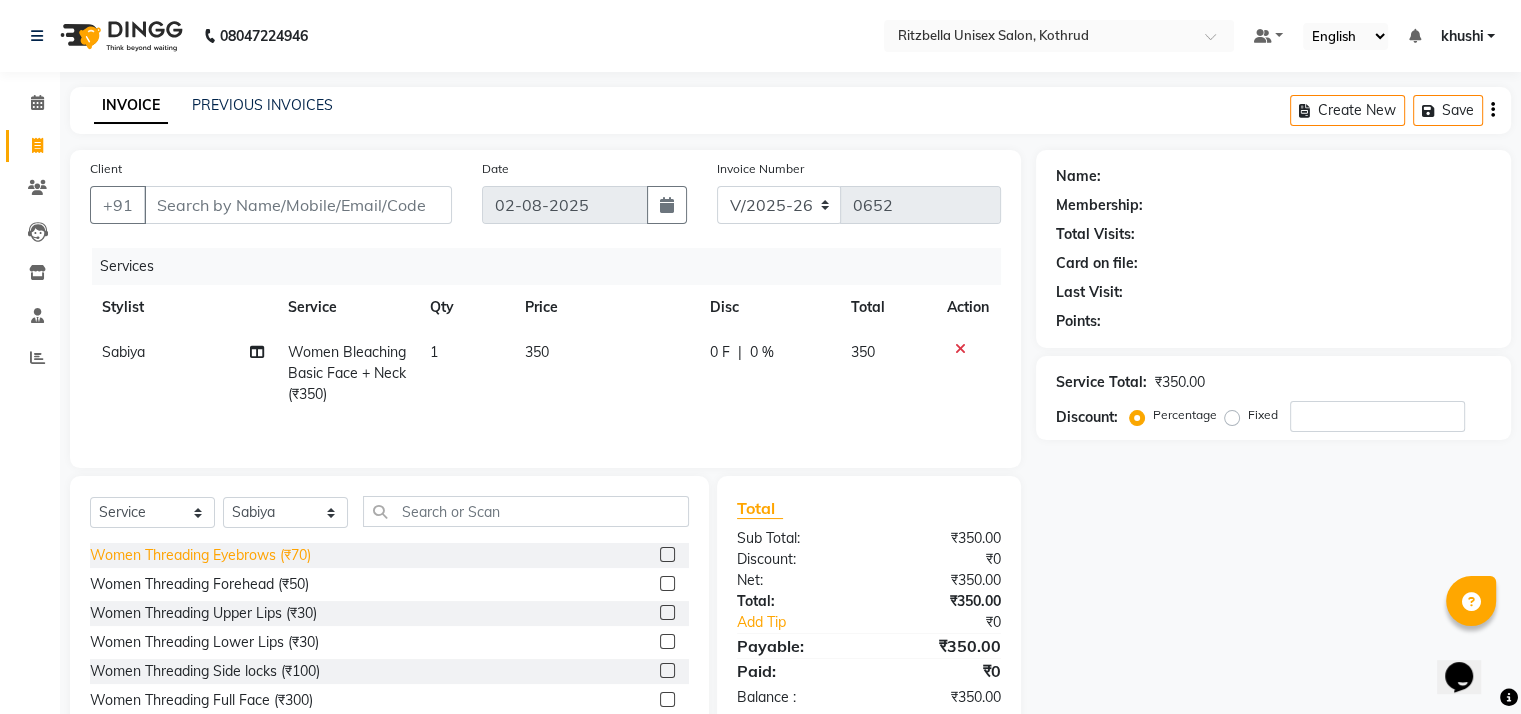 click on "Women Threading Eyebrows (₹70)" 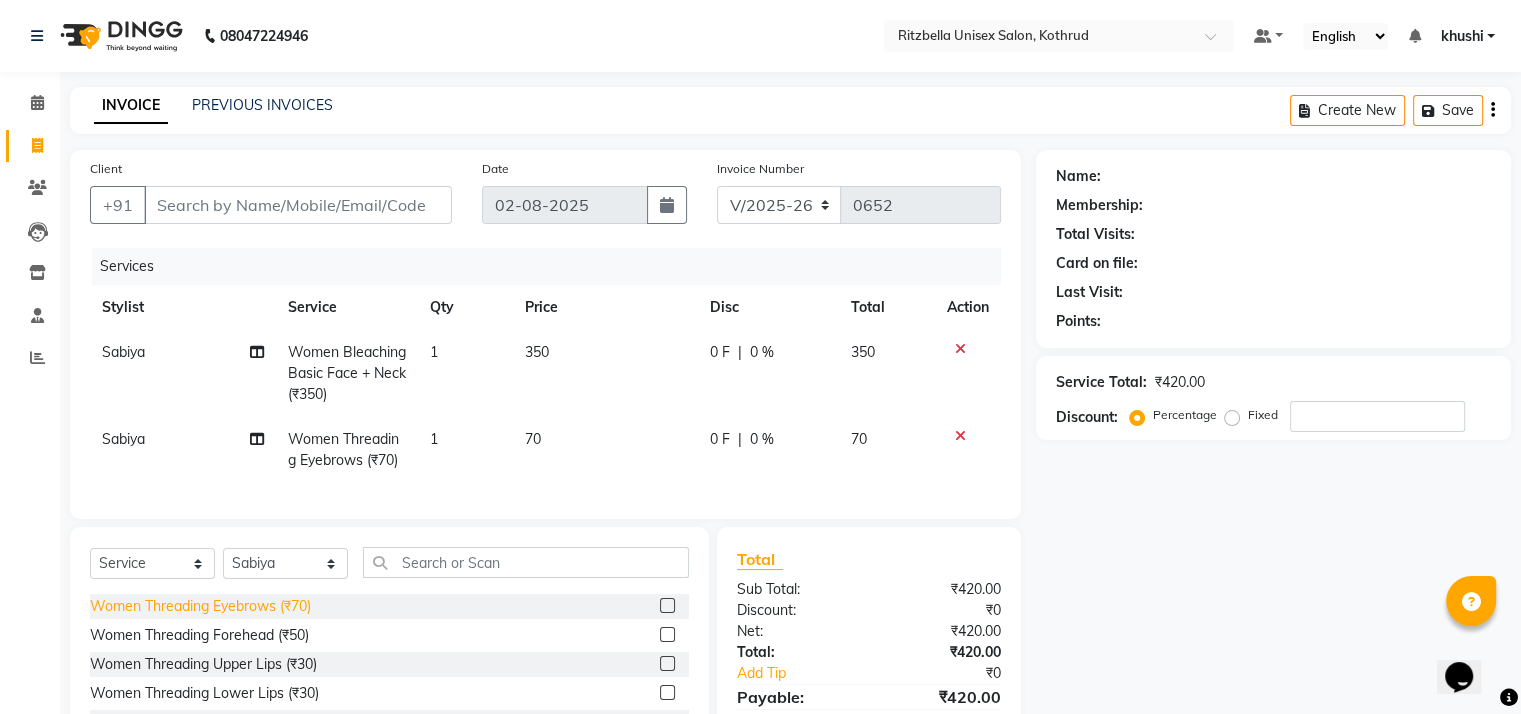 click on "Women Threading Eyebrows (₹70)" 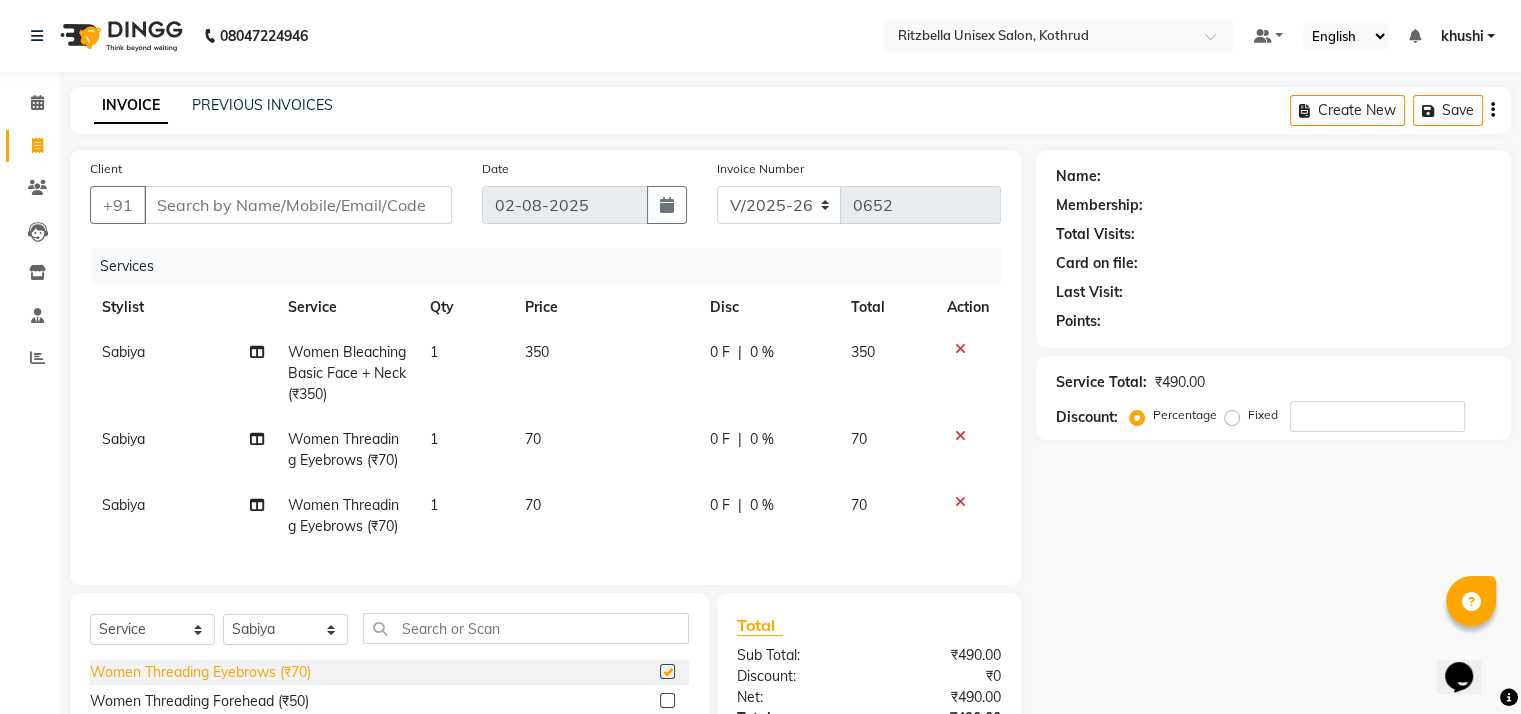 checkbox on "false" 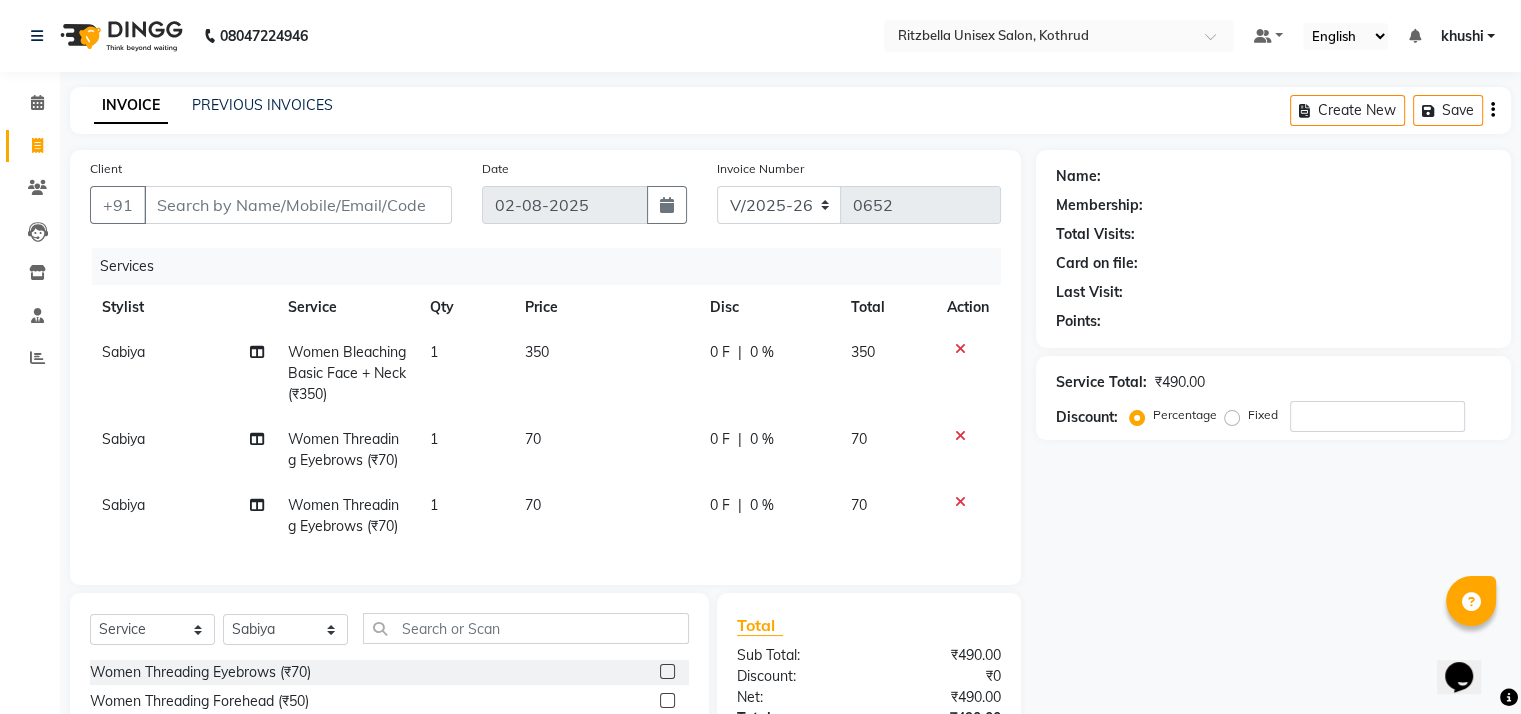 click 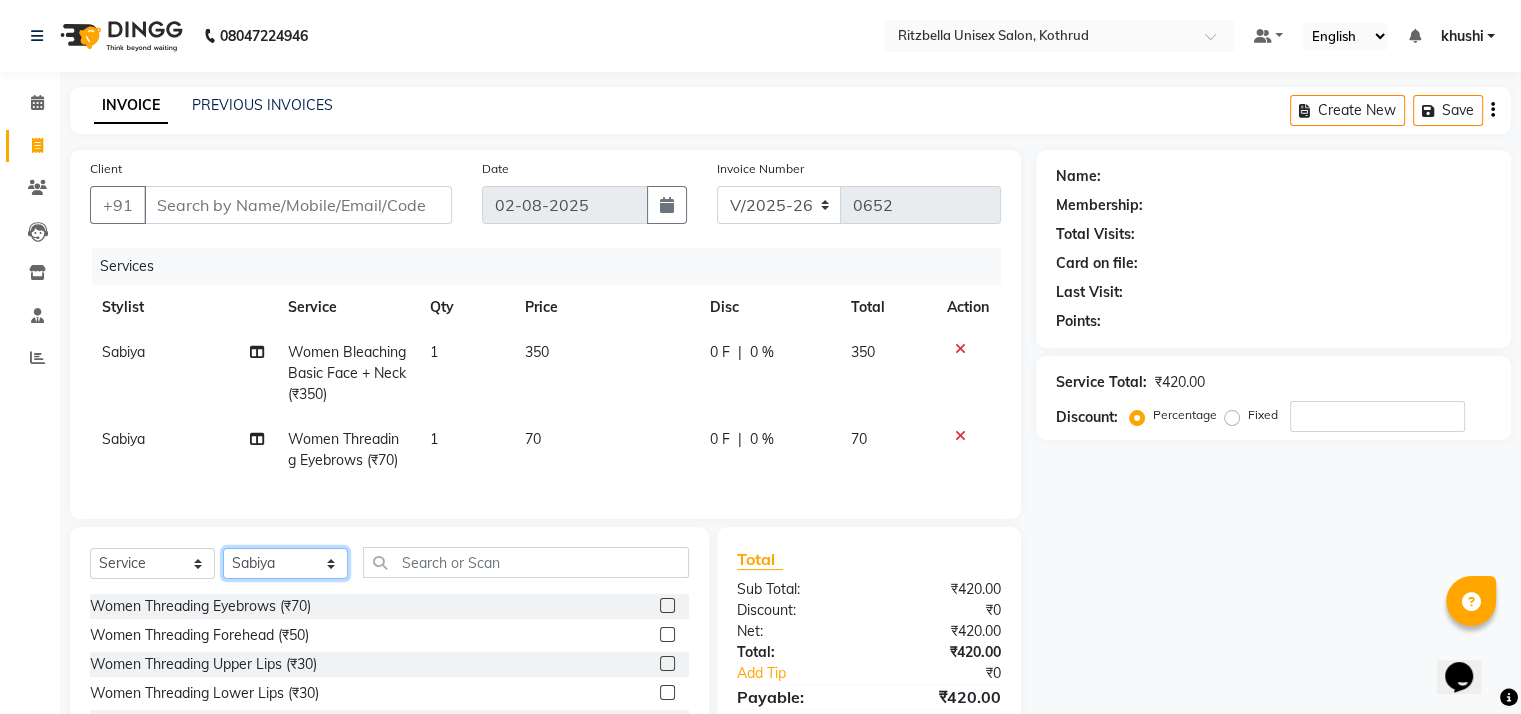 click on "Select Stylist [FIRST] [LAST], [FIRST] [LAST], [FIRST] [LAST], [FIRST] [LAST]" 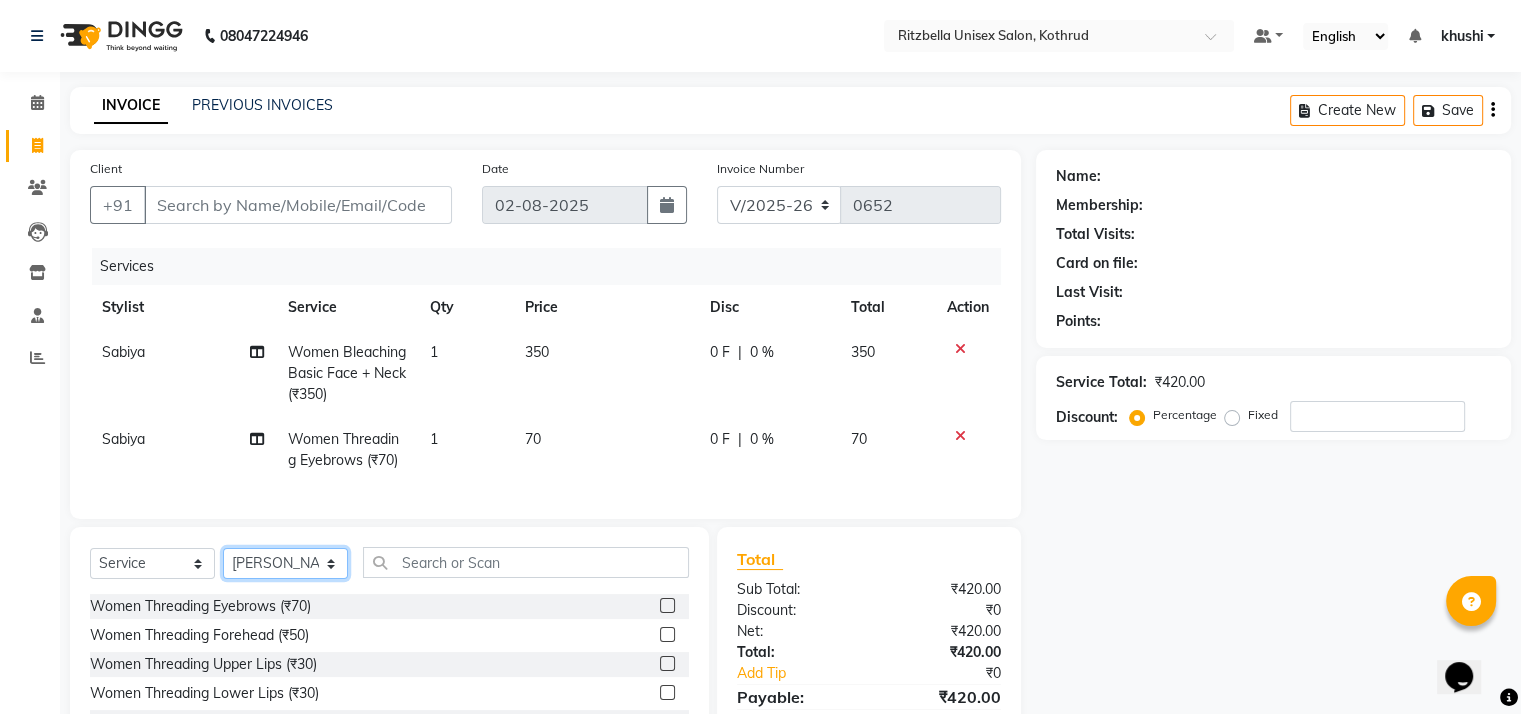 click on "Select Stylist [FIRST] [LAST], [FIRST] [LAST], [FIRST] [LAST], [FIRST] [LAST]" 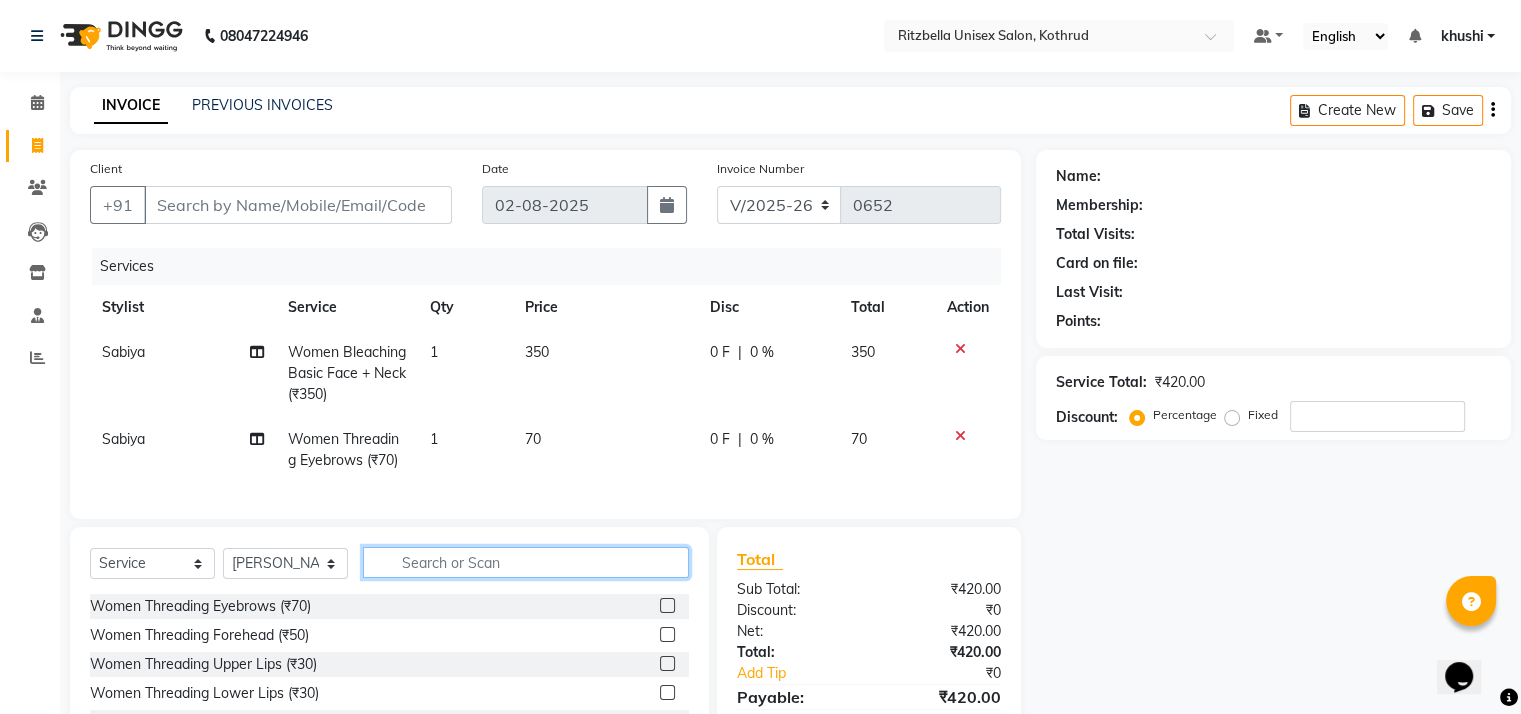 click 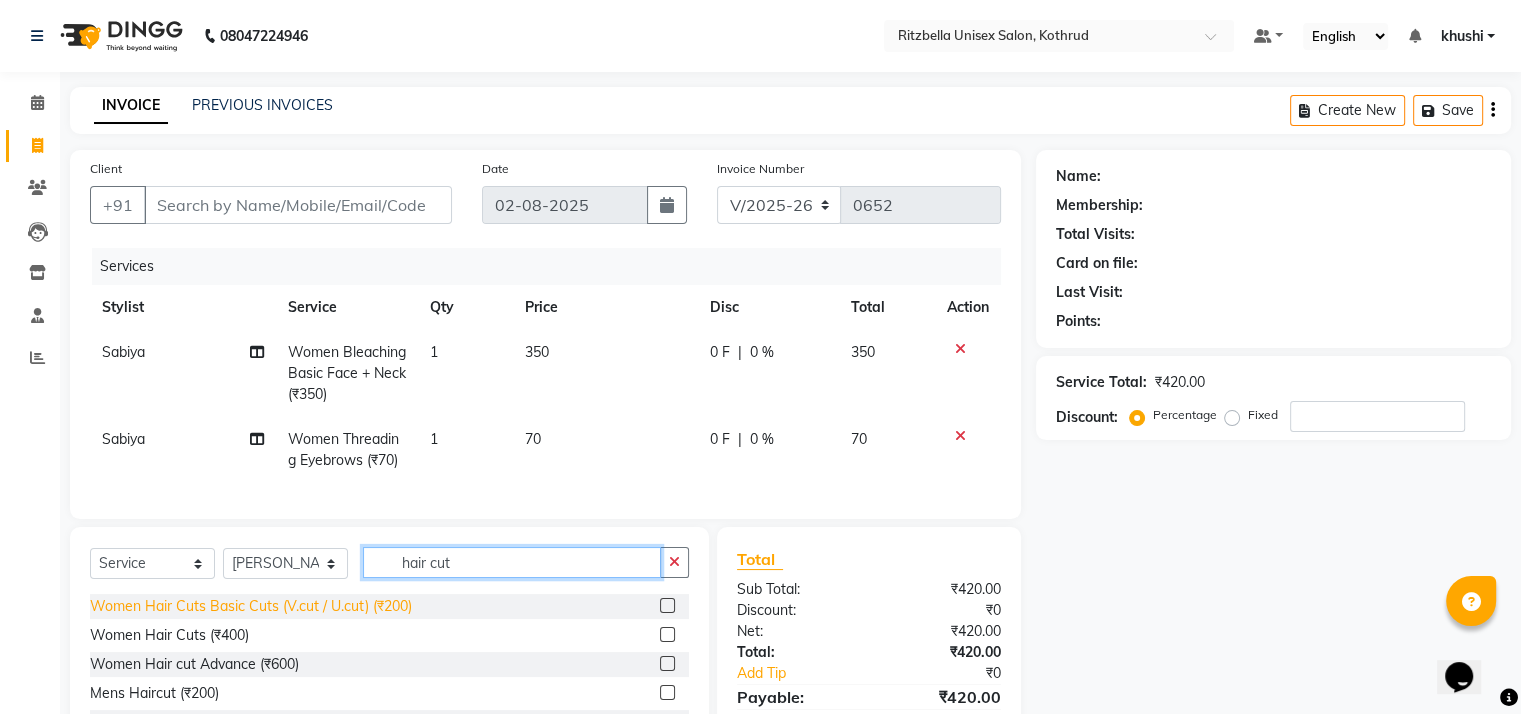 type on "hair cut" 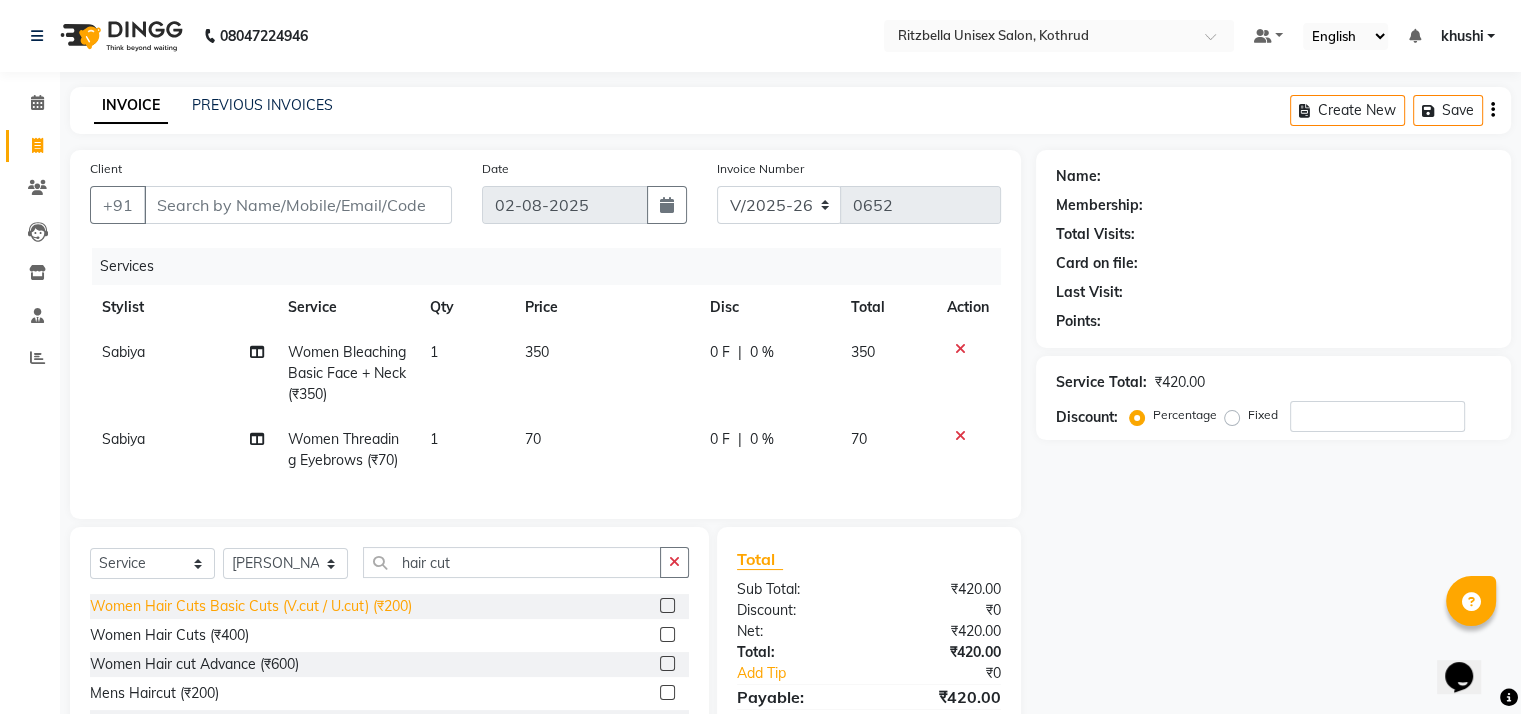click on "Women Hair Cuts Basic Cuts (V.cut / U.cut) (₹200)" 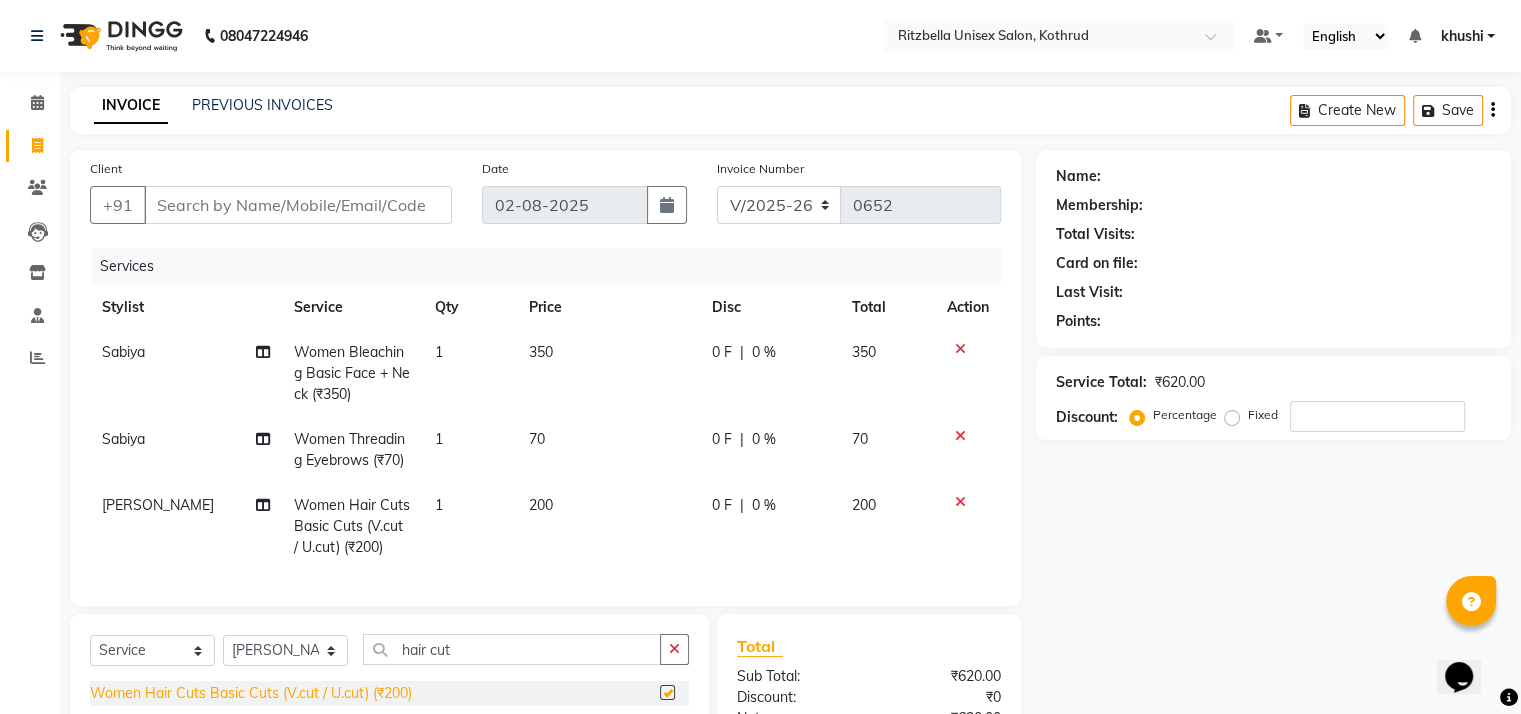 checkbox on "false" 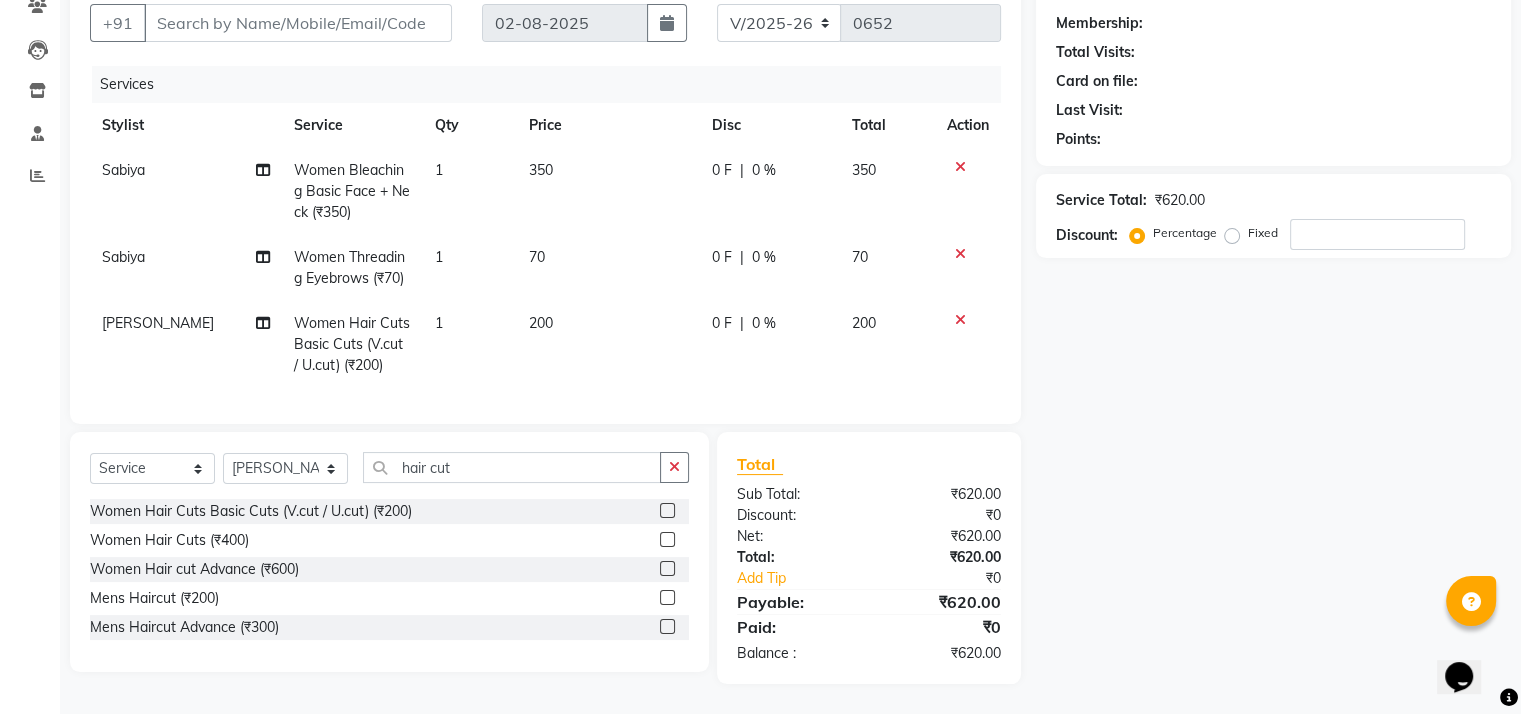 scroll, scrollTop: 0, scrollLeft: 0, axis: both 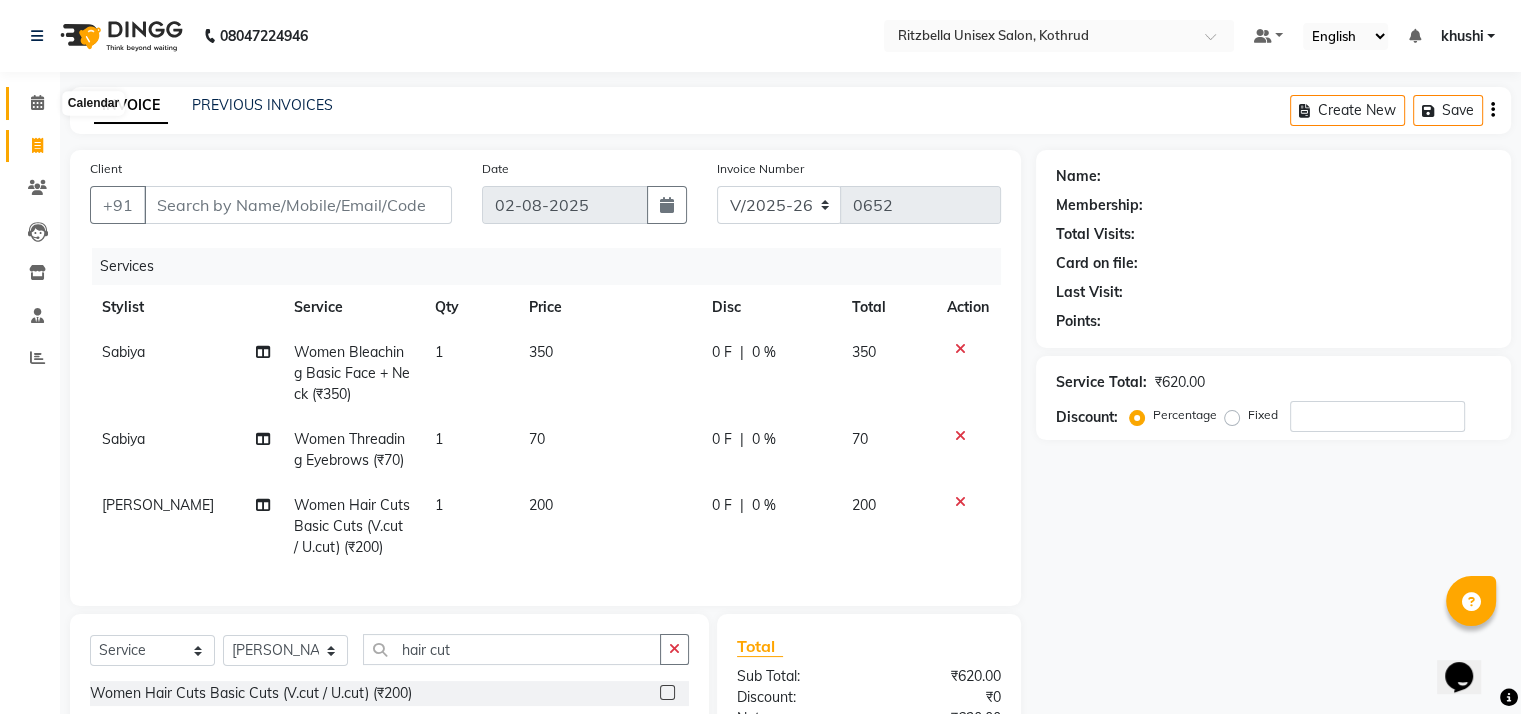 click 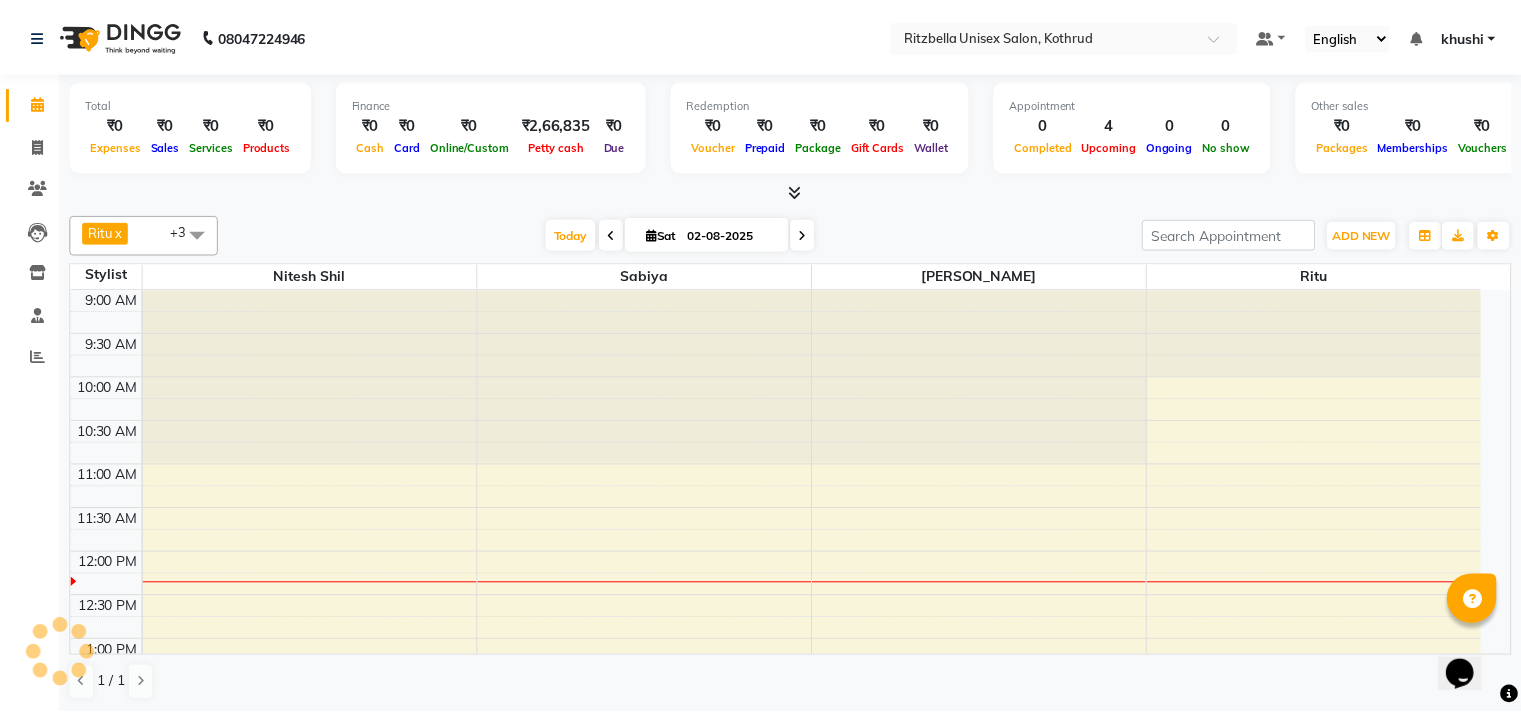 scroll, scrollTop: 0, scrollLeft: 0, axis: both 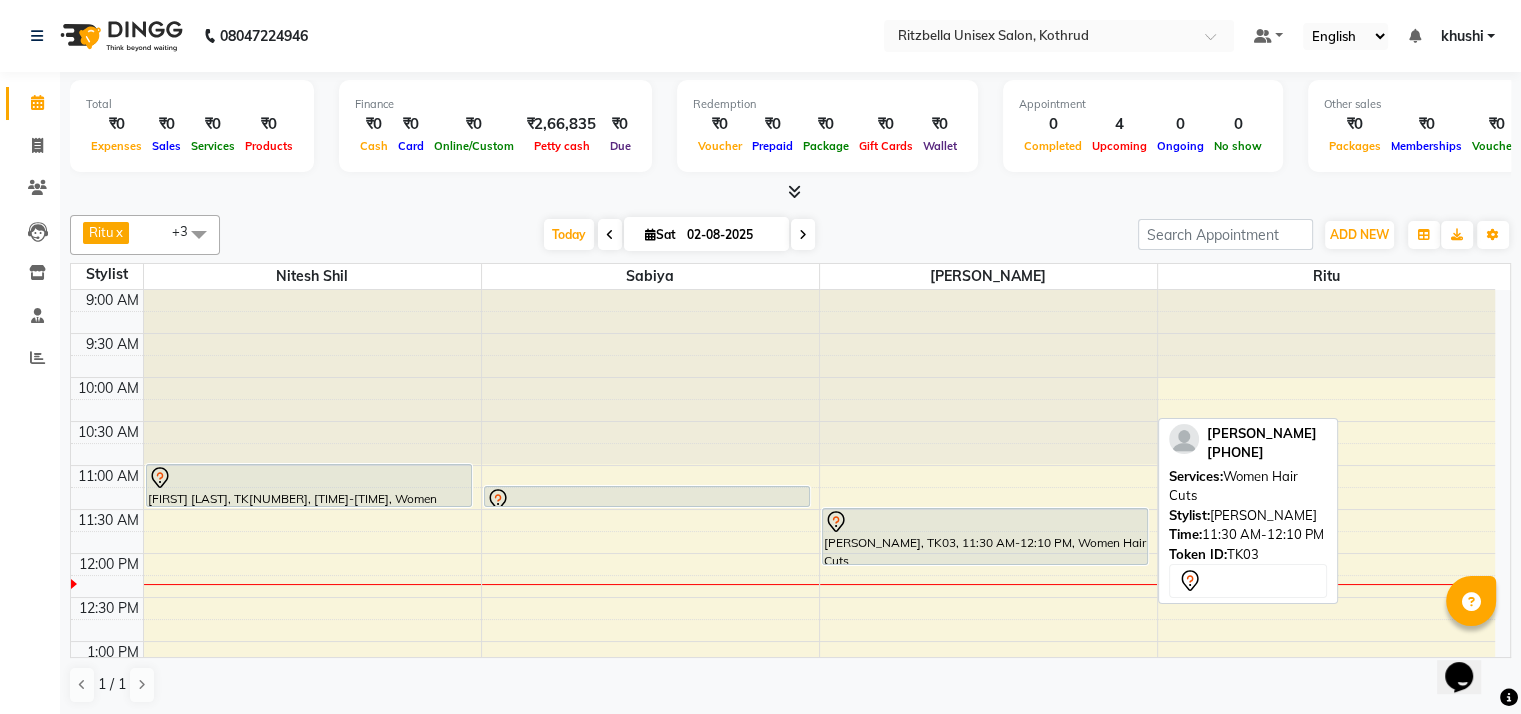 click at bounding box center [985, 522] 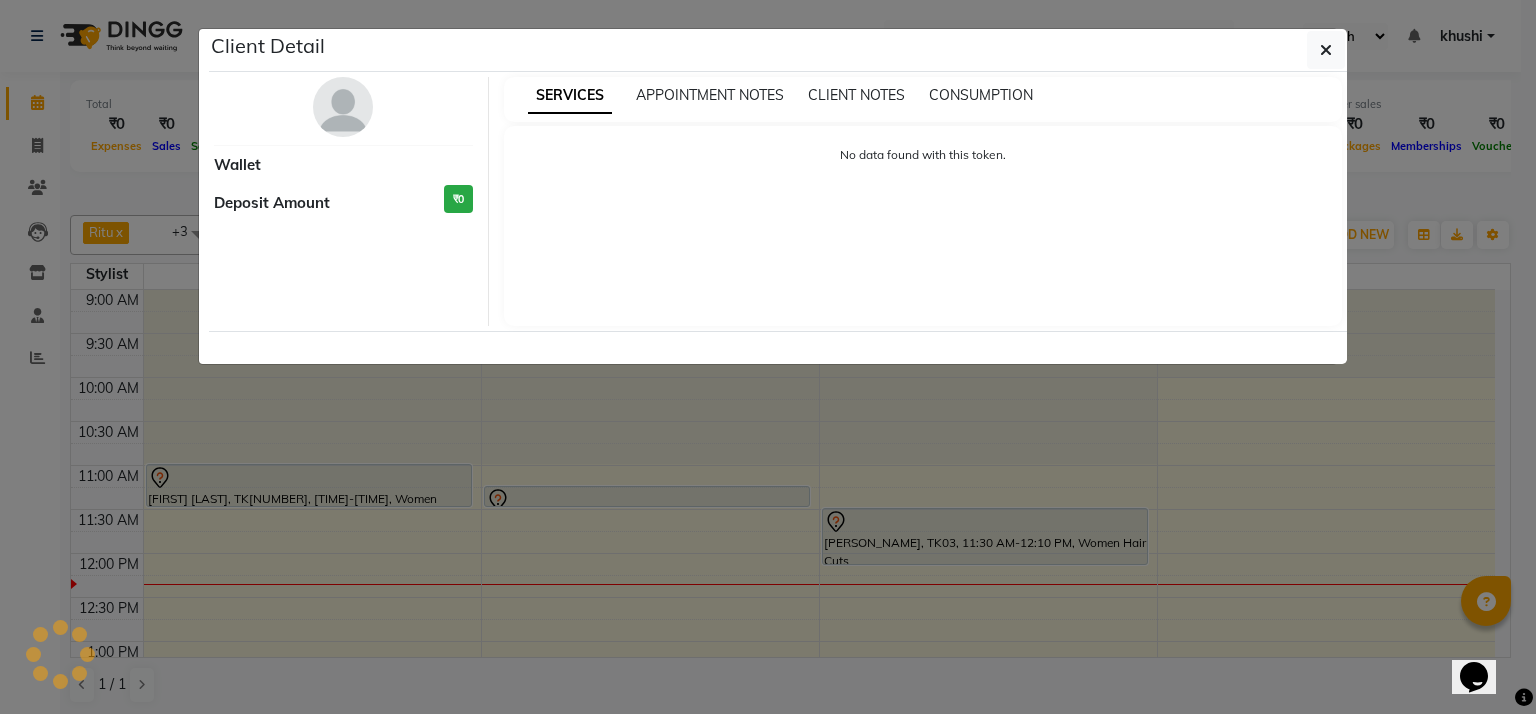 select on "7" 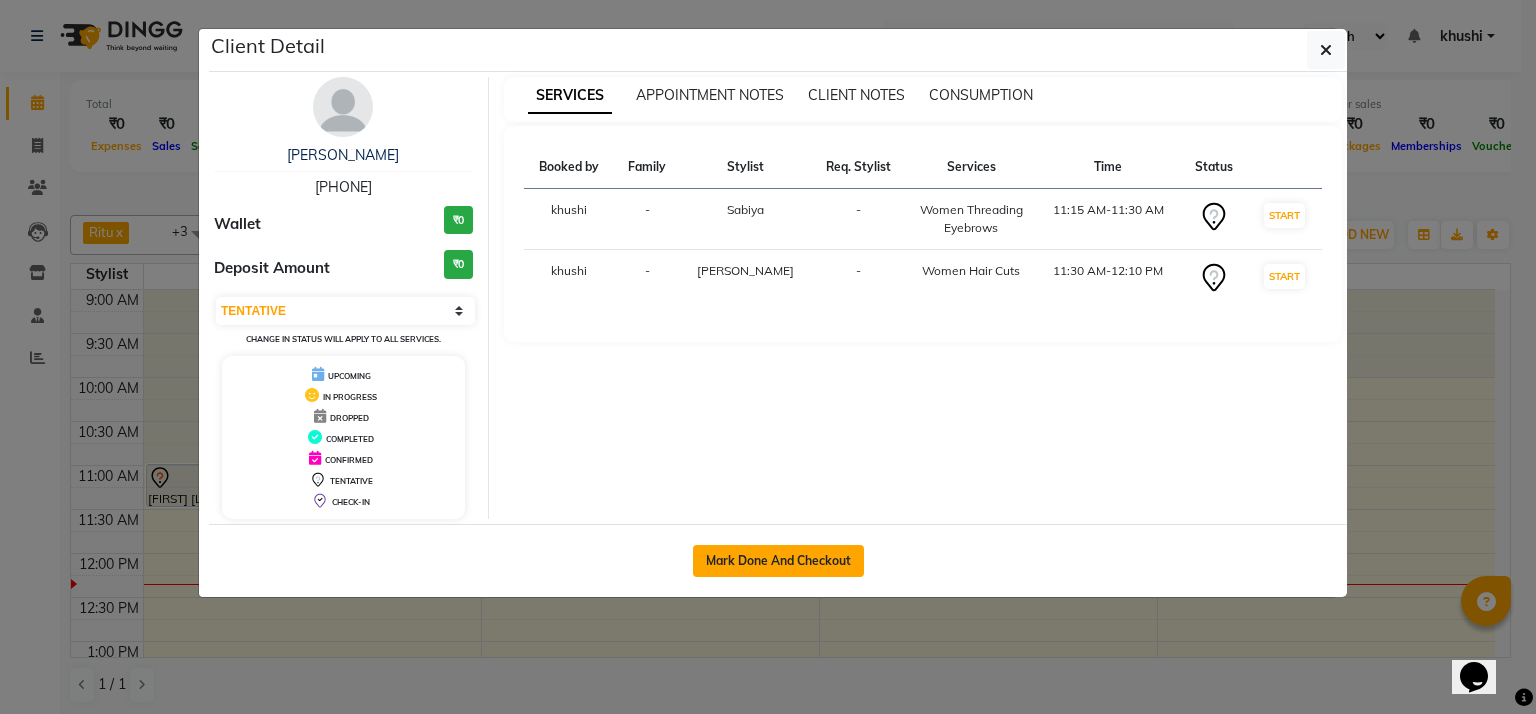 click on "Mark Done And Checkout" 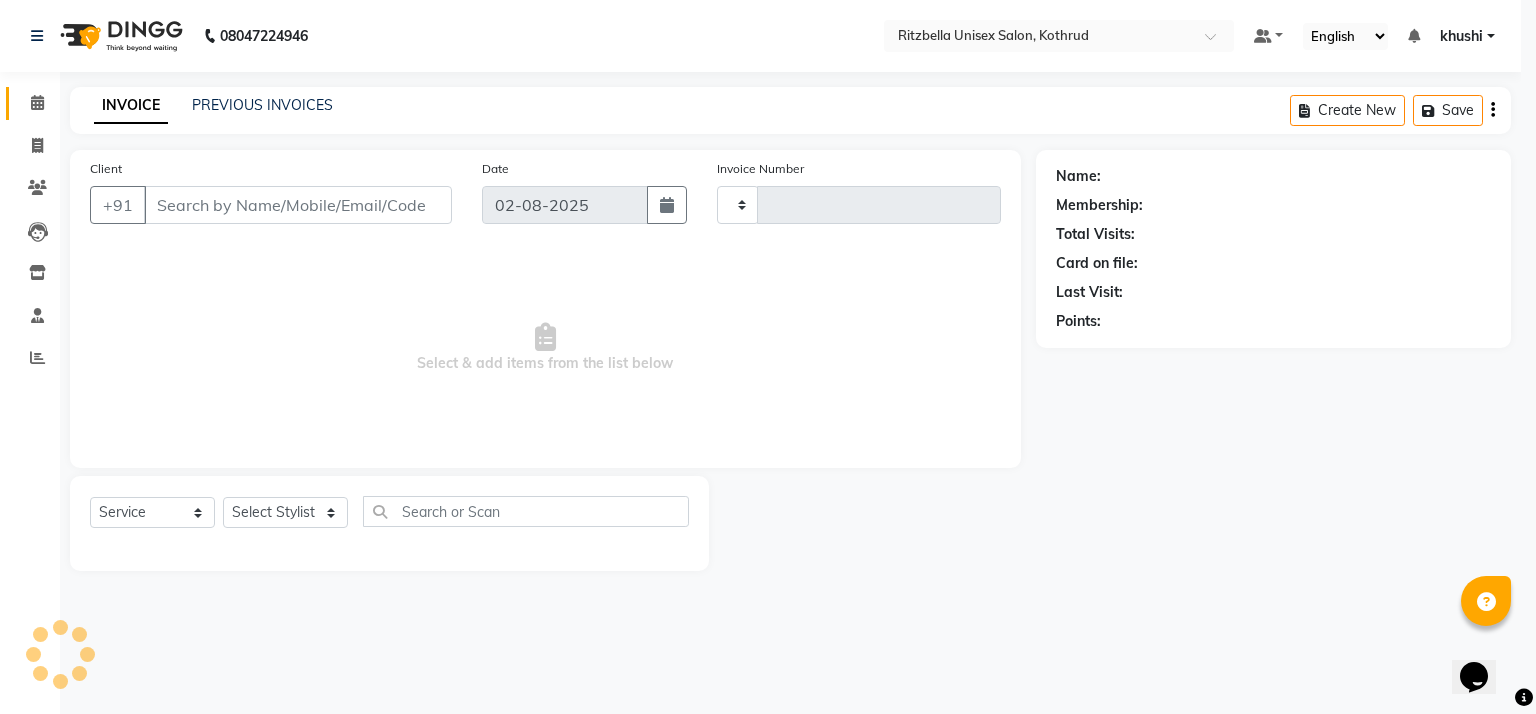 type on "0652" 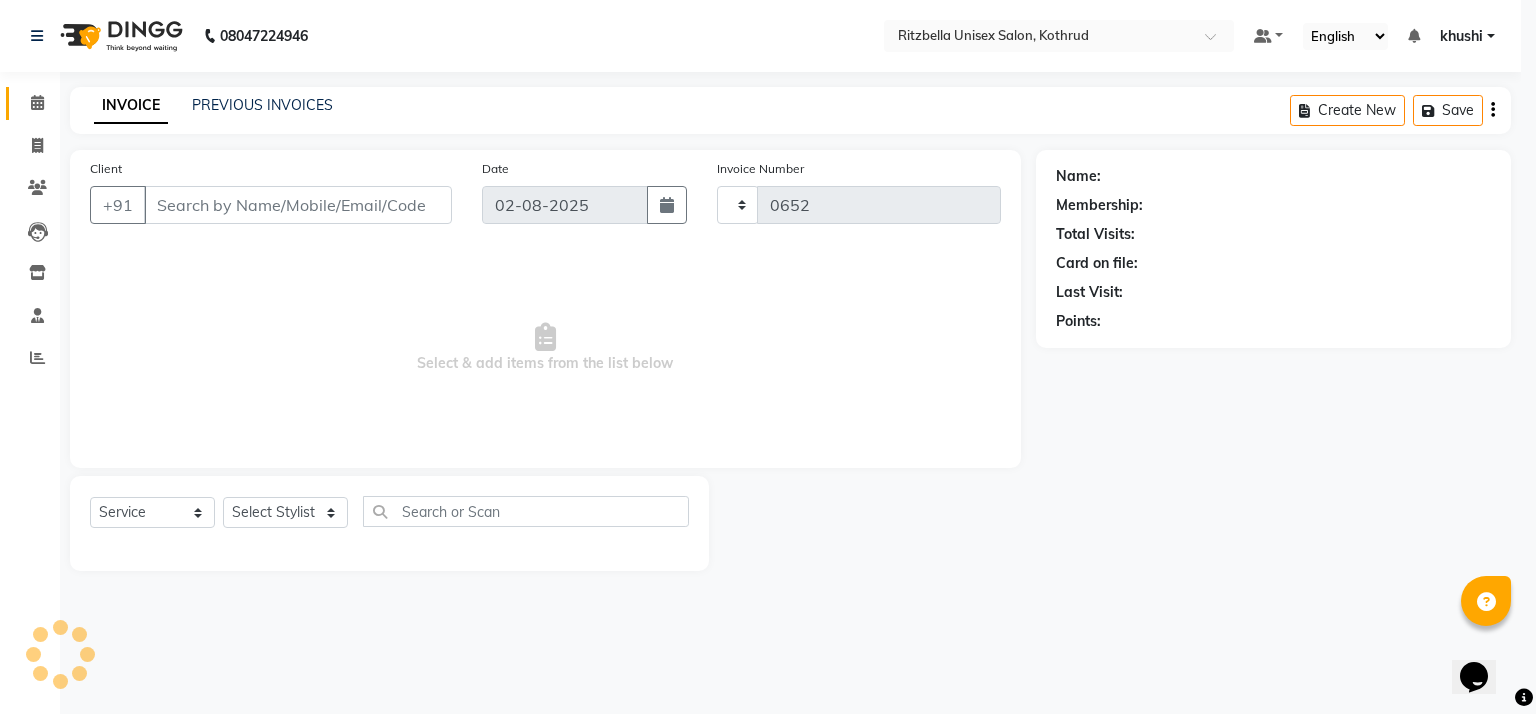 select on "6870" 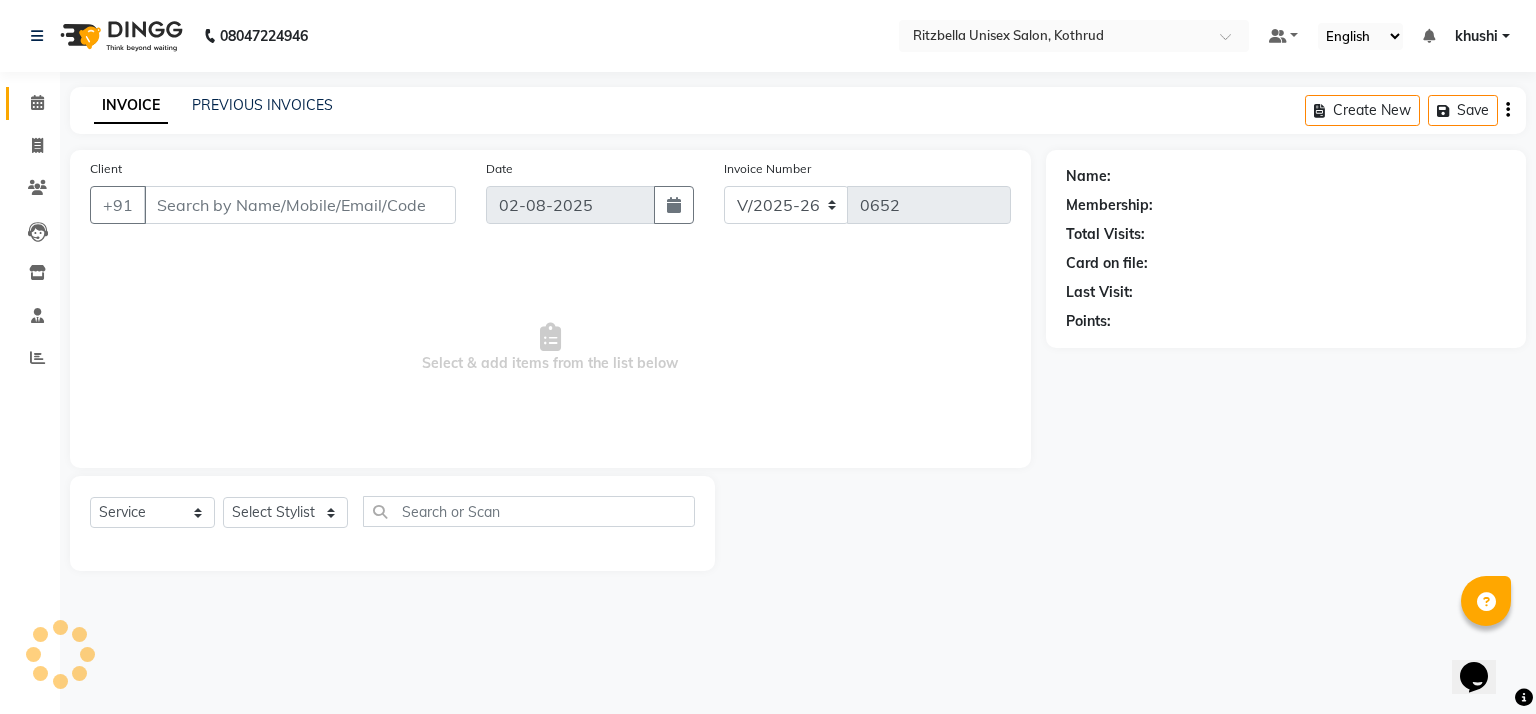 type on "[PHONE]" 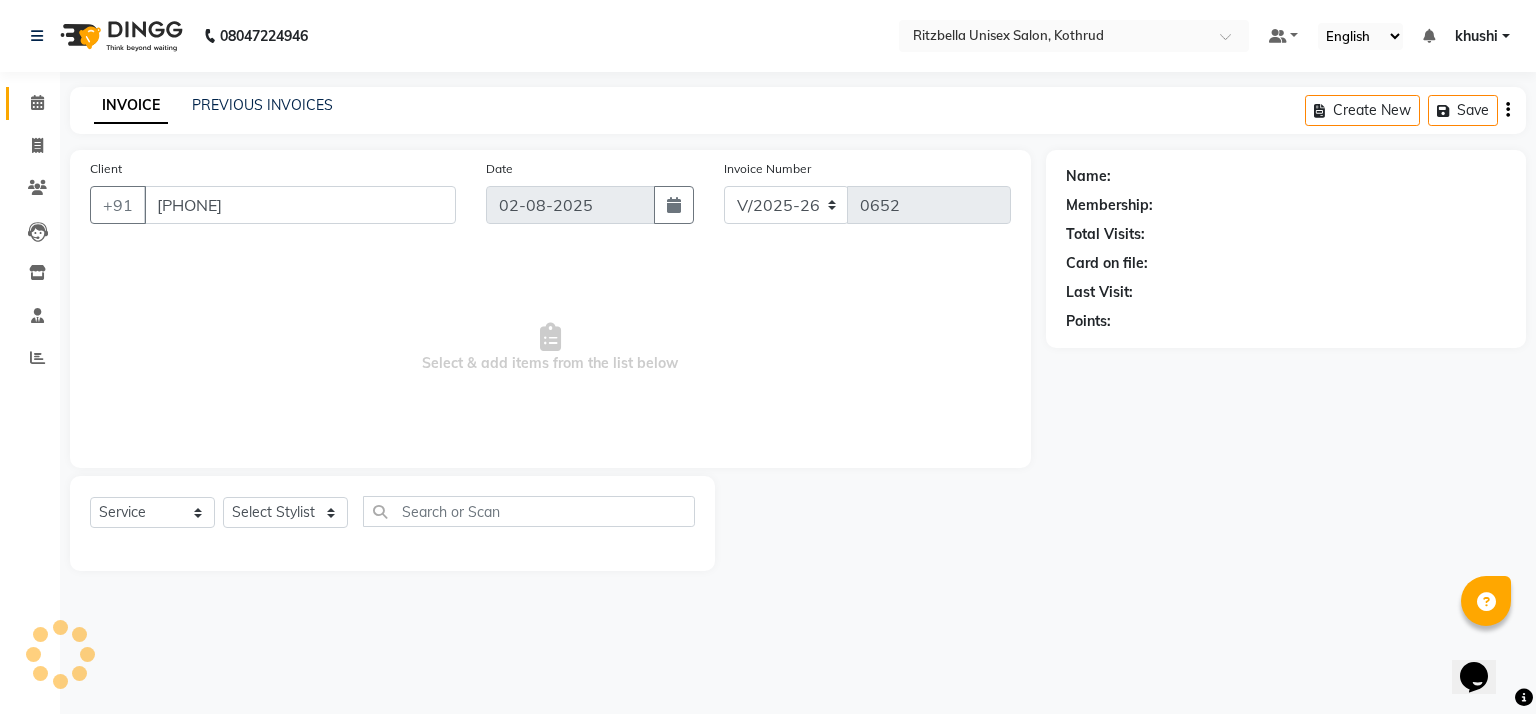 select on "85147" 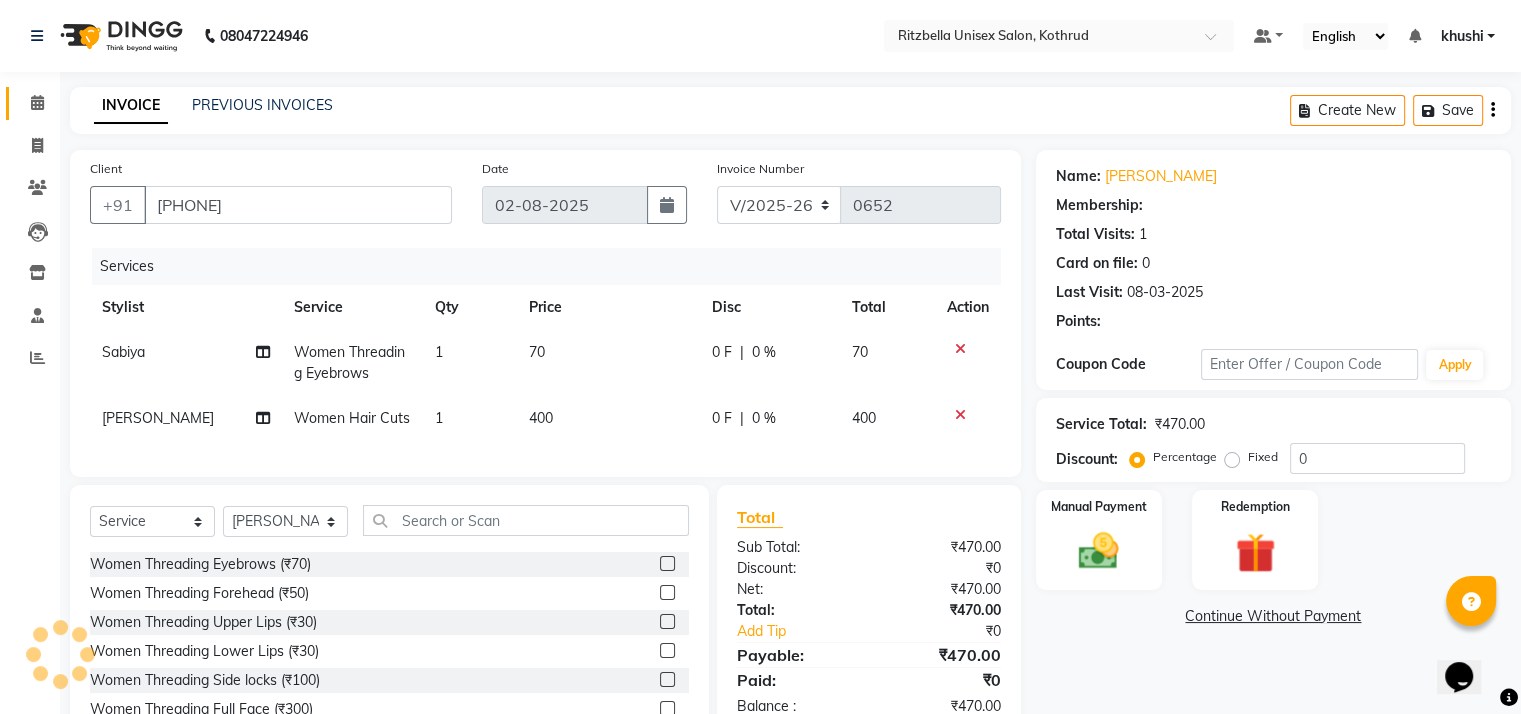 select on "1: Object" 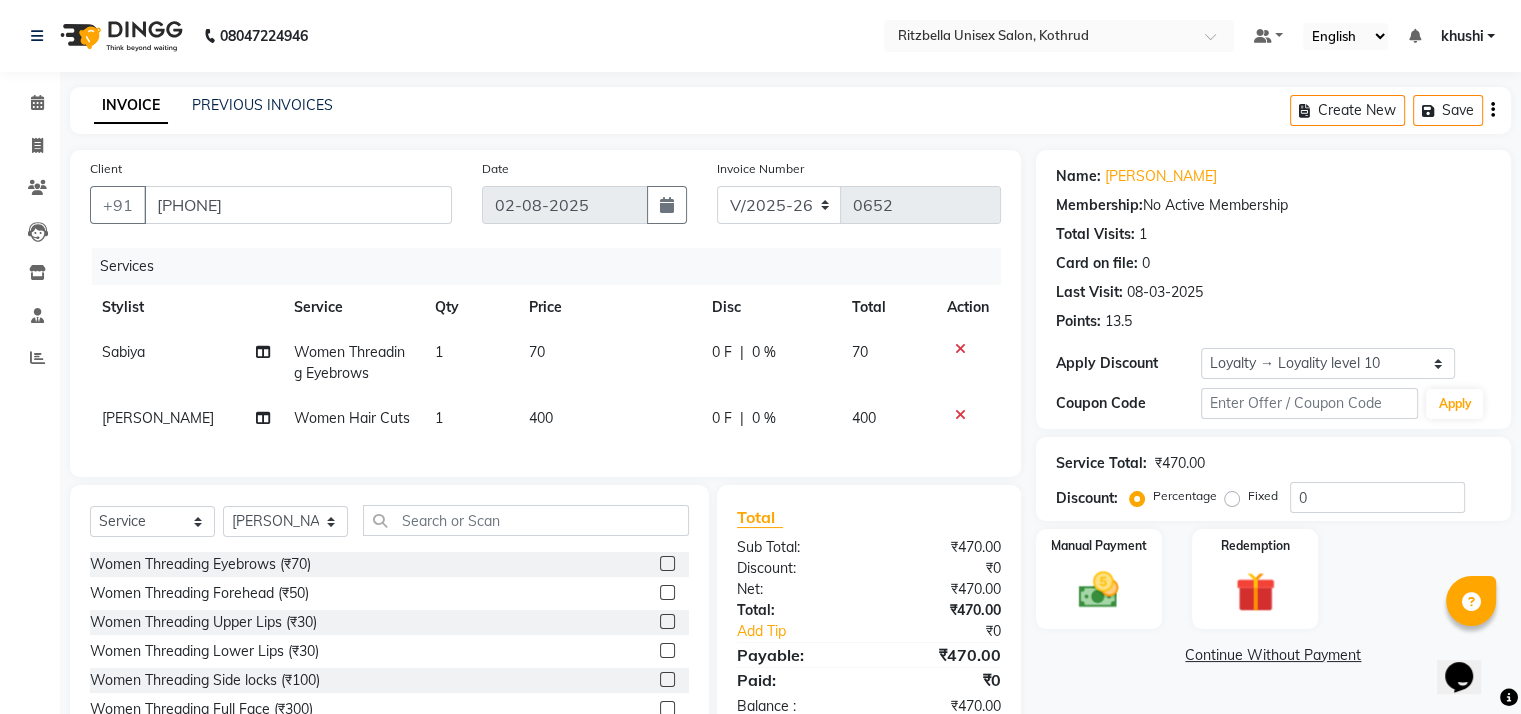 click on "Women Hair Cuts" 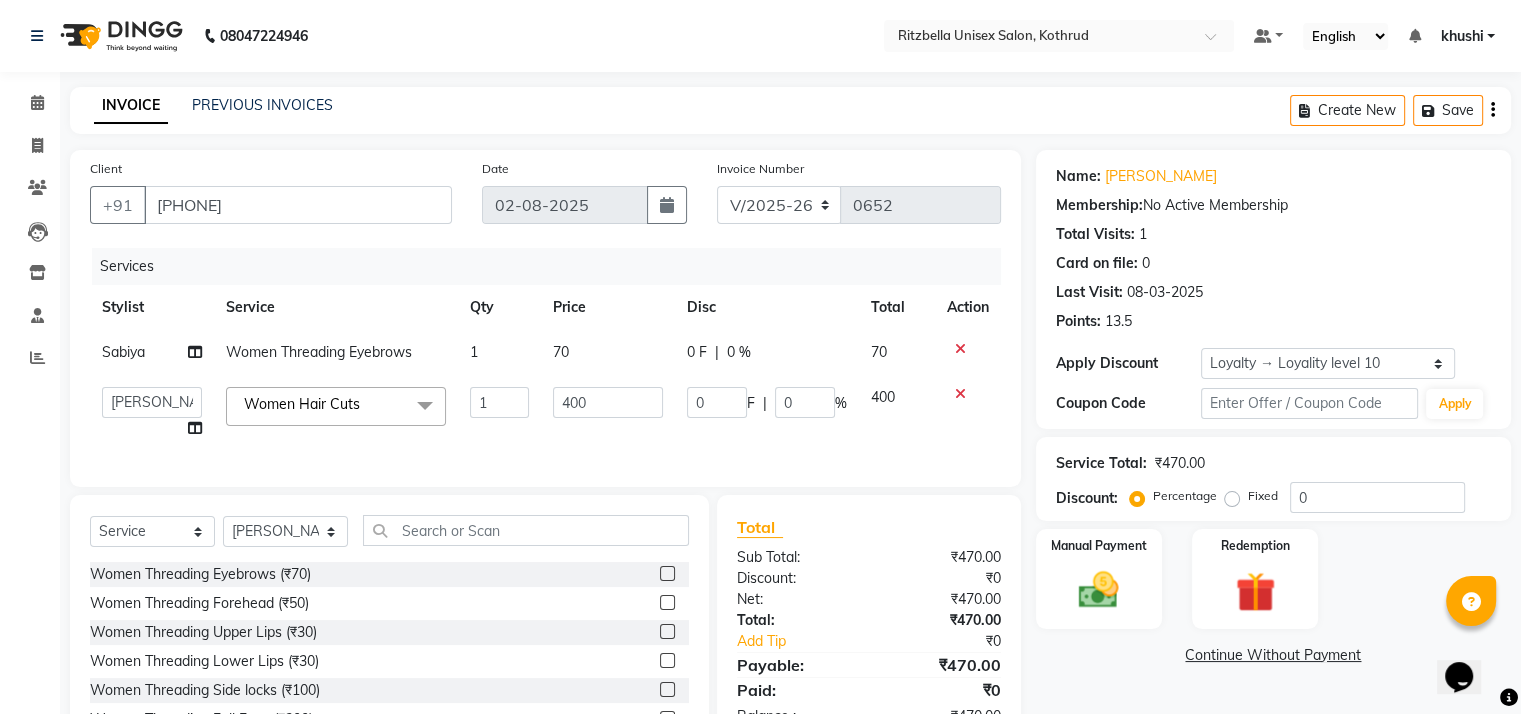 click on "Women Hair Cuts   x" 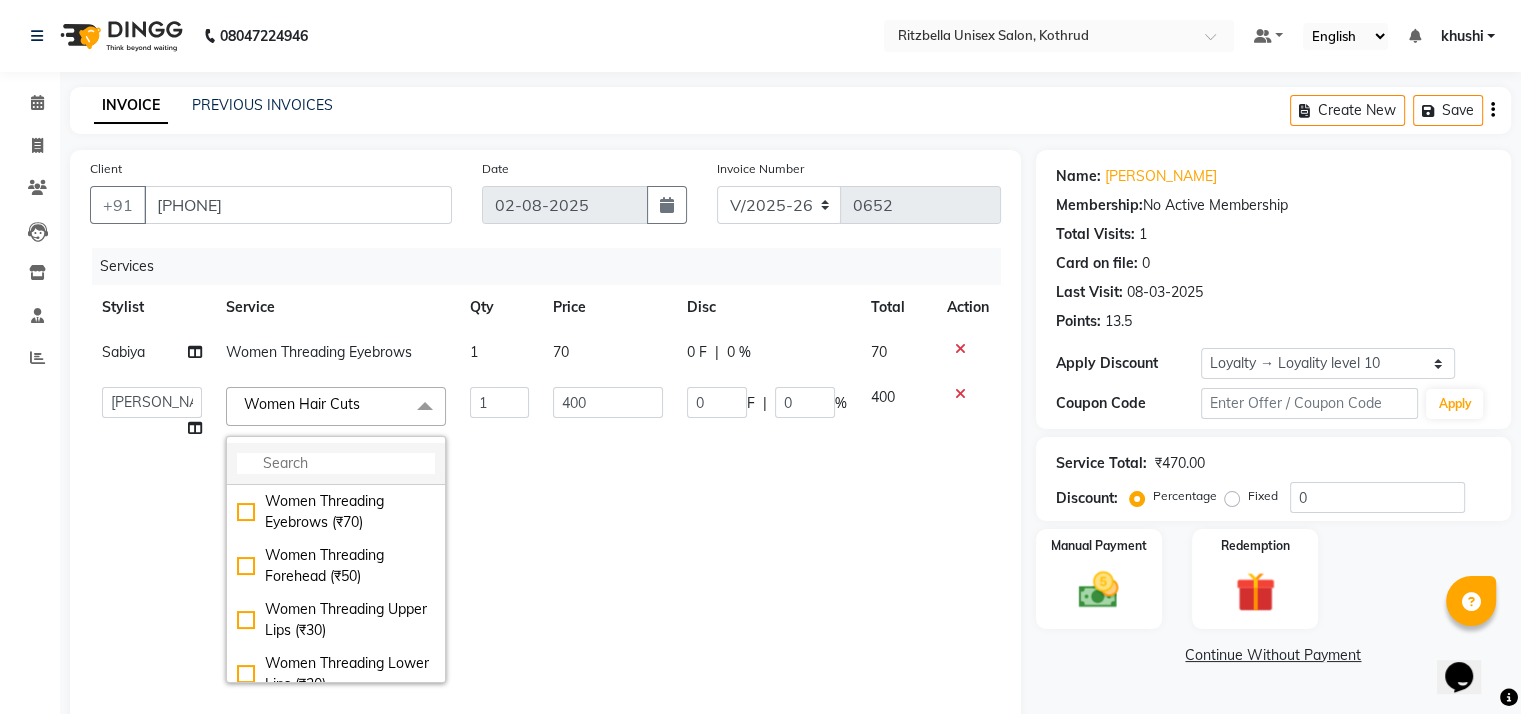 click 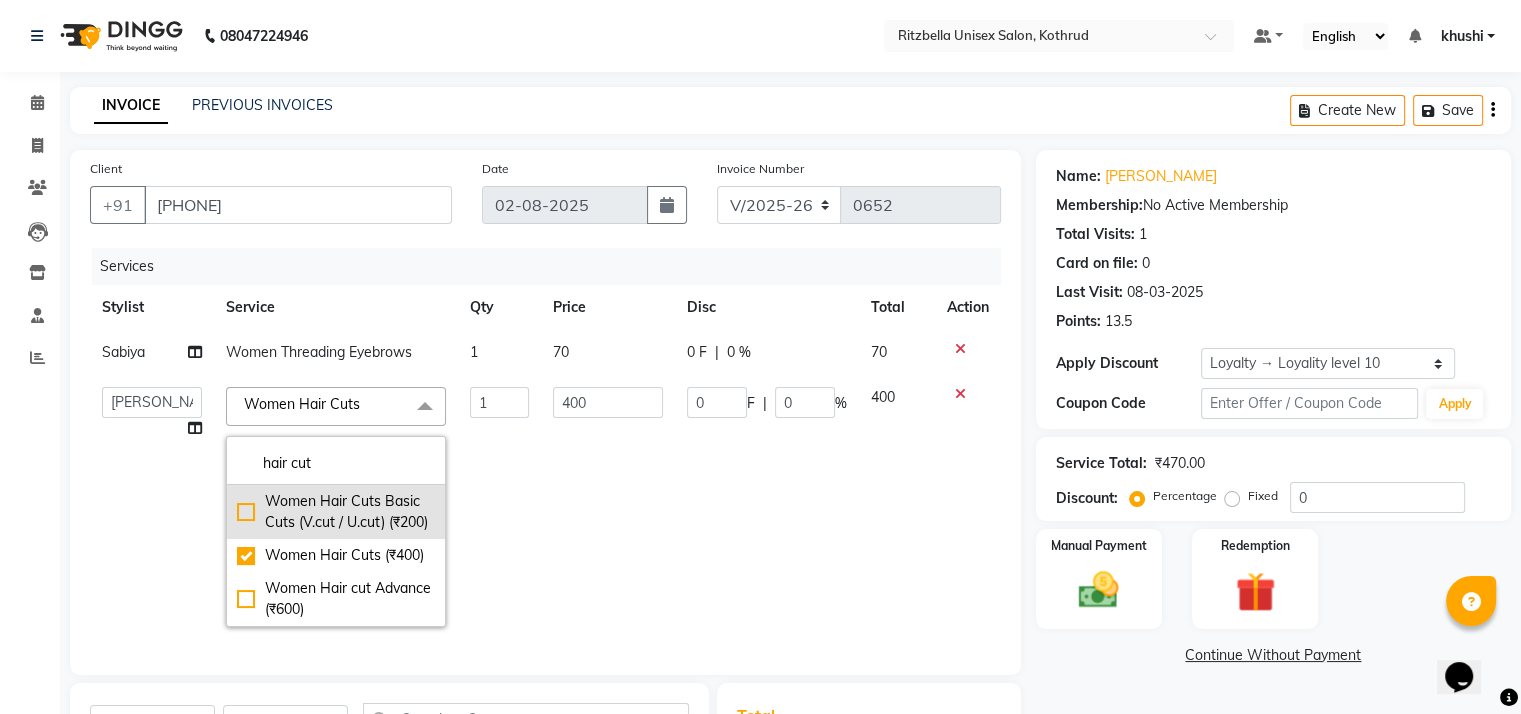 type on "hair cut" 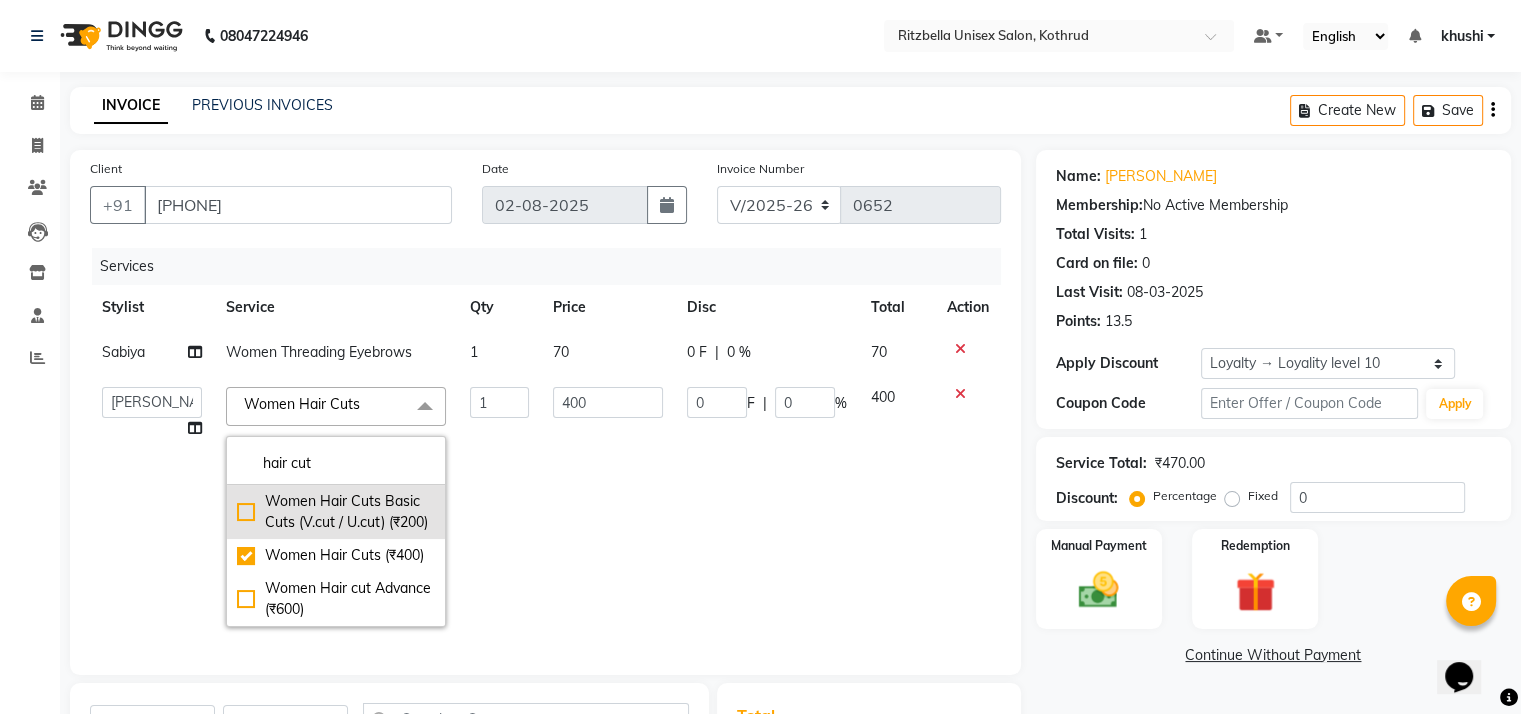 click on "Women Hair Cuts Basic Cuts (V.cut / U.cut) (₹200)" 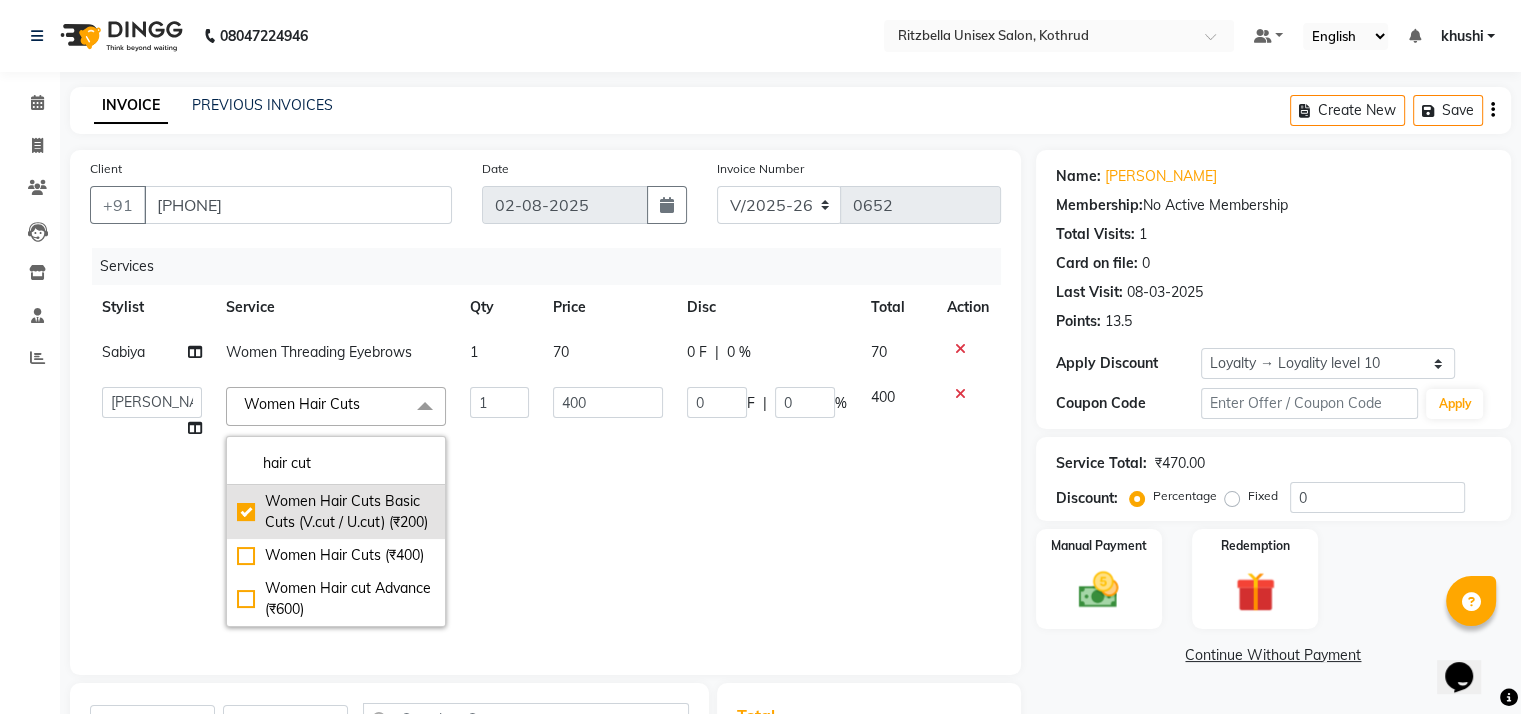 checkbox on "true" 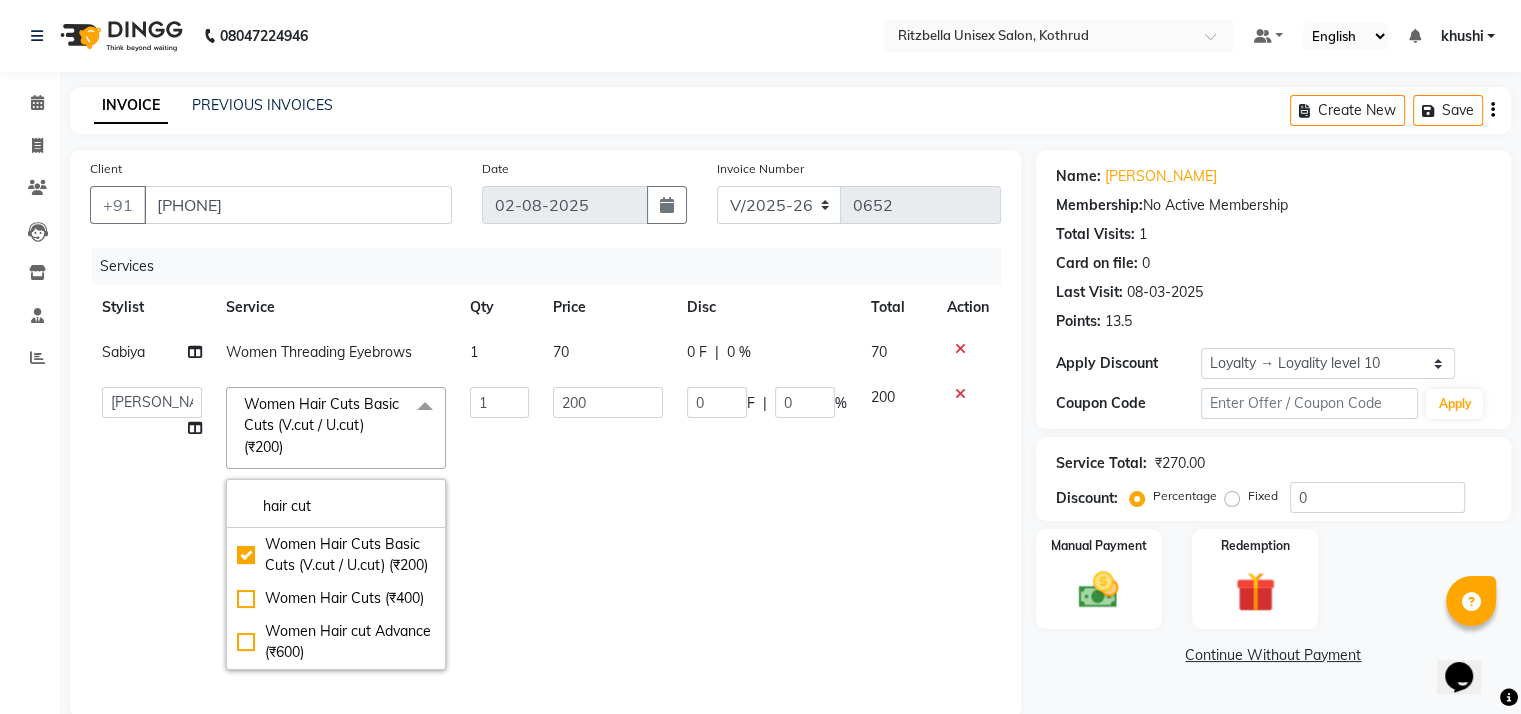 click on "Name: [PERSON_NAME] Membership:  No Active Membership  Total Visits:  1 Card on file:  0 Last Visit:   08-03-2025 Points:   13.5  Apply Discount Select  Loyalty → Loyality level 10  Coupon Code Apply Service Total:  ₹270.00  Discount:  Percentage   Fixed  0 Manual Payment Redemption  Continue Without Payment" 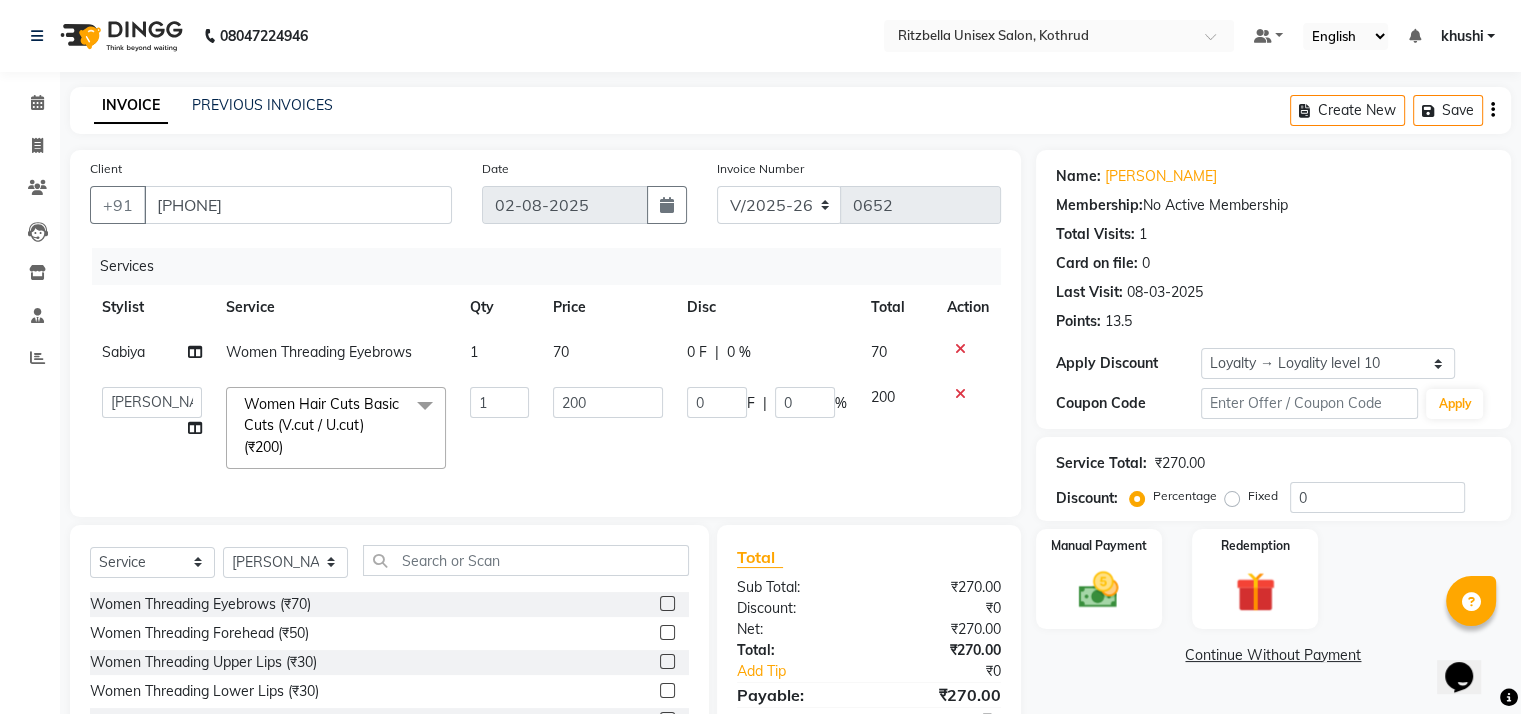 scroll, scrollTop: 152, scrollLeft: 0, axis: vertical 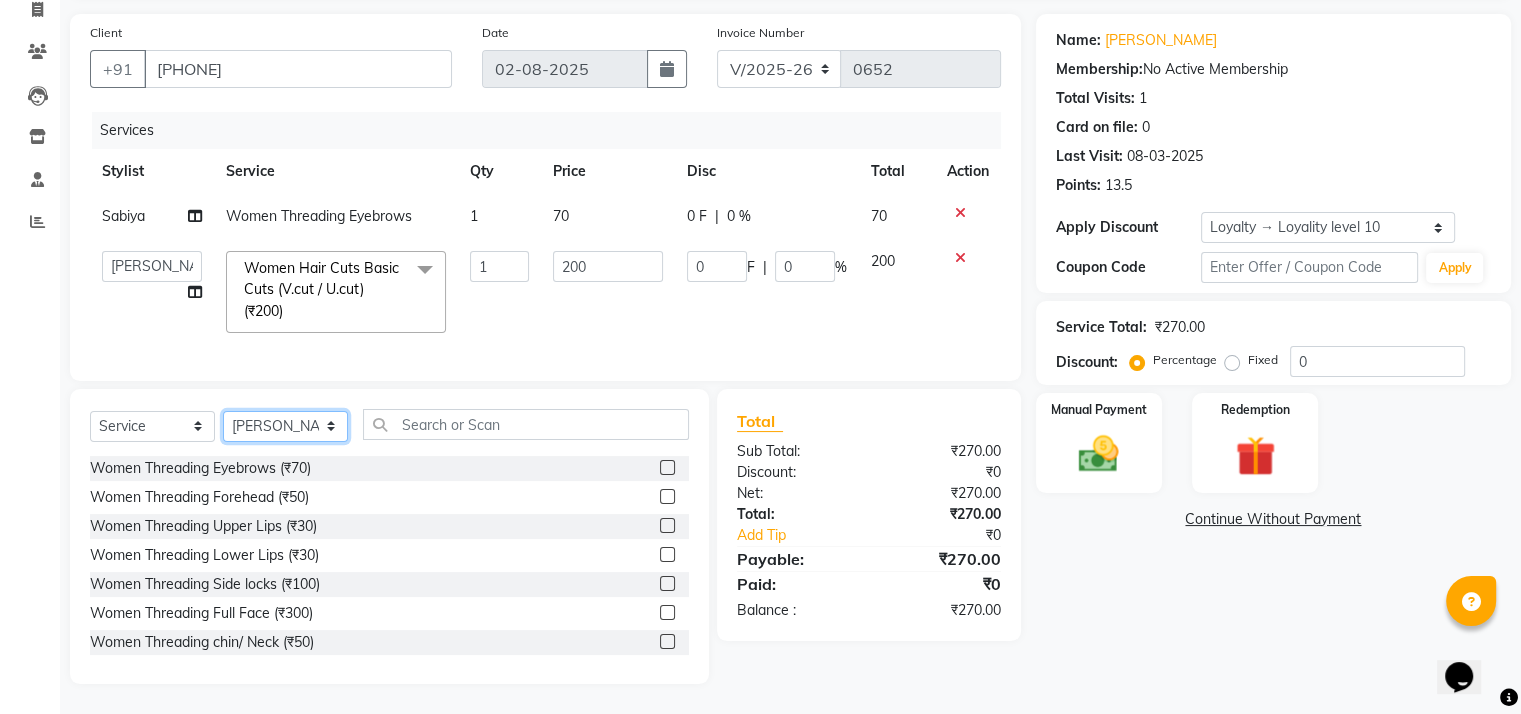 click on "Select Stylist [FIRST] [LAST], [FIRST] [LAST], [FIRST] [LAST], [FIRST] [LAST]" 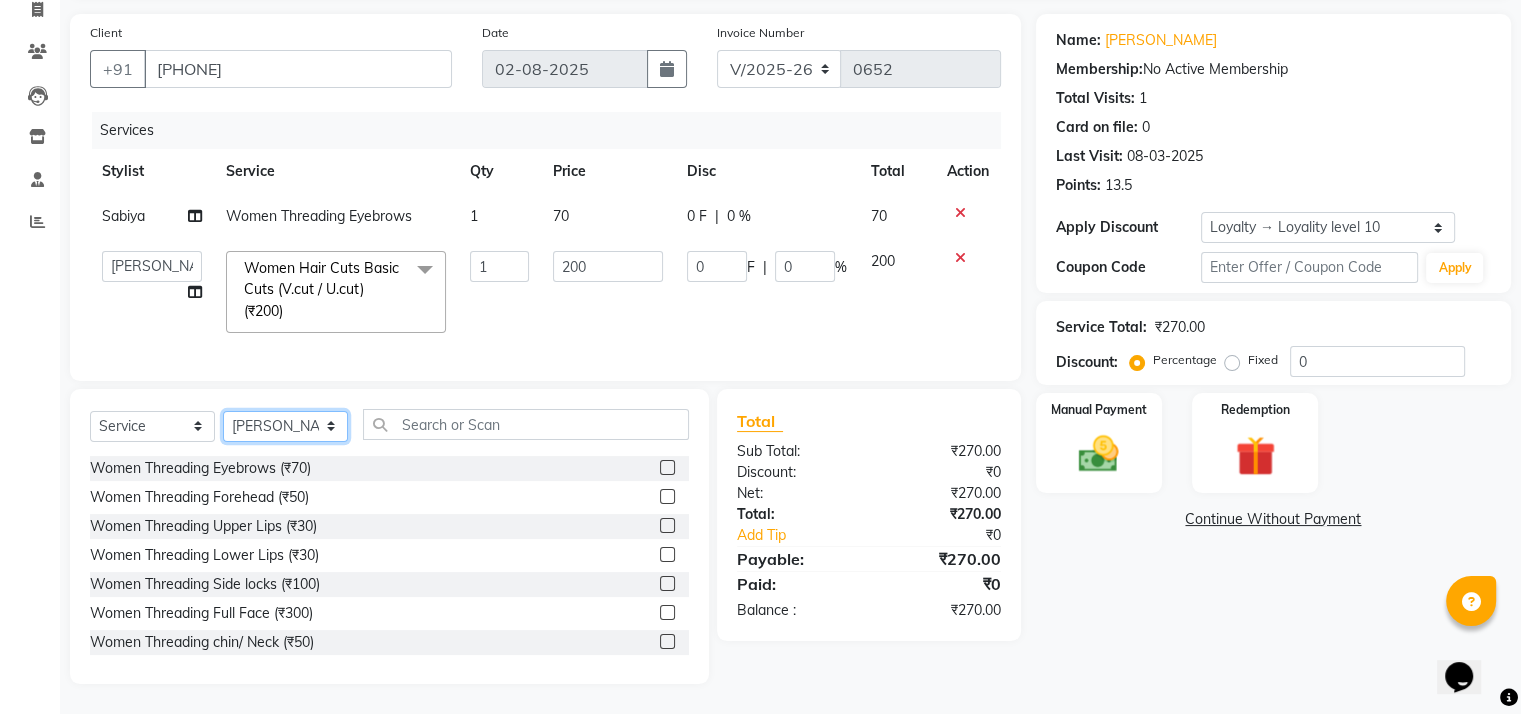 select on "53541" 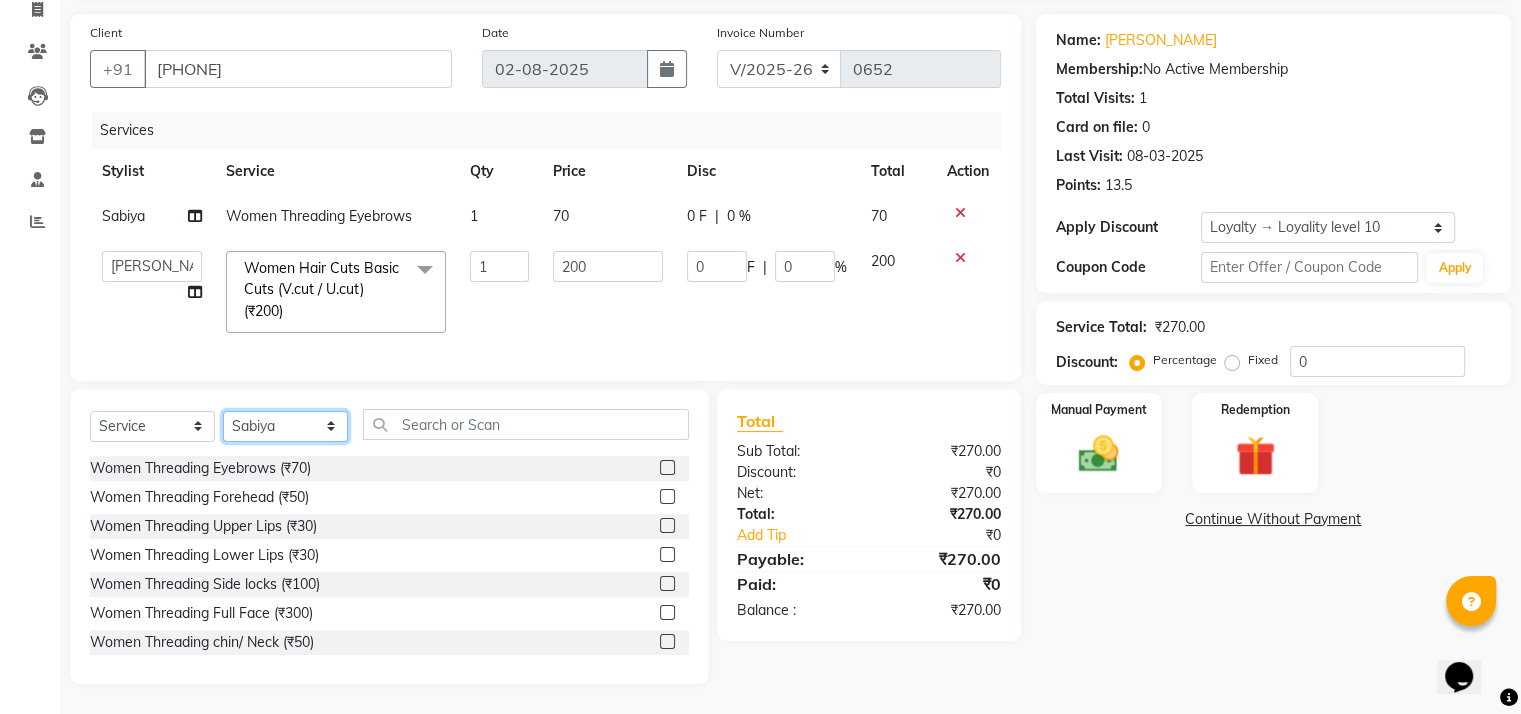 click on "Select Stylist [FIRST] [LAST], [FIRST] [LAST], [FIRST] [LAST], [FIRST] [LAST]" 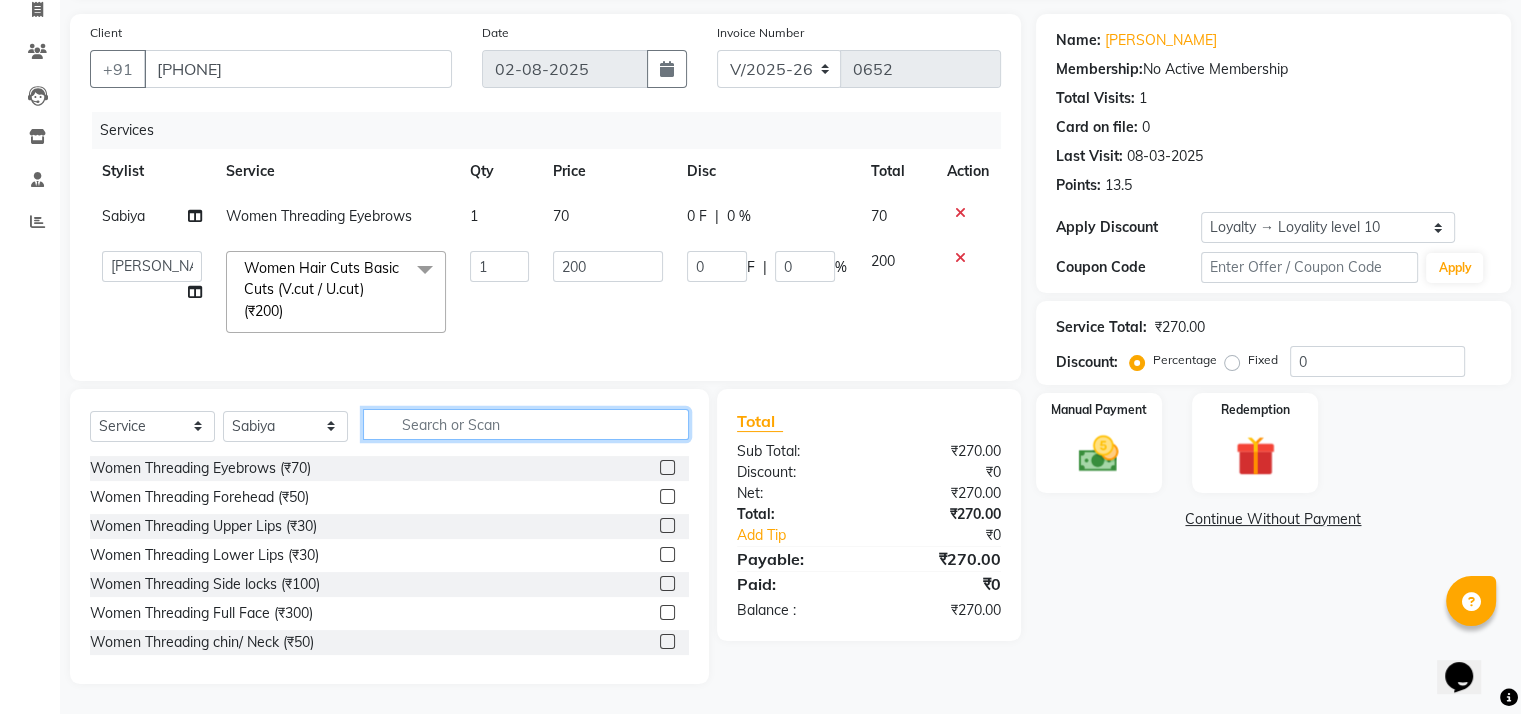 click 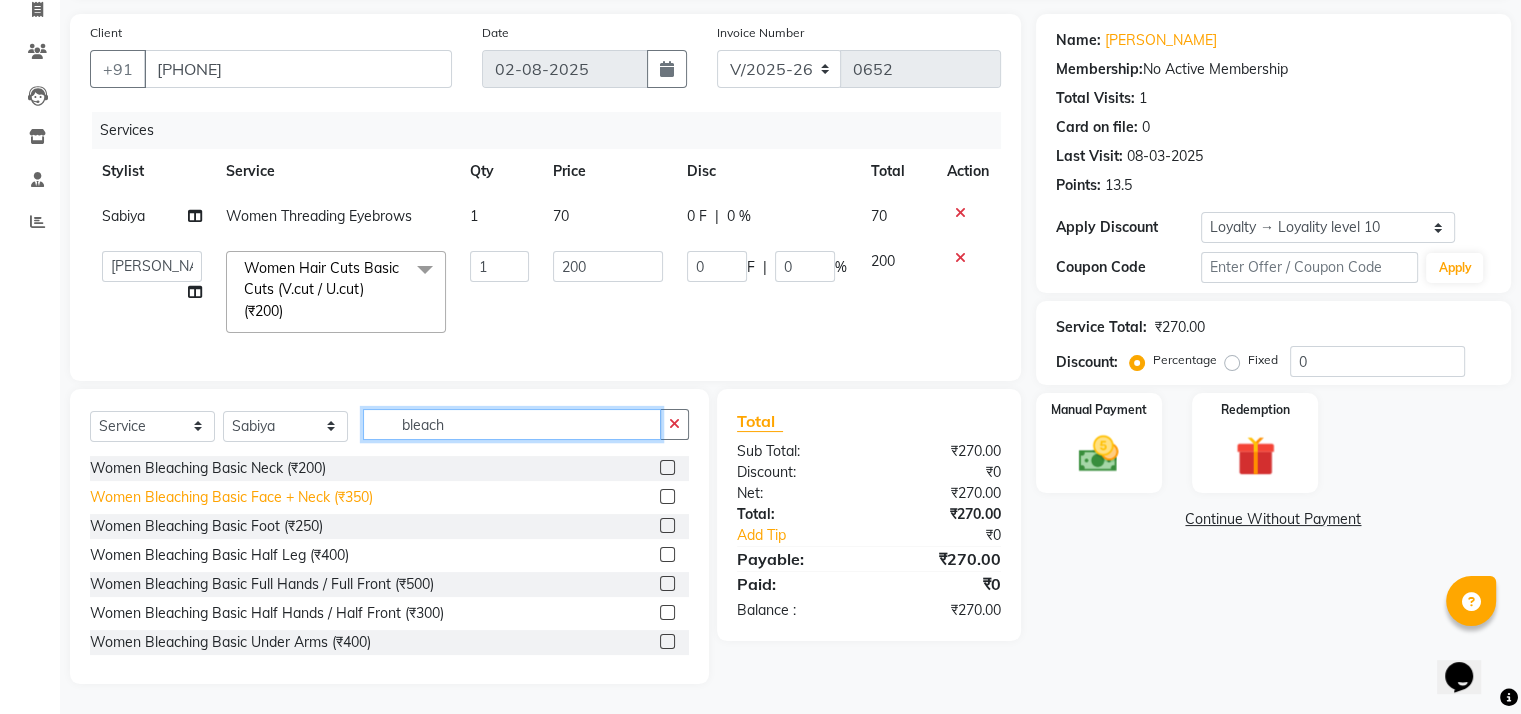type on "bleach" 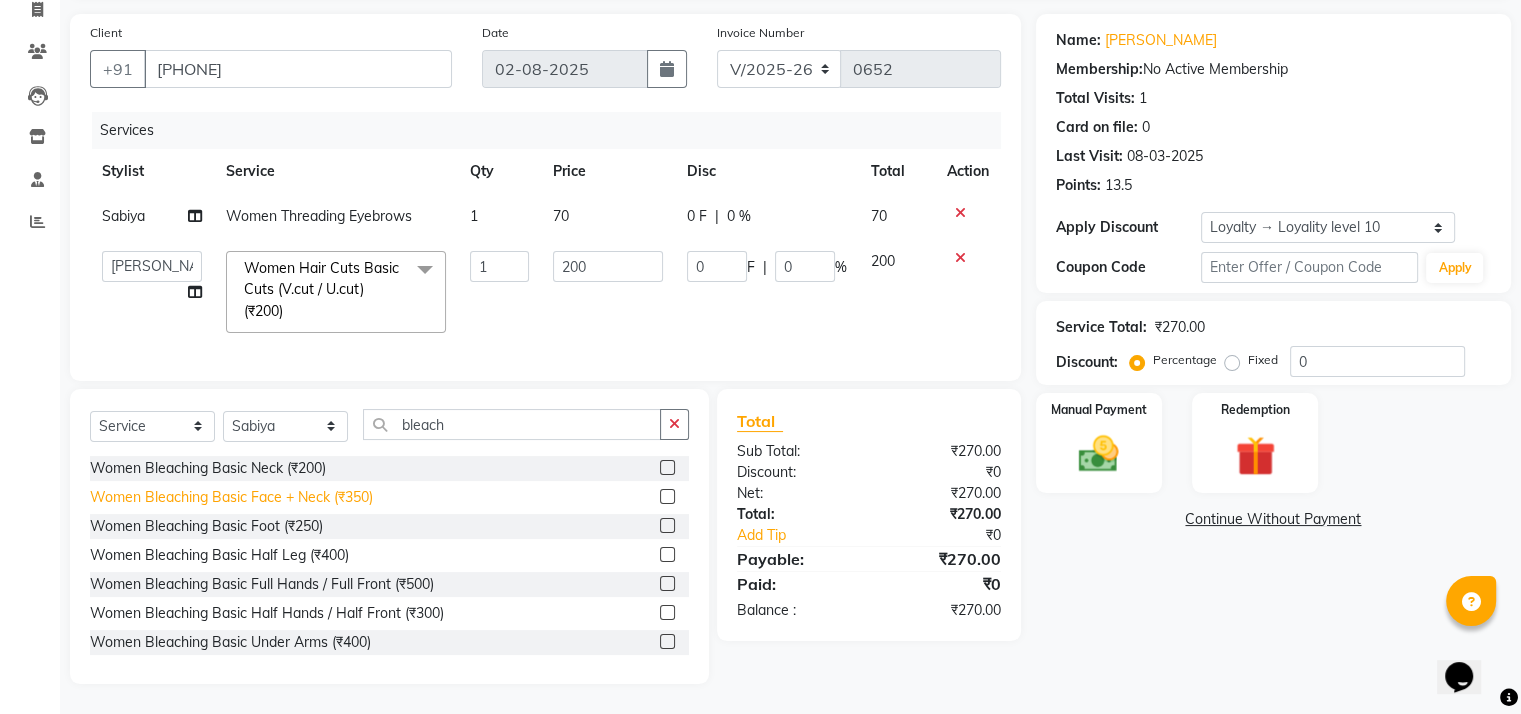 click on "Women Bleaching Basic Face + Neck (₹350)" 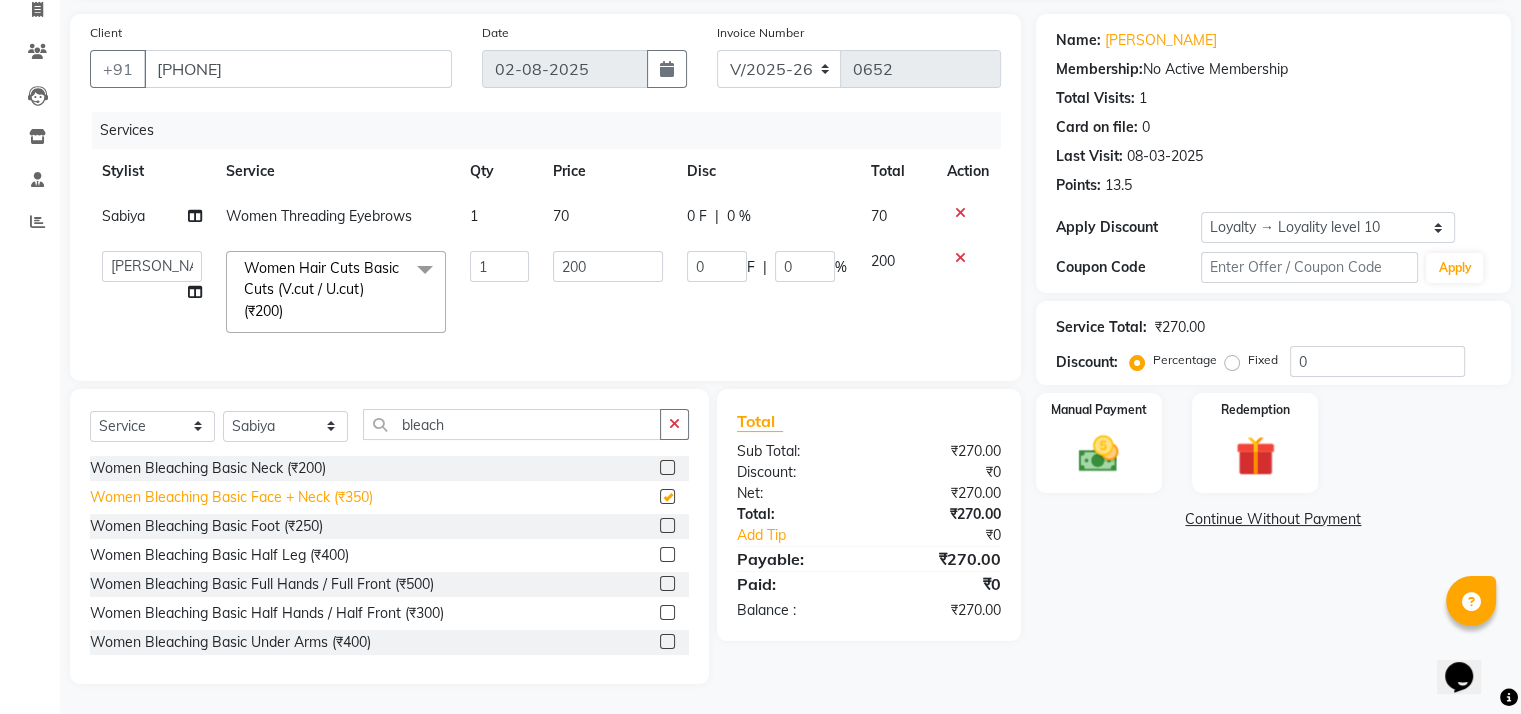 checkbox on "false" 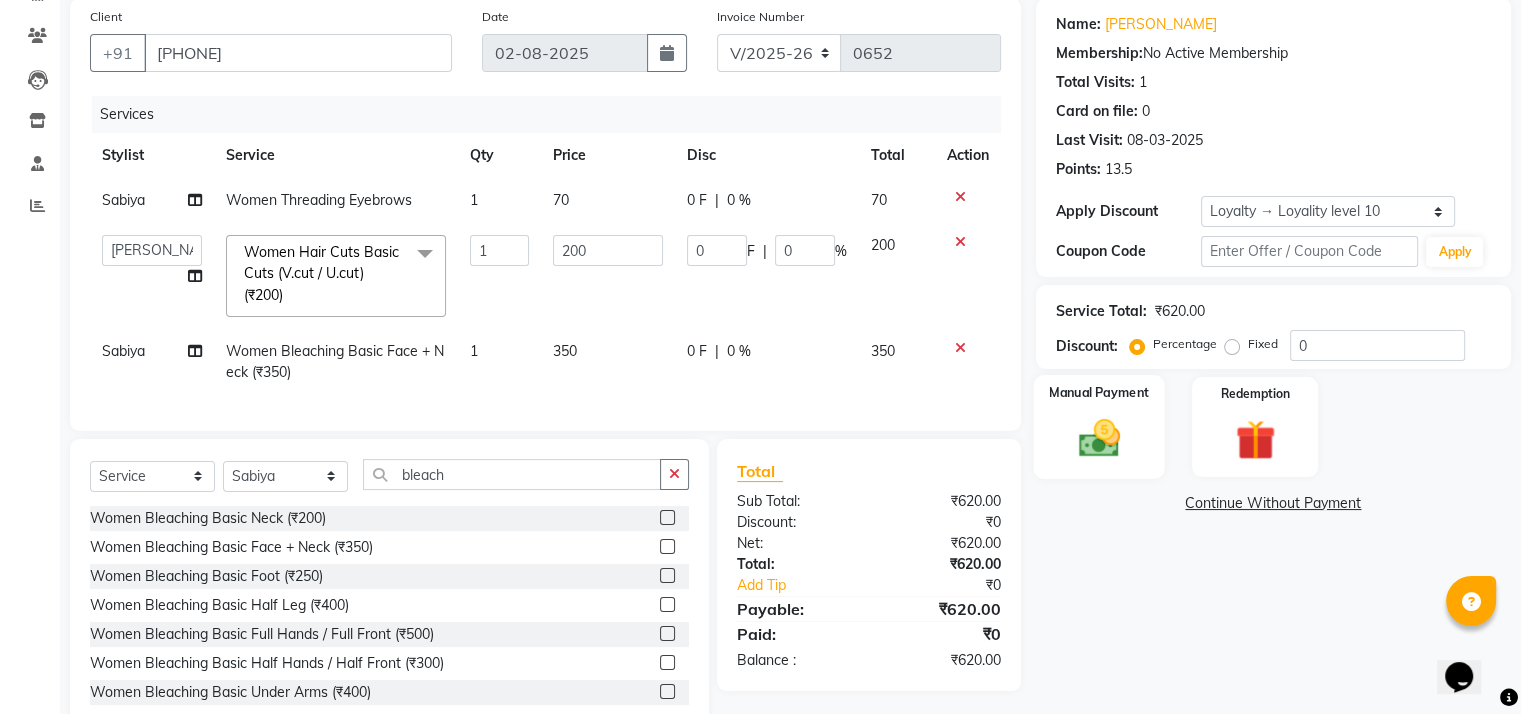 click on "Manual Payment" 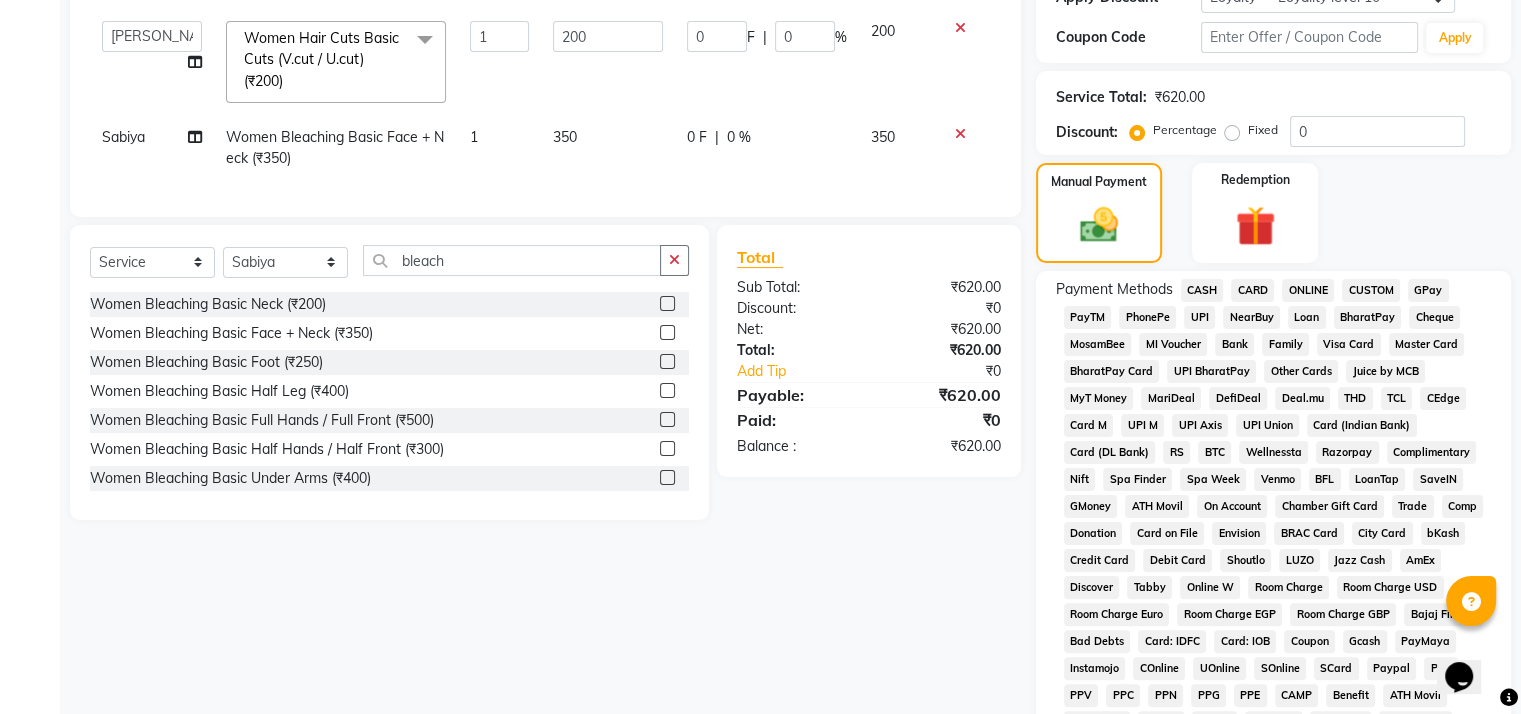 scroll, scrollTop: 368, scrollLeft: 0, axis: vertical 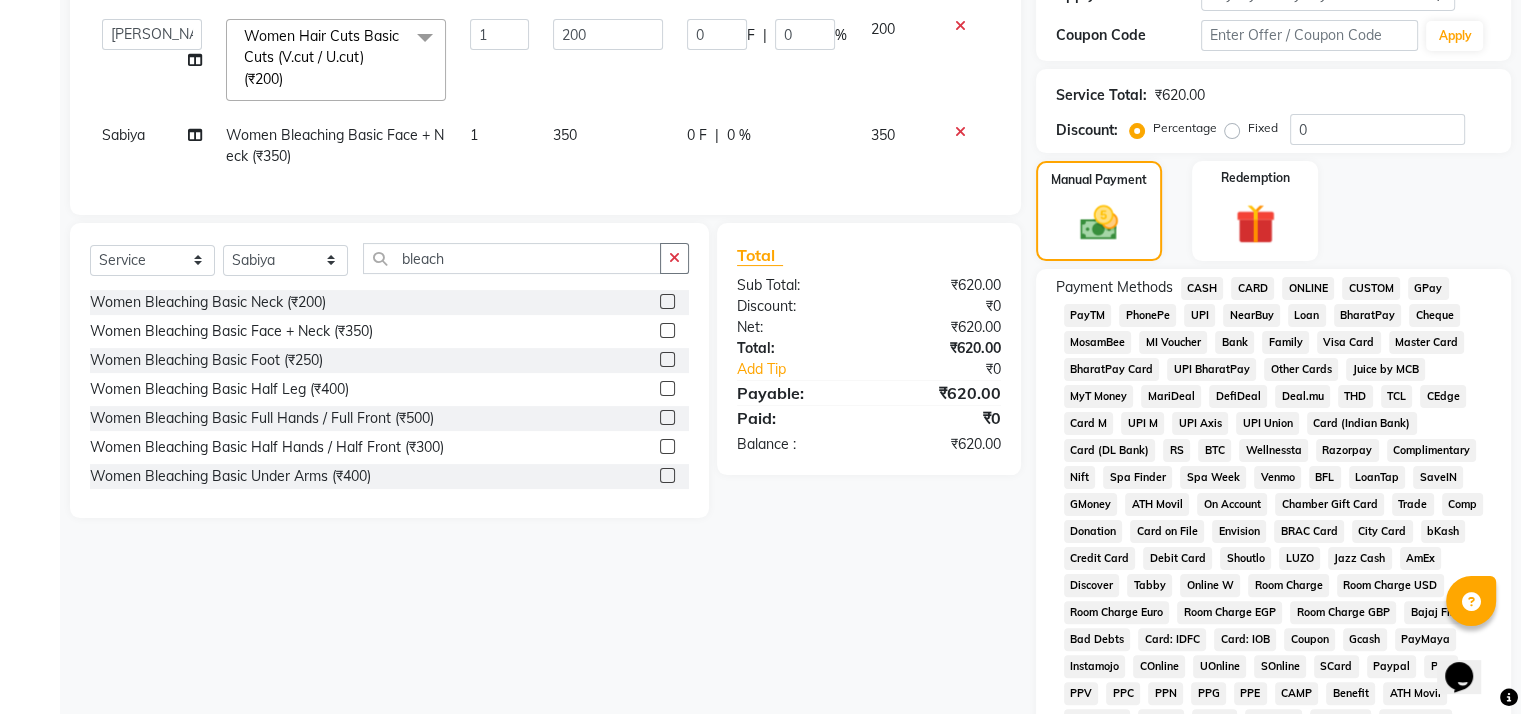 click on "CARD" 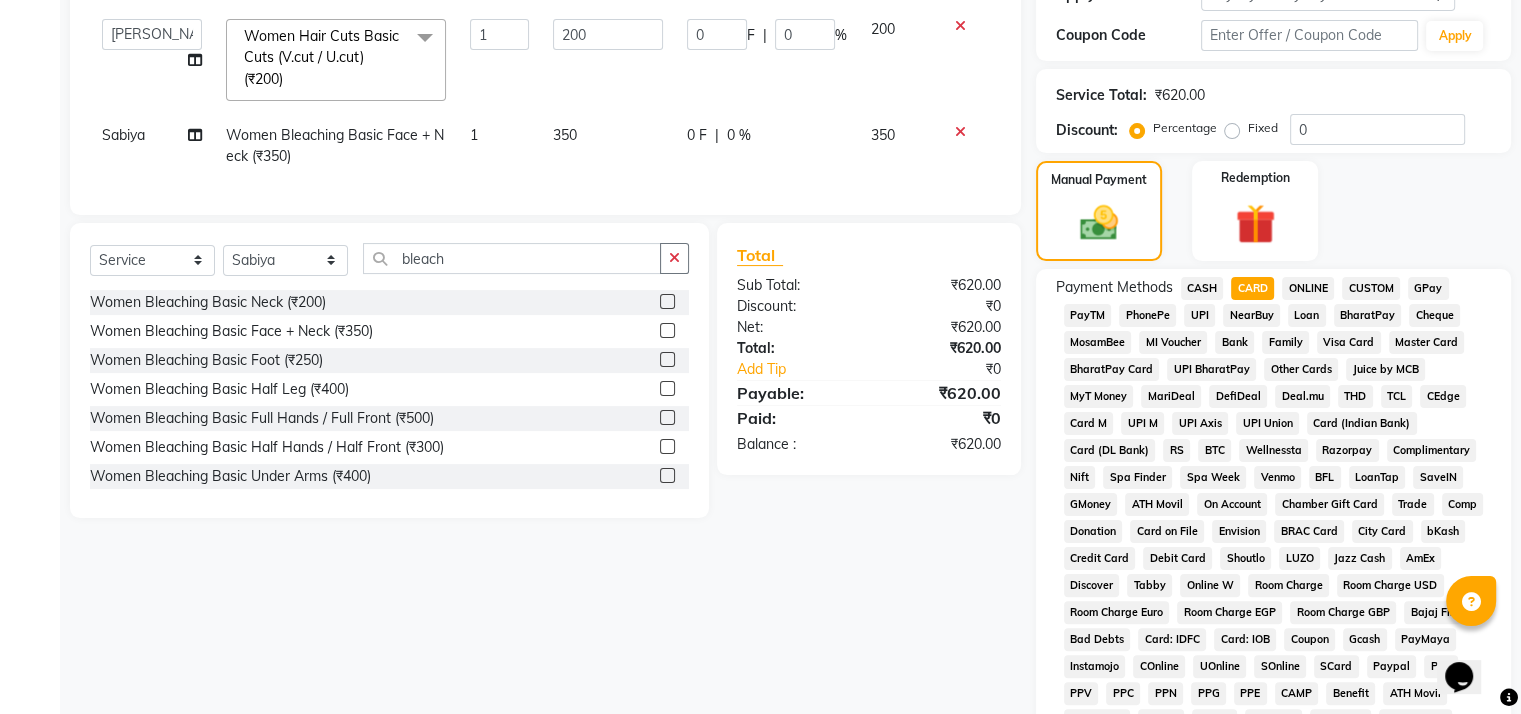 scroll, scrollTop: 748, scrollLeft: 0, axis: vertical 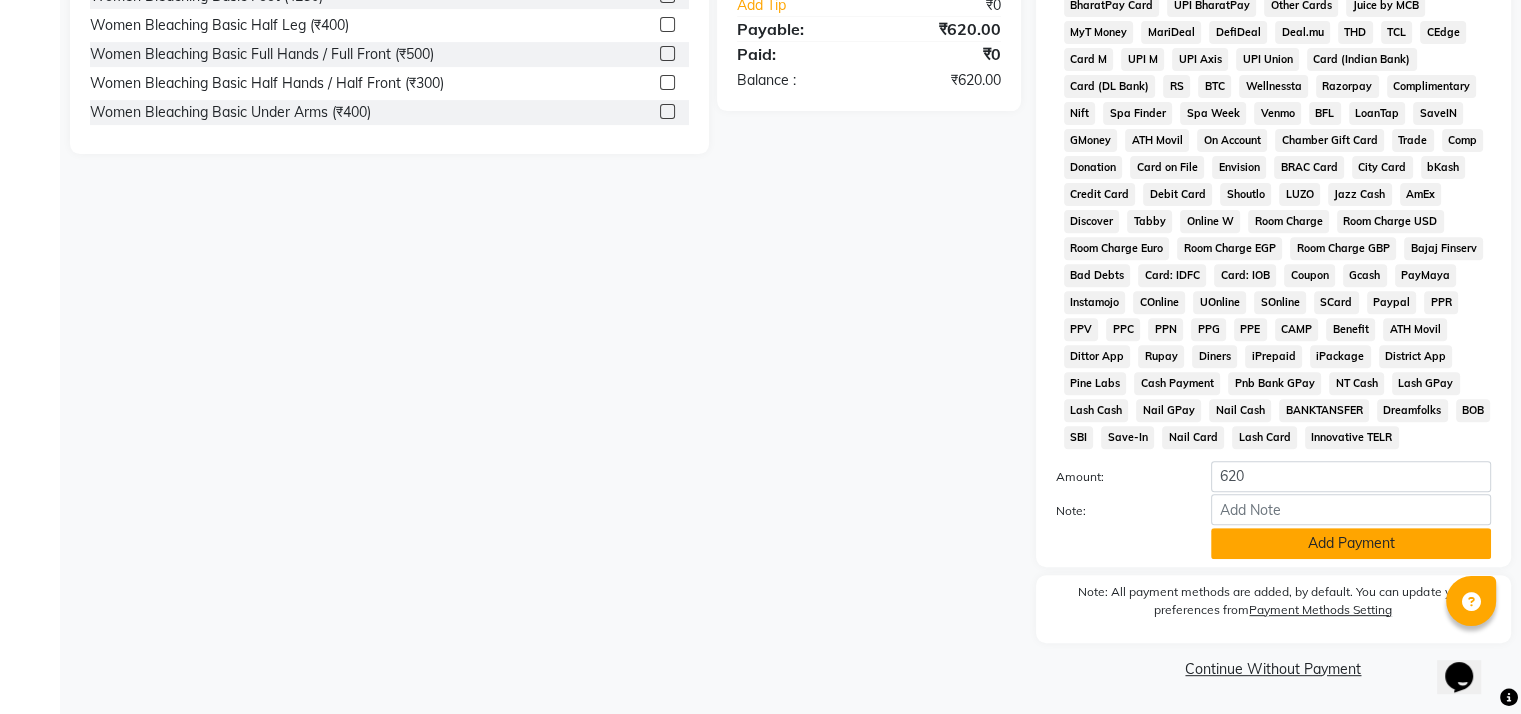 click on "Add Payment" 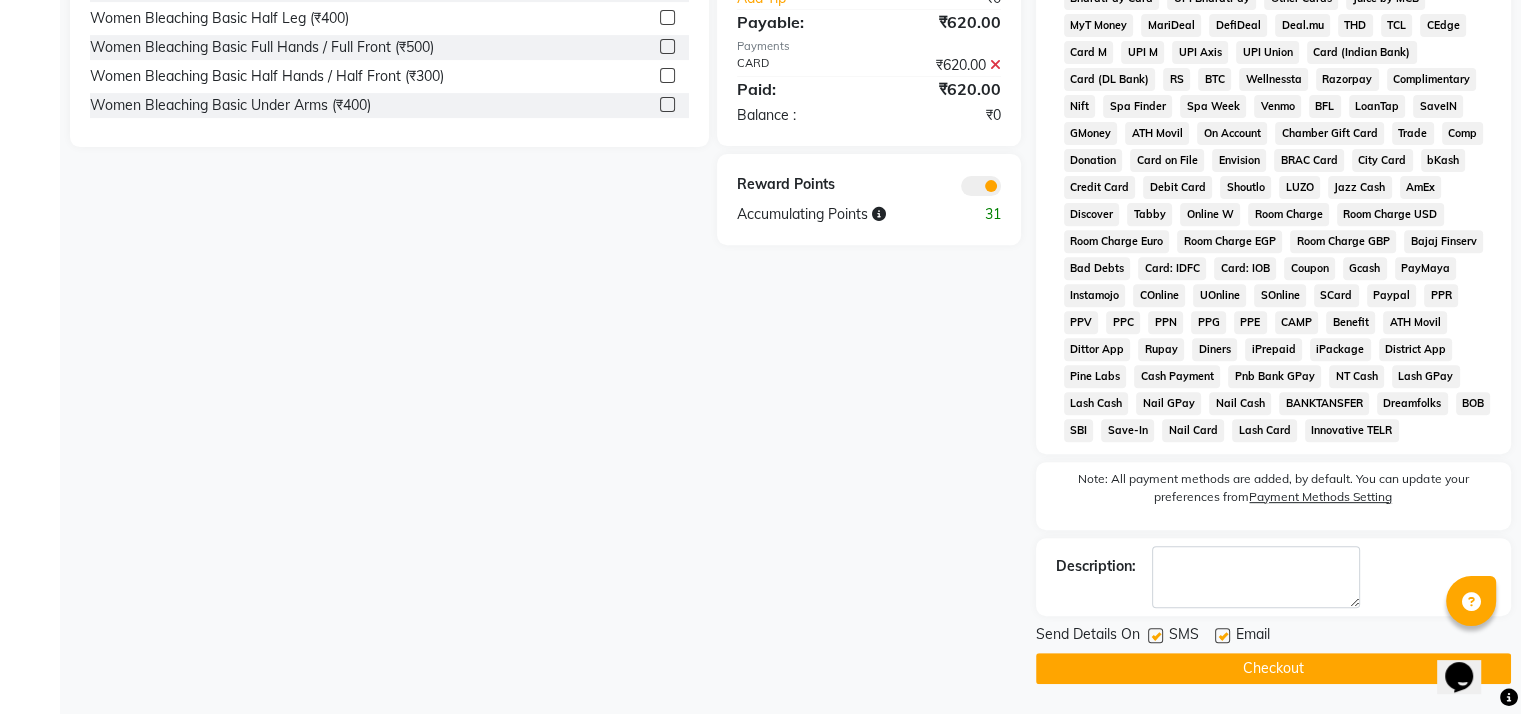 scroll, scrollTop: 753, scrollLeft: 0, axis: vertical 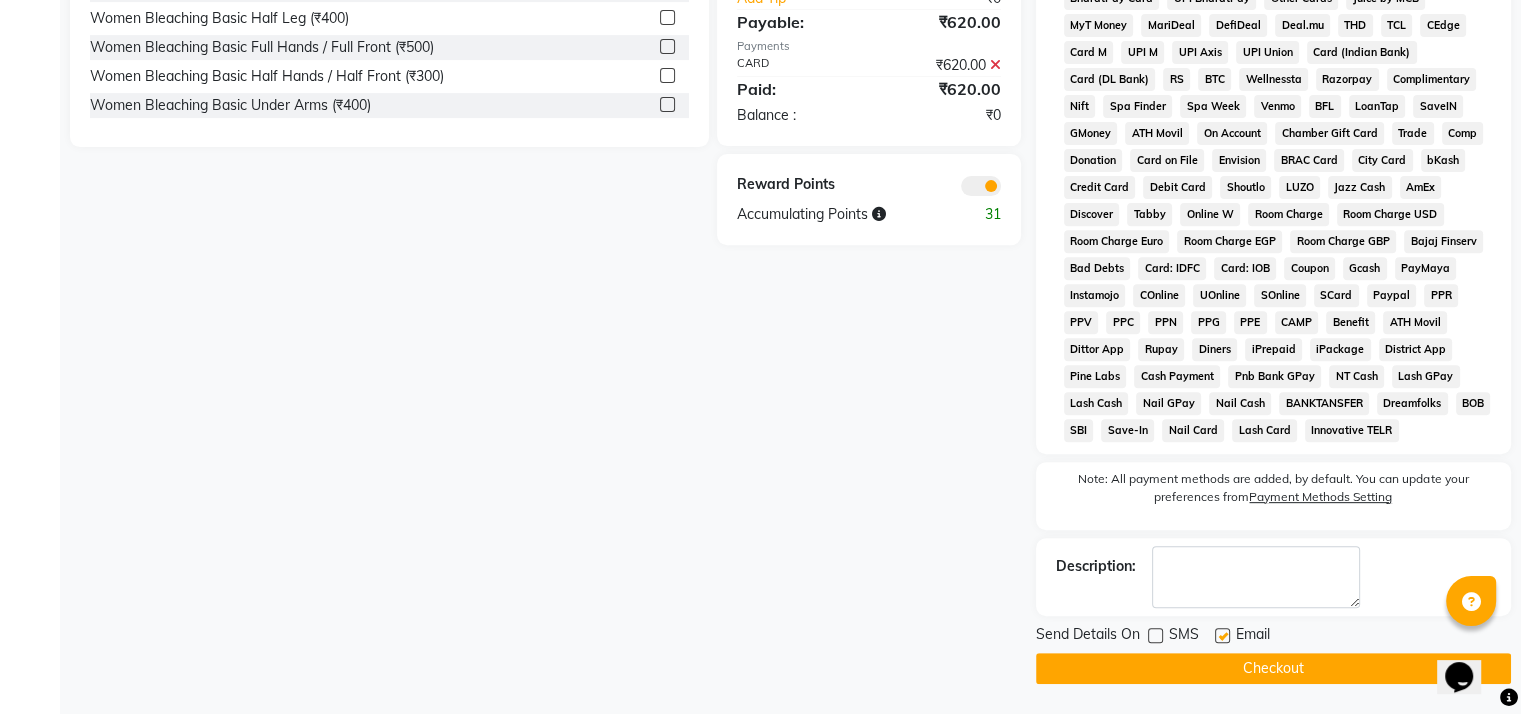 click 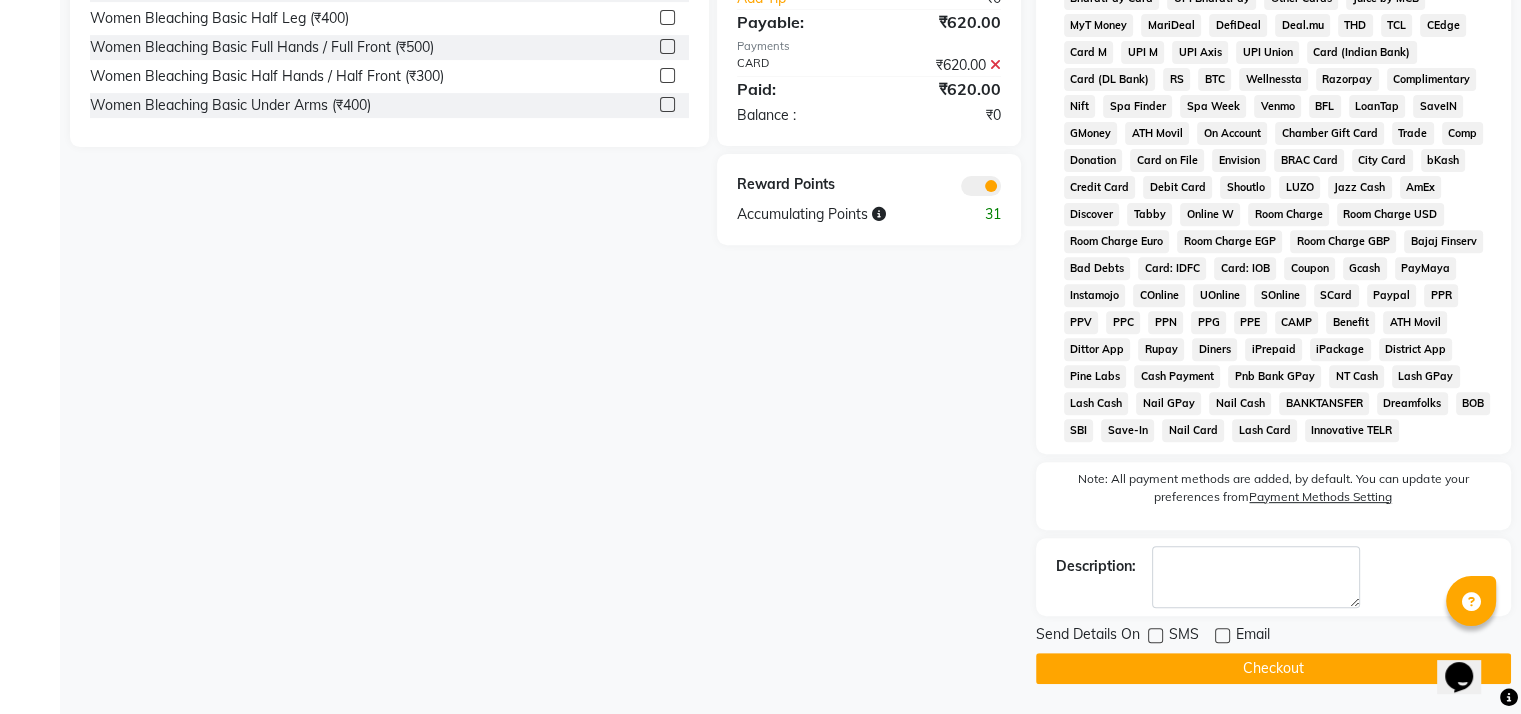 click on "Checkout" 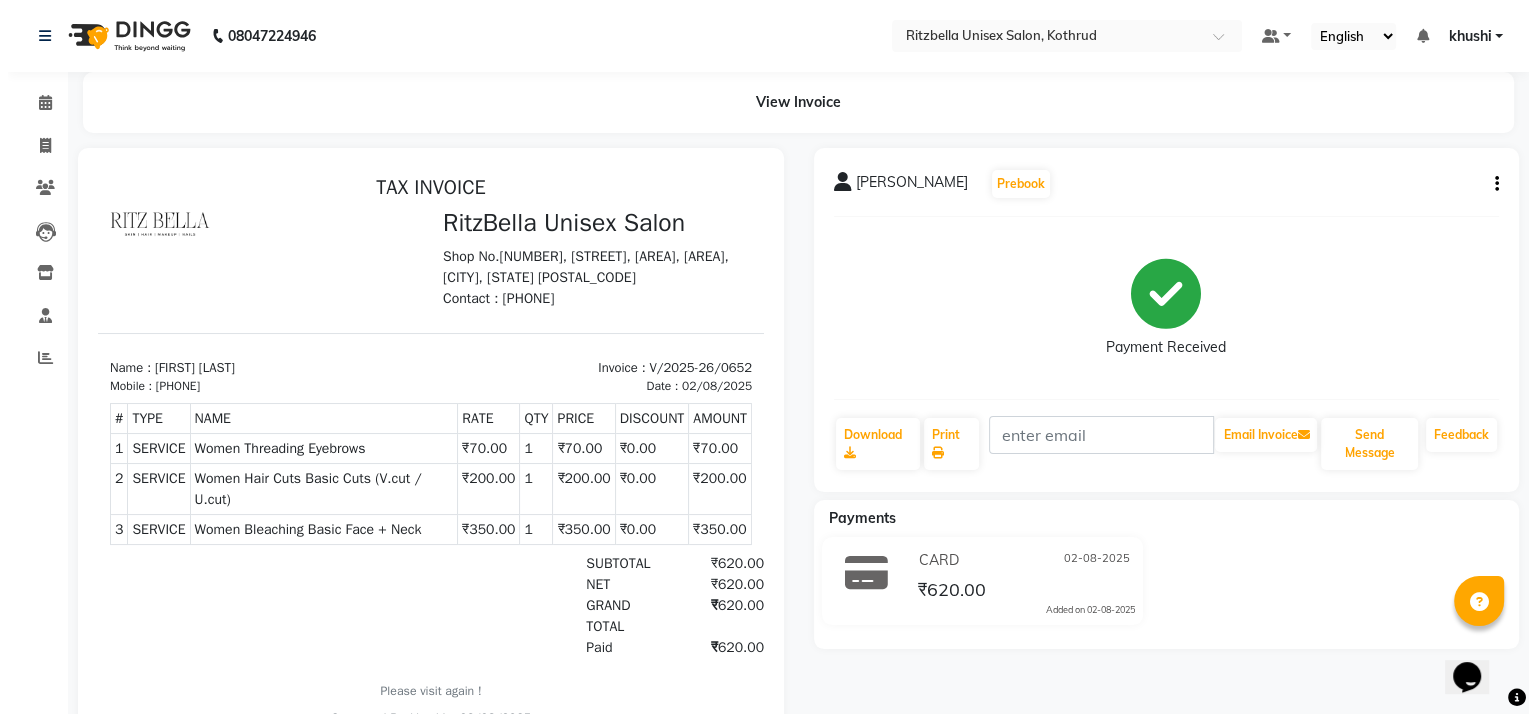 scroll, scrollTop: 0, scrollLeft: 0, axis: both 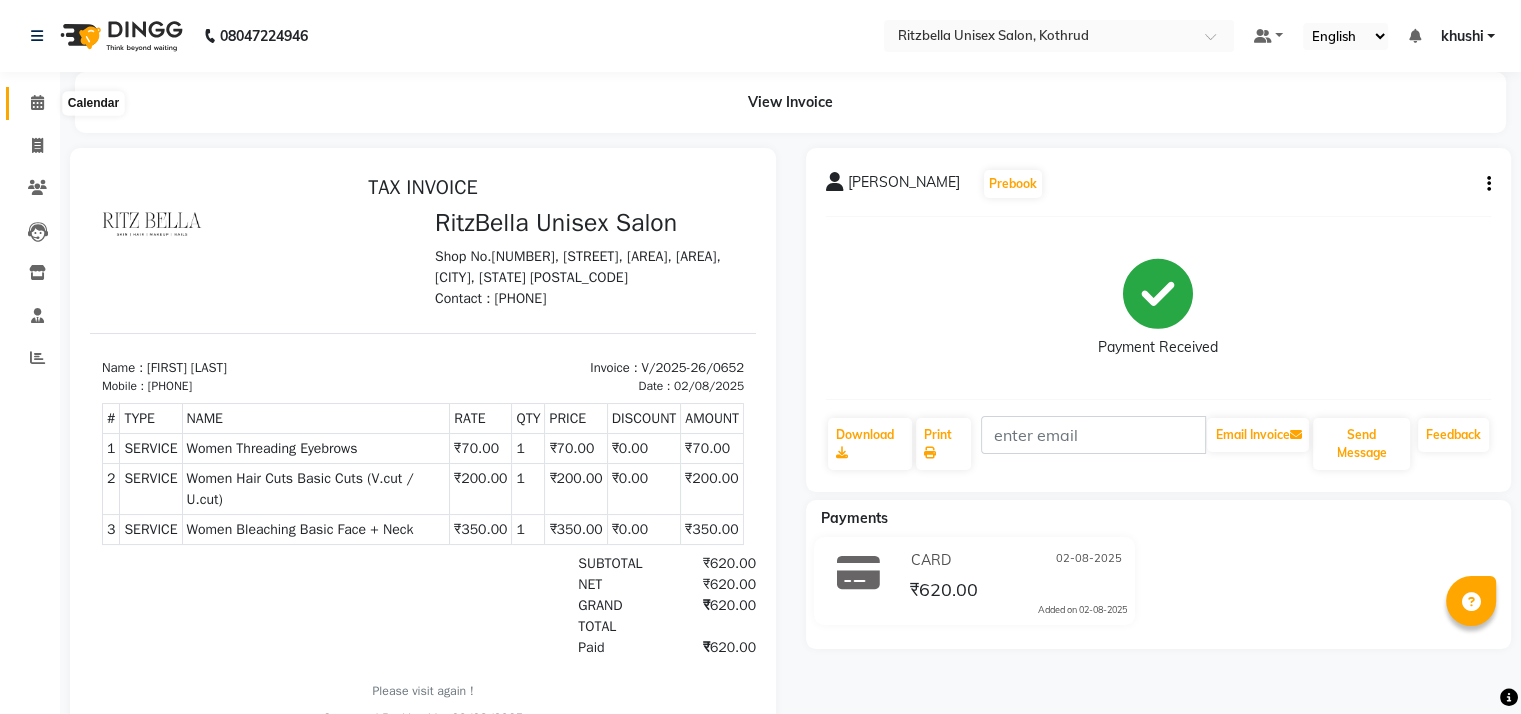 click 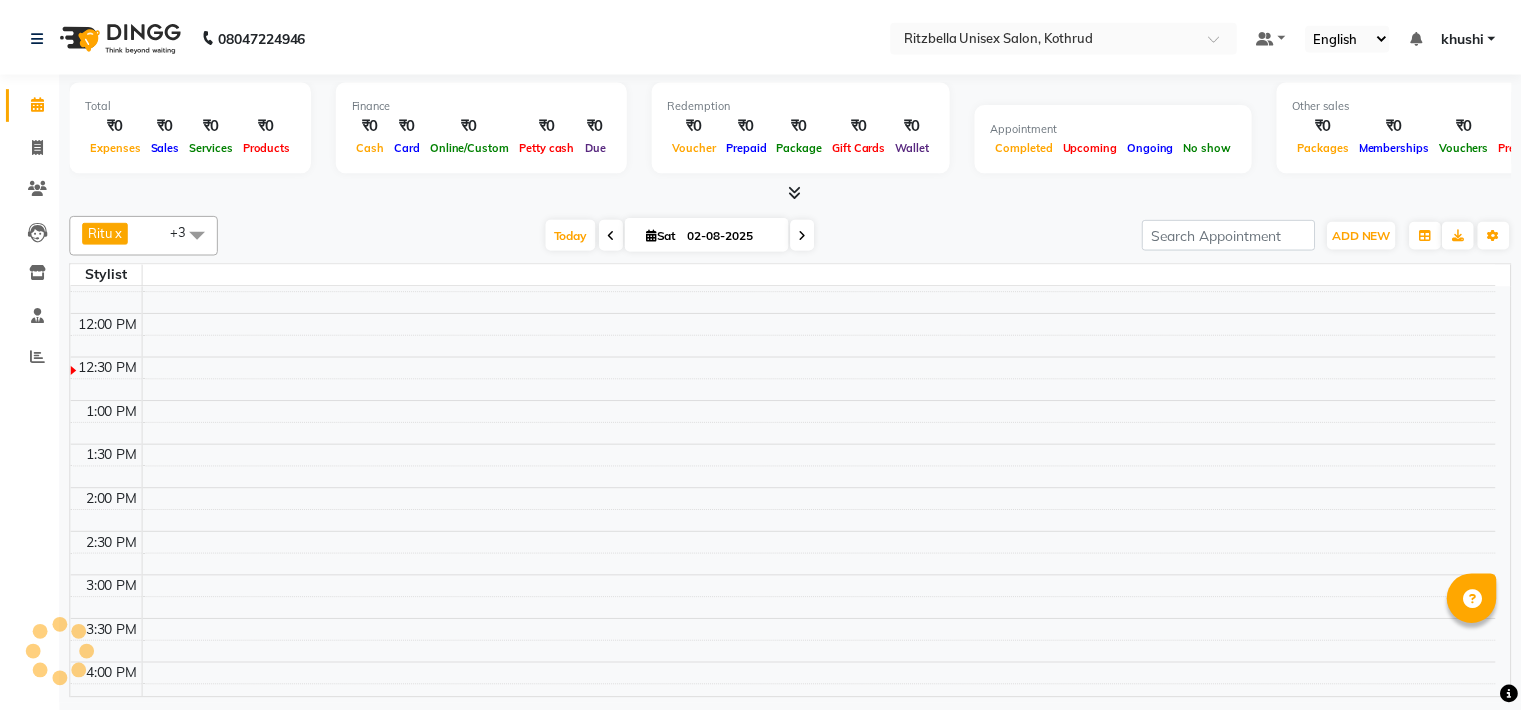 scroll, scrollTop: 0, scrollLeft: 0, axis: both 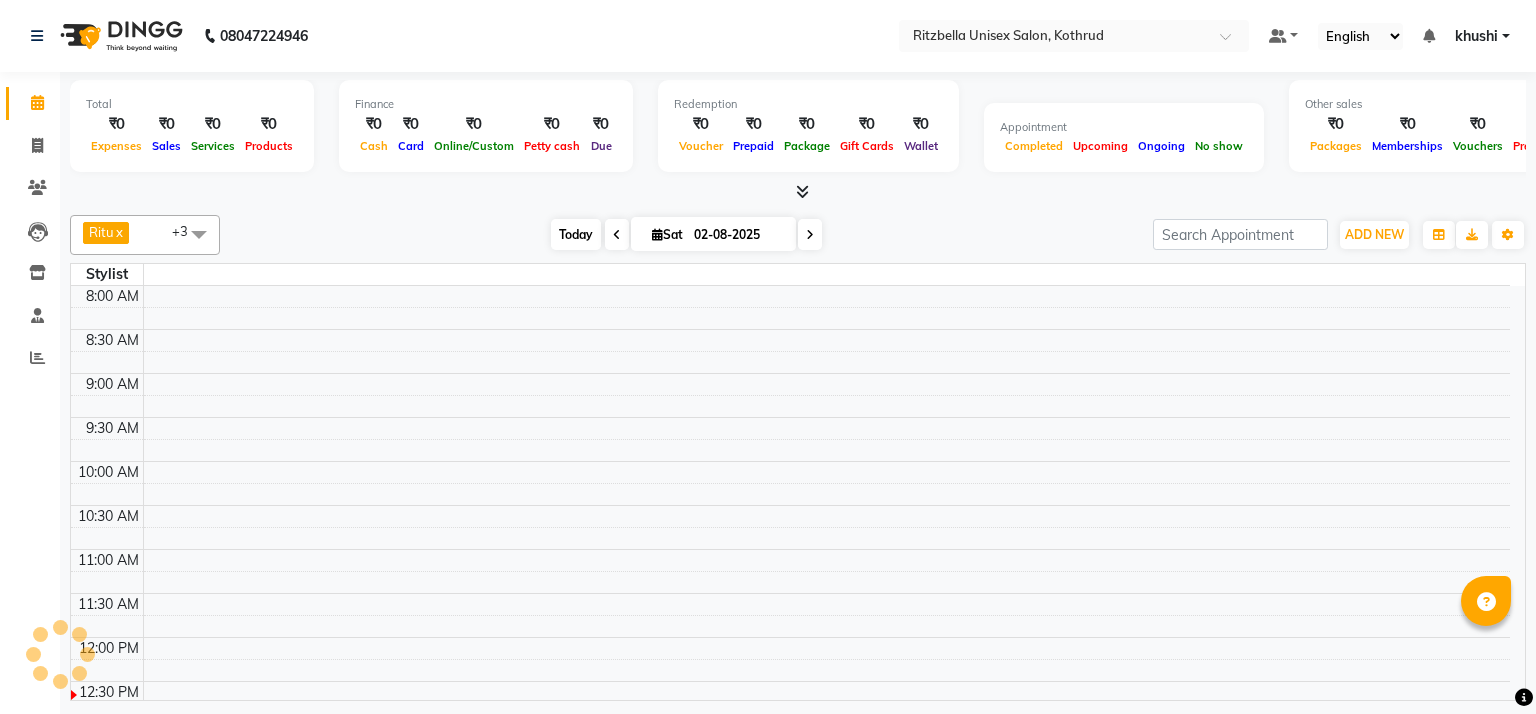 click on "Today" at bounding box center [576, 234] 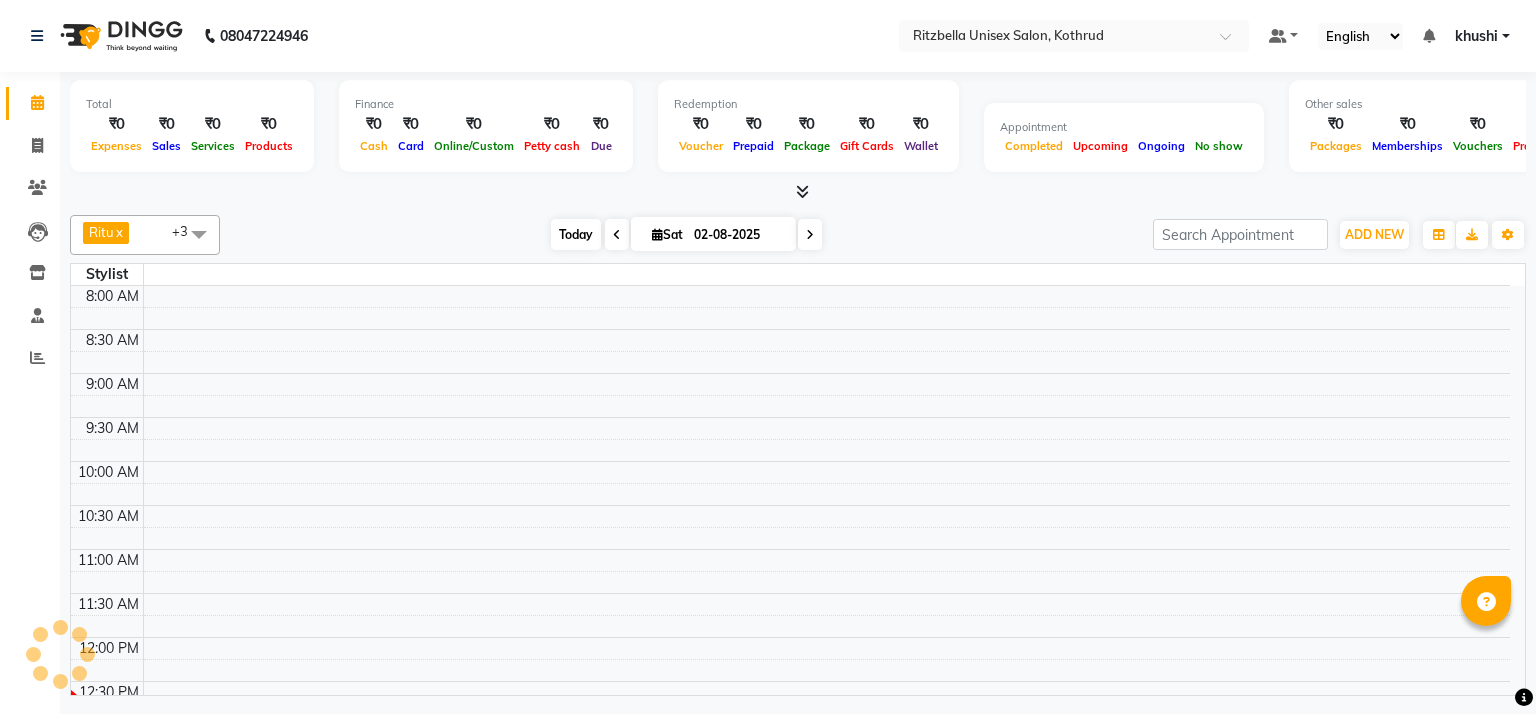 click on "Today" at bounding box center [576, 234] 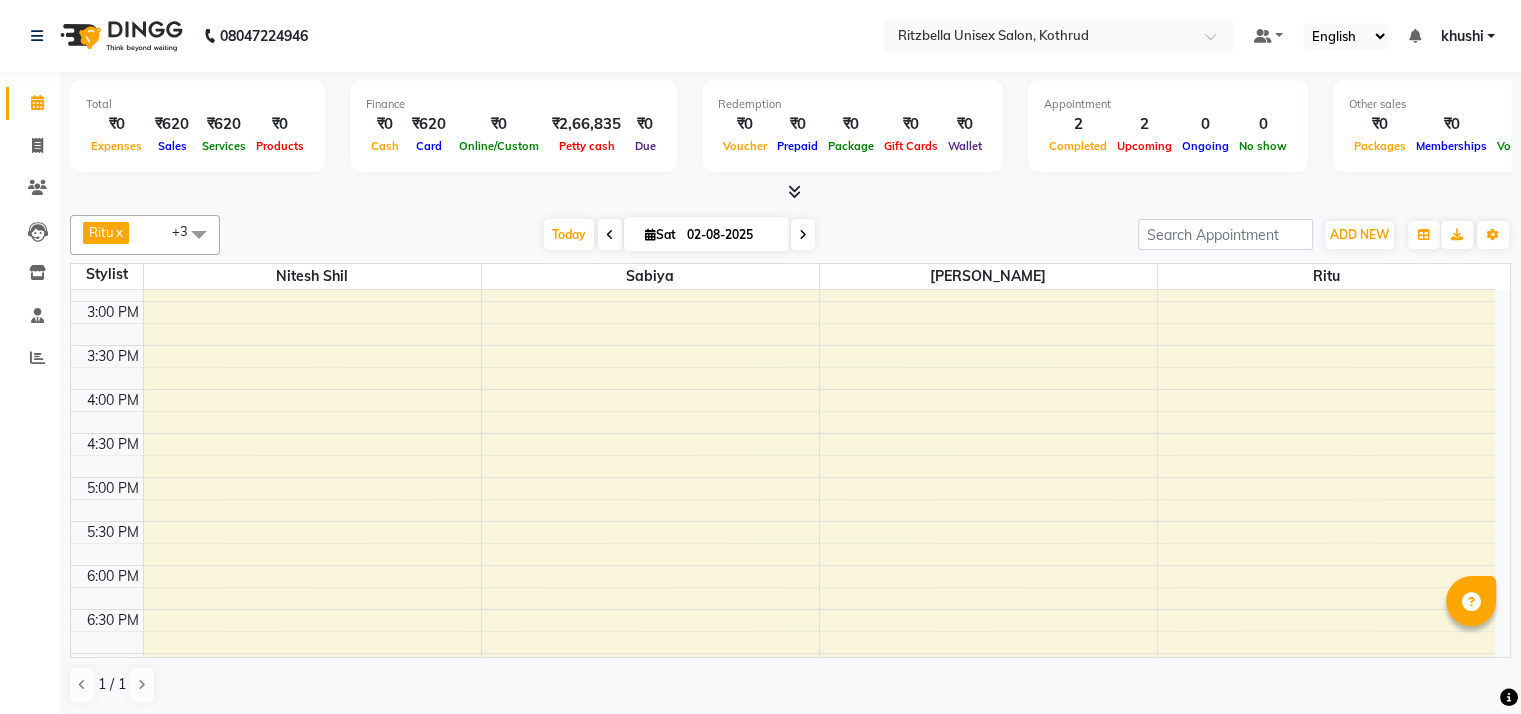 scroll, scrollTop: 516, scrollLeft: 0, axis: vertical 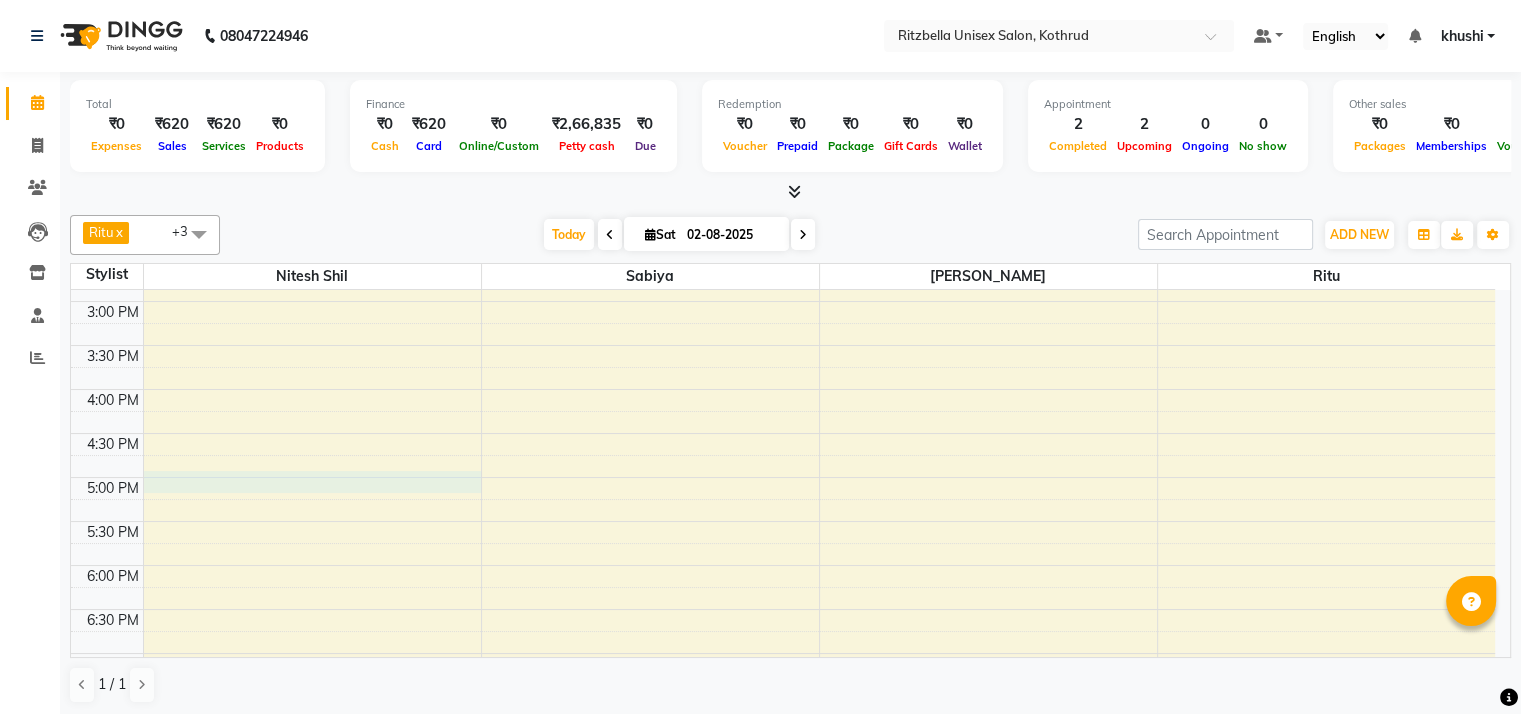 click on "9:00 AM 9:30 AM 10:00 AM 10:30 AM 11:00 AM 11:30 AM 12:00 PM 12:30 PM 1:00 PM 1:30 PM 2:00 PM 2:30 PM 3:00 PM 3:30 PM 4:00 PM 4:30 PM 5:00 PM 5:30 PM 6:00 PM 6:30 PM 7:00 PM 7:30 PM 8:00 PM 8:30 PM 9:00 PM 9:30 PM Mala Lall, TK01, 11:00 AM-11:30 AM, Women Highlights Per Streak Sudeepta Shetty, TK03, 11:15 AM-11:50 AM, Women Threading Eyebrows,Women Bleaching Basic Face + Neck (₹350) Sudeepta Shetty, TK03, 11:30 AM-12:10 PM, Women Hair Cuts Sudeepta Shetty, TK03, 11:30 AM-12:00 PM, Women Hair Cuts Basic Cuts (V.cut / U.cut) (₹200) Alisha, TK02, 08:00 PM-08:40 PM, Women Hair Cuts" at bounding box center (783, 345) 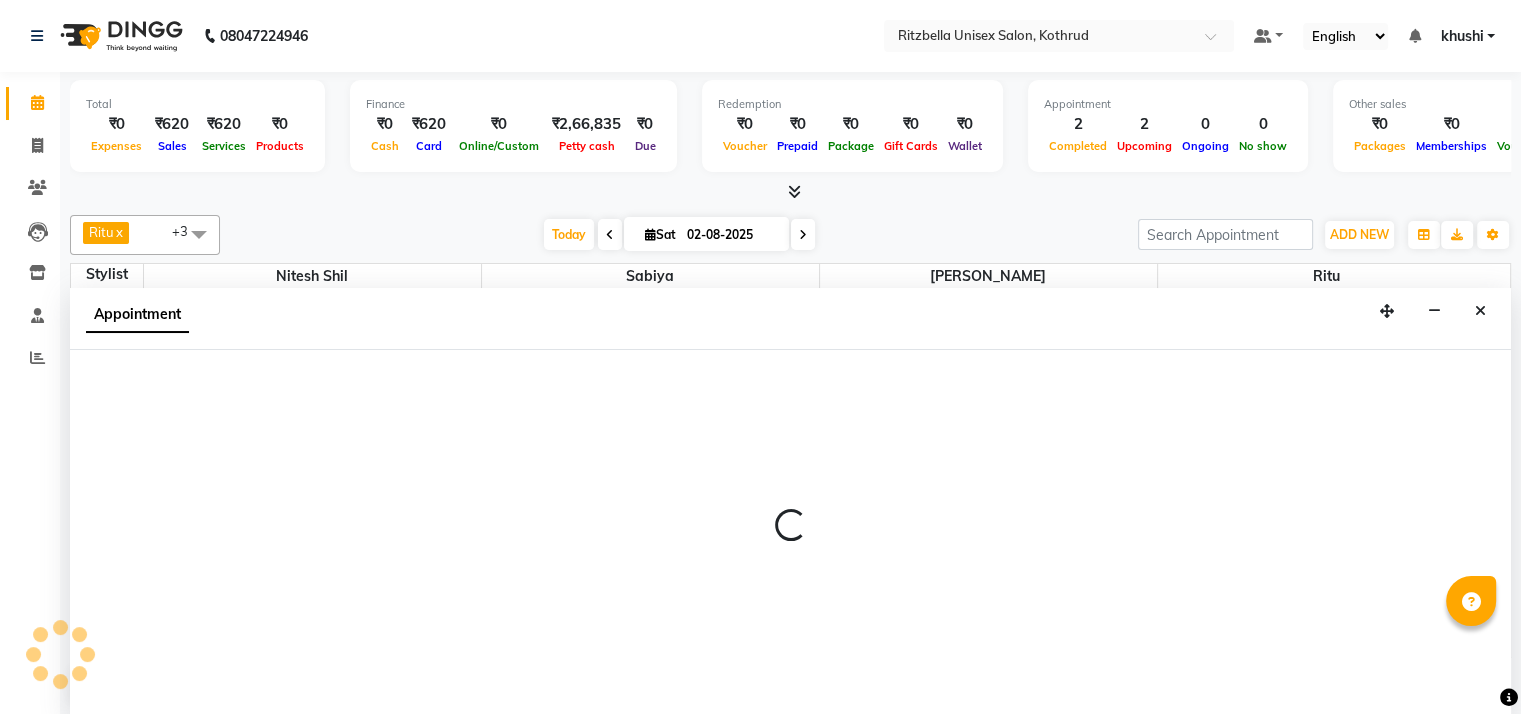 scroll, scrollTop: 1, scrollLeft: 0, axis: vertical 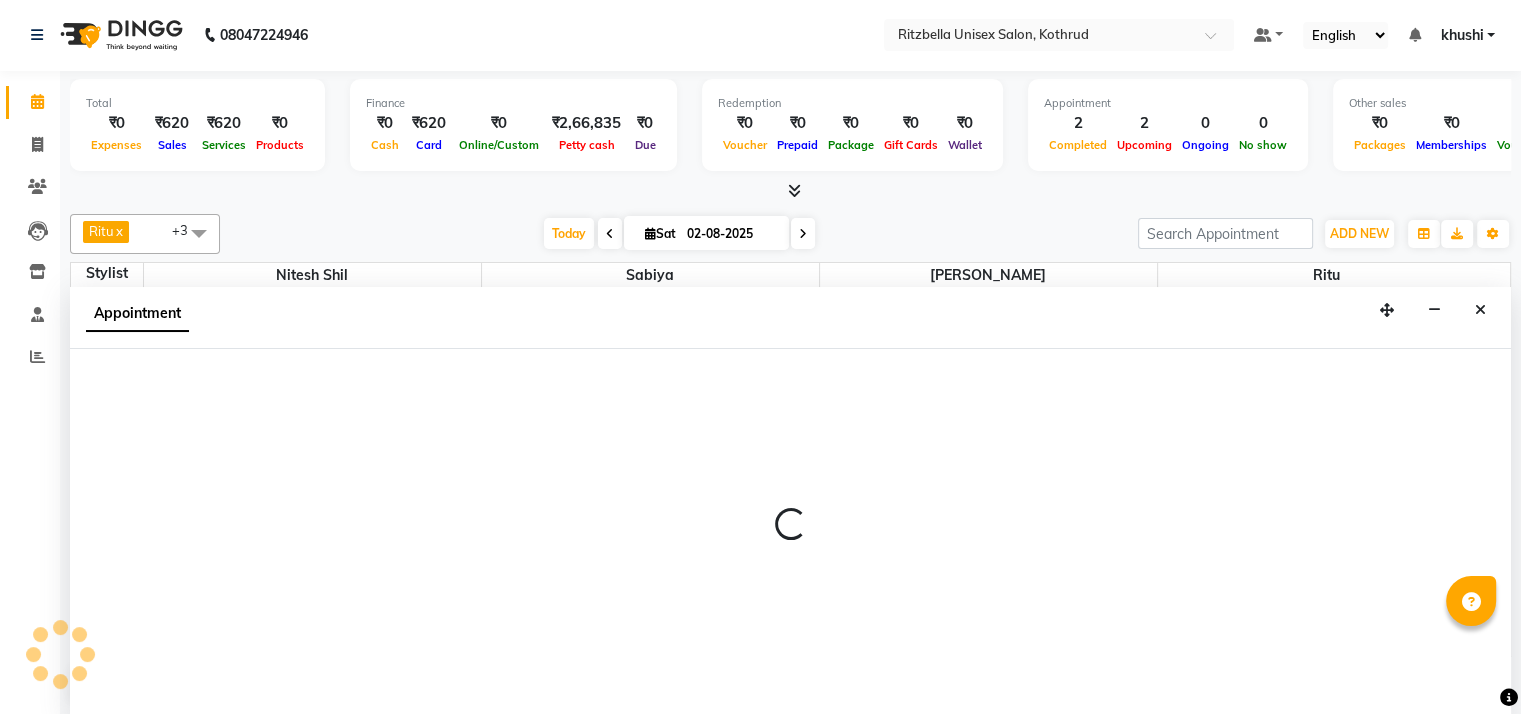 select on "59016" 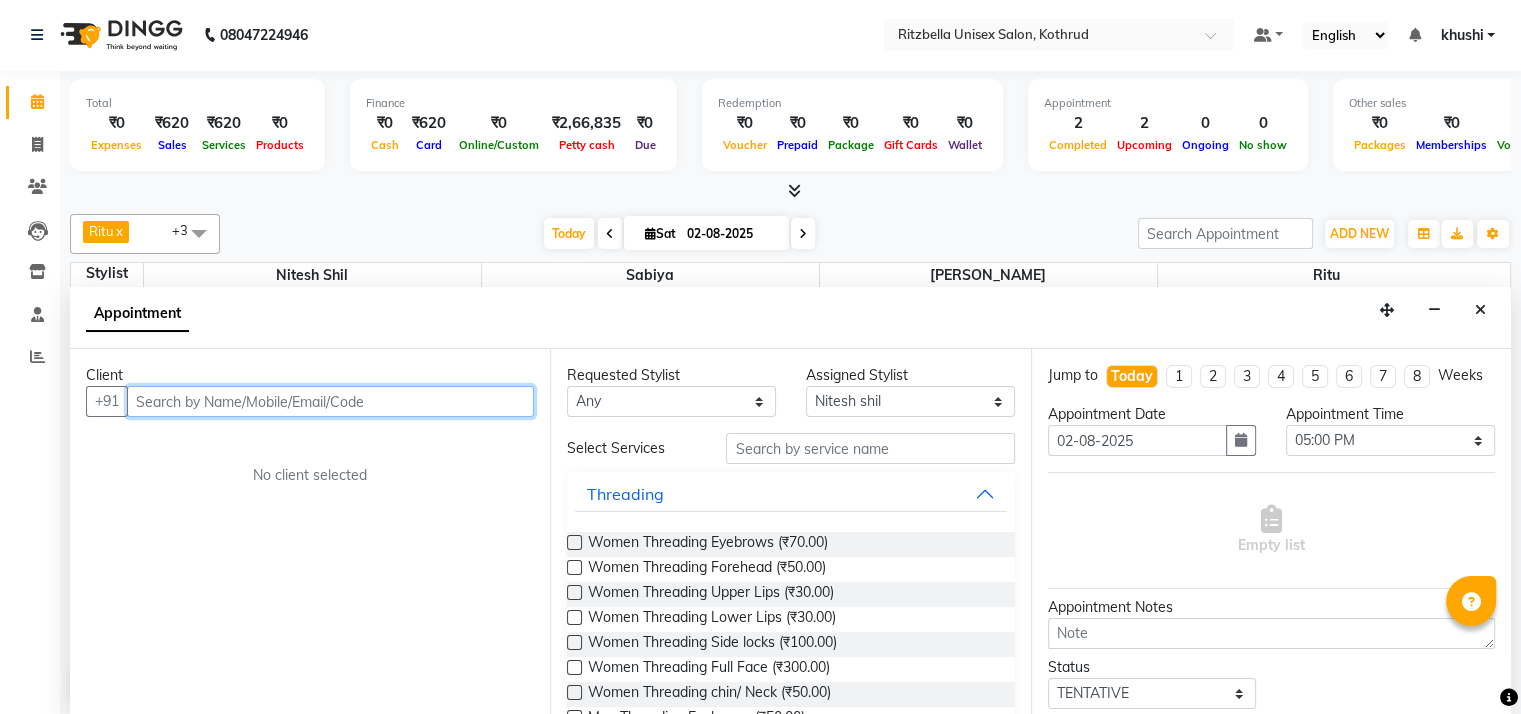 click at bounding box center [330, 401] 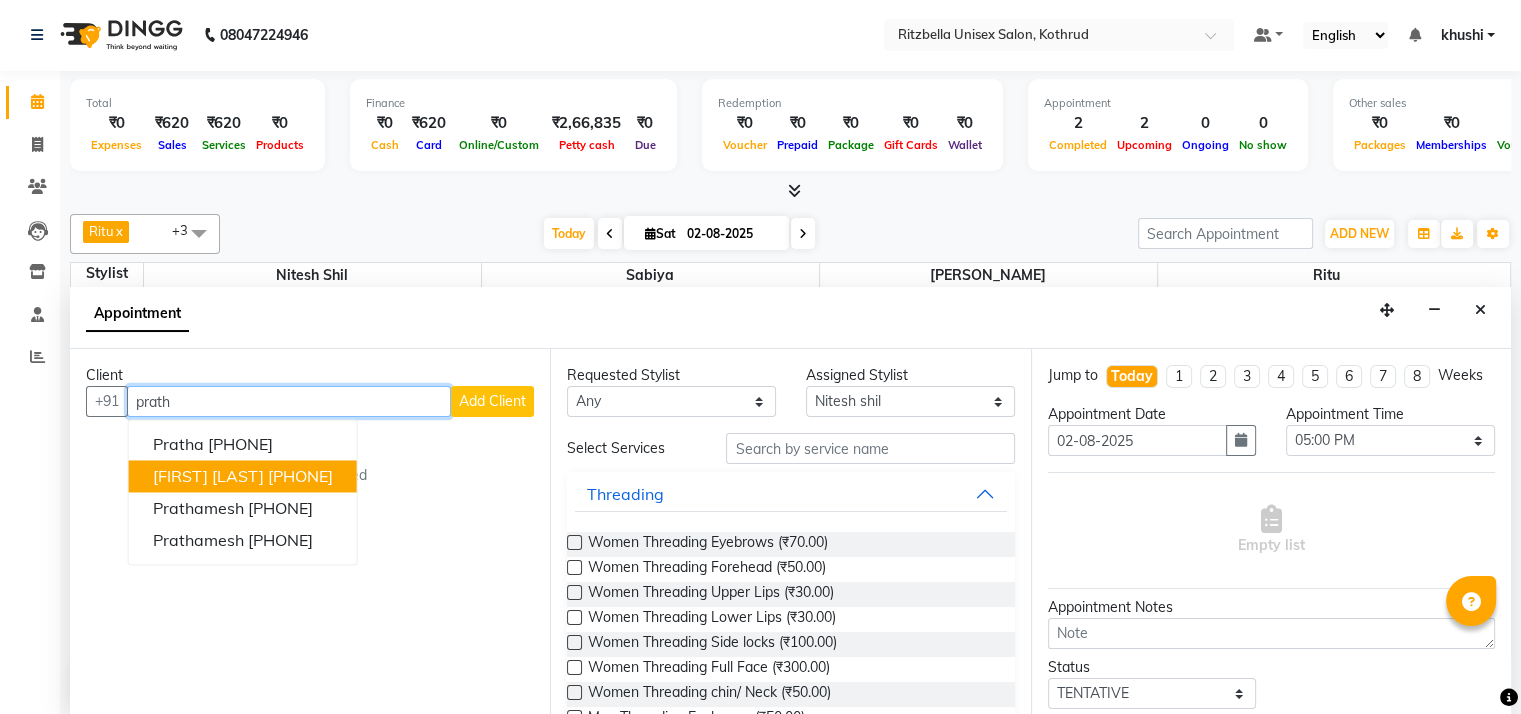 click on "[FIRST] [LAST]" at bounding box center [208, 477] 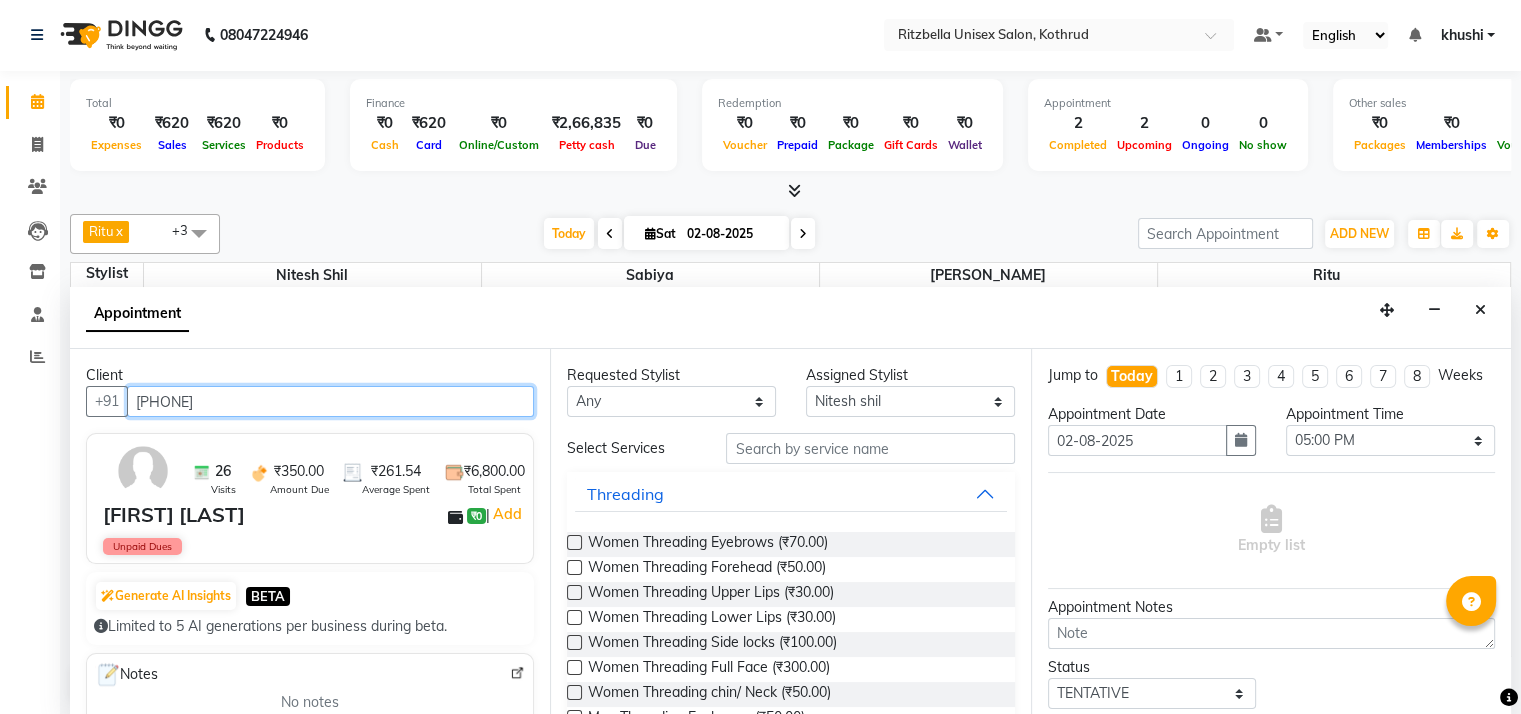 type on "[PHONE]" 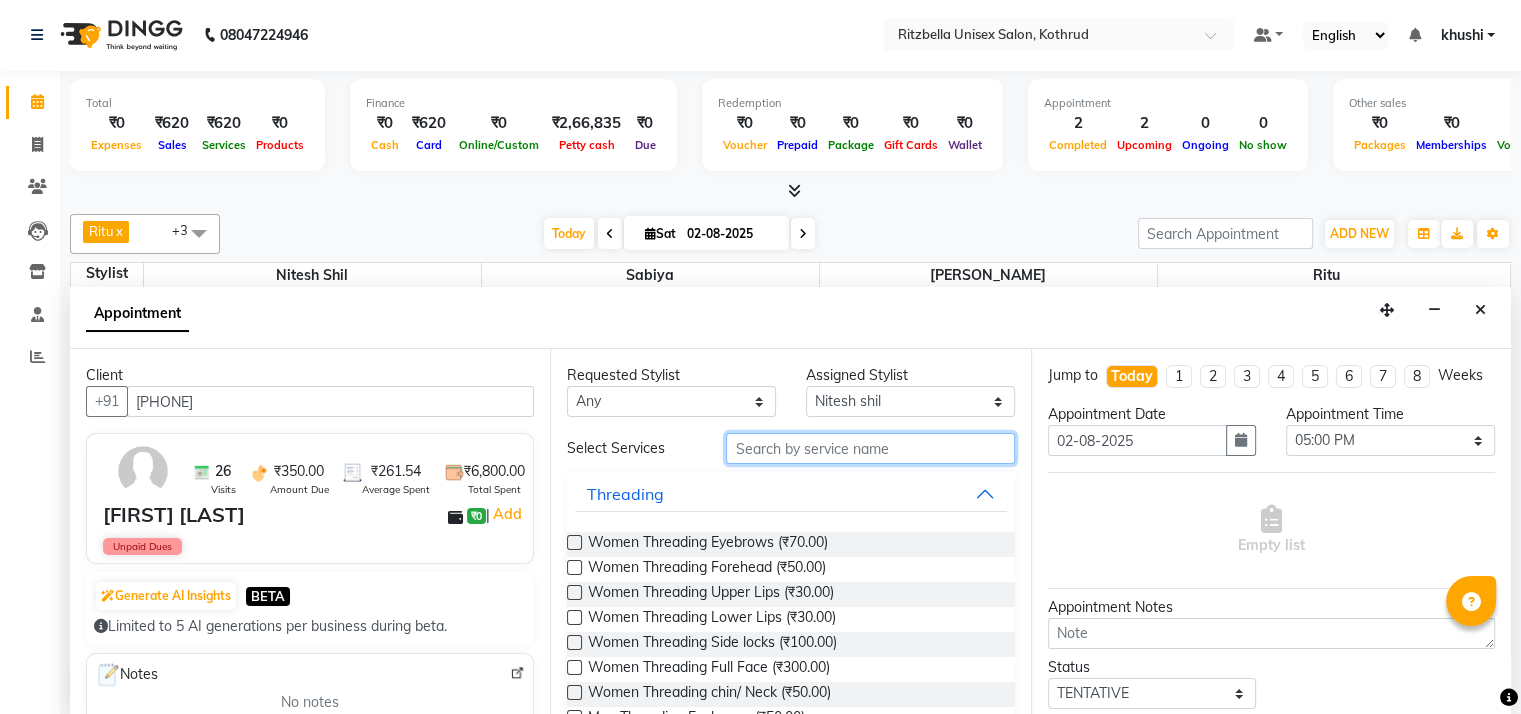 click at bounding box center [870, 448] 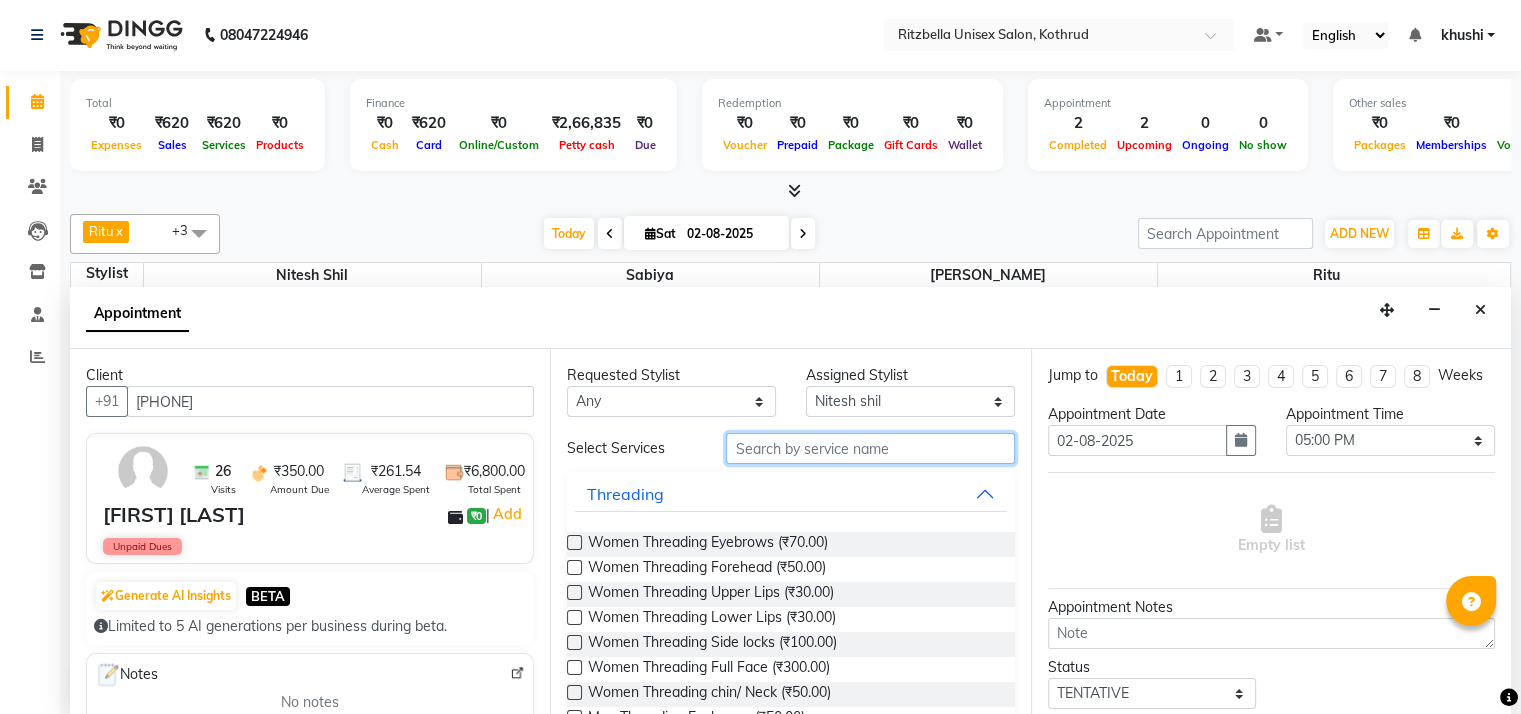 click at bounding box center (870, 448) 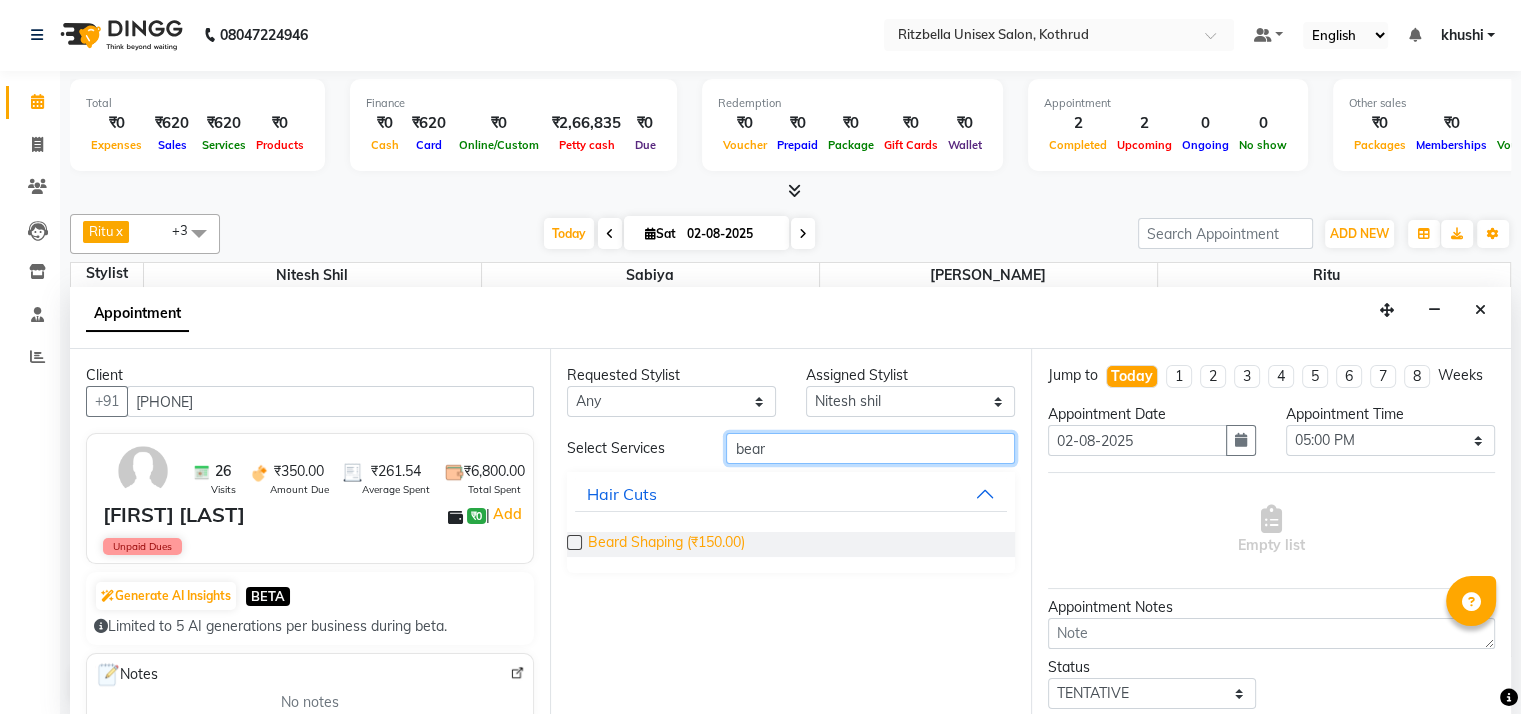 type 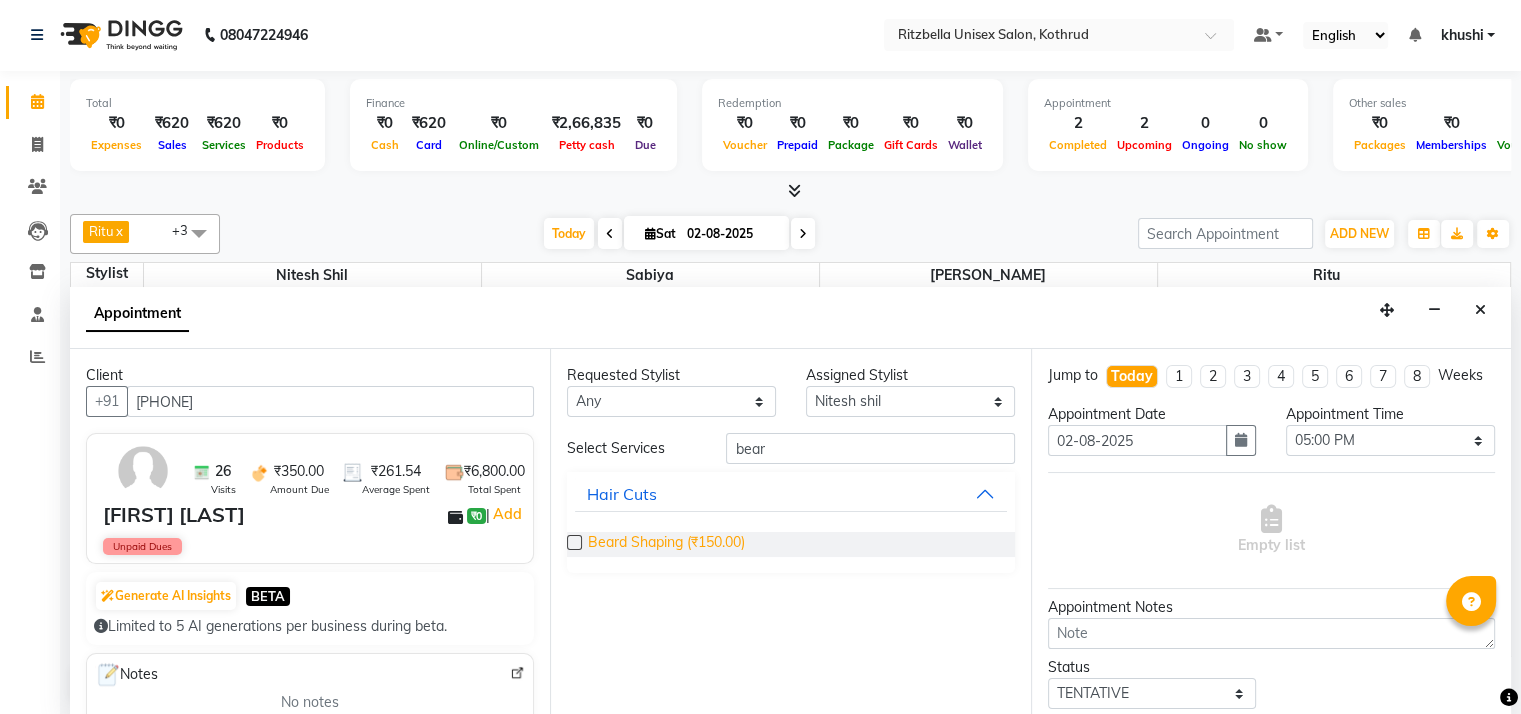 click on "Beard Shaping (₹150.00)" at bounding box center [666, 544] 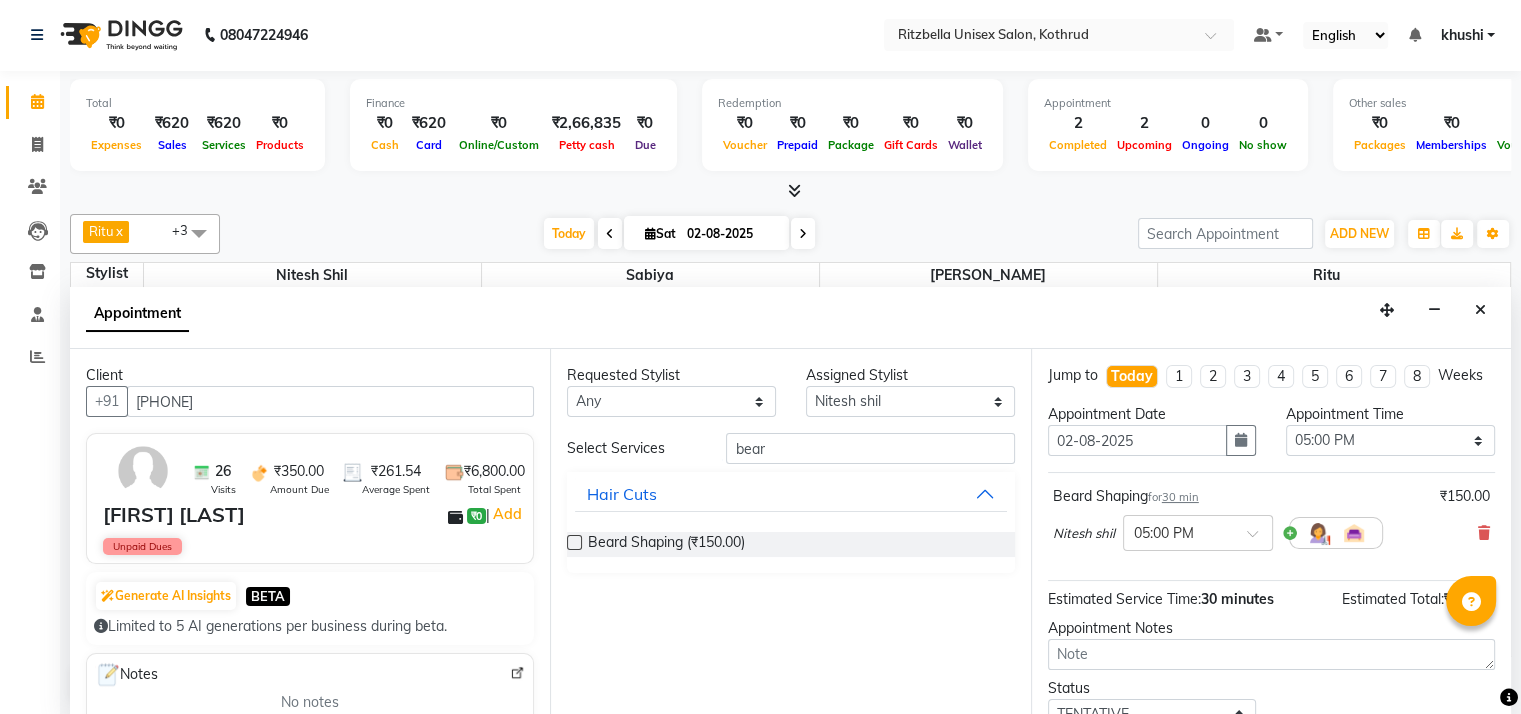 scroll, scrollTop: 159, scrollLeft: 0, axis: vertical 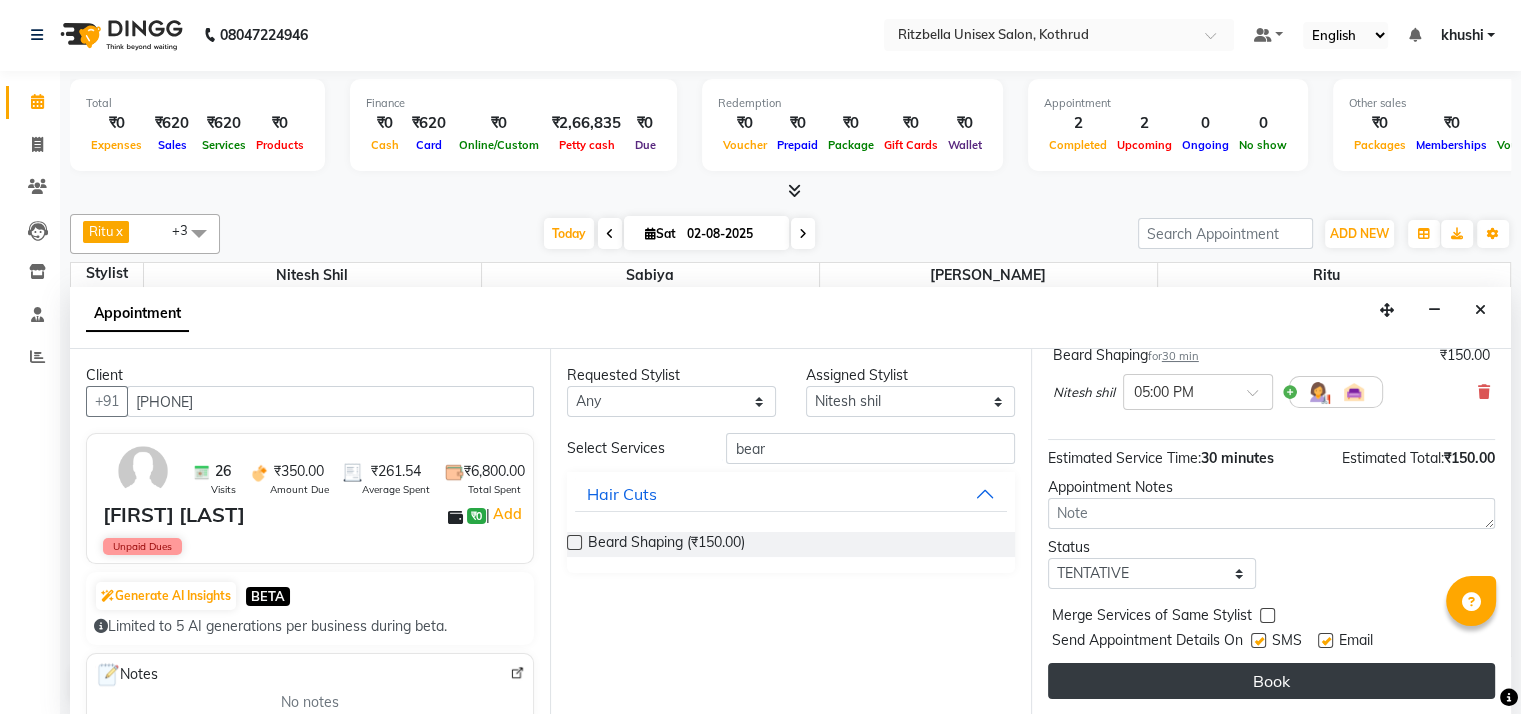 click on "Book" at bounding box center (1271, 681) 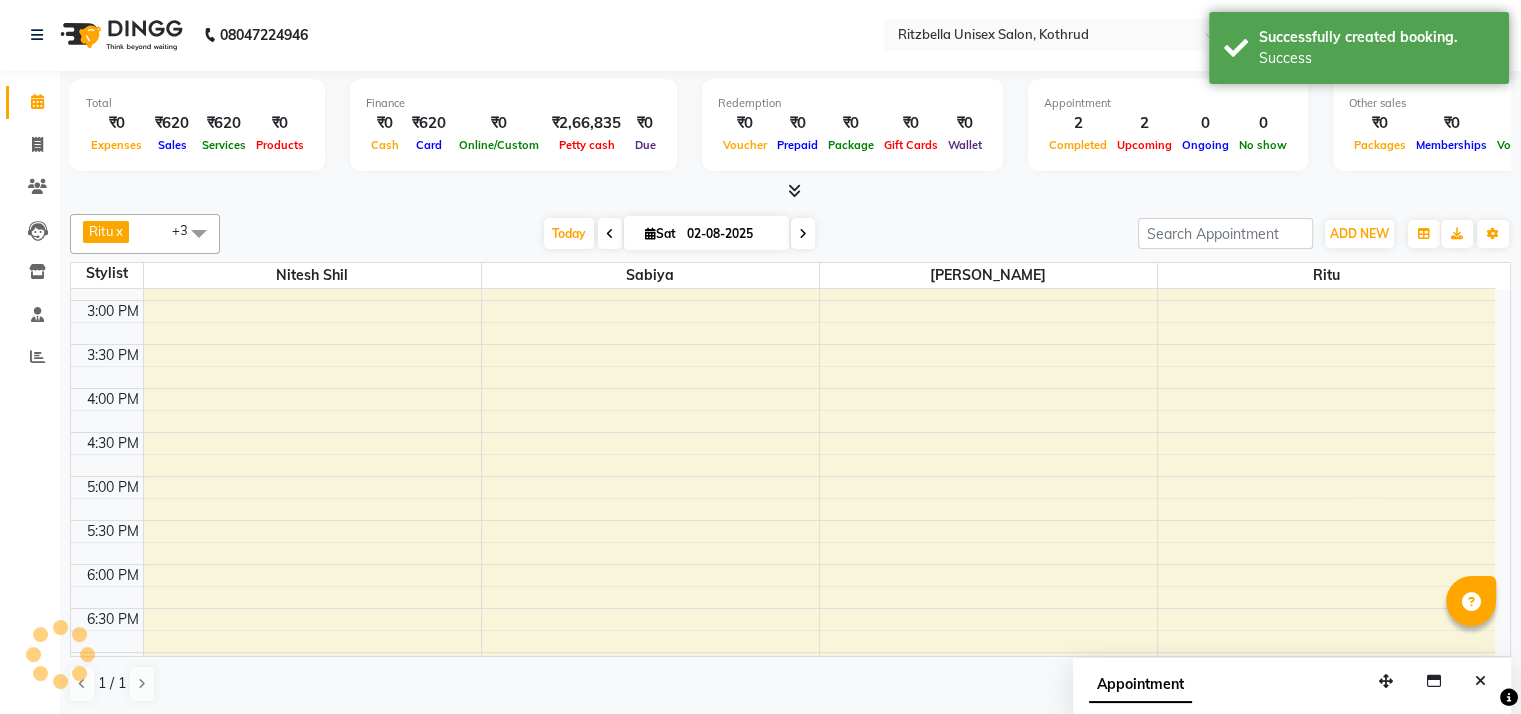 scroll, scrollTop: 0, scrollLeft: 0, axis: both 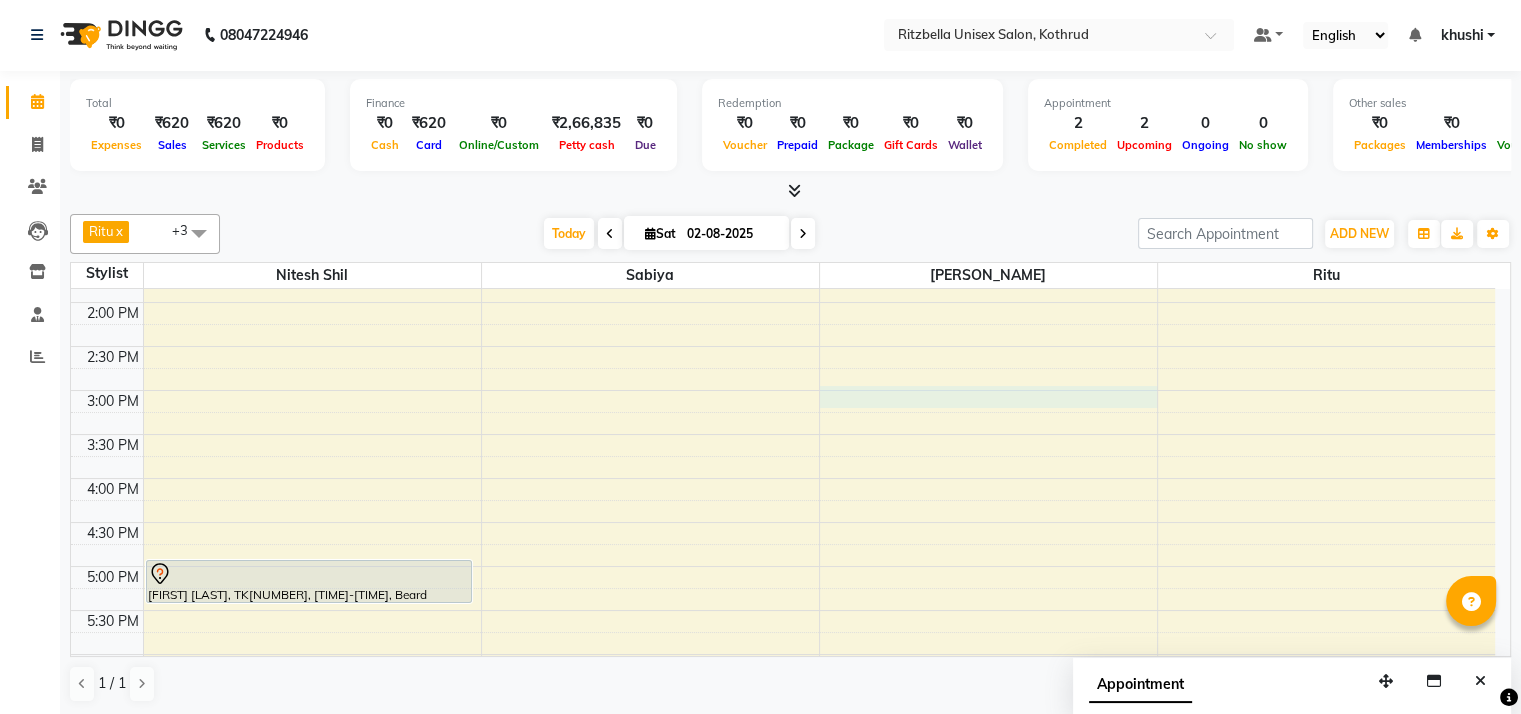 click on "[TIME] [TIME] [TIME] [TIME] [TIME] [TIME] [TIME] [TIME] [TIME] [TIME] [TIME] [TIME] [TIME] [TIME] [TIME] [TIME] [TIME] [TIME] [TIME] [TIME] [TIME] [TIME] [TIME] [TIME] [TIME] [TIME]             [FIRST] [LAST], TK[NUMBER], [TIME]-[TIME], Women Highlights Per Streak             [FIRST] [LAST], TK[NUMBER], [TIME]-[TIME], Beard Shaping     [FIRST] [LAST], TK[NUMBER], [TIME]-[TIME], Women Threading Eyebrows,Women Bleaching Basic Face + Neck (₹350)     [FIRST] [LAST], TK[NUMBER], [TIME]-[TIME], Women Hair Cuts      [FIRST] [LAST], TK[NUMBER], [TIME]-[TIME], Women Hair Cuts Basic Cuts (V.cut / U.cut) (₹200)             [FIRST], TK[NUMBER], [TIME]-[TIME], Women Hair Cuts" at bounding box center (783, 434) 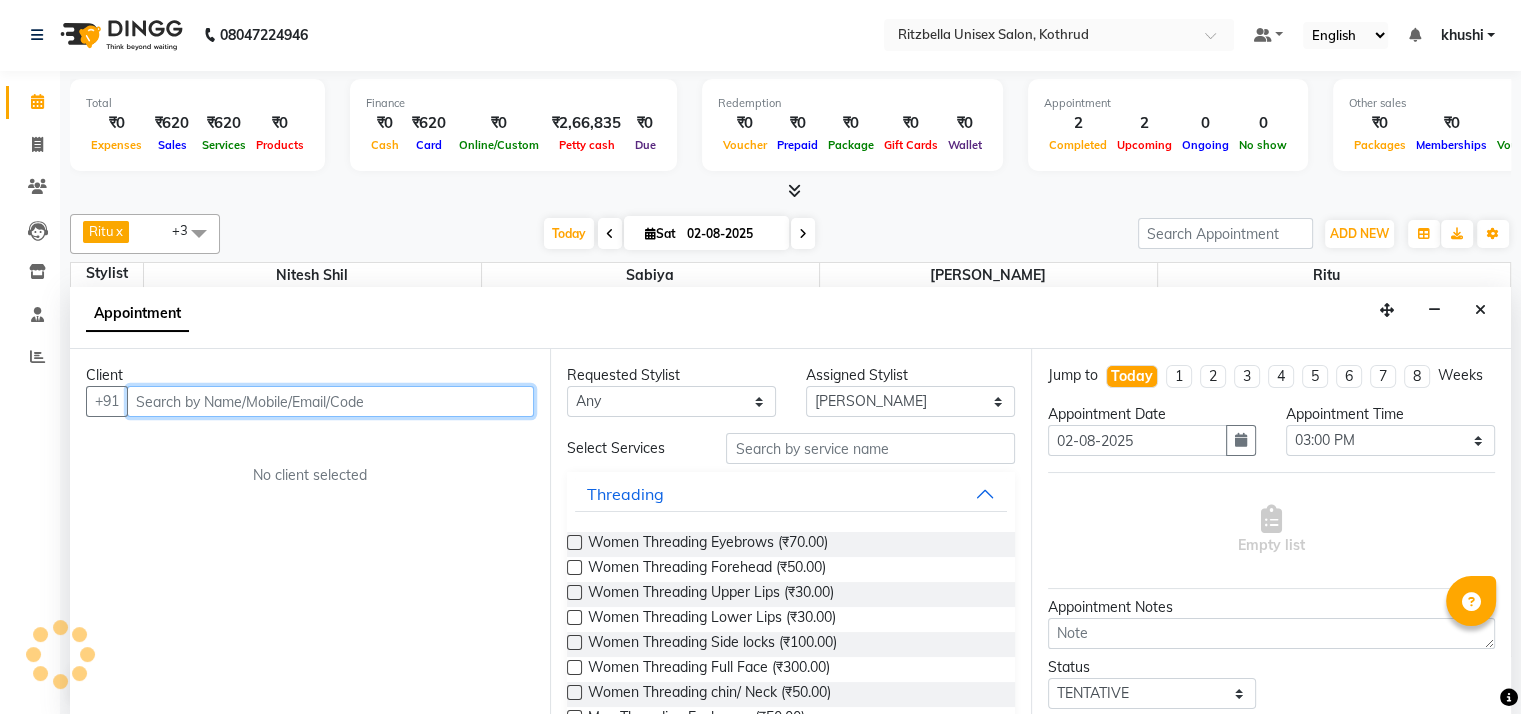 click at bounding box center (330, 401) 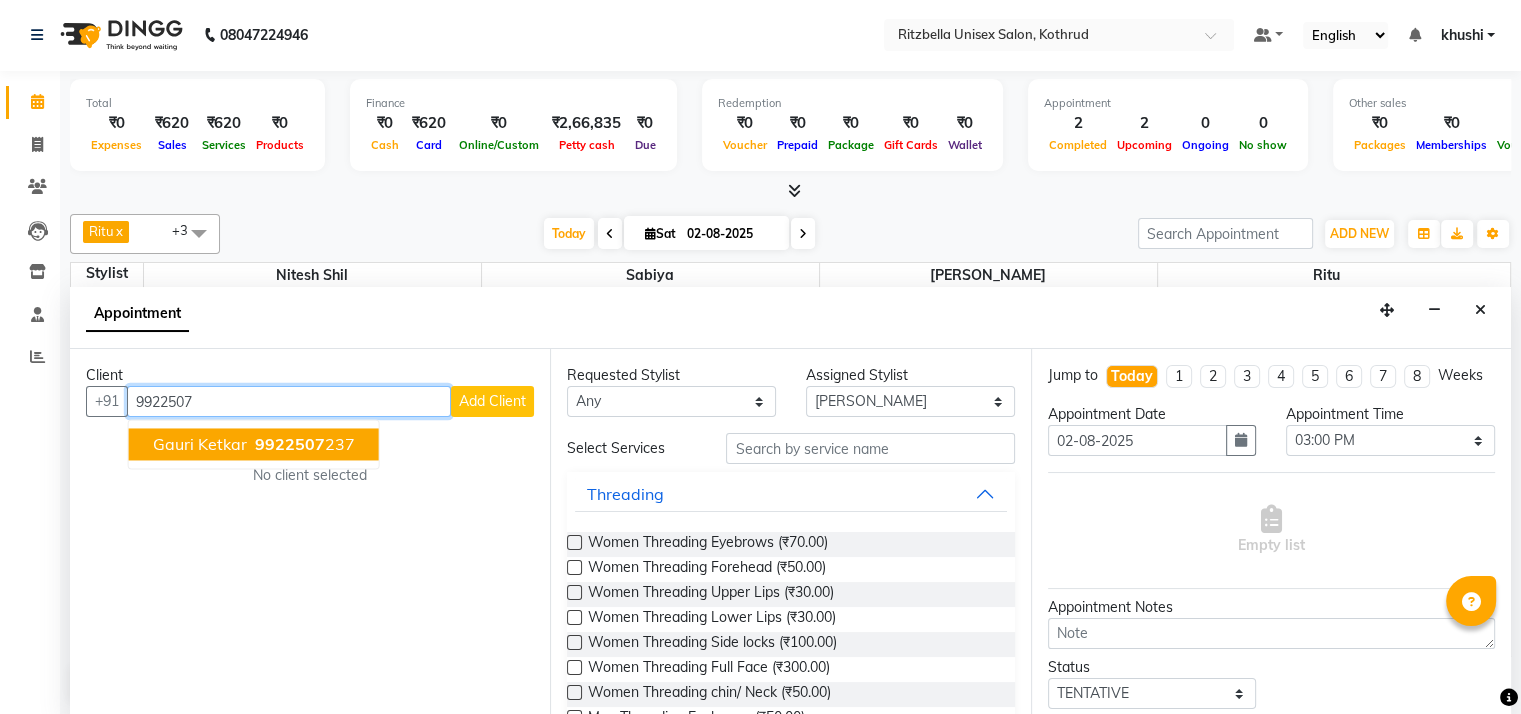 click on "9922507" at bounding box center [290, 445] 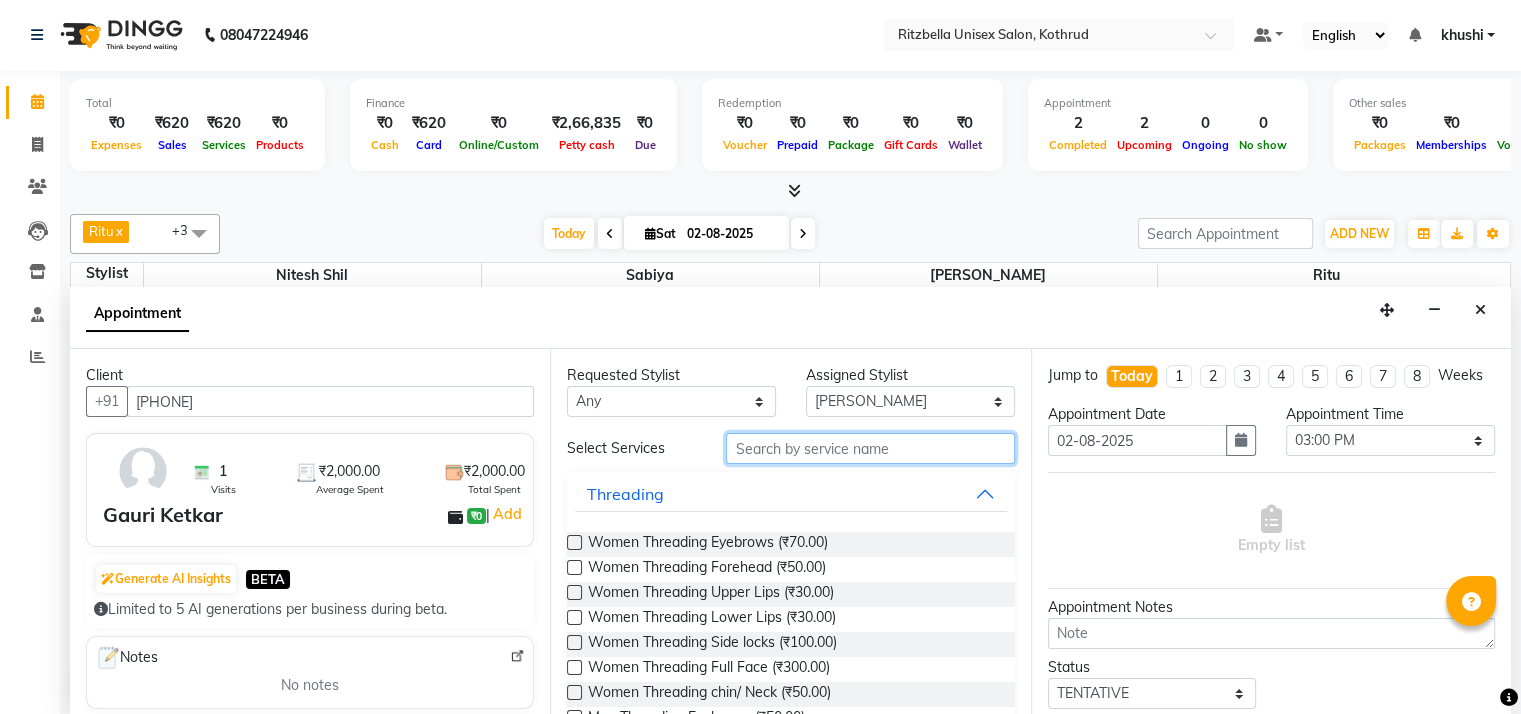 click at bounding box center (870, 448) 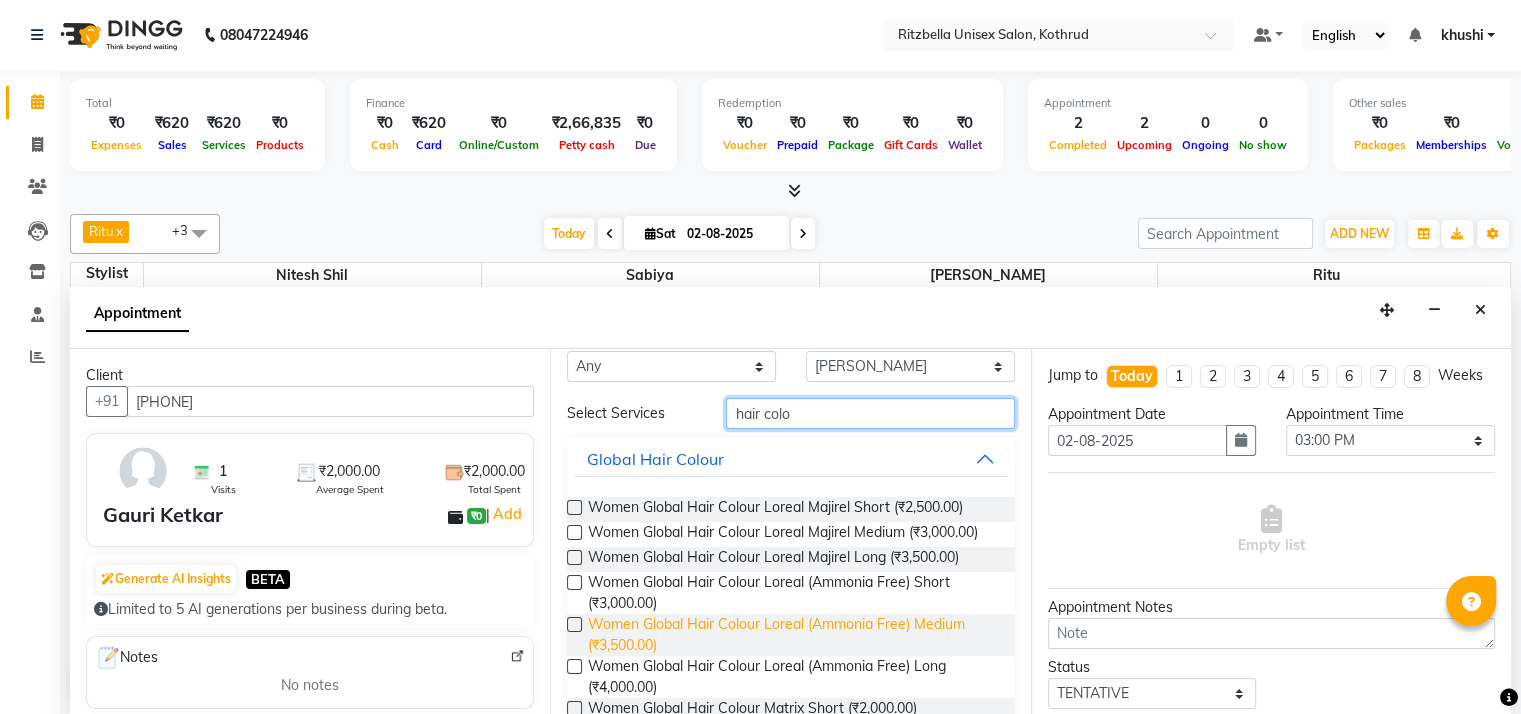 scroll, scrollTop: 36, scrollLeft: 0, axis: vertical 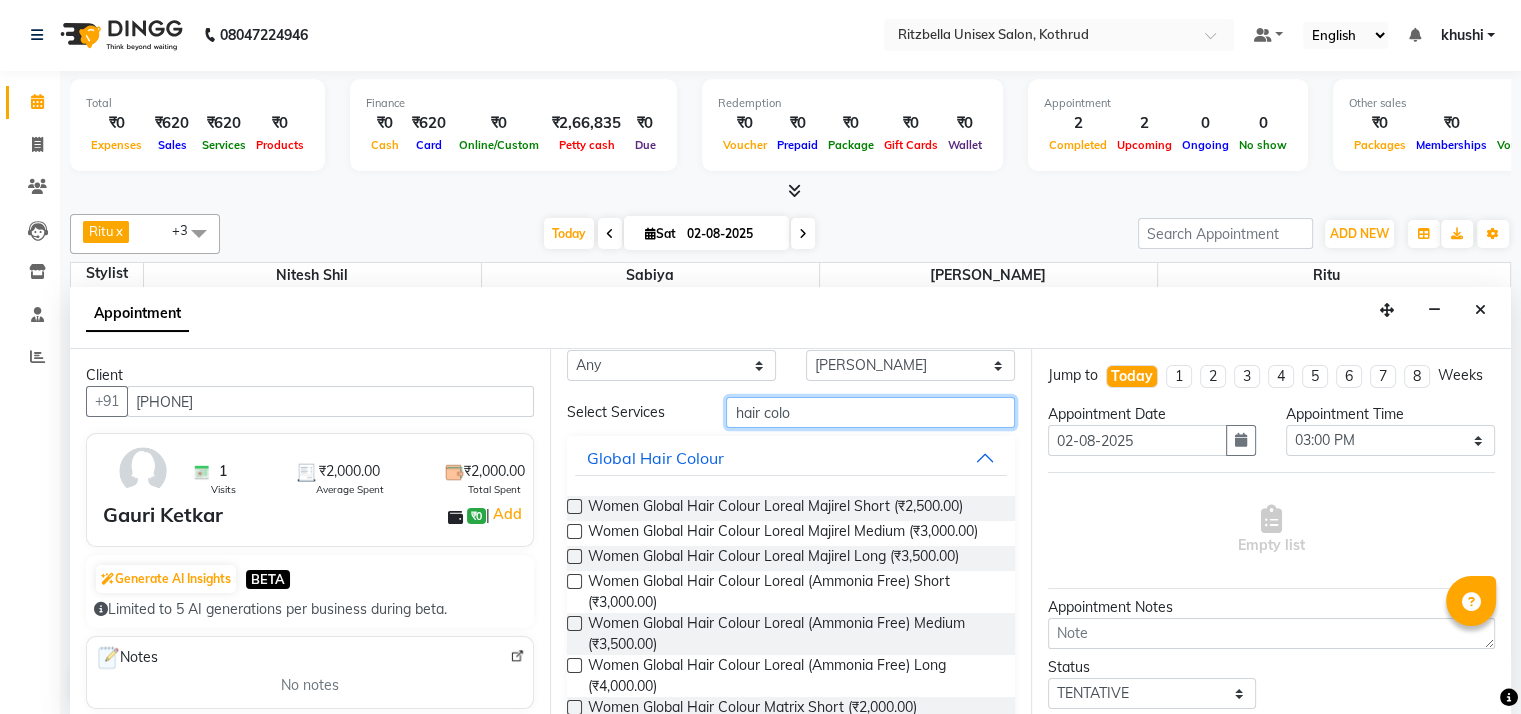click on "hair colo" at bounding box center [870, 412] 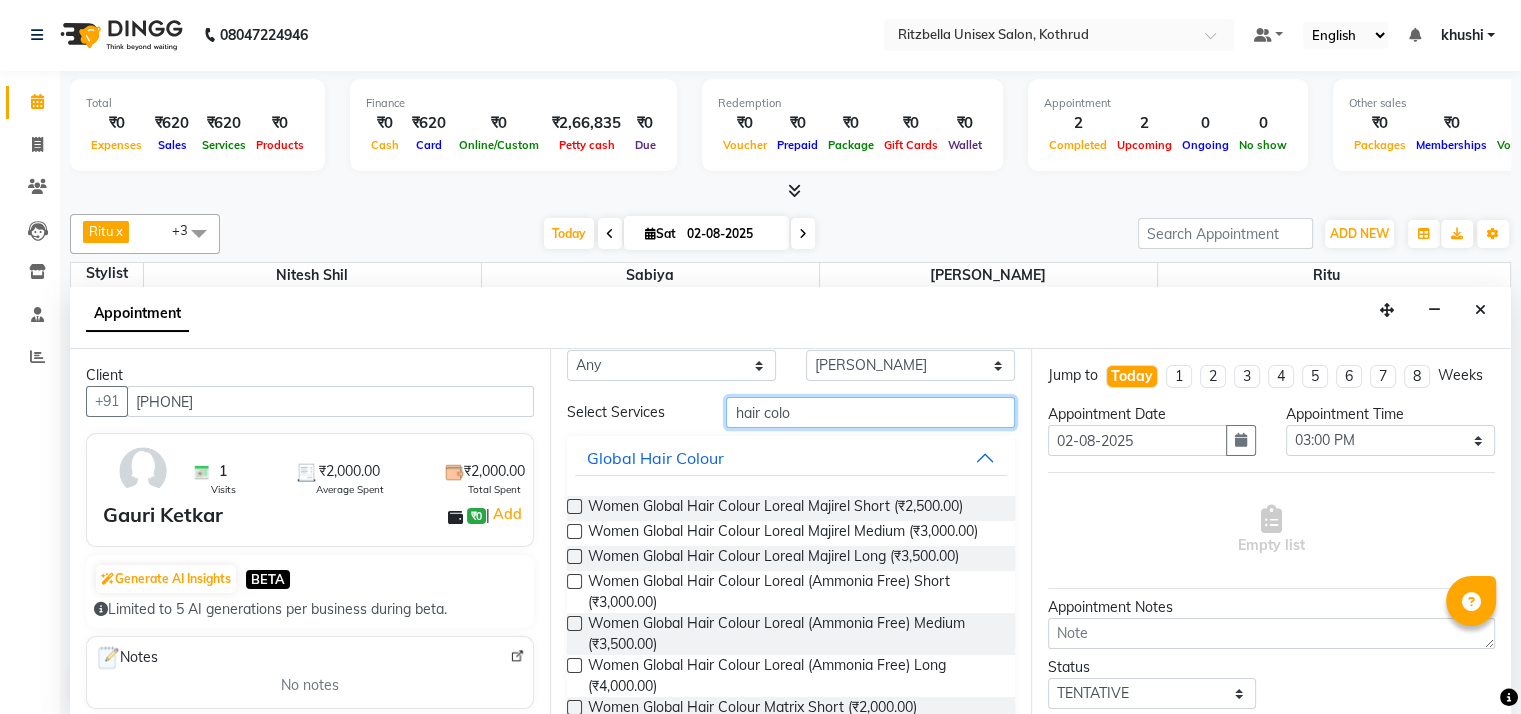 click on "hair colo" at bounding box center [870, 412] 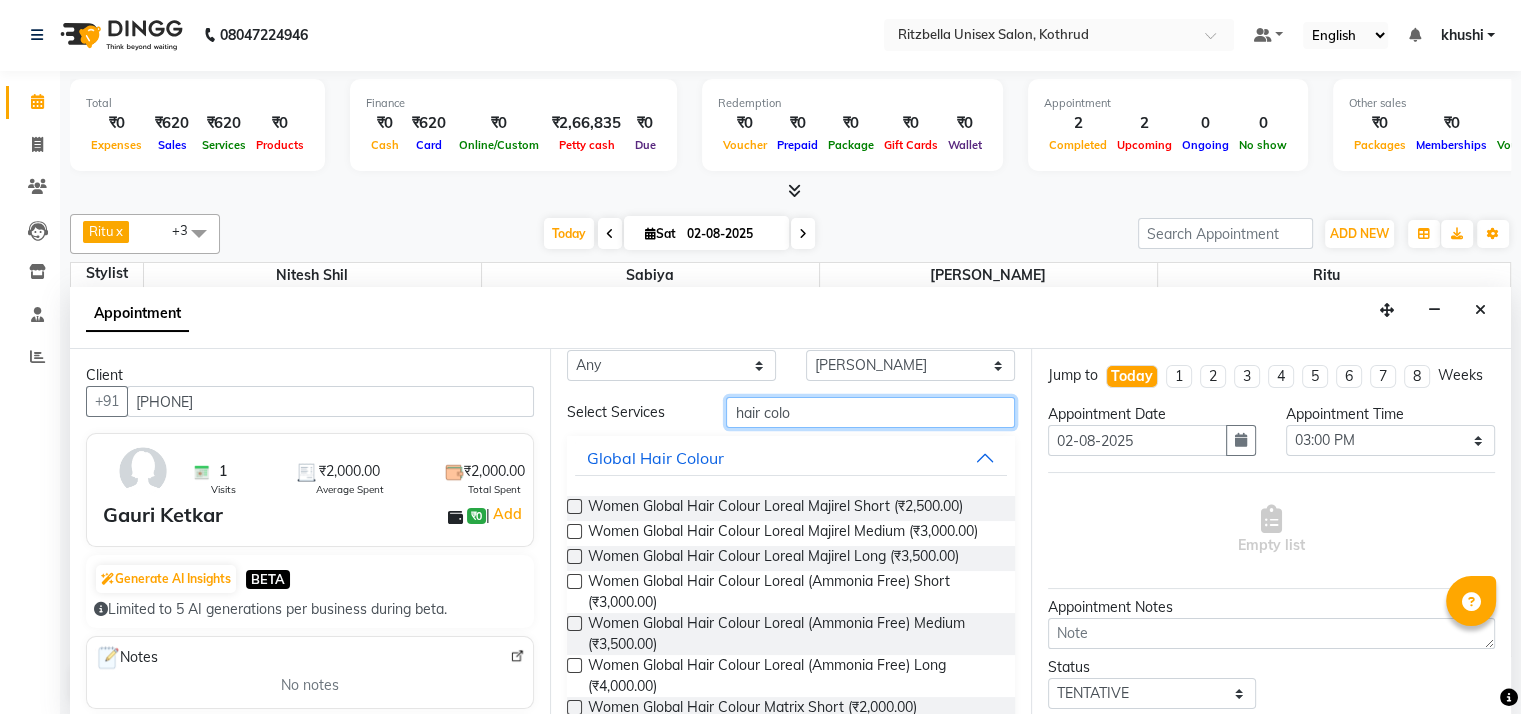 click on "hair colo" at bounding box center [870, 412] 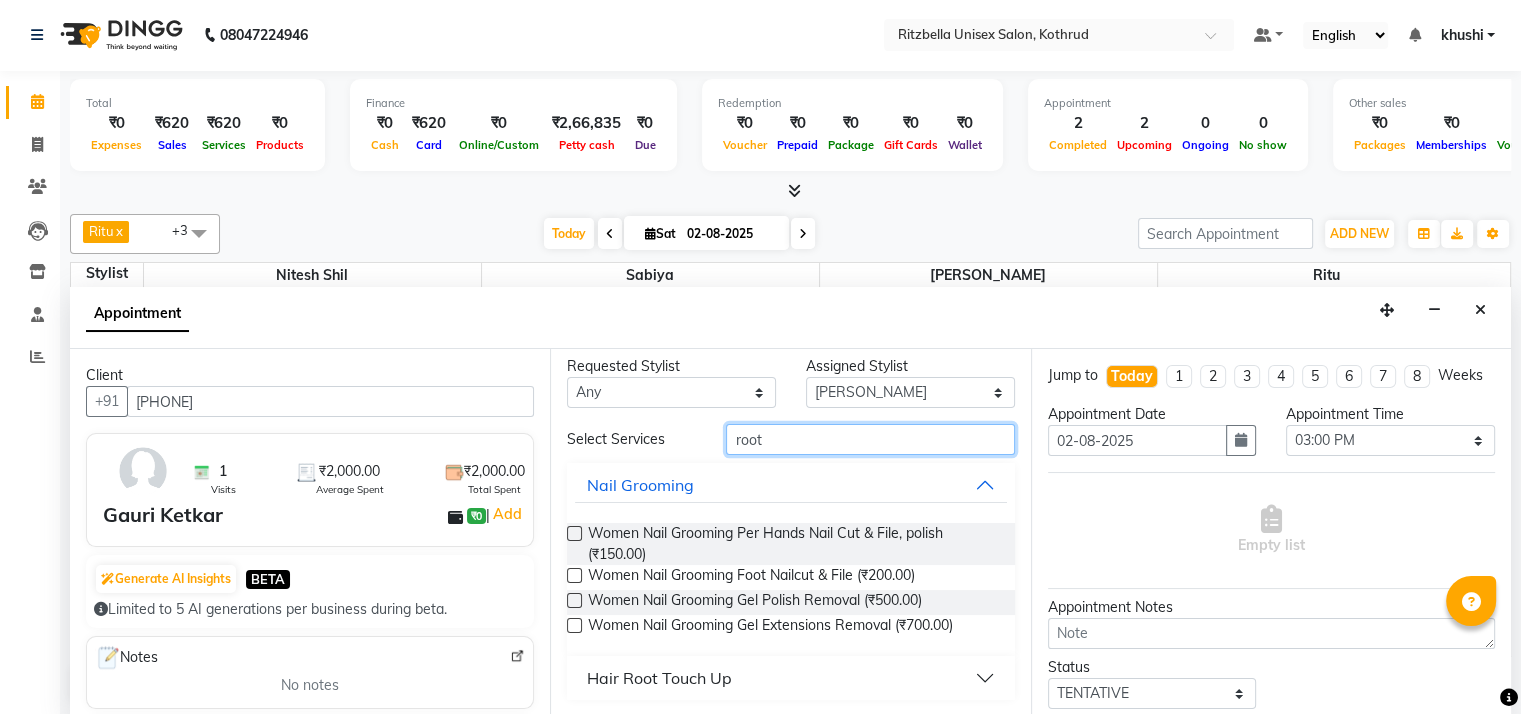 scroll, scrollTop: 36, scrollLeft: 0, axis: vertical 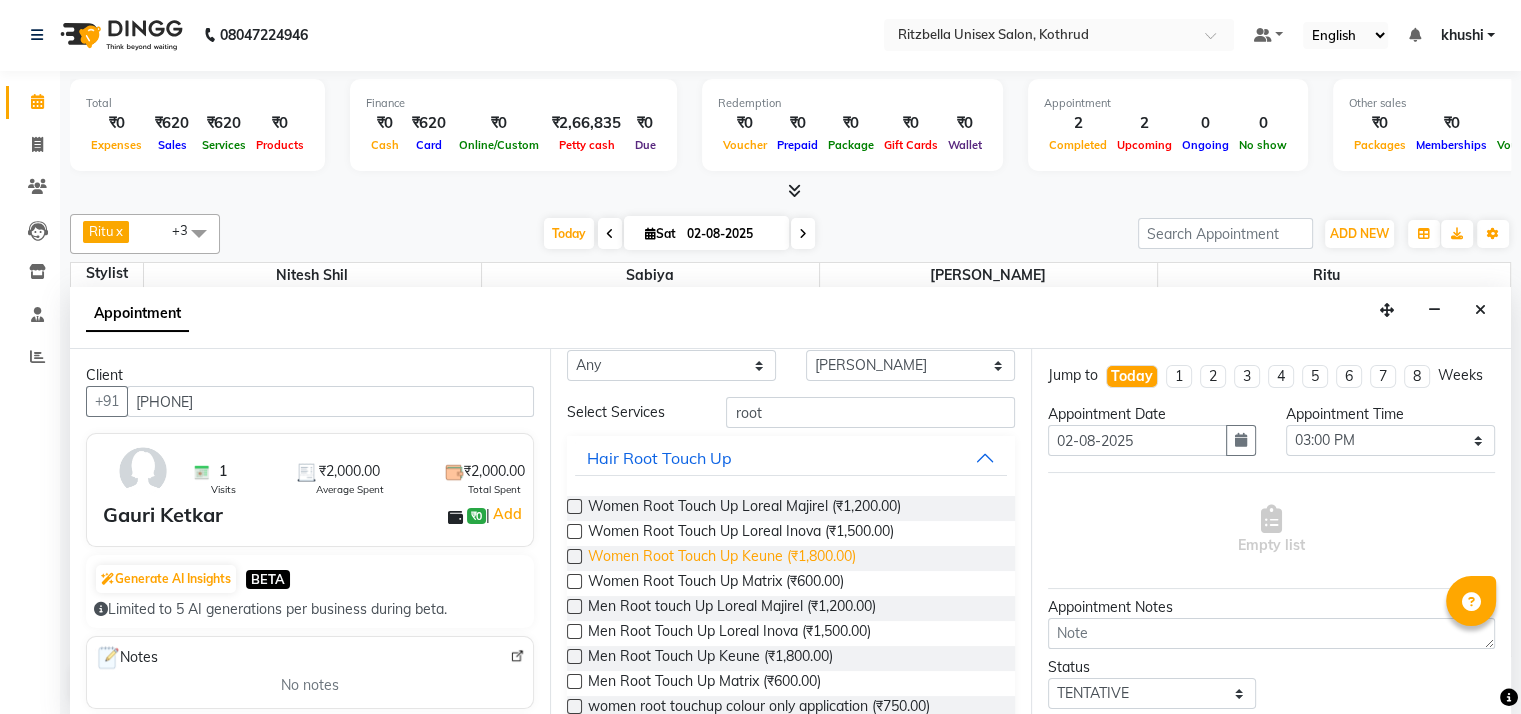 click on "Women Root Touch Up Keune (₹1,800.00)" at bounding box center (722, 558) 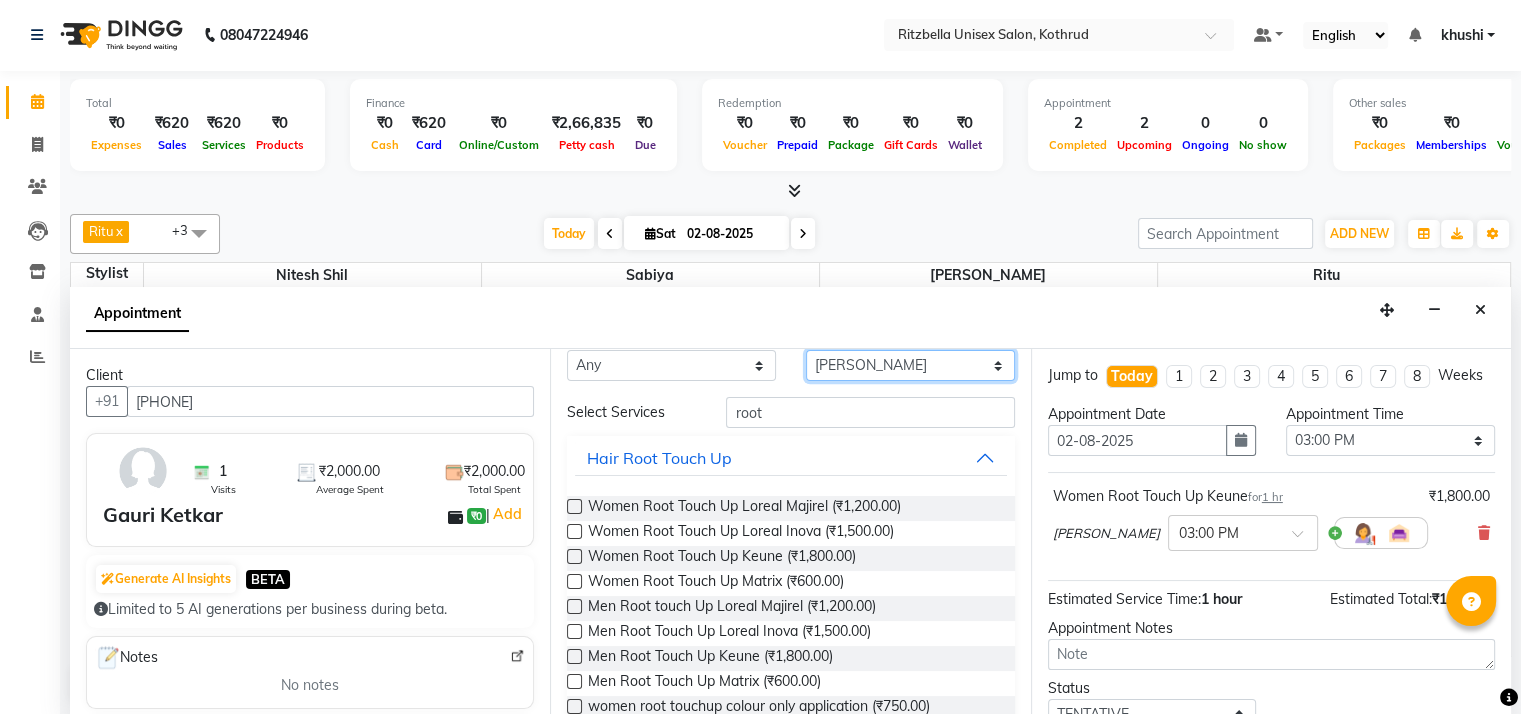 click on "Select [PERSON_NAME] [PERSON_NAME] [PERSON_NAME] [PERSON_NAME] [PERSON_NAME]" at bounding box center (910, 365) 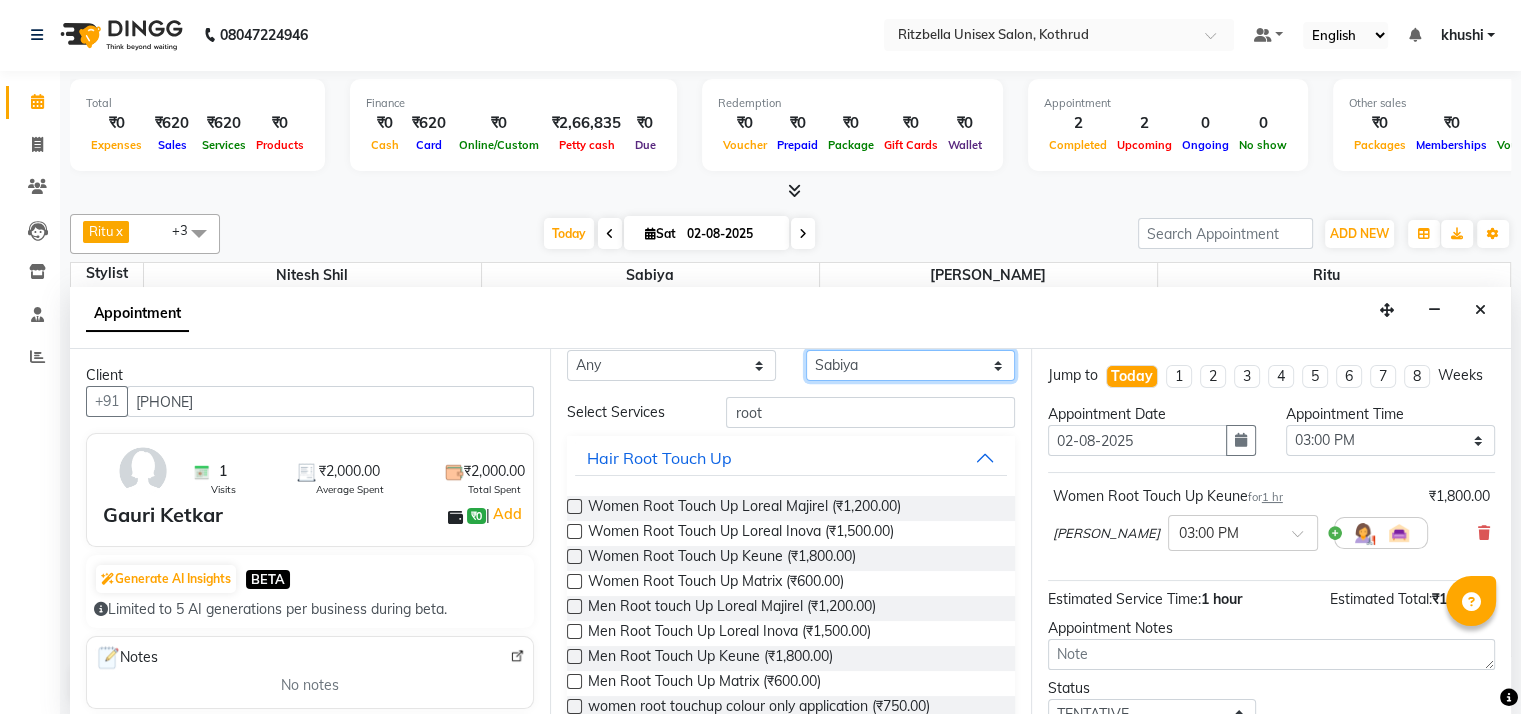 click on "Select [PERSON_NAME] [PERSON_NAME] [PERSON_NAME] [PERSON_NAME] [PERSON_NAME]" at bounding box center [910, 365] 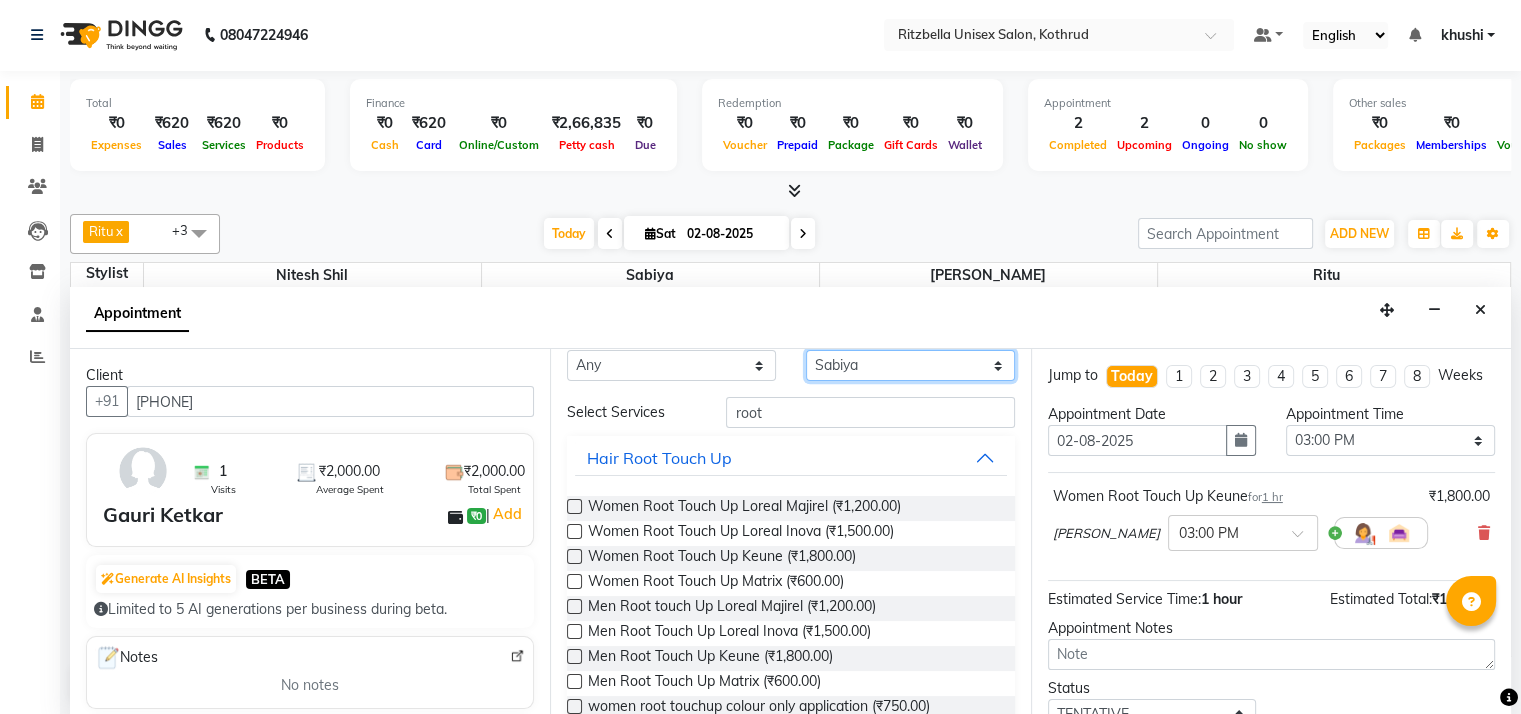scroll, scrollTop: 0, scrollLeft: 0, axis: both 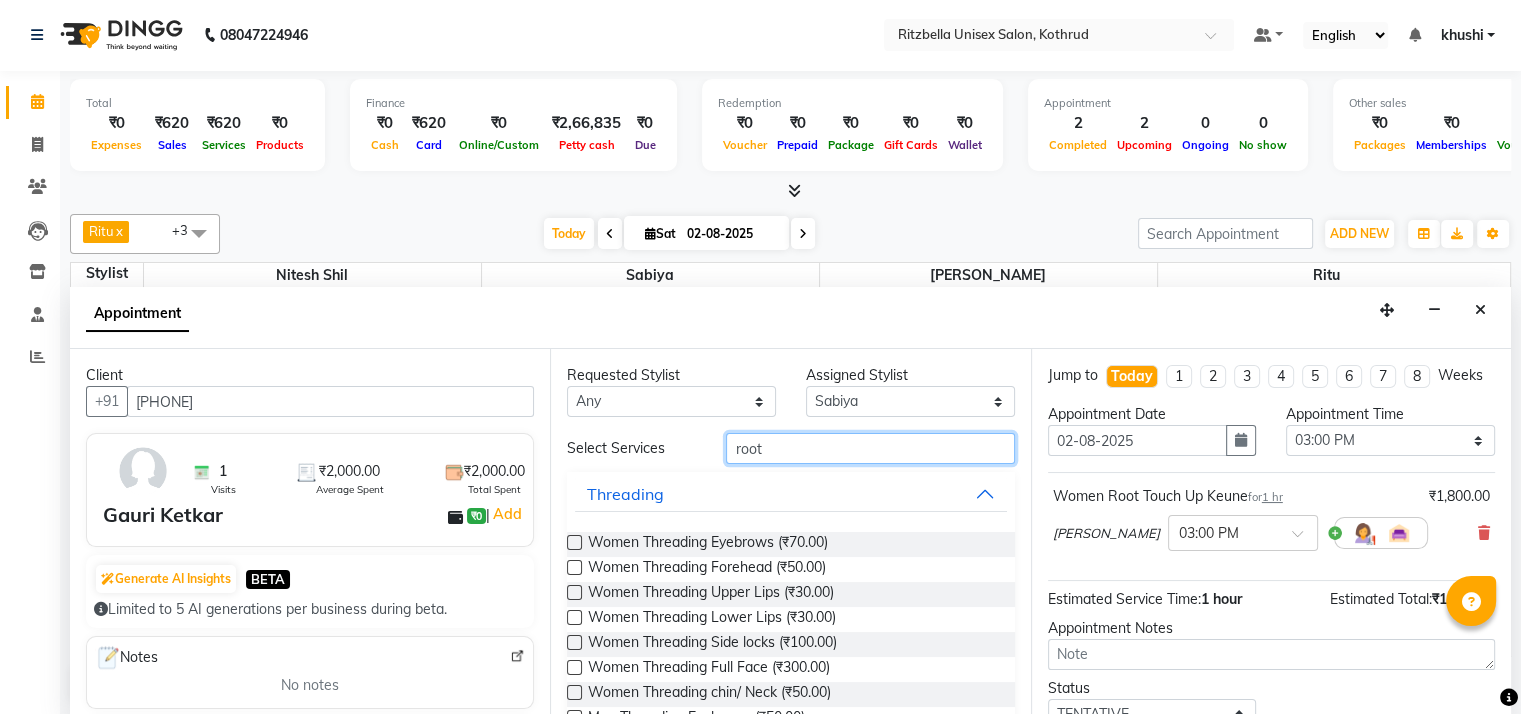 click on "root" at bounding box center [870, 448] 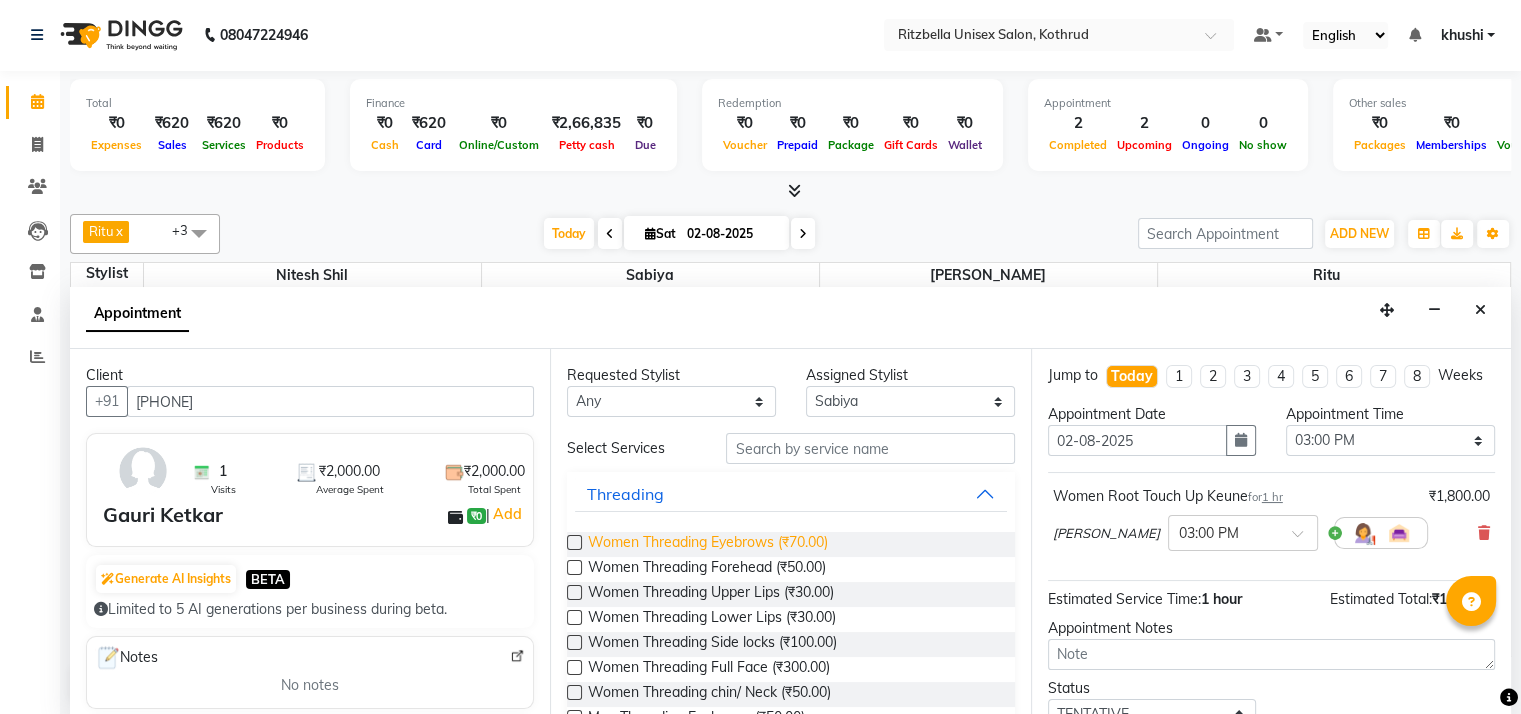 click on "Women Threading Eyebrows (₹70.00)" at bounding box center (708, 544) 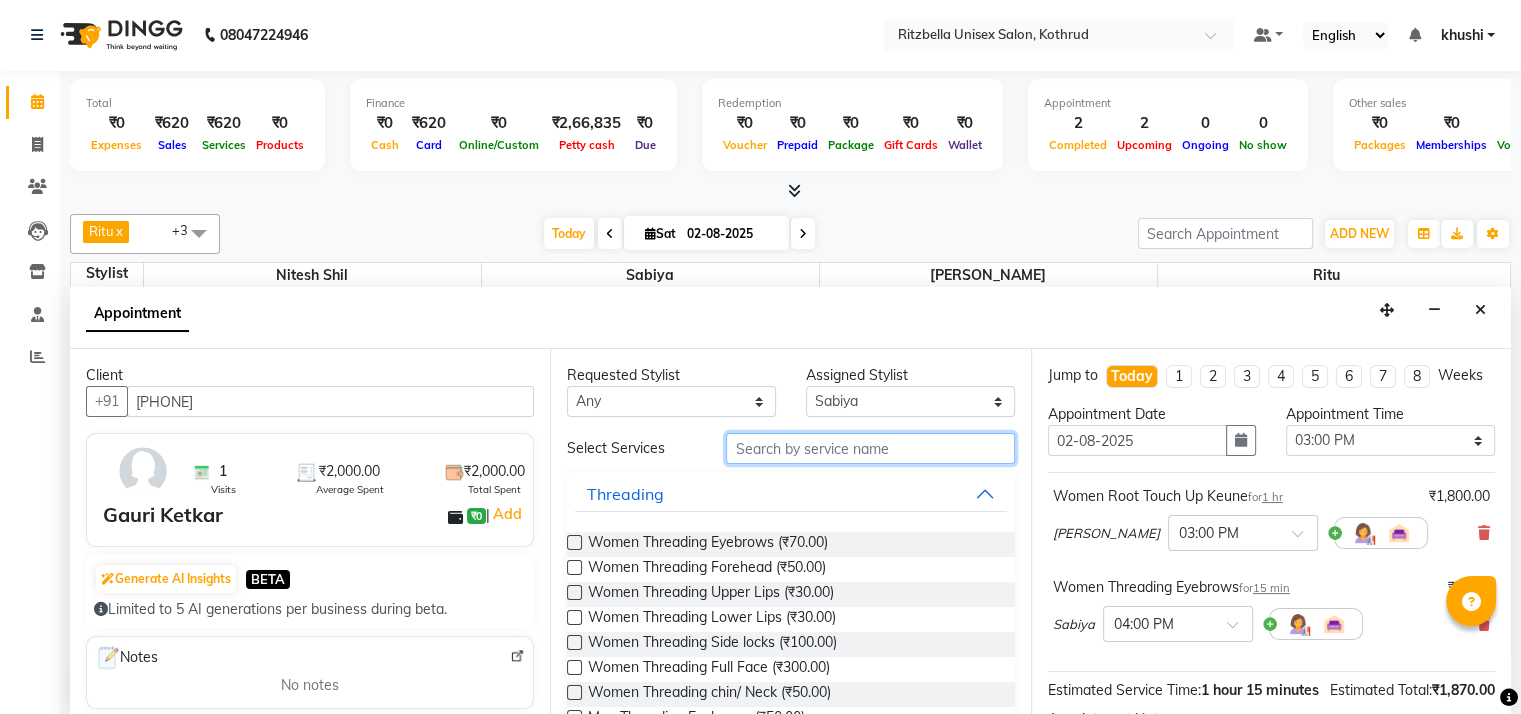 click at bounding box center [870, 448] 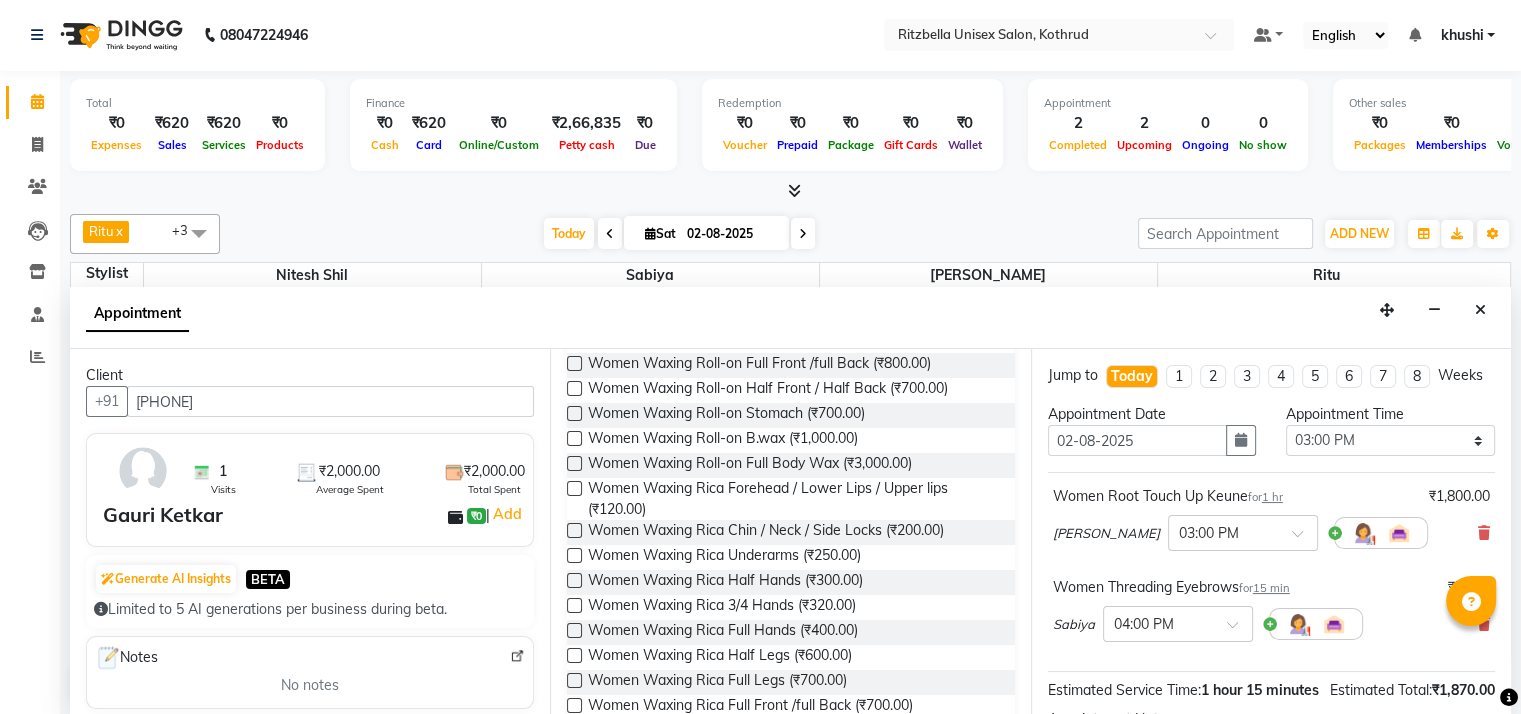 scroll, scrollTop: 823, scrollLeft: 0, axis: vertical 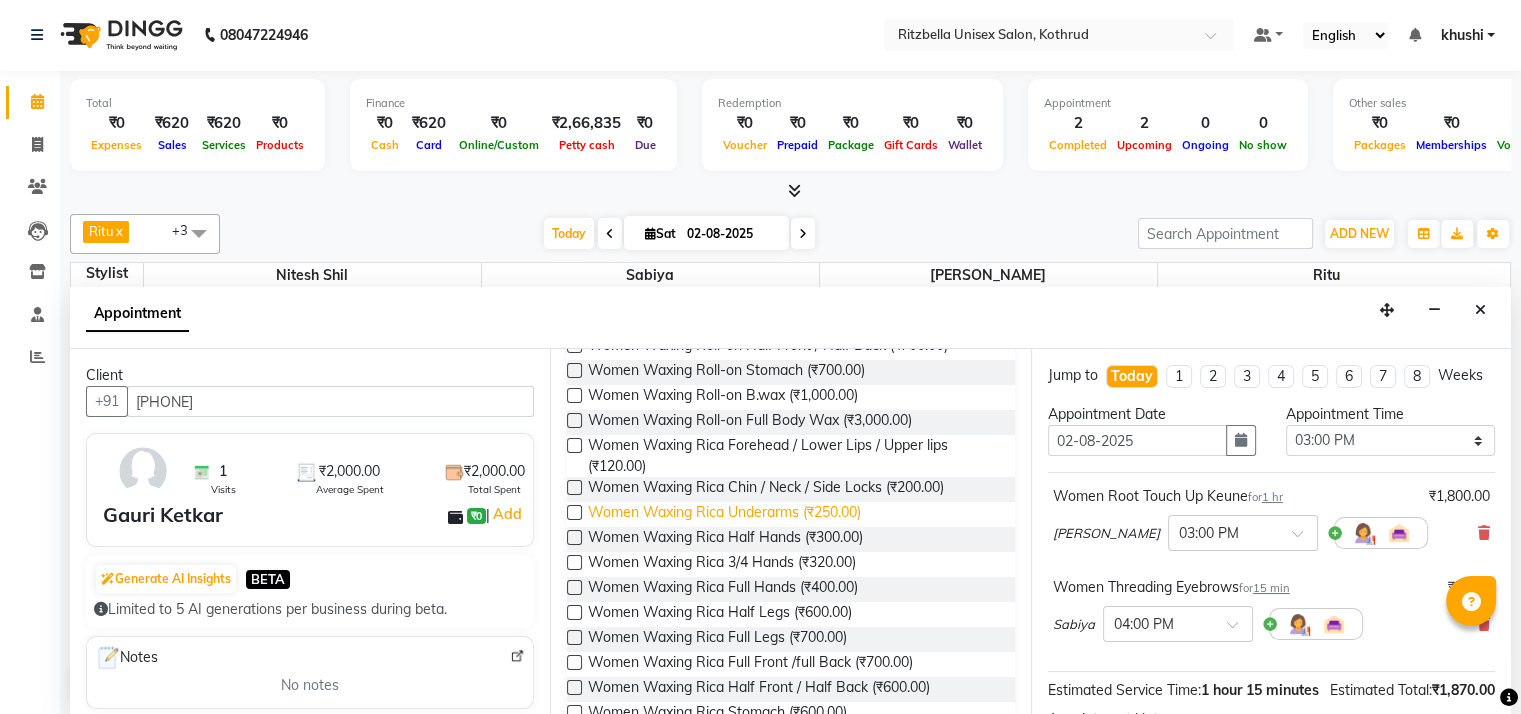 click on "Women Waxing Rica Underarms (₹250.00)" at bounding box center (724, 514) 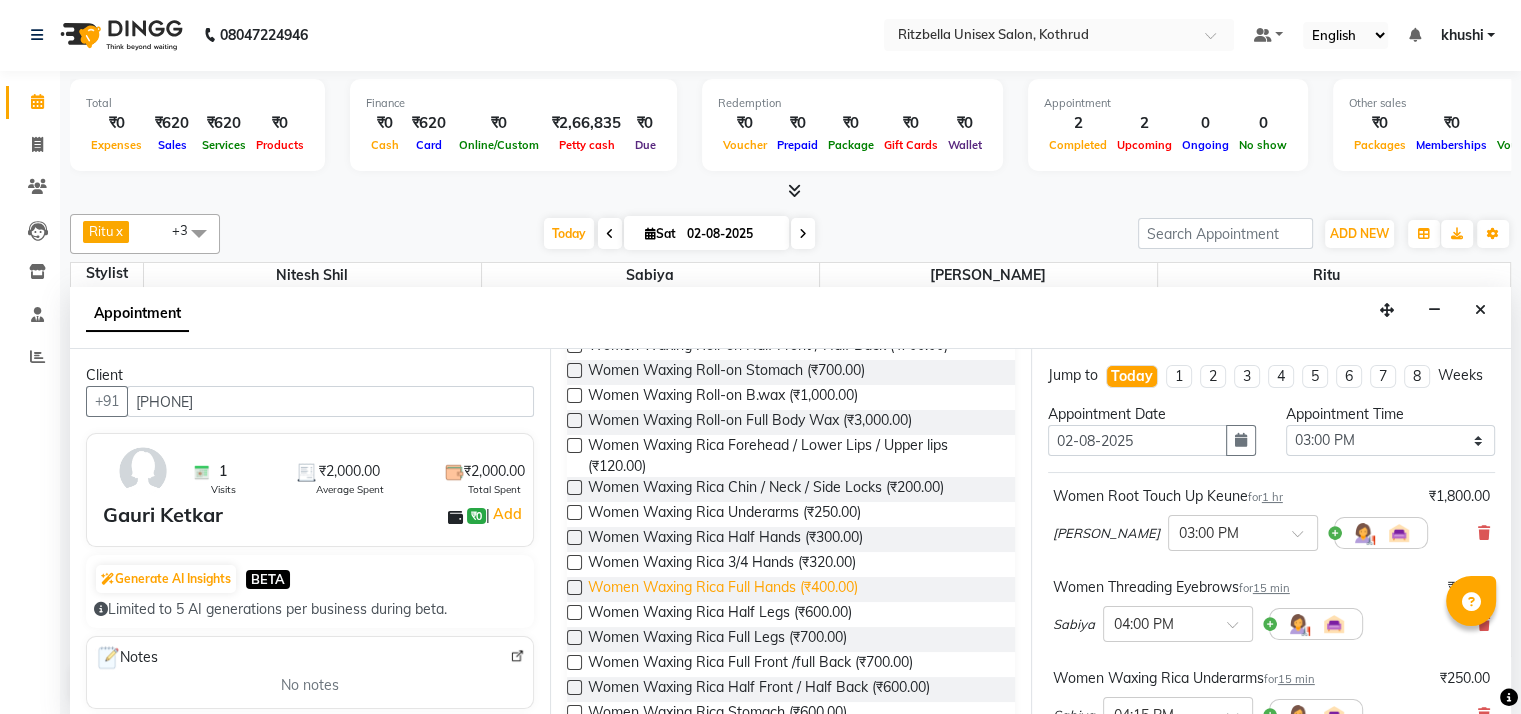 click on "Women Waxing Rica Full Hands (₹400.00)" at bounding box center [723, 589] 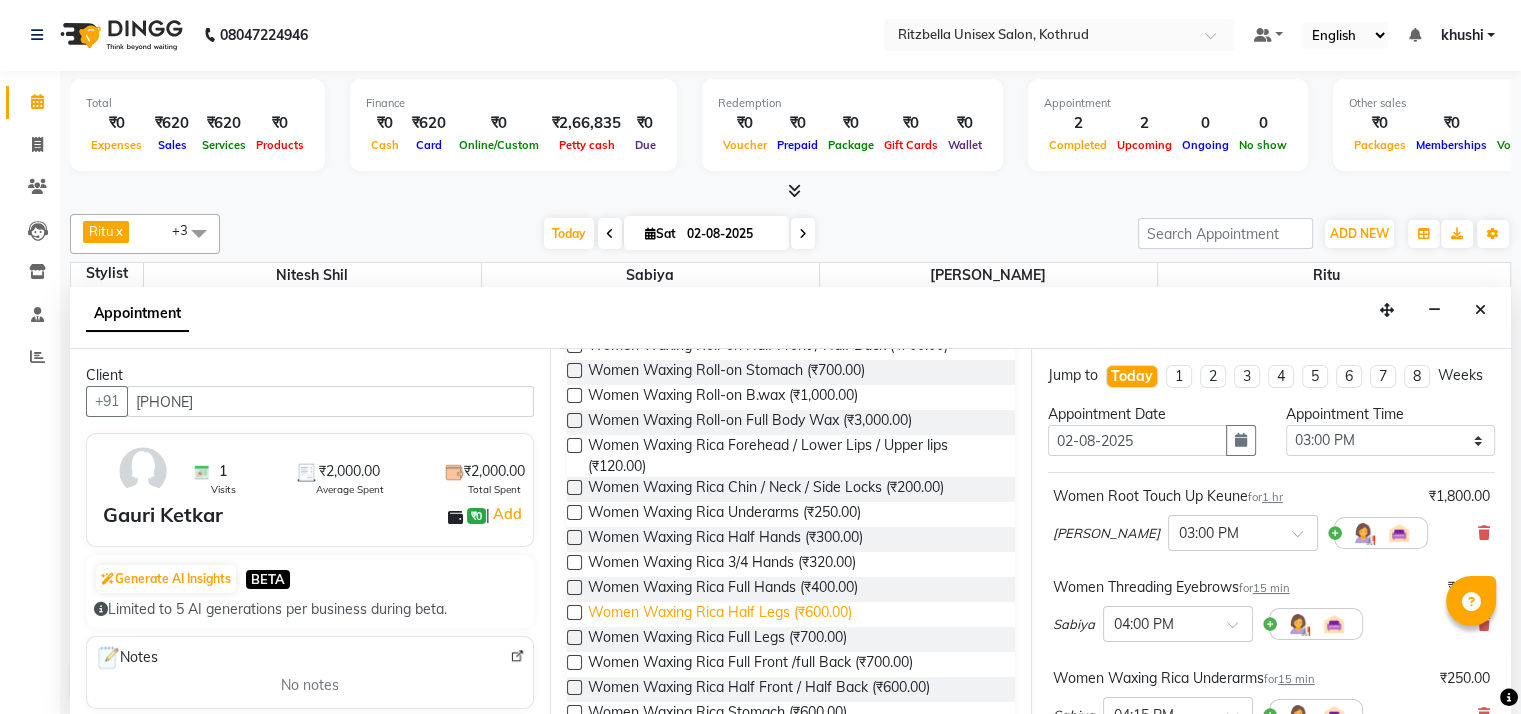 click on "Women Waxing Rica Half Legs (₹600.00)" at bounding box center (720, 614) 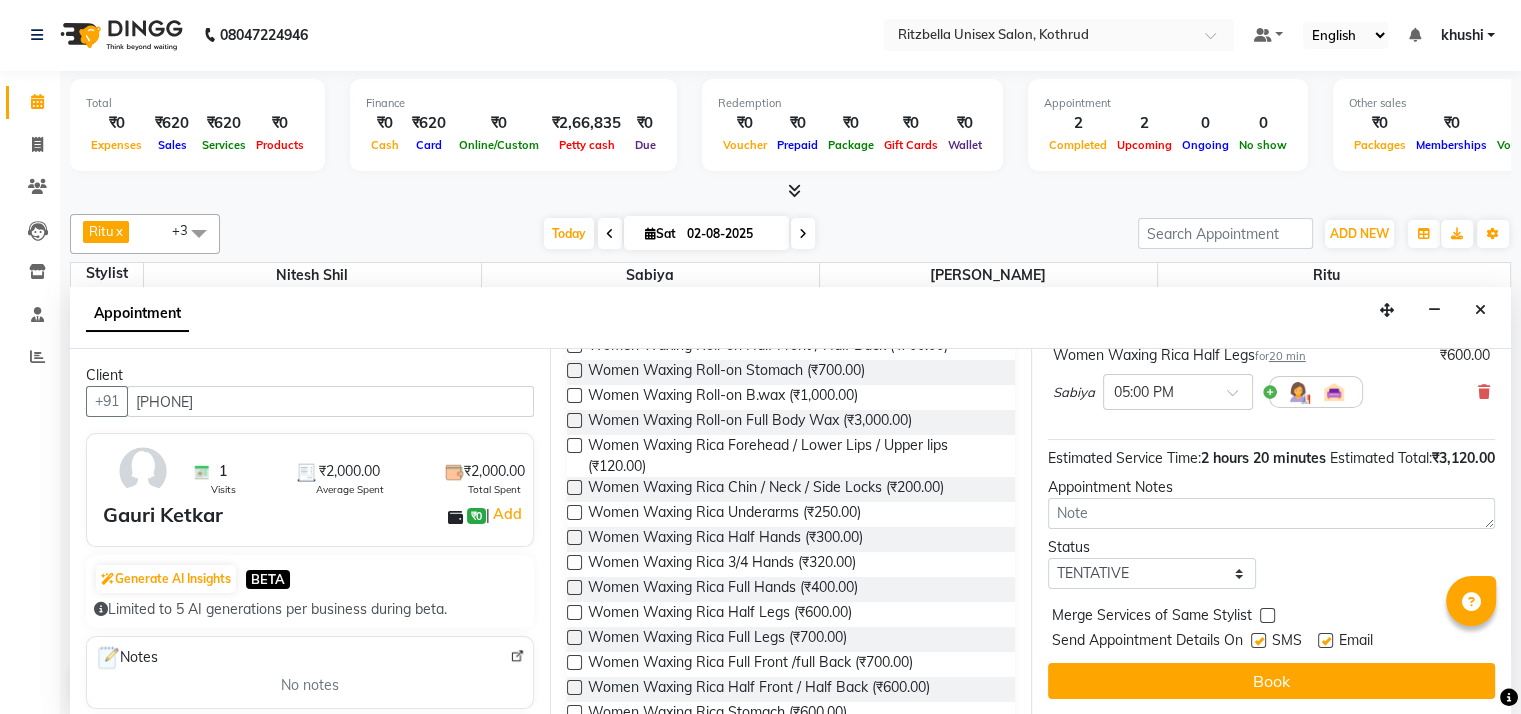 scroll, scrollTop: 544, scrollLeft: 0, axis: vertical 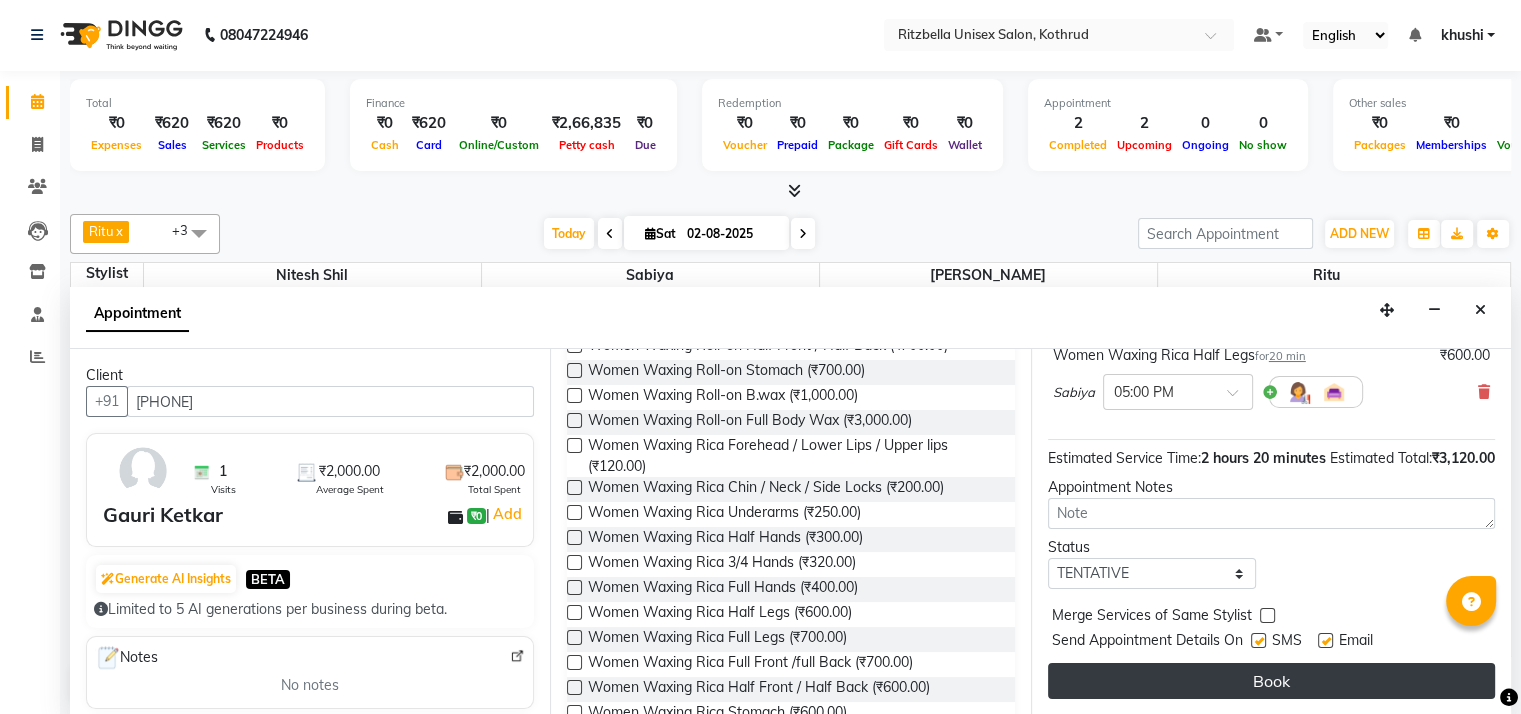 click on "Book" at bounding box center (1271, 681) 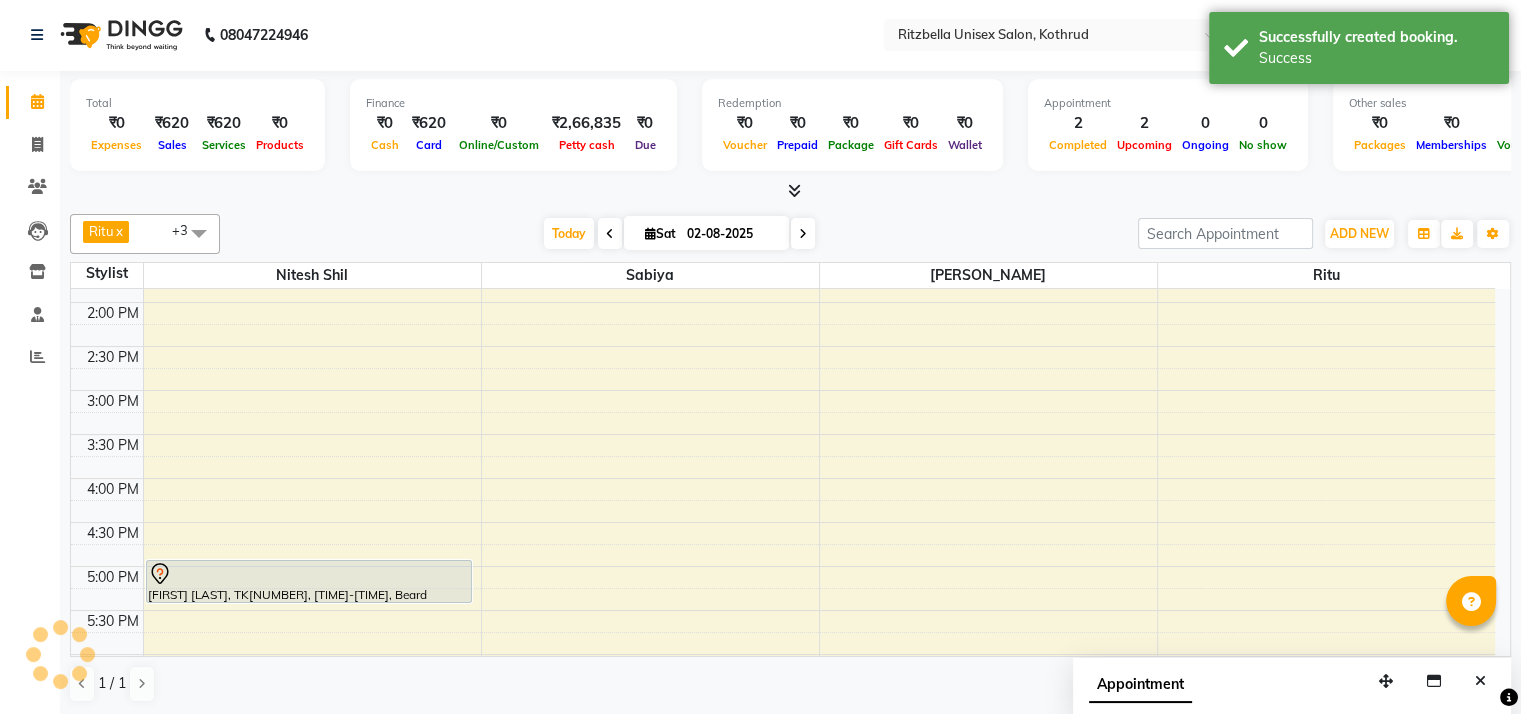 scroll, scrollTop: 0, scrollLeft: 0, axis: both 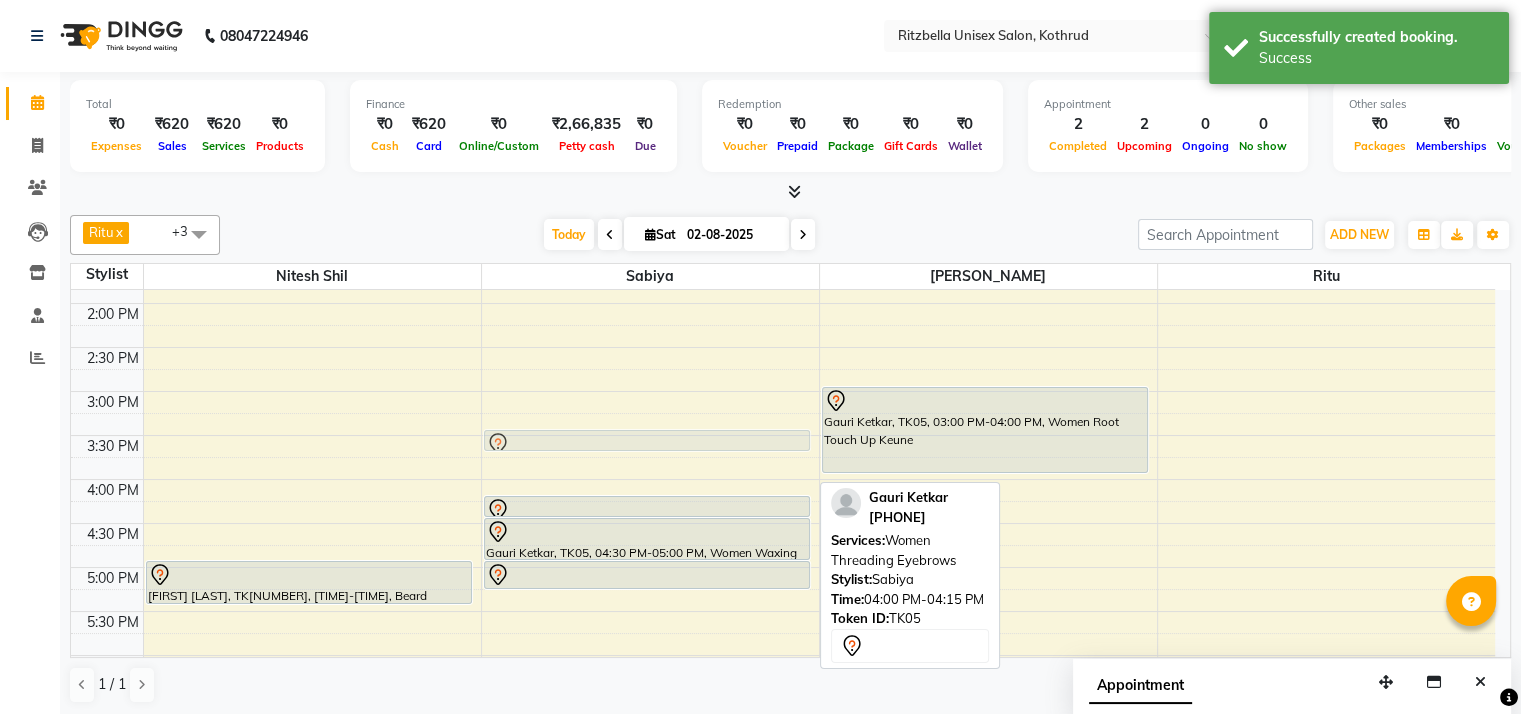 drag, startPoint x: 712, startPoint y: 478, endPoint x: 712, endPoint y: 443, distance: 35 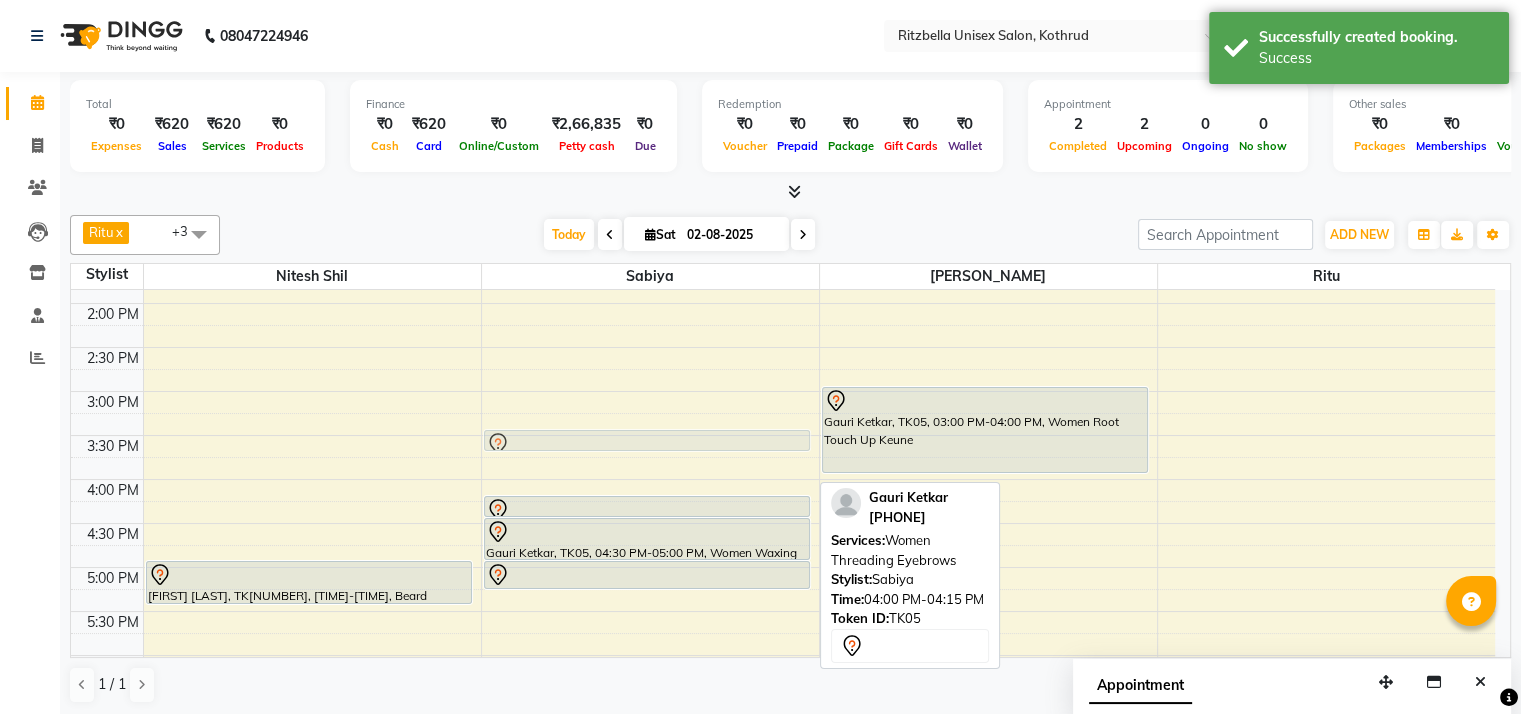 click on "[PERSON_NAME], TK03, 11:15 AM-11:50 AM, Women Threading Eyebrows,Women Bleaching Basic Face + Neck (₹350)             [PERSON_NAME], TK05, 04:00 PM-04:15 PM, Women Threading Eyebrows             [PERSON_NAME], TK05, 04:15 PM-04:30 PM, Women Waxing Rica Full Hands             [PERSON_NAME], TK05, 04:30 PM-05:00 PM, Women Waxing Rica Half Legs             [PERSON_NAME], TK05, 04:00 PM-04:15 PM, Women Threading Eyebrows" at bounding box center [650, 435] 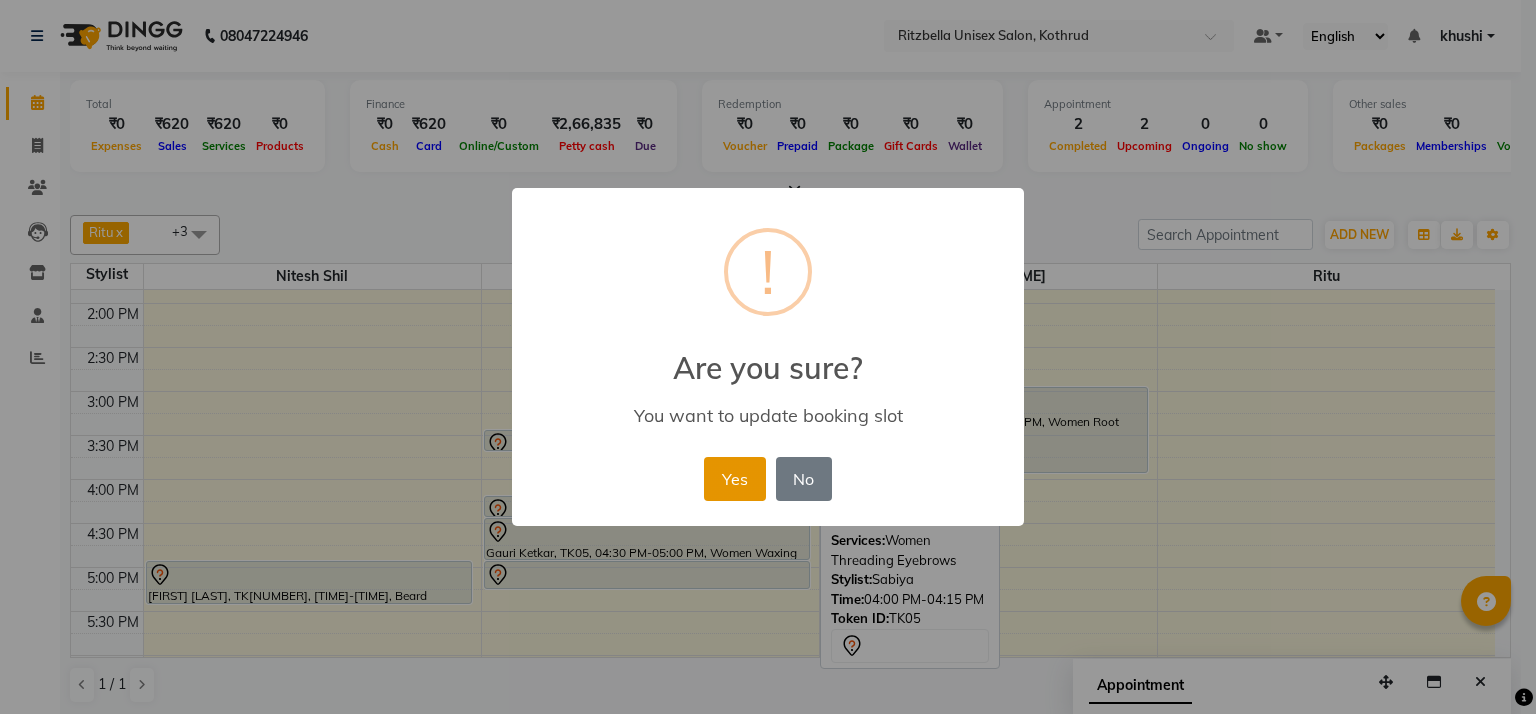 click on "Yes" at bounding box center [734, 479] 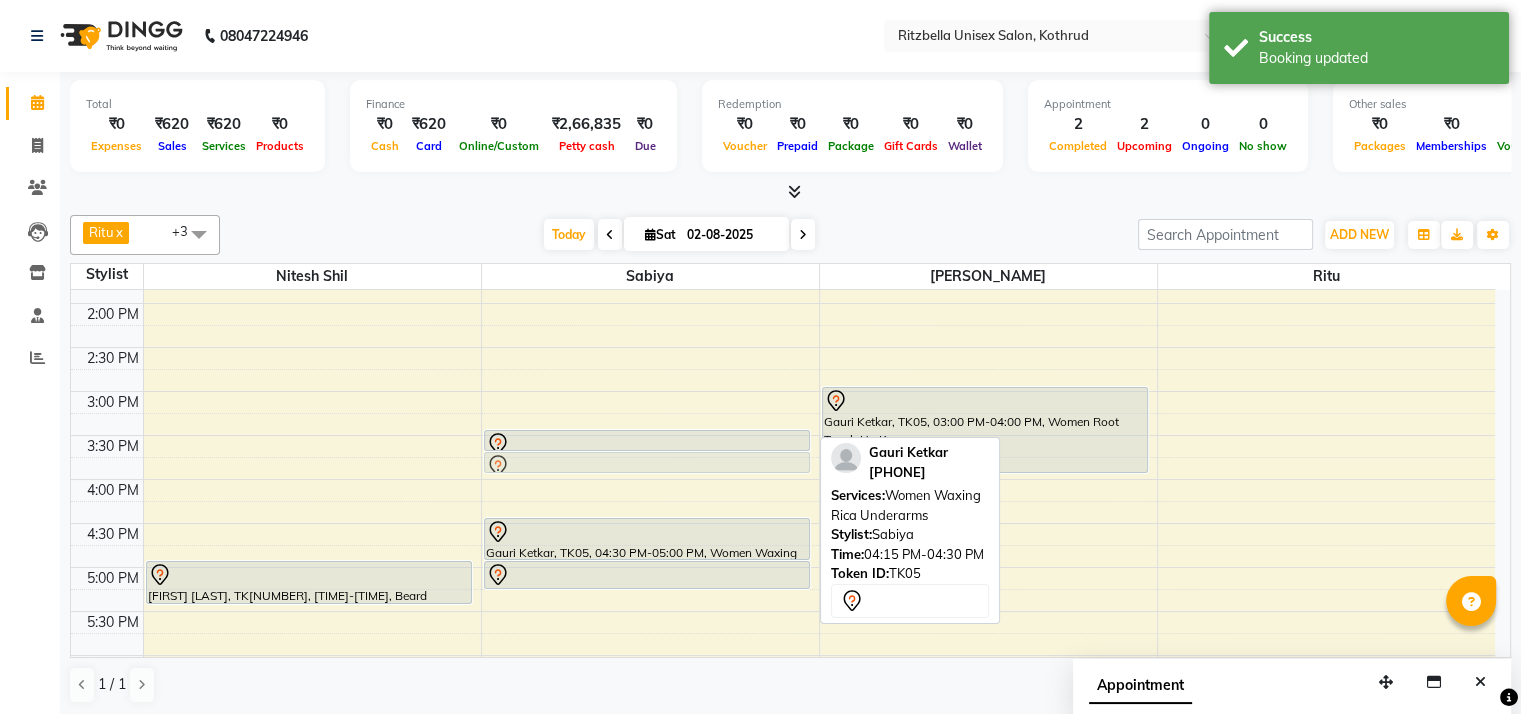 drag, startPoint x: 716, startPoint y: 500, endPoint x: 711, endPoint y: 461, distance: 39.319206 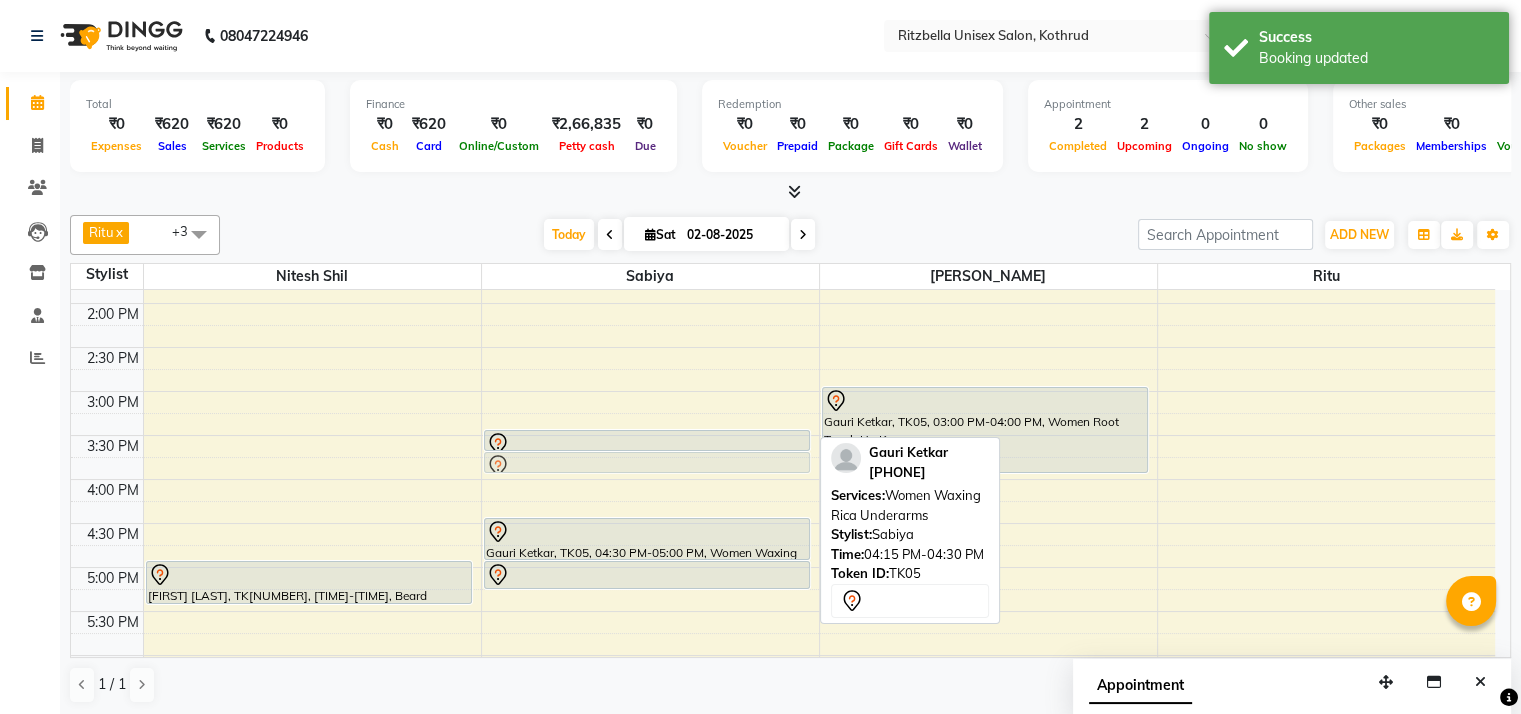 click on "[FIRST] [LAST], TK03, [TIME]-[TIME], Women Threading Eyebrows,Women Bleaching Basic Face + Neck ([CURRENCY][PRICE]) [FIRST] [LAST], TK05, [TIME]-[TIME], Women Threading Eyebrows [FIRST] [LAST], TK05, [TIME]-[TIME], Women Waxing Rica Underarms [FIRST] [LAST], TK05, [TIME]-[TIME], Women Waxing Rica Full Hands [FIRST] [LAST], TK05, [TIME]-[TIME], Women Waxing Rica Half Legs [FIRST] [LAST], TK05, [TIME]-[TIME], Women Waxing Rica Underarms" at bounding box center (650, 435) 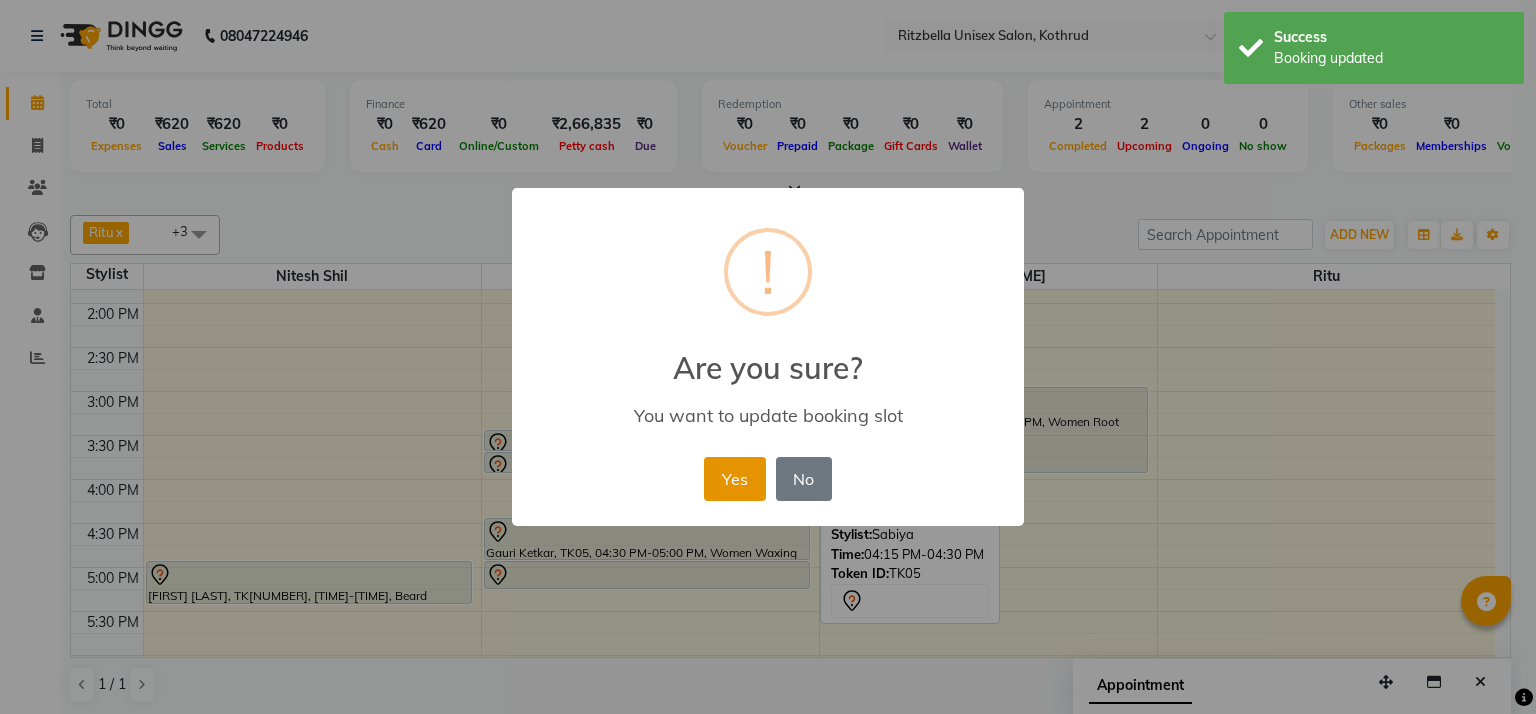 click on "Yes" at bounding box center [734, 479] 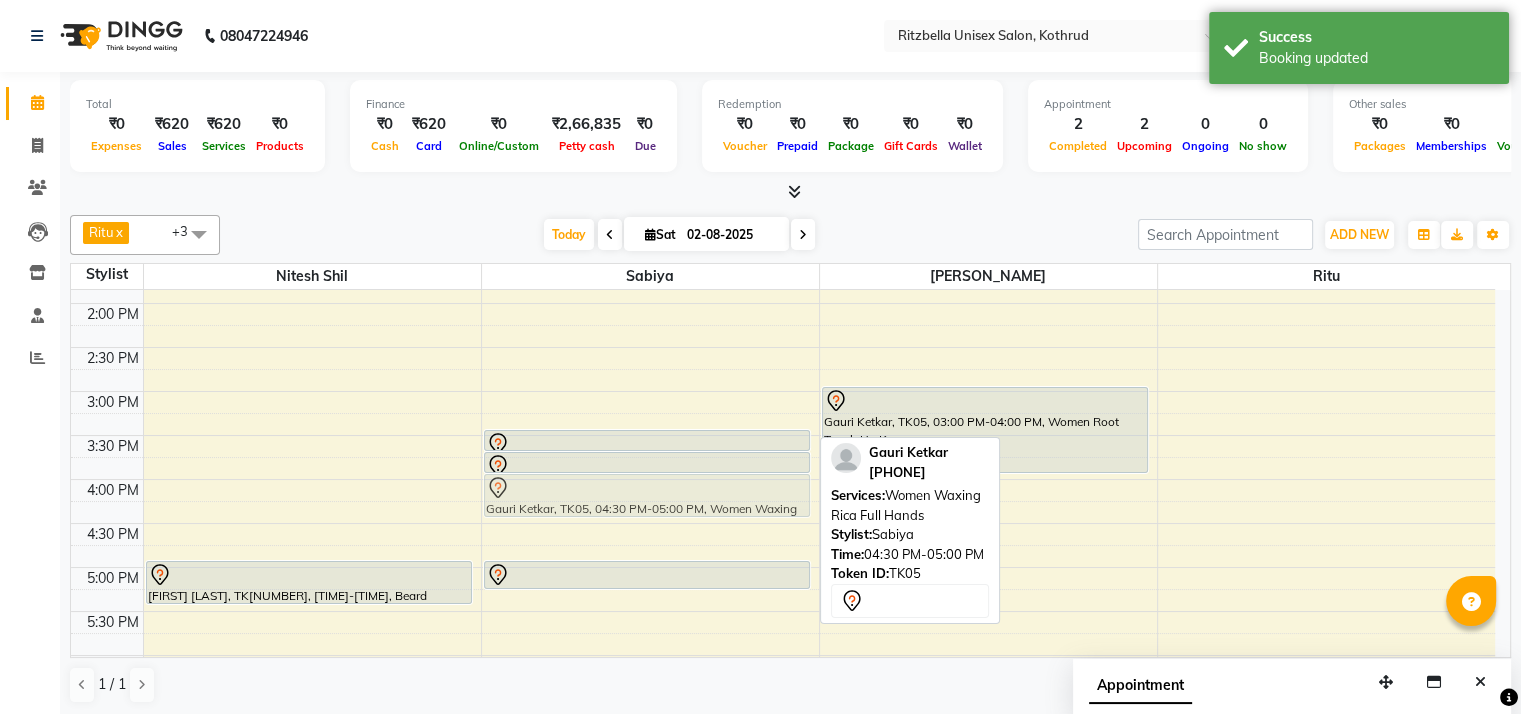 drag, startPoint x: 720, startPoint y: 536, endPoint x: 720, endPoint y: 489, distance: 47 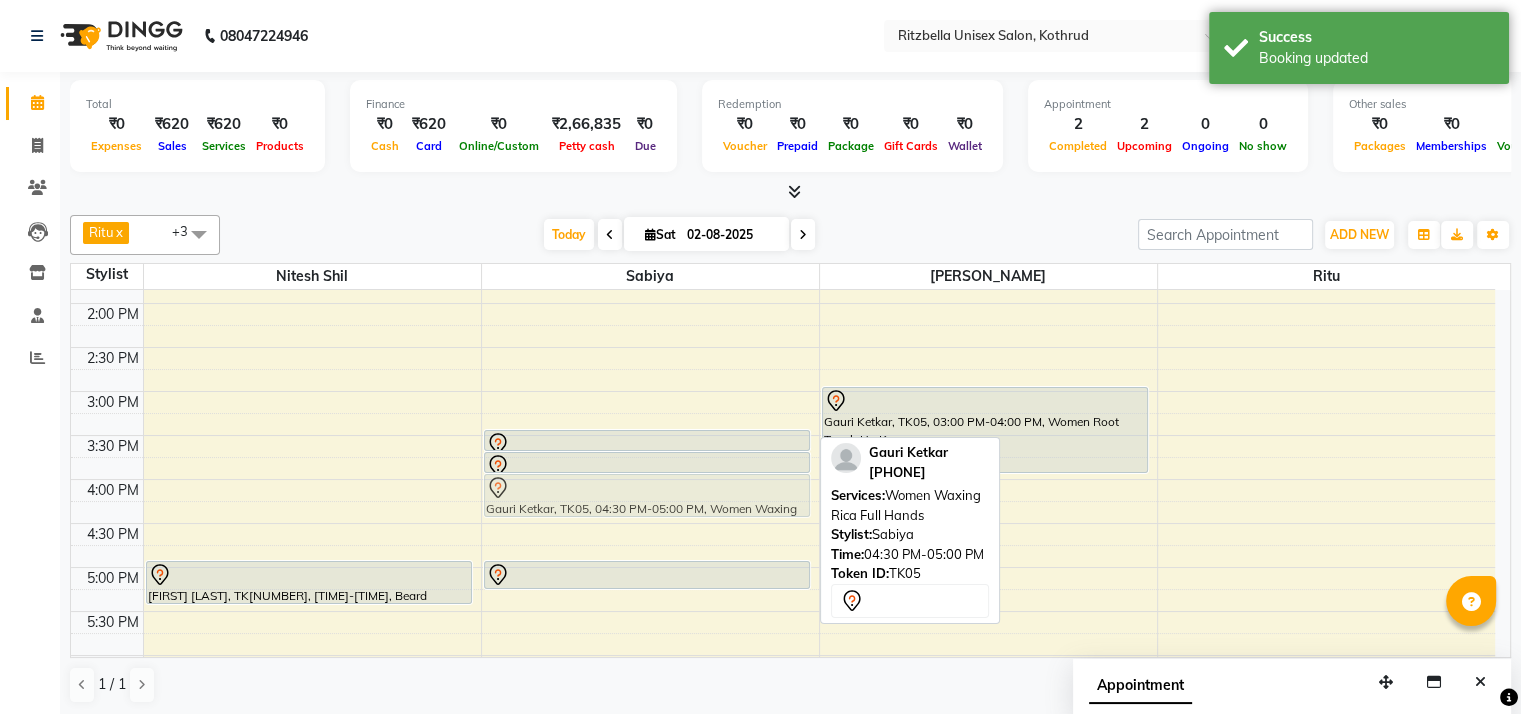 click on "Sudeepta Shetty, TK03, 11:15 AM-11:50 AM, Women Threading Eyebrows,Women Bleaching Basic Face + Neck (₹350) Gauri Ketkar, TK05, 03:30 PM-03:45 PM, Women Threading Eyebrows Gauri Ketkar, TK05, 03:45 PM-04:00 PM, Women Waxing Rica Underarms Gauri Ketkar, TK05, 04:30 PM-05:00 PM, Women Waxing Rica Full Hands Gauri Ketkar, TK05, 05:00 PM-05:20 PM, Women Waxing Rica Half Legs Gauri Ketkar, TK05, 04:30 PM-05:00 PM, Women Waxing Rica Full Hands" at bounding box center (650, 435) 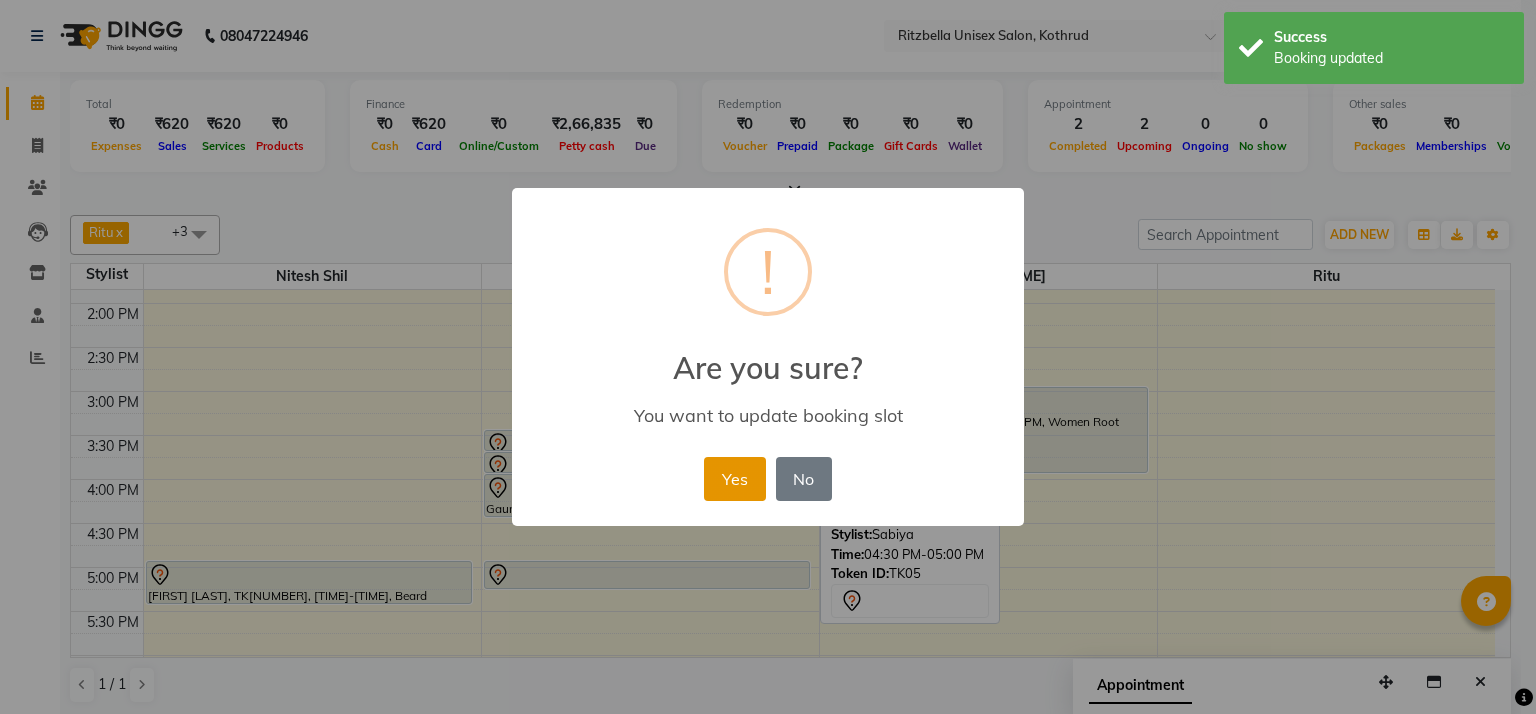 click on "Yes" at bounding box center [734, 479] 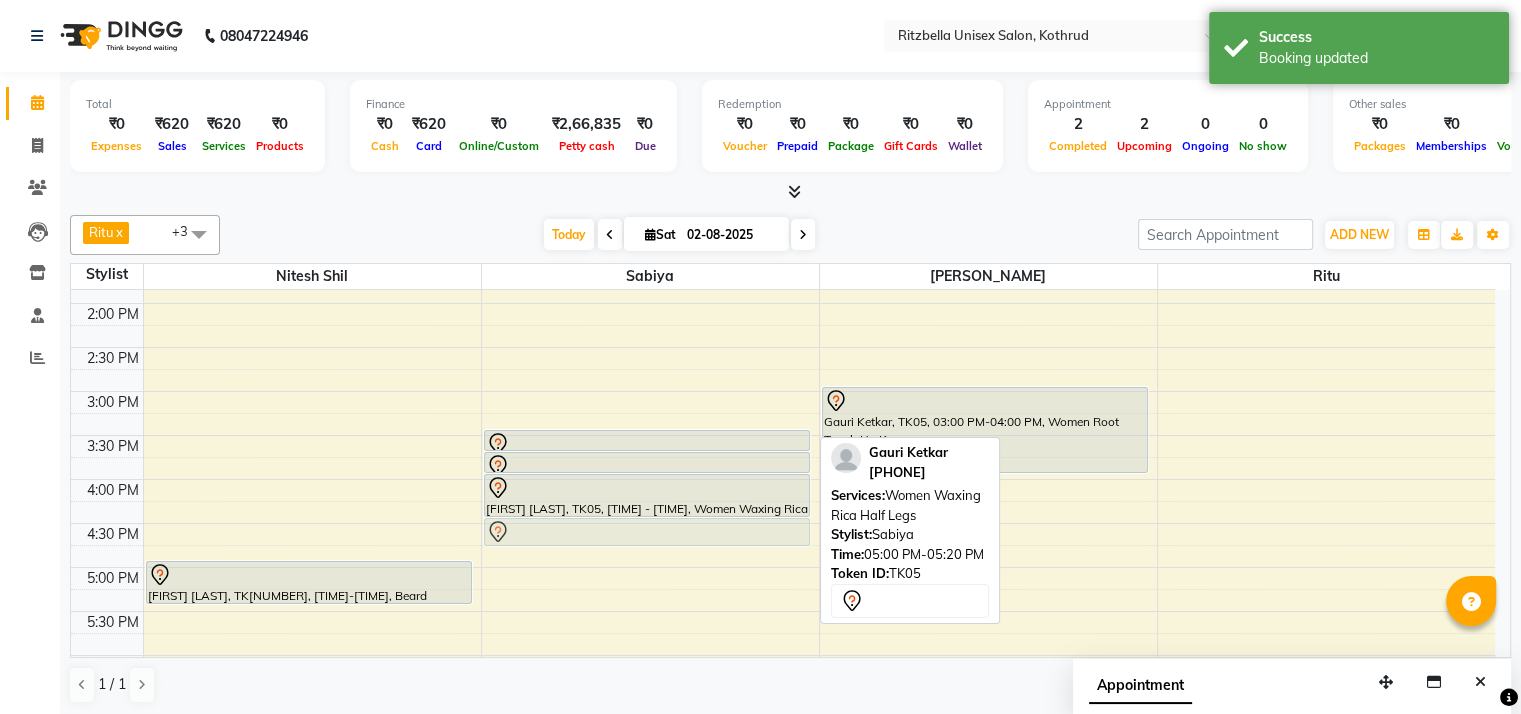 drag, startPoint x: 718, startPoint y: 576, endPoint x: 725, endPoint y: 533, distance: 43.56604 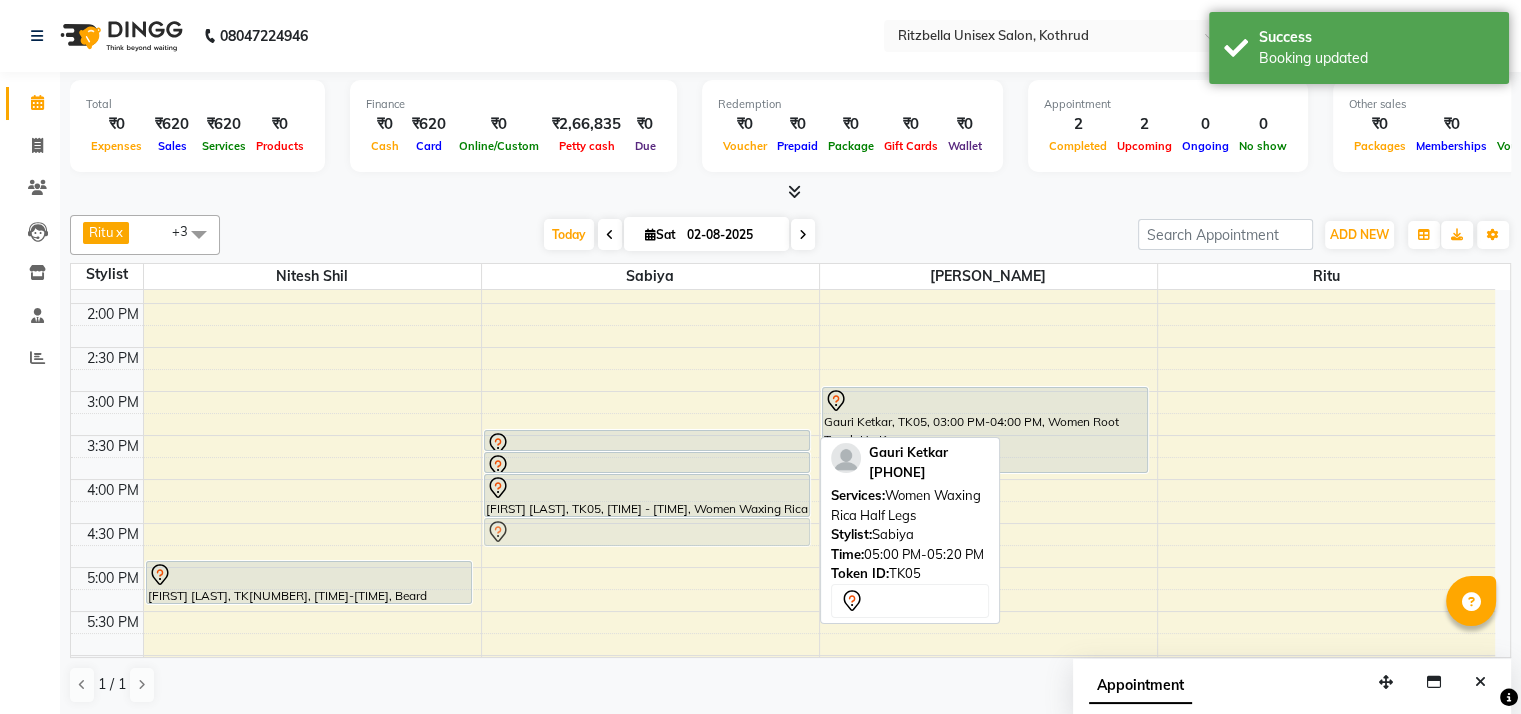 click on "[FIRST] [LAST], TK03, [TIME]-[TIME], Women Threading Eyebrows,Women Bleaching Basic Face + Neck ([CURRENCY][PRICE]) [FIRST] [LAST], TK05, [TIME]-[TIME], Women Threading Eyebrows [FIRST] [LAST], TK05, [TIME]-[TIME], Women Waxing Rica Underarms [FIRST] [LAST], TK05, [TIME]-[TIME], Women Waxing Rica Full Hands [FIRST] [LAST], TK05, [TIME]-[TIME], Women Waxing Rica Half Legs [FIRST] [LAST], TK05, [TIME]-[TIME], Women Waxing Rica Half Legs" at bounding box center (650, 435) 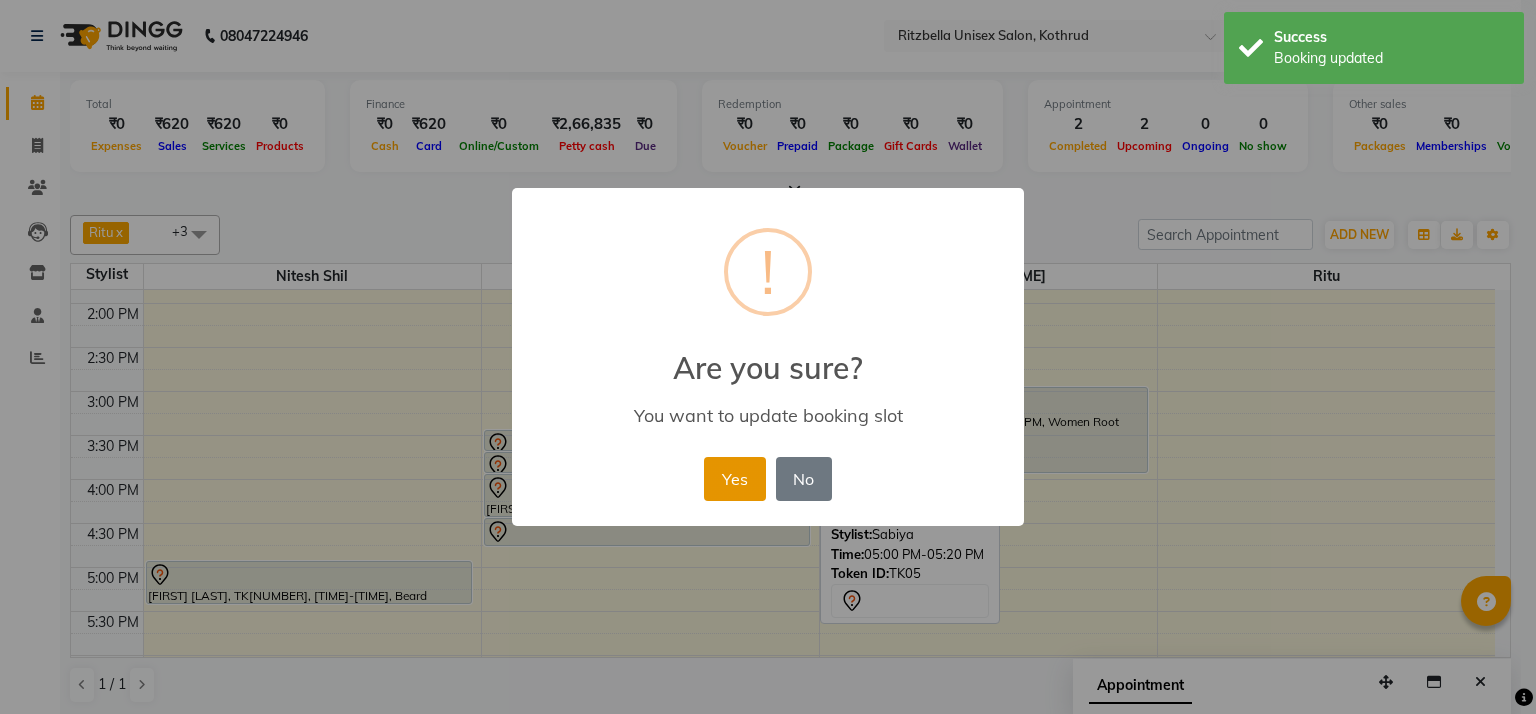 click on "Yes" at bounding box center (734, 479) 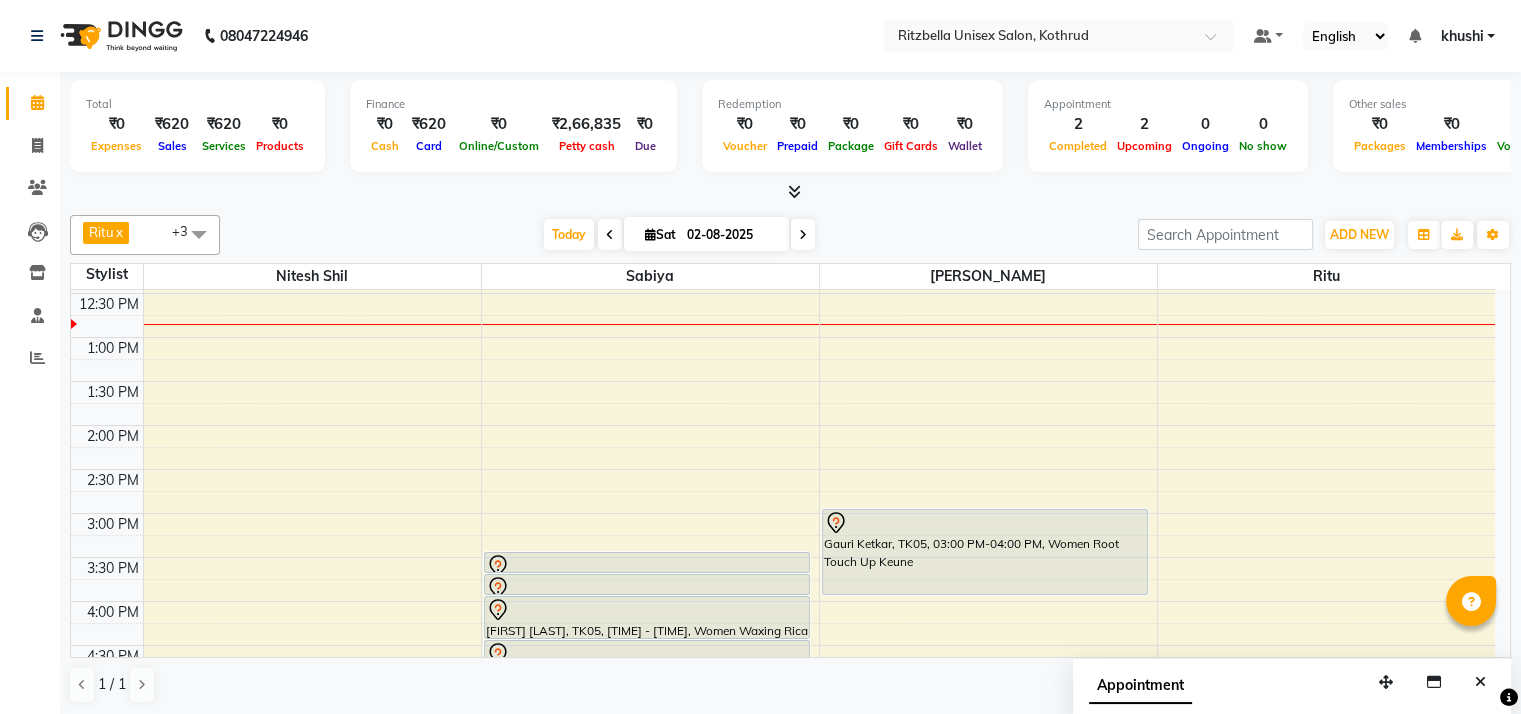 scroll, scrollTop: 340, scrollLeft: 0, axis: vertical 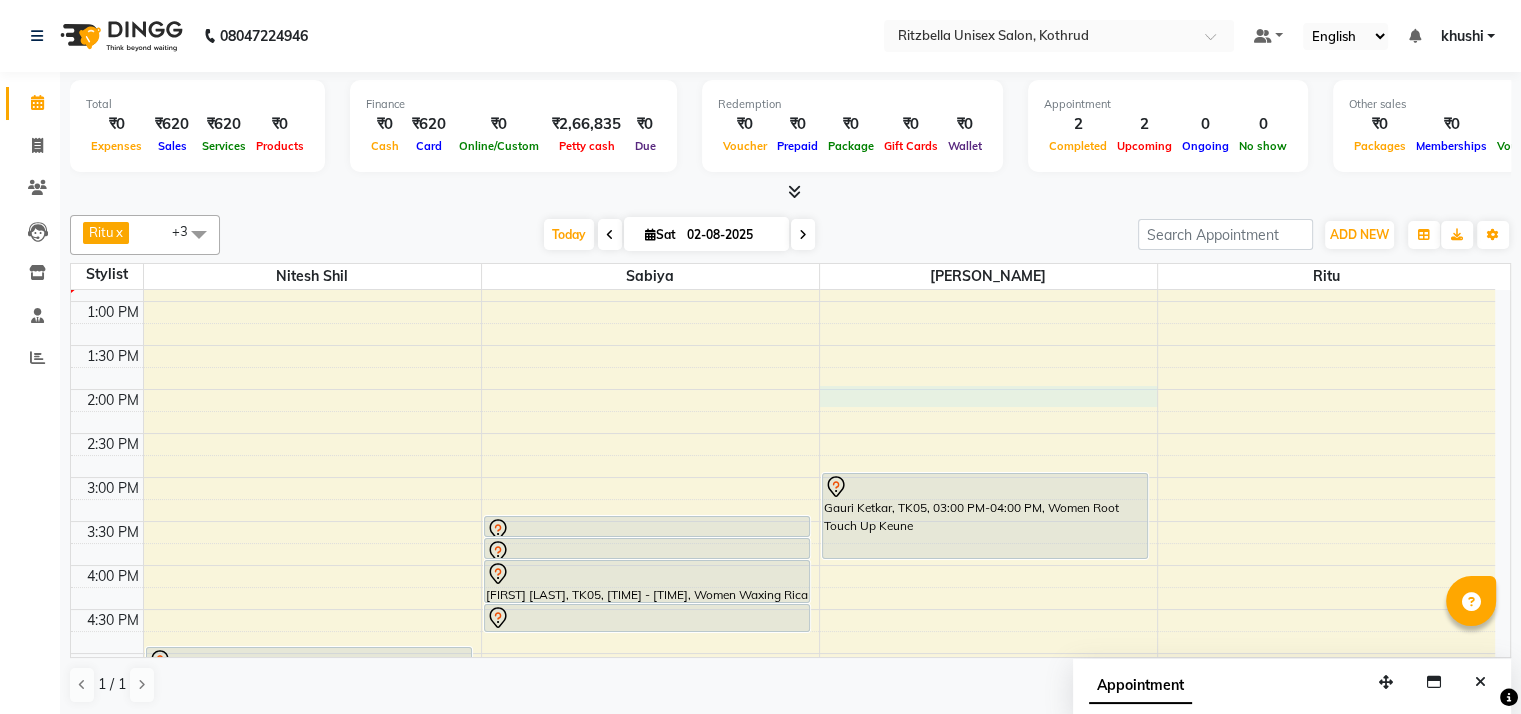 click on "[FIRST] [LAST], TK01, [TIME] - [TIME], Women Highlights Per Streak             [FIRST] [LAST], TK04, [TIME] - [TIME], Beard Shaping     [FIRST] [LAST], TK03, [TIME] - [TIME], Women Threading Eyebrows,Women Bleaching Basic Face + Neck (₹350)             [FIRST] [LAST], TK05, [TIME] - [TIME], Women Threading Eyebrows             [FIRST] [LAST], TK05, [TIME] - [TIME], Women Waxing Rica Underarms             [FIRST] [LAST], TK05, [TIME] - [TIME], Women Waxing Rica Full Hands             [FIRST] [LAST], TK05, [TIME] - [TIME], Women Waxing Rica Half Legs     [FIRST] [LAST], TK03, [TIME] - [TIME], Women Hair Cuts      [FIRST] [LAST], TK03, [TIME] - [TIME], Women Hair Cuts Basic Cuts (V.cut / U.cut) (₹200)                         [FIRST], TK02, [TIME] - [TIME], Women Hair Cuts" at bounding box center [783, 521] 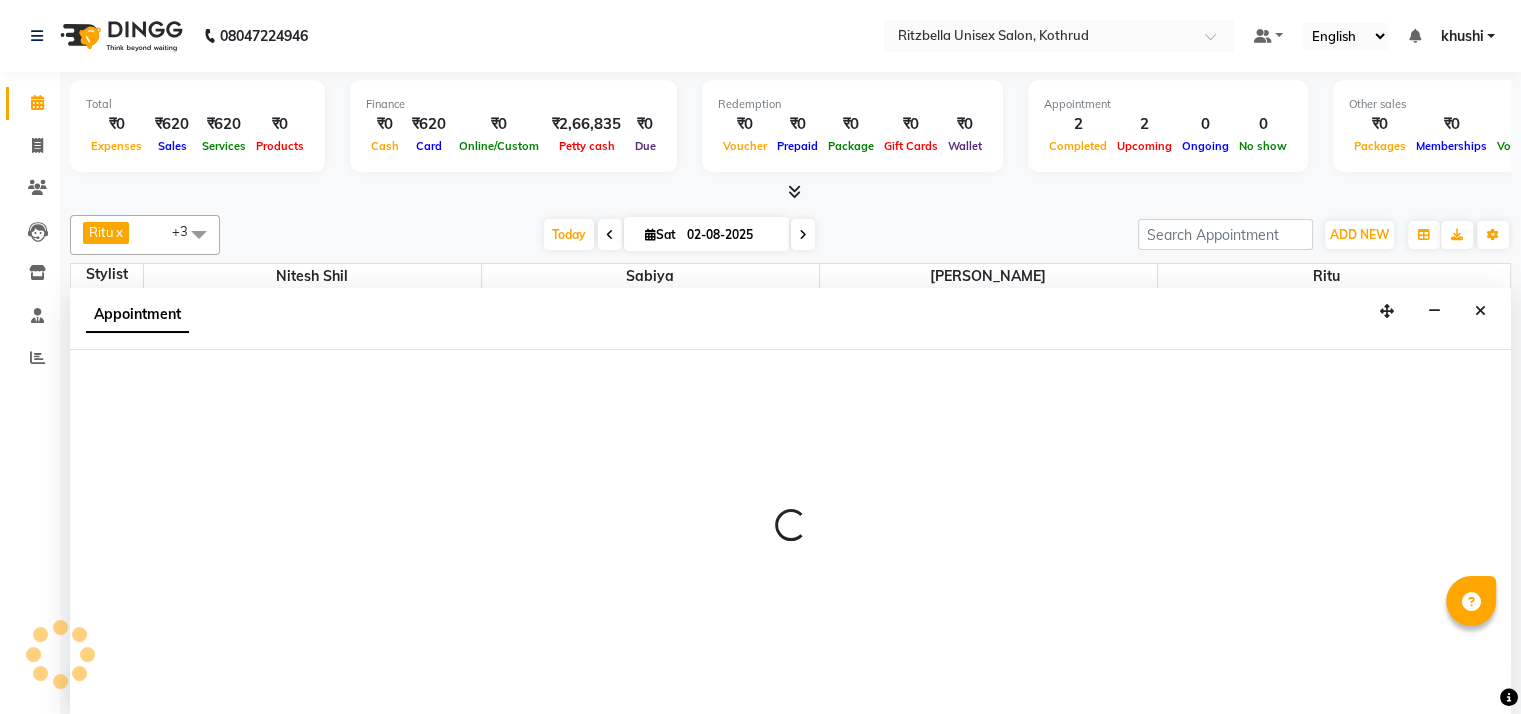 scroll, scrollTop: 1, scrollLeft: 0, axis: vertical 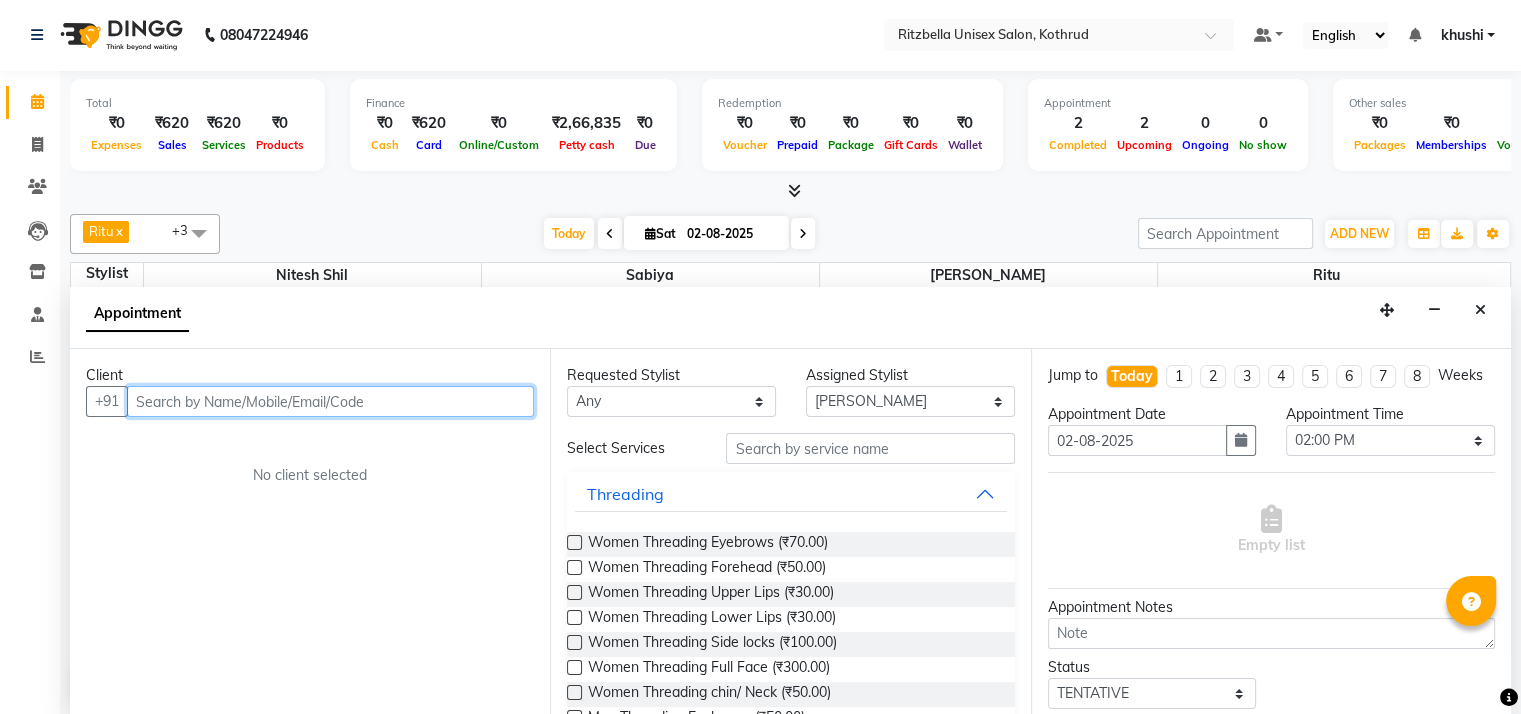 click at bounding box center (330, 401) 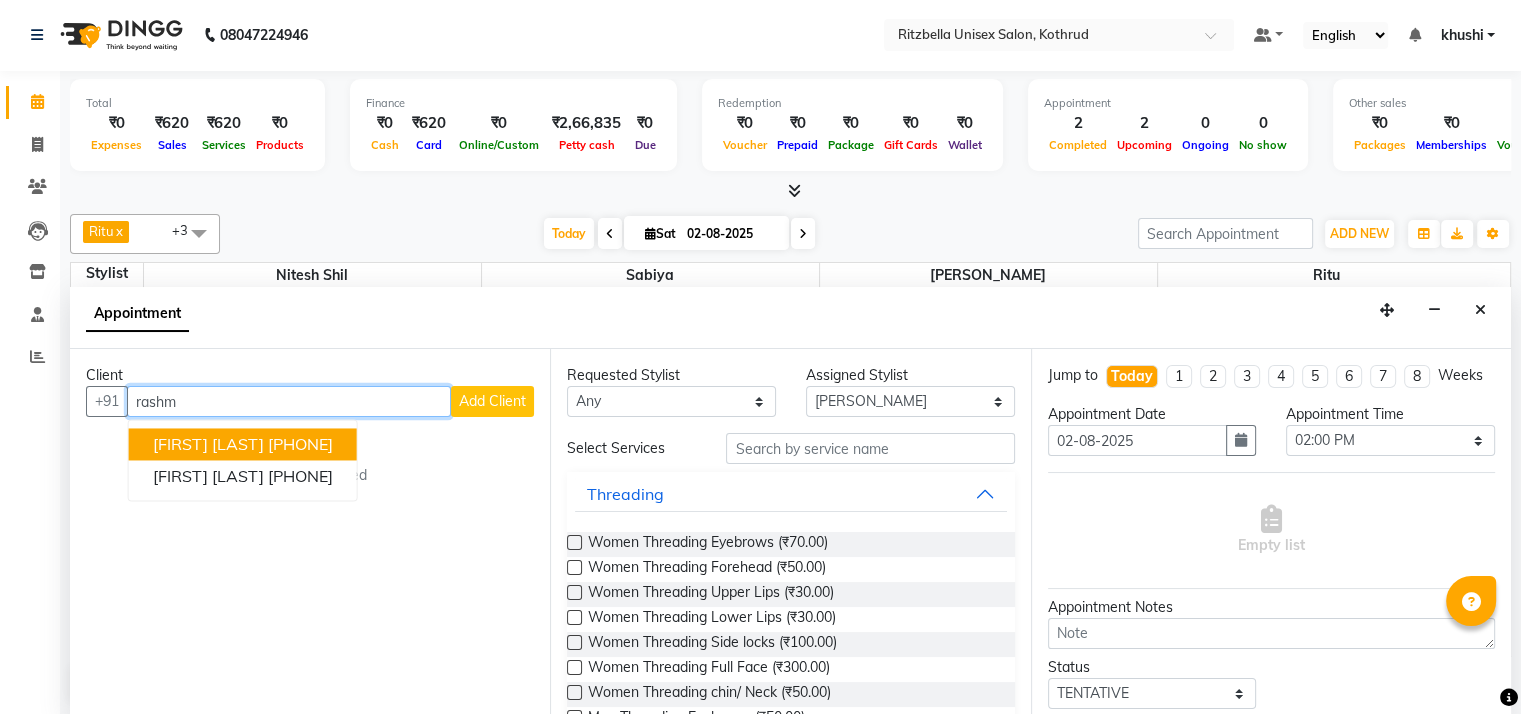 click on "rashm" at bounding box center [289, 401] 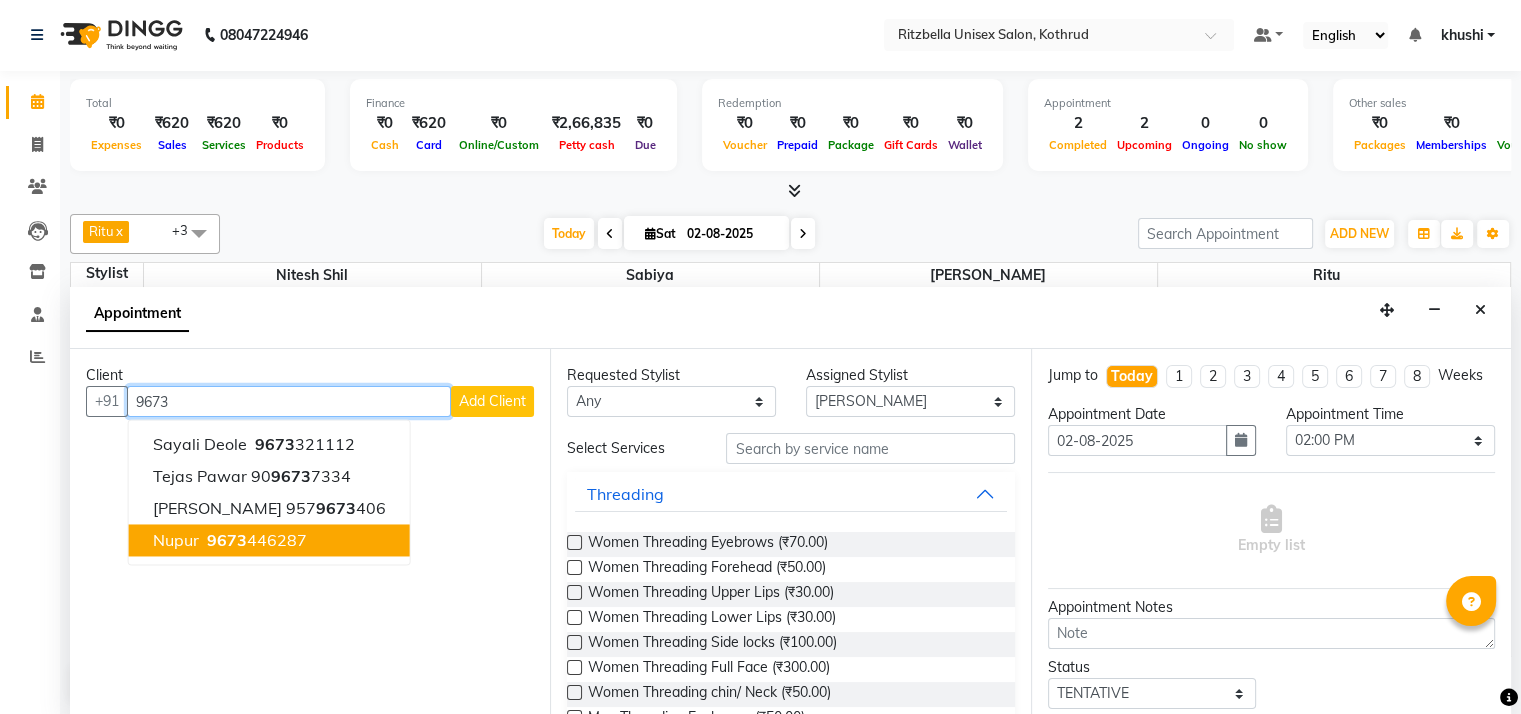 click on "[PHONE]" at bounding box center [255, 541] 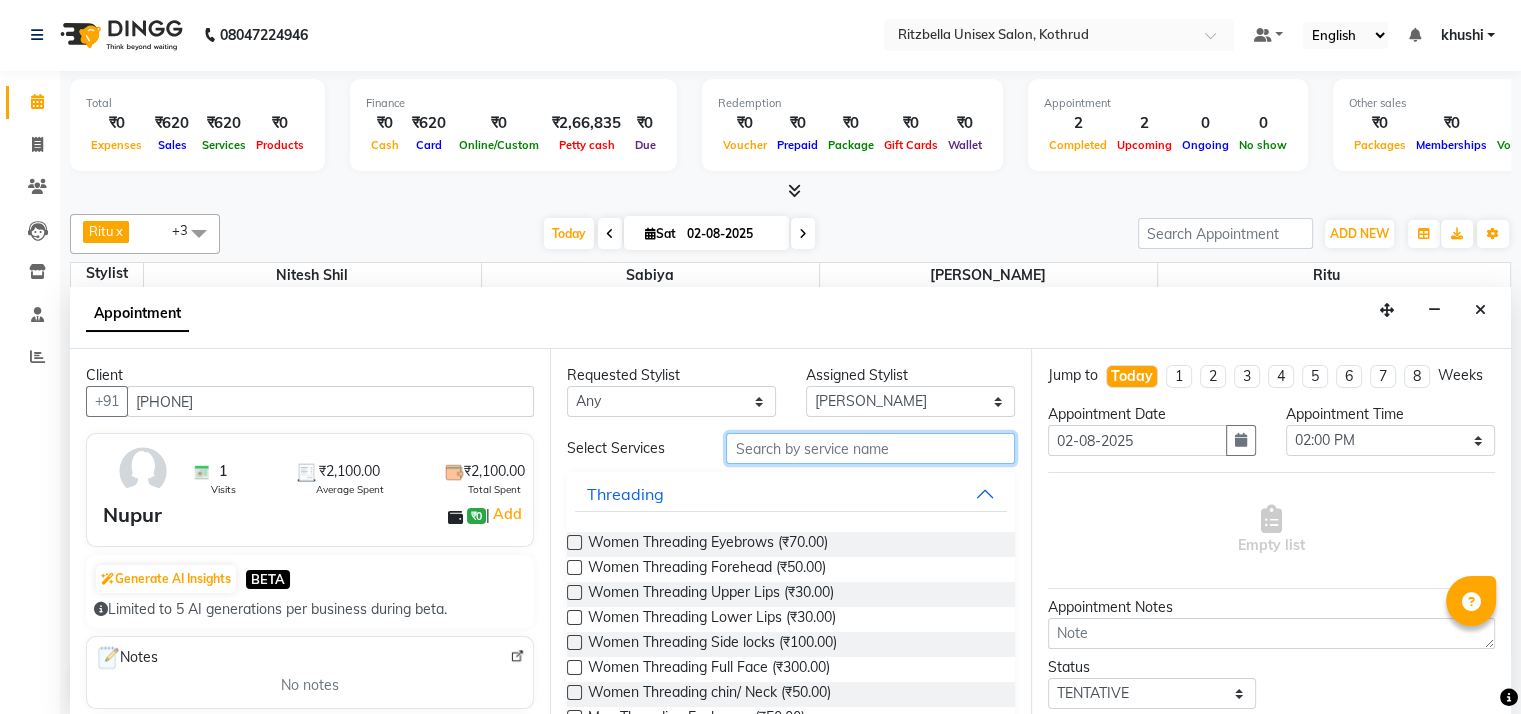 click at bounding box center (870, 448) 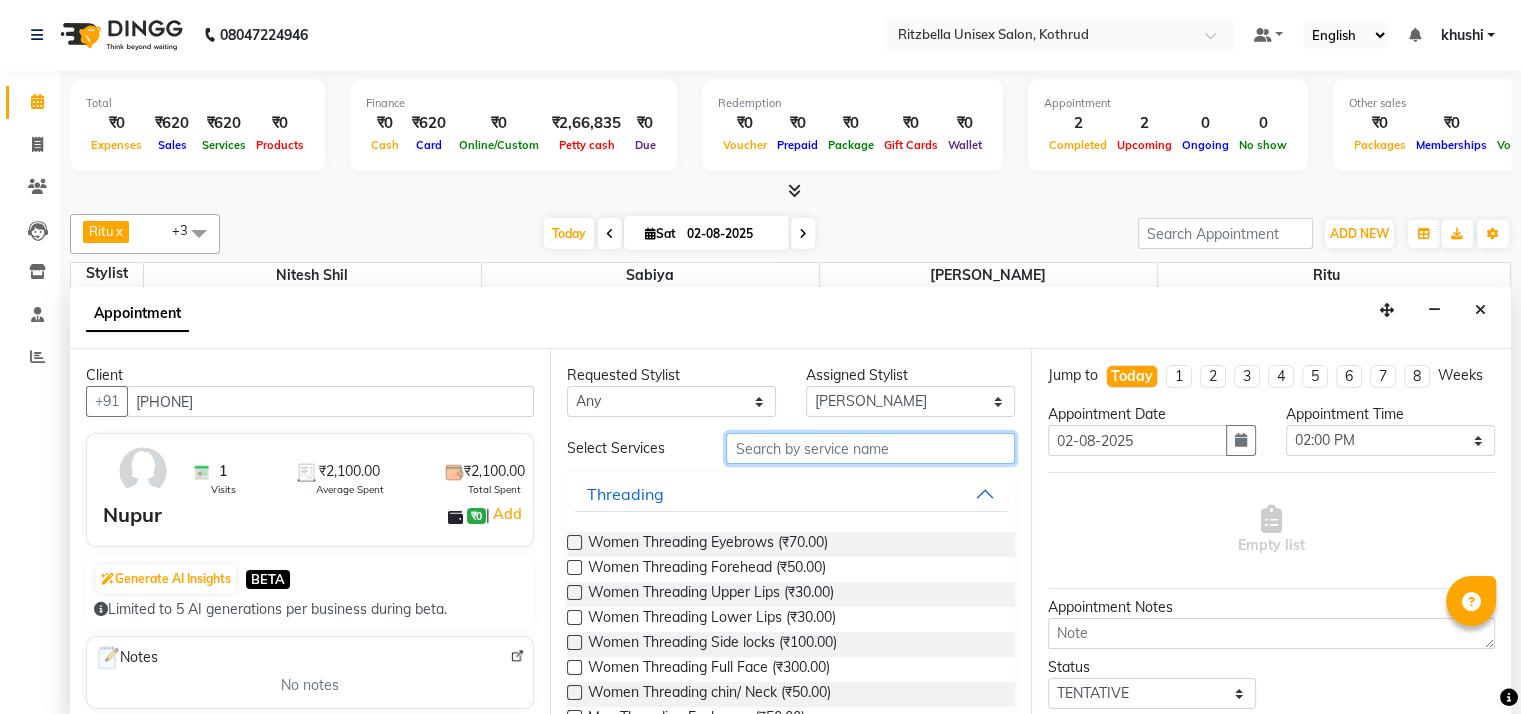 click at bounding box center [870, 448] 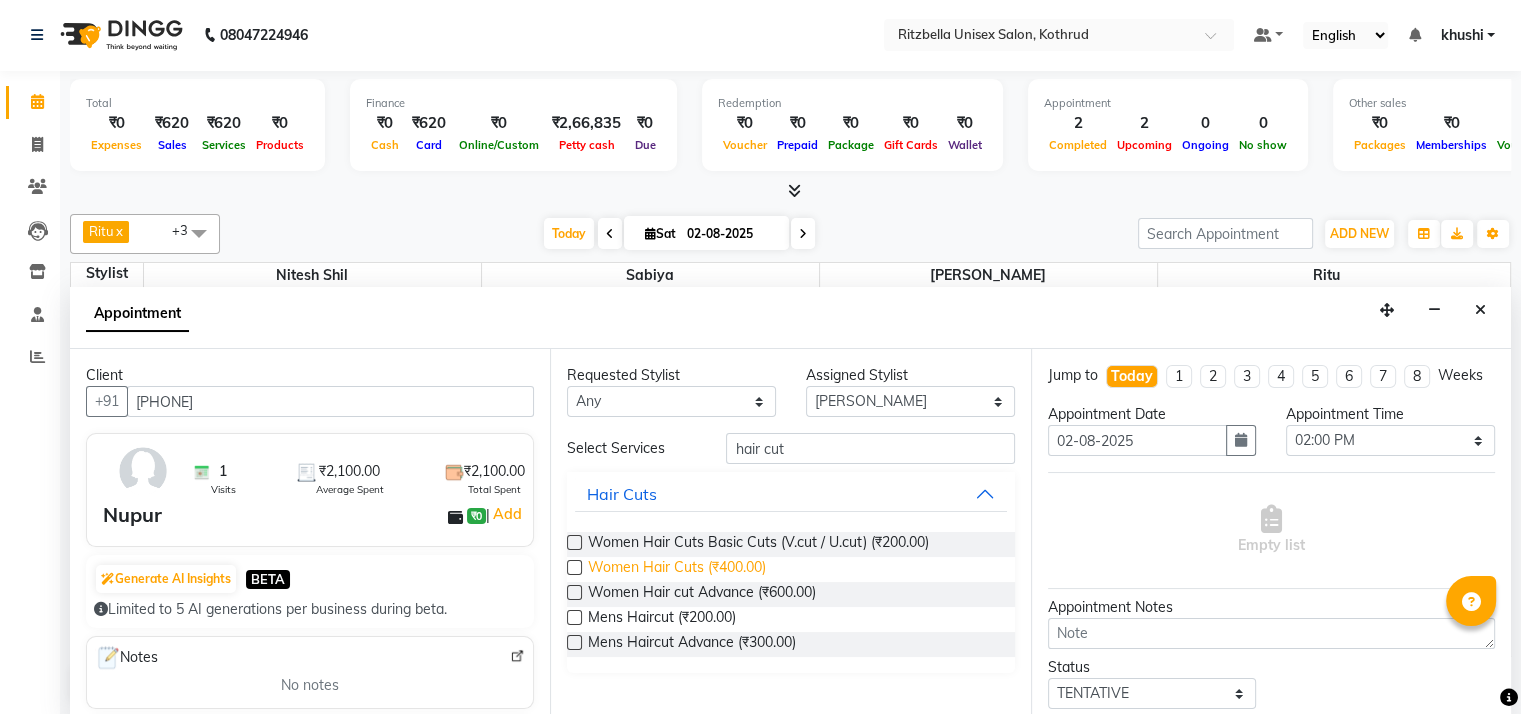 click on "Women Hair Cuts  (₹400.00)" at bounding box center (677, 569) 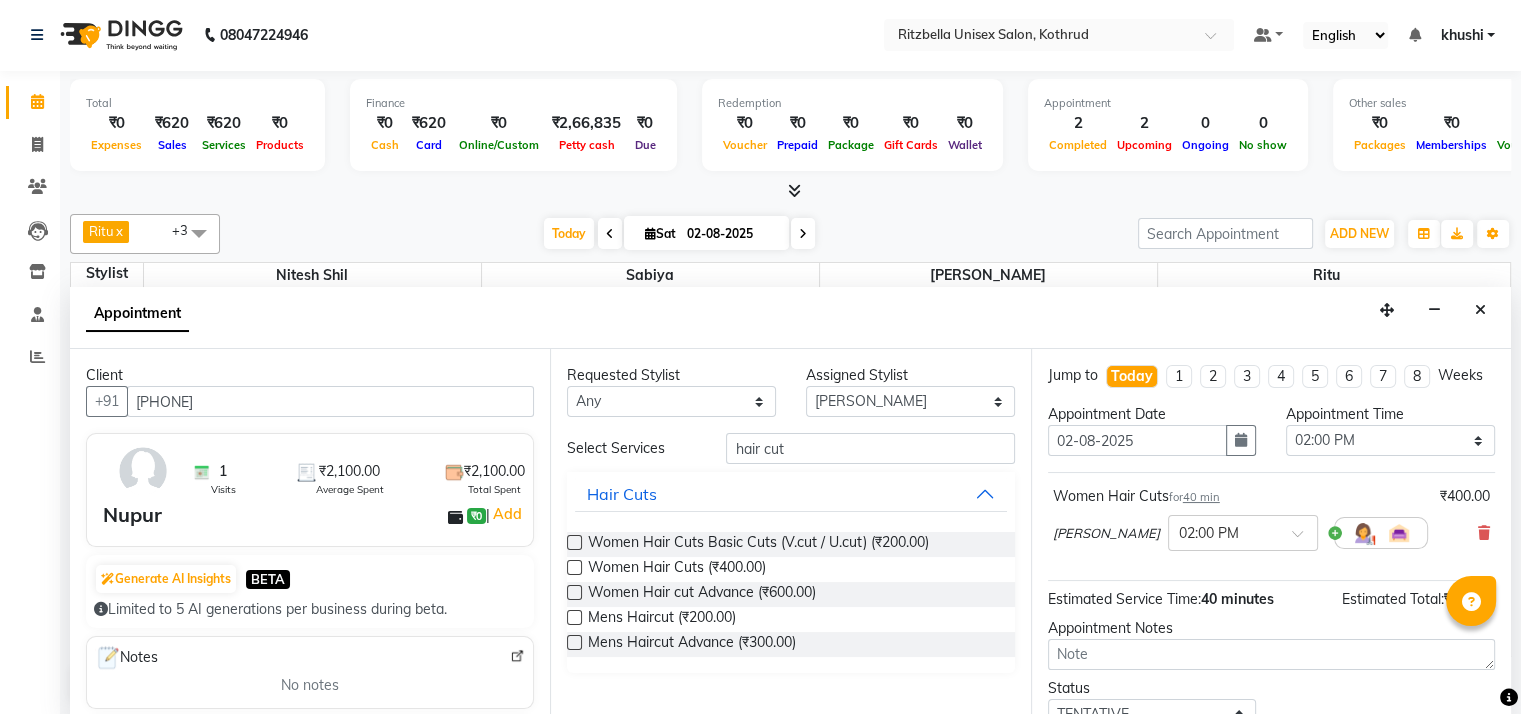 scroll, scrollTop: 159, scrollLeft: 0, axis: vertical 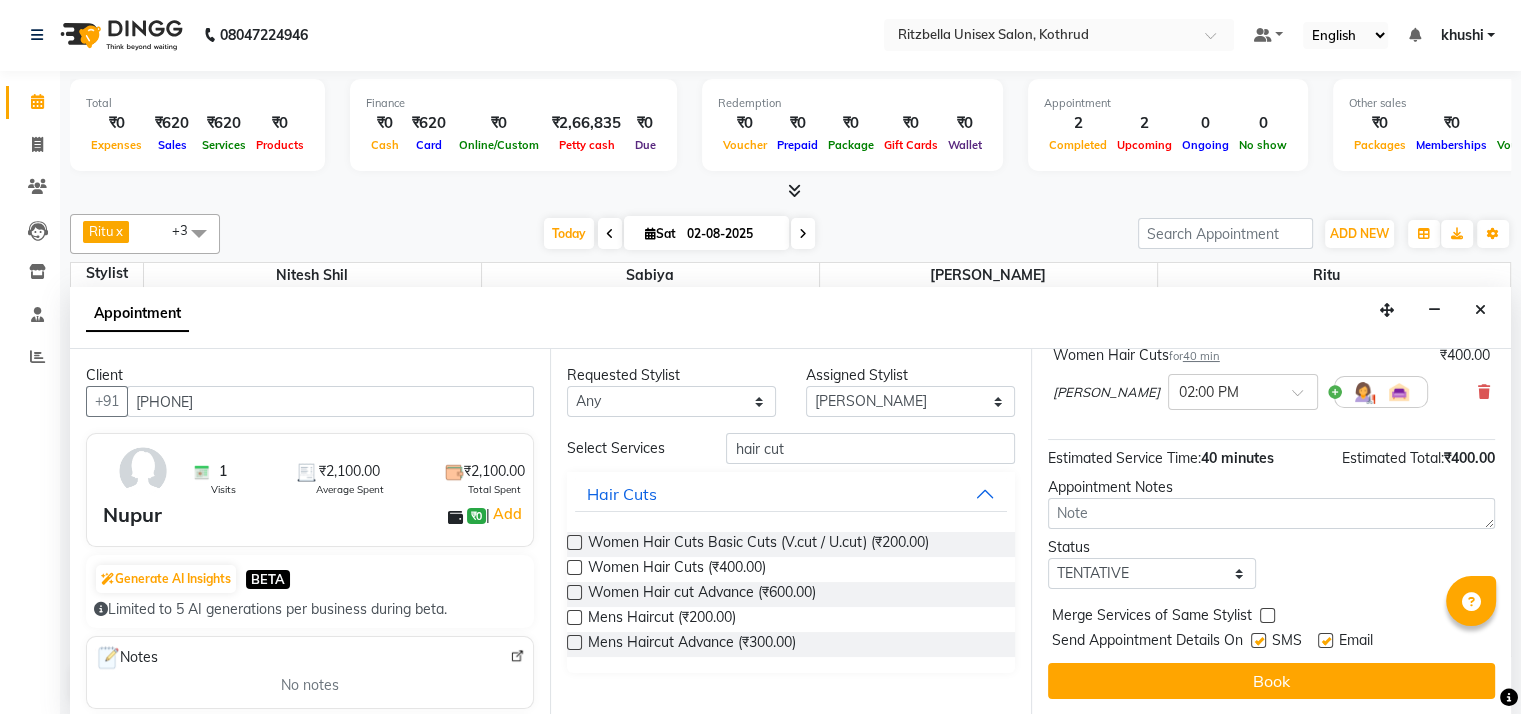 click on "Send Appointment Details On SMS Email" at bounding box center [1273, 642] 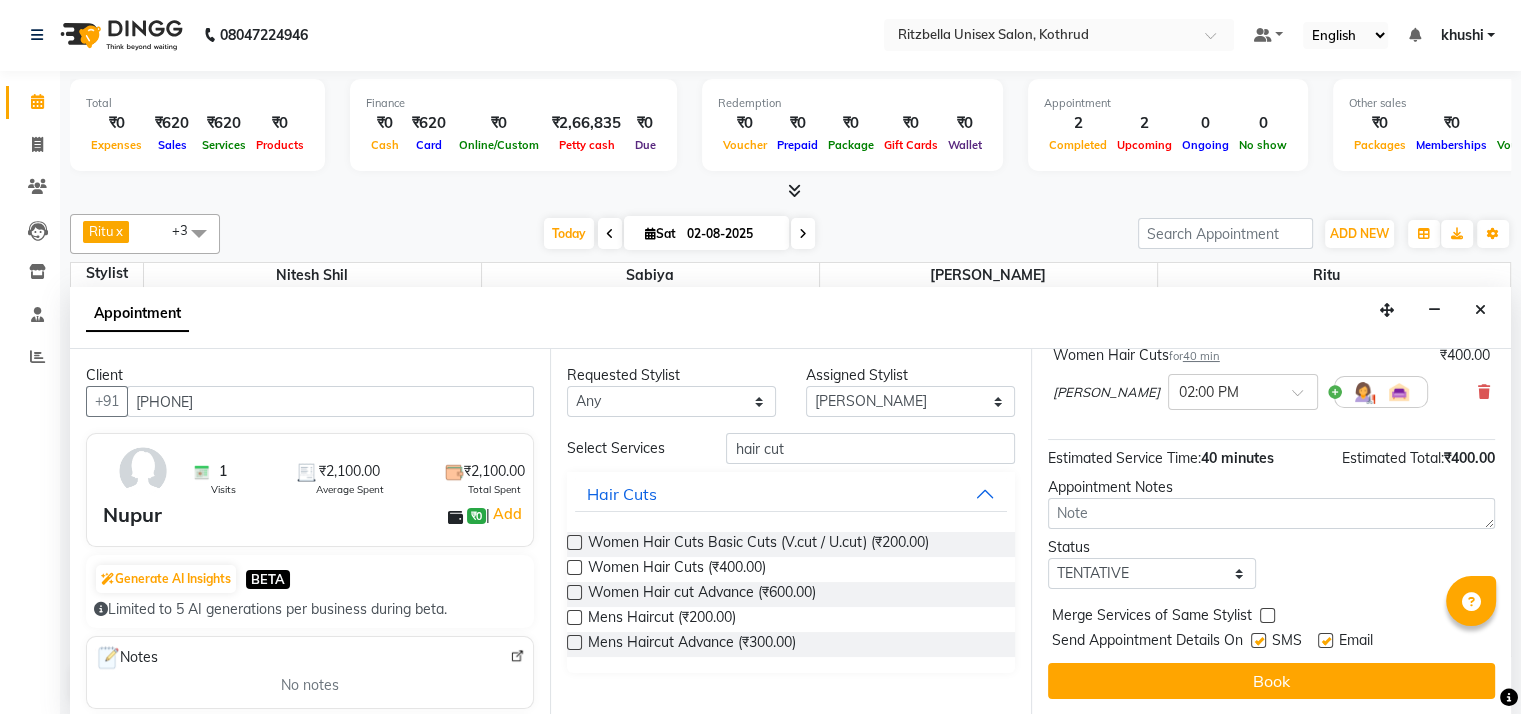 click at bounding box center [1258, 640] 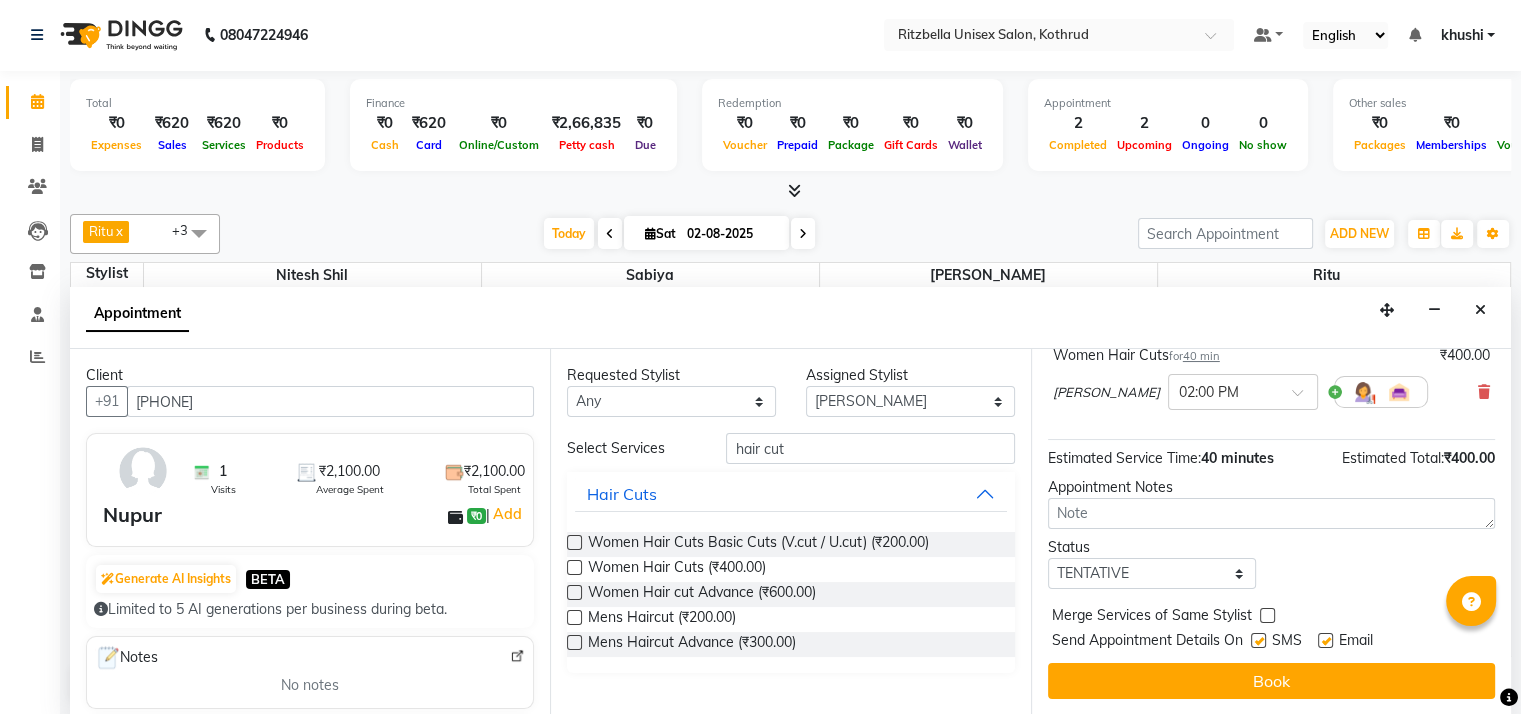 click at bounding box center [1257, 642] 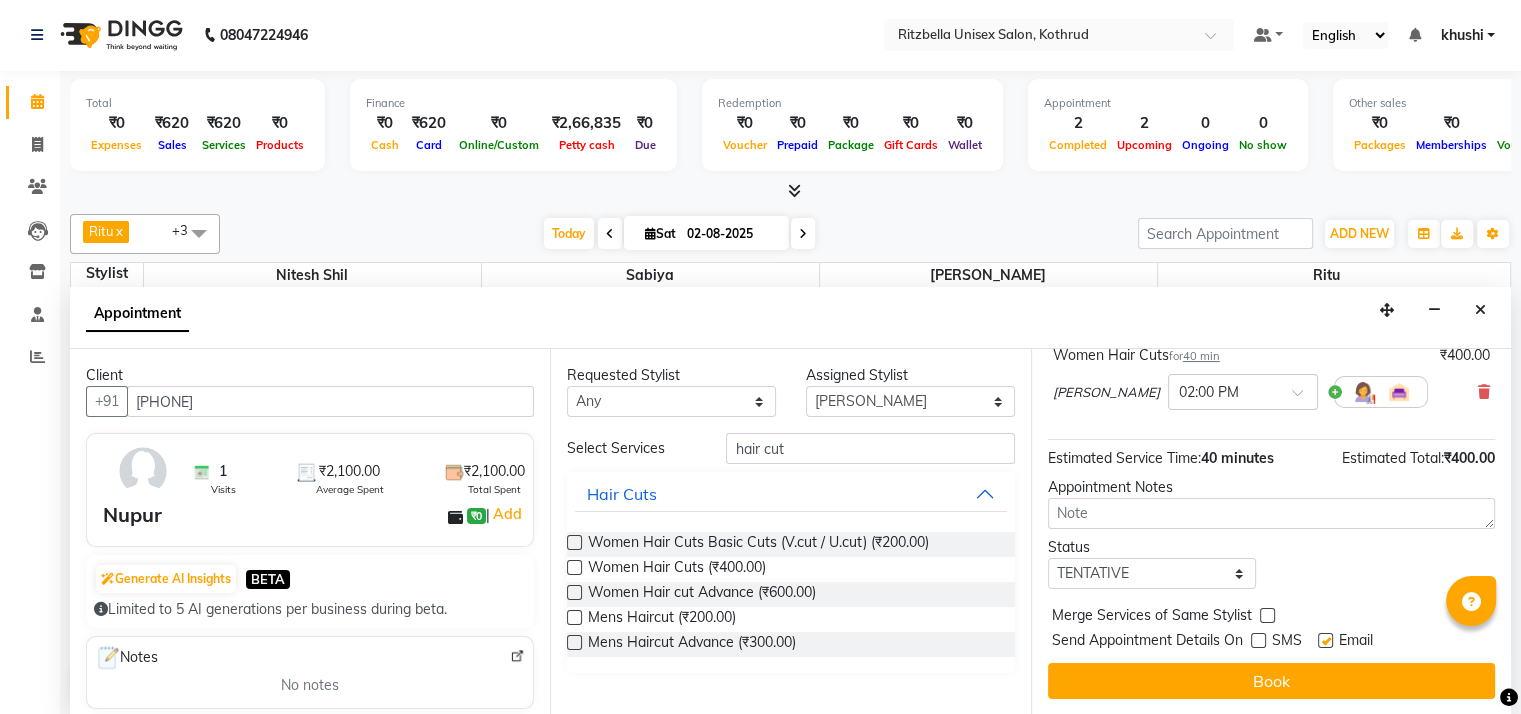 click at bounding box center (1325, 640) 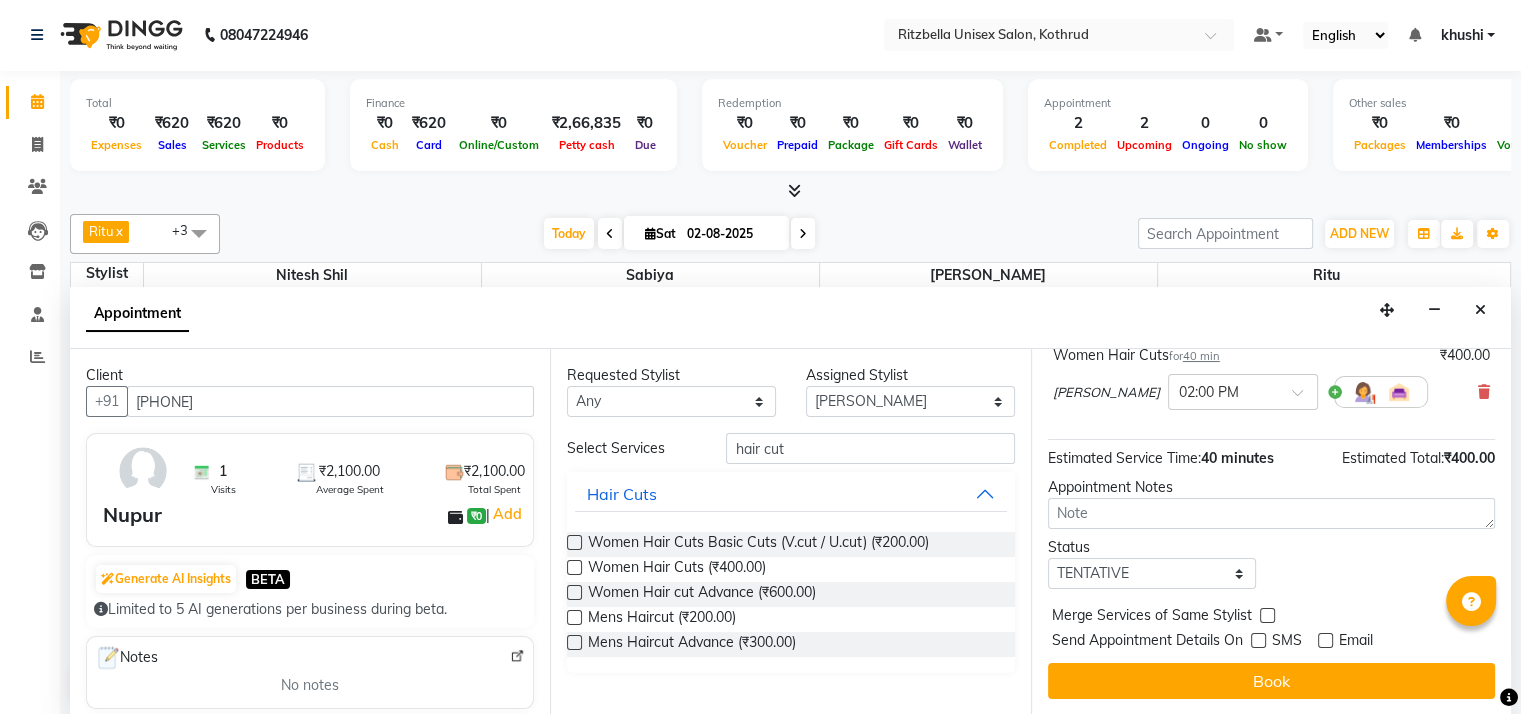 scroll, scrollTop: 83, scrollLeft: 0, axis: vertical 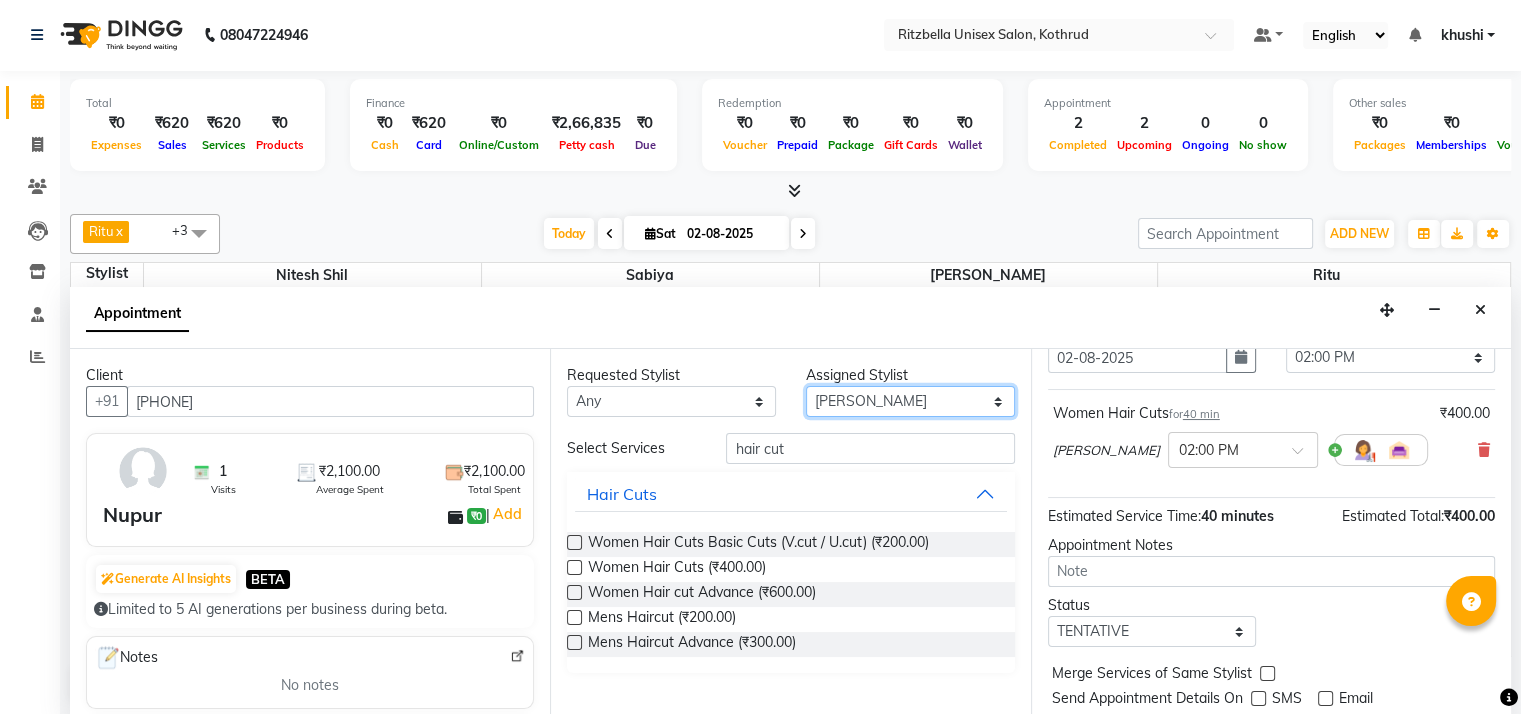 click on "Select [PERSON_NAME] [PERSON_NAME] [PERSON_NAME] [PERSON_NAME] [PERSON_NAME]" at bounding box center (910, 401) 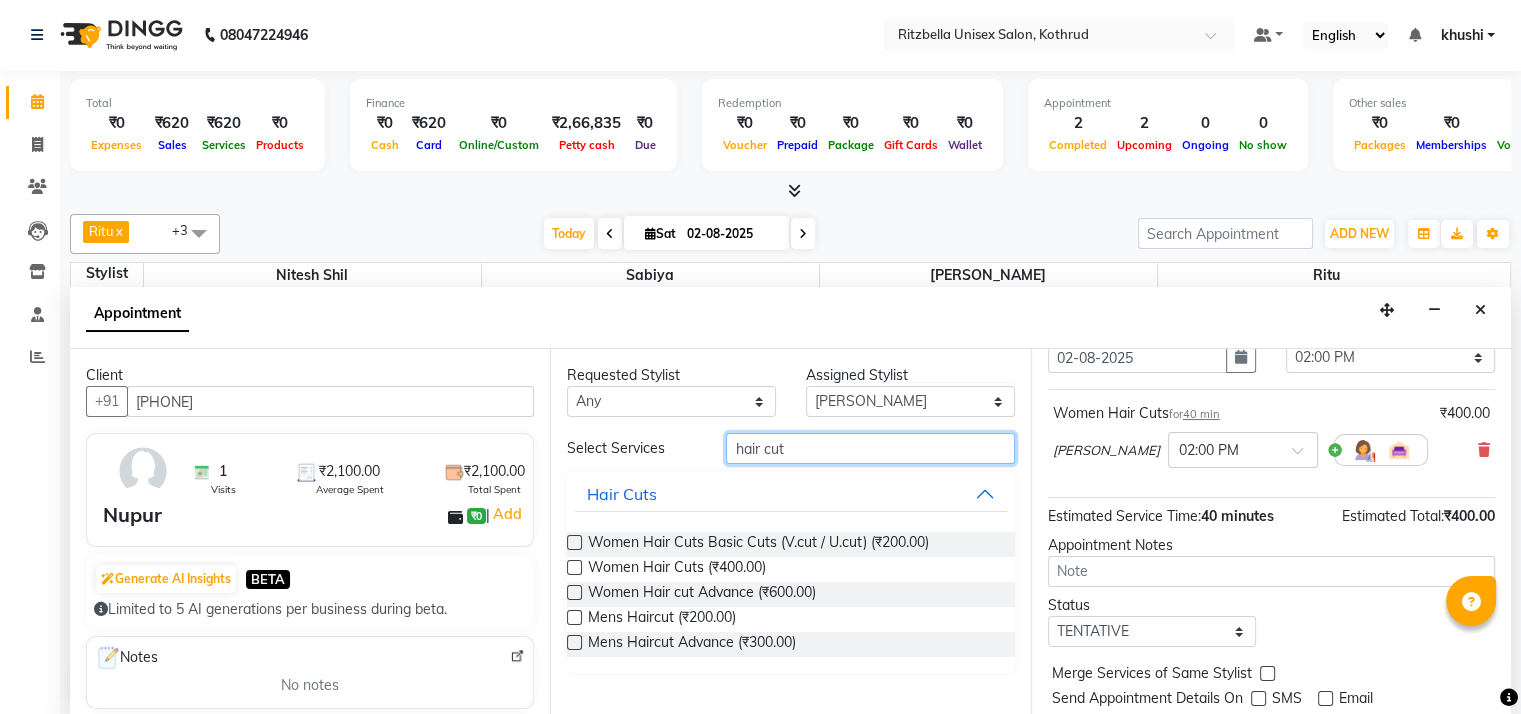 click on "hair cut" at bounding box center (870, 448) 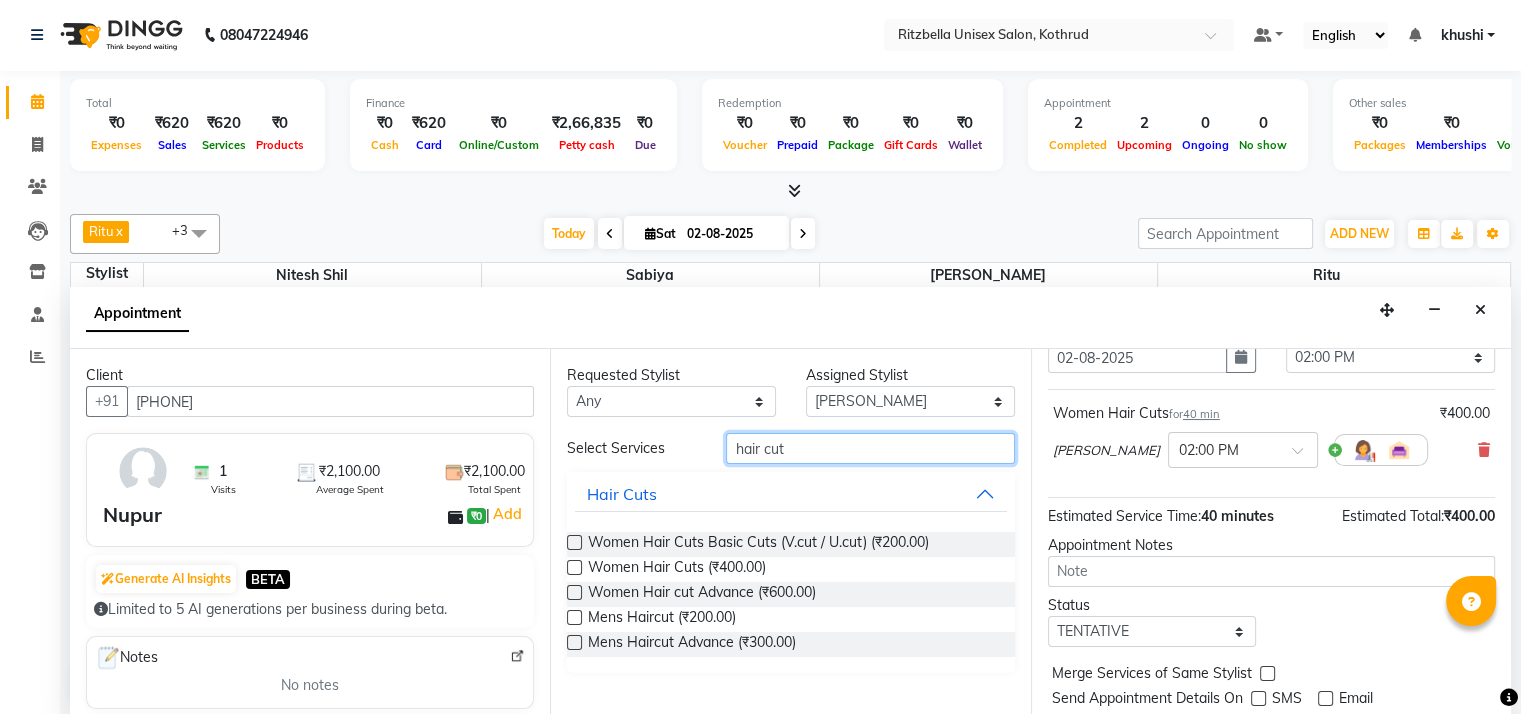 click on "hair cut" at bounding box center (870, 448) 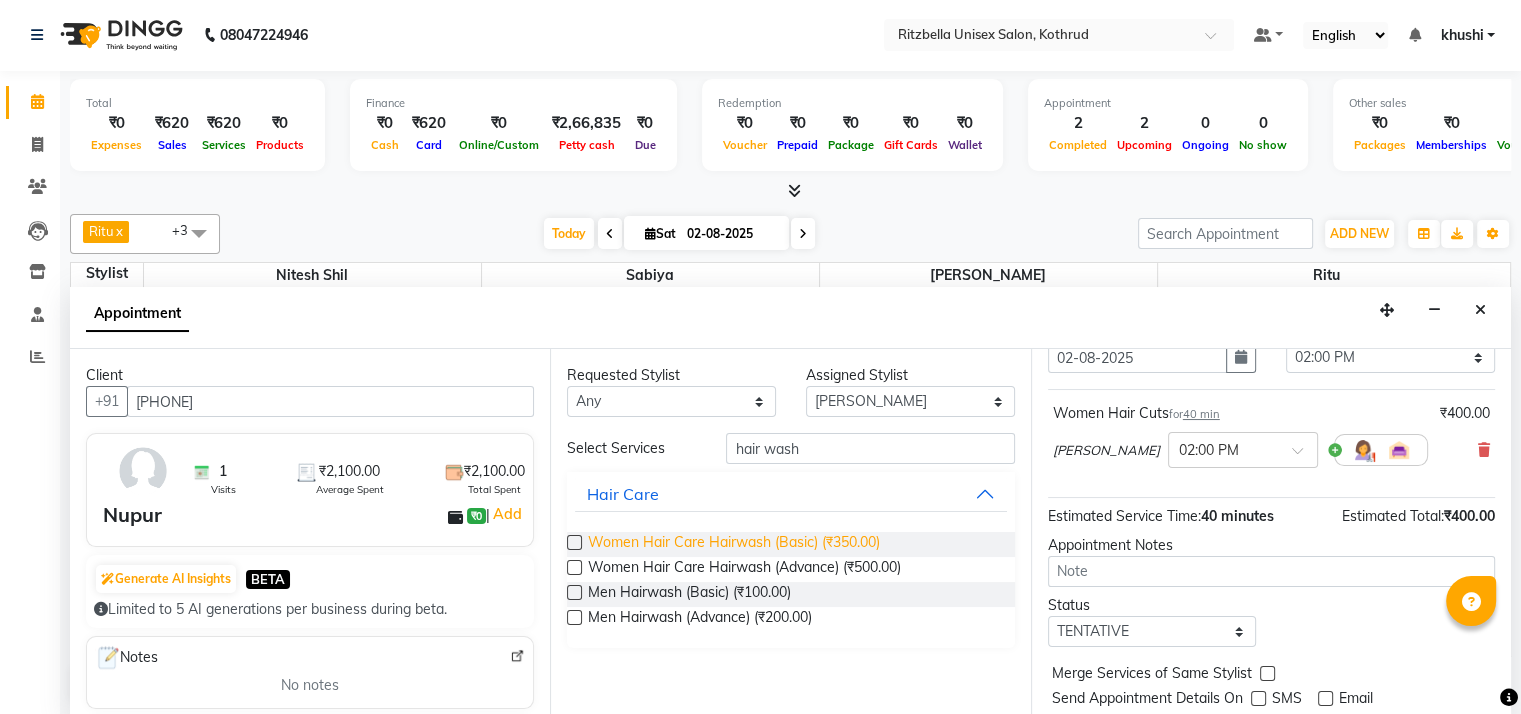 click on "Women Hair Care Hairwash (Basic) (₹350.00)" at bounding box center (734, 544) 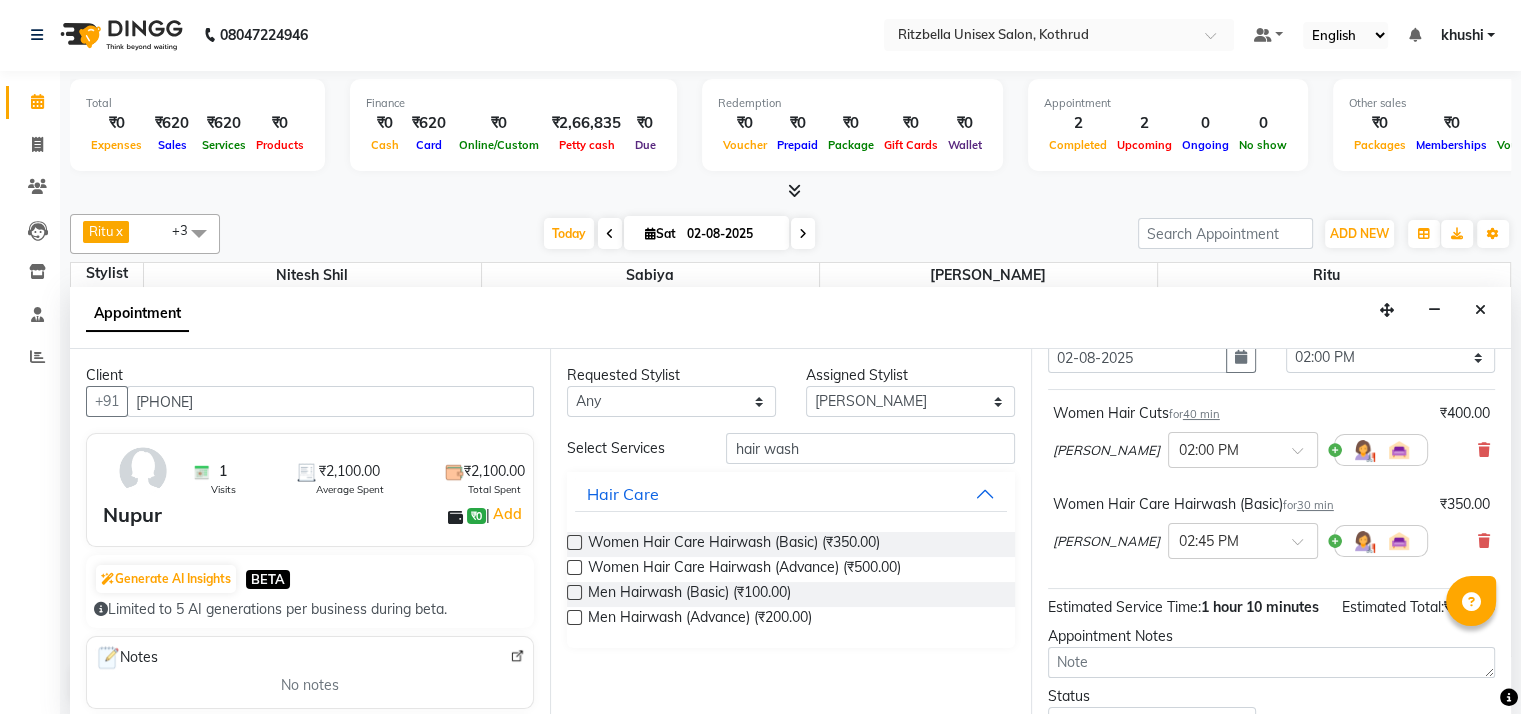 scroll, scrollTop: 271, scrollLeft: 0, axis: vertical 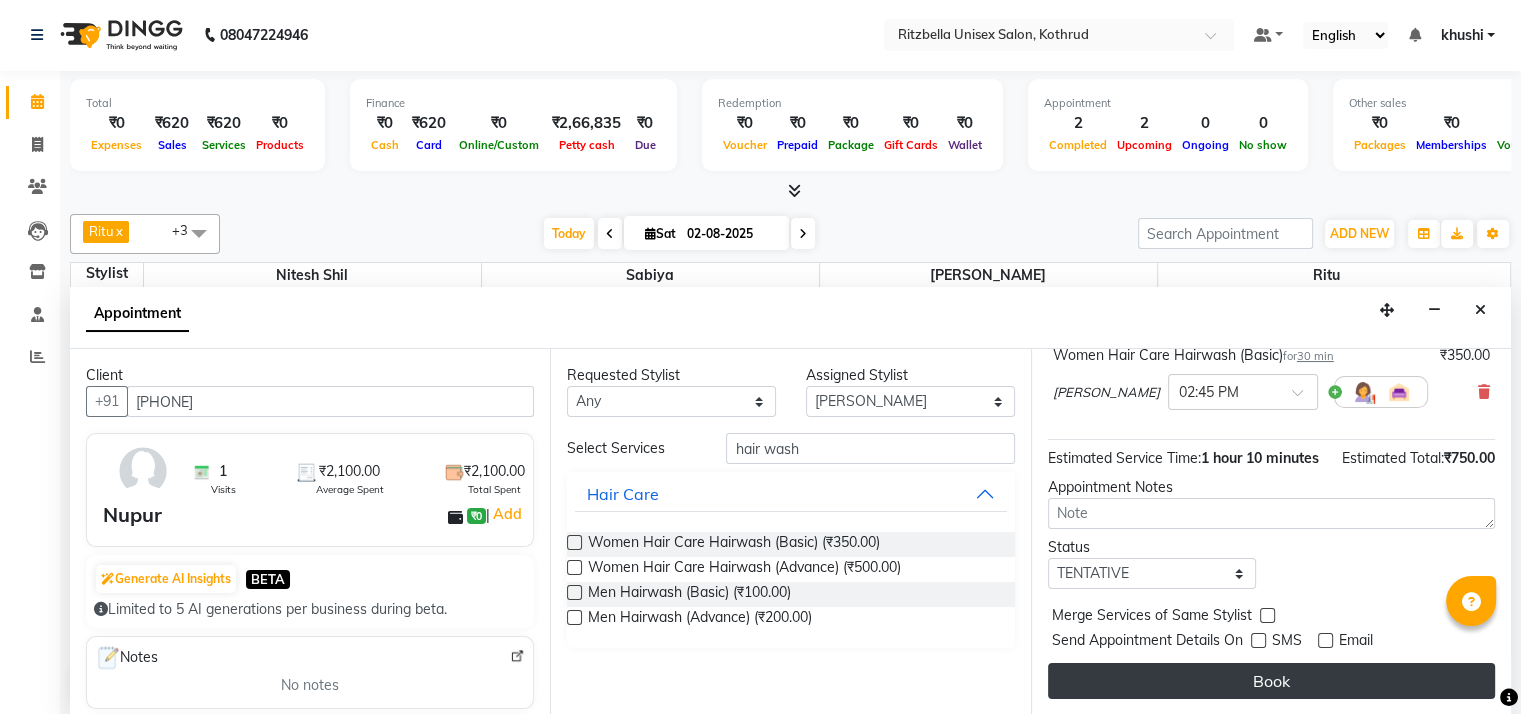 click on "Book" at bounding box center (1271, 681) 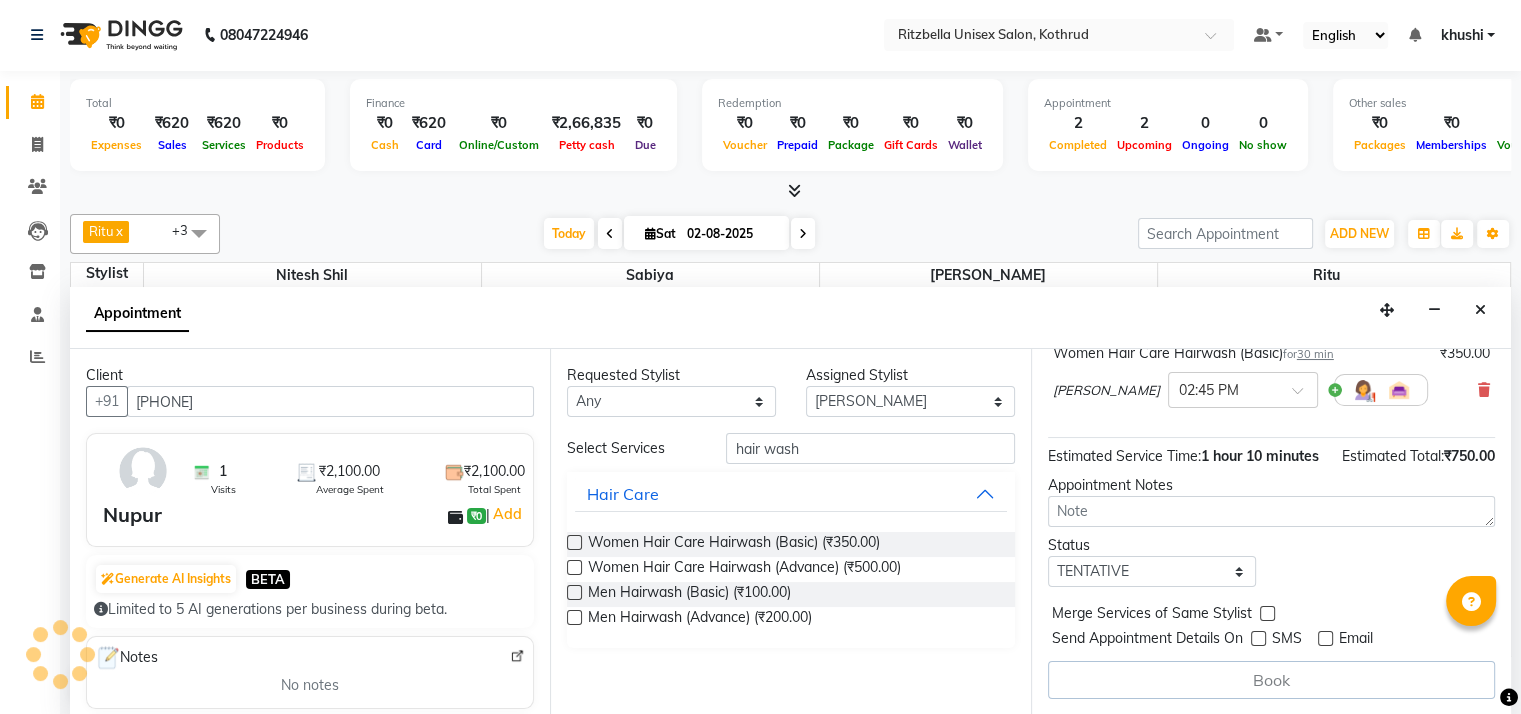 scroll, scrollTop: 0, scrollLeft: 0, axis: both 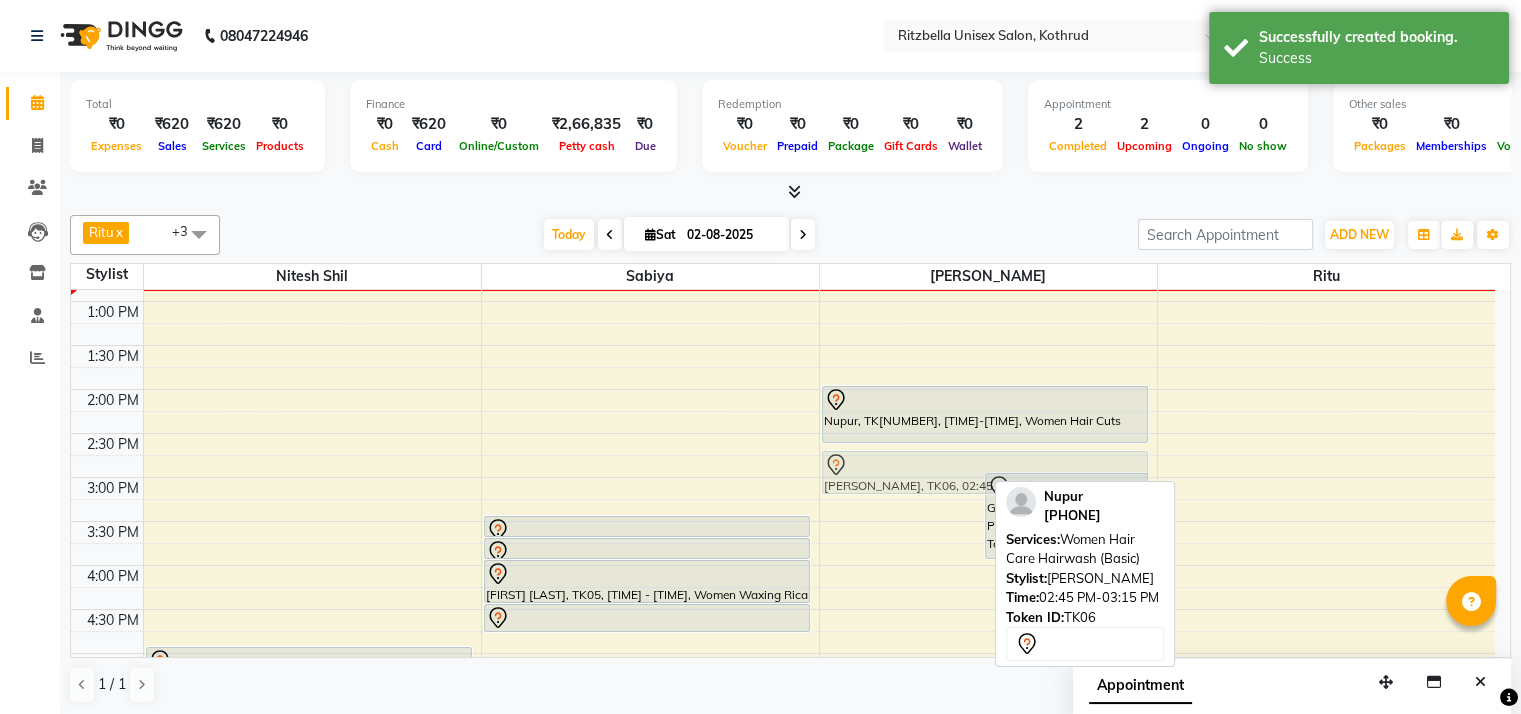drag, startPoint x: 964, startPoint y: 465, endPoint x: 966, endPoint y: 455, distance: 10.198039 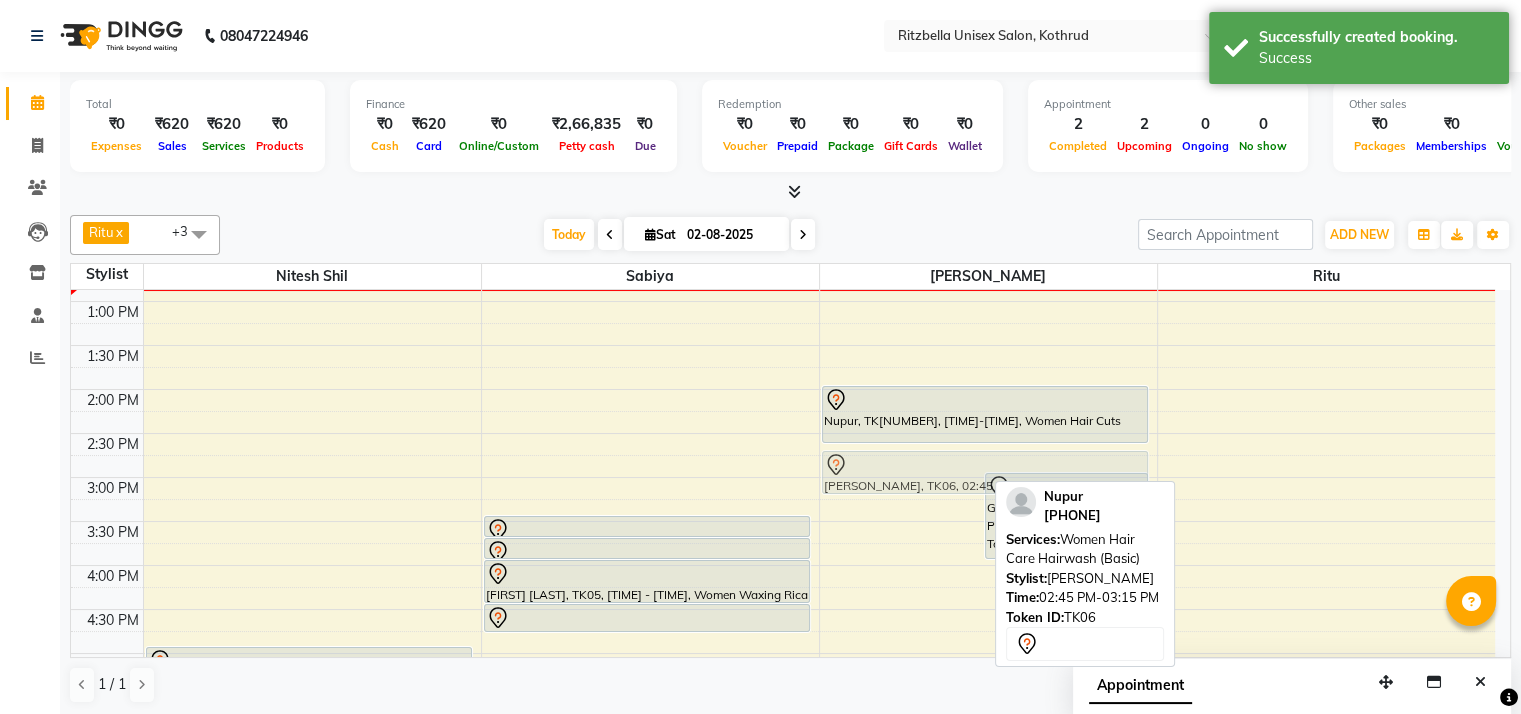 click on "Sudeepta Shetty, TK03, 11:30 AM-12:10 PM, Women Hair Cuts Sudeepta Shetty, TK03, 11:30 AM-12:00 PM, Women Hair Cuts Basic Cuts (V.cut / U.cut) (₹200) Nupur, TK06, 02:45 PM-03:15 PM, Women Hair Care Hairwash (Basic) Gauri Ketkar, TK05, 03:00 PM-04:00 PM, Women Root Touch Up Keune Nupur, TK06, 02:00 PM-02:40 PM, Women Hair Cuts Alisha, TK02, 08:00 PM-08:40 PM, Women Hair Cuts Nupur, TK06, 02:45 PM-03:15 PM, Women Hair Care Hairwash (Basic)" at bounding box center (988, 521) 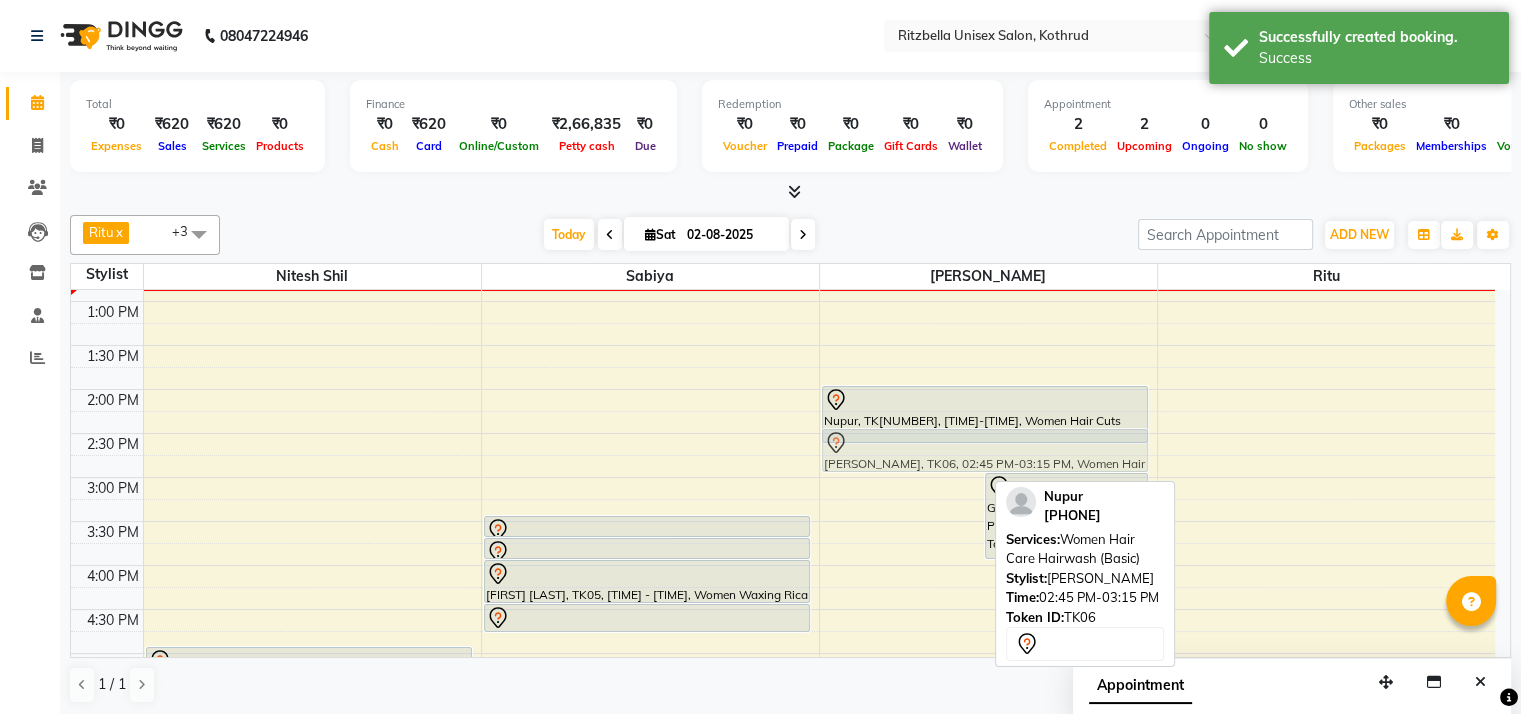 drag, startPoint x: 915, startPoint y: 465, endPoint x: 915, endPoint y: 451, distance: 14 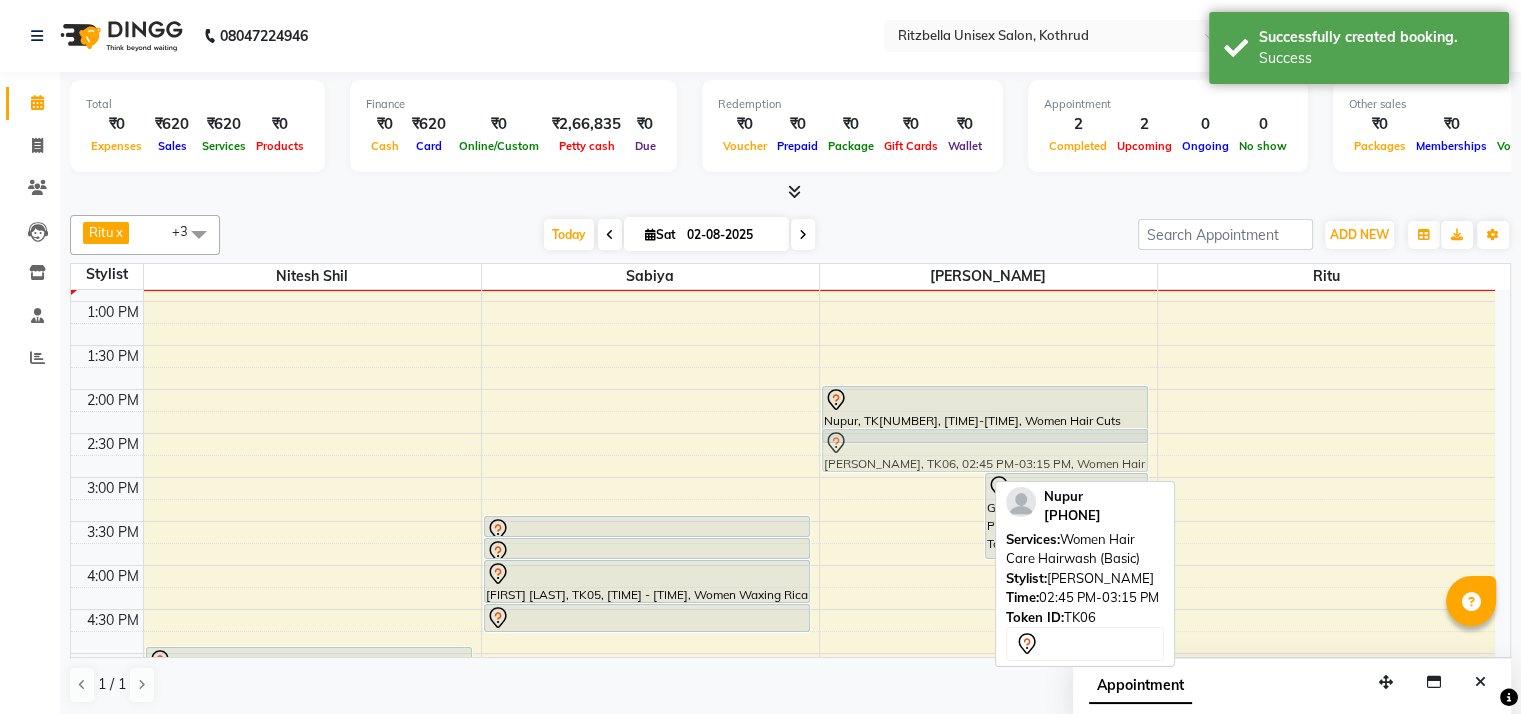 click on "Sudeepta Shetty, TK03, 11:30 AM-12:10 PM, Women Hair Cuts Sudeepta Shetty, TK03, 11:30 AM-12:00 PM, Women Hair Cuts Basic Cuts (V.cut / U.cut) (₹200) Nupur, TK06, 02:45 PM-03:15 PM, Women Hair Care Hairwash (Basic) Gauri Ketkar, TK05, 03:00 PM-04:00 PM, Women Root Touch Up Keune Nupur, TK06, 02:00 PM-02:40 PM, Women Hair Cuts Alisha, TK02, 08:00 PM-08:40 PM, Women Hair Cuts Nupur, TK06, 02:45 PM-03:15 PM, Women Hair Care Hairwash (Basic)" at bounding box center (988, 521) 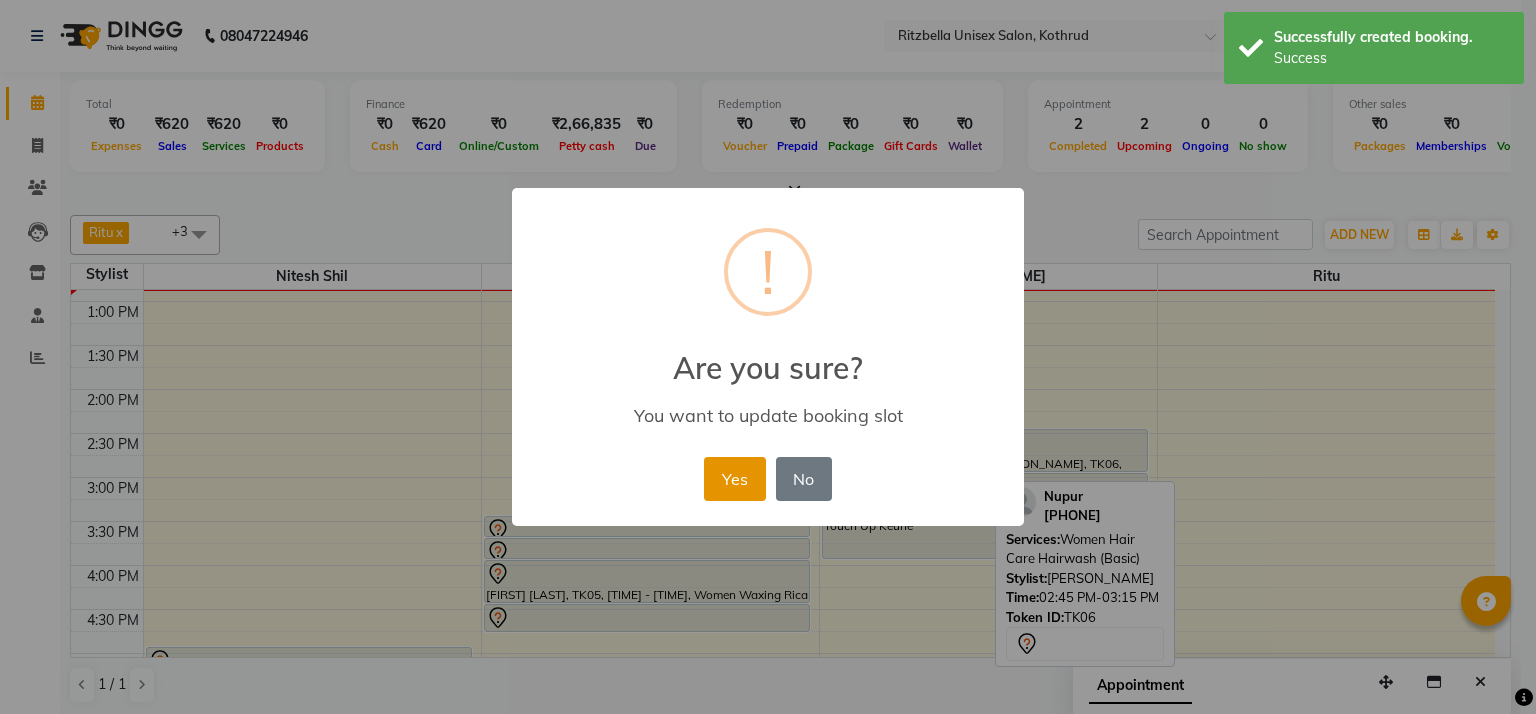 click on "Yes" at bounding box center (734, 479) 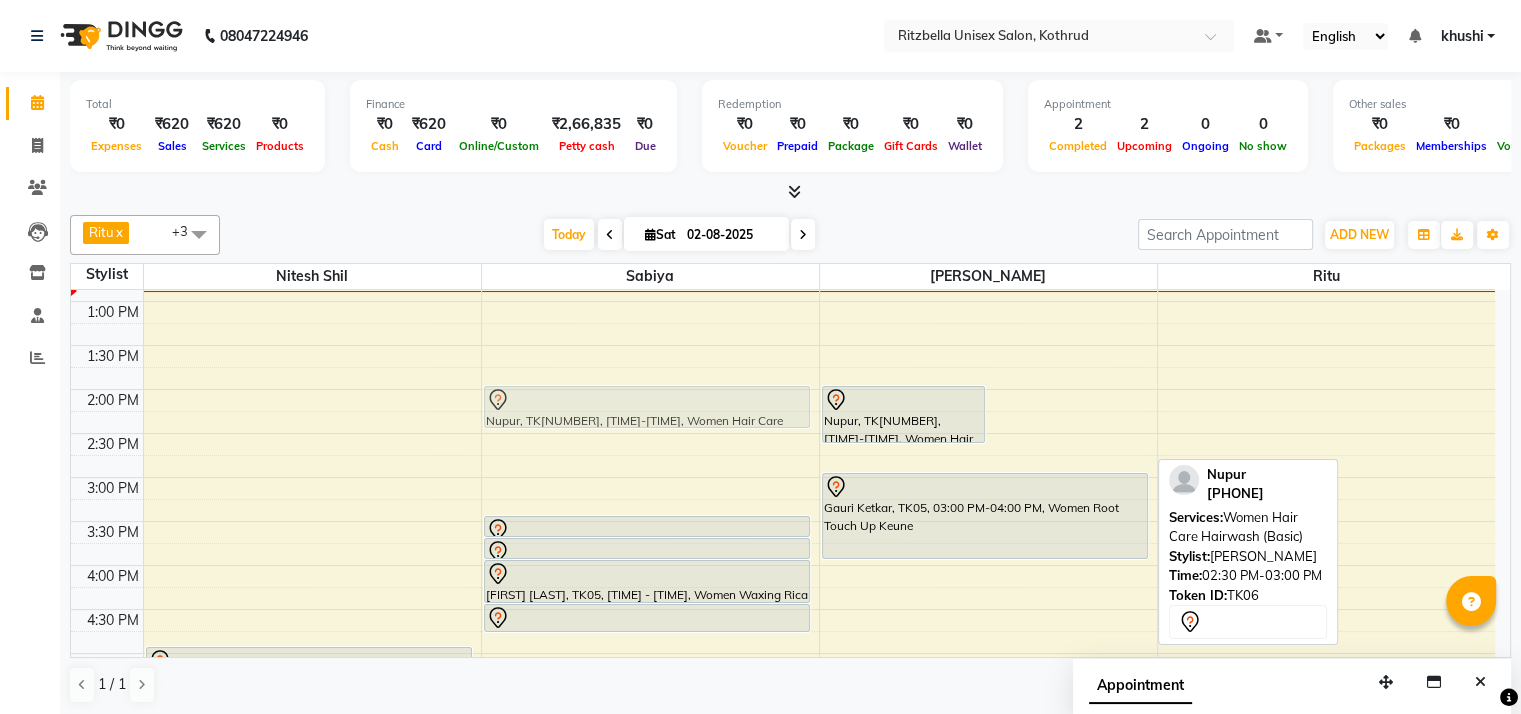 drag, startPoint x: 1073, startPoint y: 449, endPoint x: 652, endPoint y: 412, distance: 422.62277 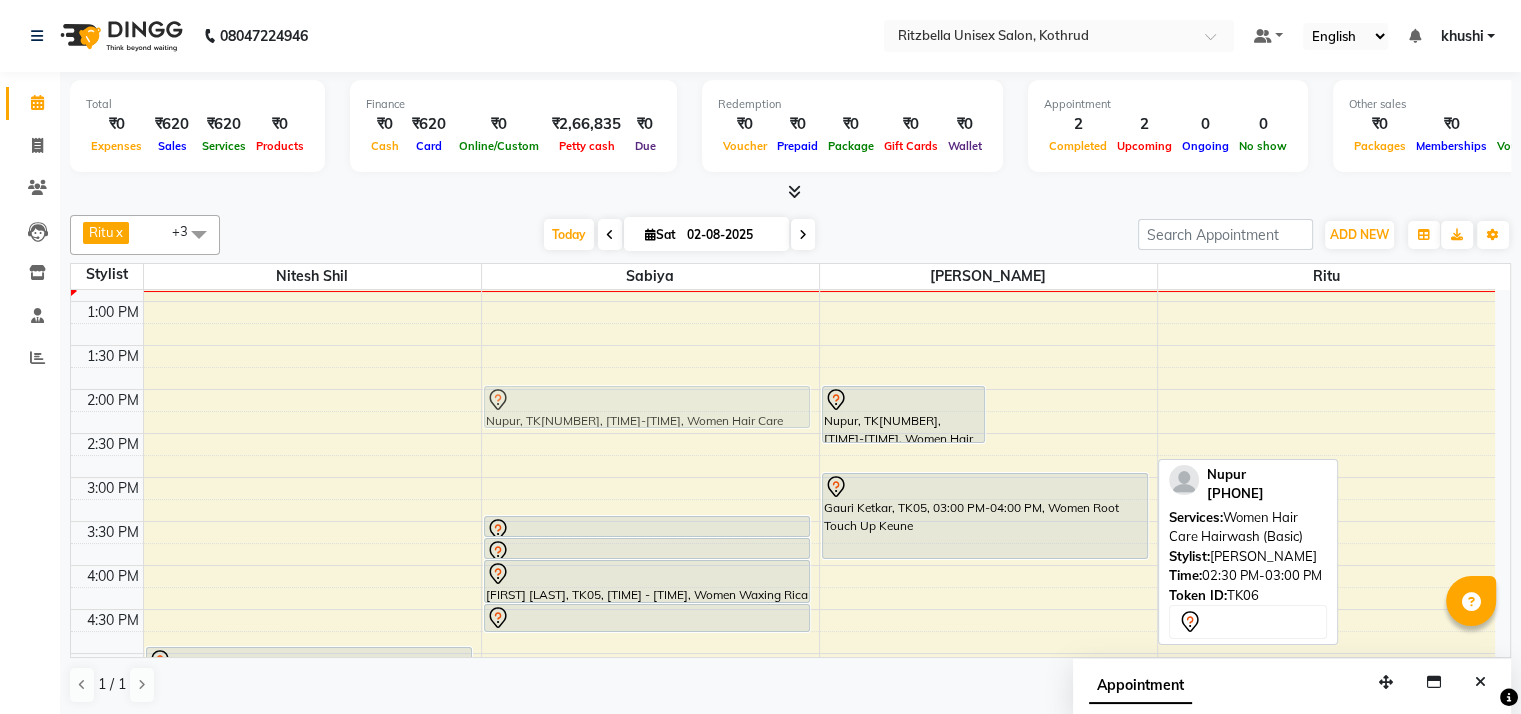 click on "Name: [PERSON_NAME] Membership:  No Active Membership  Total Visits:  1 Card on file:  0 Last Visit:   08-03-2025 Points:   13.5  Apply Discount Select  Loyalty → Loyality level 10  Coupon Code Apply Service Total:  ₹270.00  Discount:  Percentage   Fixed  0 Manual Payment Redemption  Continue Without Payment" at bounding box center [783, 521] 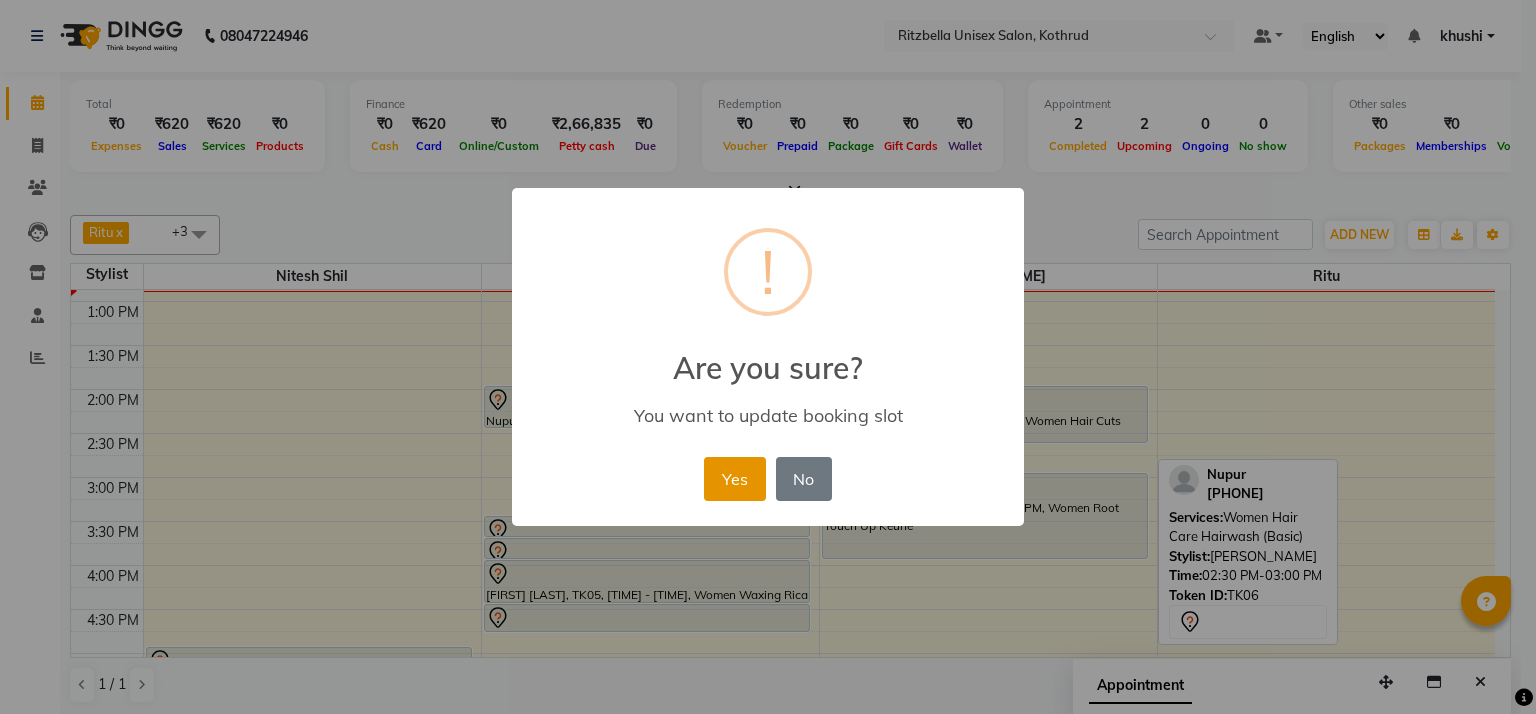 click on "Yes" at bounding box center (734, 479) 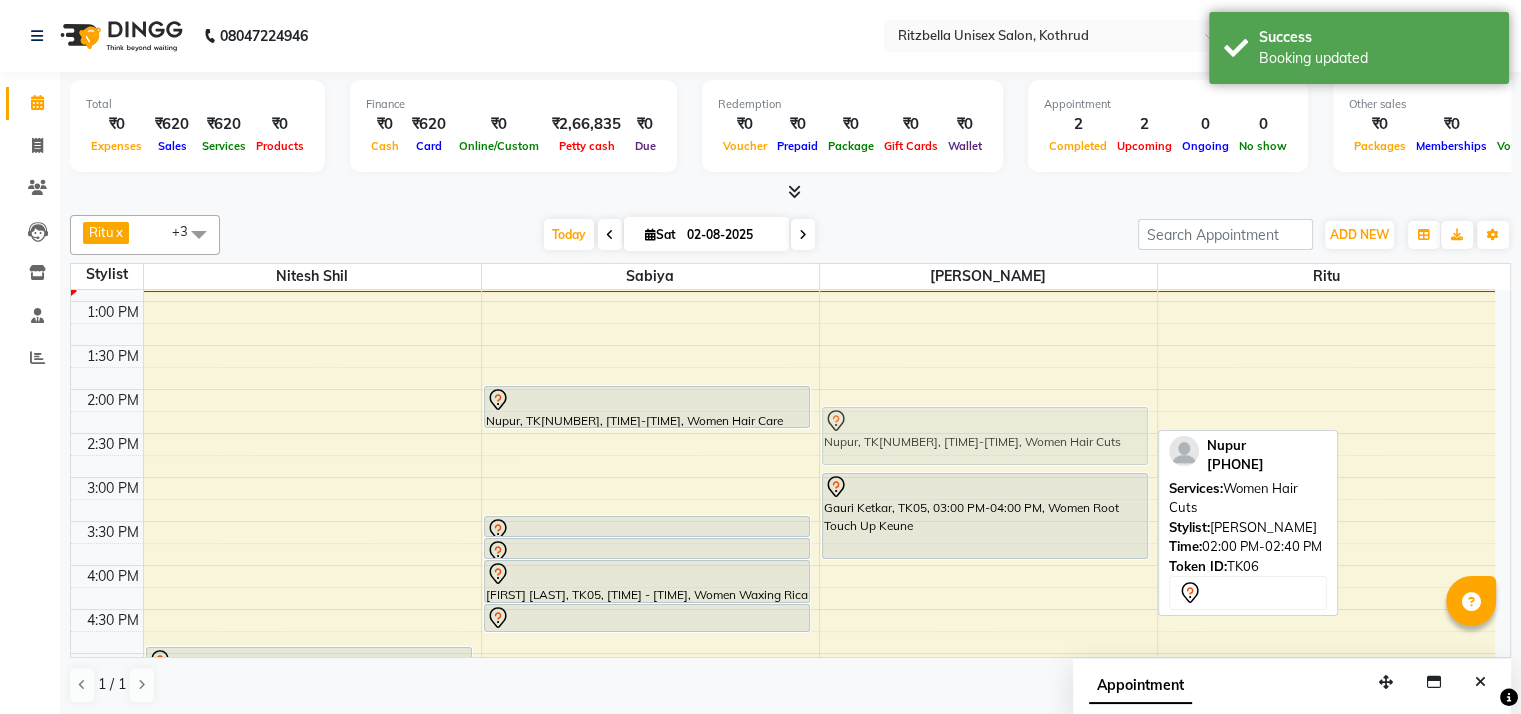 drag, startPoint x: 940, startPoint y: 413, endPoint x: 946, endPoint y: 444, distance: 31.575306 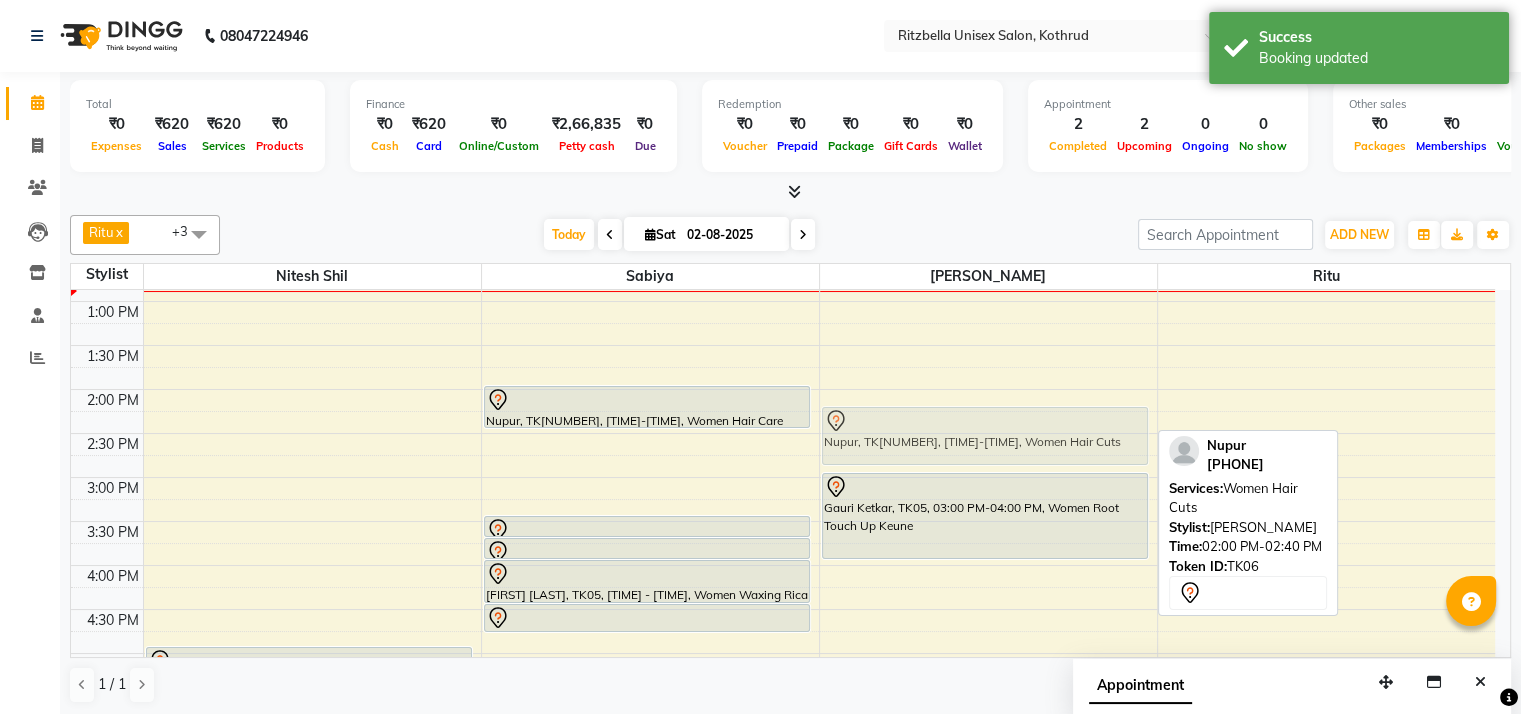 click on "Sudeepta Shetty, TK03, 11:30 AM-12:10 PM, Women Hair Cuts Sudeepta Shetty, TK03, 11:30 AM-12:00 PM, Women Hair Cuts Basic Cuts (V.cut / U.cut) (₹200) Nupur, TK06, 02:00 PM-02:40 PM, Women Hair Cuts Gauri Ketkar, TK05, 03:00 PM-04:00 PM, Women Root Touch Up Keune Alisha, TK02, 08:00 PM-08:40 PM, Women Hair Cuts Nupur, TK06, 02:00 PM-02:40 PM, Women Hair Cuts" at bounding box center (988, 521) 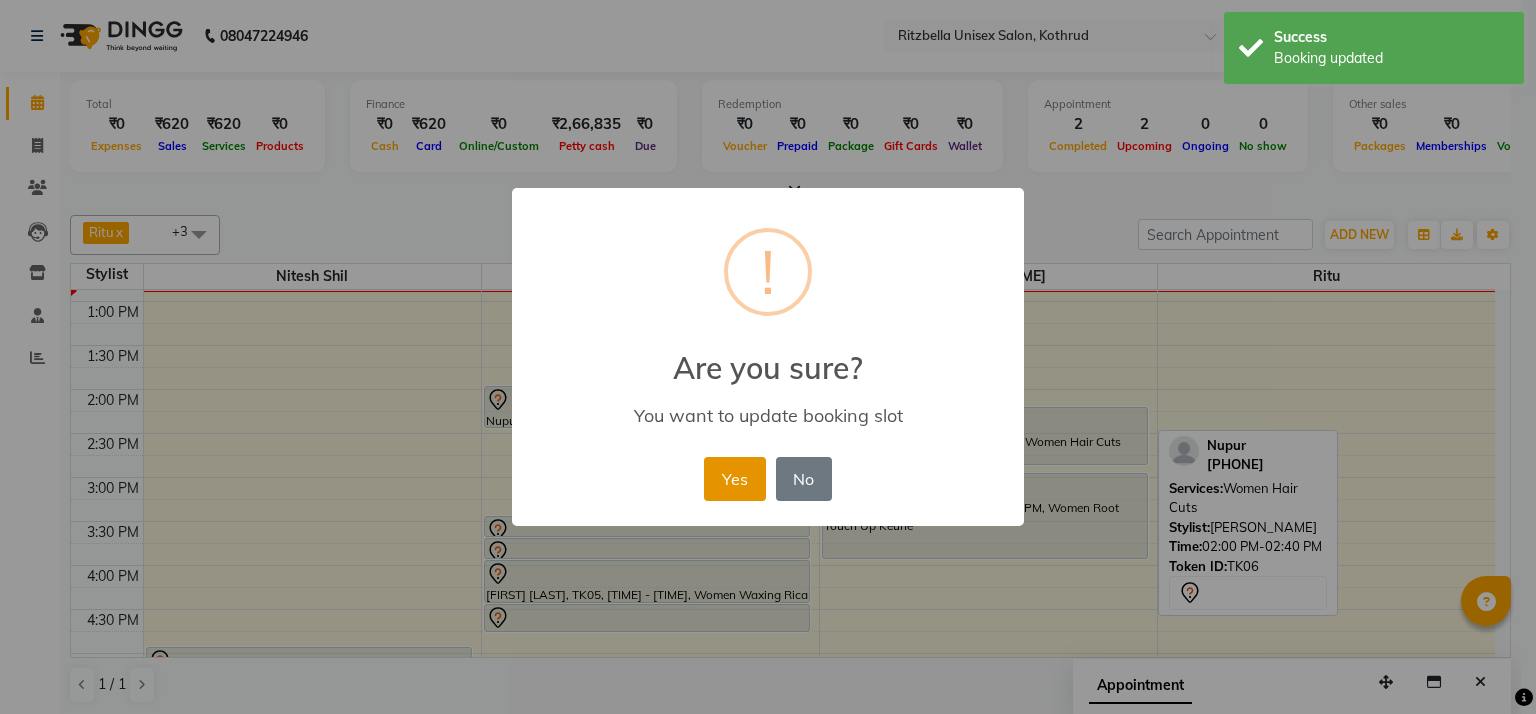 click on "Yes" at bounding box center [734, 479] 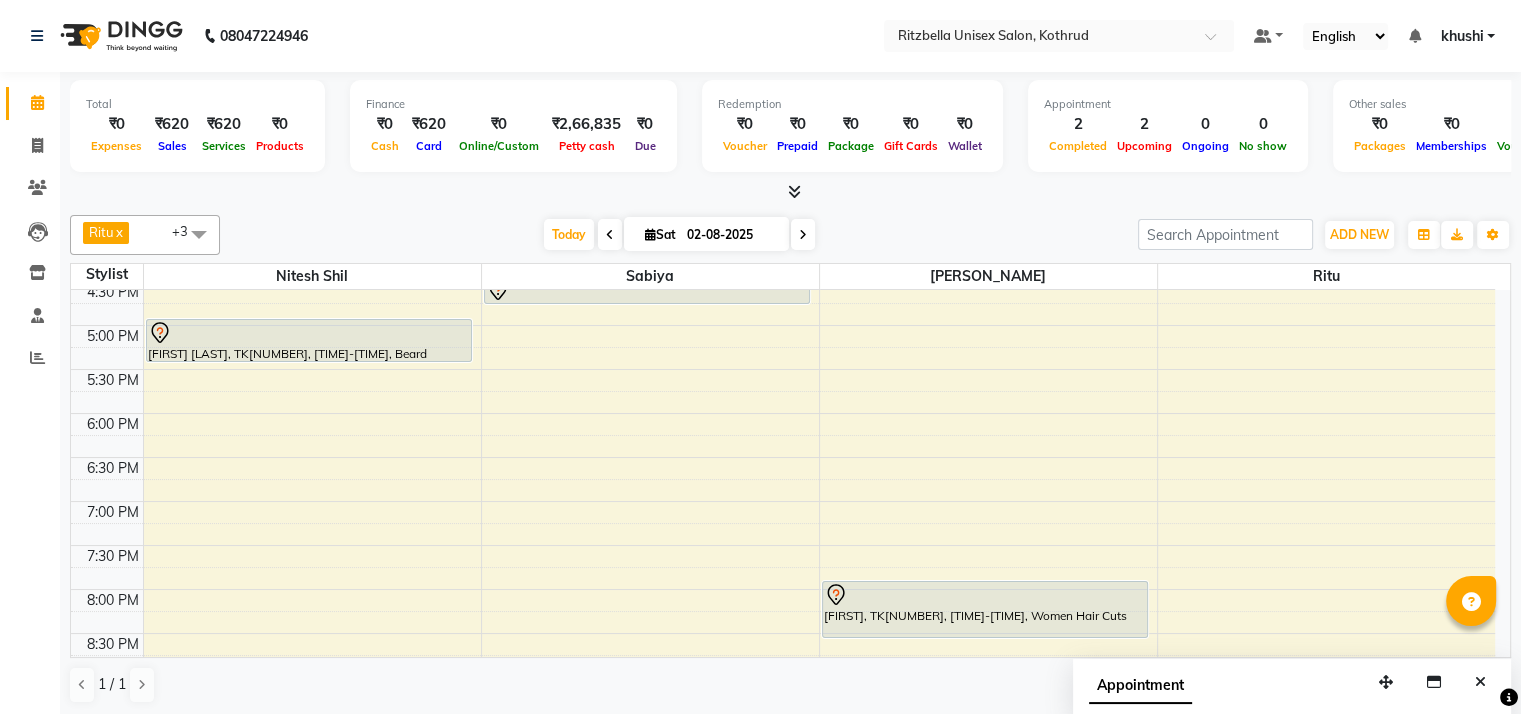 scroll, scrollTop: 668, scrollLeft: 0, axis: vertical 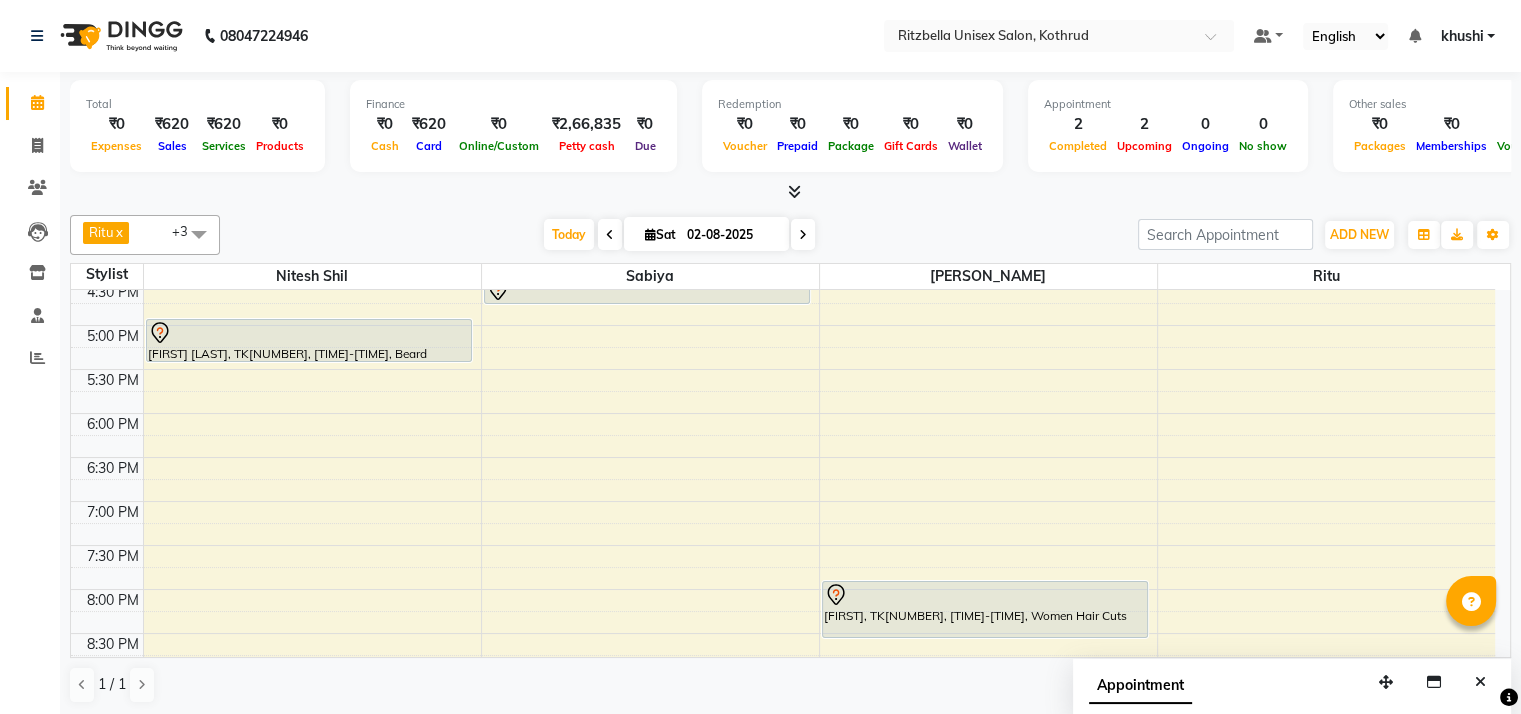click on "9:00 AM 9:30 AM 10:00 AM 10:30 AM 11:00 AM 11:30 AM 12:00 PM 12:30 PM 1:00 PM 1:30 PM 2:00 PM 2:30 PM 3:00 PM 3:30 PM 4:00 PM 4:30 PM 5:00 PM 5:30 PM 6:00 PM 6:30 PM 7:00 PM 7:30 PM 8:00 PM 8:30 PM 9:00 PM 9:30 PM Mala Lall, TK01, 11:00 AM-11:30 AM, Women Highlights Per Streak prathamesh jagtap, TK04, 05:00 PM-05:30 PM, Beard Shaping Sudeepta Shetty, TK03, 11:15 AM-11:50 AM, Women Threading Eyebrows,Women Bleaching Basic Face + Neck (₹350) Nupur, TK06, 02:00 PM-02:30 PM, Women Hair Care Hairwash (Basic) Gauri Ketkar, TK05, 03:30 PM-03:45 PM, Women Threading Eyebrows Gauri Ketkar, TK05, 03:45 PM-04:00 PM, Women Waxing Rica Underarms Gauri Ketkar, TK05, 04:00 PM-04:30 PM, Women Waxing Rica Full Hands Gauri Ketkar, TK05, 04:30 PM-04:50 PM, Women Waxing Rica Half Legs Sudeepta Shetty, TK03, 11:30 AM-12:10 PM, Women Hair Cuts Nupur, TK06, 02:15 PM-02:55 PM, Women Hair Cuts" at bounding box center (783, 193) 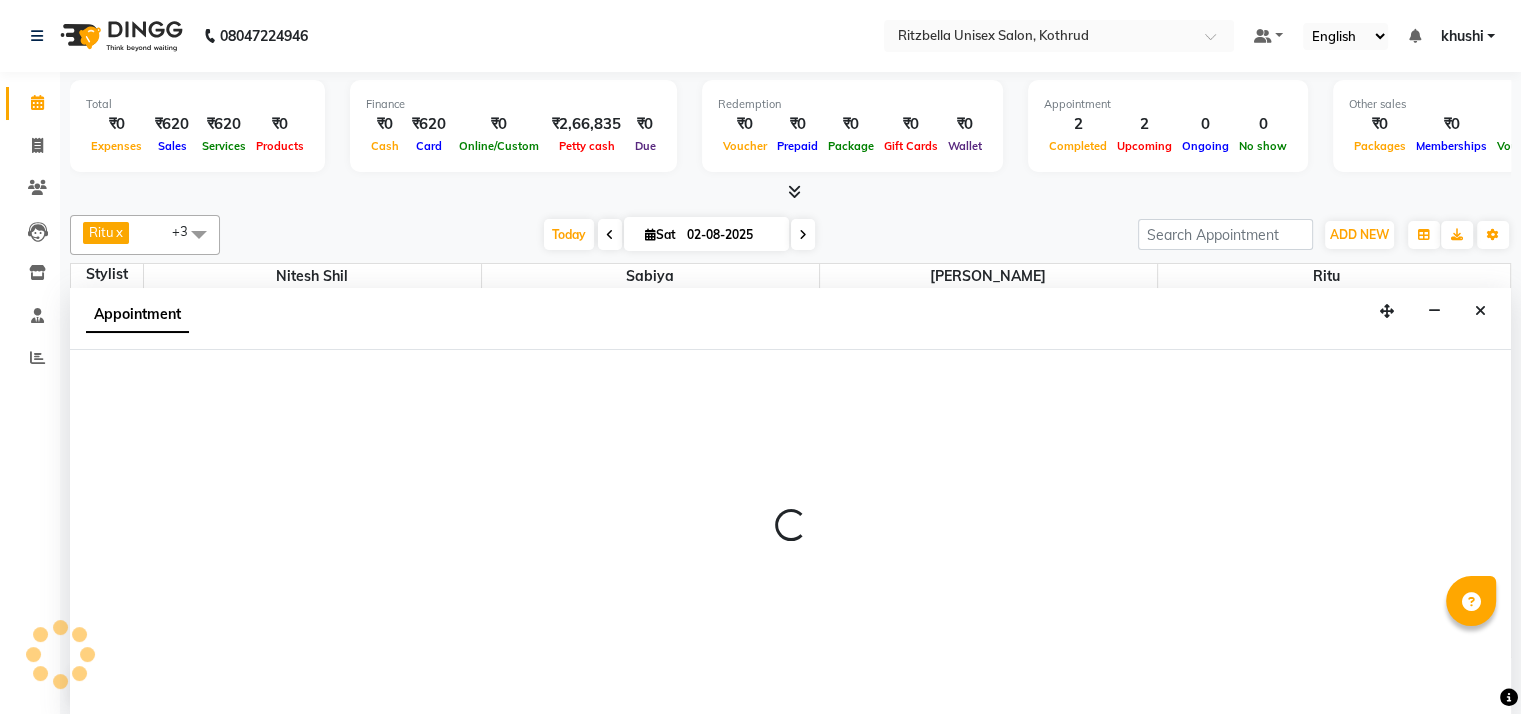 scroll, scrollTop: 1, scrollLeft: 0, axis: vertical 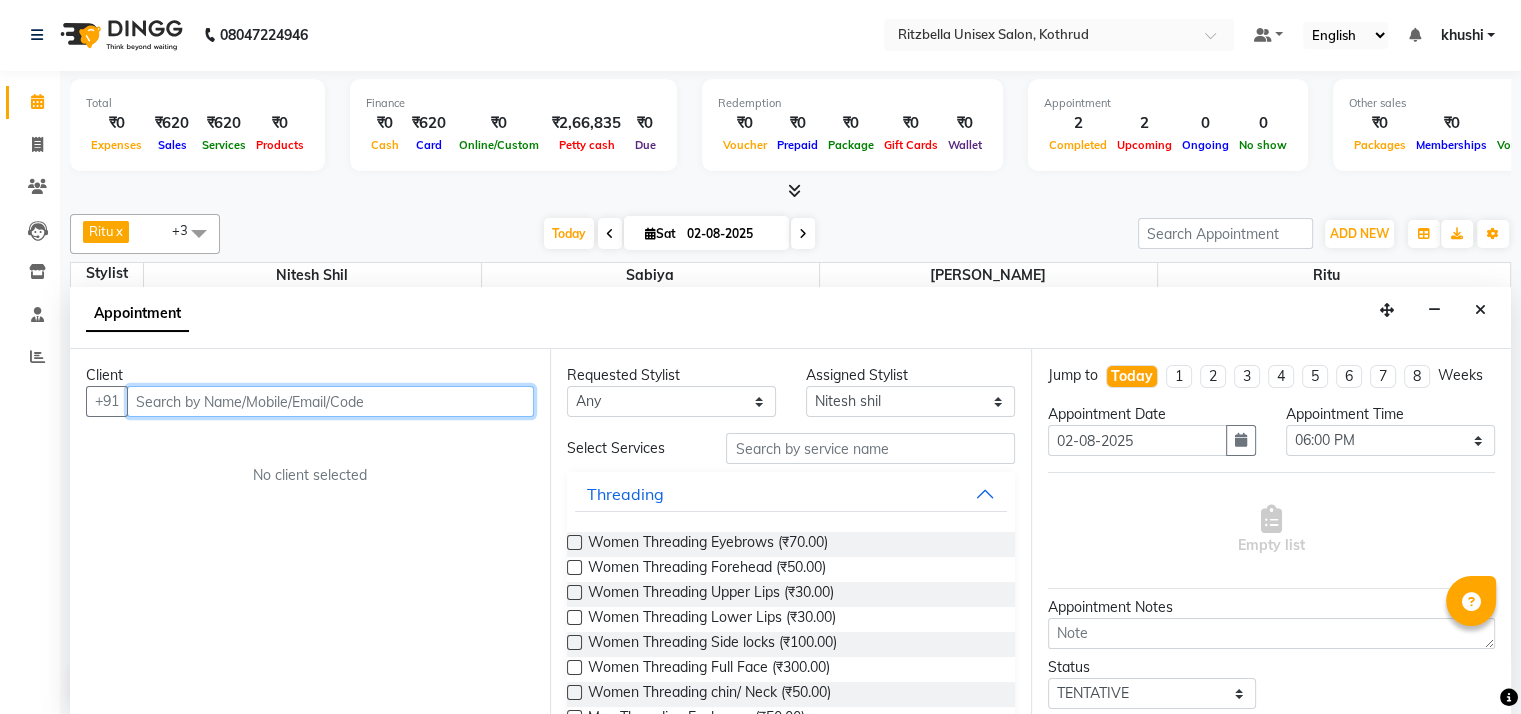 click at bounding box center [330, 401] 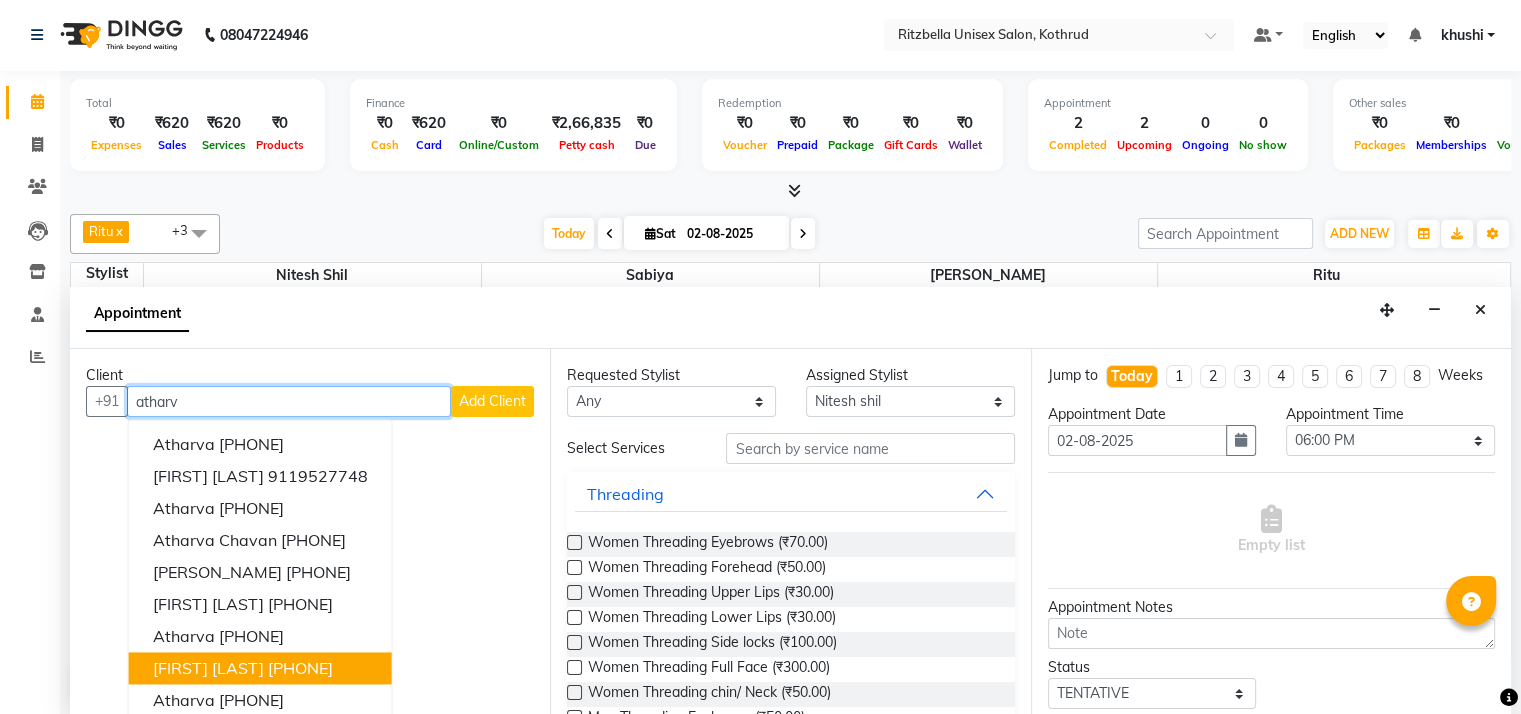 click on "[FIRST] [LAST]" at bounding box center (208, 669) 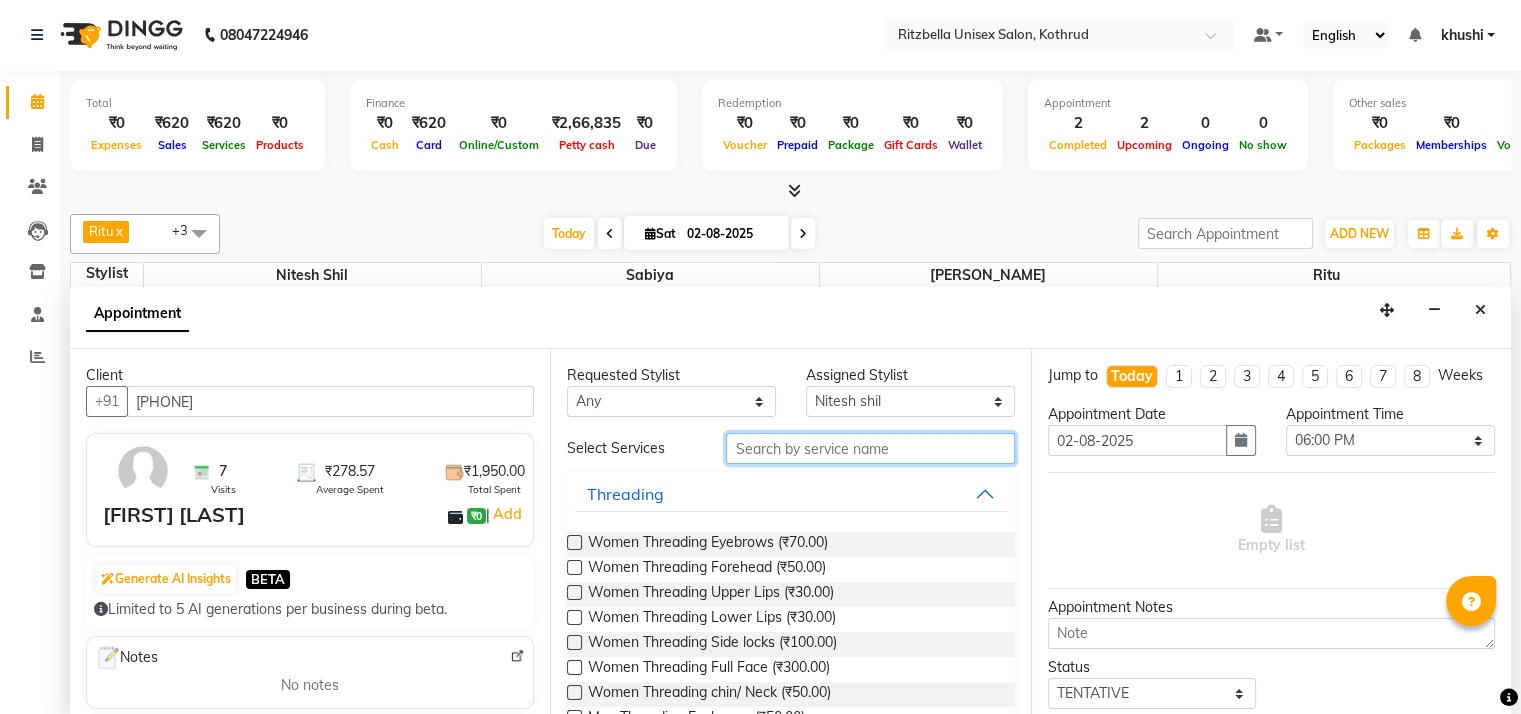 click at bounding box center [870, 448] 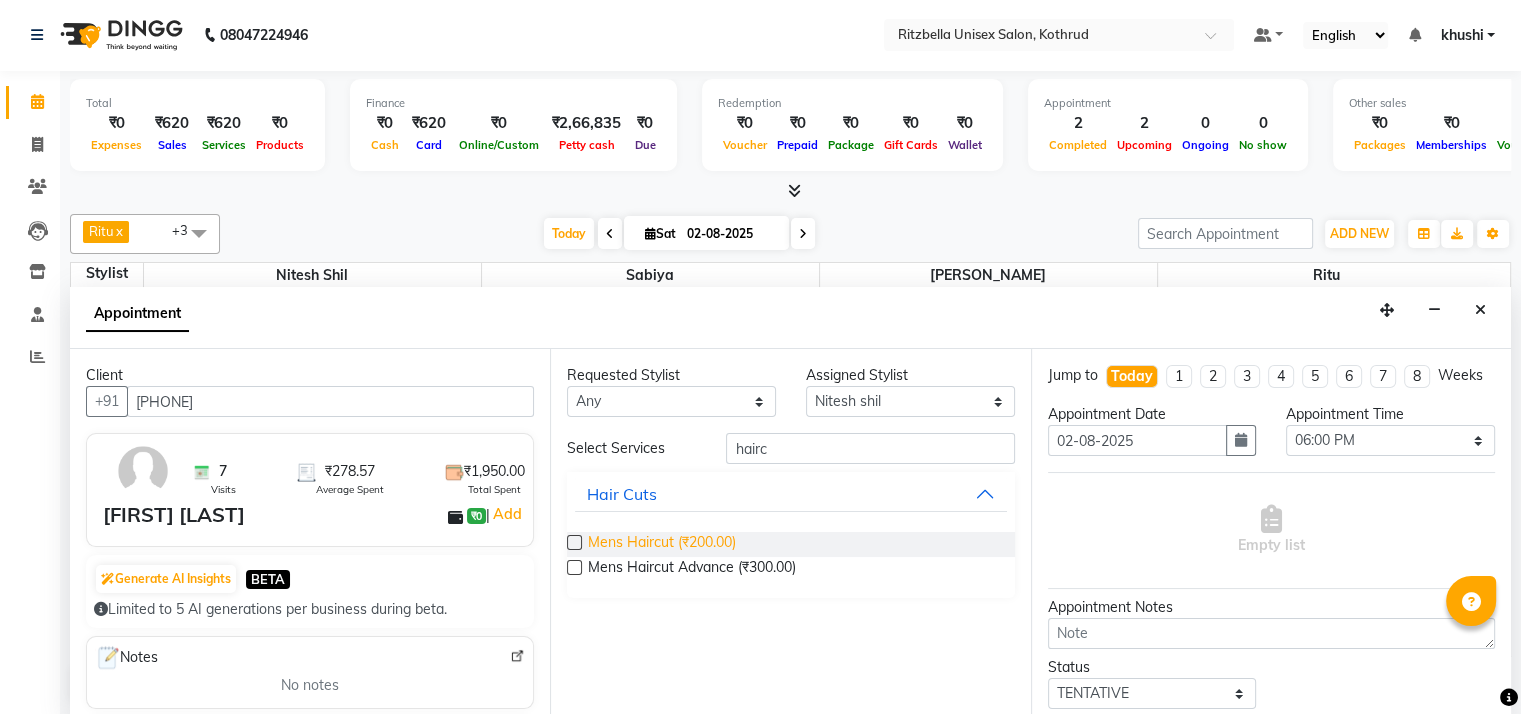 click on "Mens Haircut  (₹200.00)" at bounding box center [662, 544] 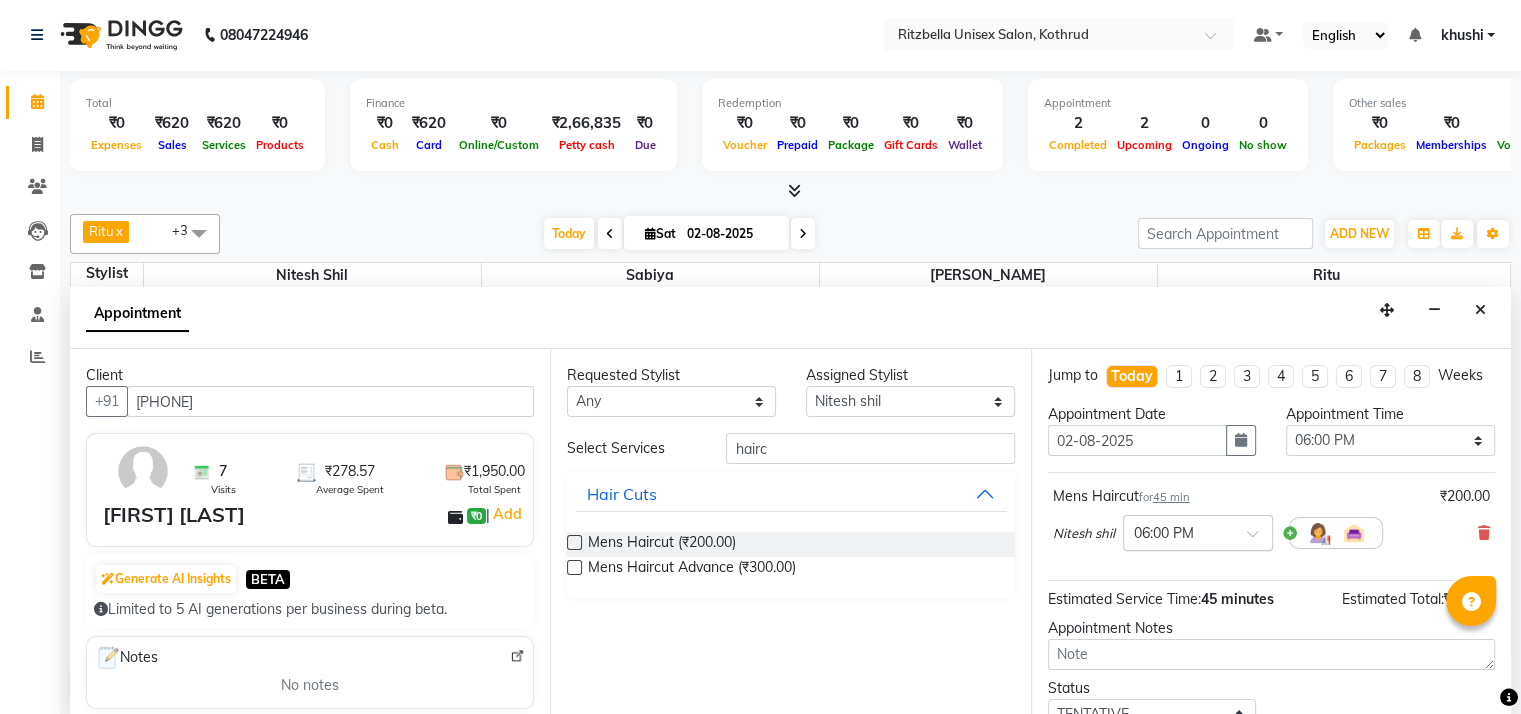 scroll, scrollTop: 159, scrollLeft: 0, axis: vertical 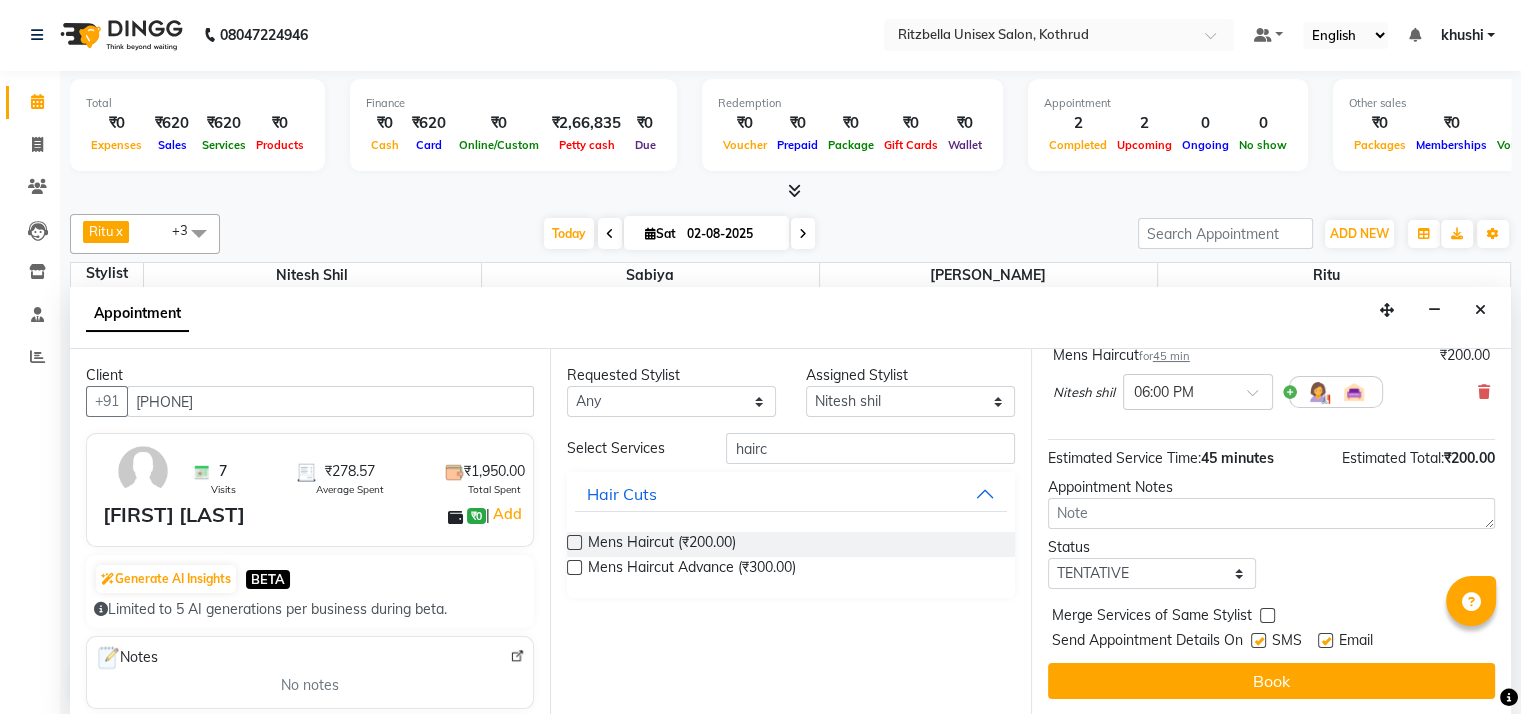 click at bounding box center [1258, 640] 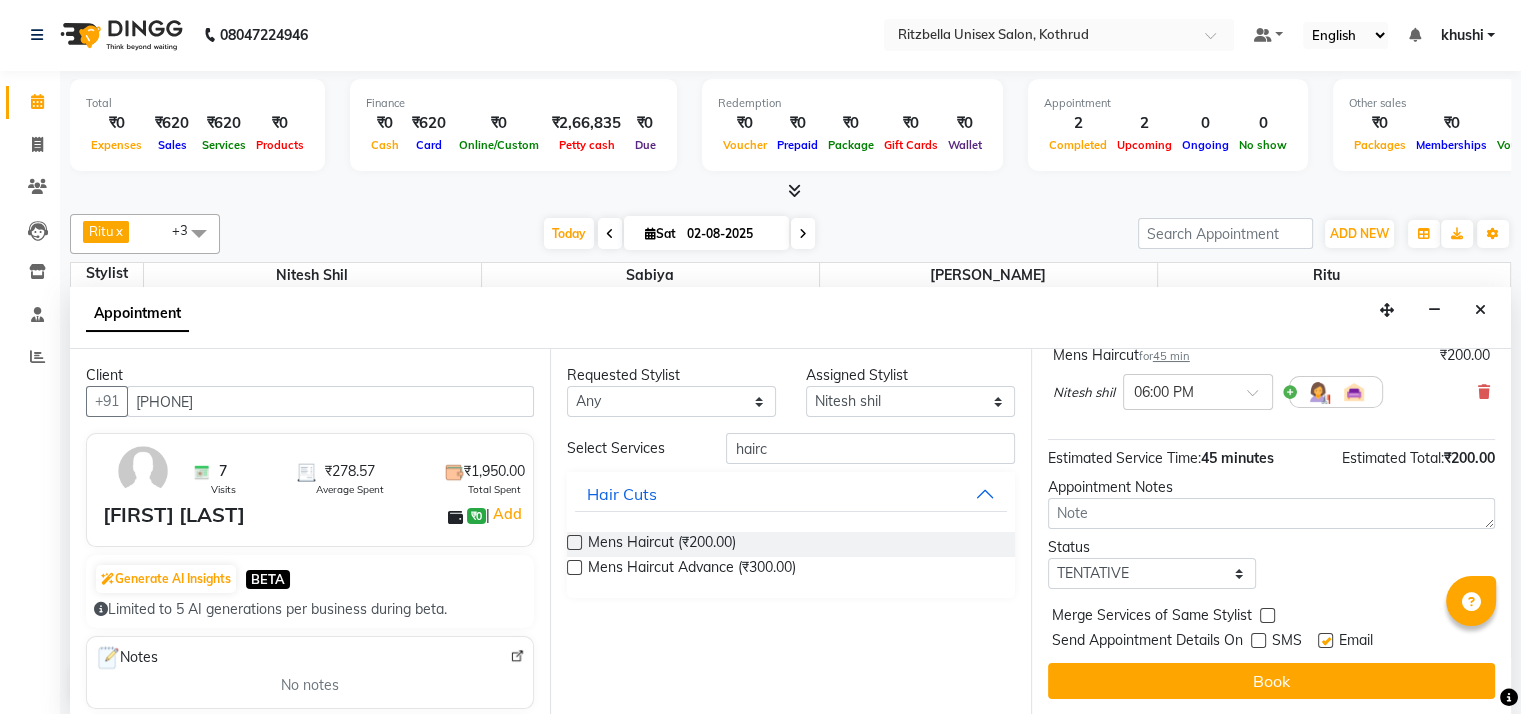 click at bounding box center [1325, 640] 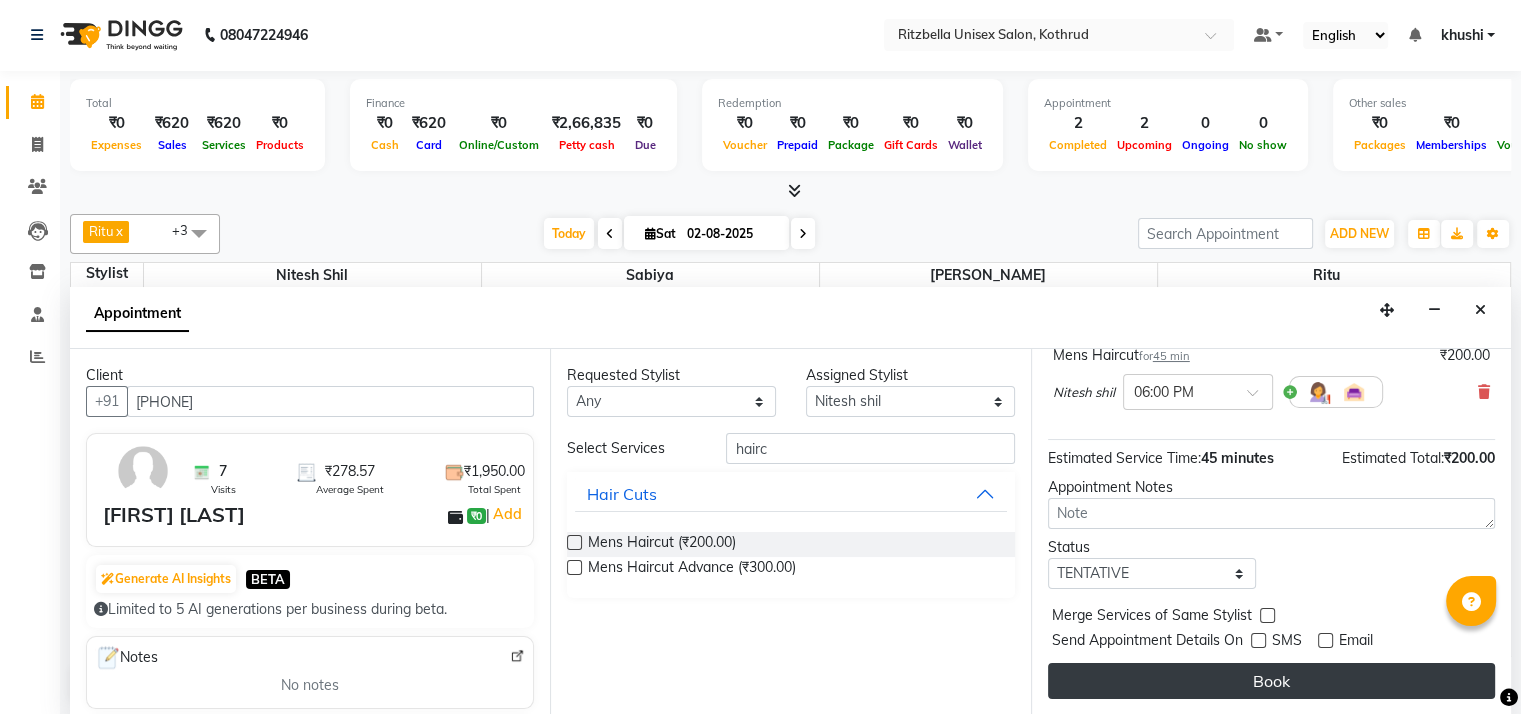 click on "Book" at bounding box center (1271, 681) 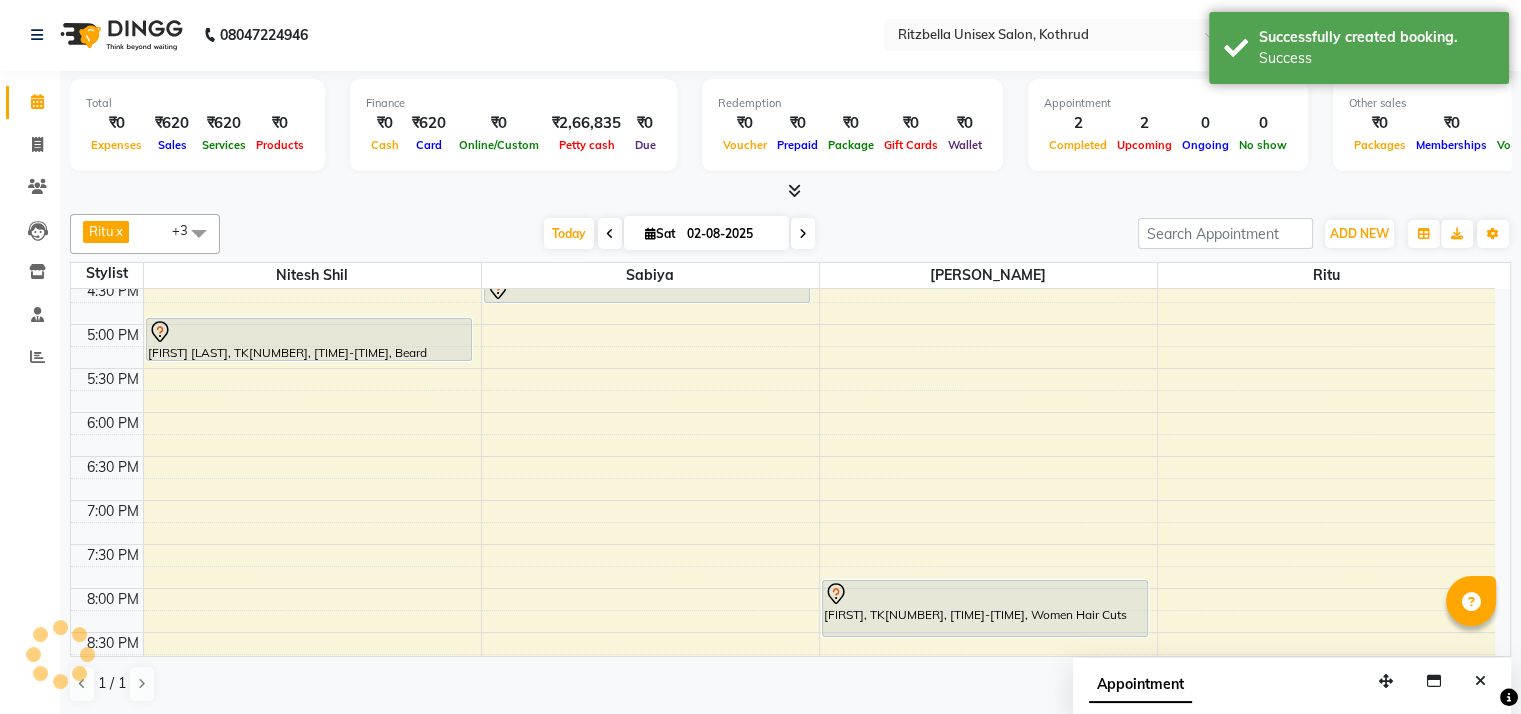 scroll, scrollTop: 0, scrollLeft: 0, axis: both 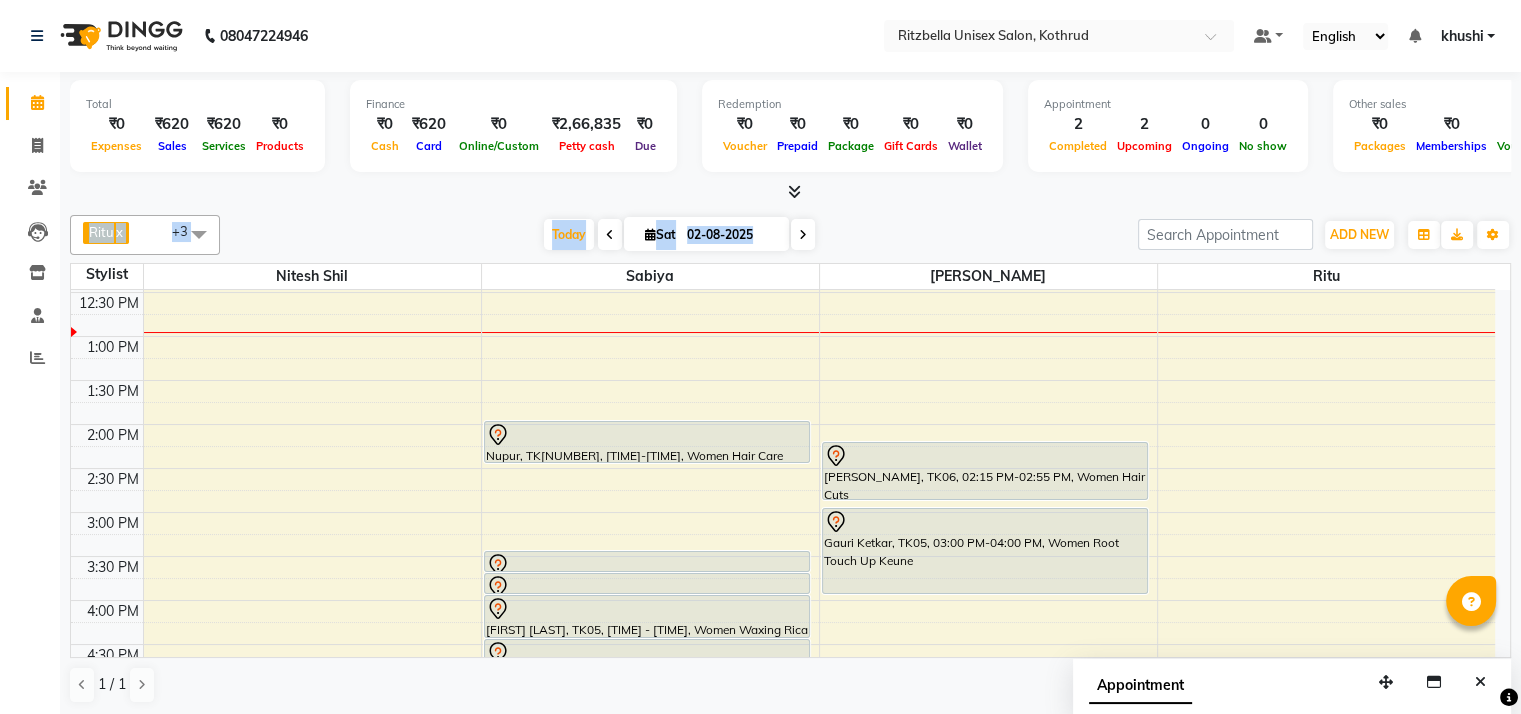 drag, startPoint x: 1050, startPoint y: 405, endPoint x: 933, endPoint y: 202, distance: 234.30322 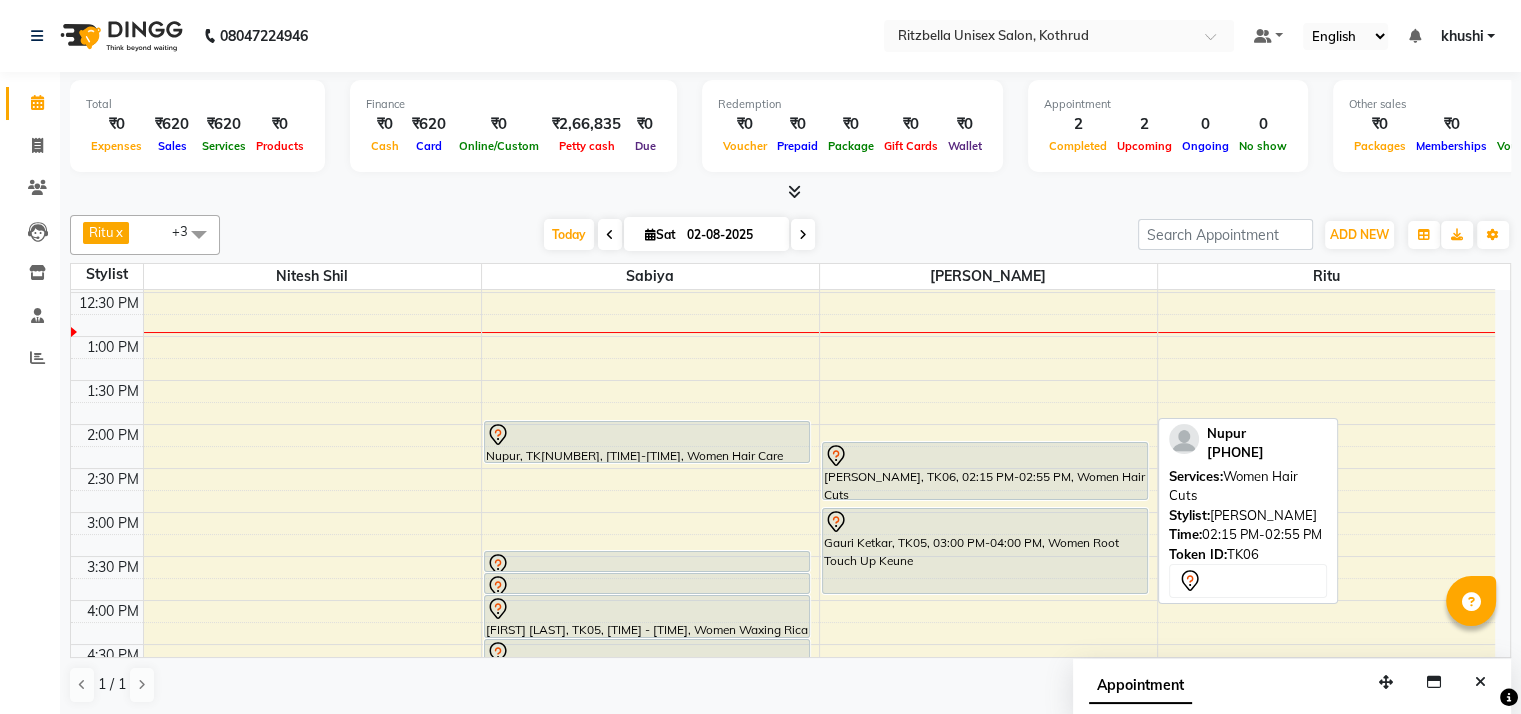 scroll, scrollTop: 424, scrollLeft: 0, axis: vertical 